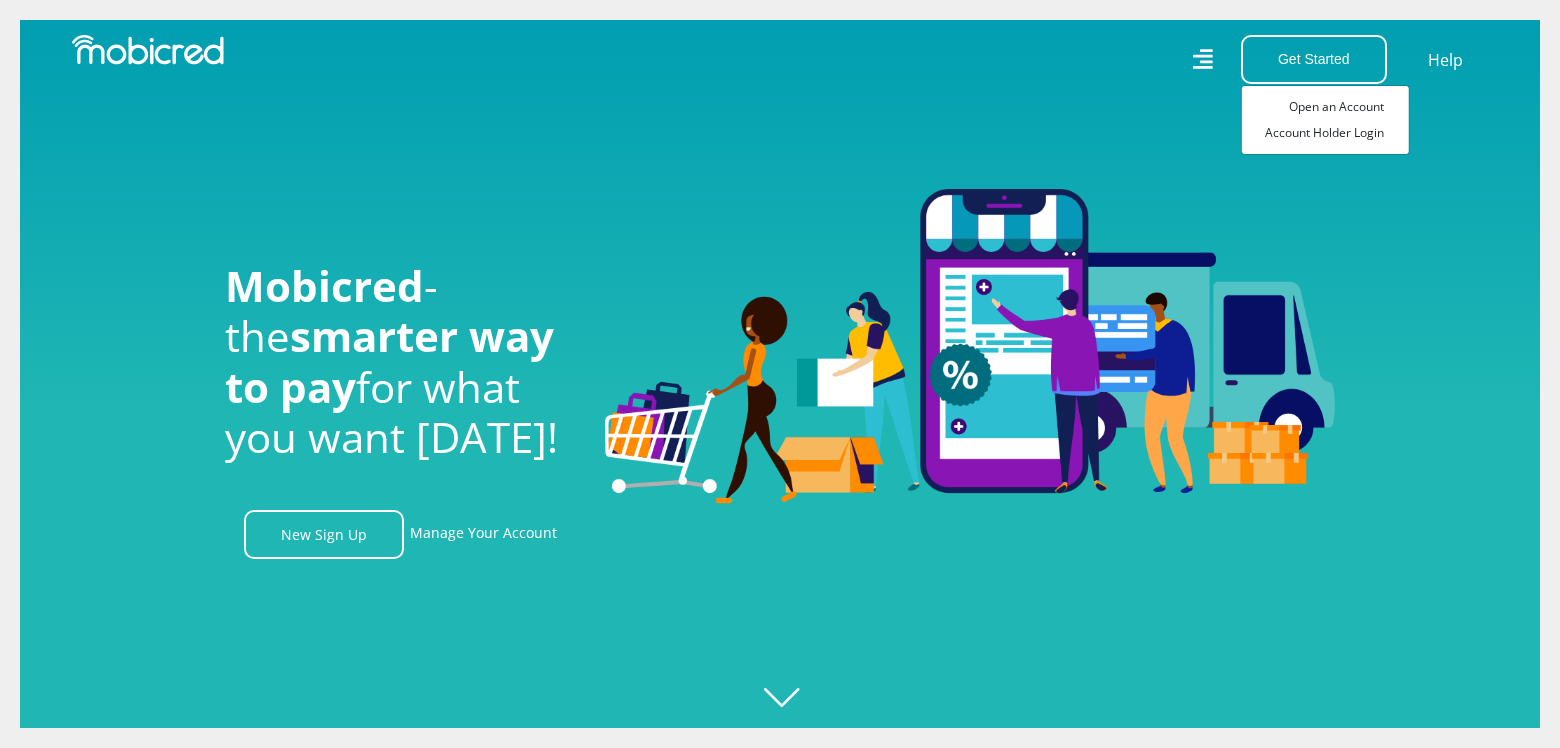 scroll, scrollTop: 0, scrollLeft: 0, axis: both 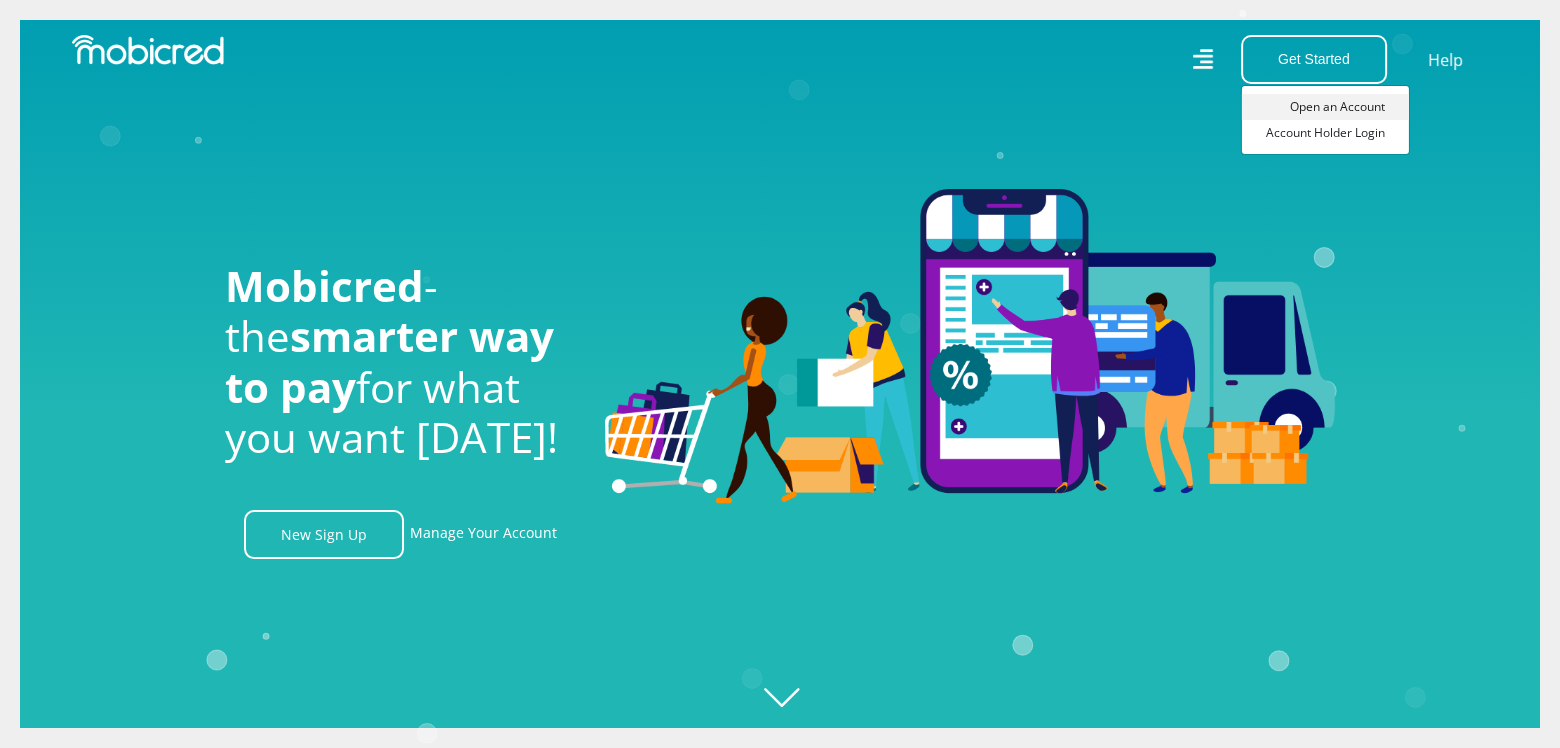 click on "Open an Account" at bounding box center [1325, 107] 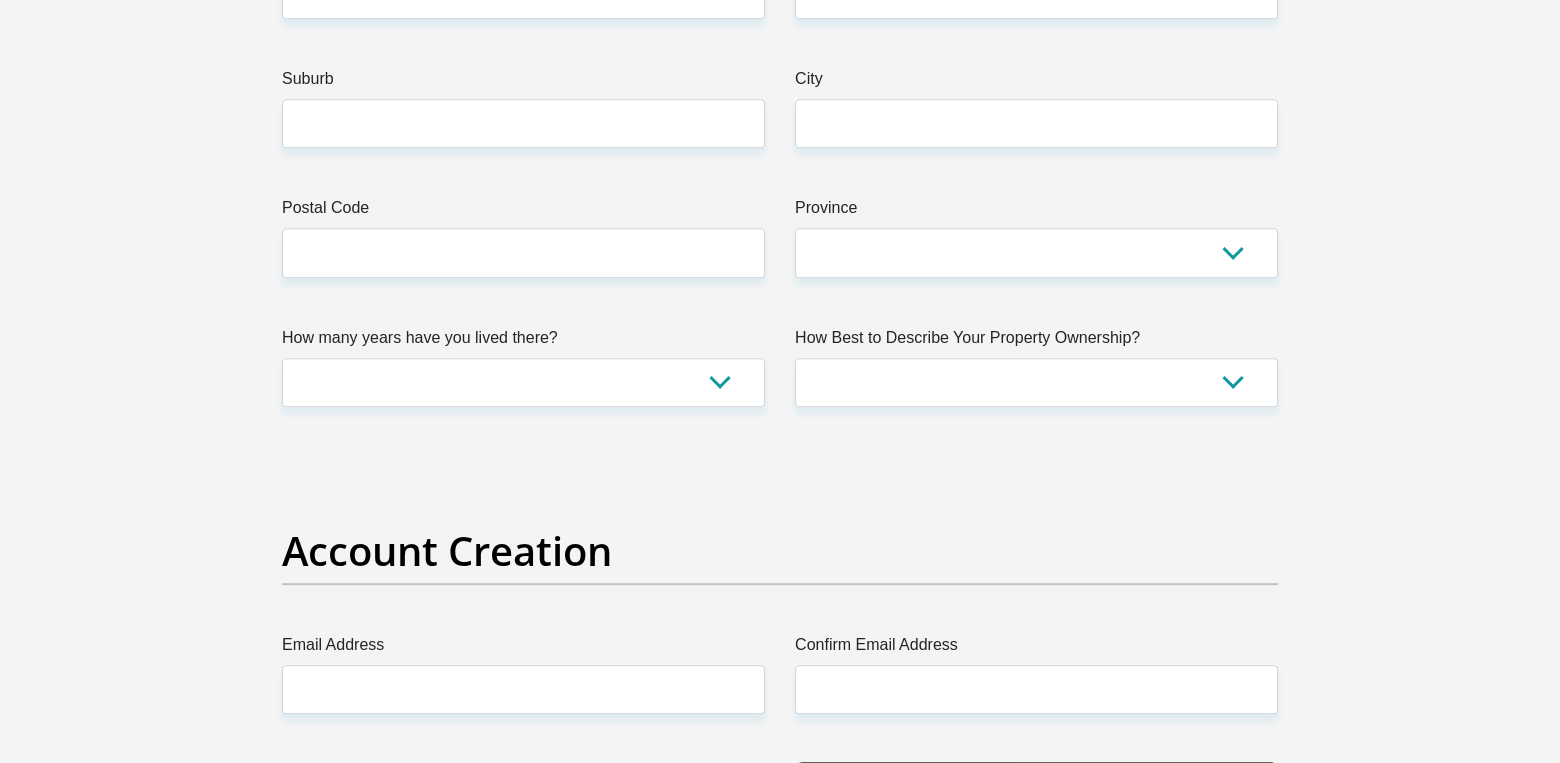 scroll, scrollTop: 1800, scrollLeft: 0, axis: vertical 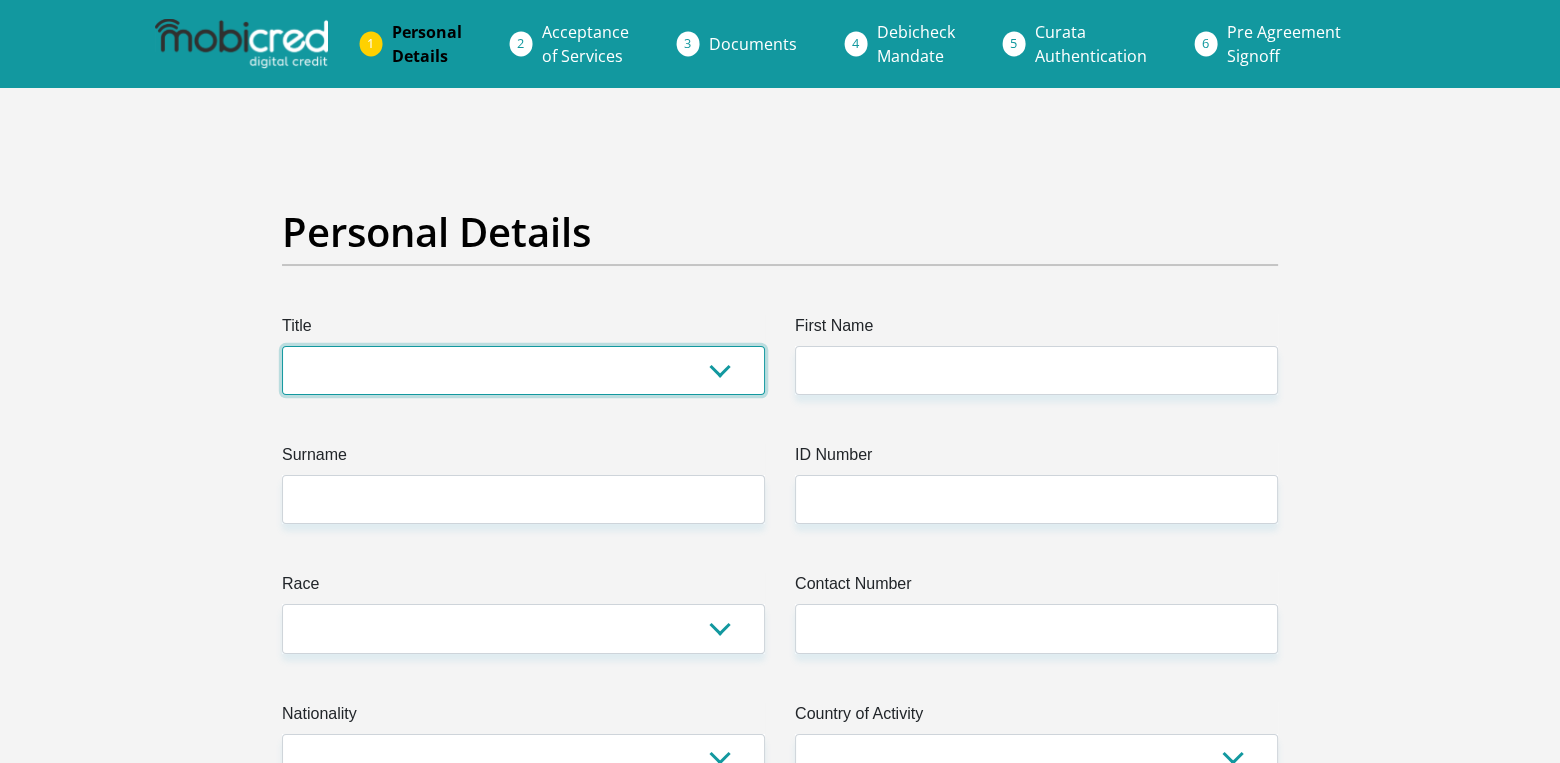 click on "Mr
Ms
Mrs
Dr
[PERSON_NAME]" at bounding box center (523, 370) 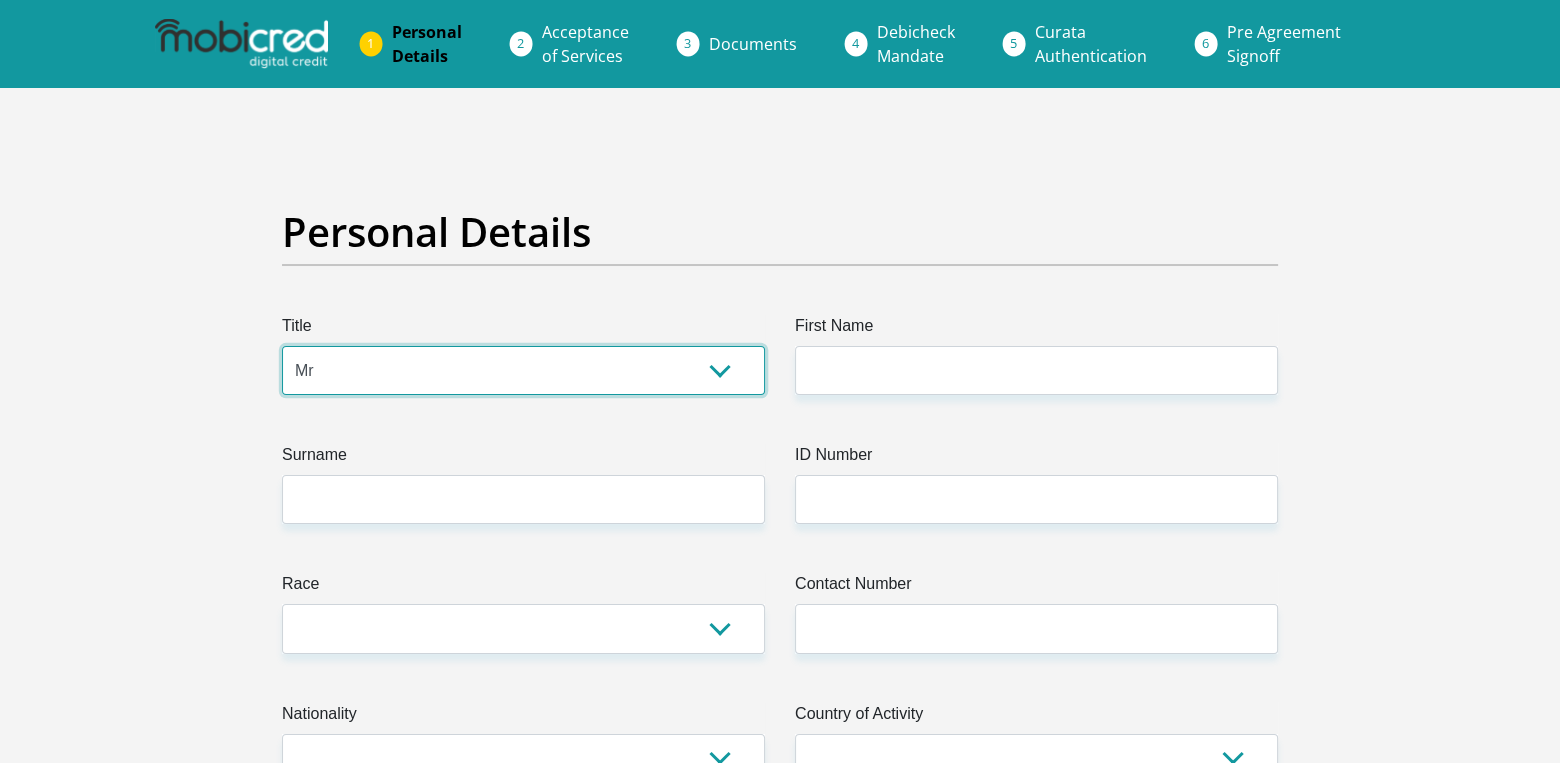 click on "Mr
Ms
Mrs
Dr
[PERSON_NAME]" at bounding box center [523, 370] 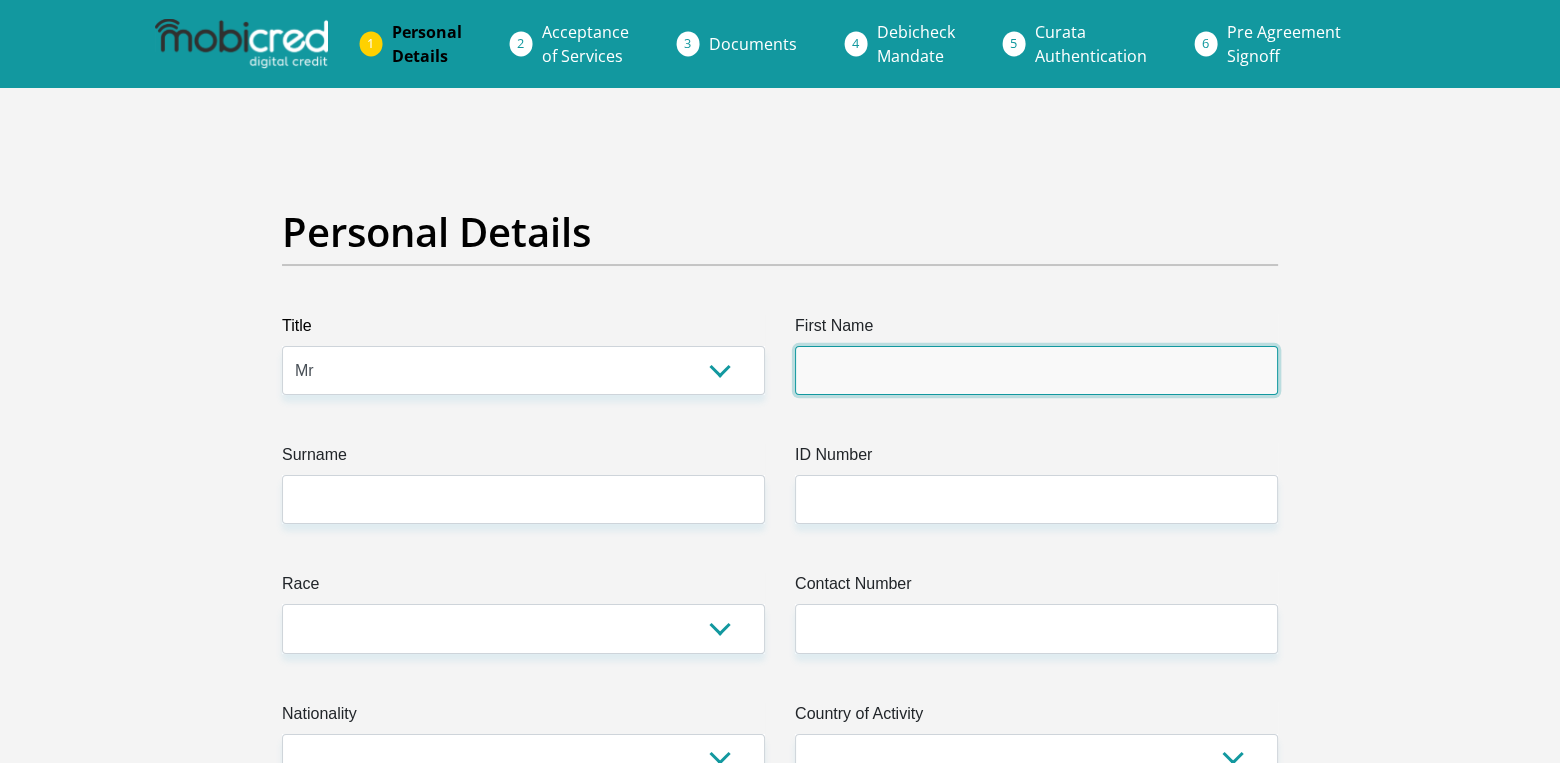 click on "First Name" at bounding box center [1036, 370] 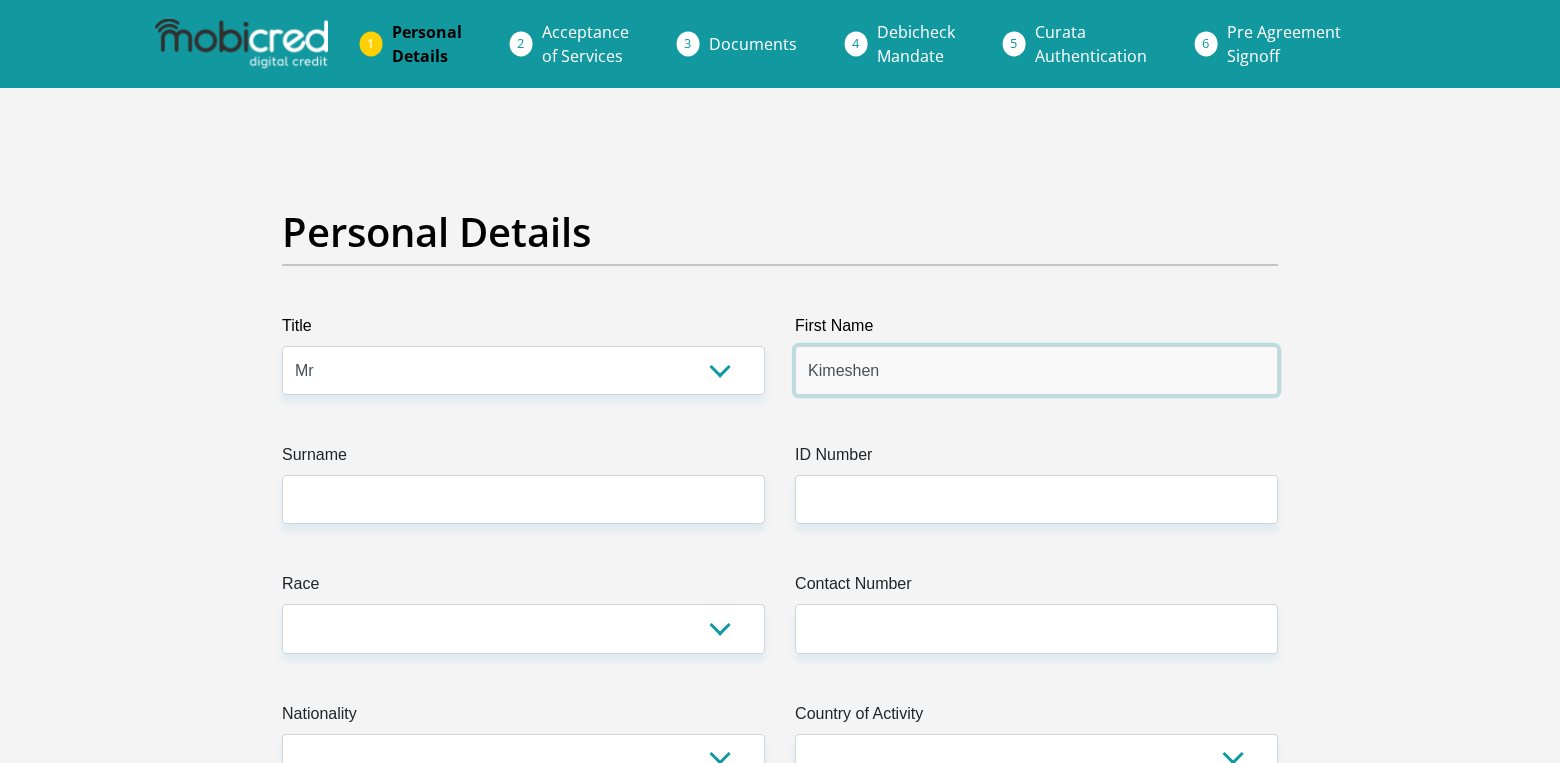 type on "Kimeshen" 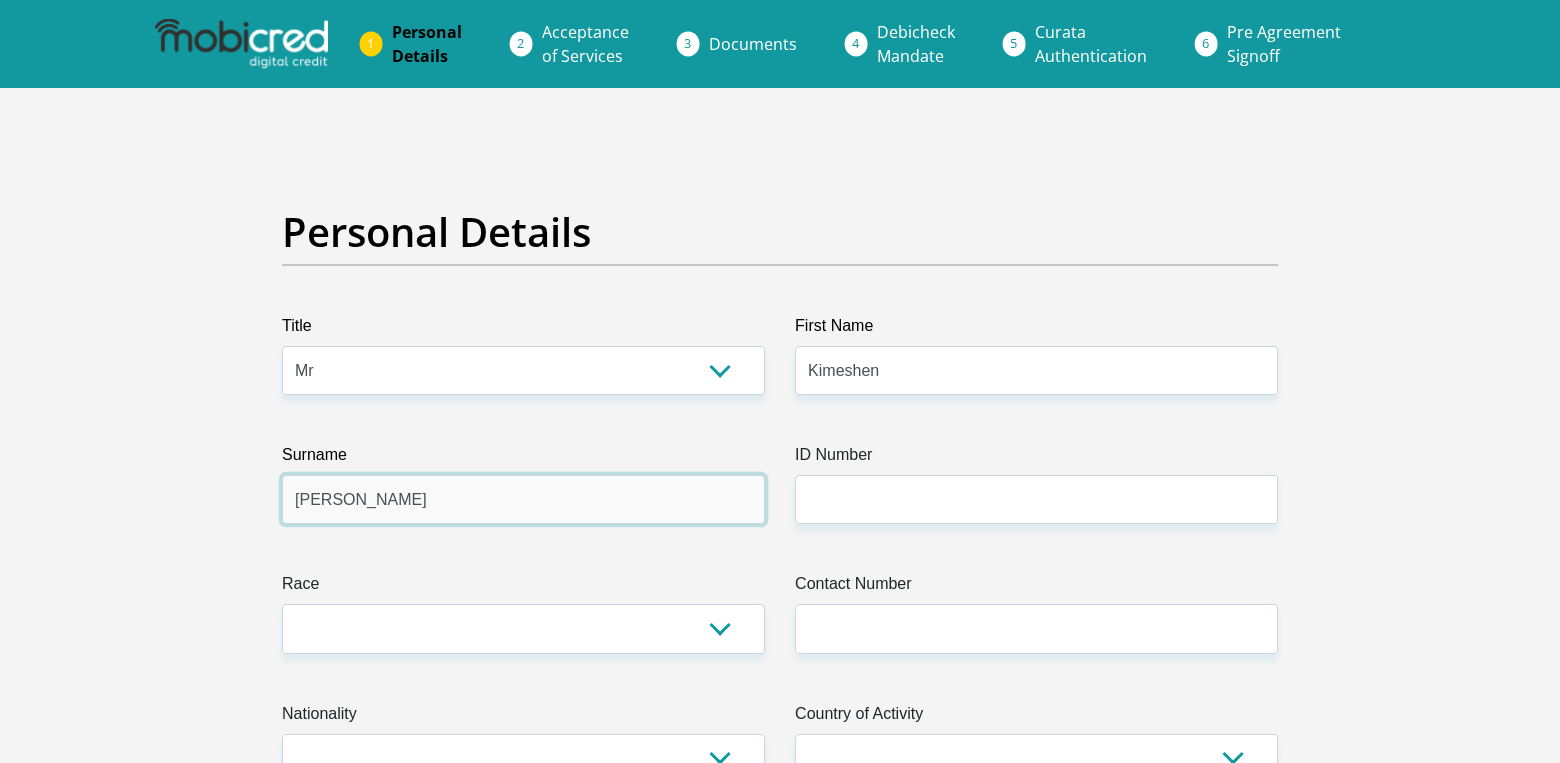 type on "Naiker" 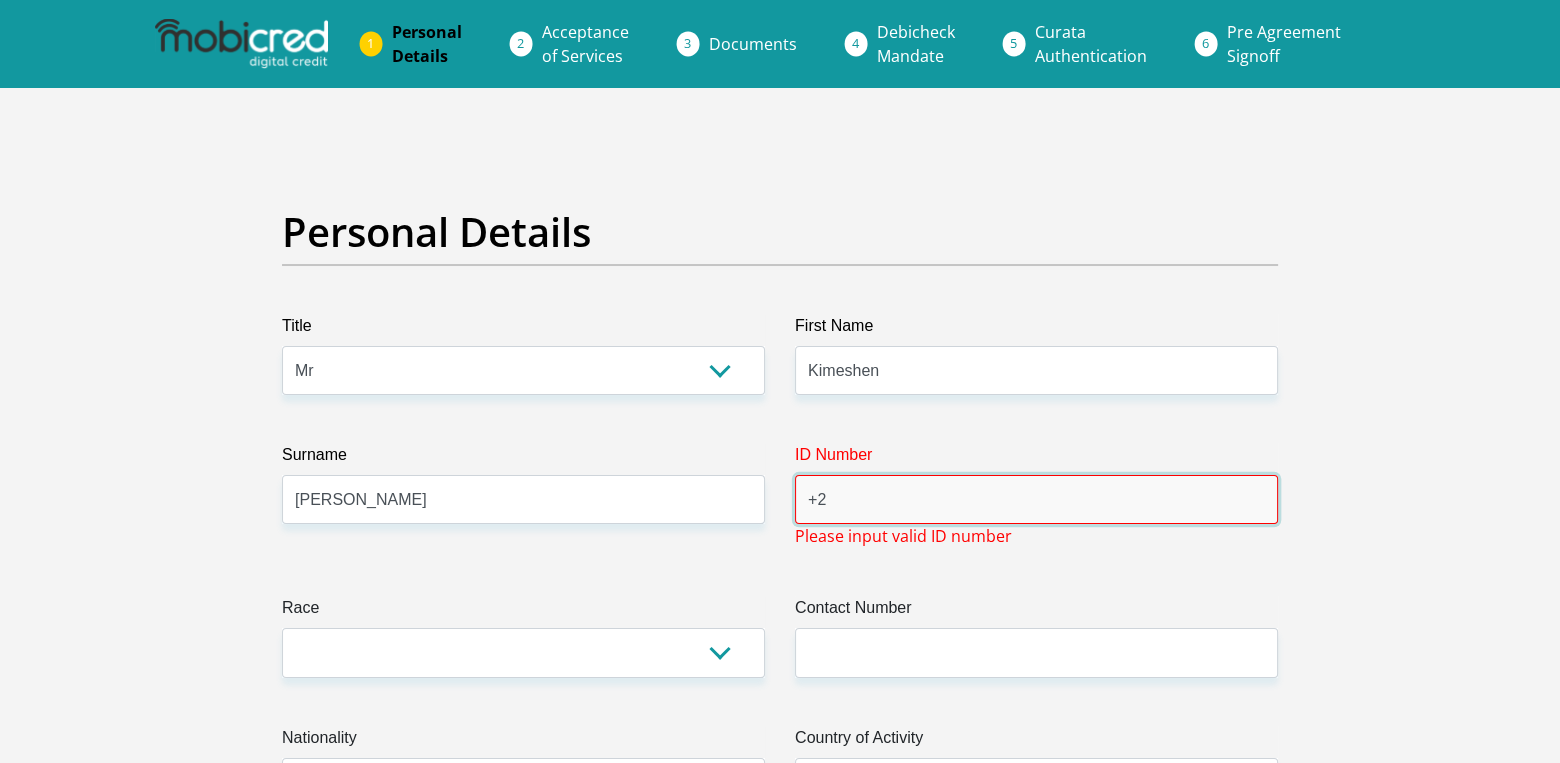 type on "+" 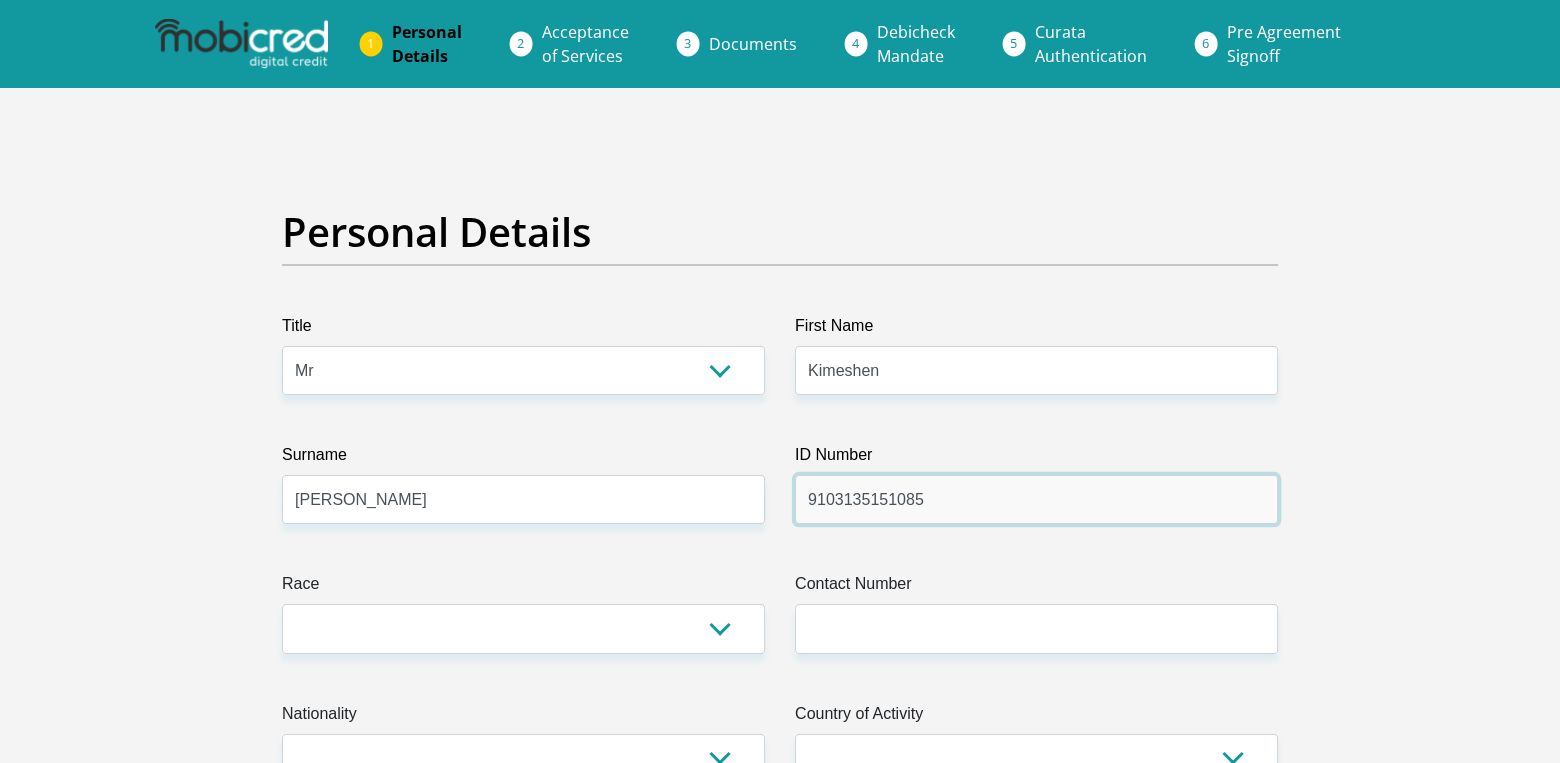 type on "9103135151085" 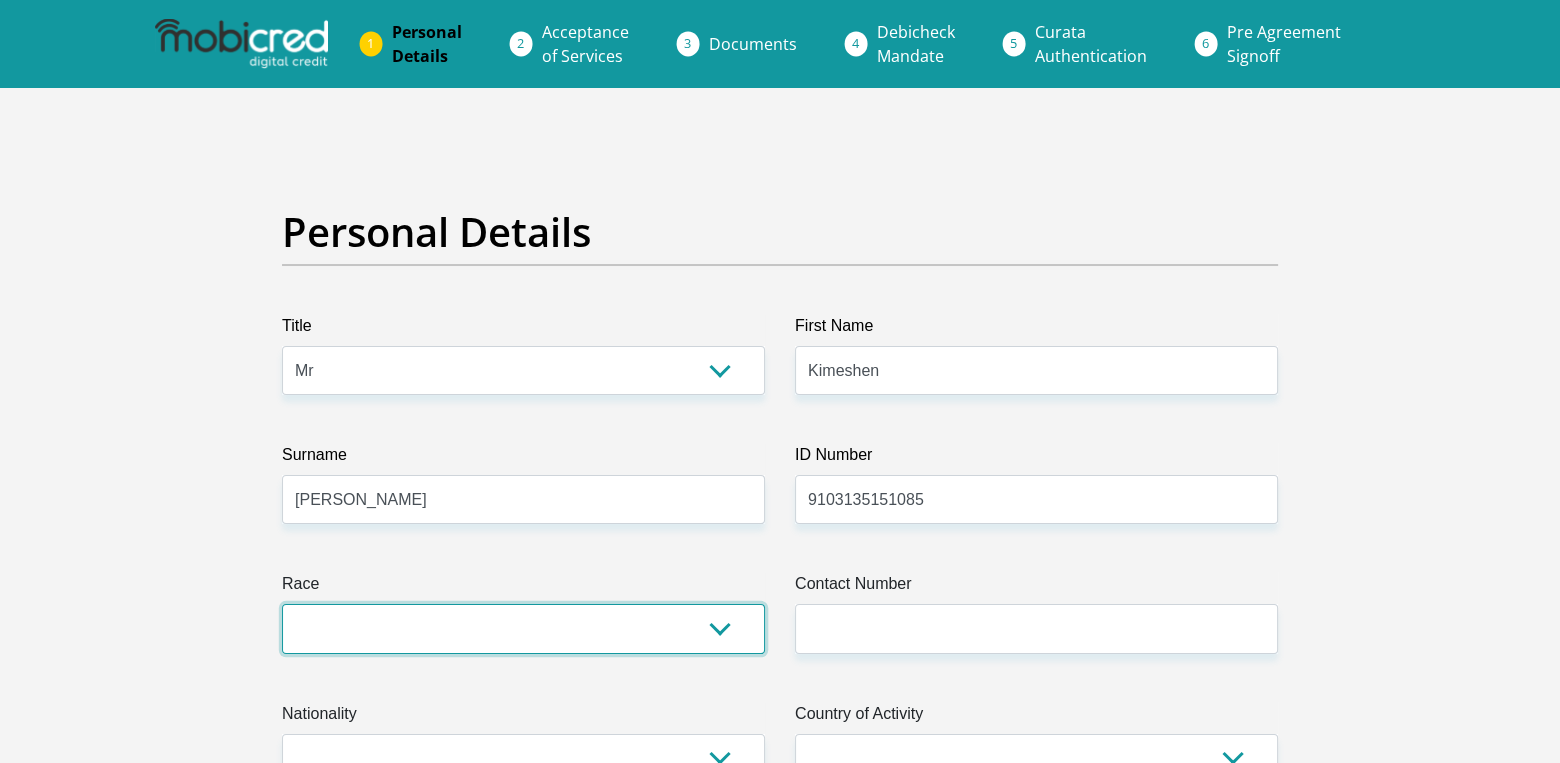select on "3" 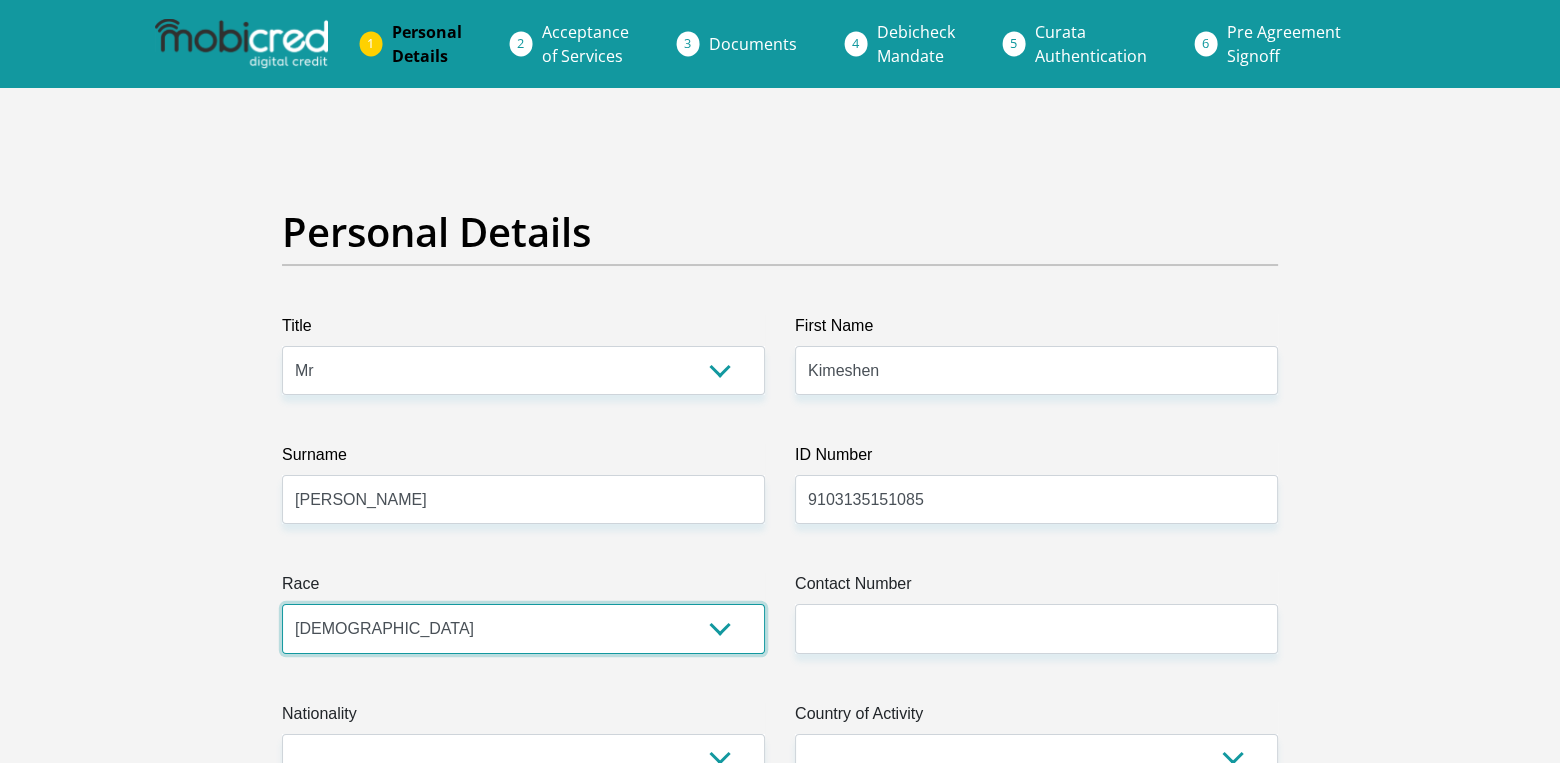 click on "Black
Coloured
Indian
White
Other" at bounding box center (523, 628) 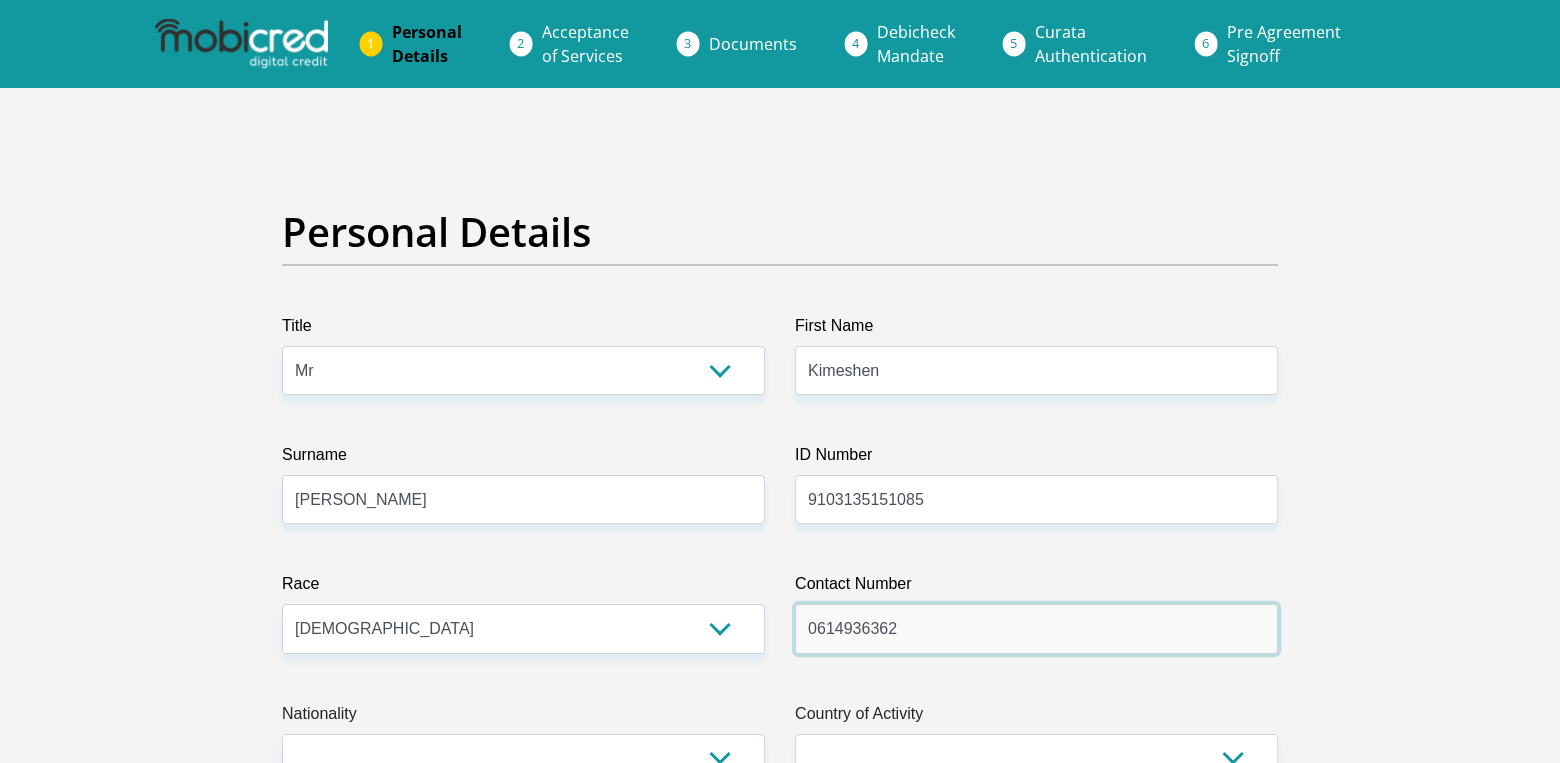 type on "0614936362" 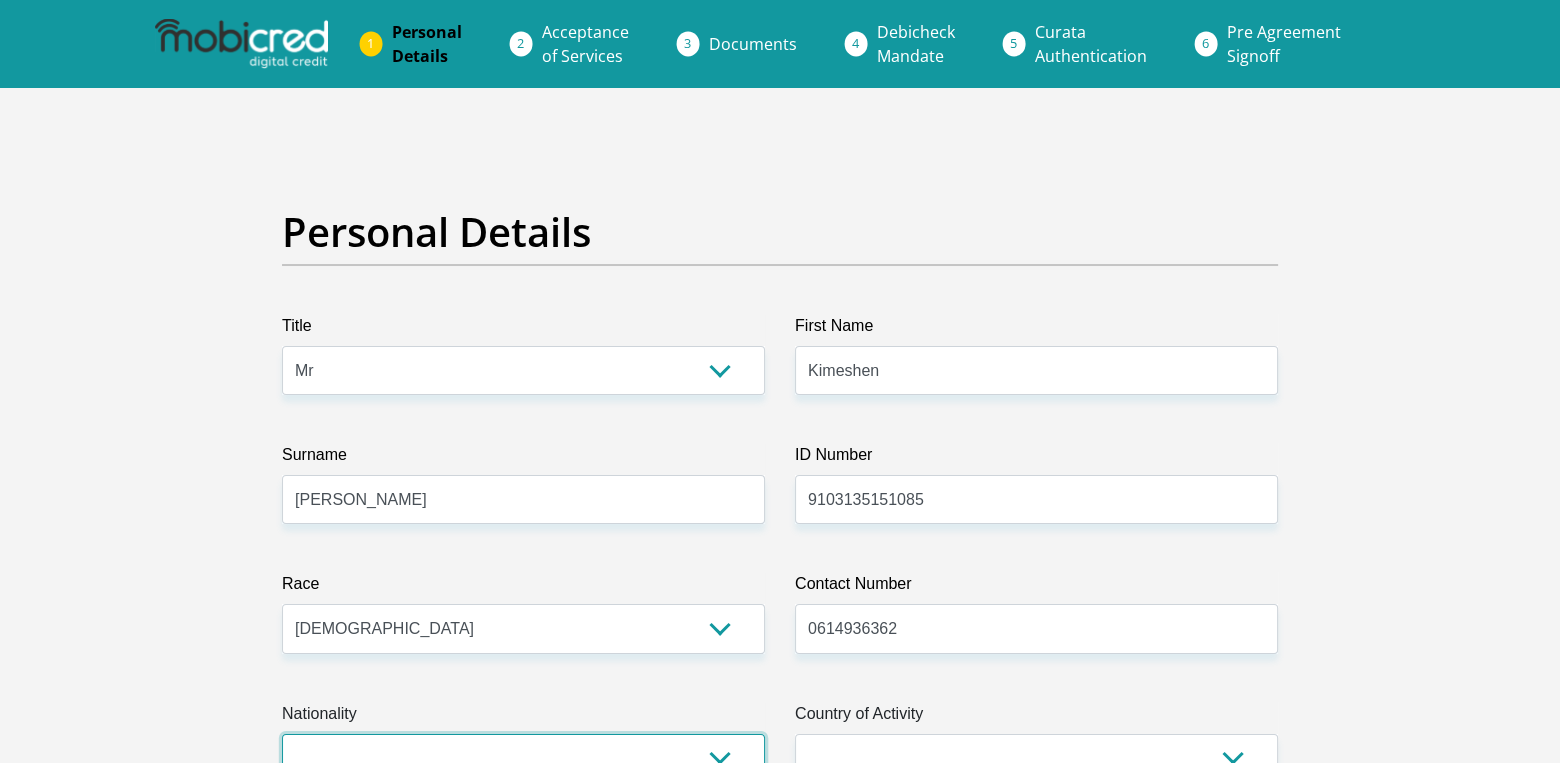 scroll, scrollTop: 18, scrollLeft: 0, axis: vertical 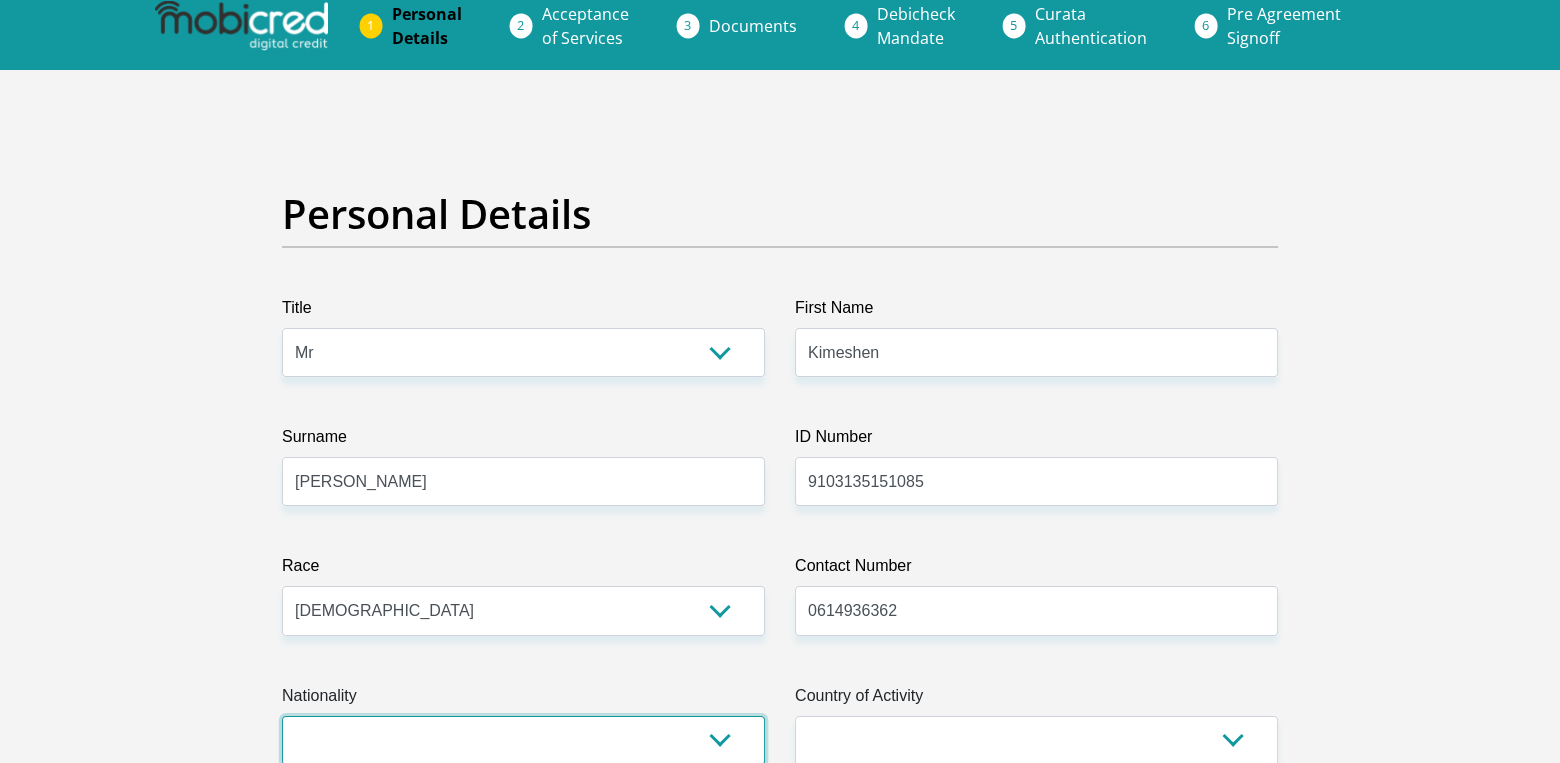 select on "ZAF" 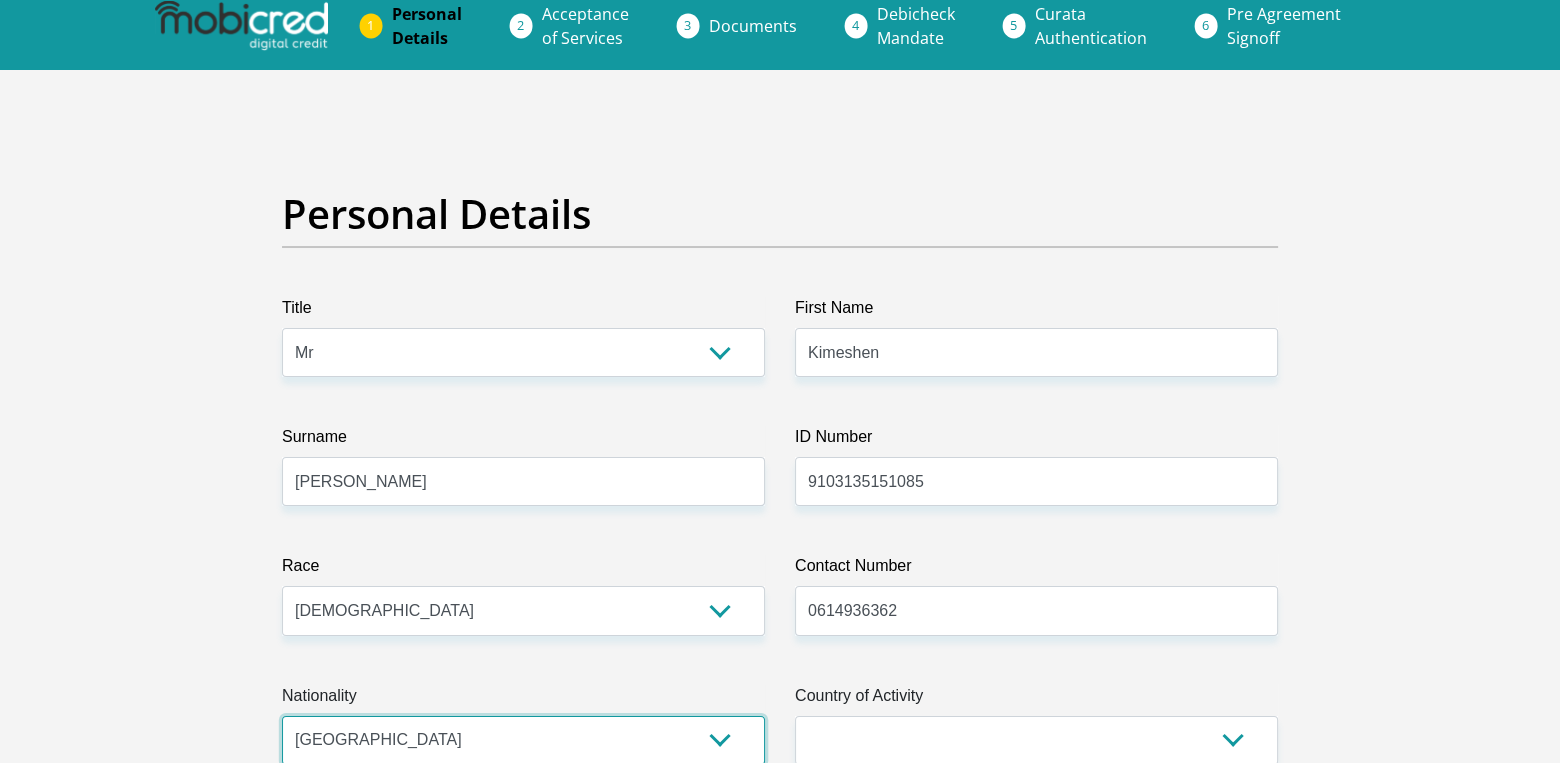 click on "South Africa
Afghanistan
Aland Islands
Albania
Algeria
America Samoa
American Virgin Islands
Andorra
Angola
Anguilla
Antarctica
Antigua and Barbuda
Argentina
Armenia
Aruba
Ascension Island
Australia
Austria
Azerbaijan
Bahamas
Bahrain
Bangladesh
Barbados
Chad" at bounding box center (523, 740) 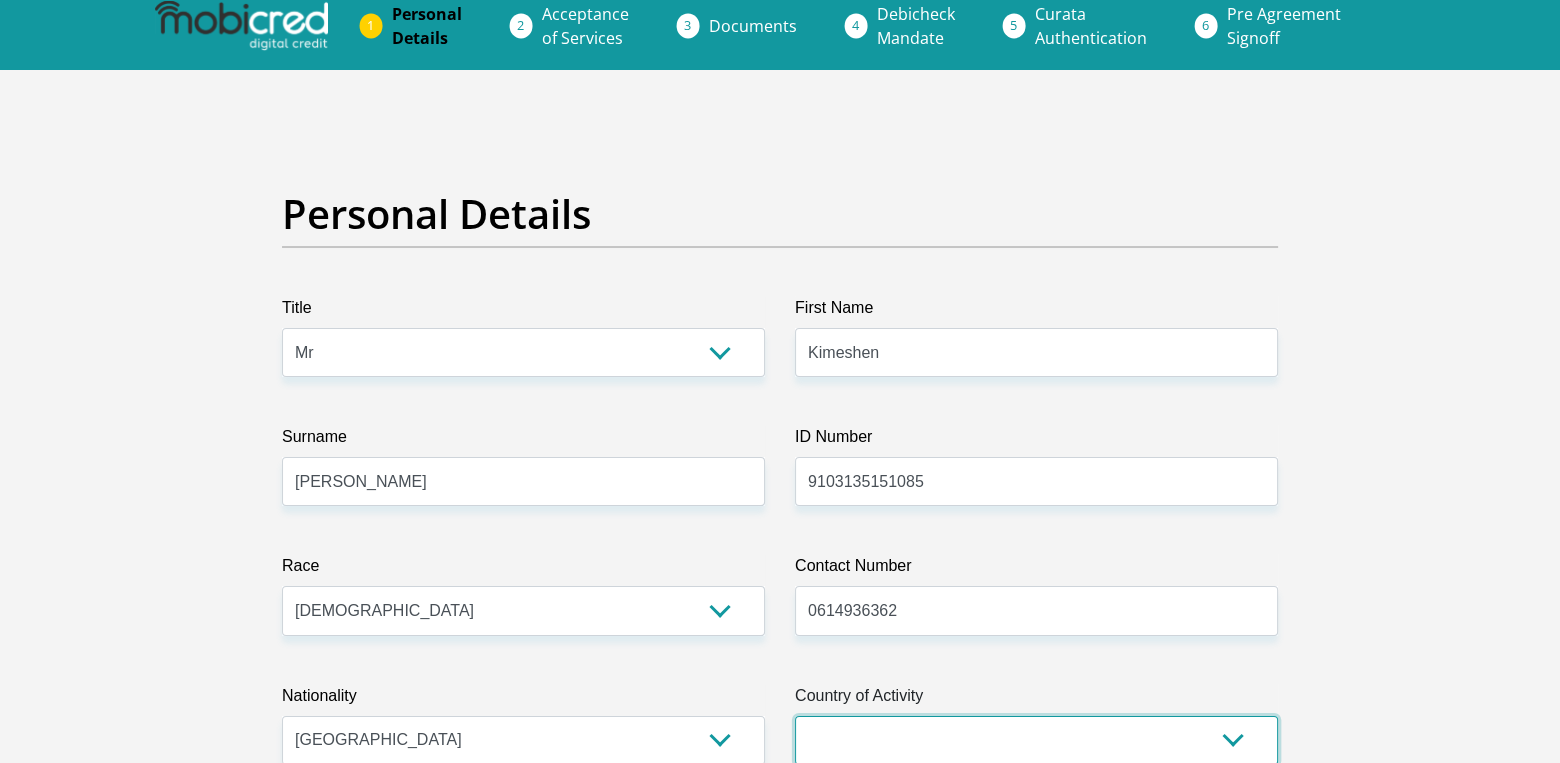 select on "ZAF" 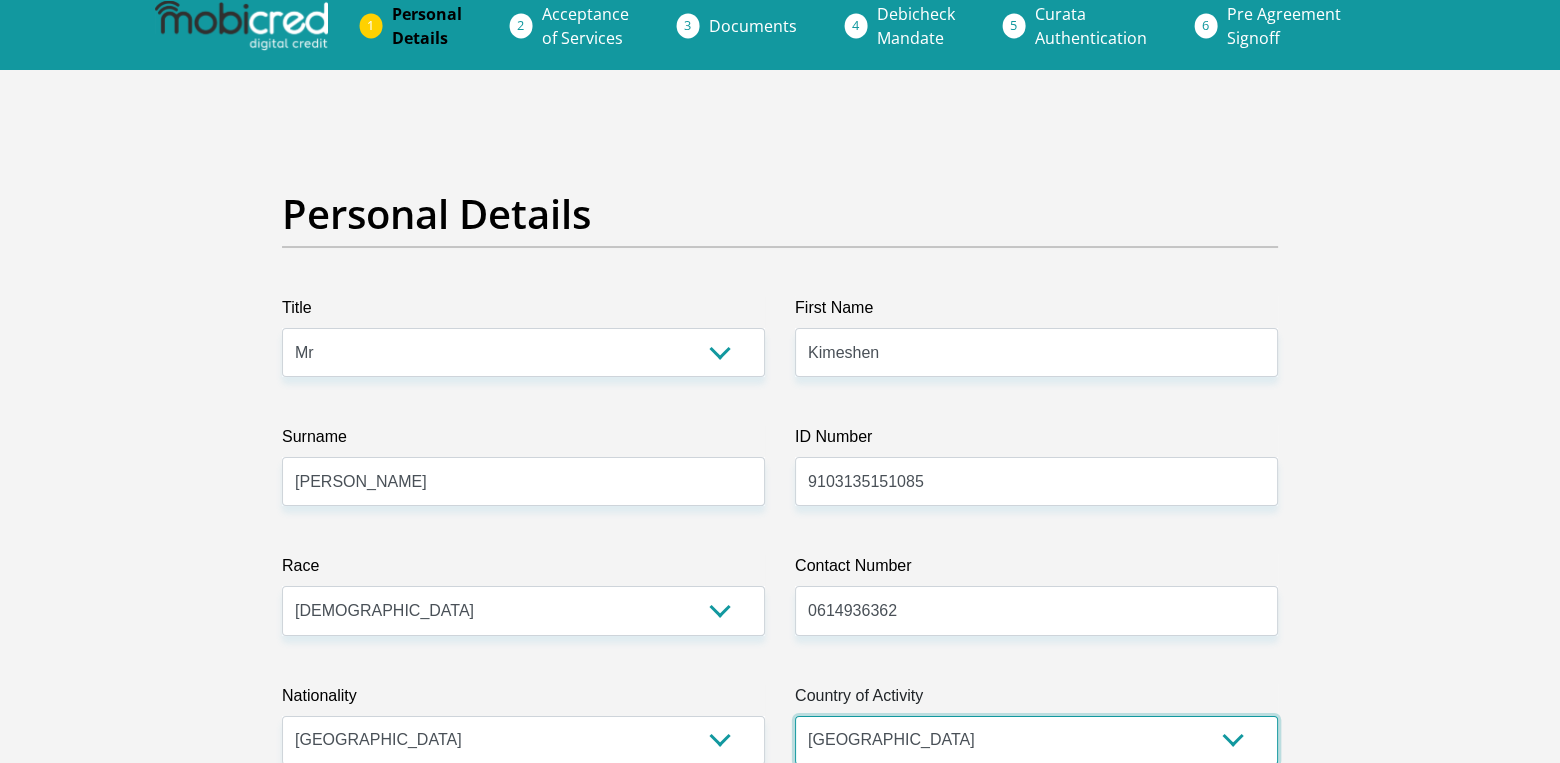 click on "South Africa
Afghanistan
Aland Islands
Albania
Algeria
America Samoa
American Virgin Islands
Andorra
Angola
Anguilla
Antarctica
Antigua and Barbuda
Argentina
Armenia
Aruba
Ascension Island
Australia
Austria
Azerbaijan
Chad" at bounding box center [1036, 740] 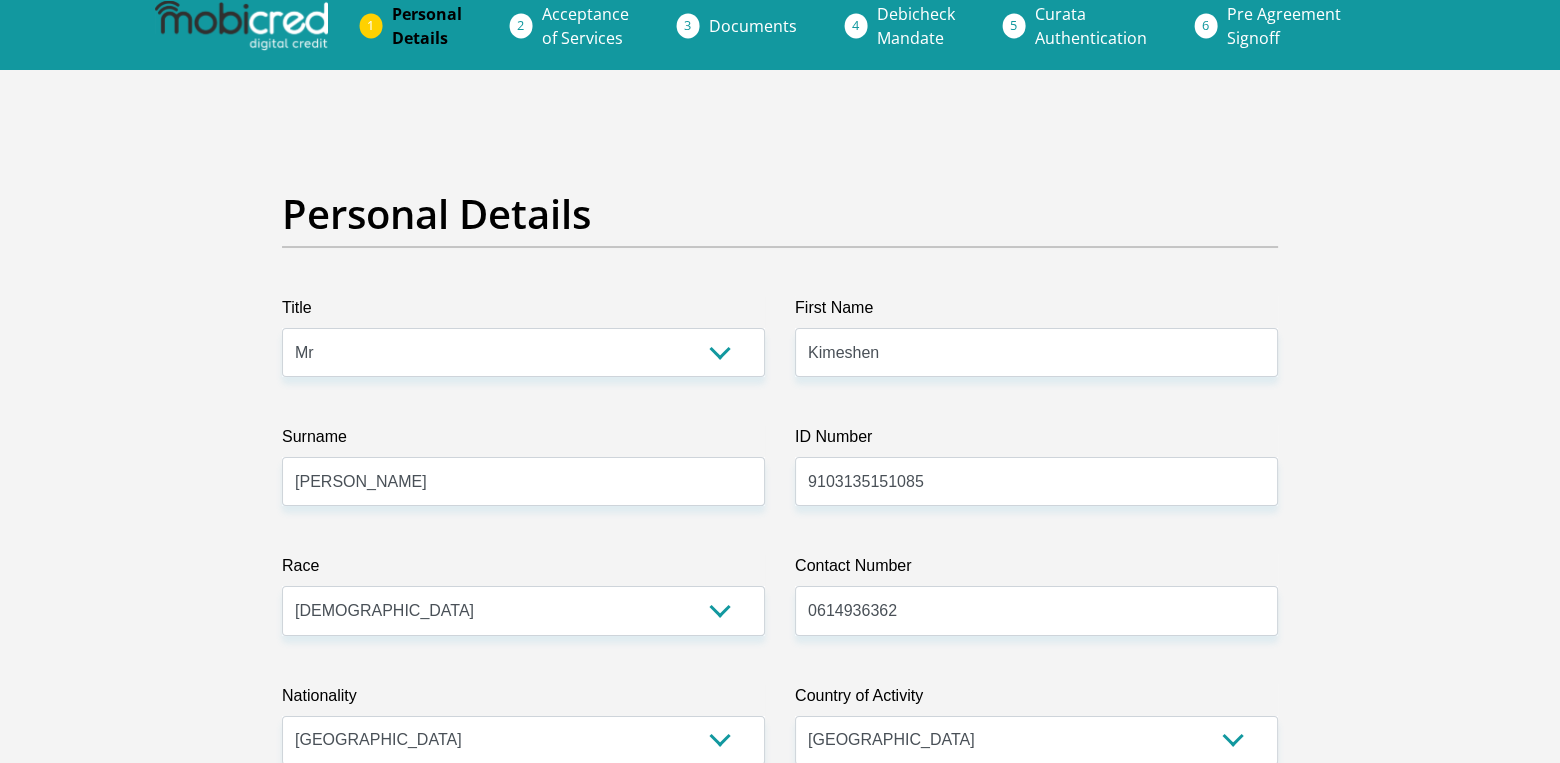 scroll, scrollTop: 504, scrollLeft: 0, axis: vertical 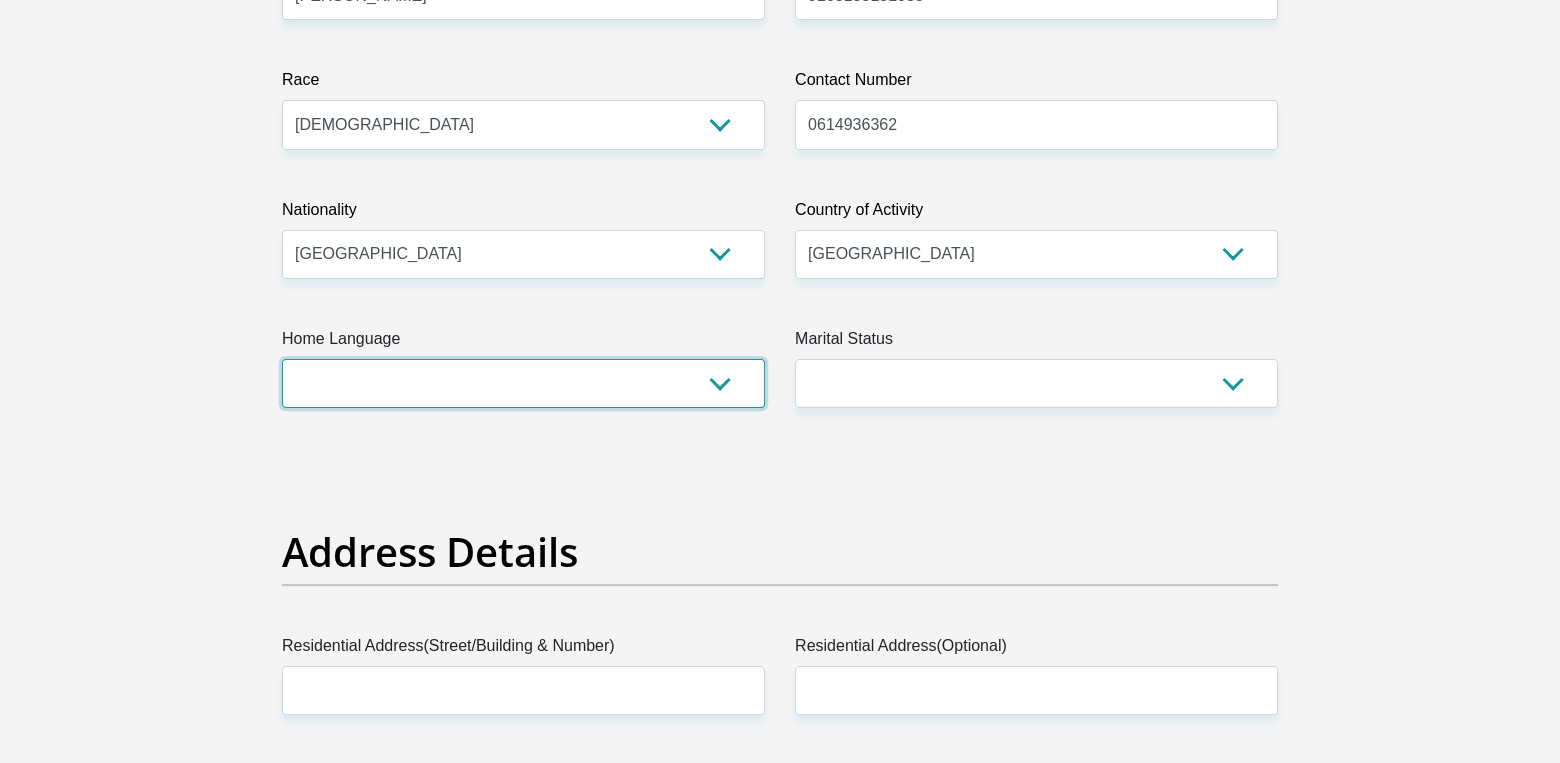 select on "eng" 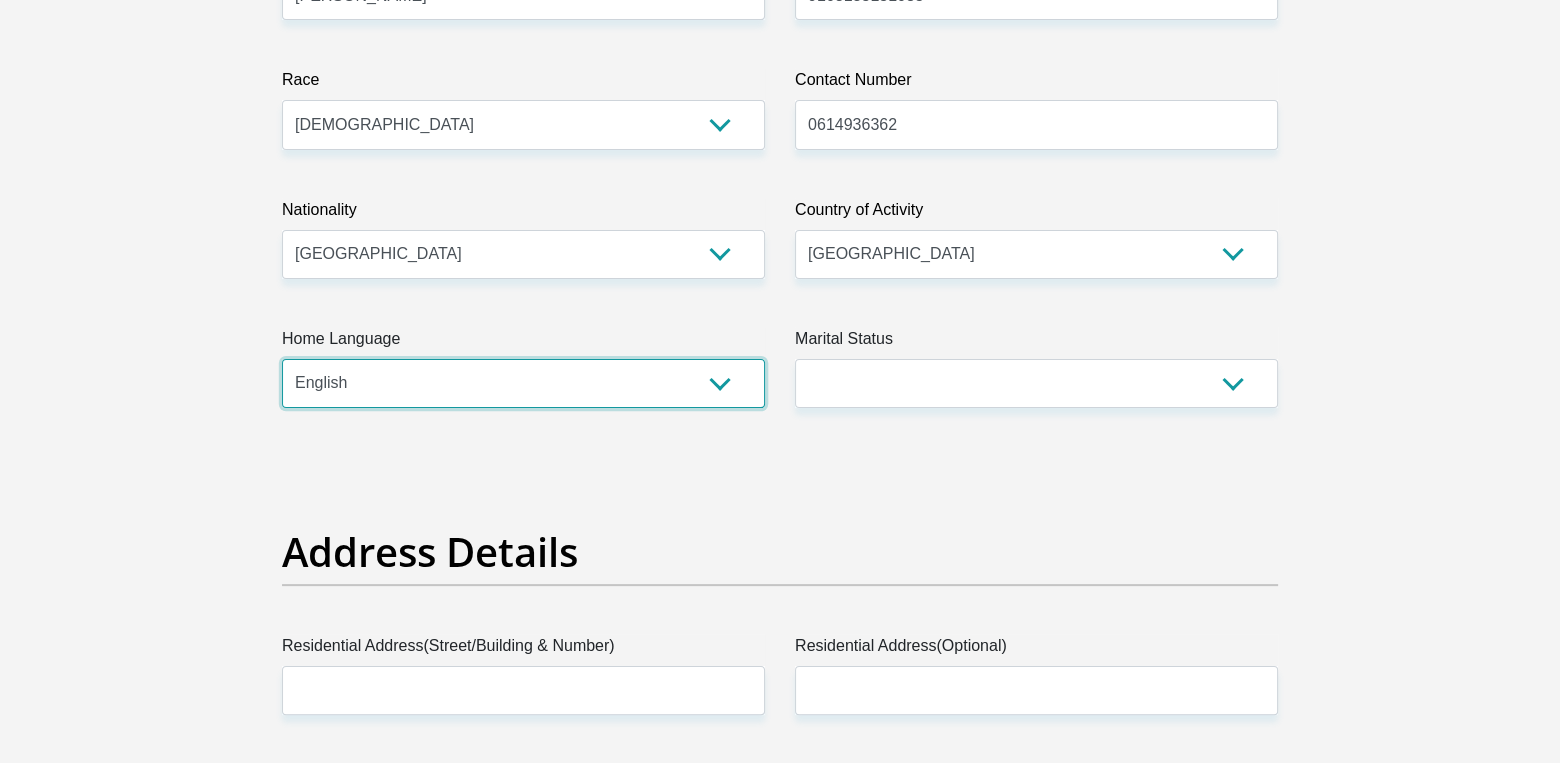 click on "Afrikaans
English
Sepedi
South Ndebele
Southern Sotho
Swati
Tsonga
Tswana
Venda
Xhosa
Zulu
Other" at bounding box center [523, 383] 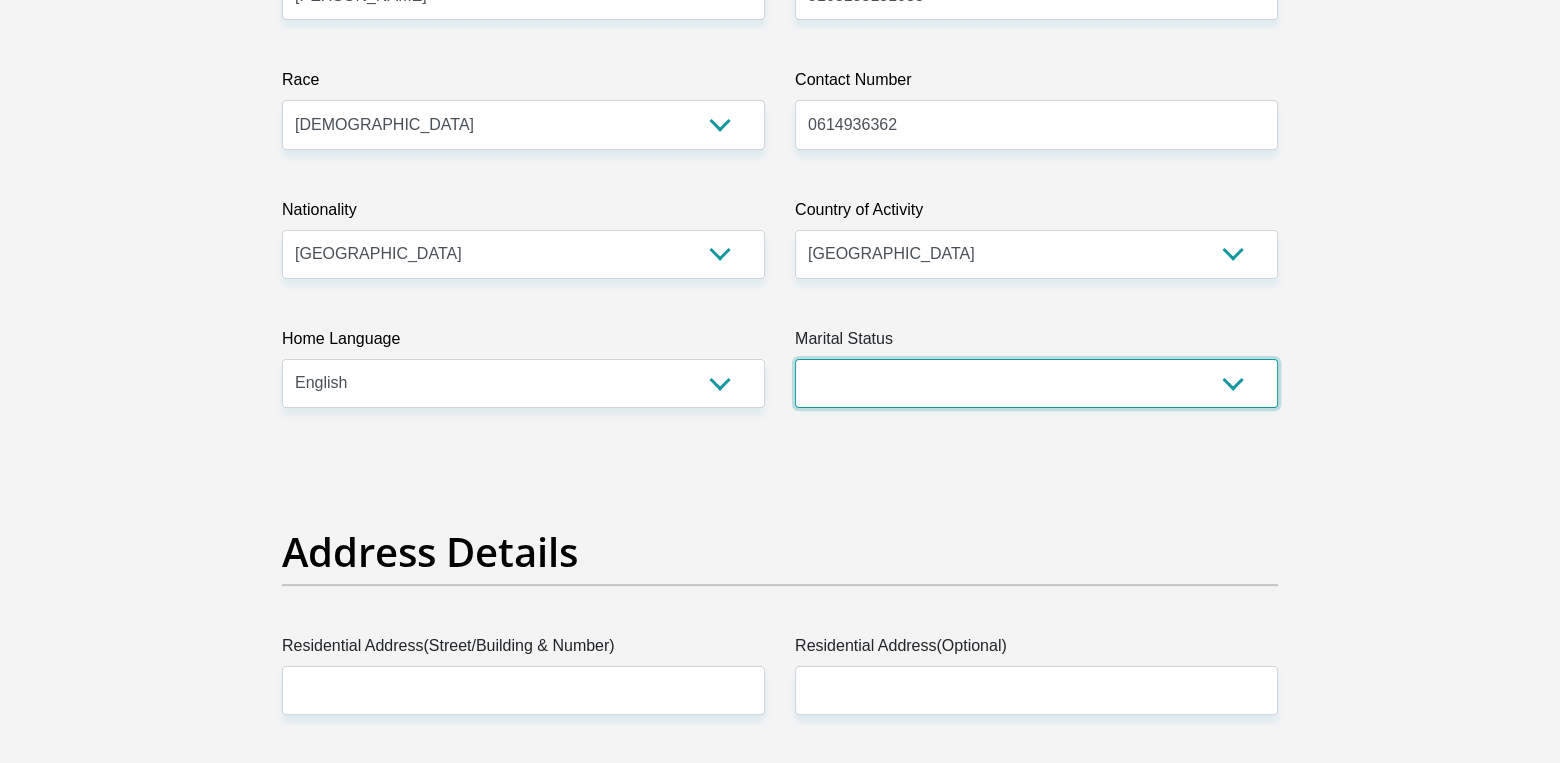 select on "2" 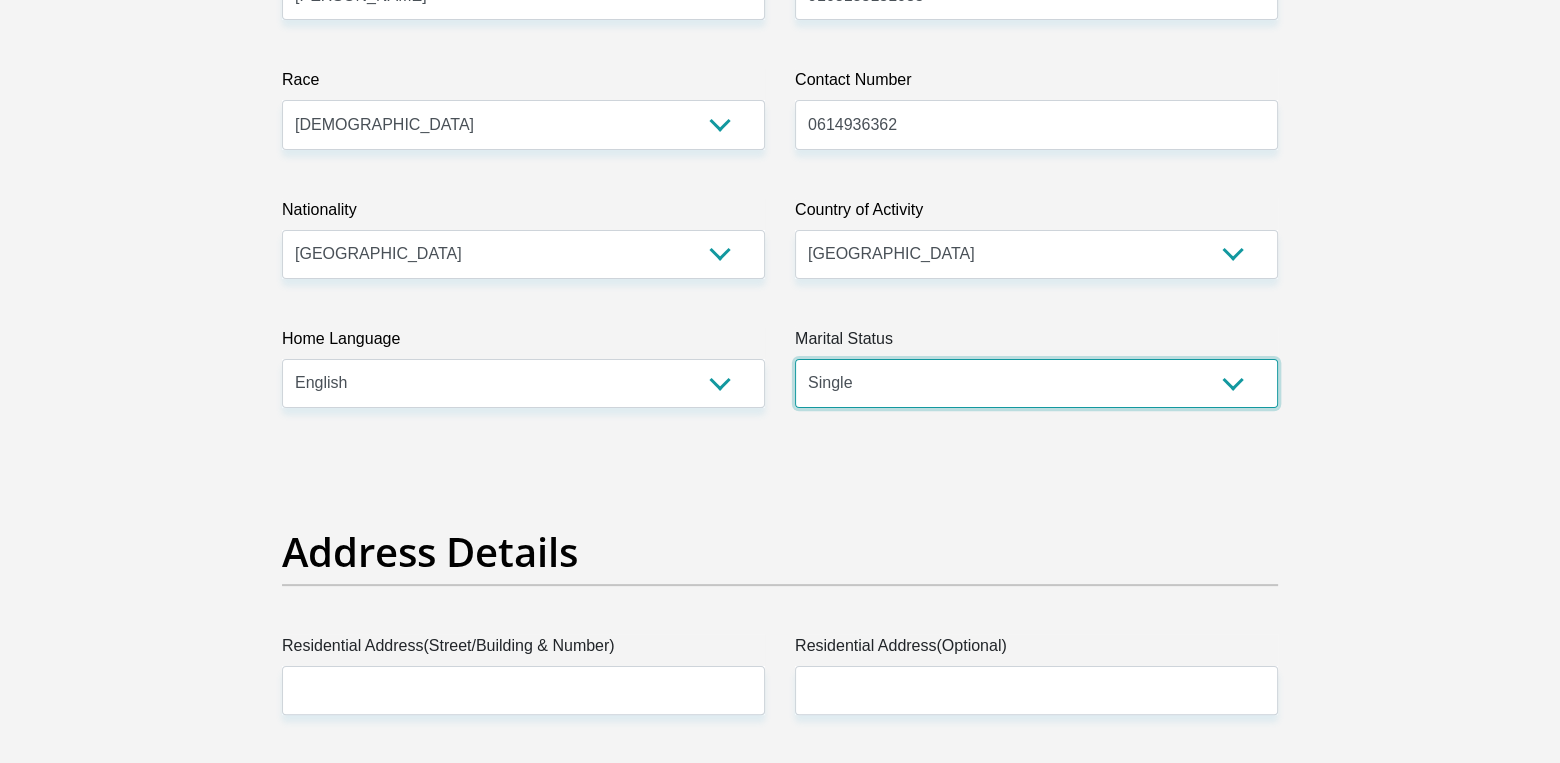 click on "Married ANC
Single
Divorced
Widowed
Married COP or Customary Law" at bounding box center [1036, 383] 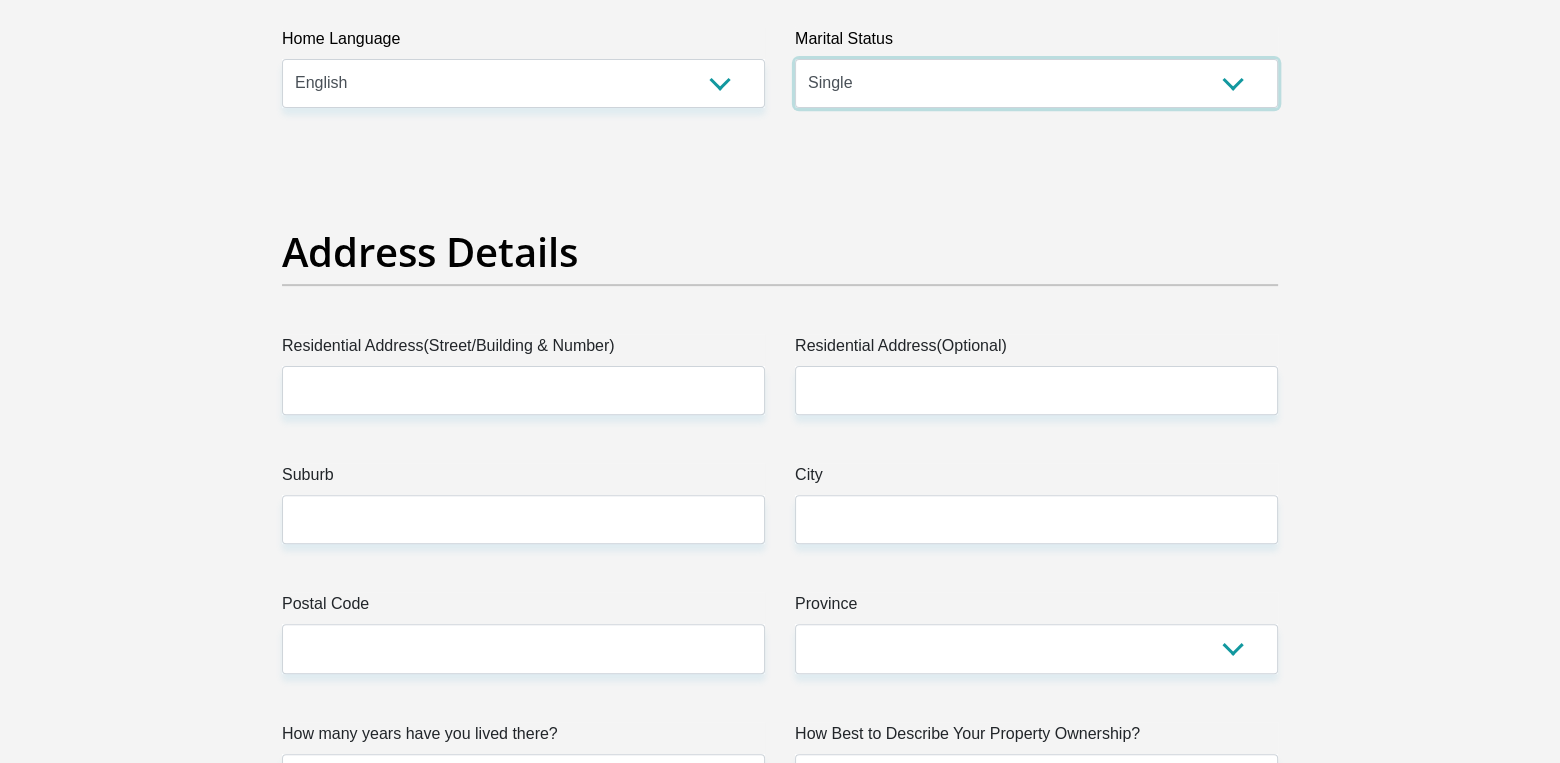 scroll, scrollTop: 904, scrollLeft: 0, axis: vertical 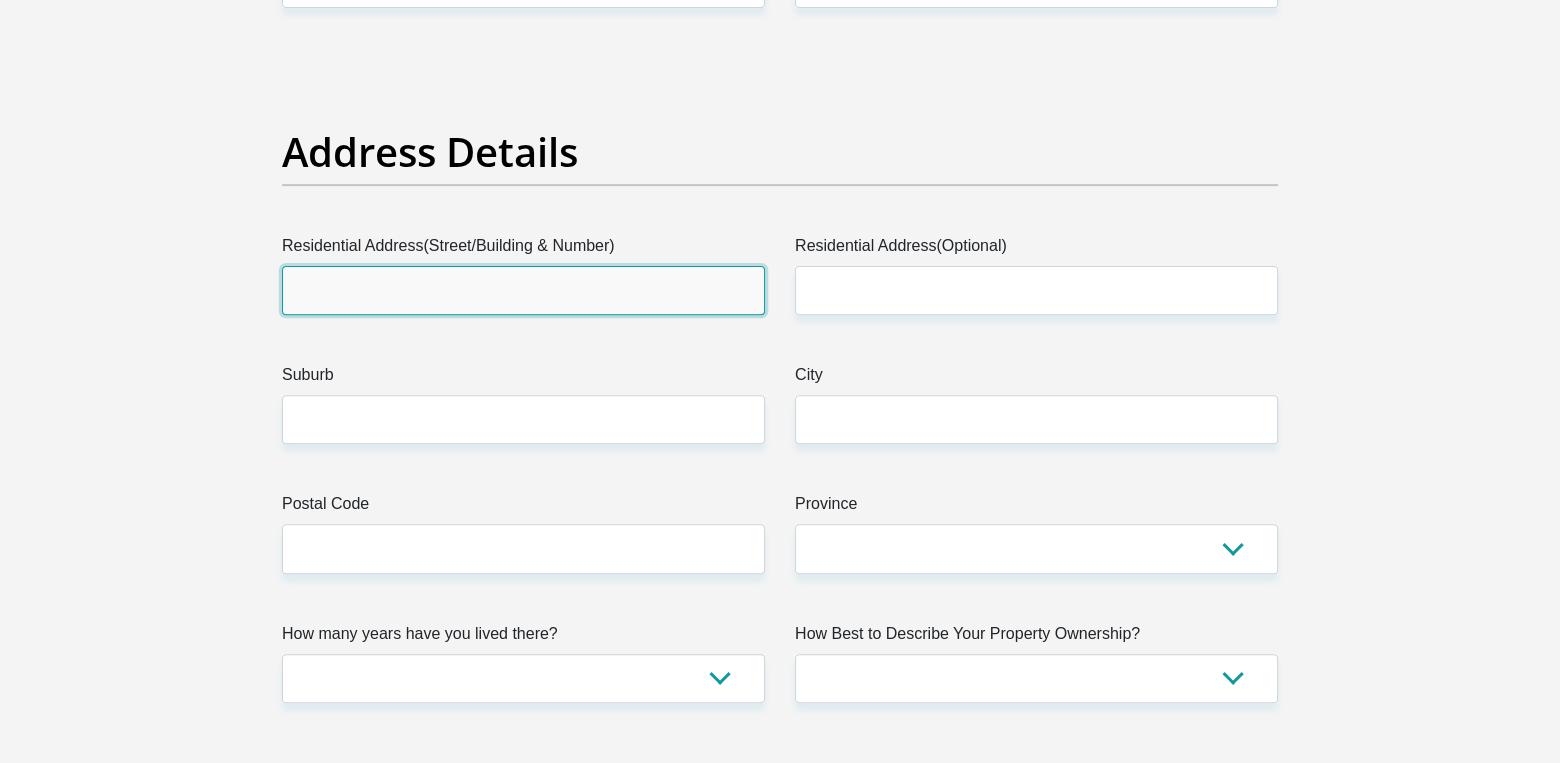 click on "Residential Address(Street/Building & Number)" at bounding box center [523, 290] 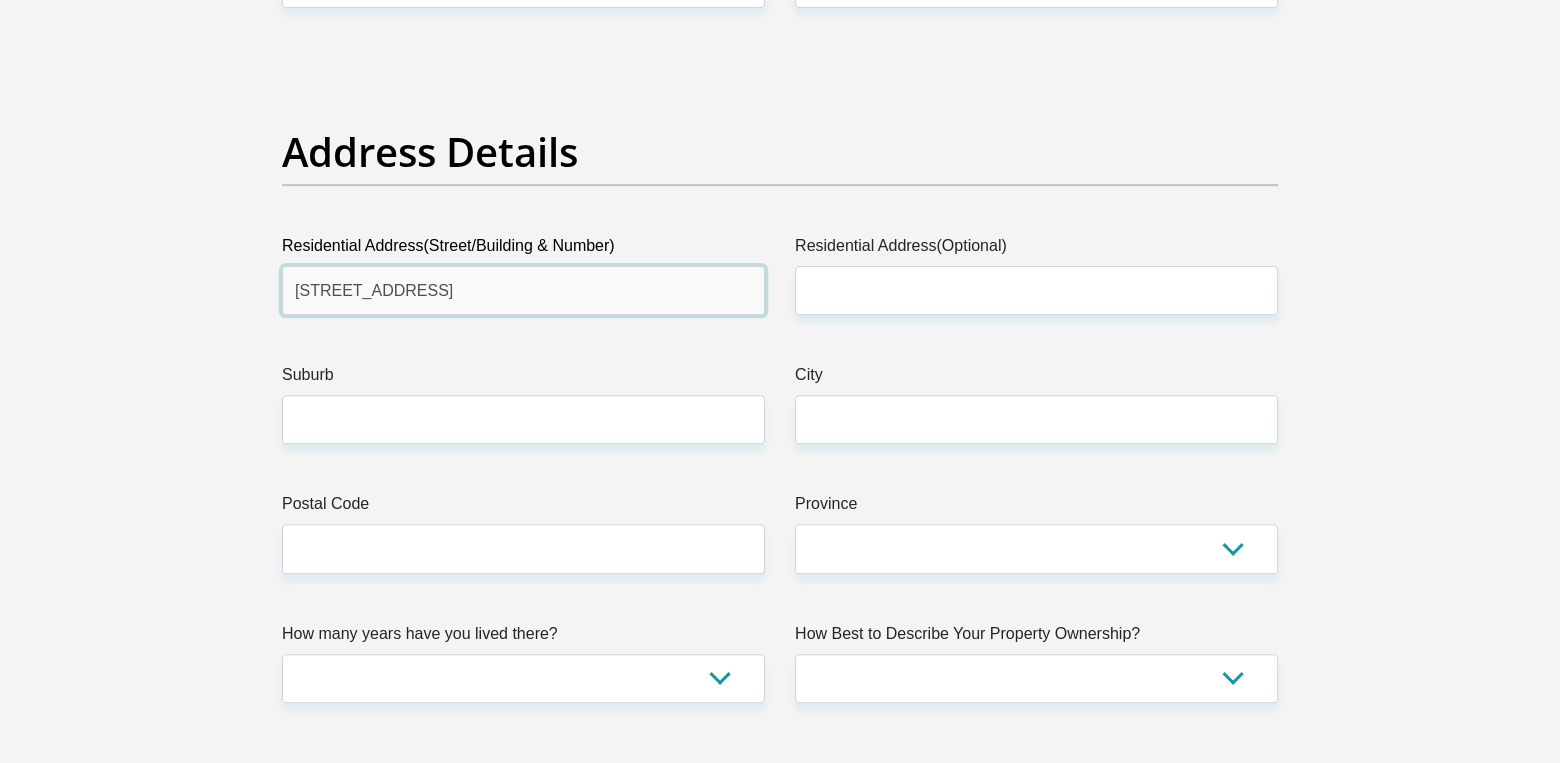 type on "99 Stoneridge Drive" 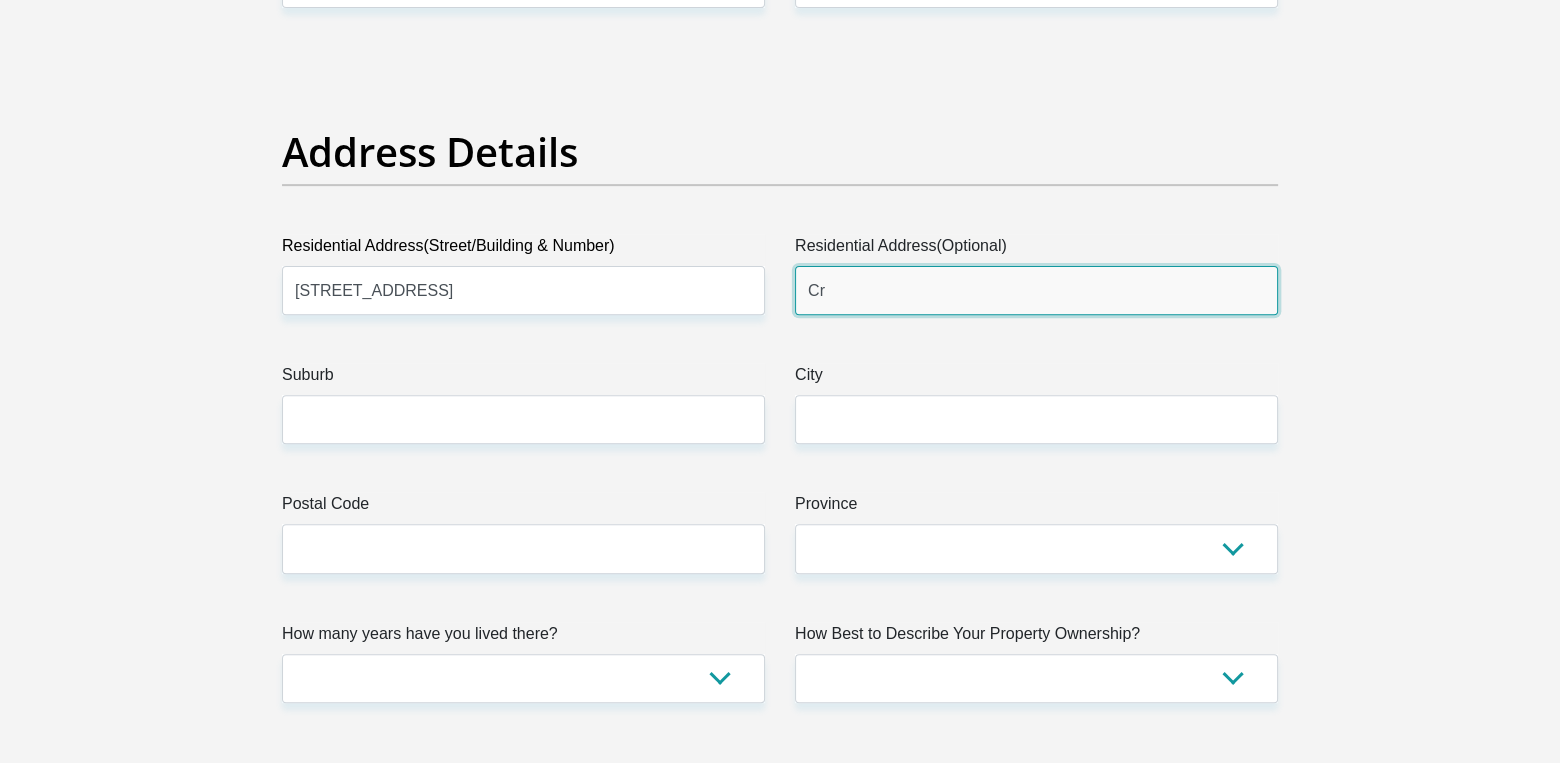 type on "C" 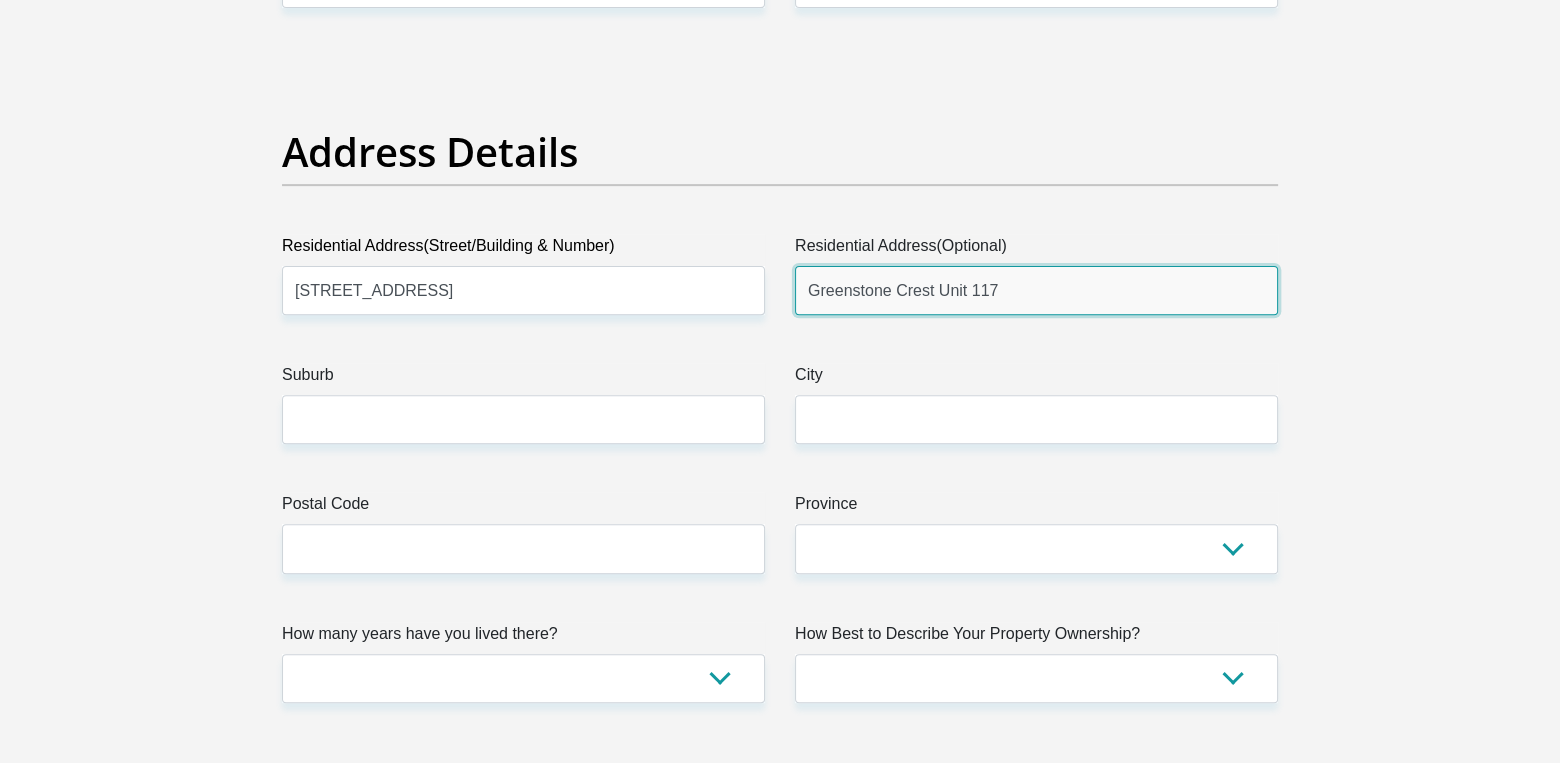 type on "Greenstone Crest Unit 117" 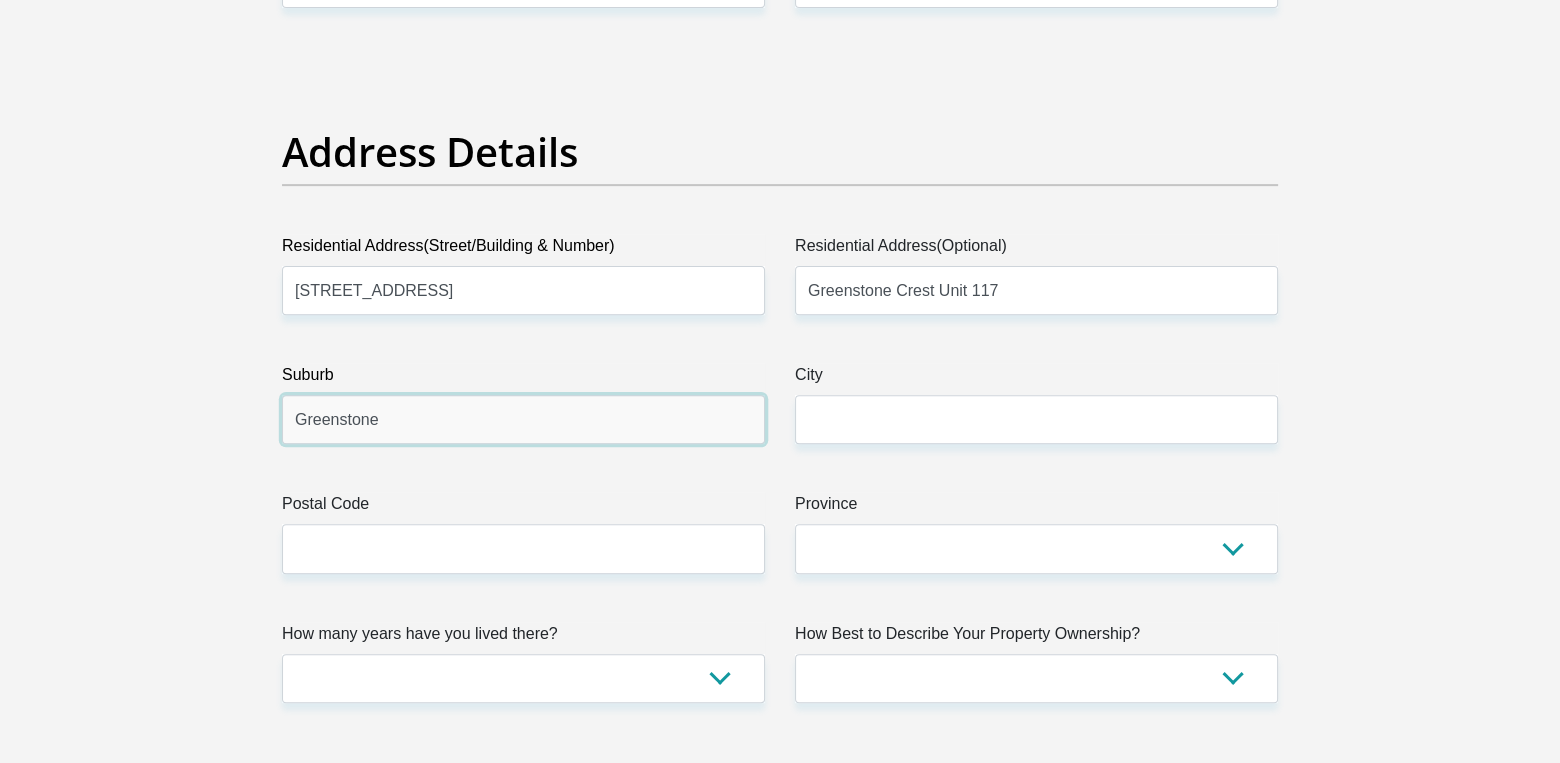 type on "Greenstone" 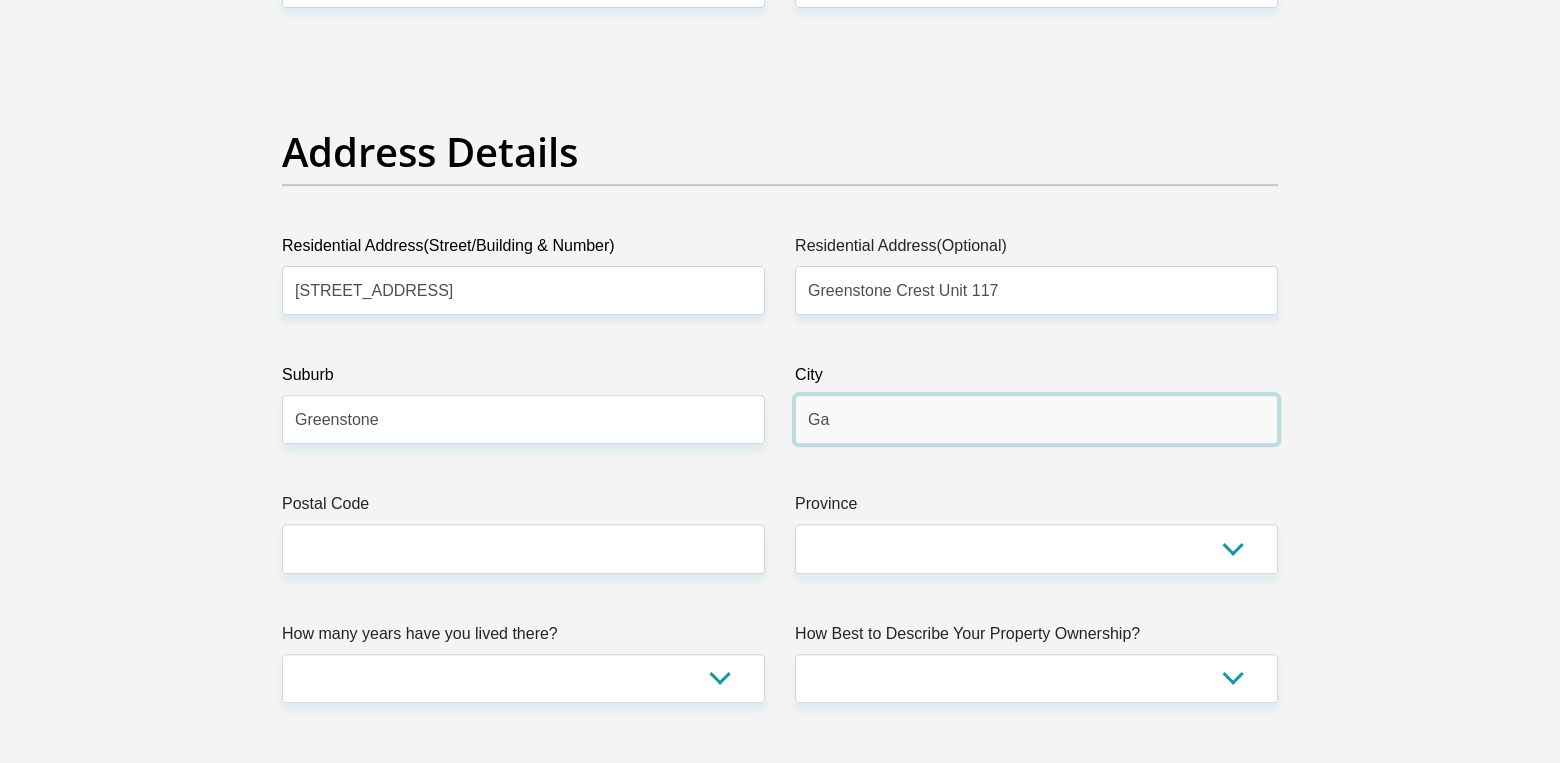 type on "G" 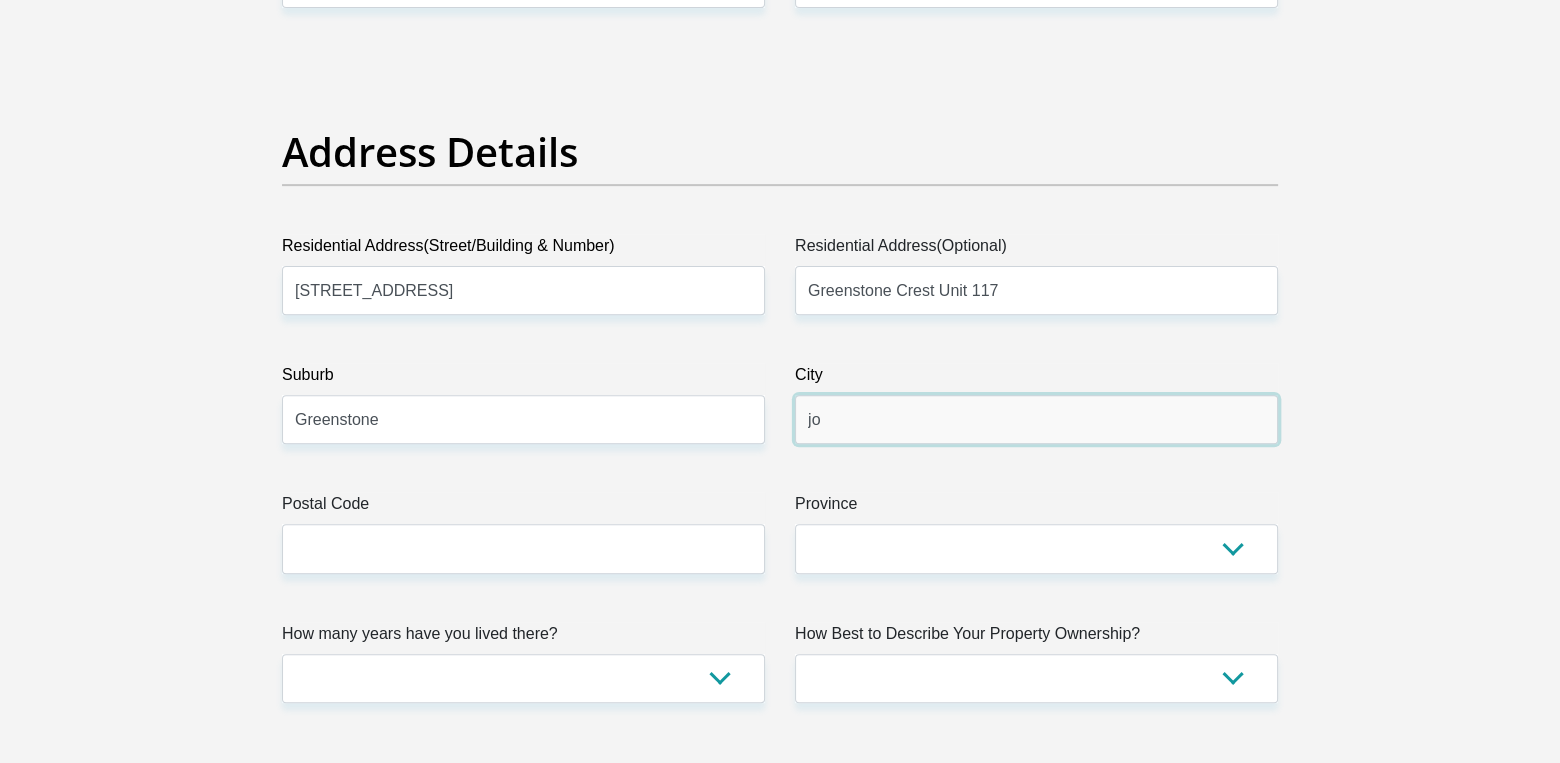 type on "j" 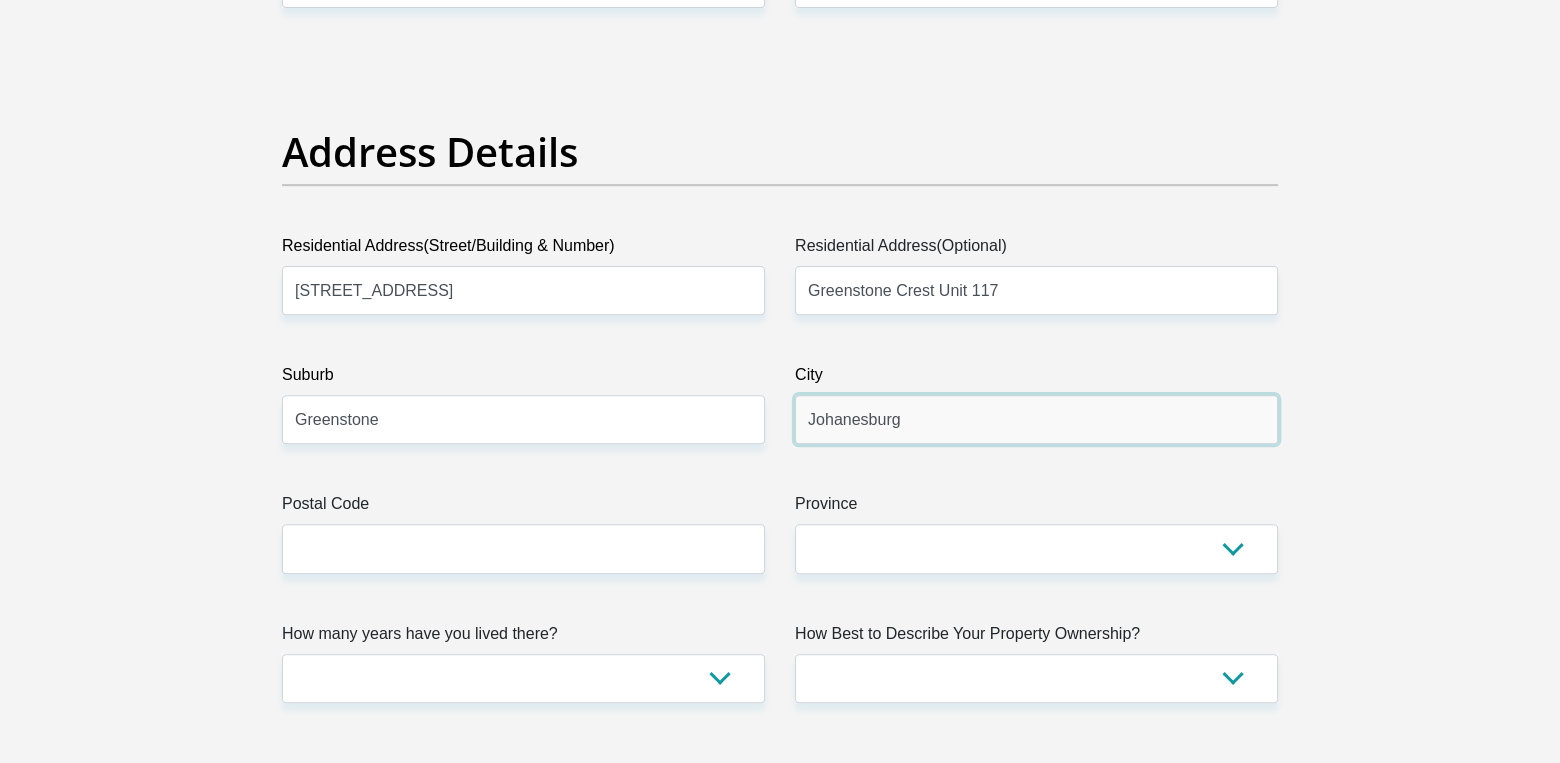 type on "Johanesburg" 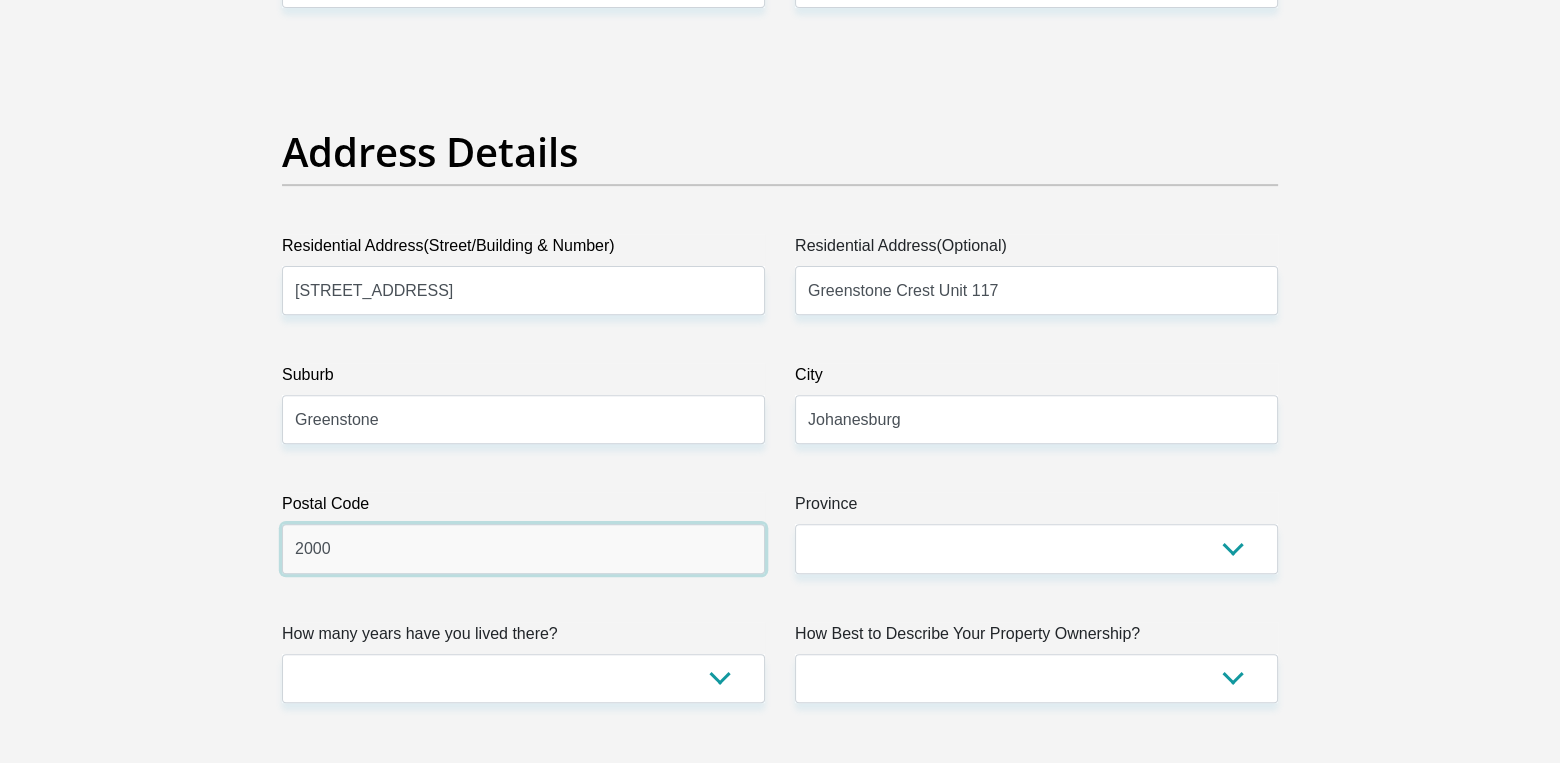 type on "2000" 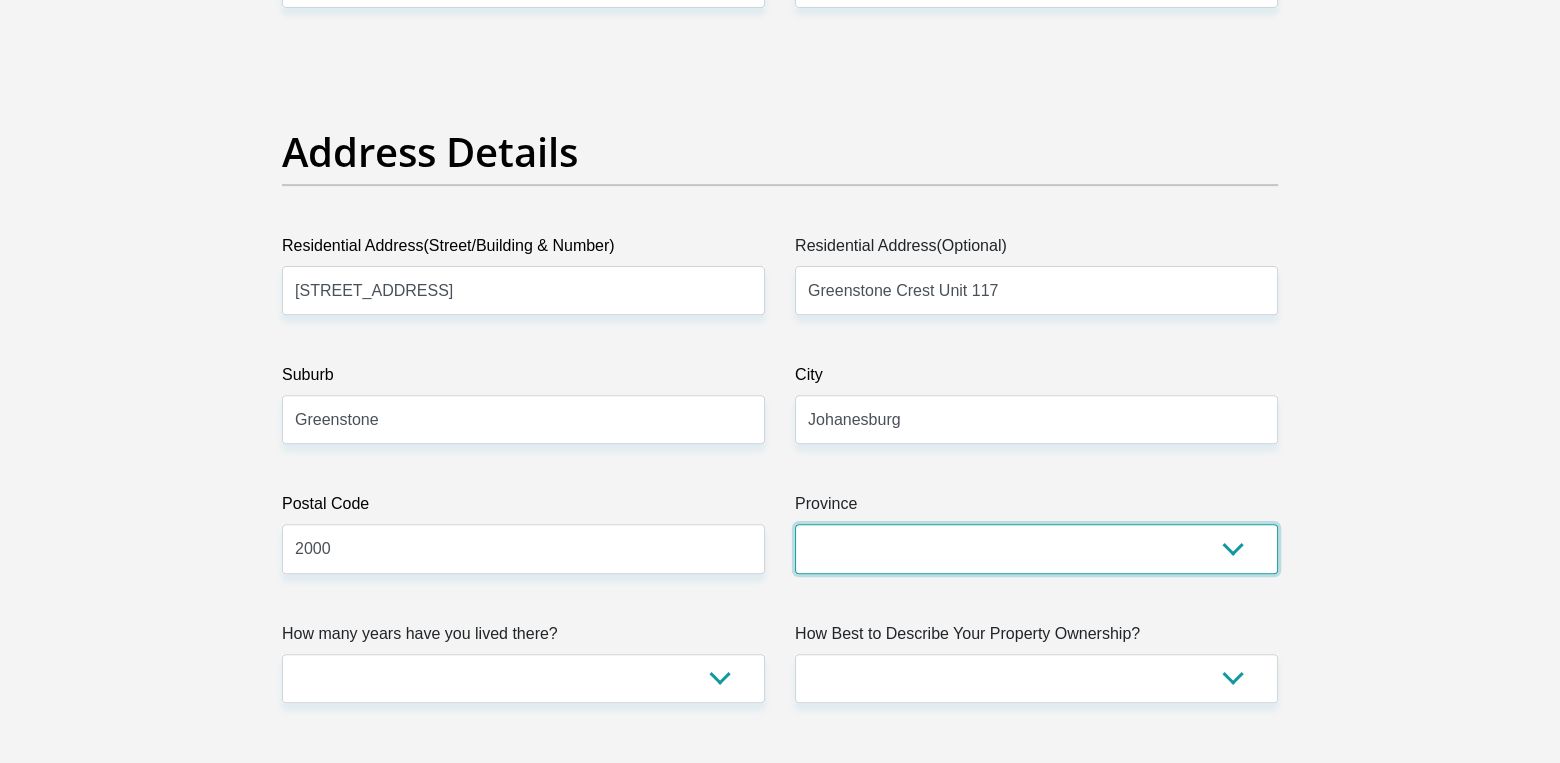 select on "Gauteng" 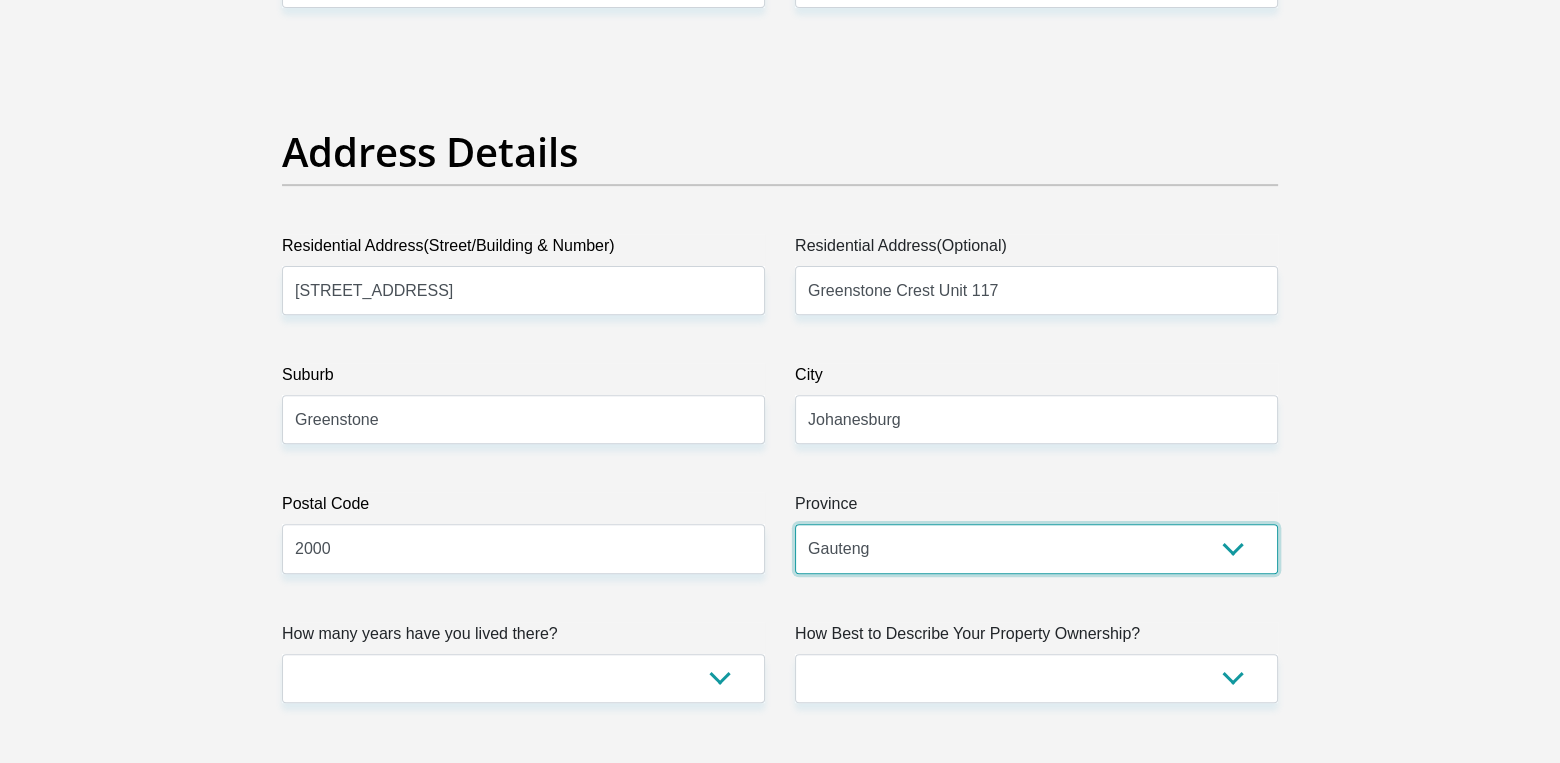click on "Eastern Cape
Free State
Gauteng
KwaZulu-Natal
Limpopo
Mpumalanga
Northern Cape
North West
Western Cape" at bounding box center [1036, 548] 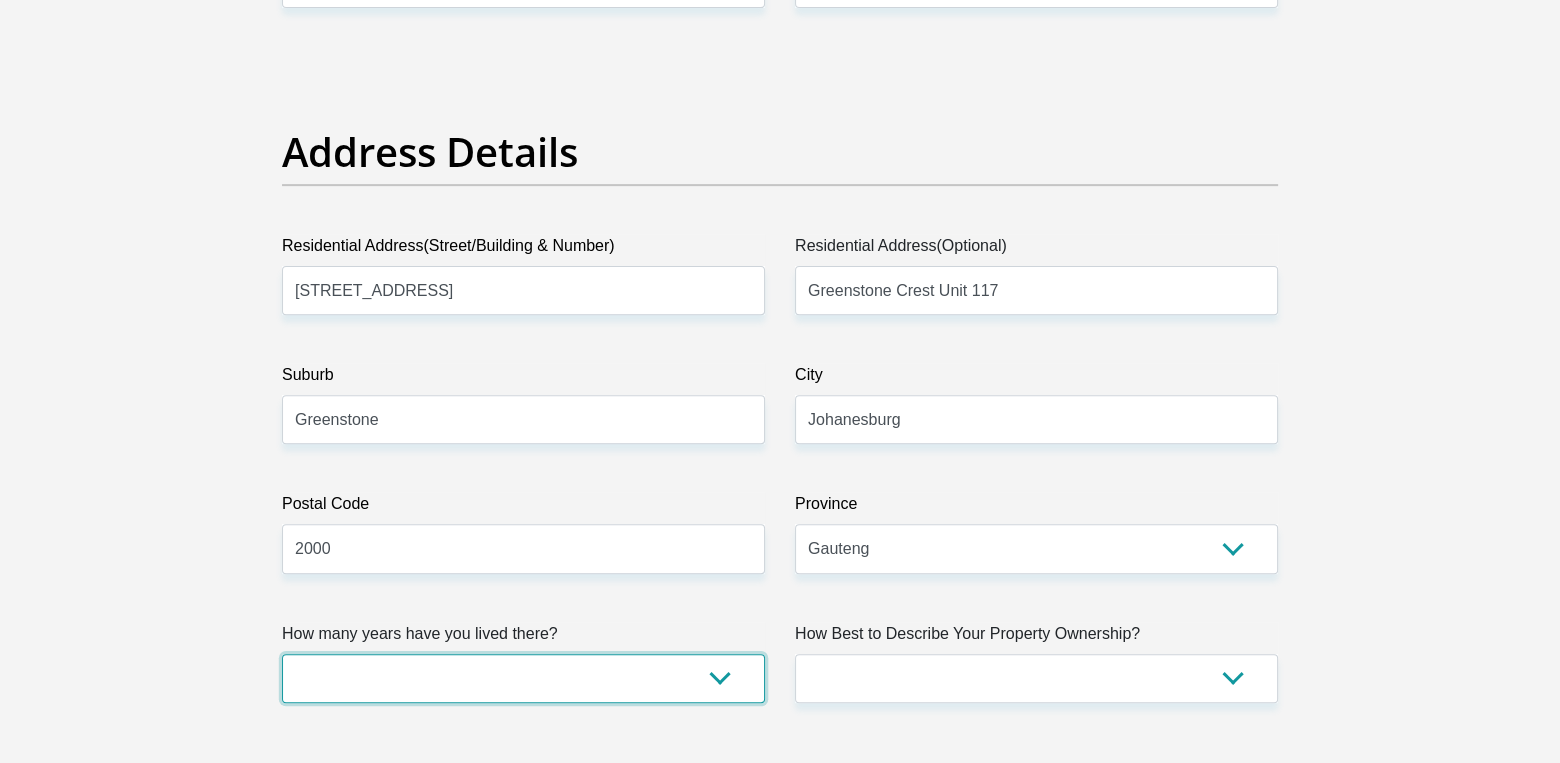 select on "2" 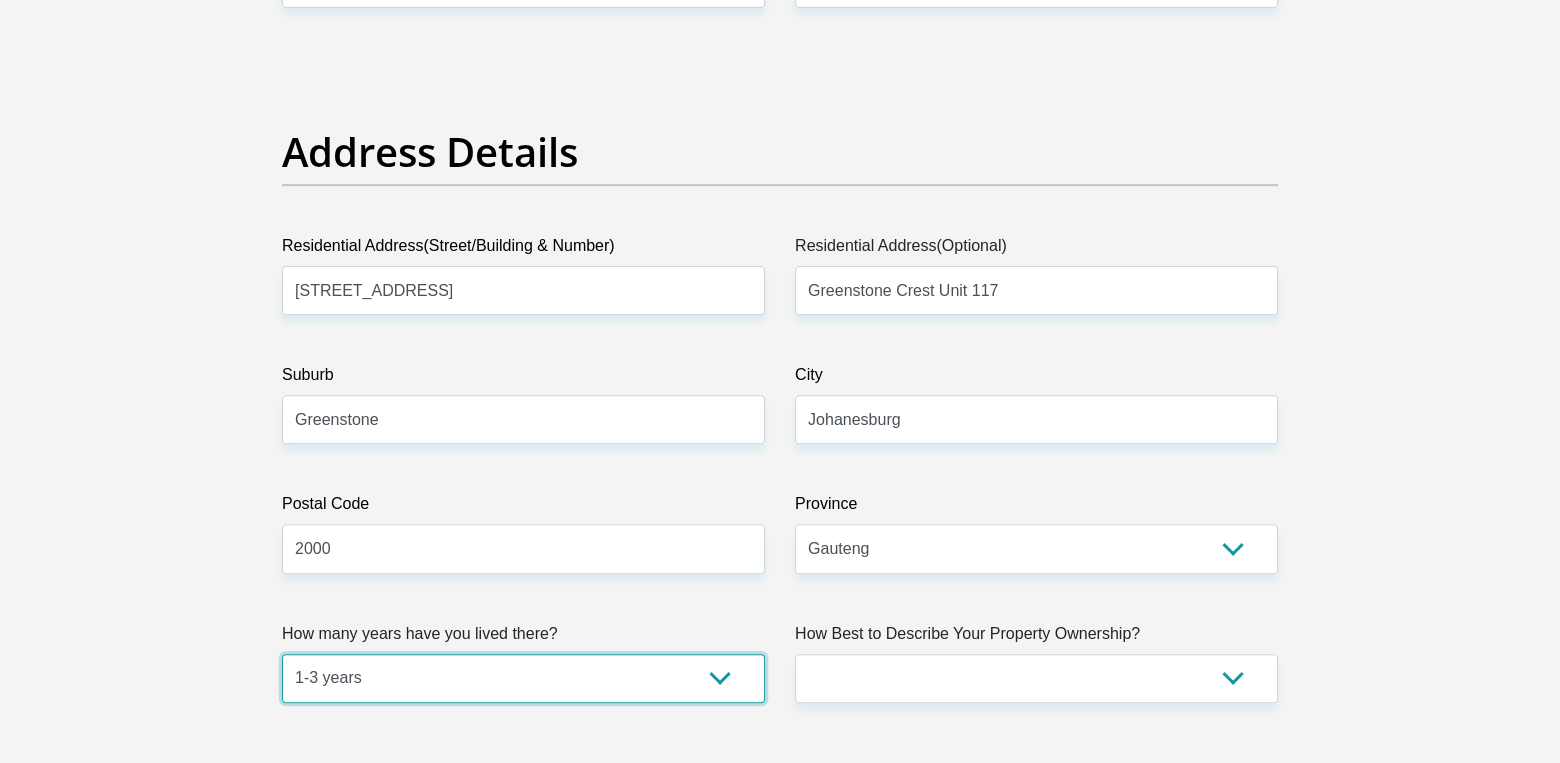 click on "less than 1 year
1-3 years
3-5 years
5+ years" at bounding box center (523, 678) 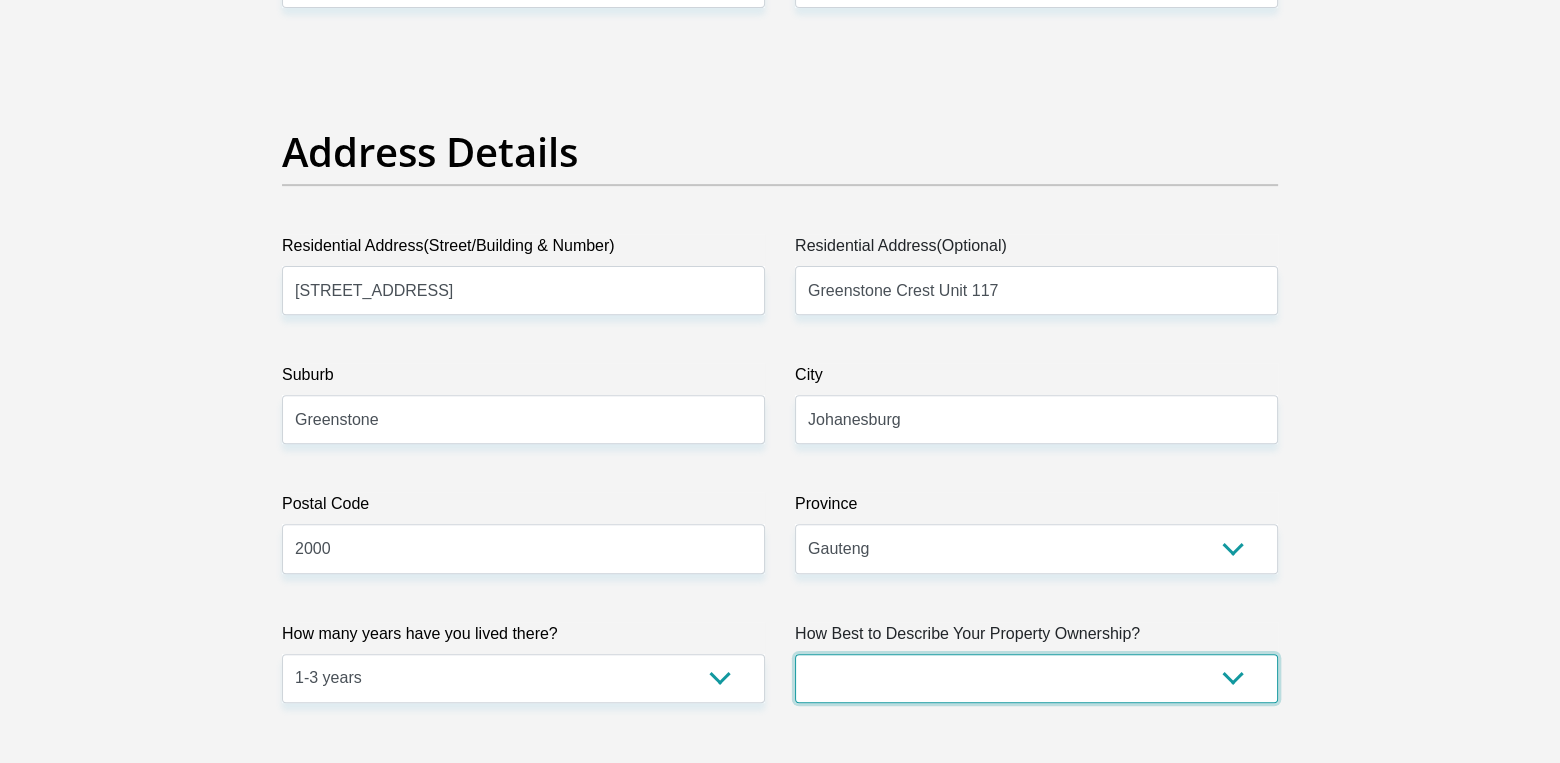 select on "Owned" 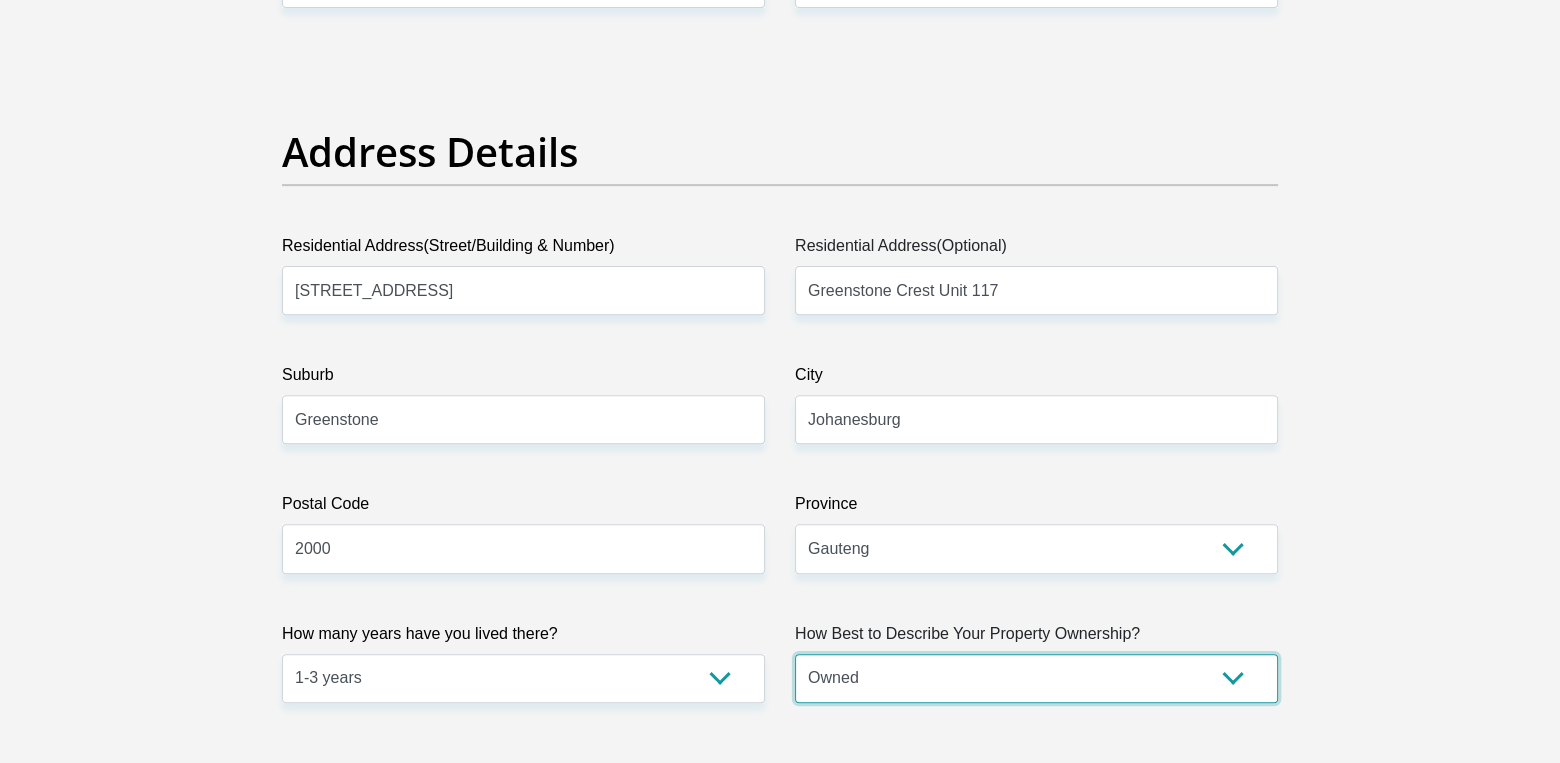 click on "Owned
Rented
Family Owned
Company Dwelling" at bounding box center (1036, 678) 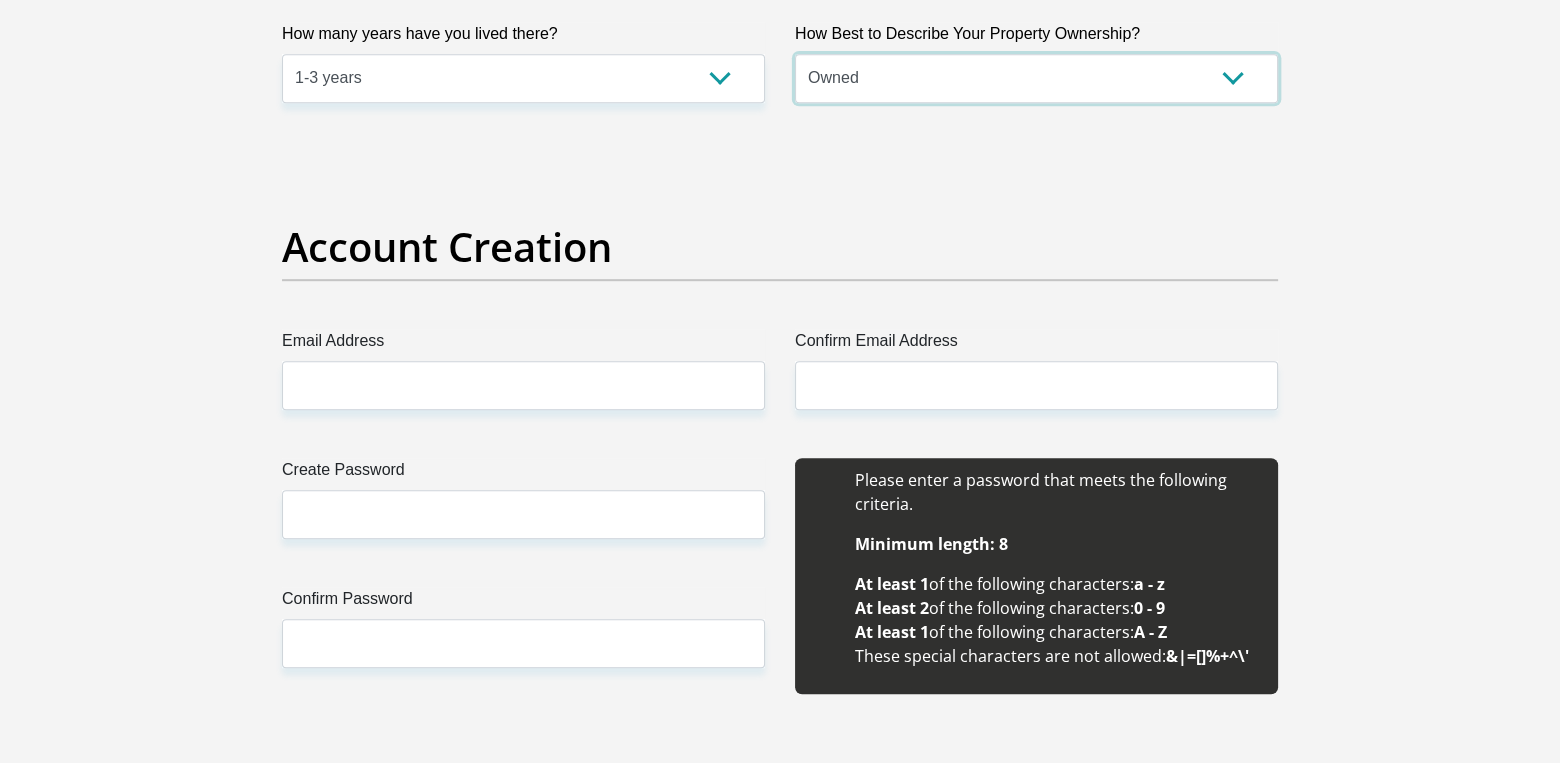 scroll, scrollTop: 1604, scrollLeft: 0, axis: vertical 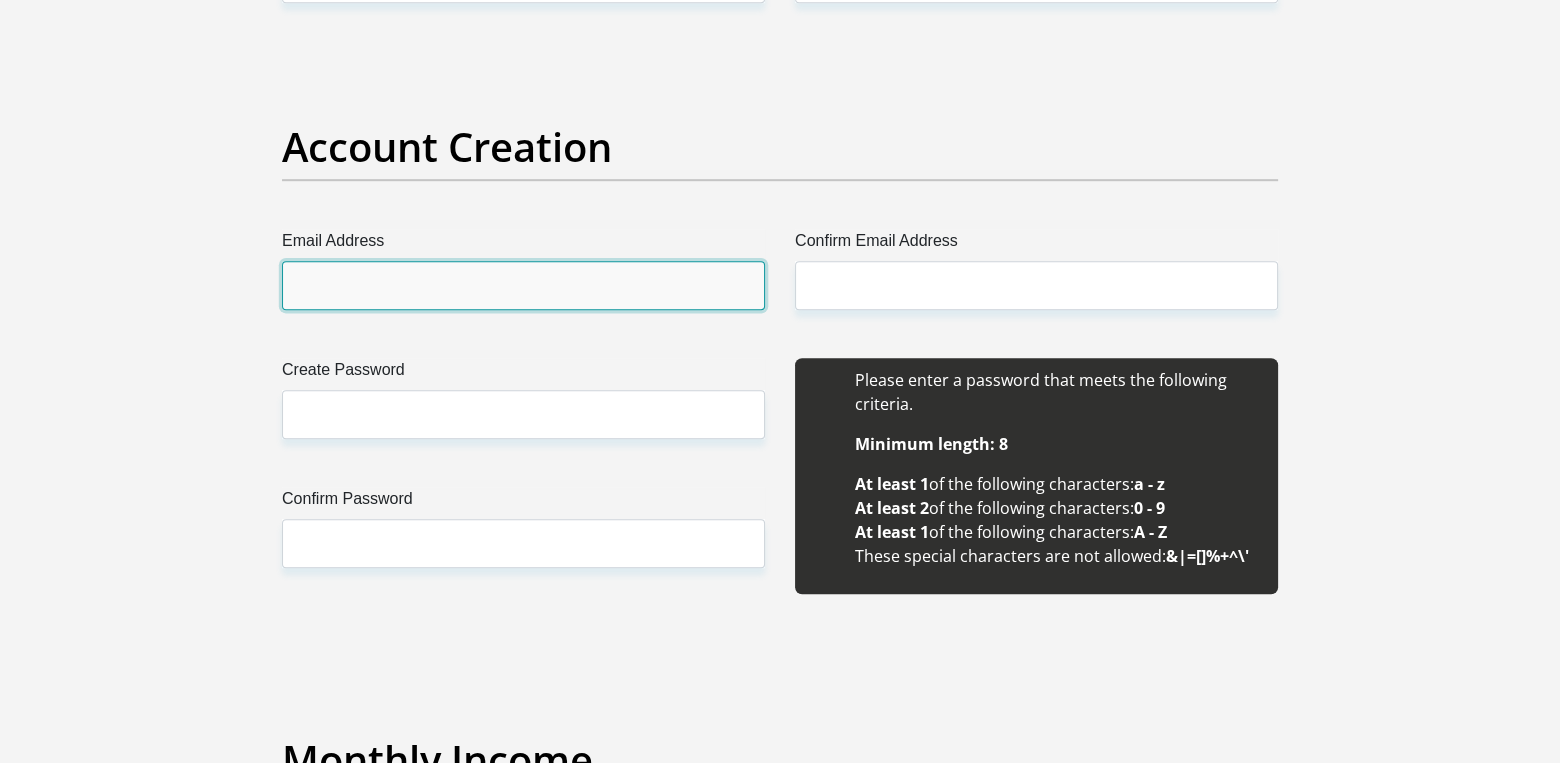 click on "Email Address" at bounding box center [523, 285] 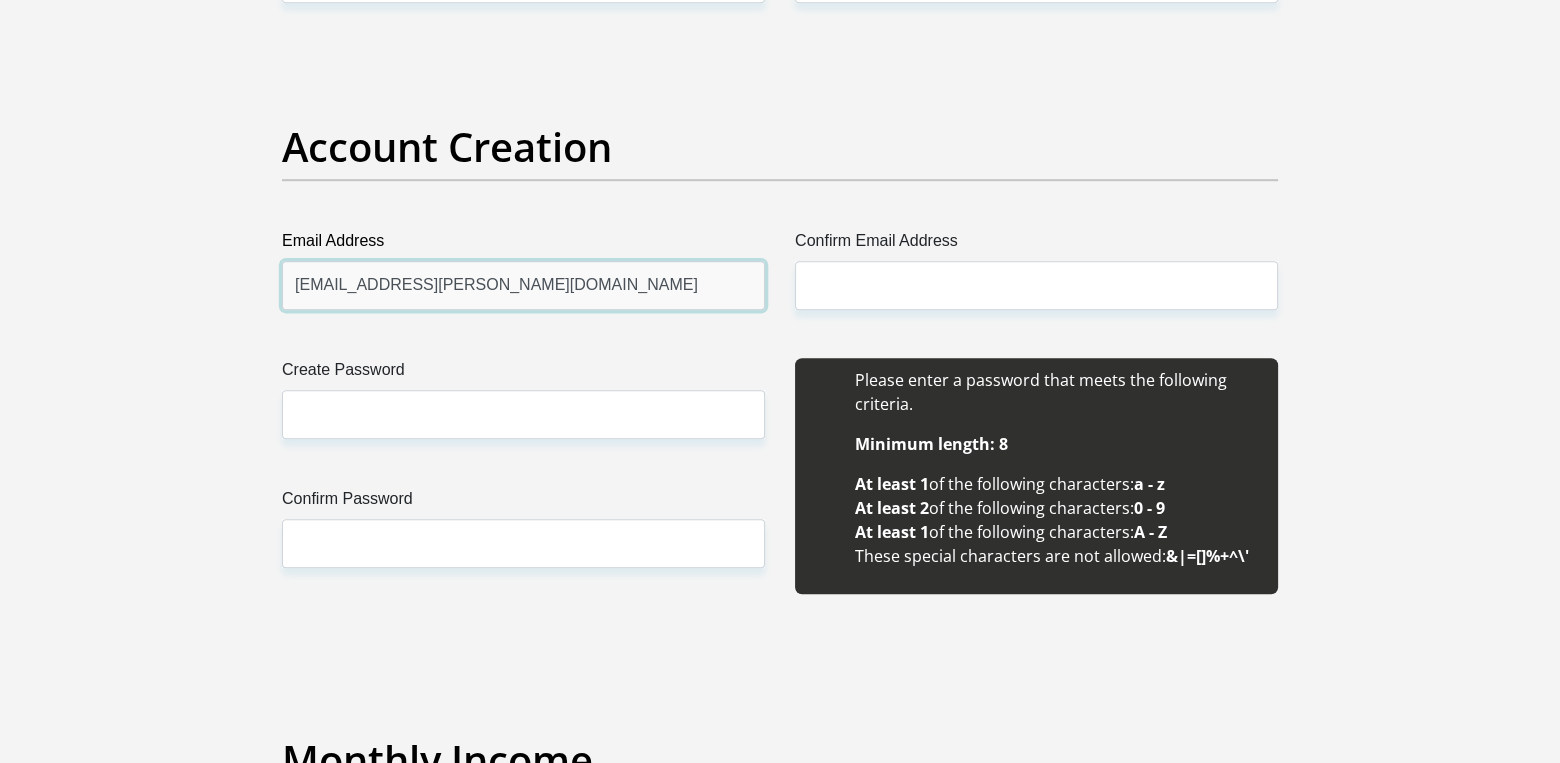 type on "kimeshen.naiker@gmail.com" 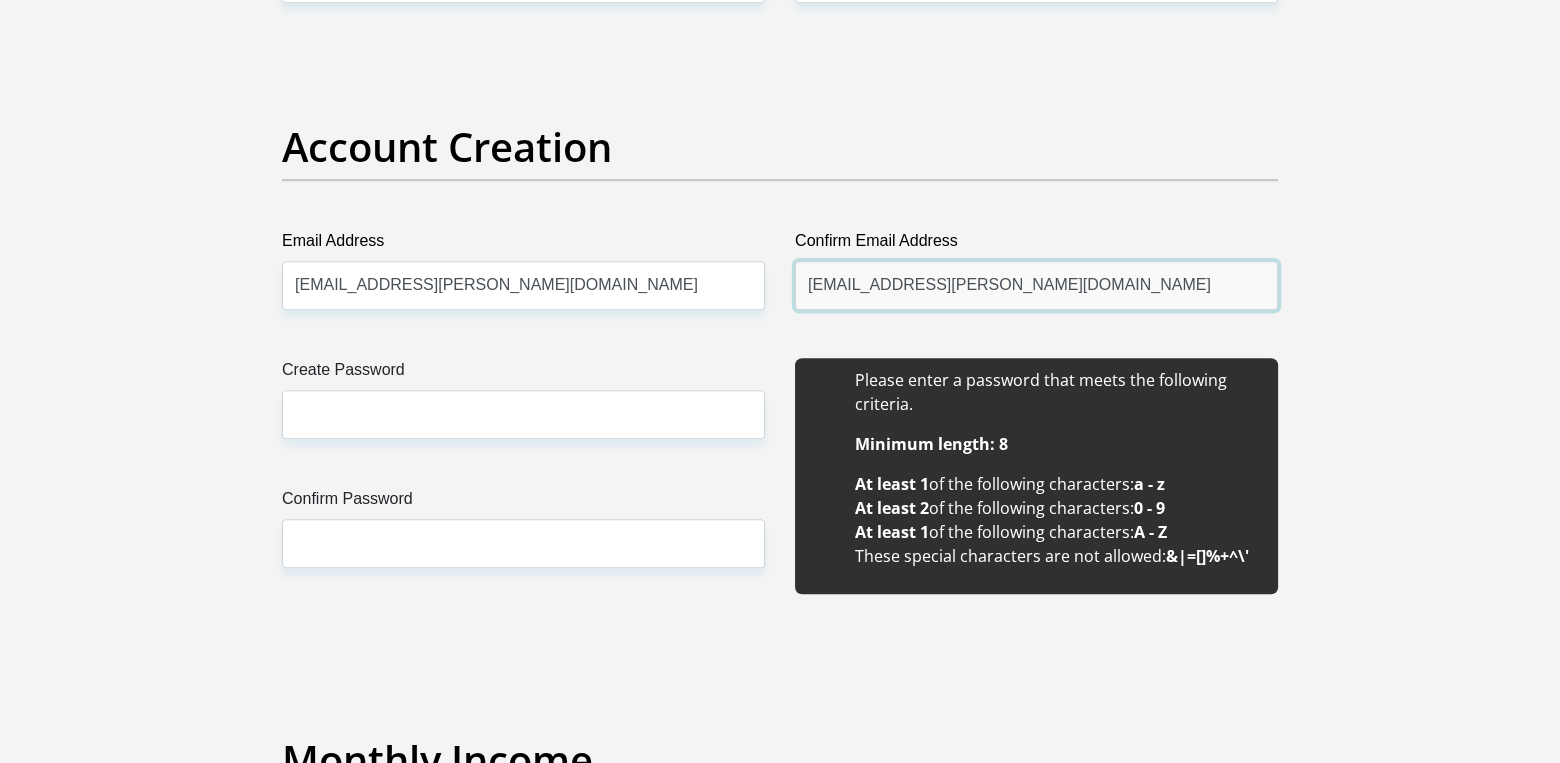 type on "kimeshen.naiker@gmail.com" 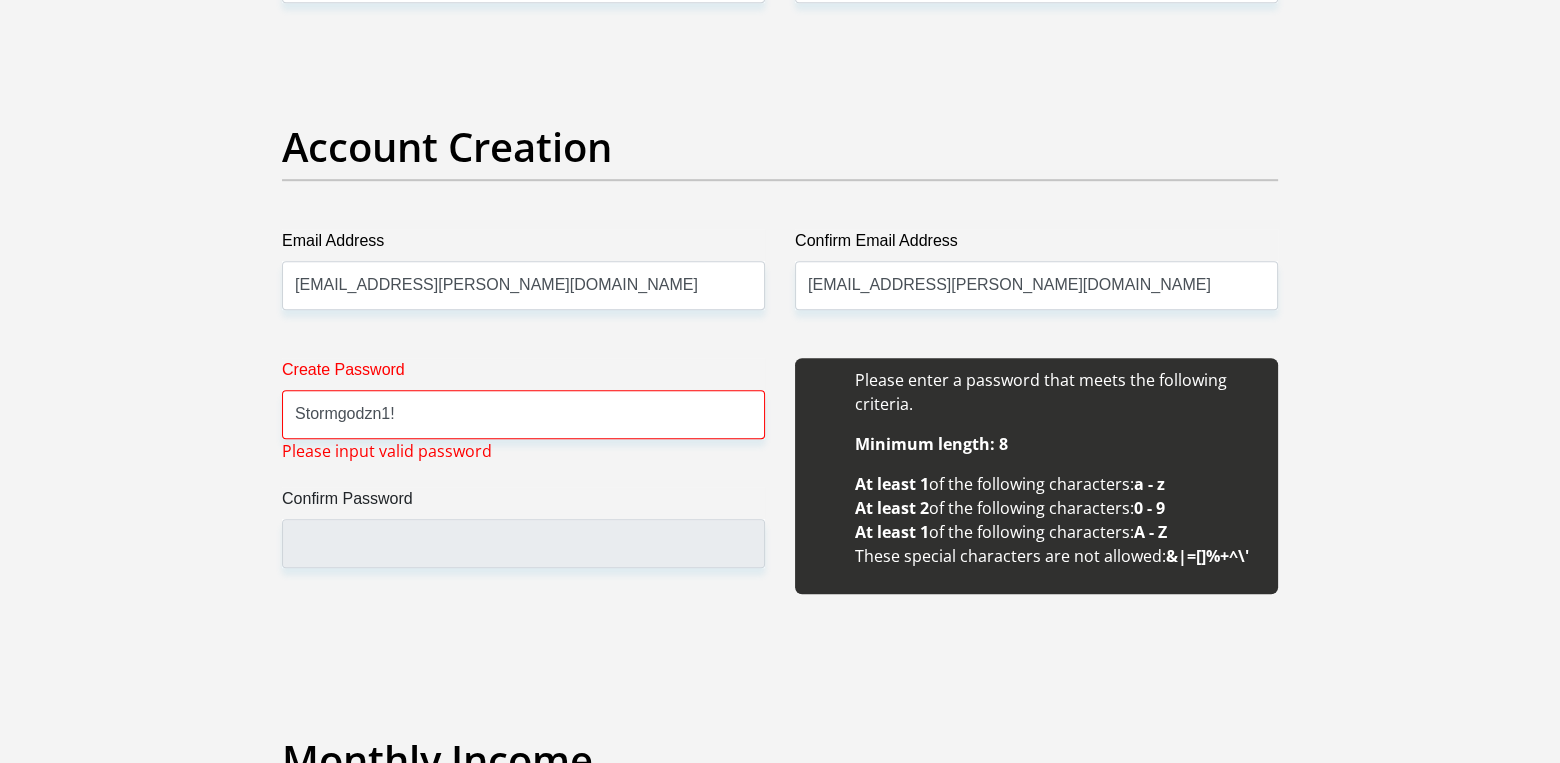 click on "Confirm Password" at bounding box center [523, 527] 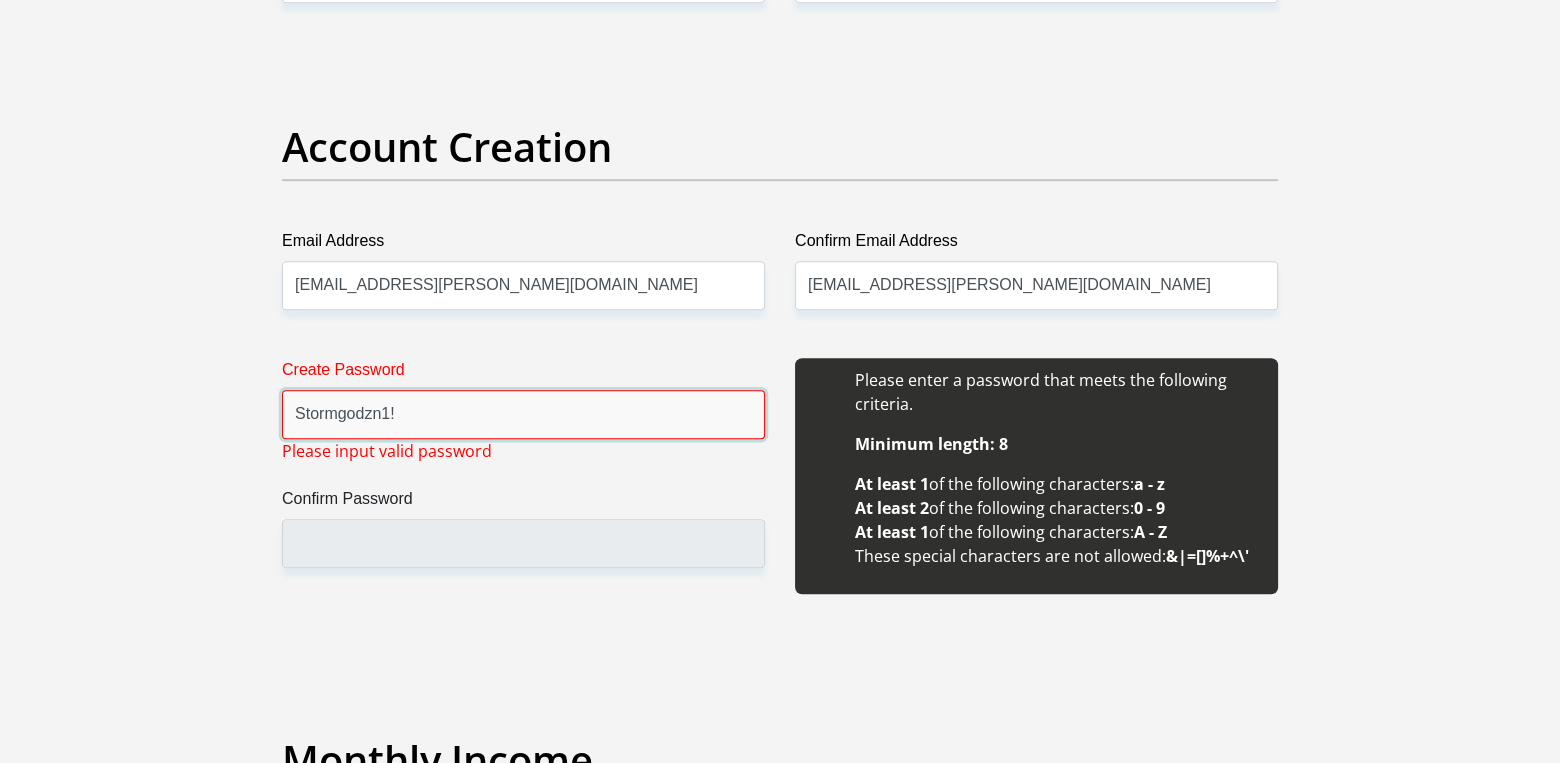 click on "Stormgodzn1!" at bounding box center [523, 414] 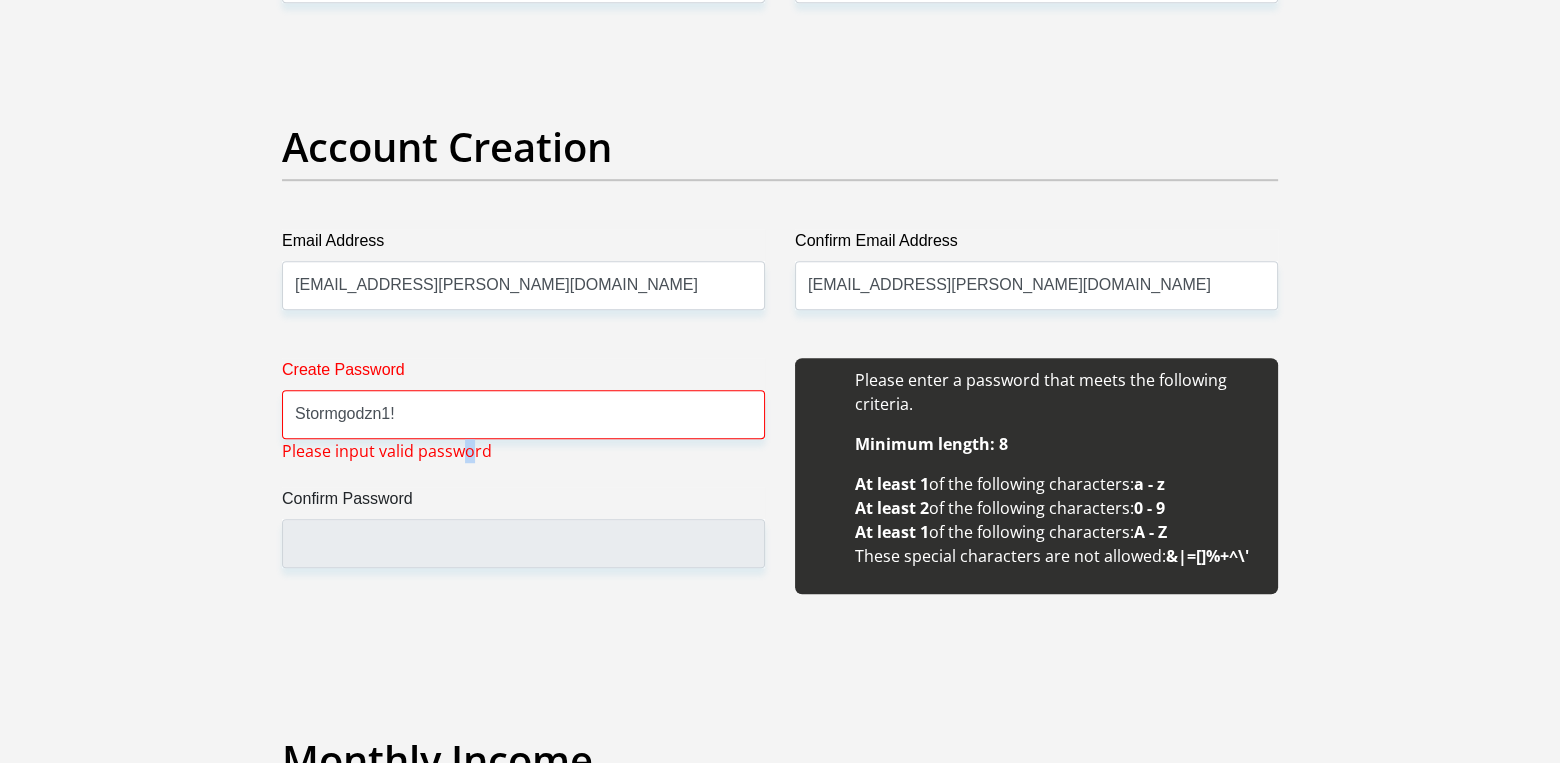 drag, startPoint x: 470, startPoint y: 447, endPoint x: 546, endPoint y: 466, distance: 78.339005 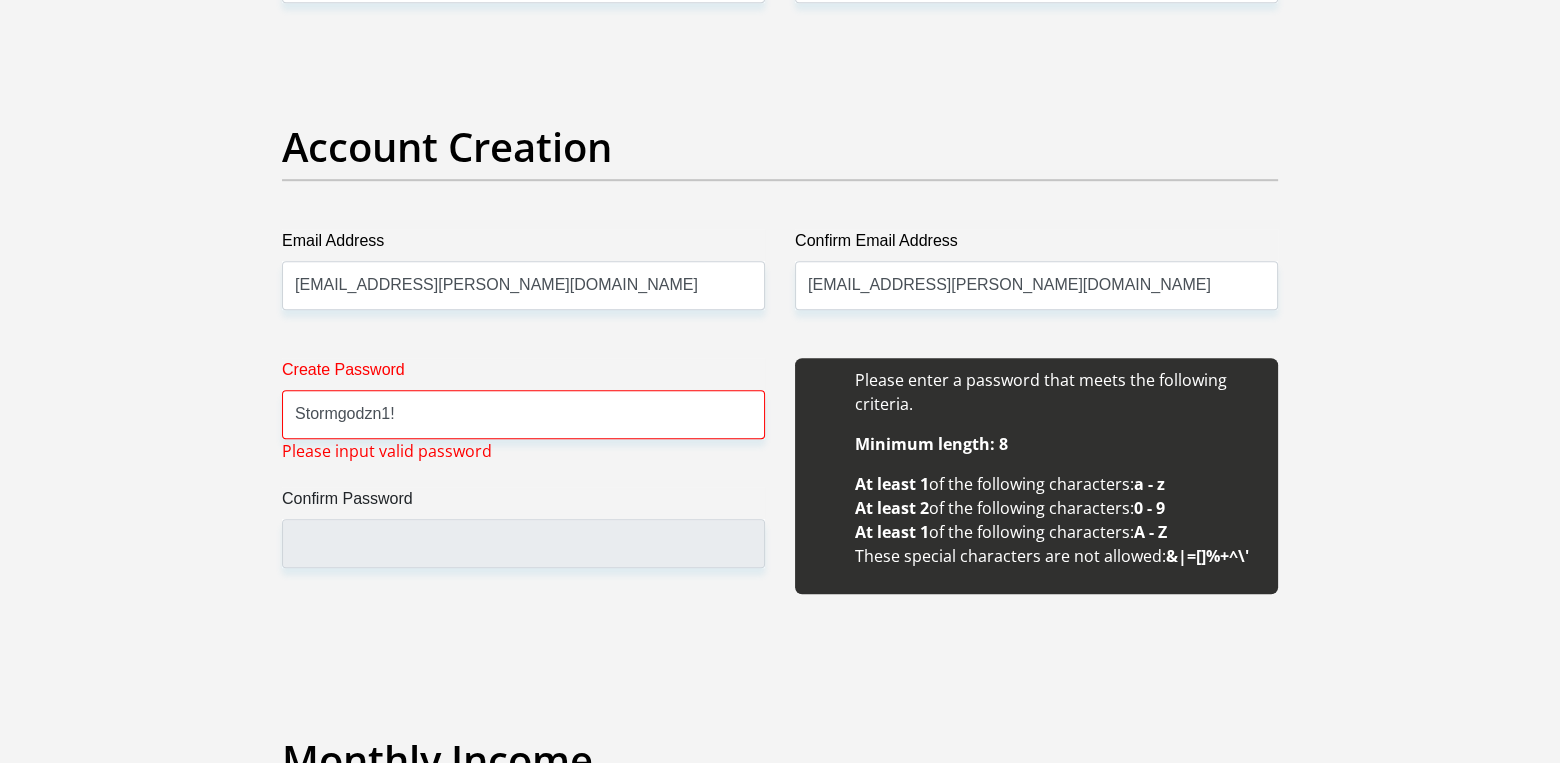 drag, startPoint x: 550, startPoint y: 466, endPoint x: 645, endPoint y: 472, distance: 95.189285 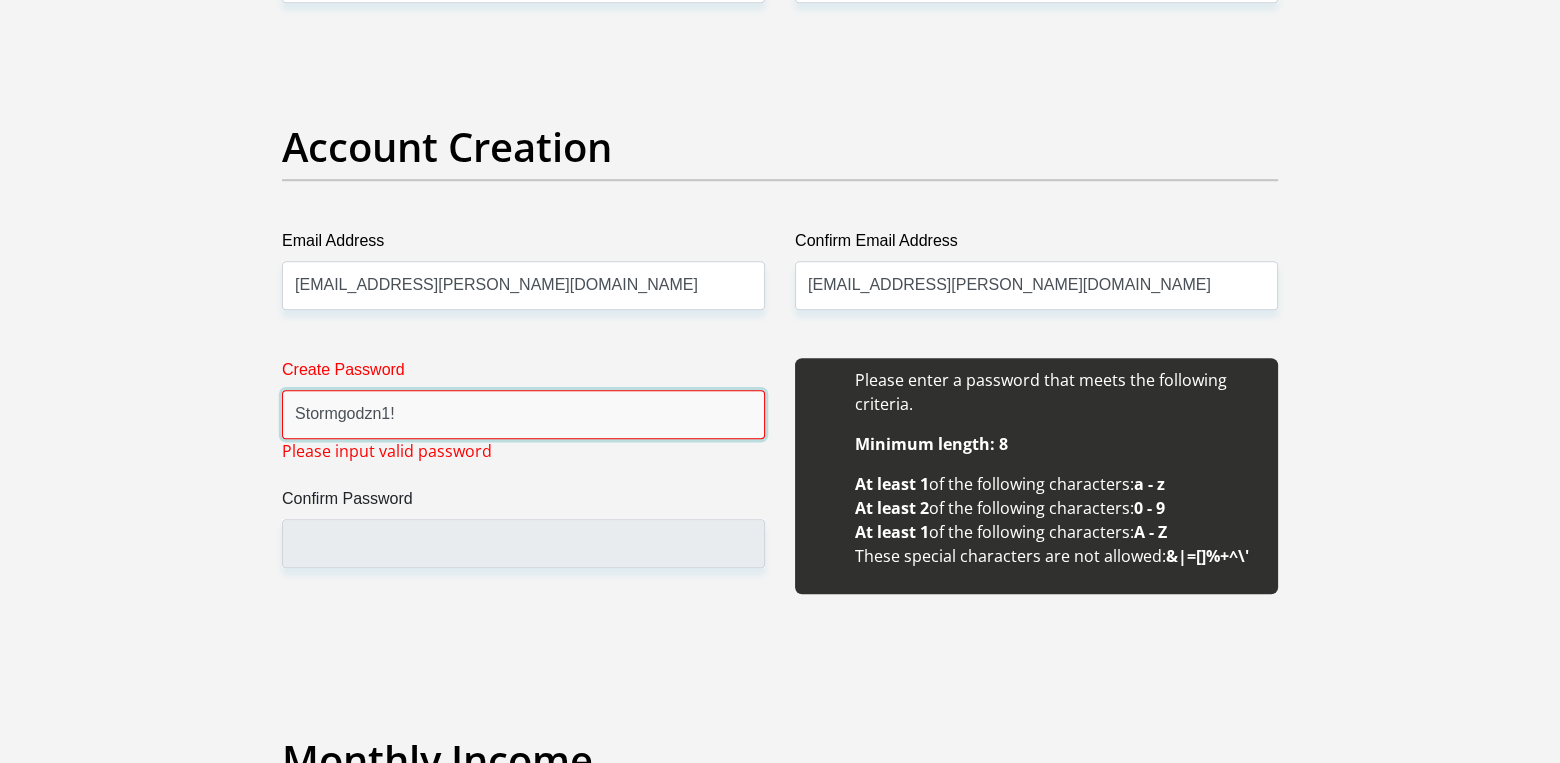 drag, startPoint x: 314, startPoint y: 421, endPoint x: 304, endPoint y: 423, distance: 10.198039 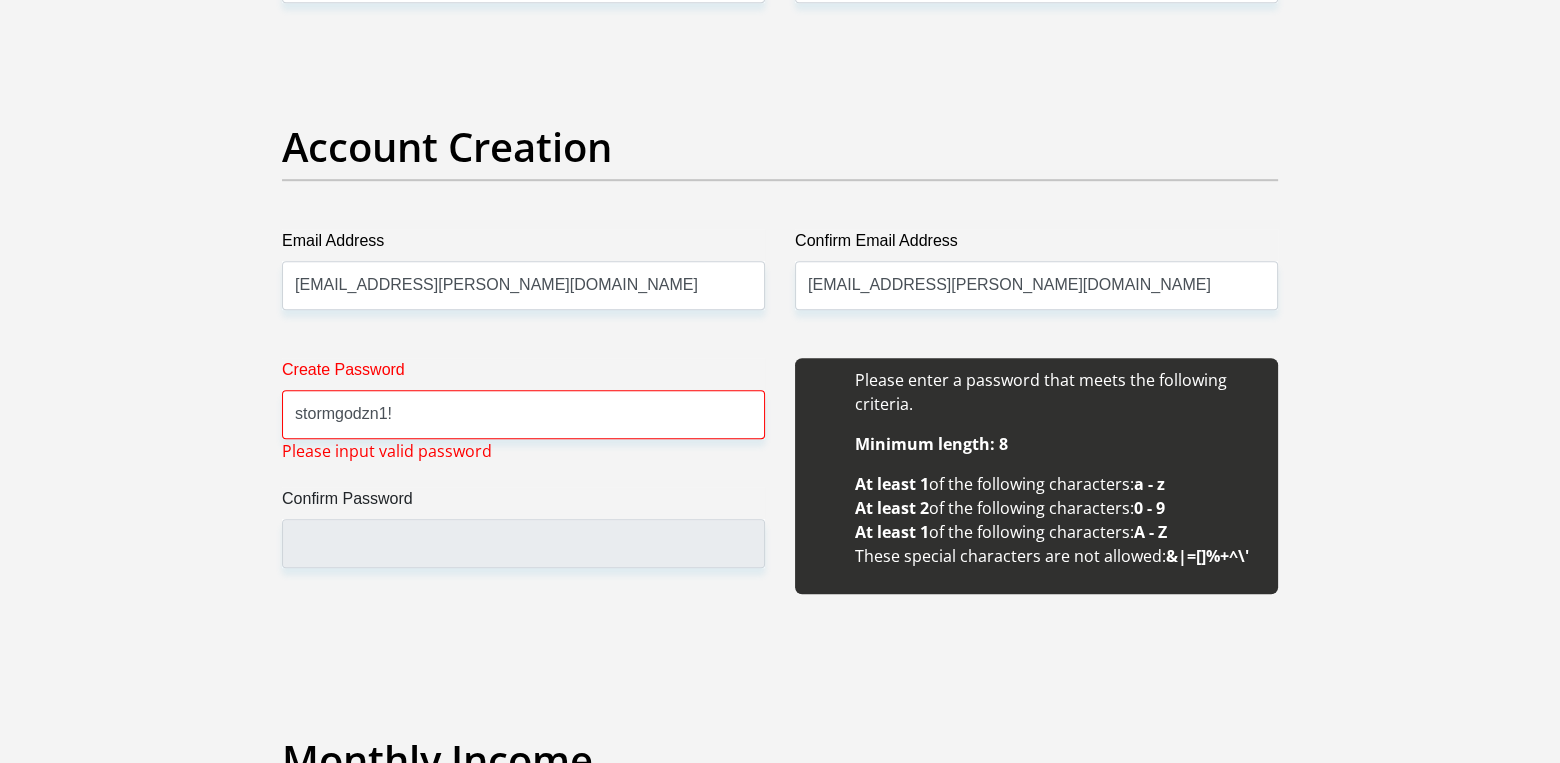 drag, startPoint x: 598, startPoint y: 443, endPoint x: 591, endPoint y: 424, distance: 20.248457 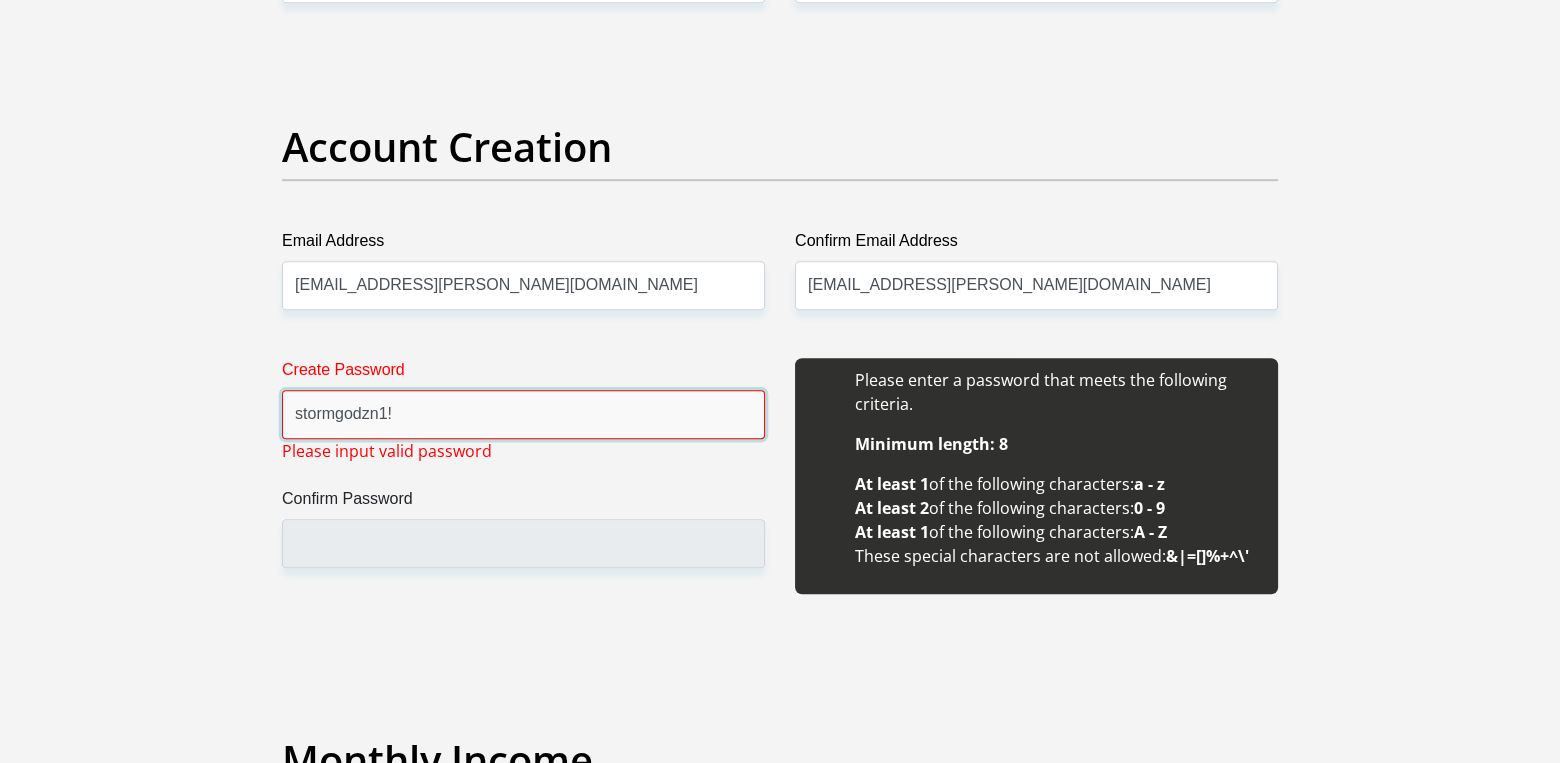 click on "stormgodzn1!" at bounding box center (523, 414) 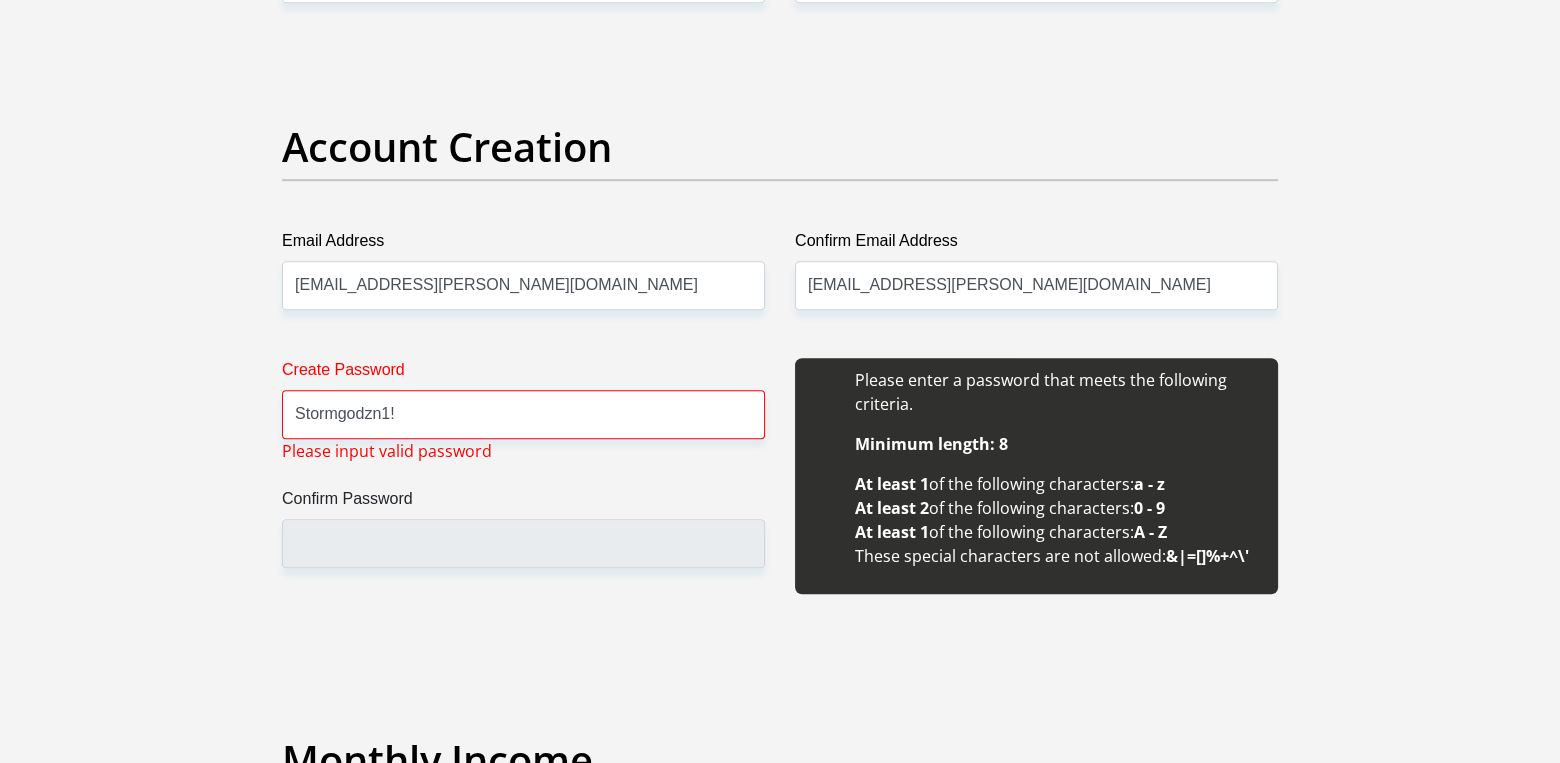 click on "Personal Details
Title
Mr
Ms
Mrs
Dr
Other
First Name
Kimeshen
Surname
Naiker
ID Number
9103135151085
Please input valid ID number
Race
Black
Coloured
Indian
White
Other
Contact Number
0614936362
Please input valid contact number" at bounding box center [780, 1969] 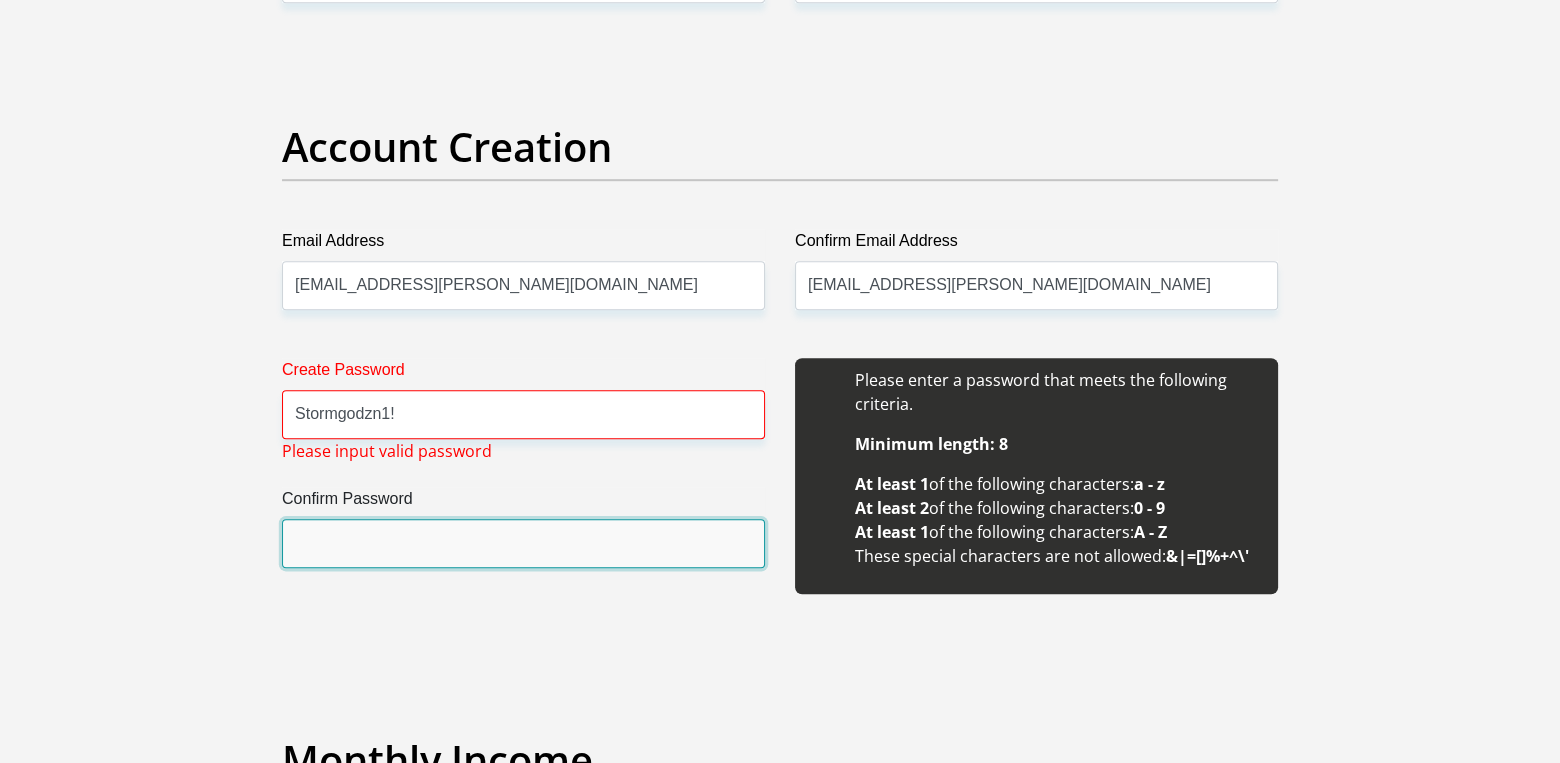 click on "Confirm Password" at bounding box center (523, 543) 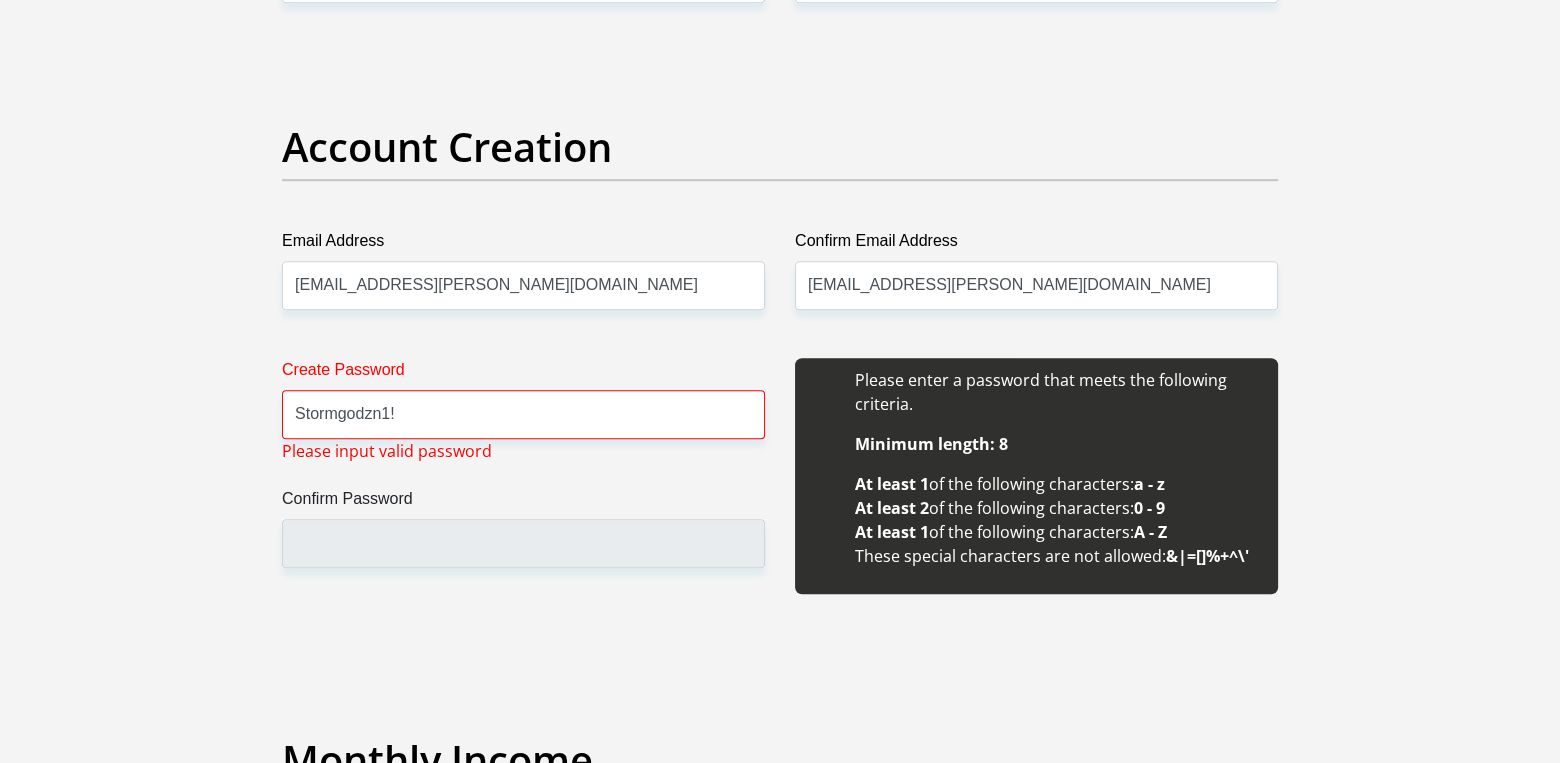 click on "Create Password
Stormgodzn1!
Please input valid password
Confirm Password" at bounding box center (523, 487) 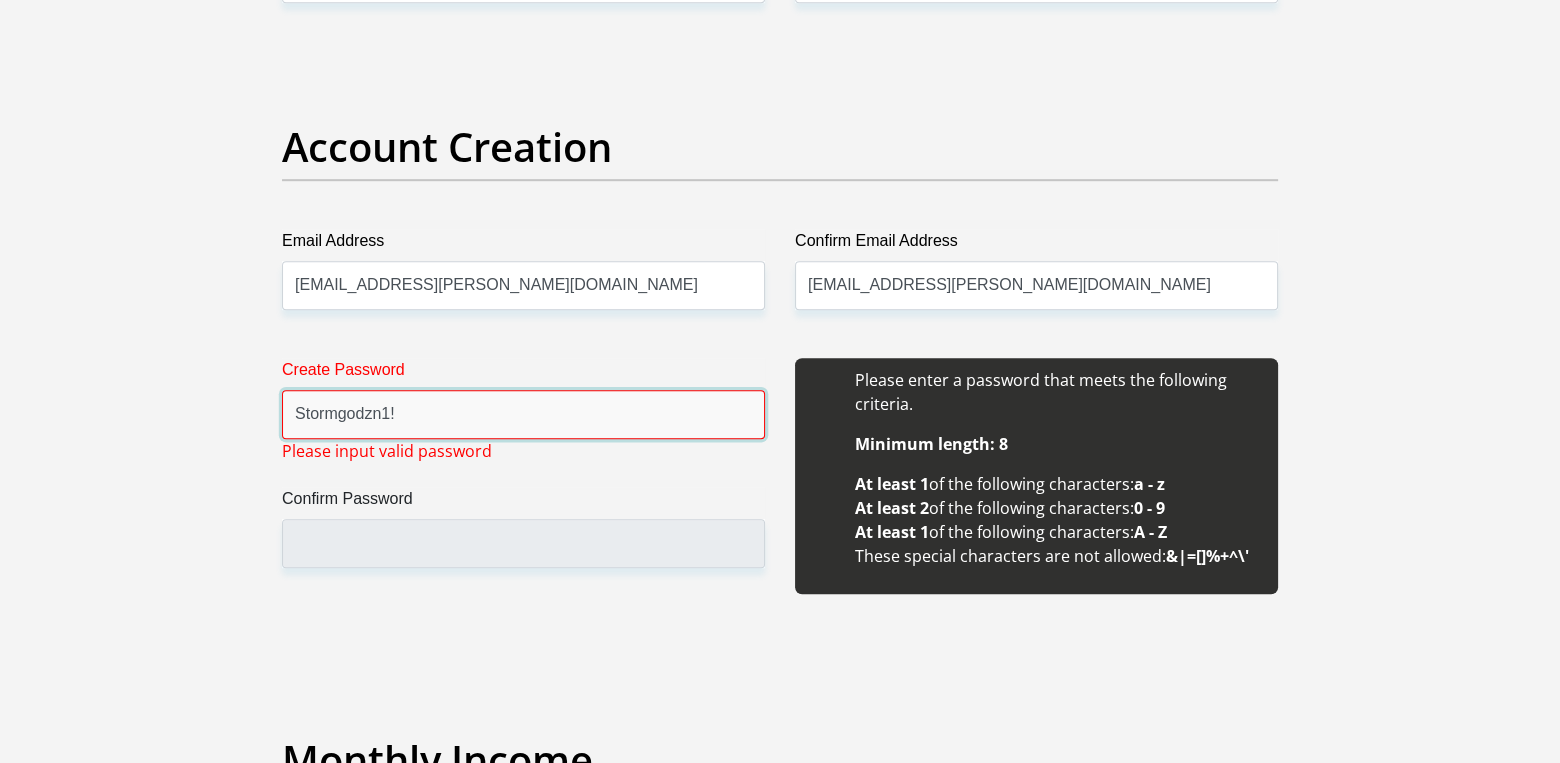 click on "Stormgodzn1!" at bounding box center [523, 414] 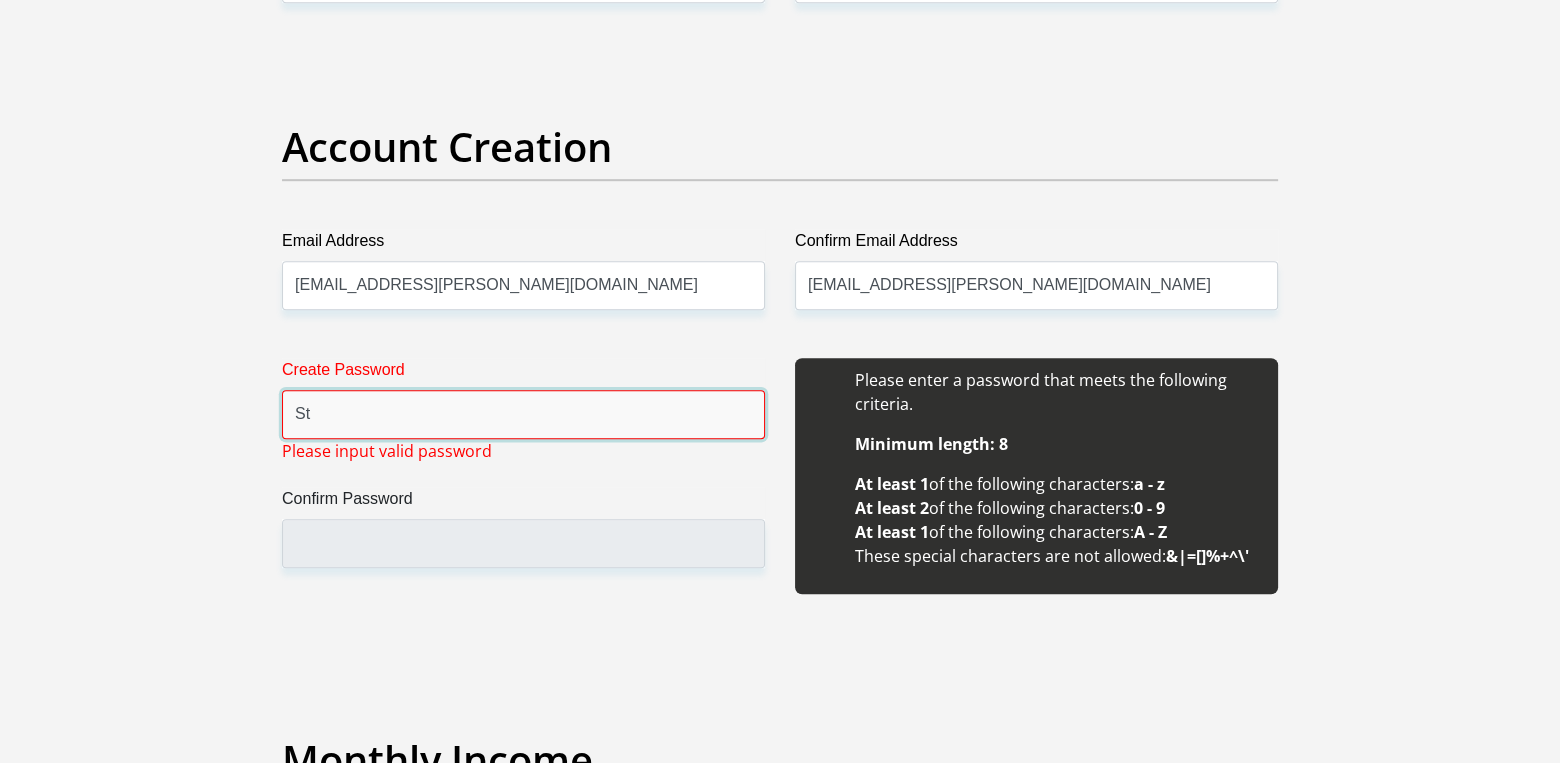 type on "S" 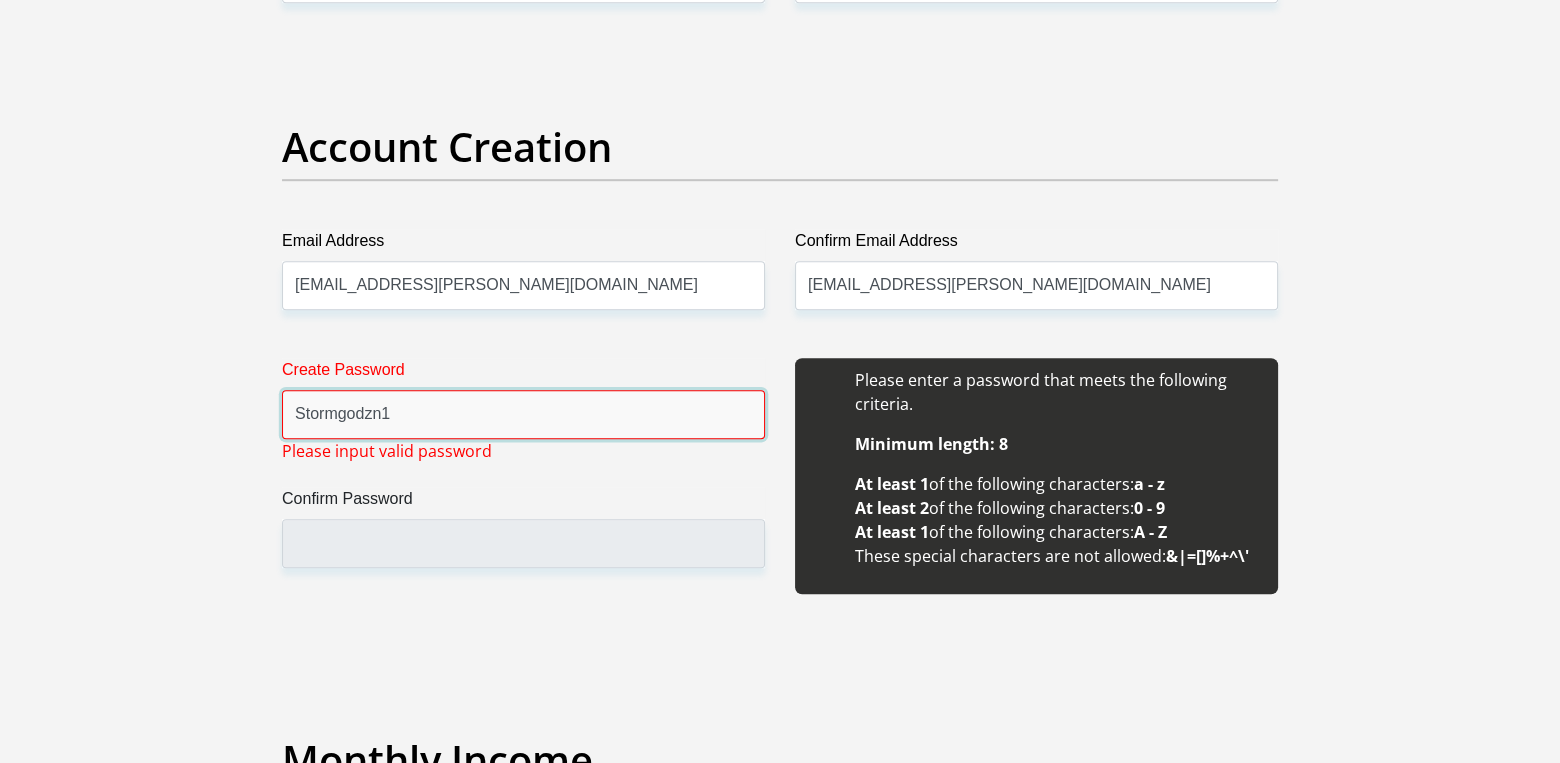 type on "Stormgodzn1" 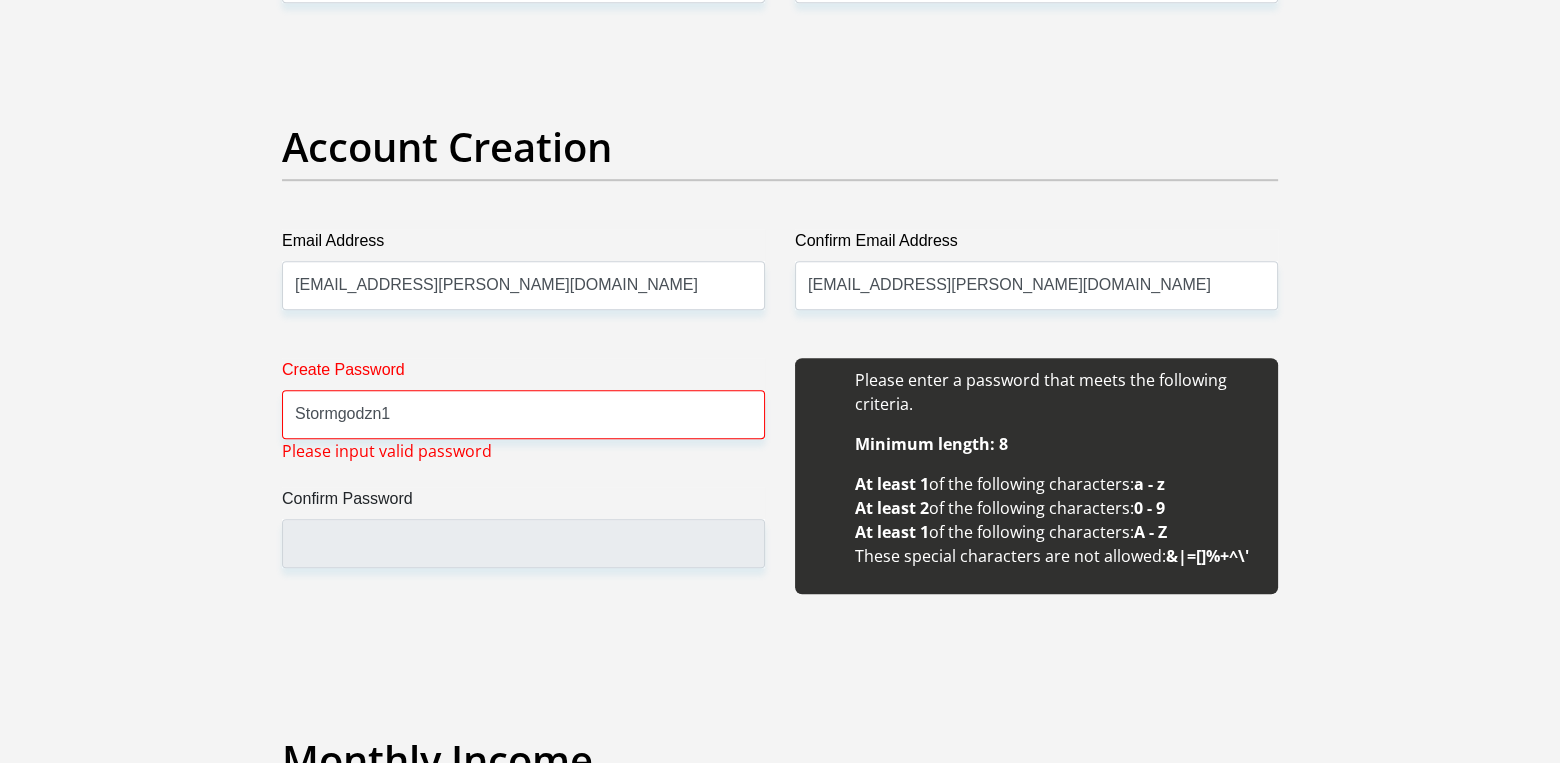 click on "Create Password
Stormgodzn1
Please input valid password
Confirm Password" at bounding box center (523, 487) 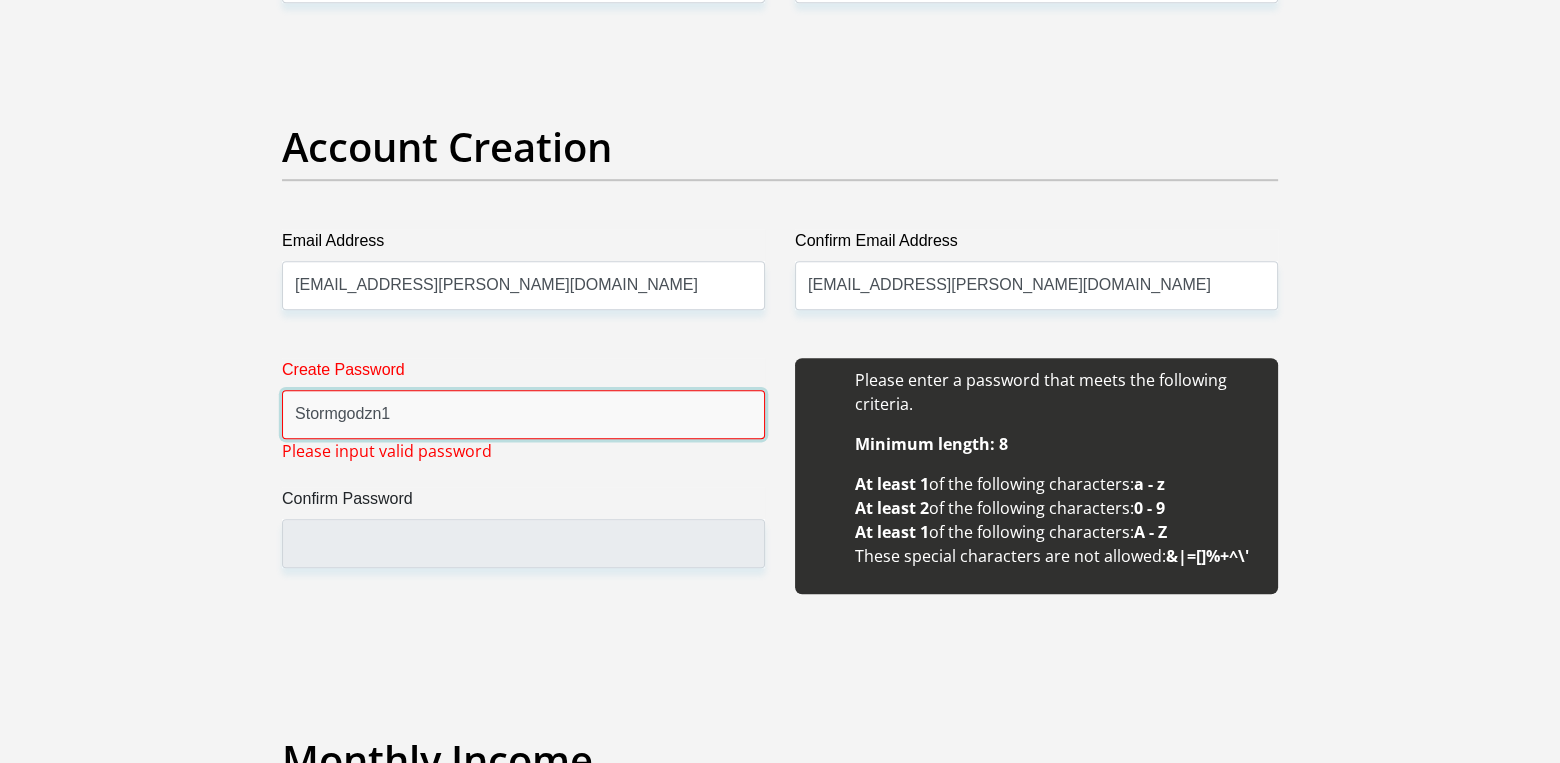 click on "Stormgodzn1" at bounding box center [523, 414] 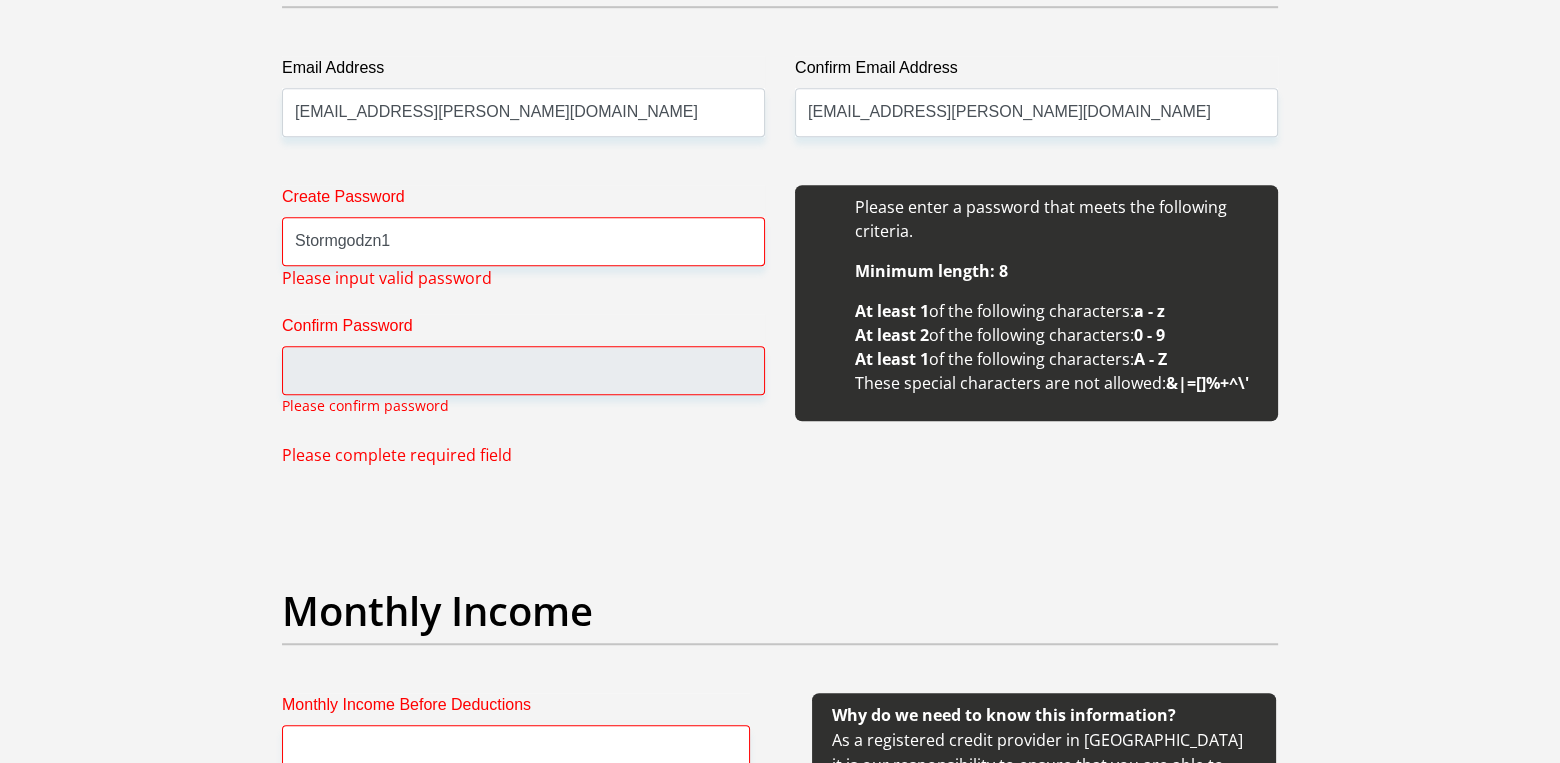 drag, startPoint x: 537, startPoint y: 475, endPoint x: 530, endPoint y: 391, distance: 84.29116 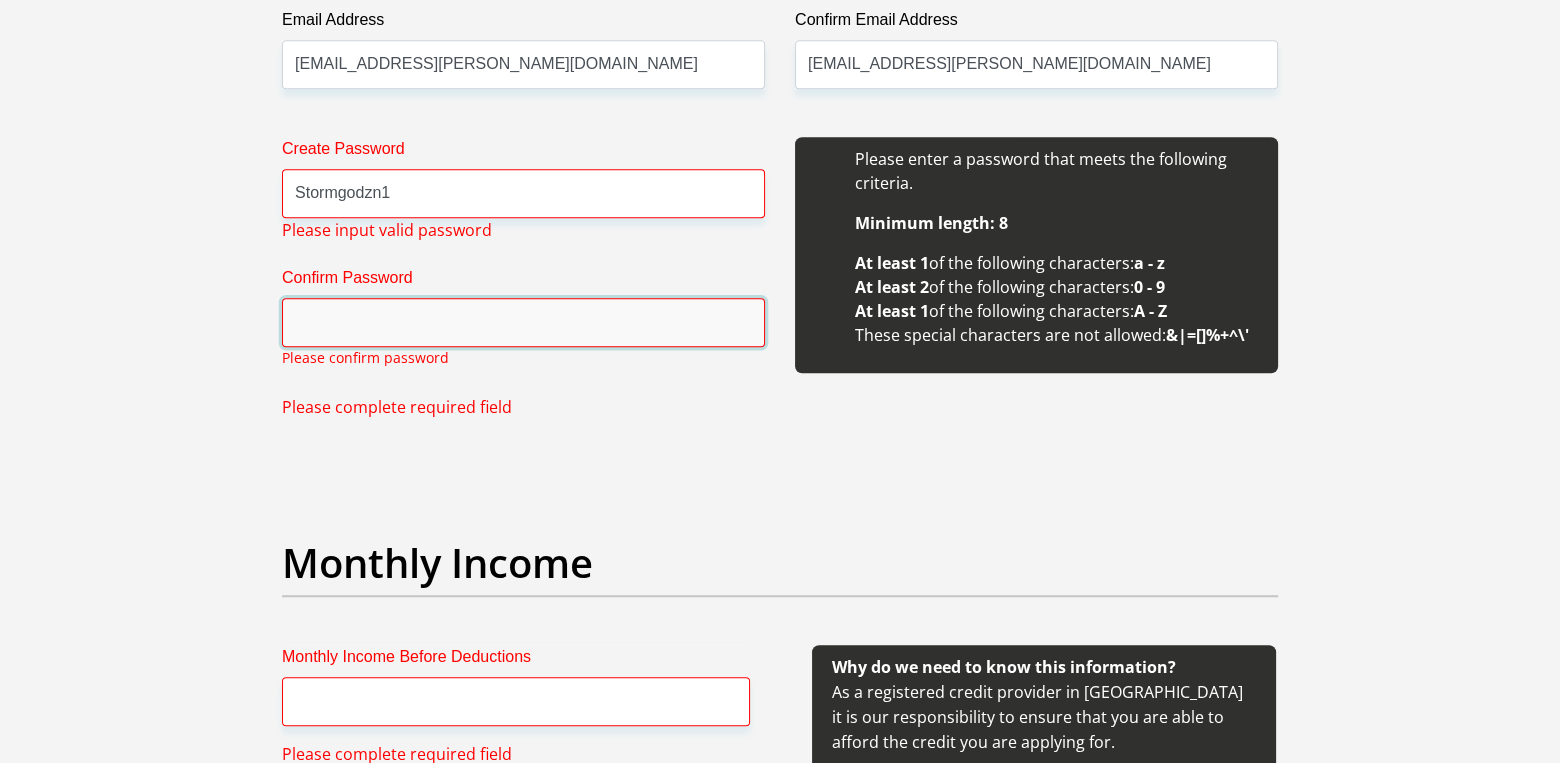 click on "Create Password
Stormgodzn1
Please input valid password
Confirm Password
Please confirm password
Please complete required field" at bounding box center (523, 278) 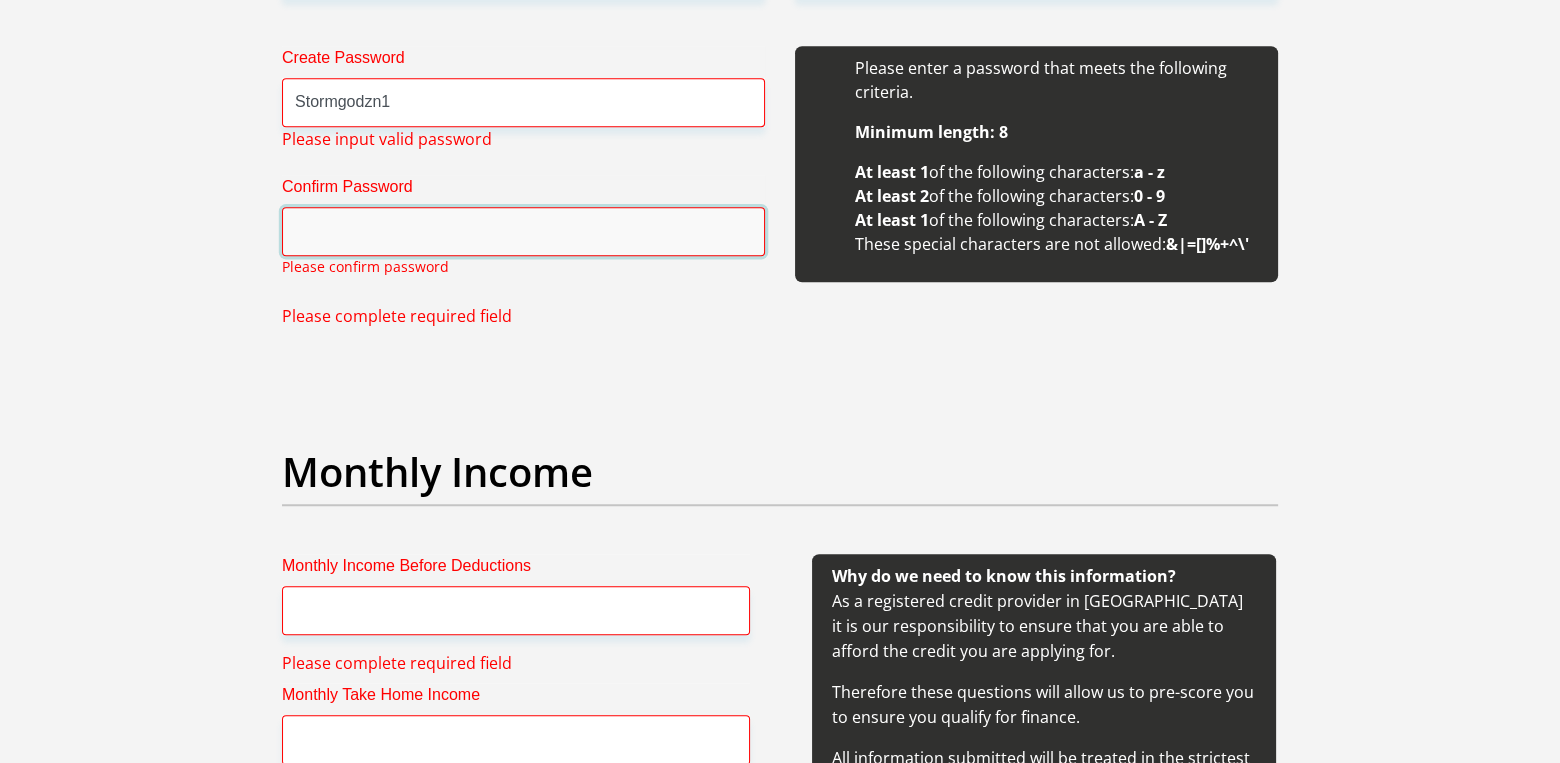 click on "Confirm Password" at bounding box center (523, 231) 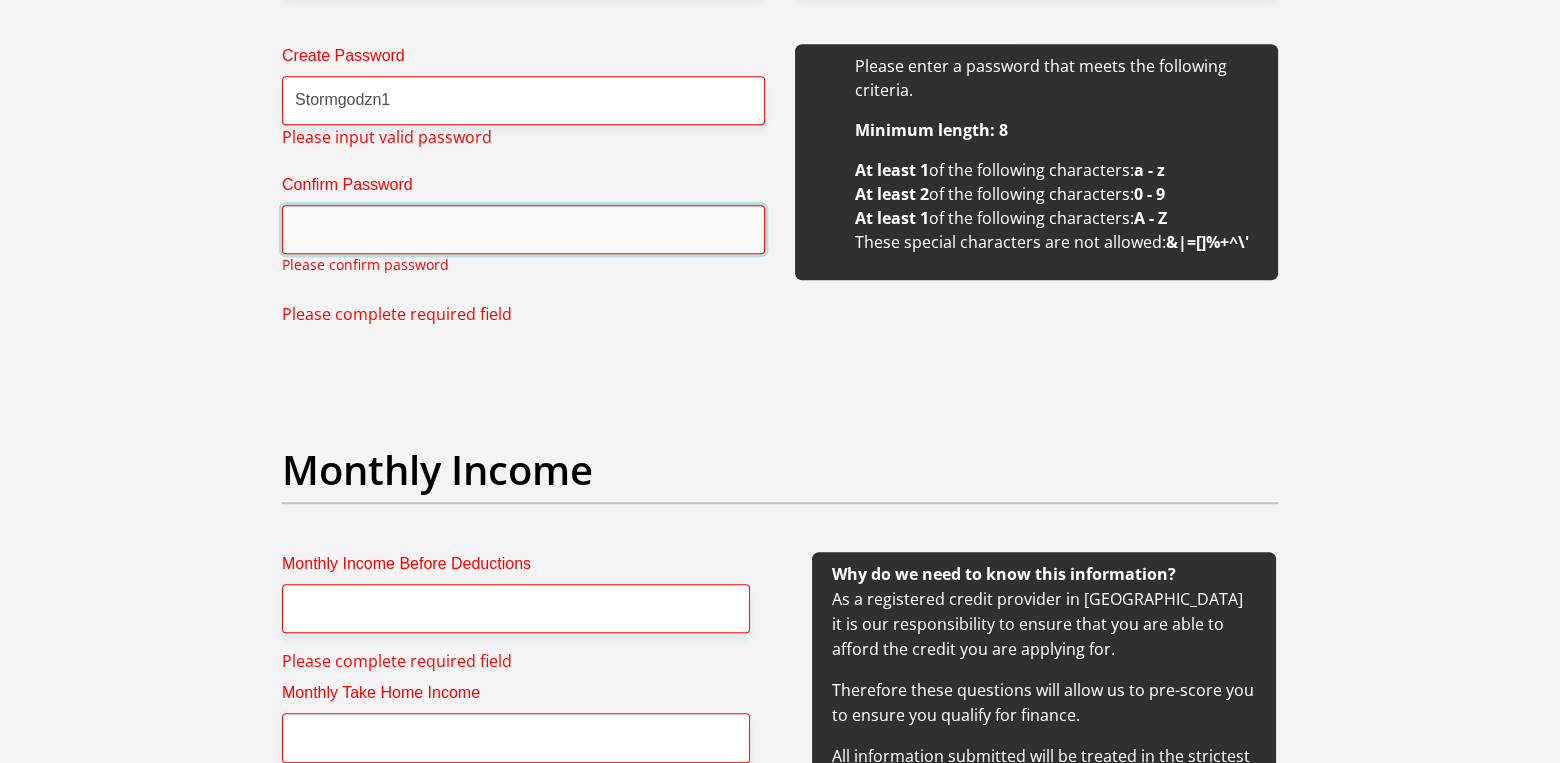 scroll, scrollTop: 1618, scrollLeft: 0, axis: vertical 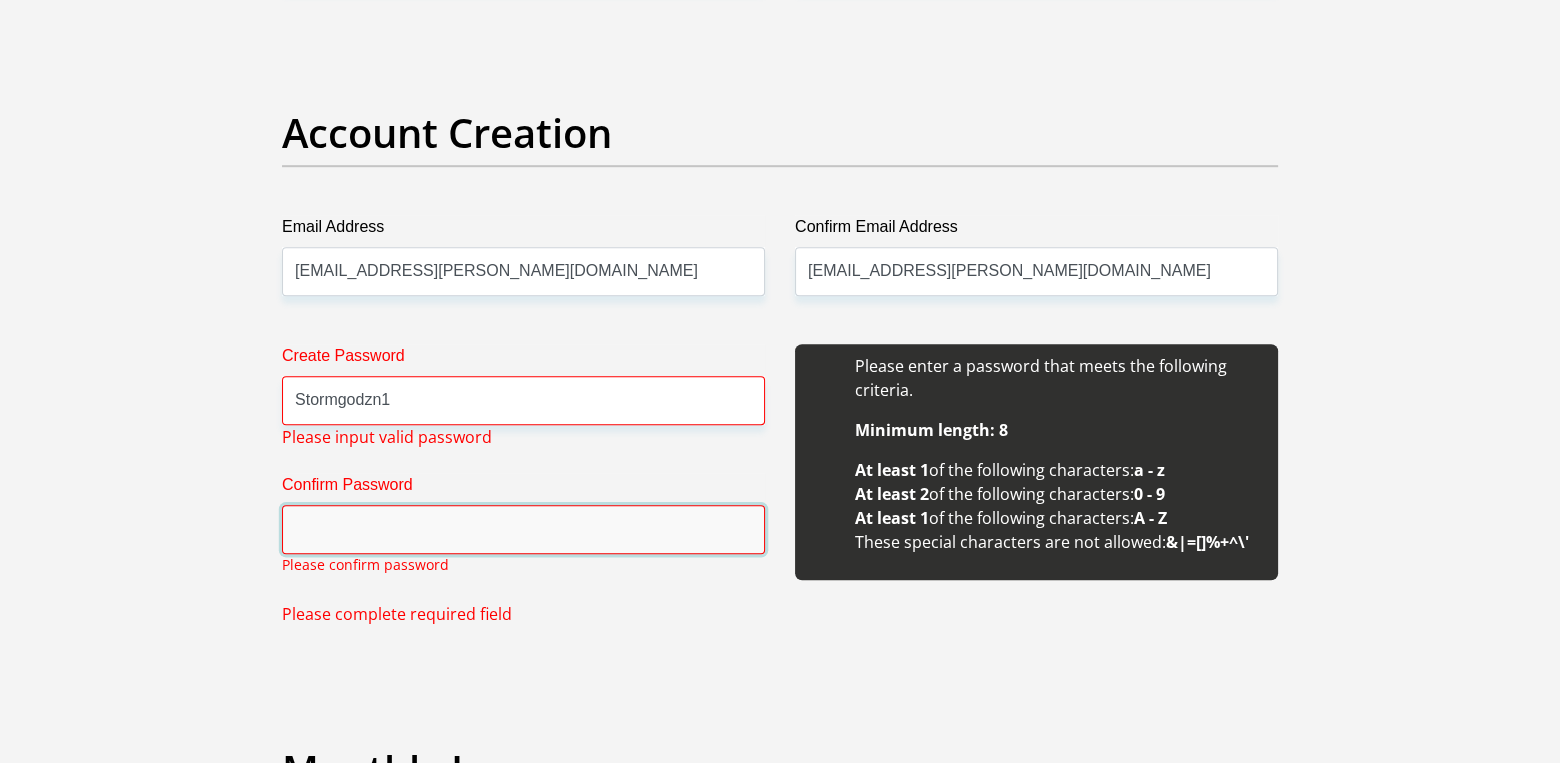 click on "Confirm Password" at bounding box center [523, 529] 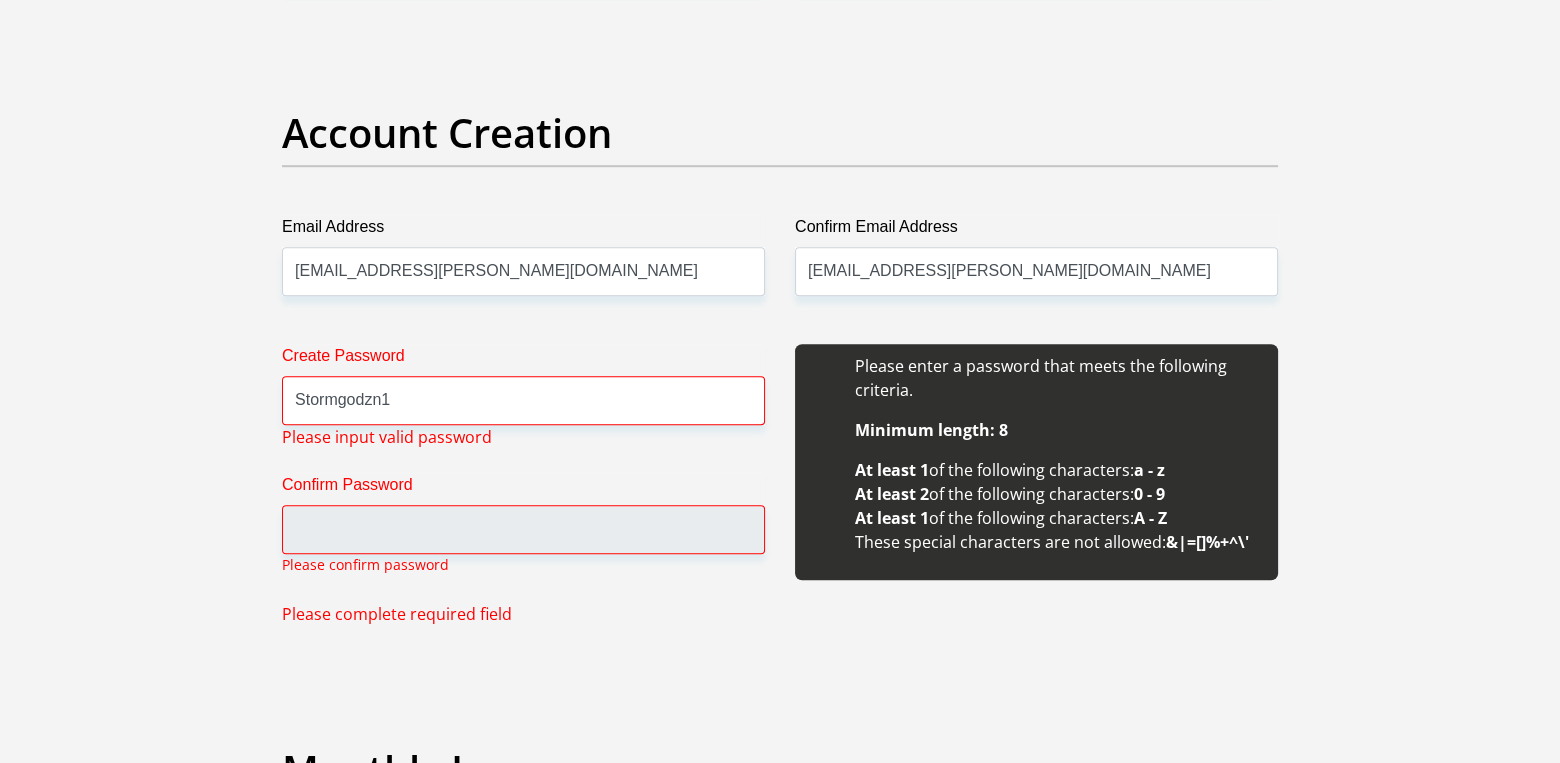 click on "Create Password" at bounding box center [523, 360] 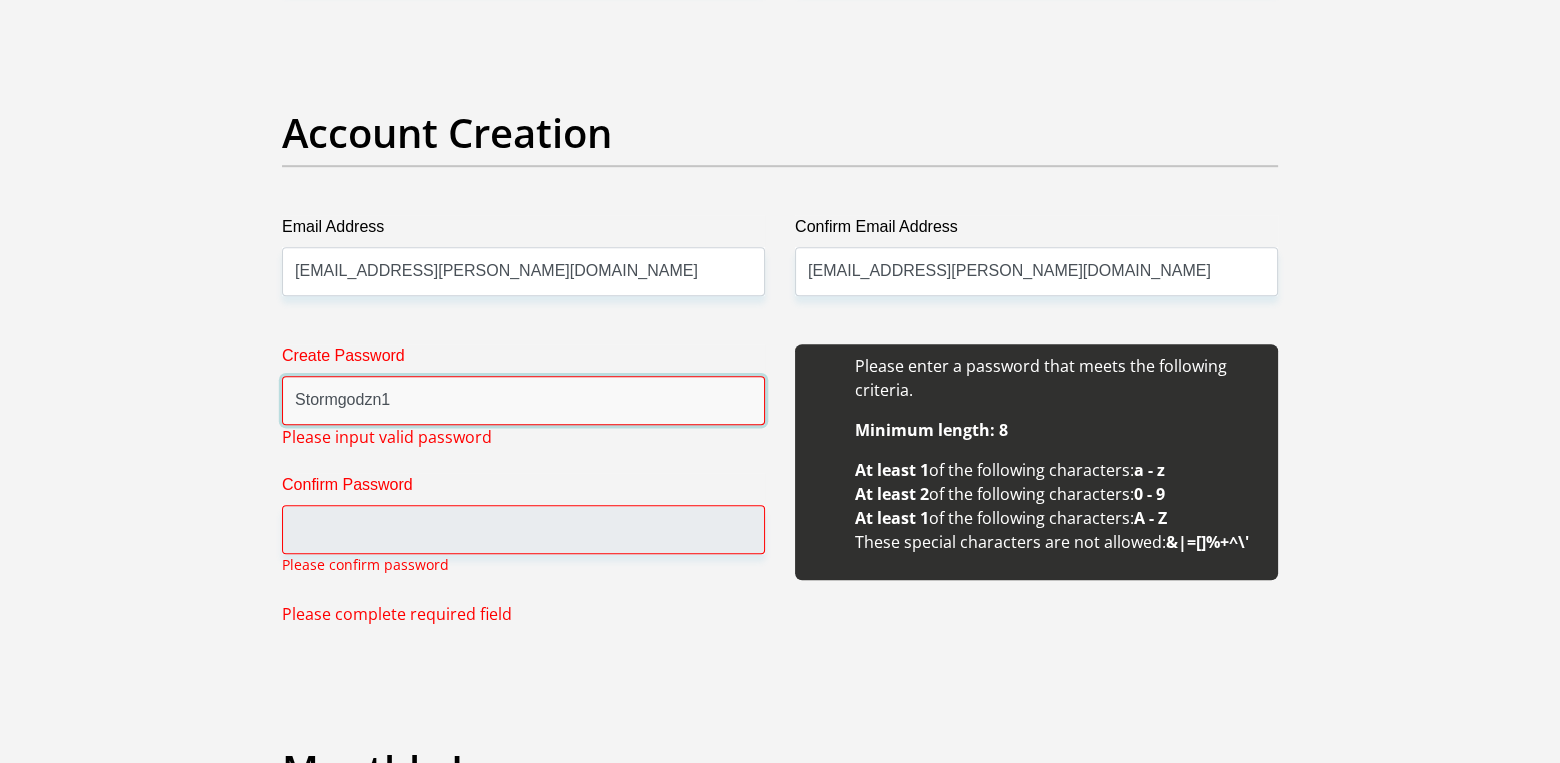 click on "Stormgodzn1" at bounding box center [523, 400] 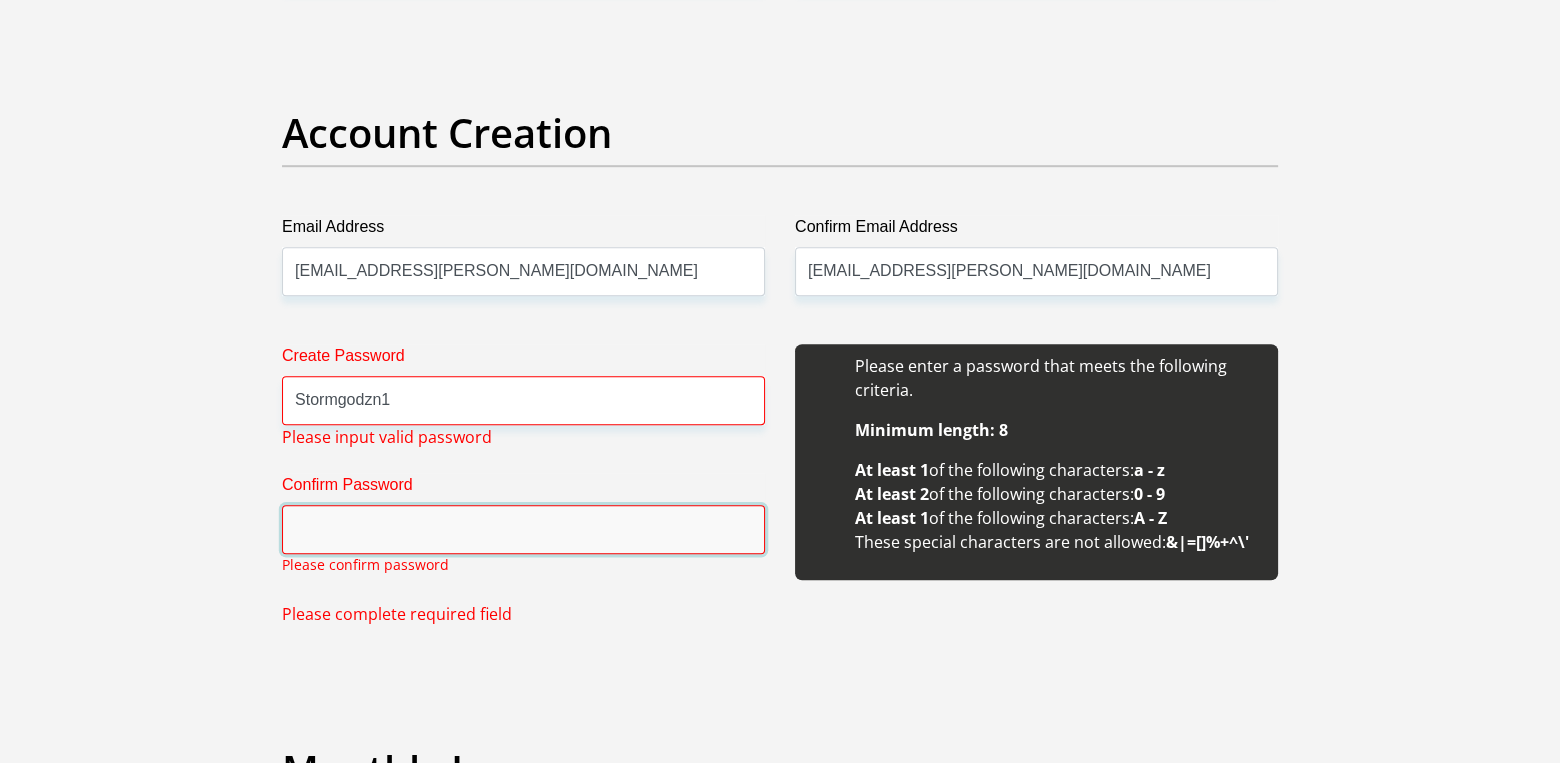 click on "Confirm Password" at bounding box center (523, 529) 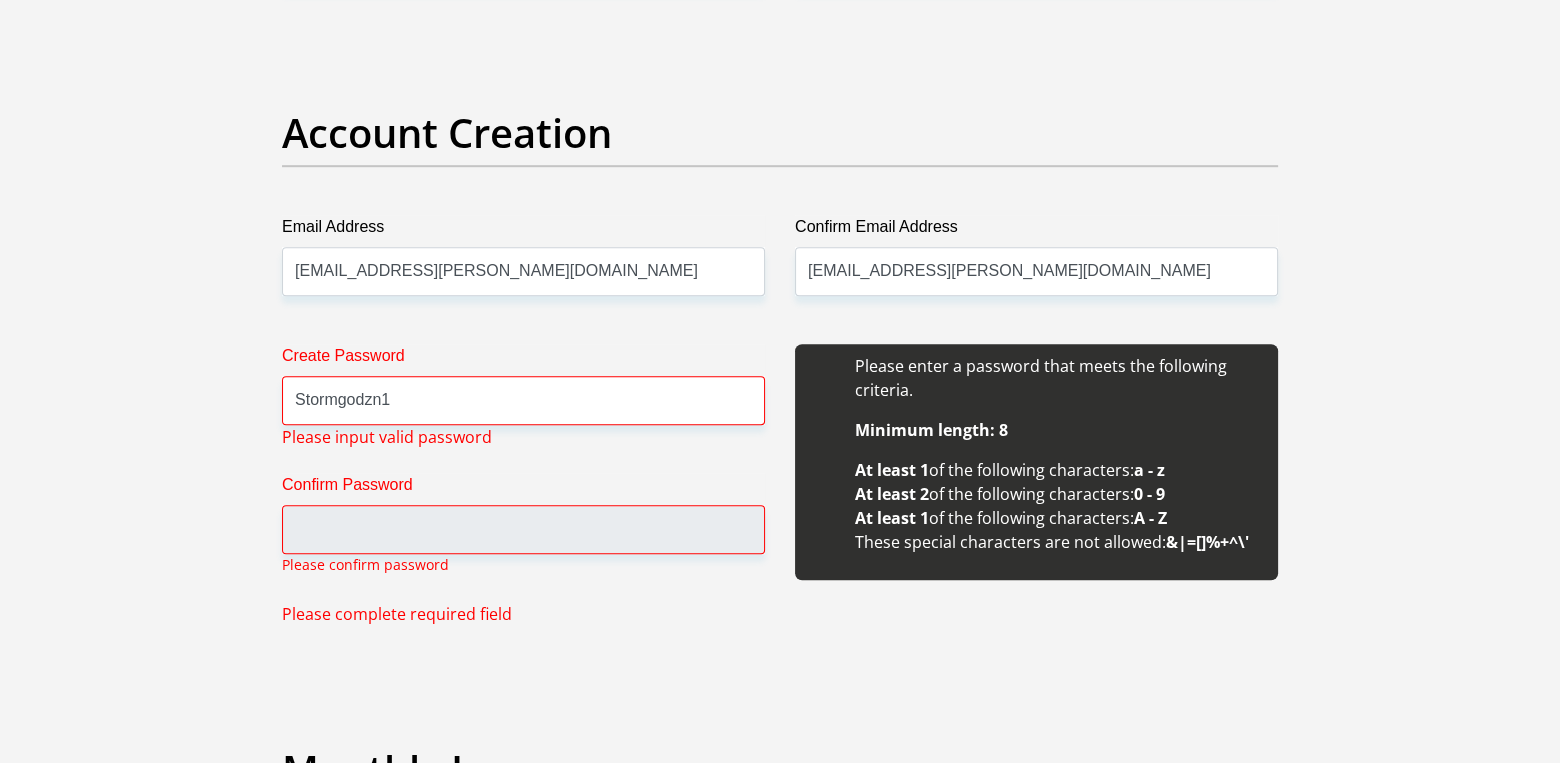 click on "Create Password
Stormgodzn1
Please input valid password
Confirm Password
Please confirm password
Please complete required field" at bounding box center (523, 485) 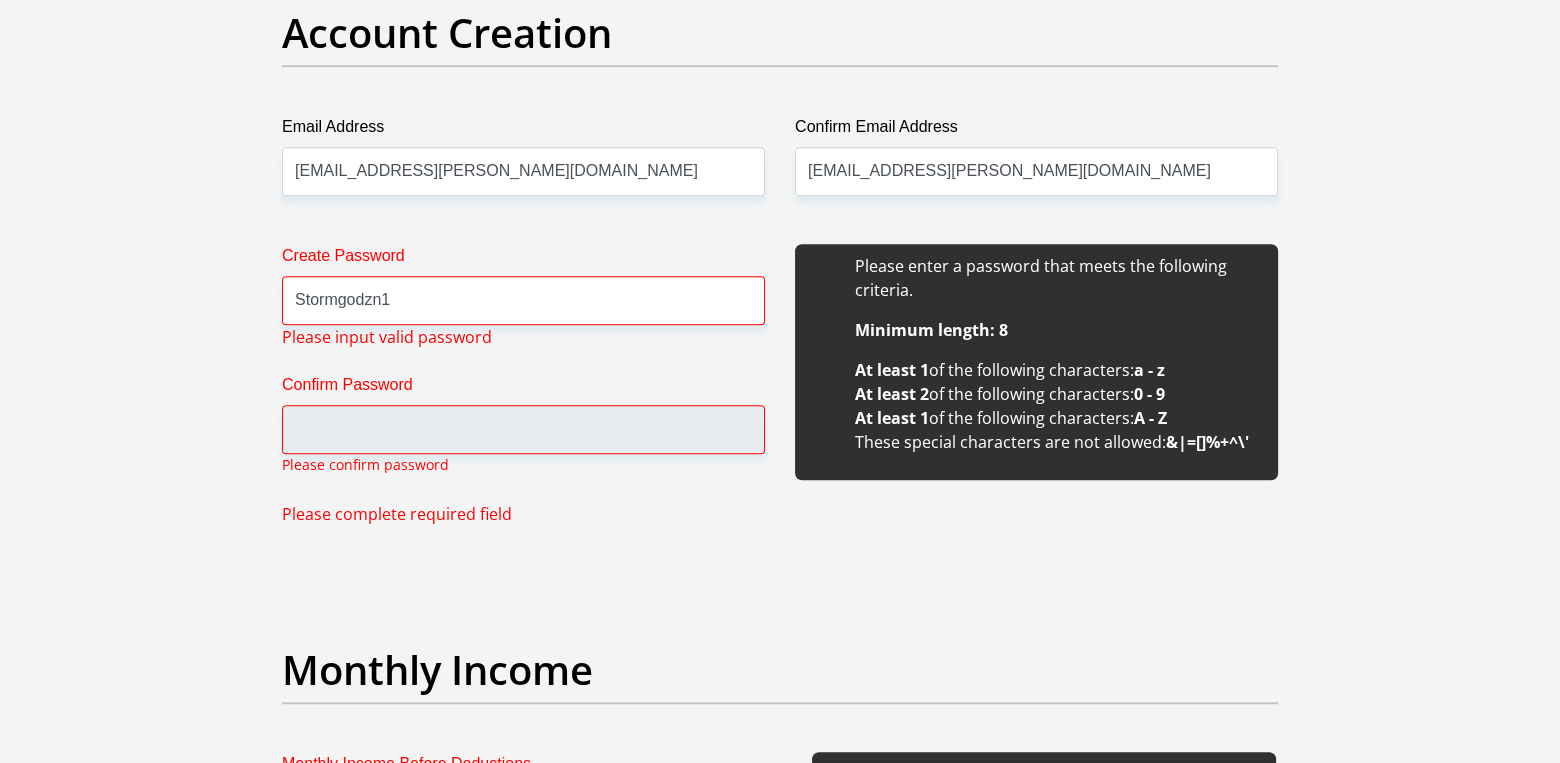 scroll, scrollTop: 1518, scrollLeft: 0, axis: vertical 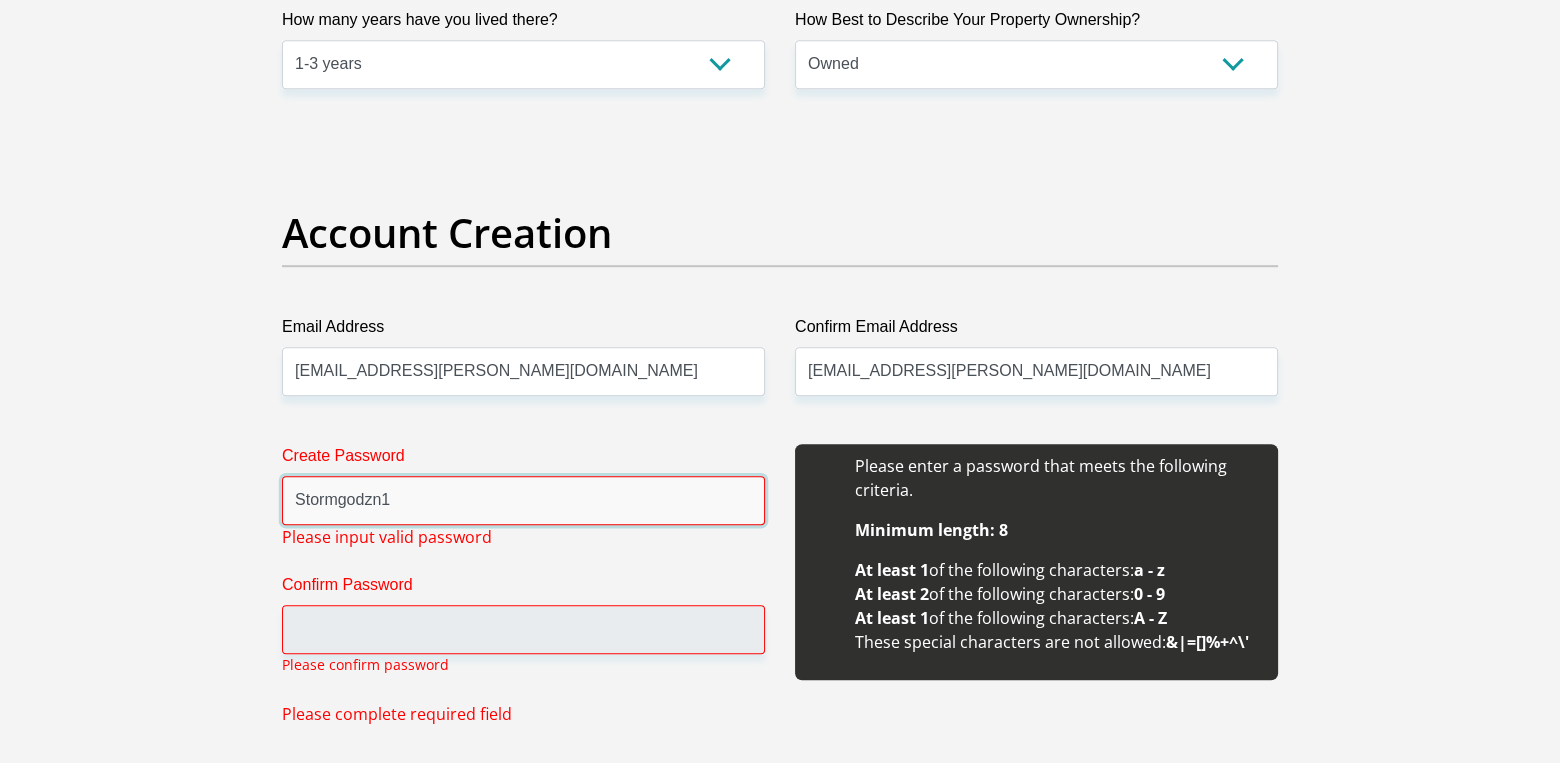 click on "Stormgodzn1" at bounding box center (523, 500) 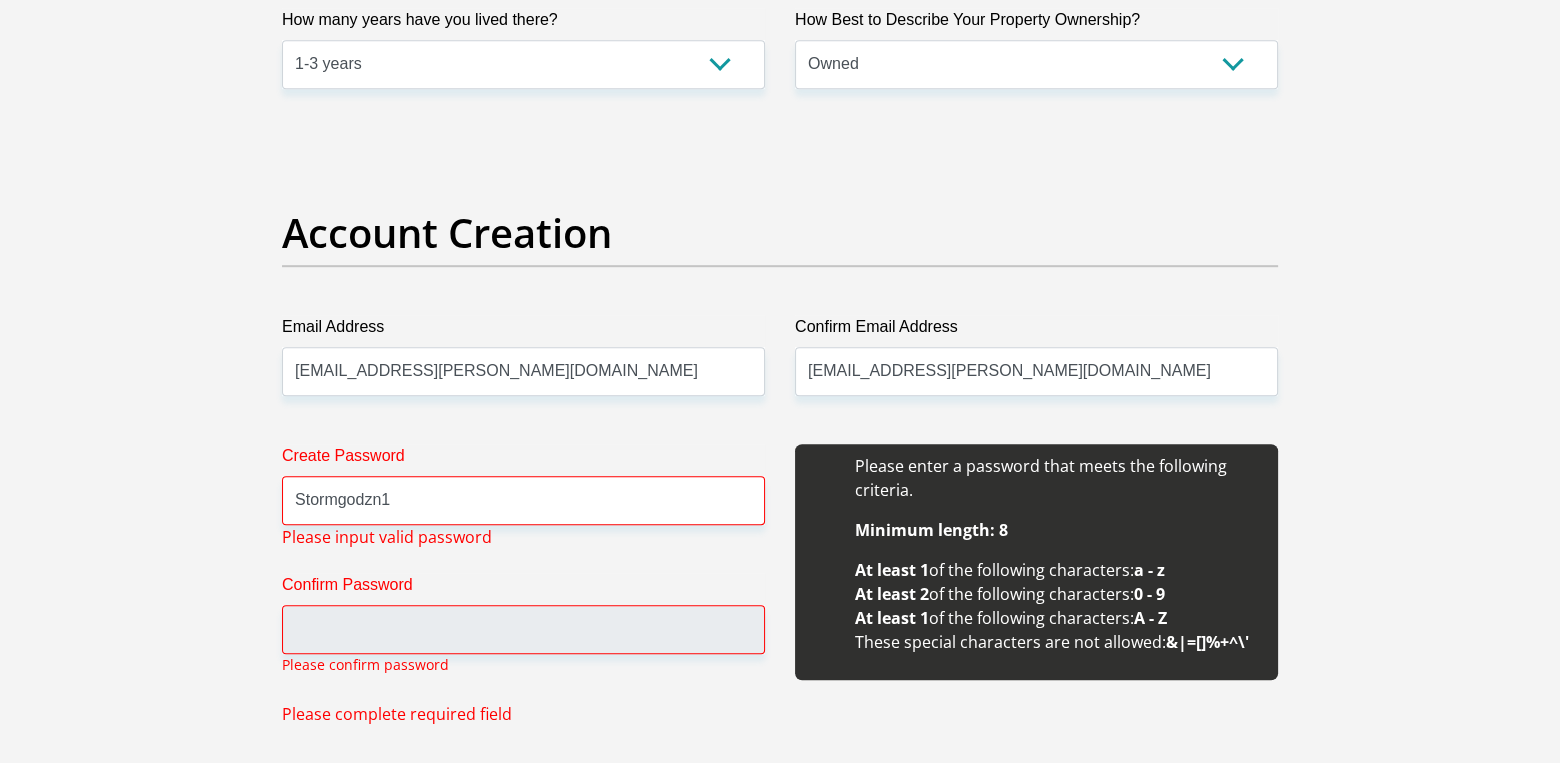 click on "Title
Mr
Ms
Mrs
Dr
Other
First Name
Kimeshen
Surname
Naiker
ID Number
9103135151085
Please input valid ID number
Race
Black
Coloured
Indian
White
Other
Contact Number
0614936362
Please input valid contact number
Nationality
South Africa
Afghanistan
Aland Islands  Albania  Algeria" at bounding box center (780, 2217) 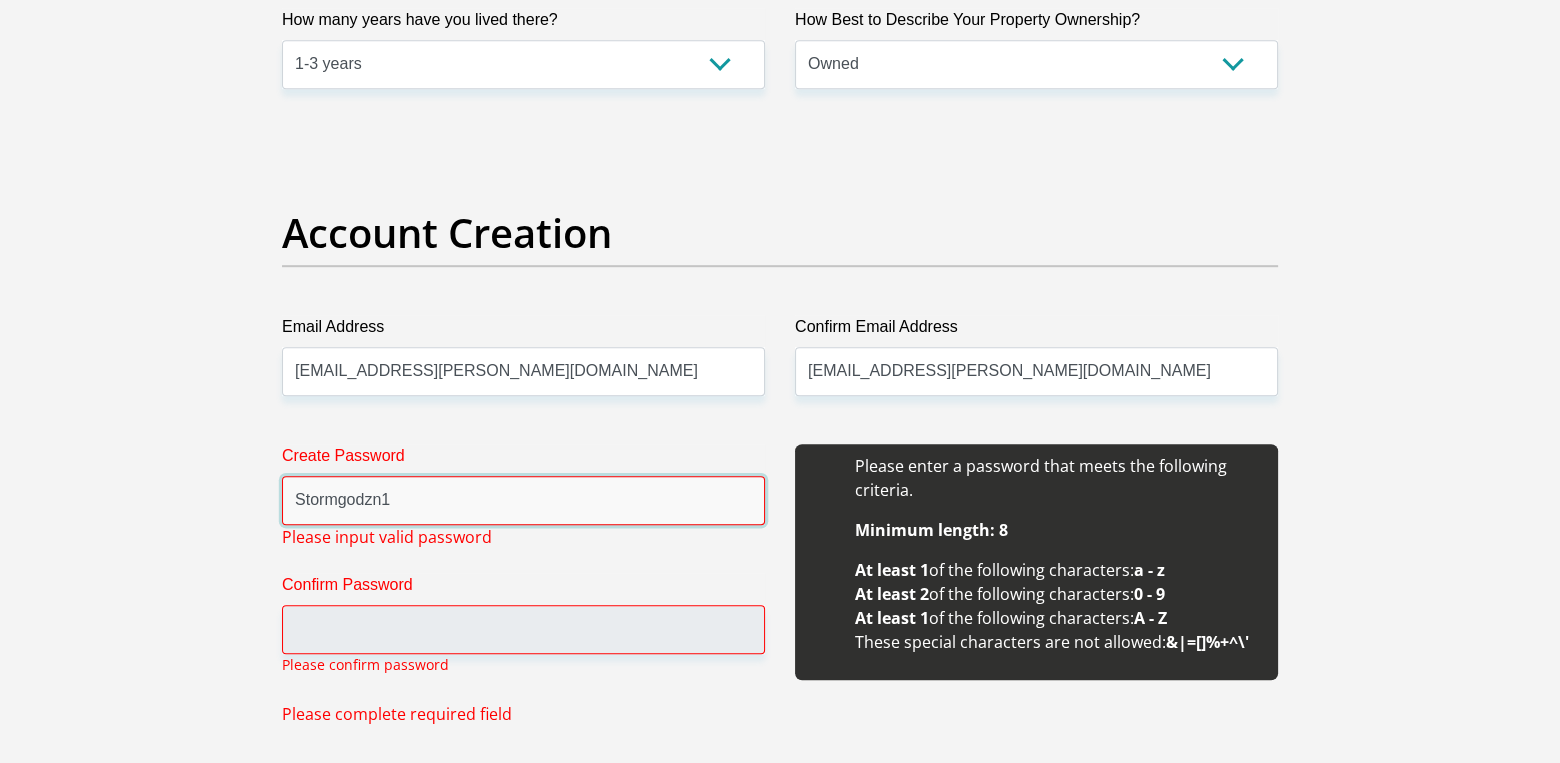 click on "Stormgodzn1" at bounding box center (523, 500) 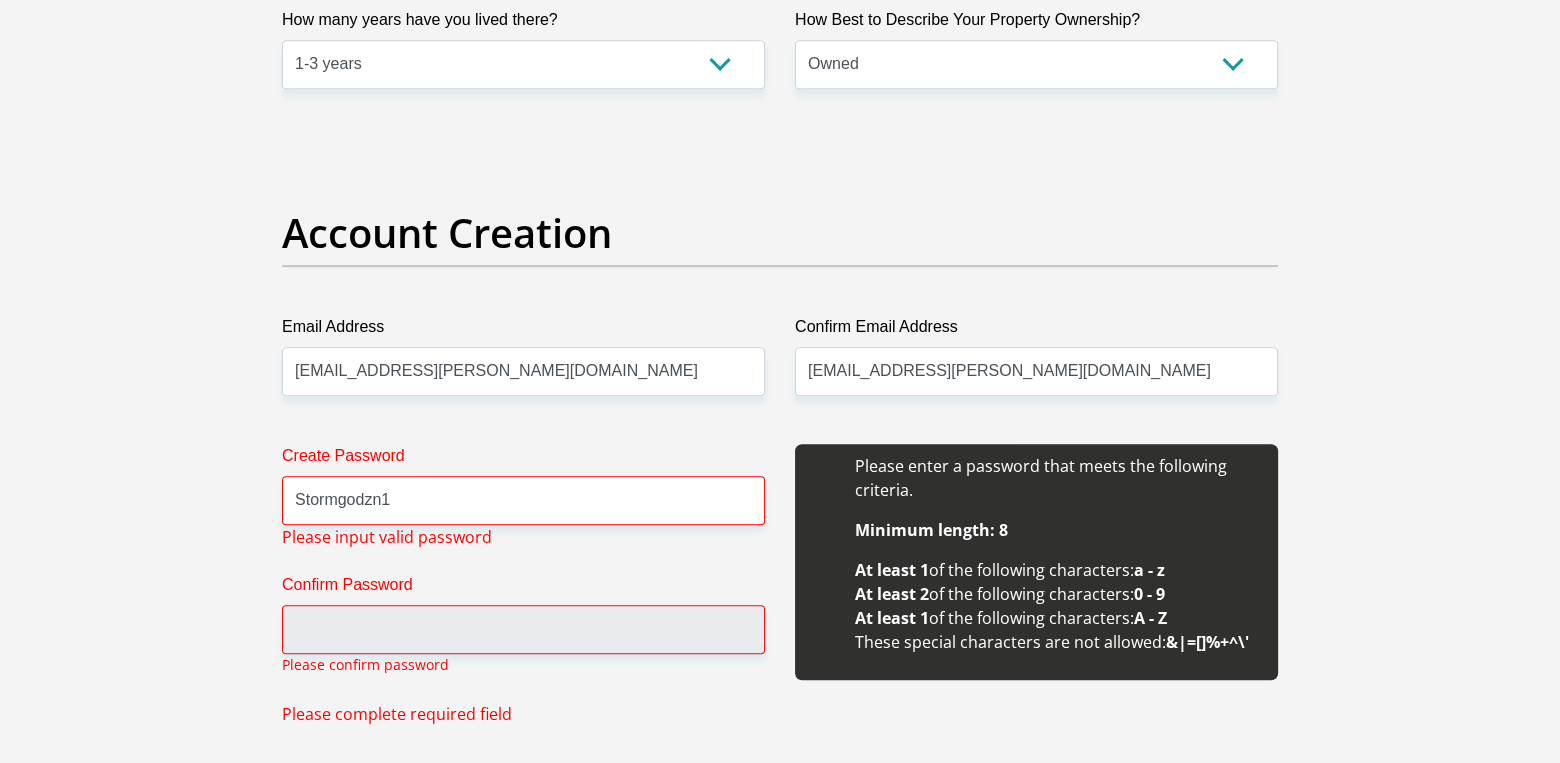 click on "Confirm Password" at bounding box center (523, 589) 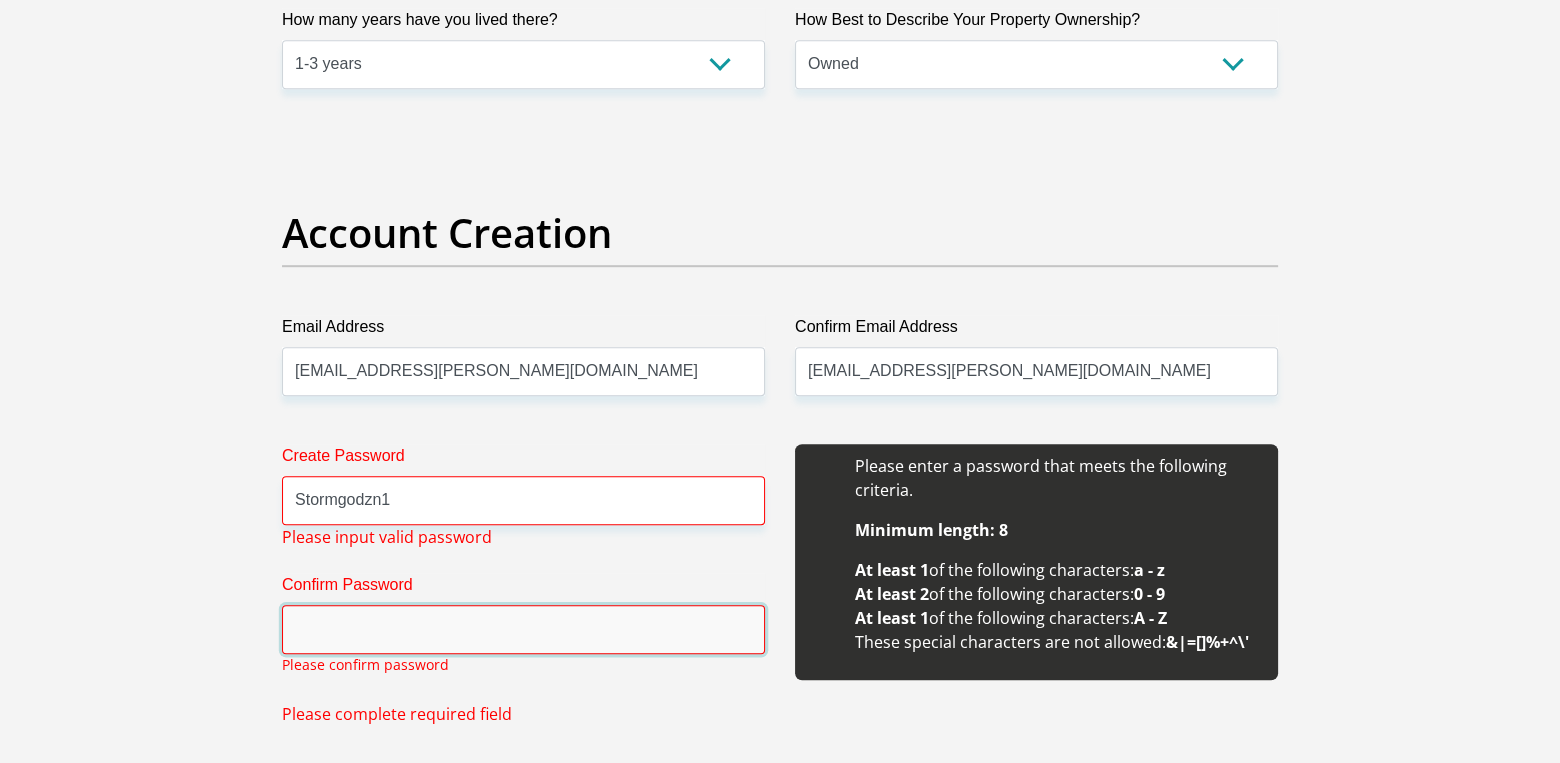 click on "Confirm Password" at bounding box center (523, 629) 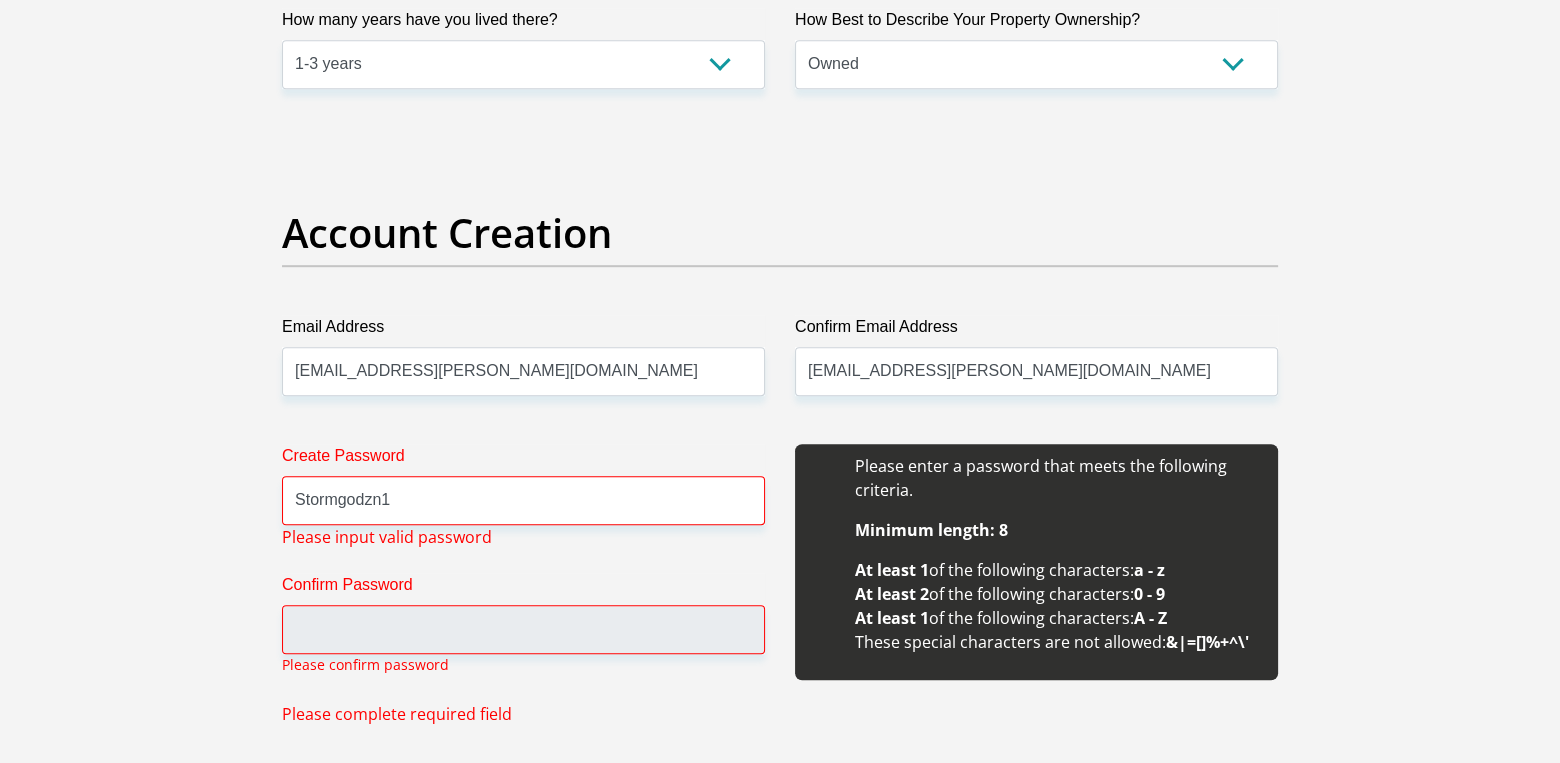 click on "Confirm Password" at bounding box center (523, 589) 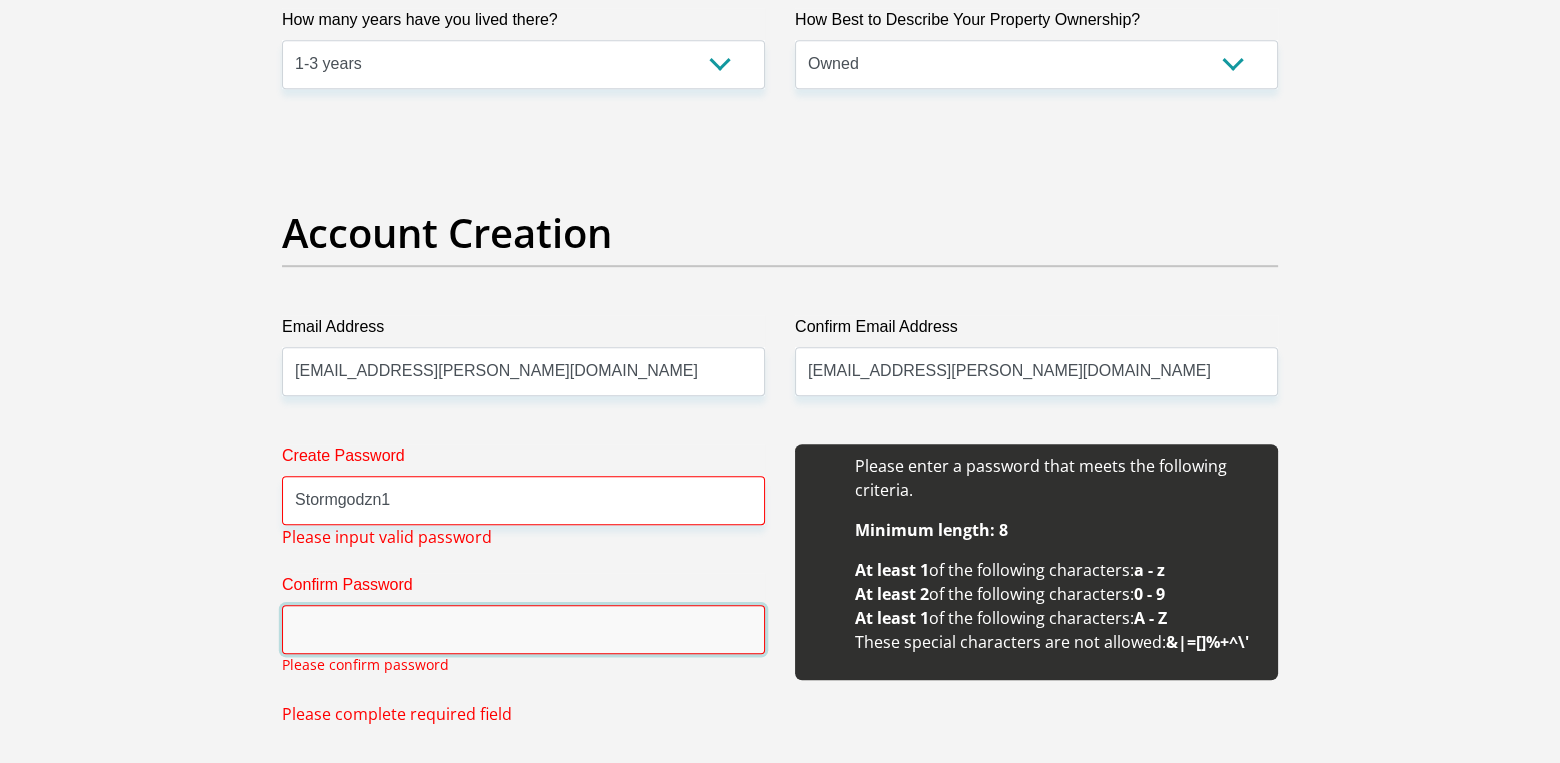 click on "Confirm Password" at bounding box center [523, 629] 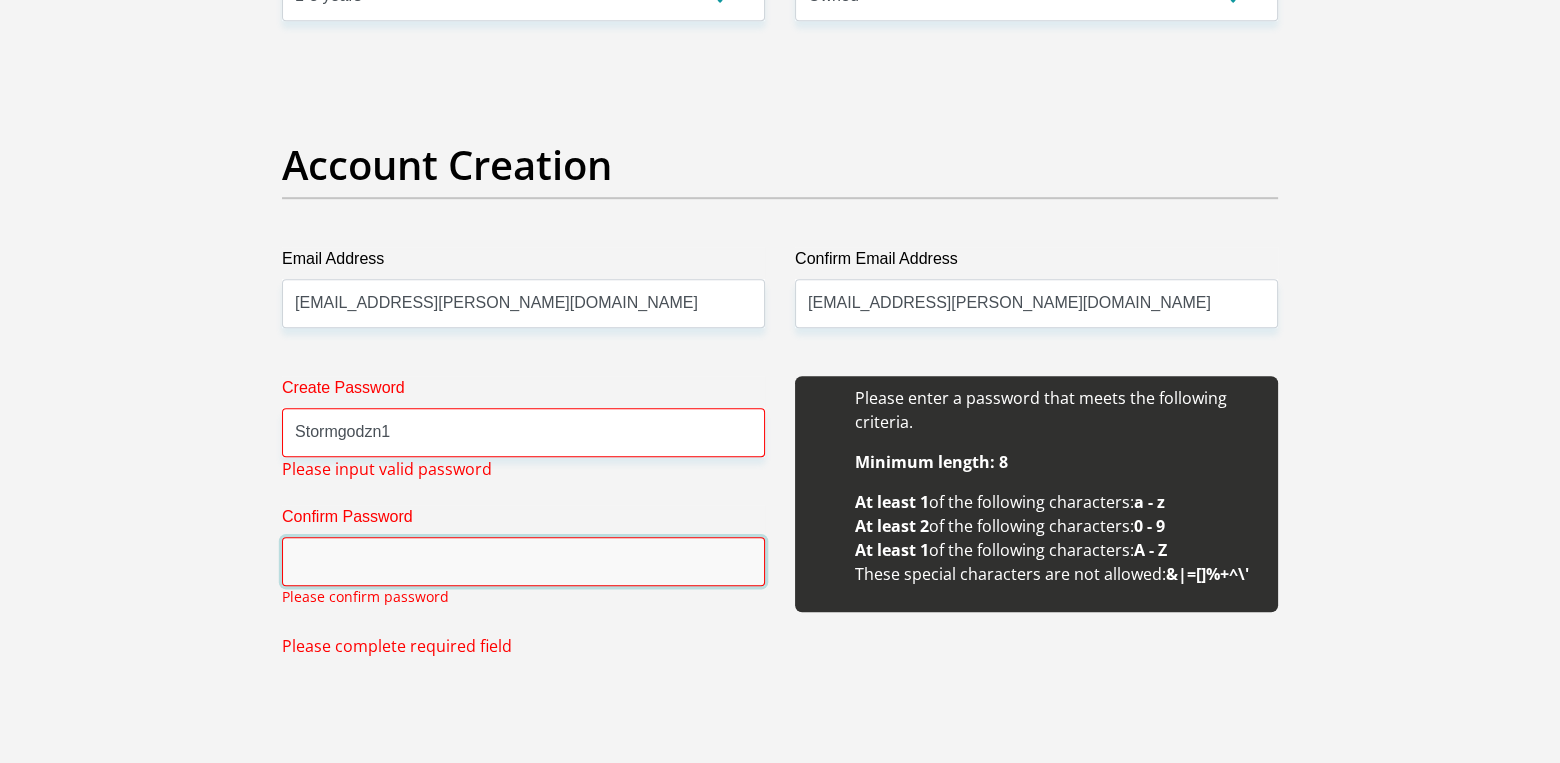 scroll, scrollTop: 1686, scrollLeft: 0, axis: vertical 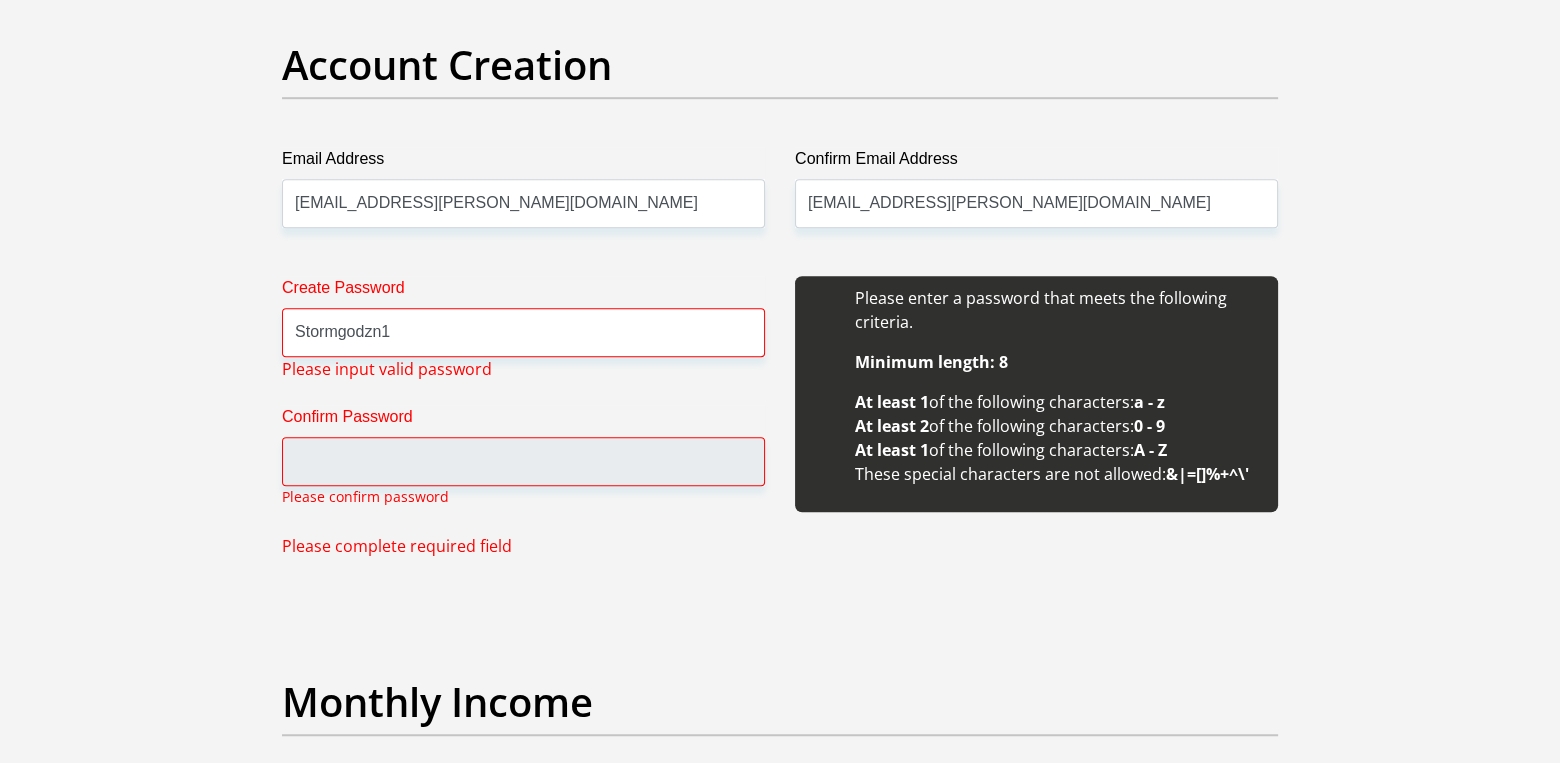 click on "Please confirm password" at bounding box center [365, 496] 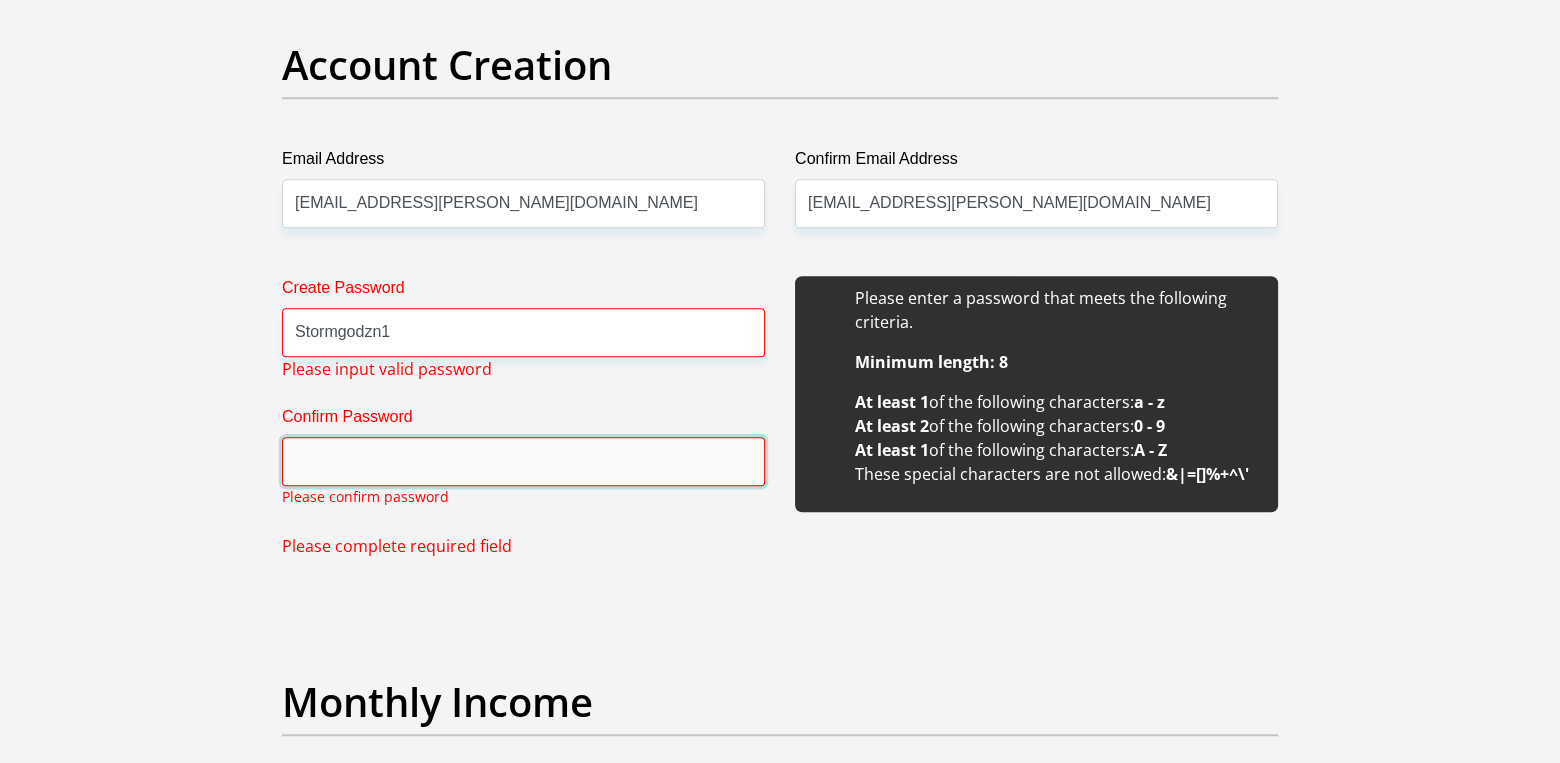 click on "Confirm Password" at bounding box center (523, 461) 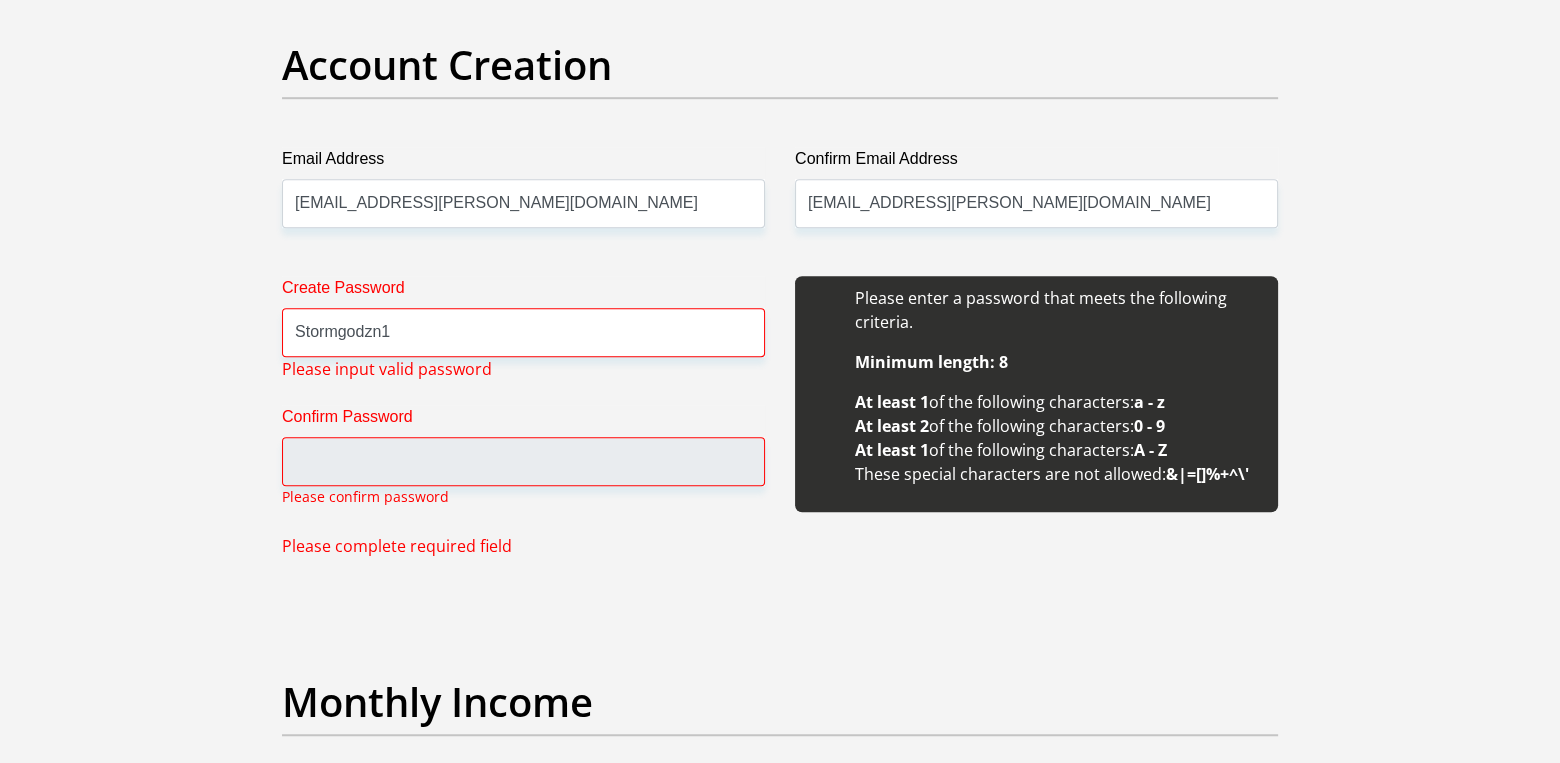 click on "Create Password
Stormgodzn1
Please input valid password
Confirm Password
Please confirm password
Please complete required field" at bounding box center (523, 417) 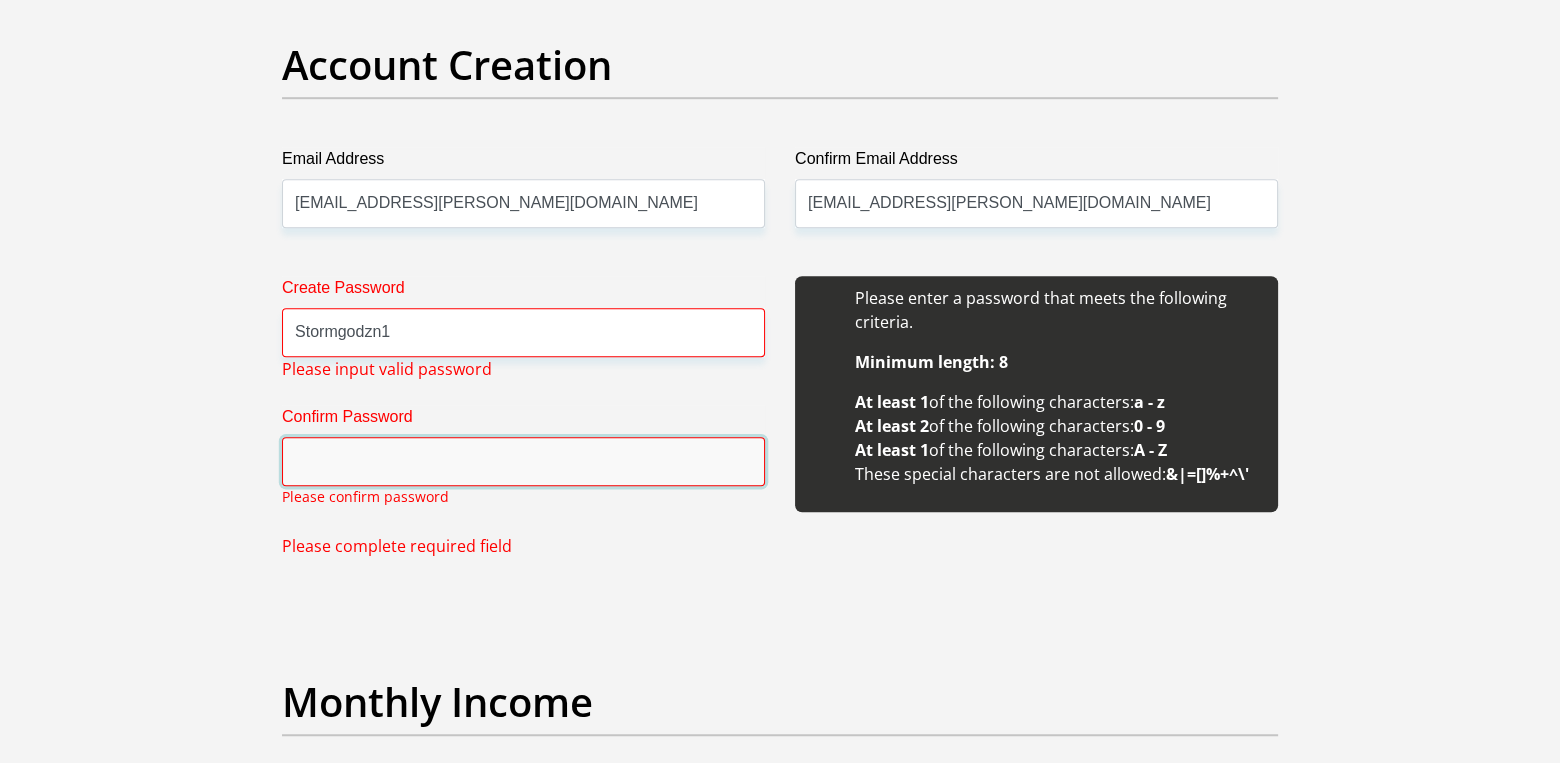 click on "Confirm Password" at bounding box center (523, 461) 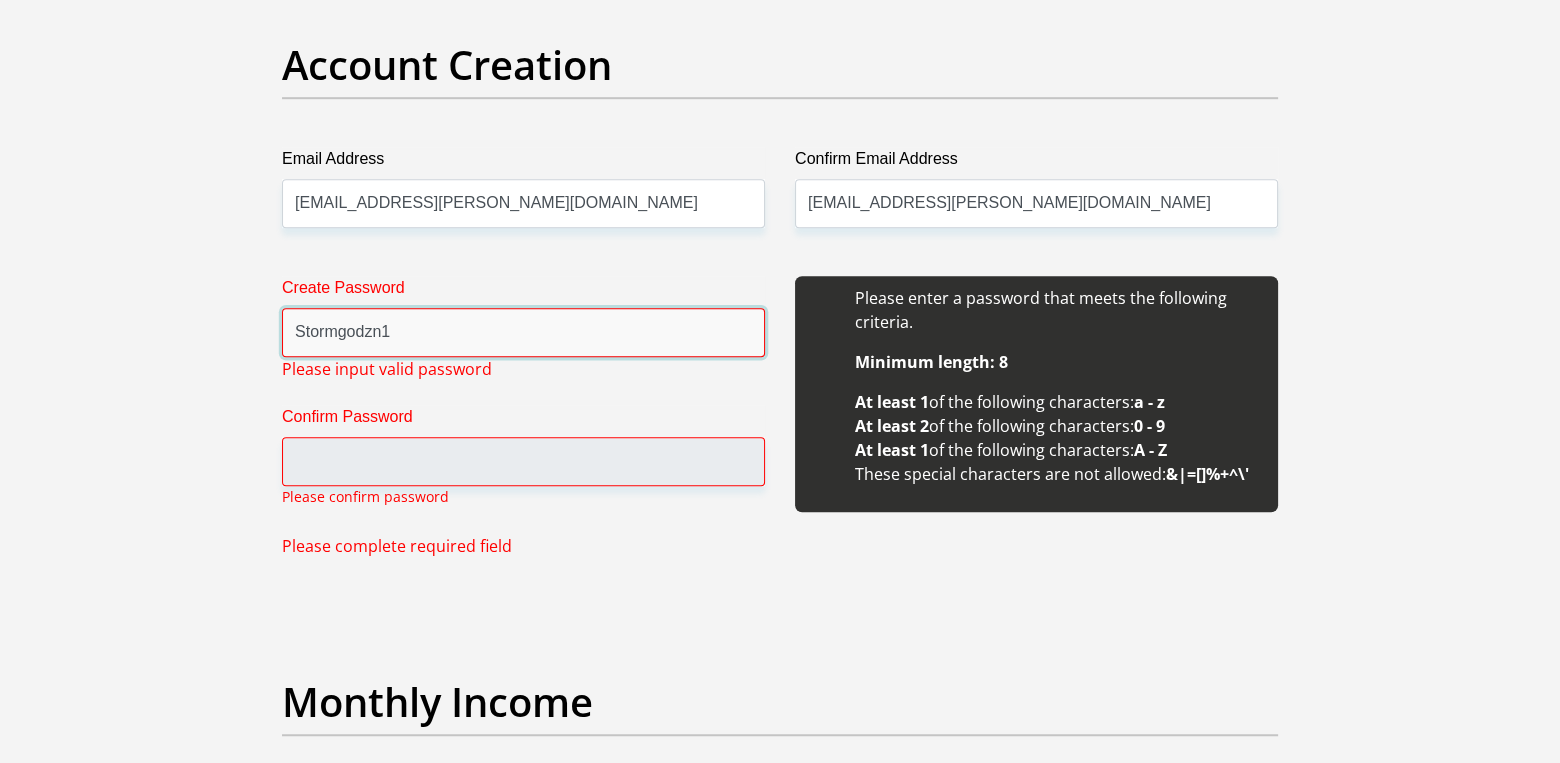 drag, startPoint x: 492, startPoint y: 322, endPoint x: 292, endPoint y: 331, distance: 200.2024 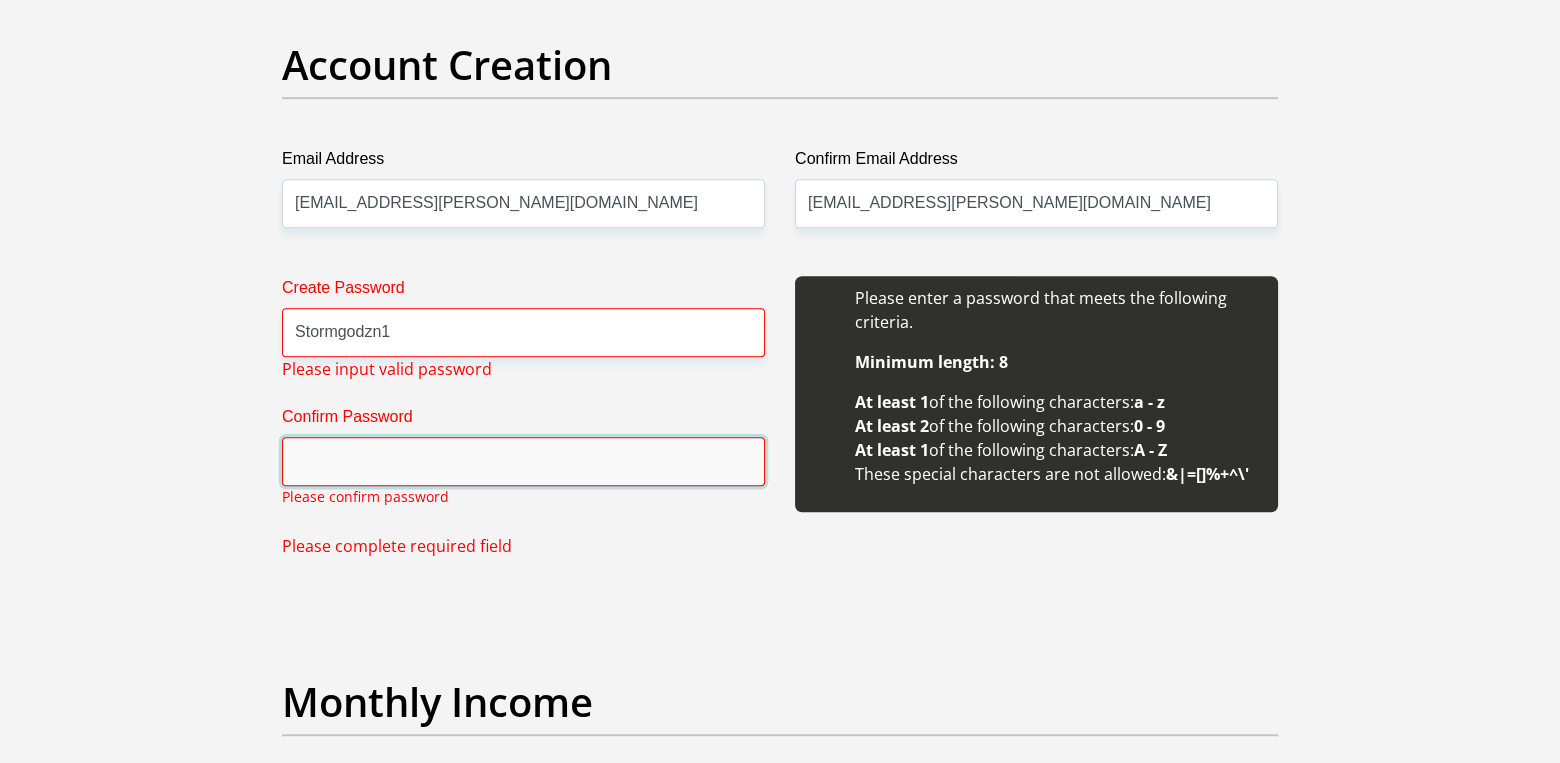 click on "Confirm Password" at bounding box center [523, 461] 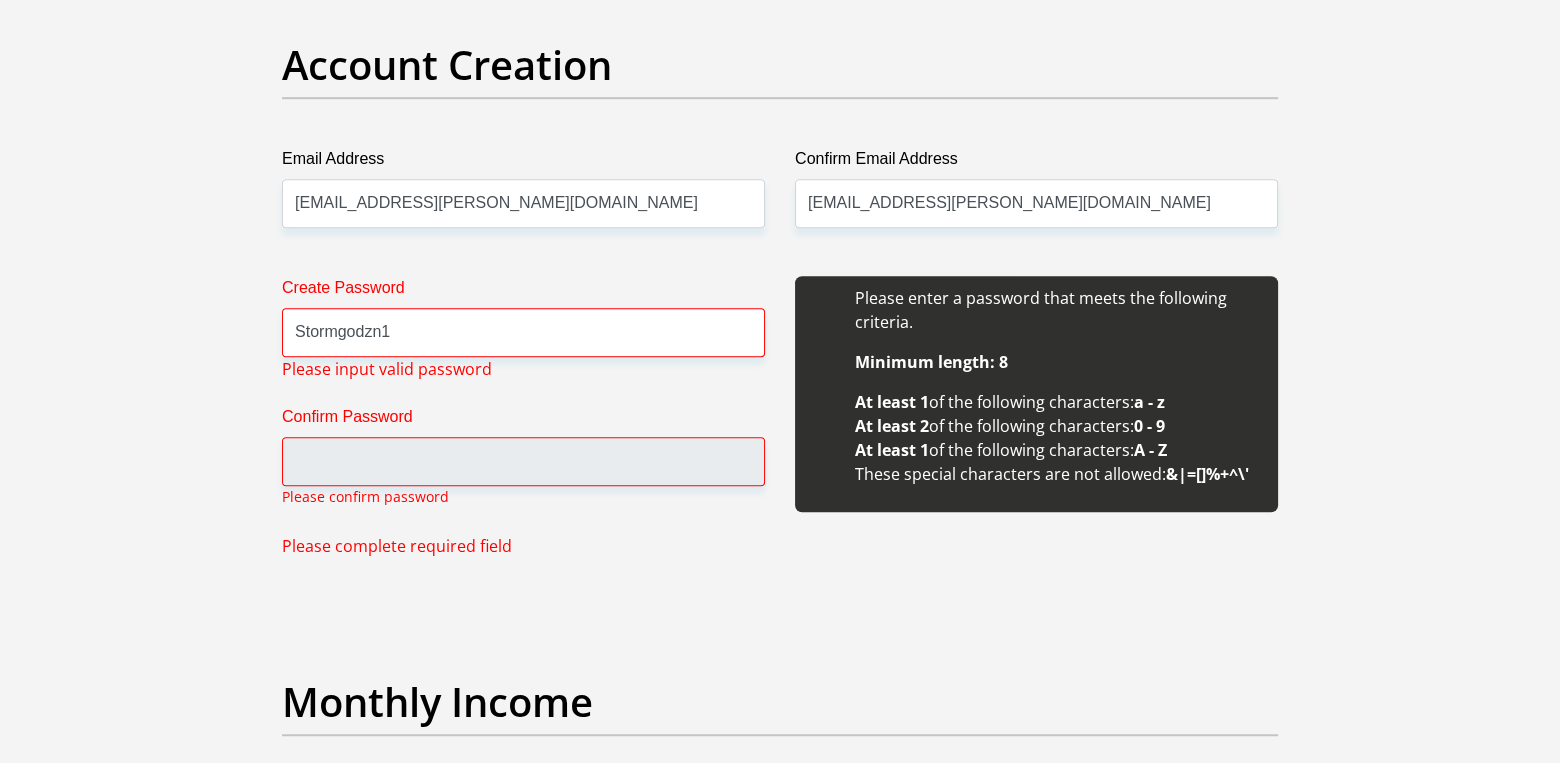 drag, startPoint x: 637, startPoint y: 525, endPoint x: 653, endPoint y: 517, distance: 17.888544 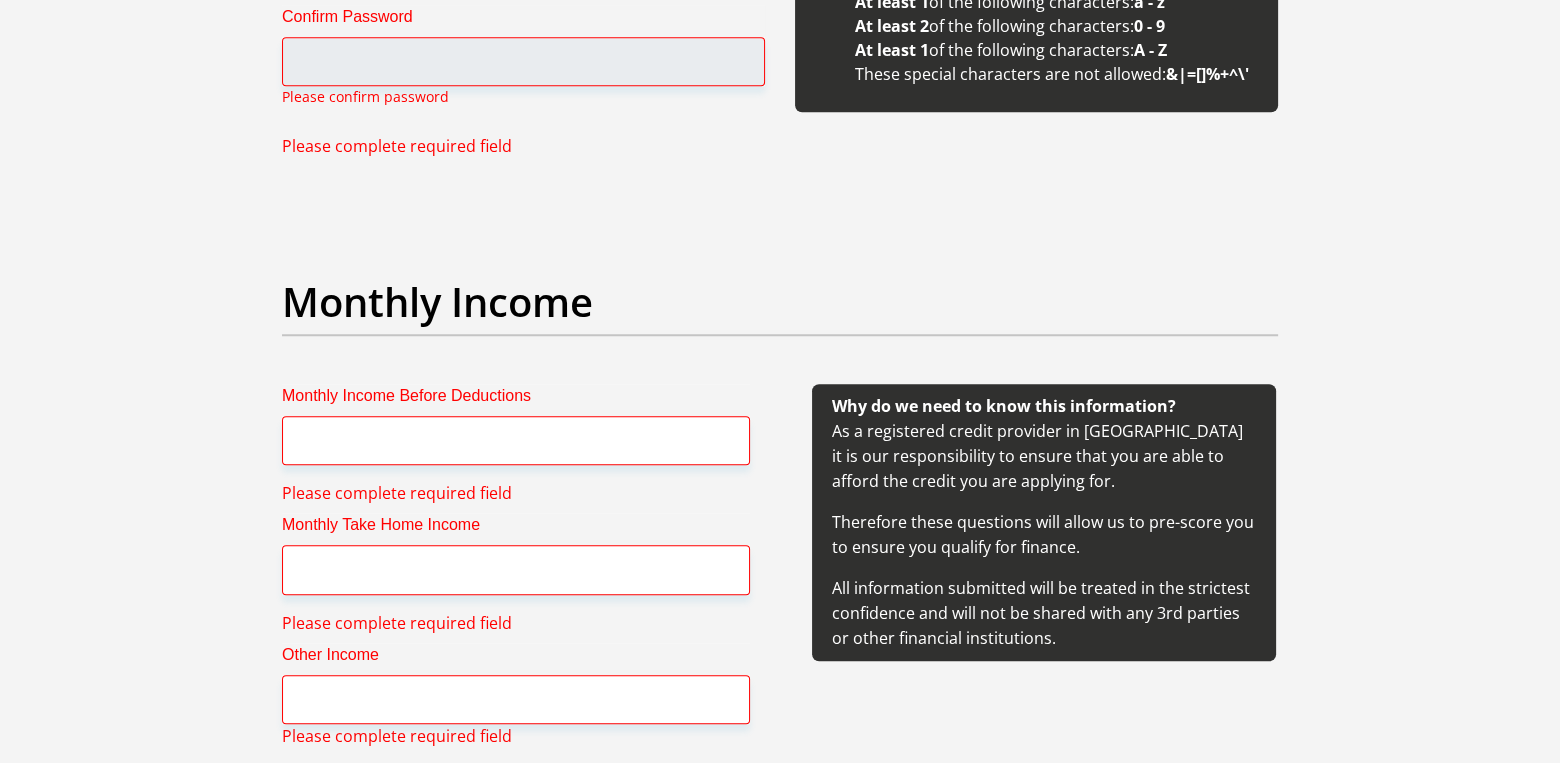 scroll, scrollTop: 2186, scrollLeft: 0, axis: vertical 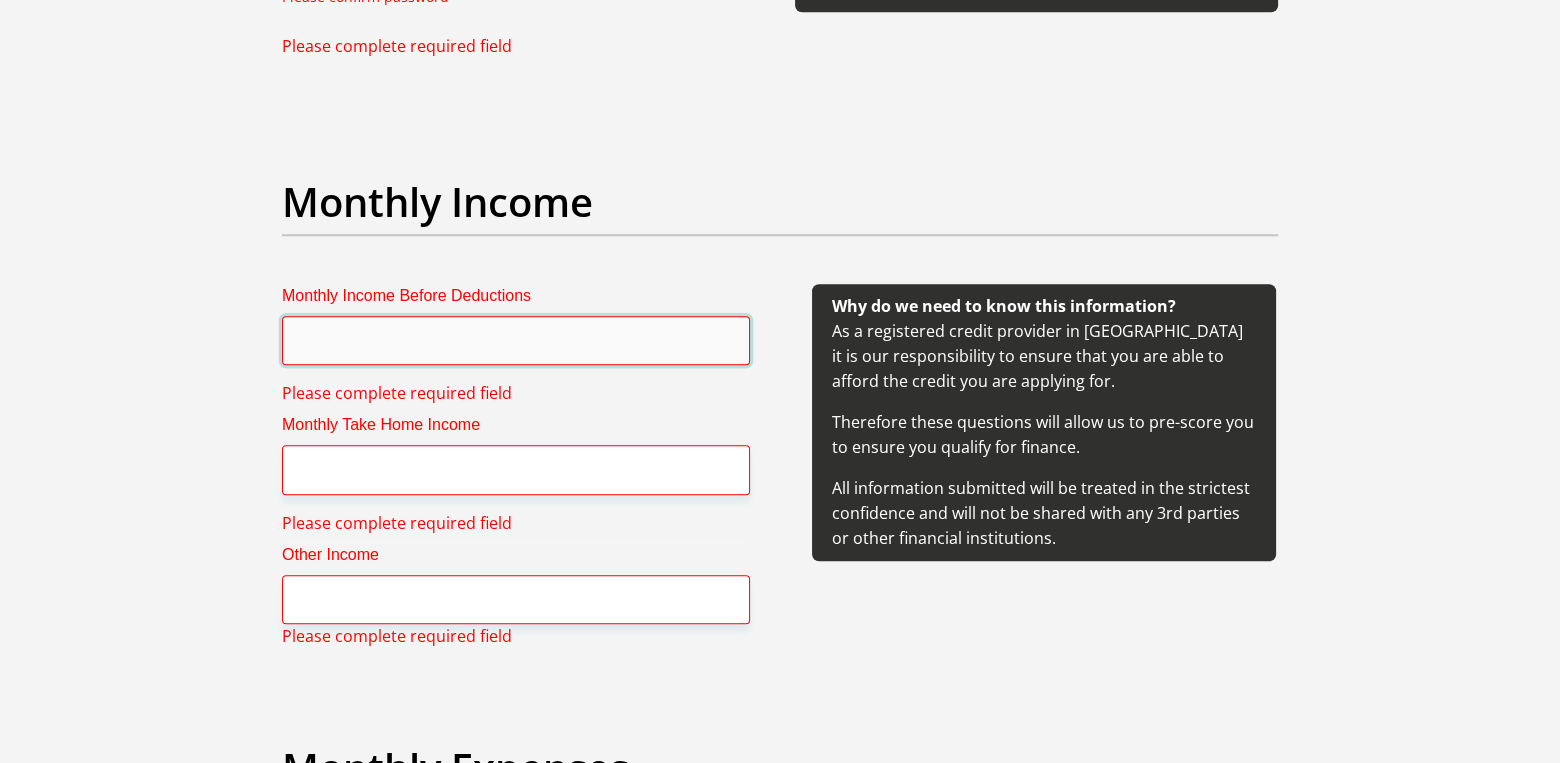 click on "Monthly Income Before Deductions" at bounding box center (516, 340) 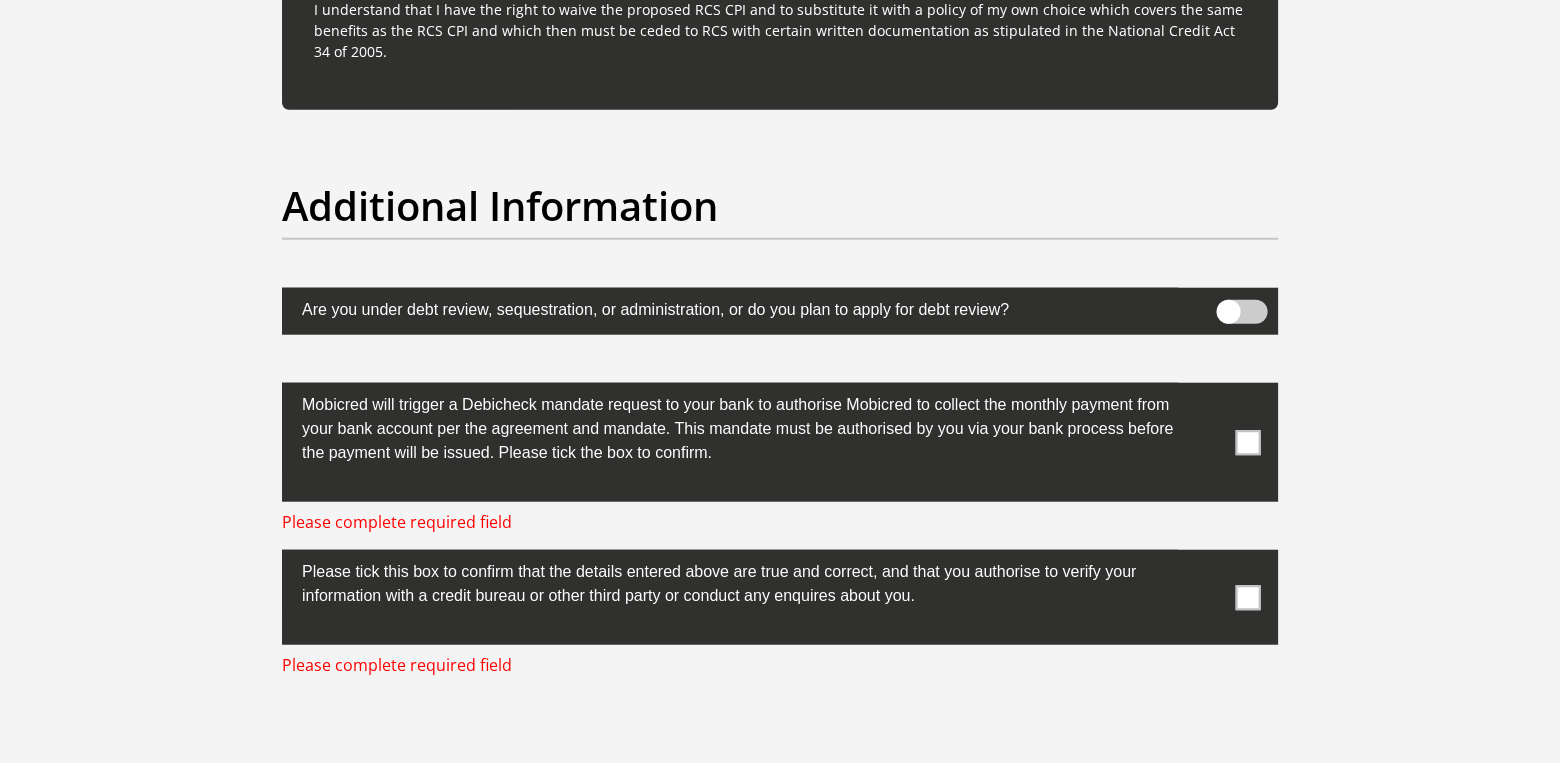 scroll, scrollTop: 6686, scrollLeft: 0, axis: vertical 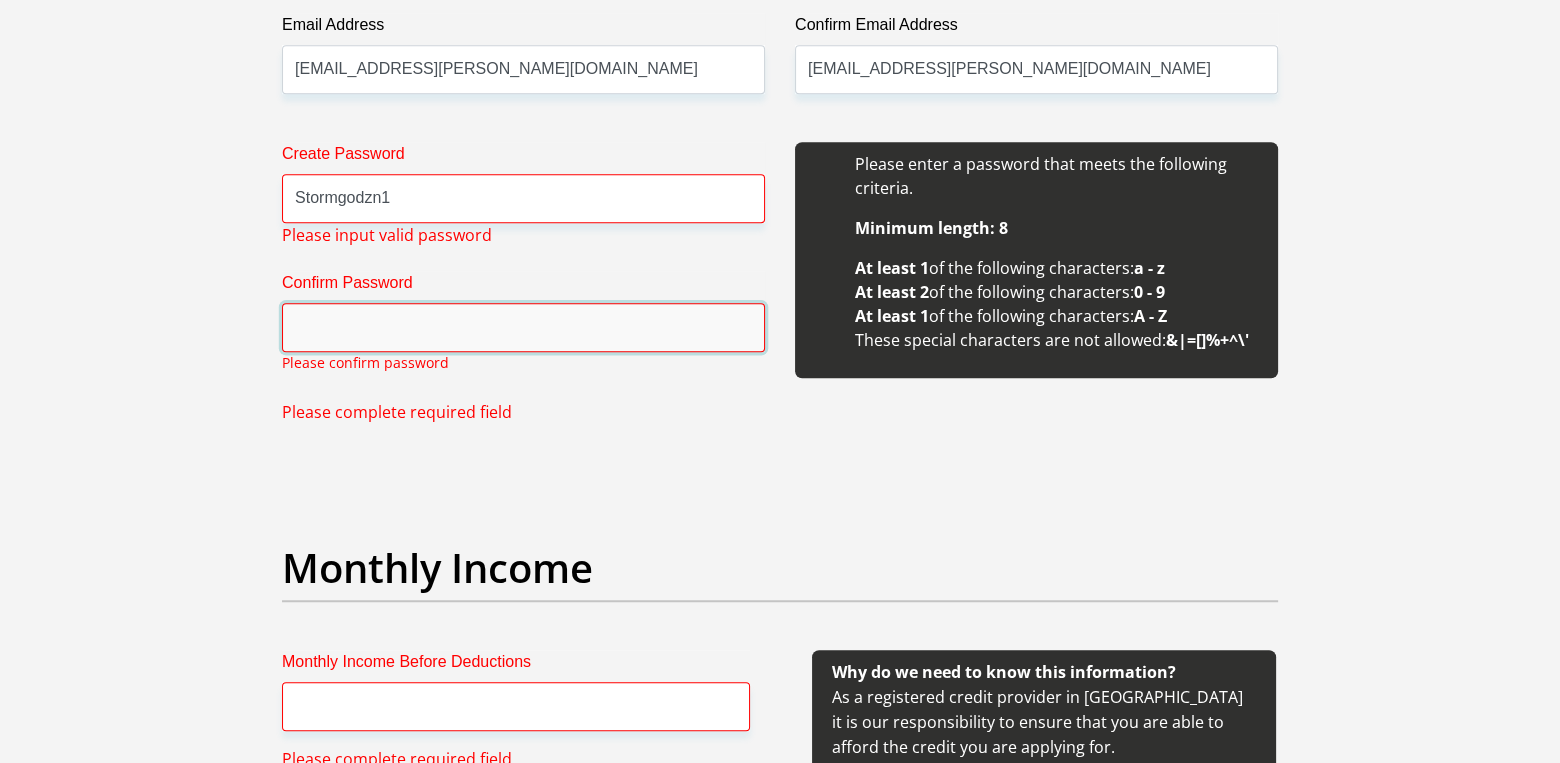 click on "Confirm Password" at bounding box center [523, 327] 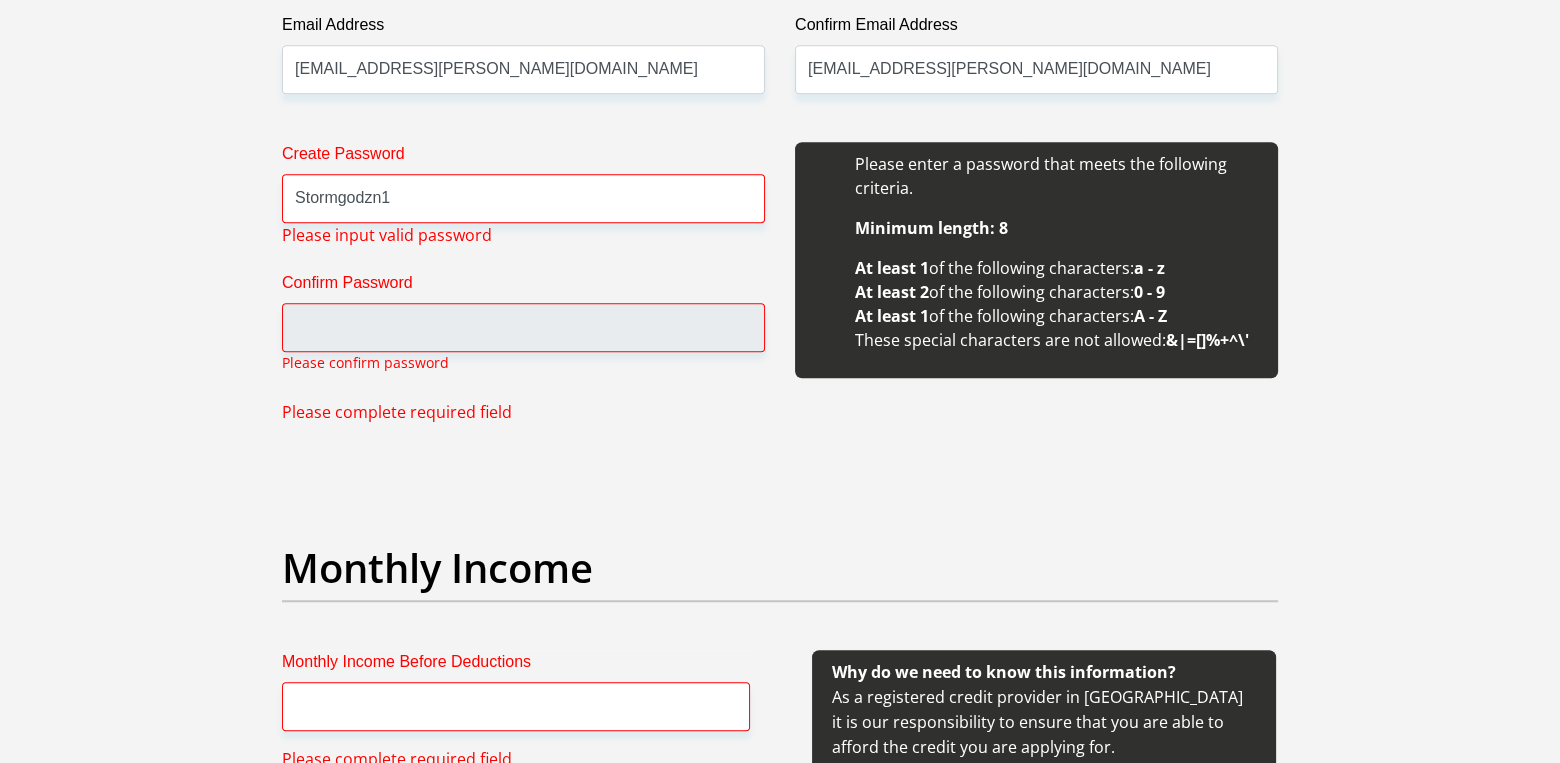 click on "Create Password
Stormgodzn1
Please input valid password
Confirm Password
Please confirm password
Please complete required field" at bounding box center [523, 283] 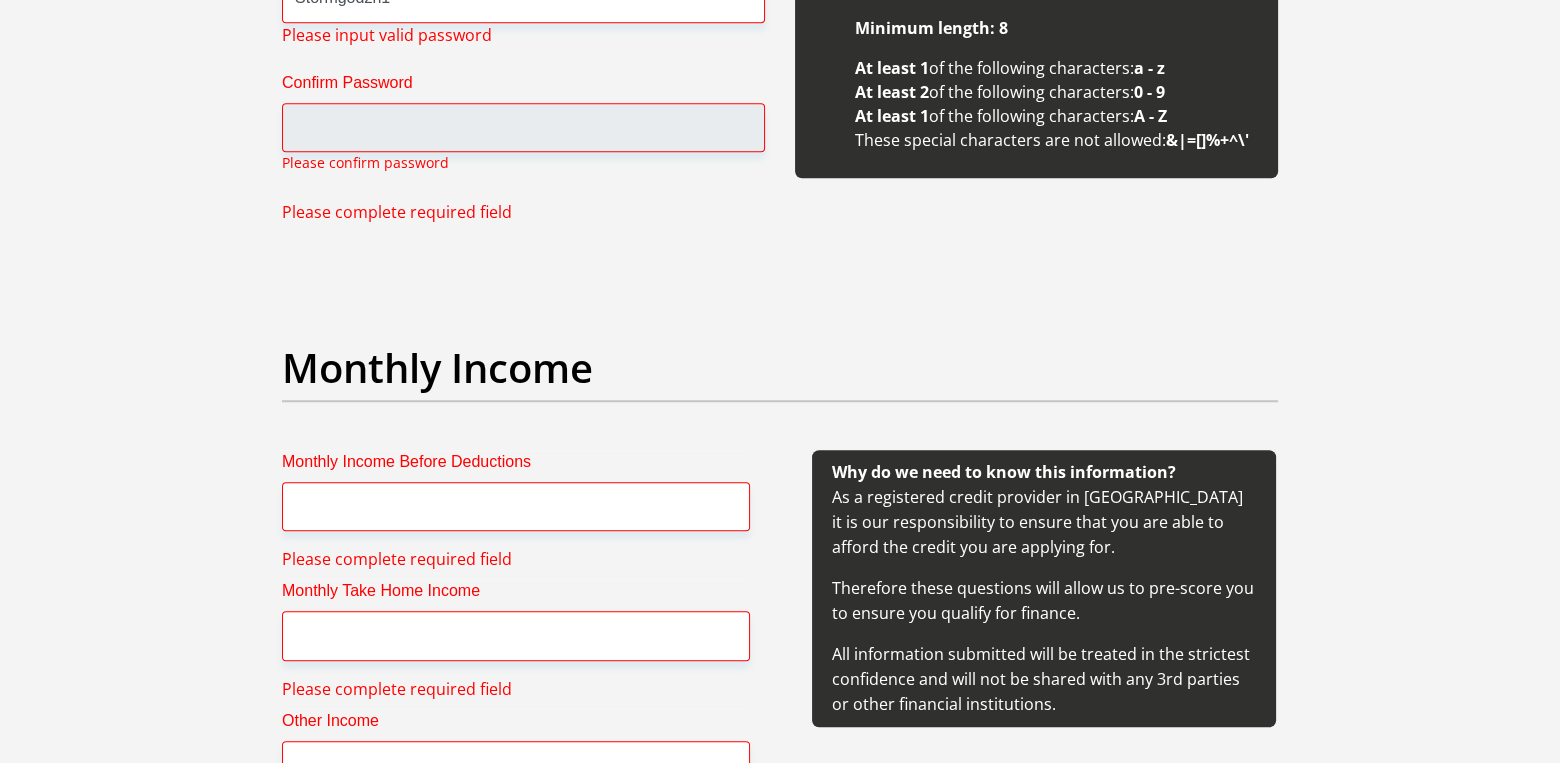 scroll, scrollTop: 2220, scrollLeft: 0, axis: vertical 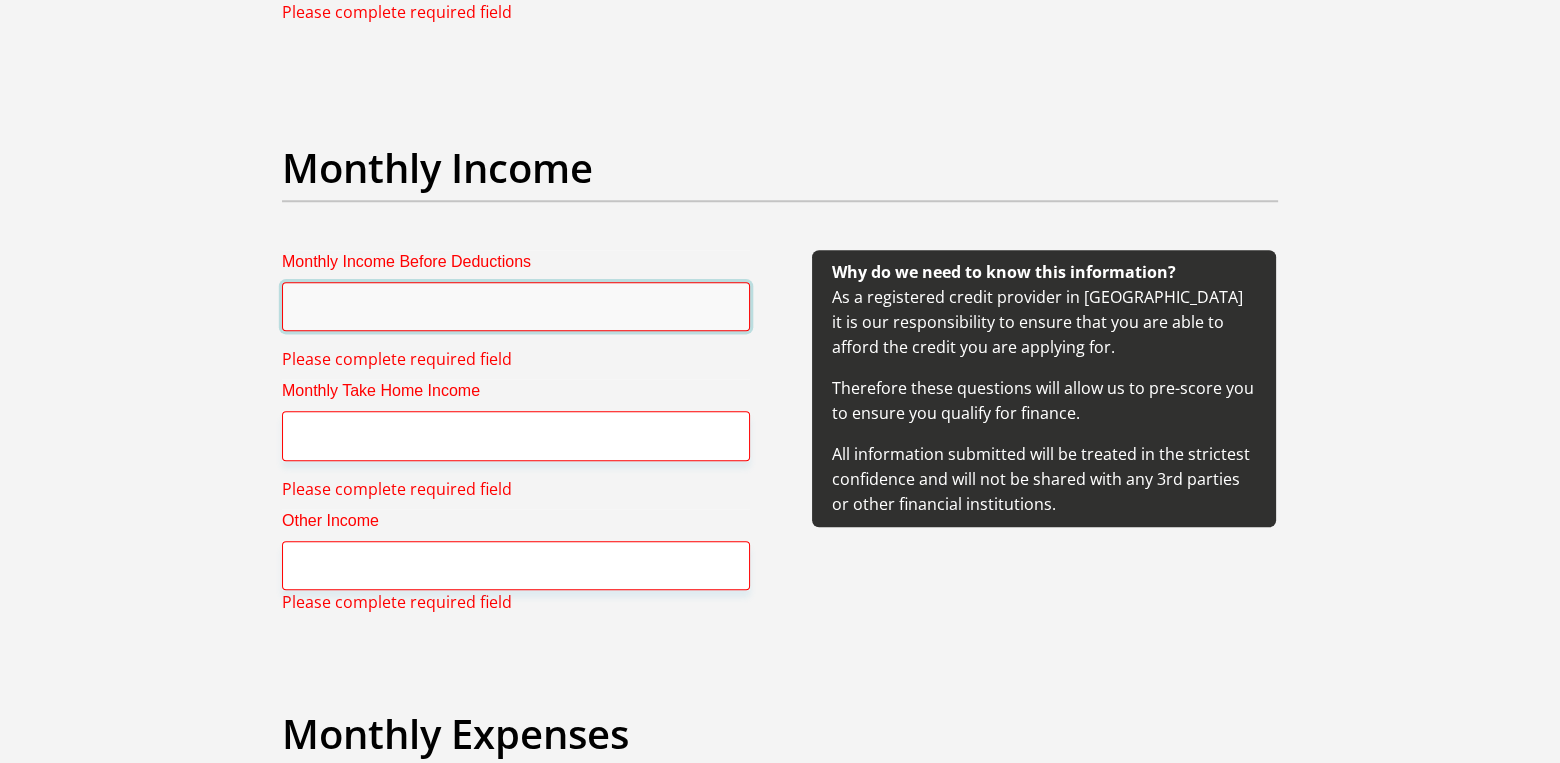 click on "Monthly Income Before Deductions" at bounding box center [516, 306] 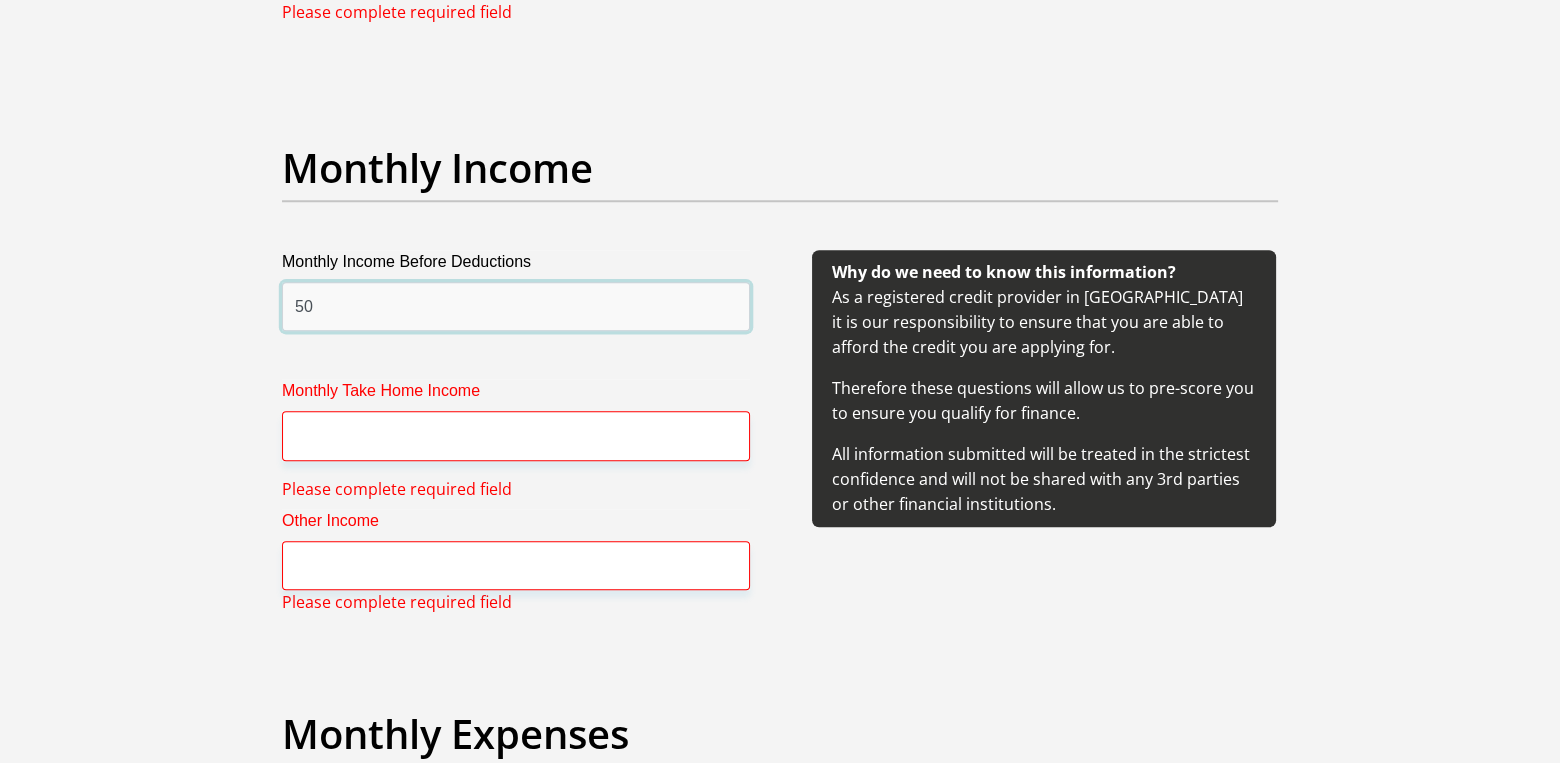 type on "5" 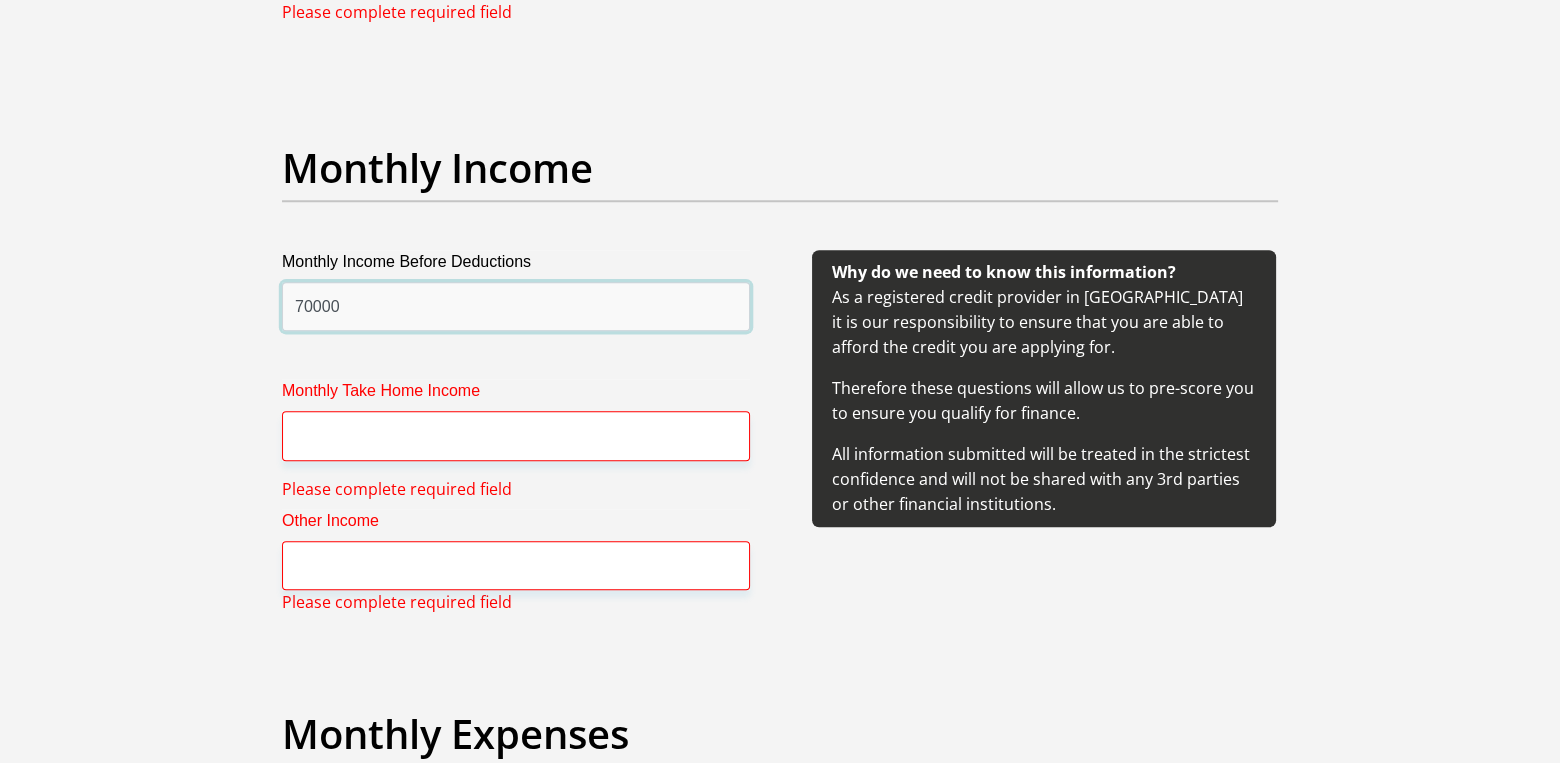 type on "70000" 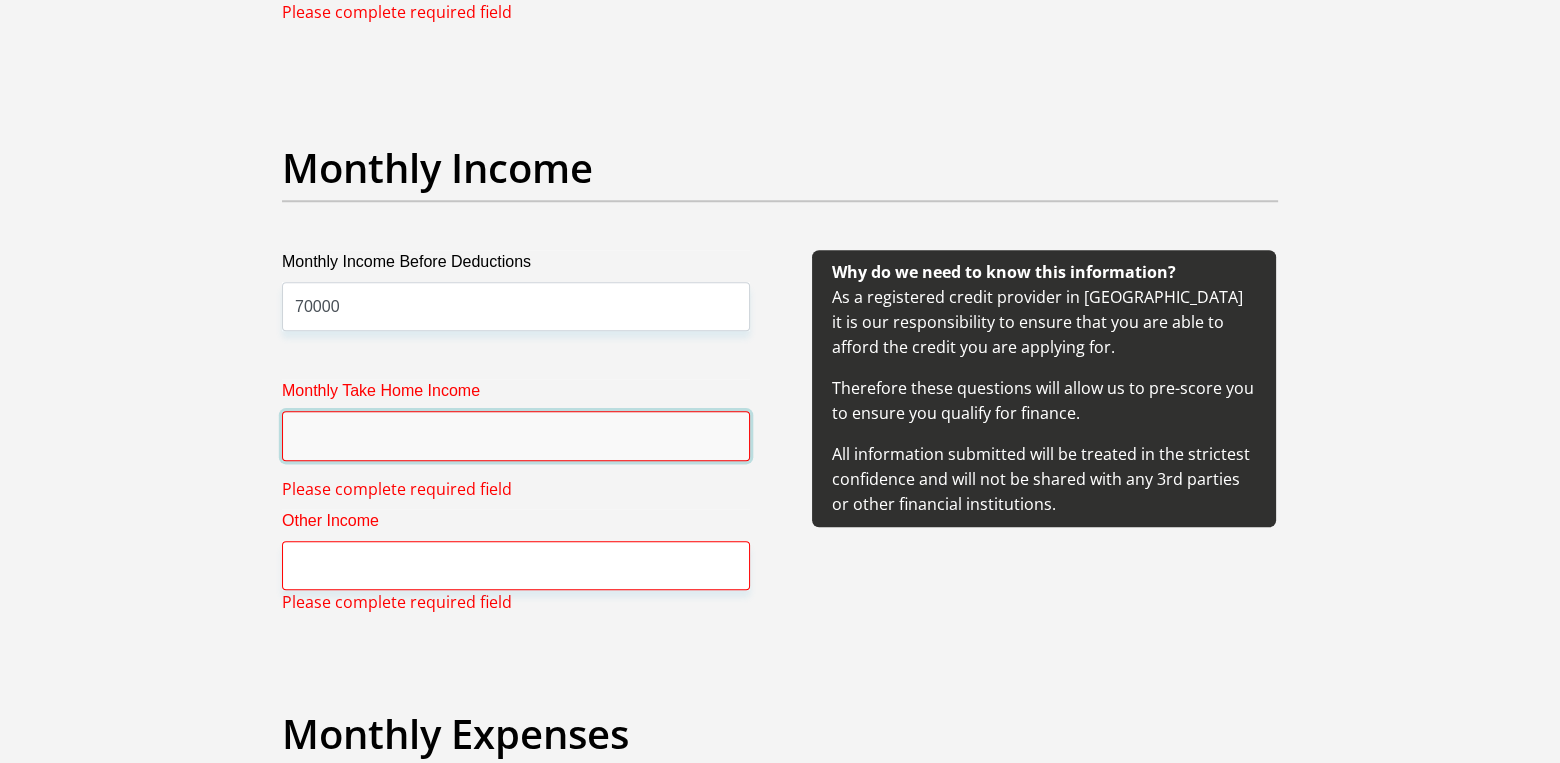 click on "Monthly Take Home Income" at bounding box center [516, 435] 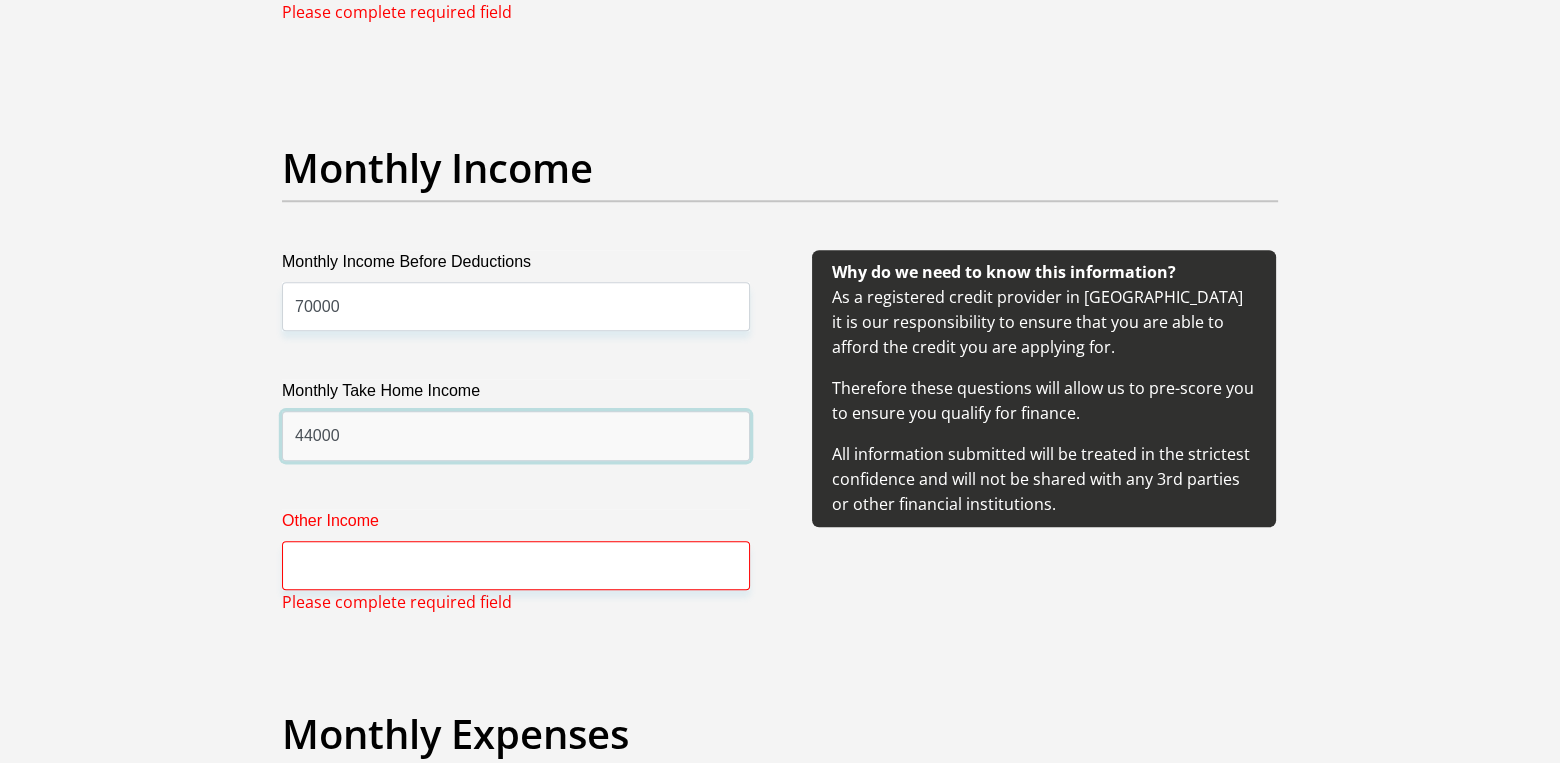 type on "44000" 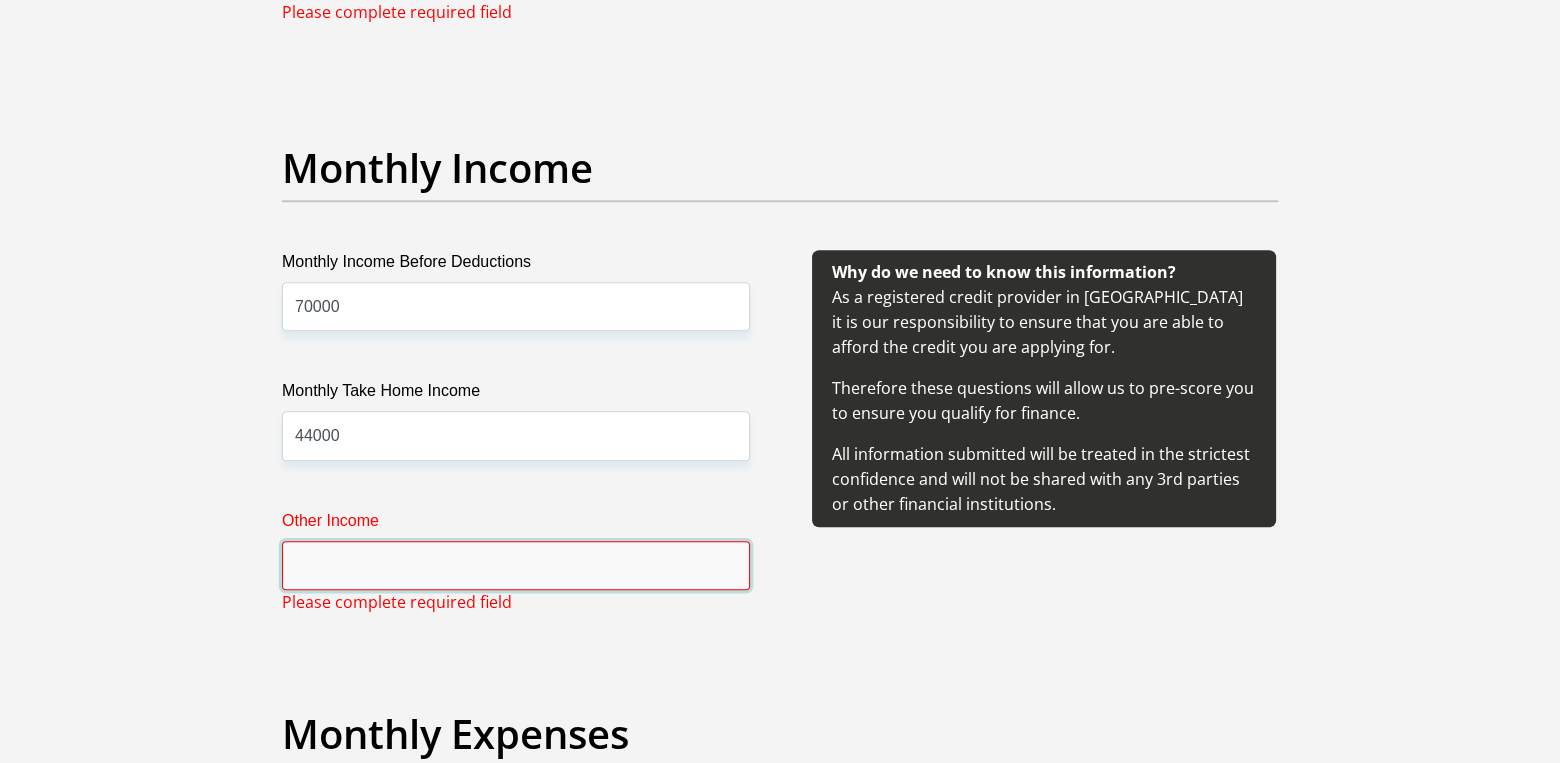 drag, startPoint x: 502, startPoint y: 562, endPoint x: 526, endPoint y: 574, distance: 26.832815 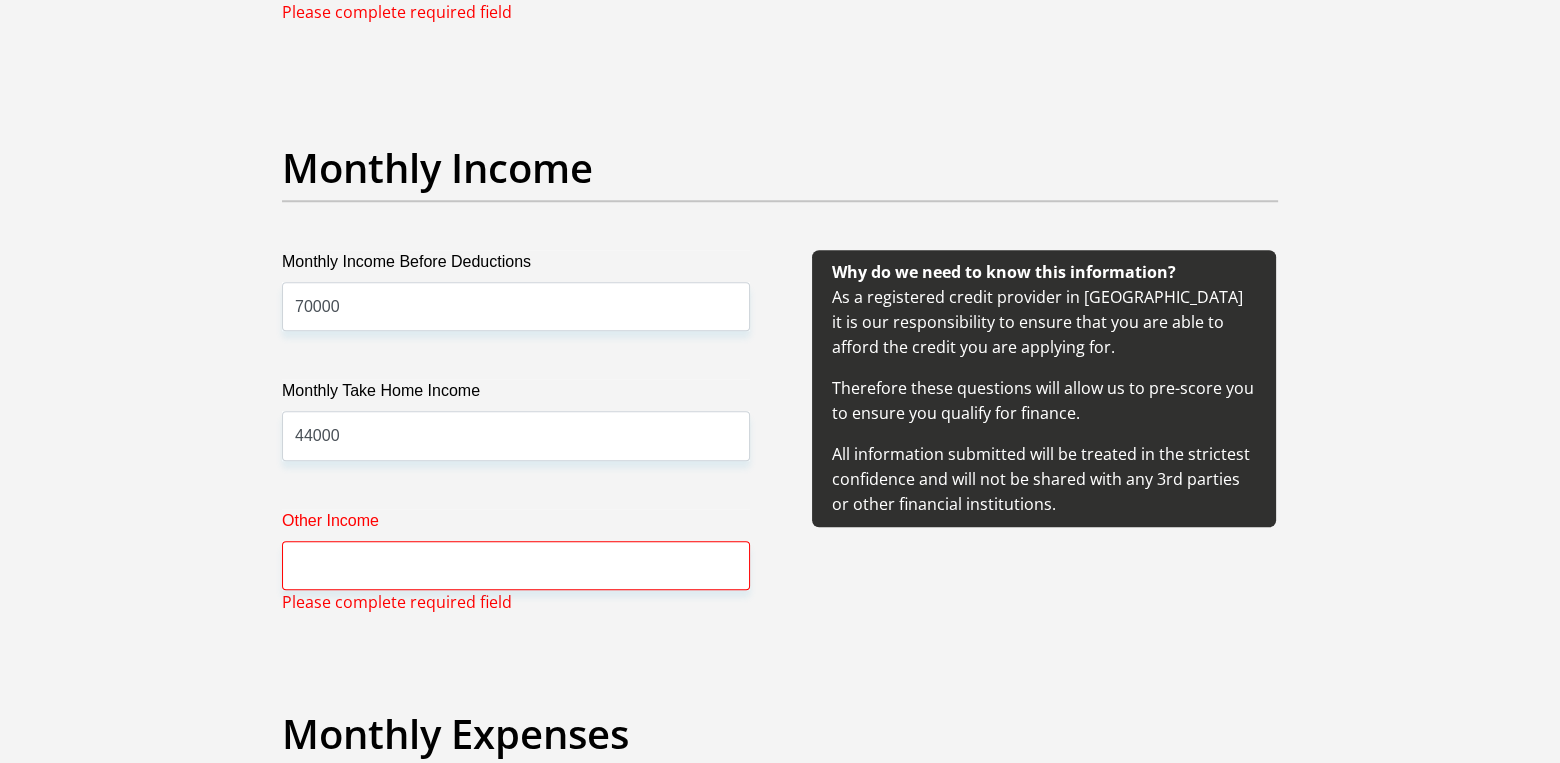 click on "Monthly Income Before Deductions
70000
Monthly Take Home Income
44000
Other Income
Please complete required field" at bounding box center [516, 444] 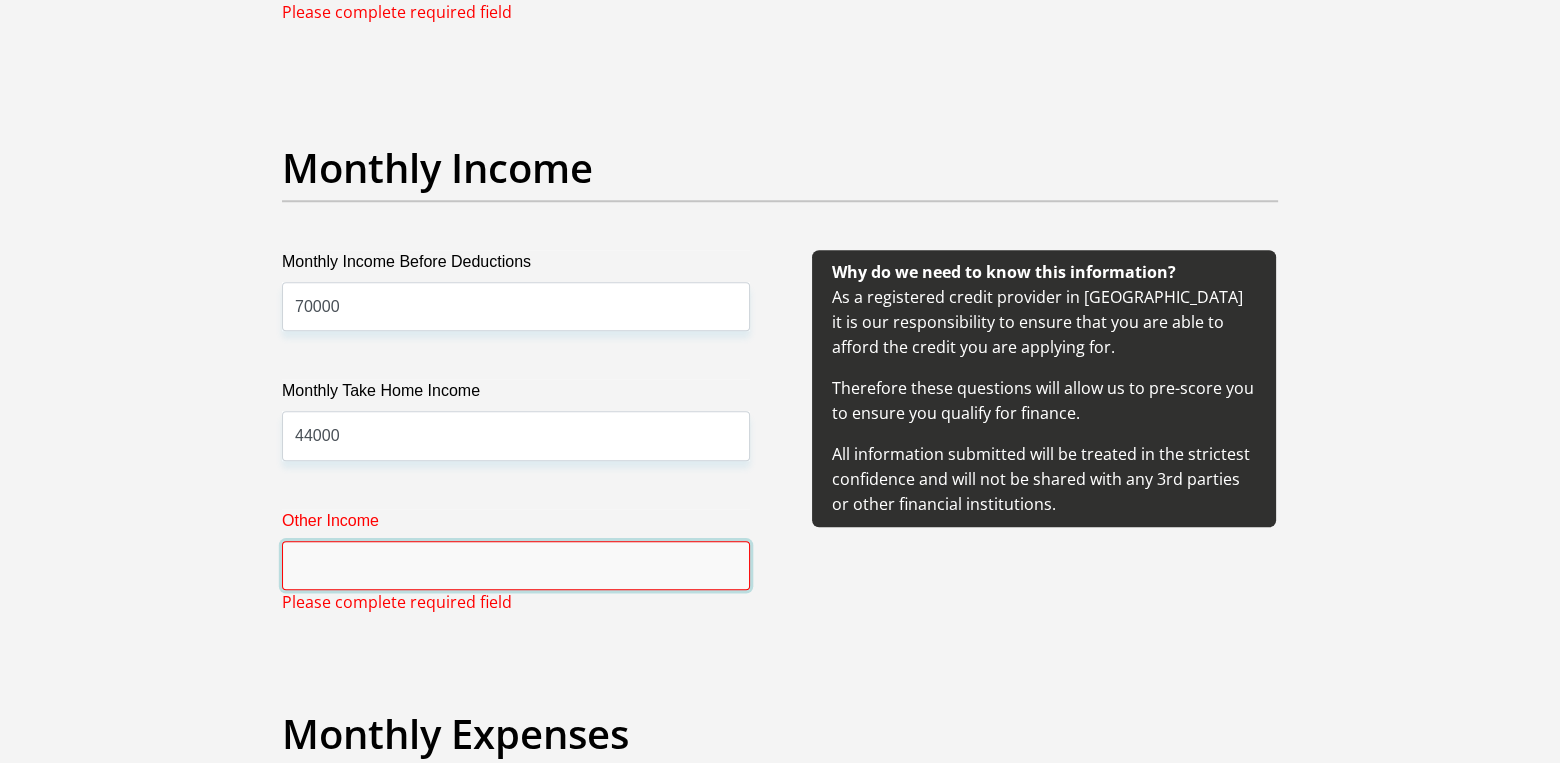 click on "Other Income" at bounding box center (516, 565) 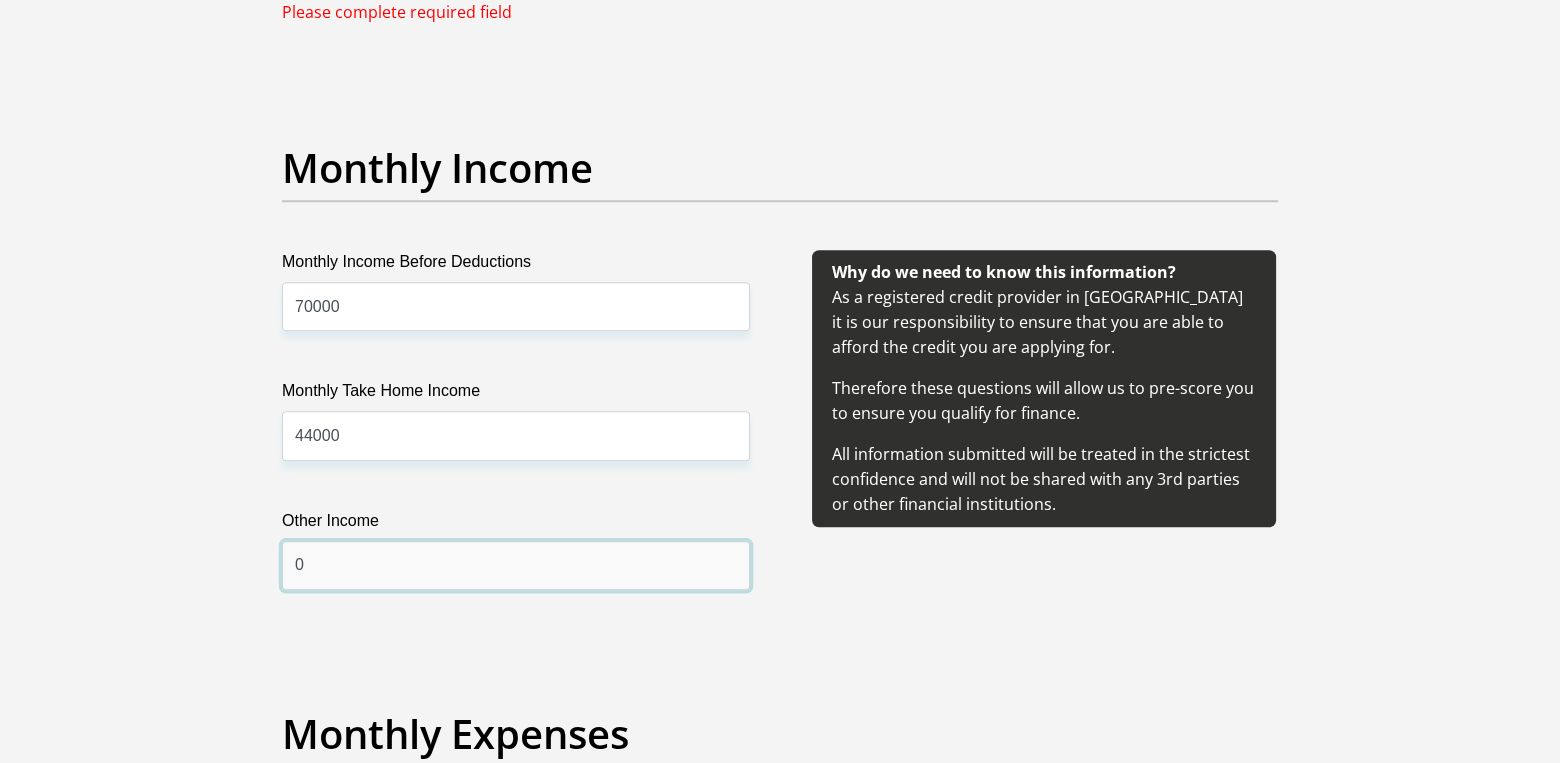 type on "0" 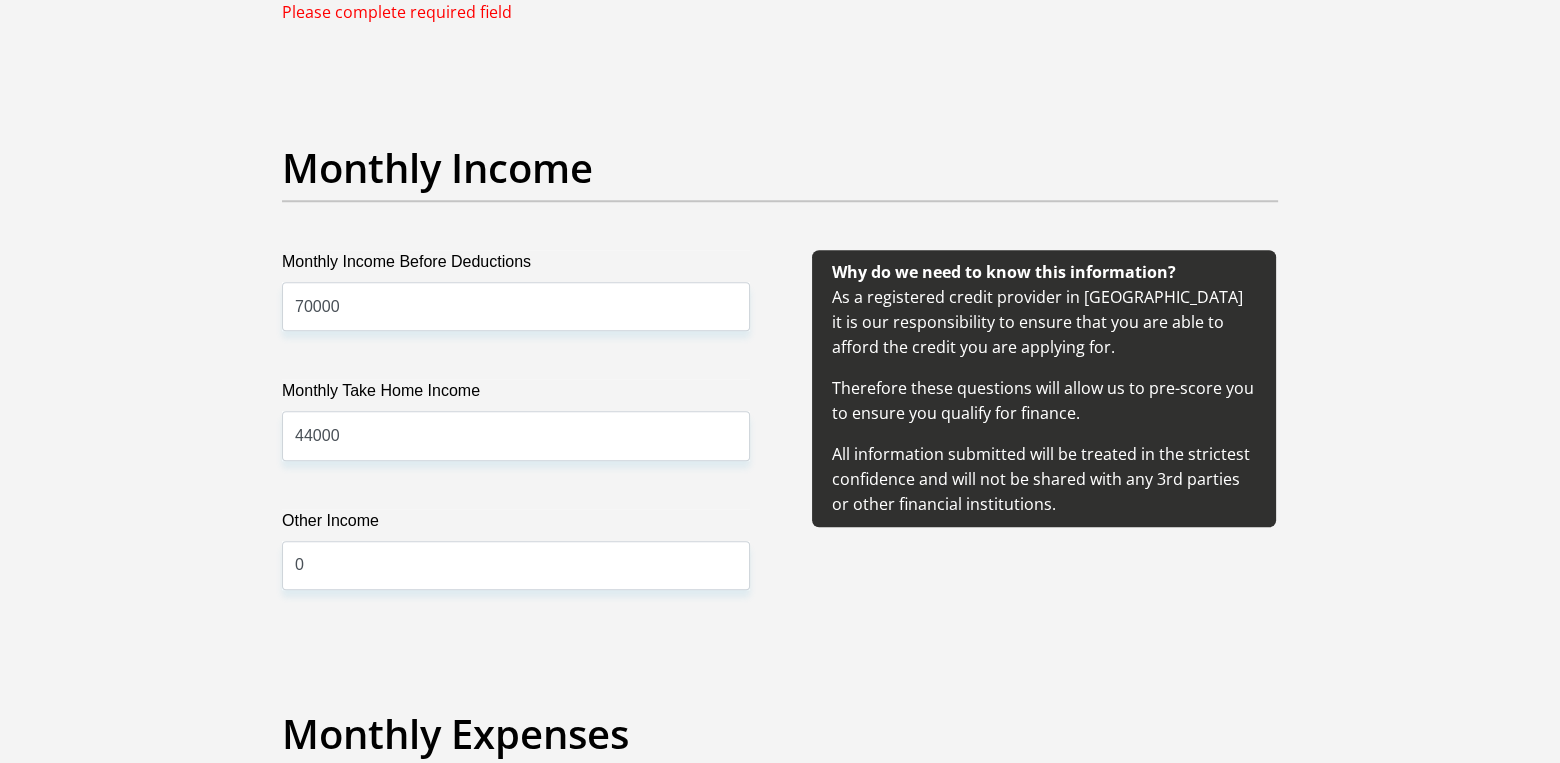 drag, startPoint x: 1181, startPoint y: 652, endPoint x: 999, endPoint y: 611, distance: 186.56099 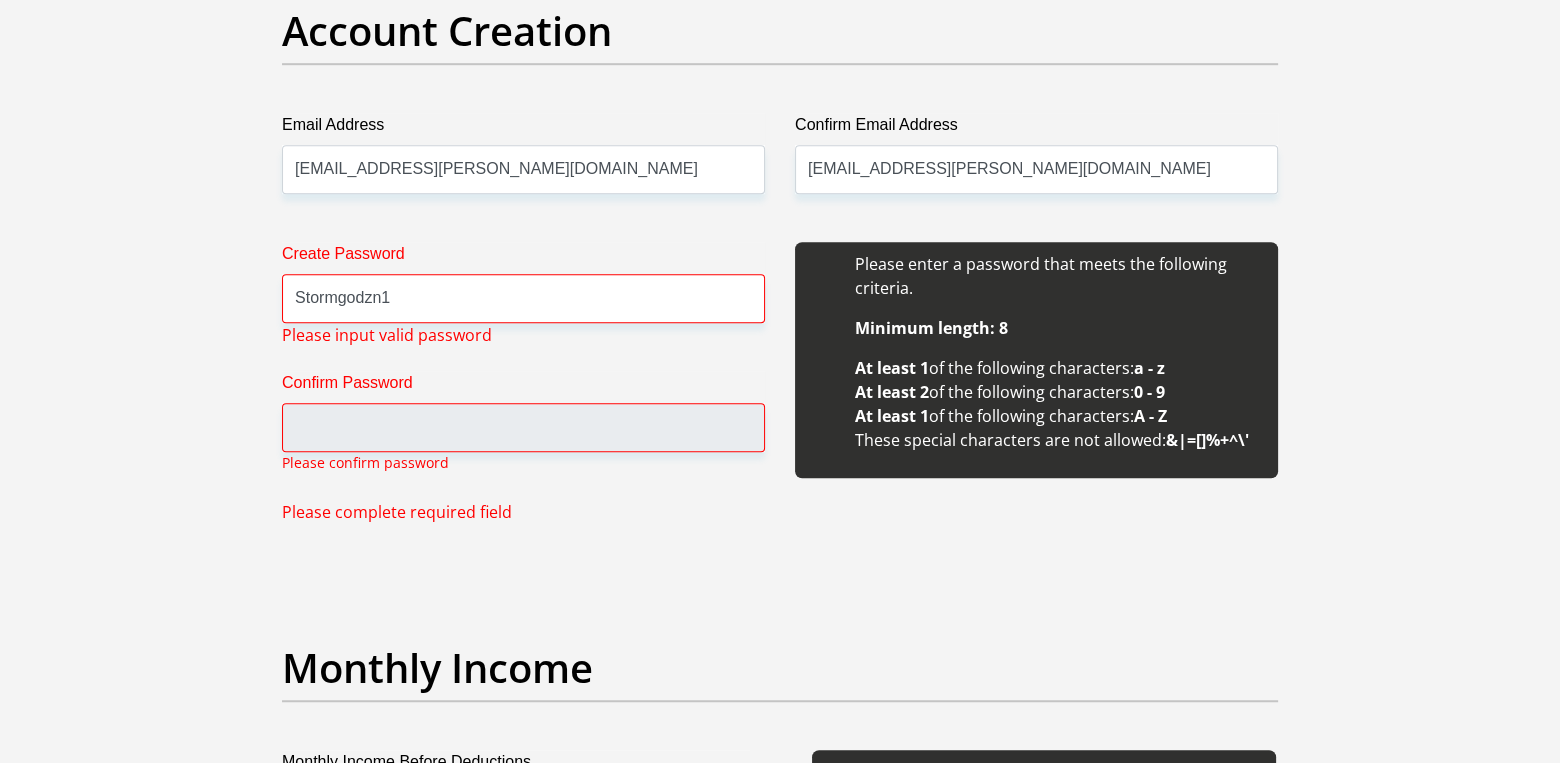 scroll, scrollTop: 1620, scrollLeft: 0, axis: vertical 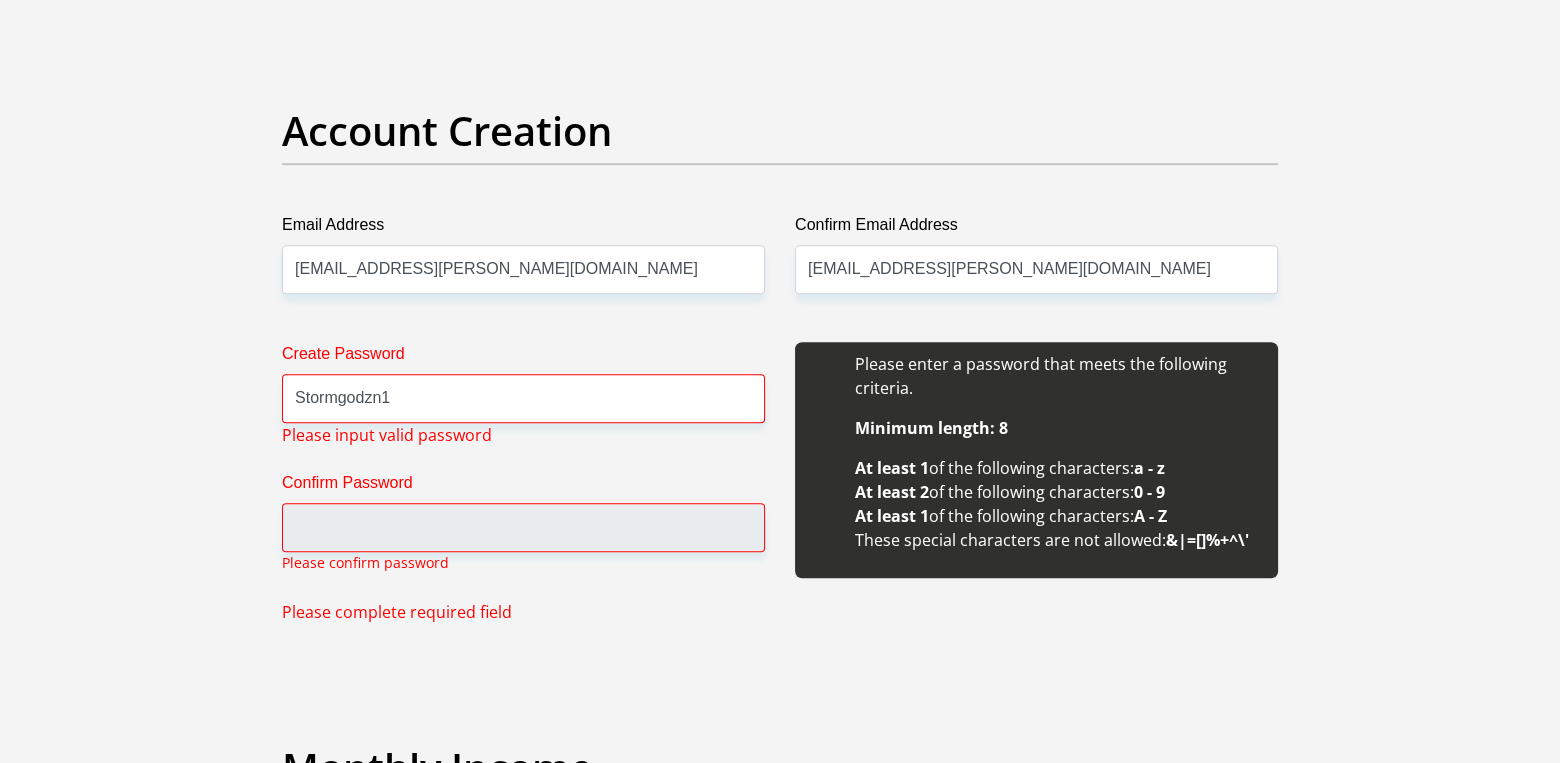 drag, startPoint x: 309, startPoint y: 500, endPoint x: 323, endPoint y: 506, distance: 15.231546 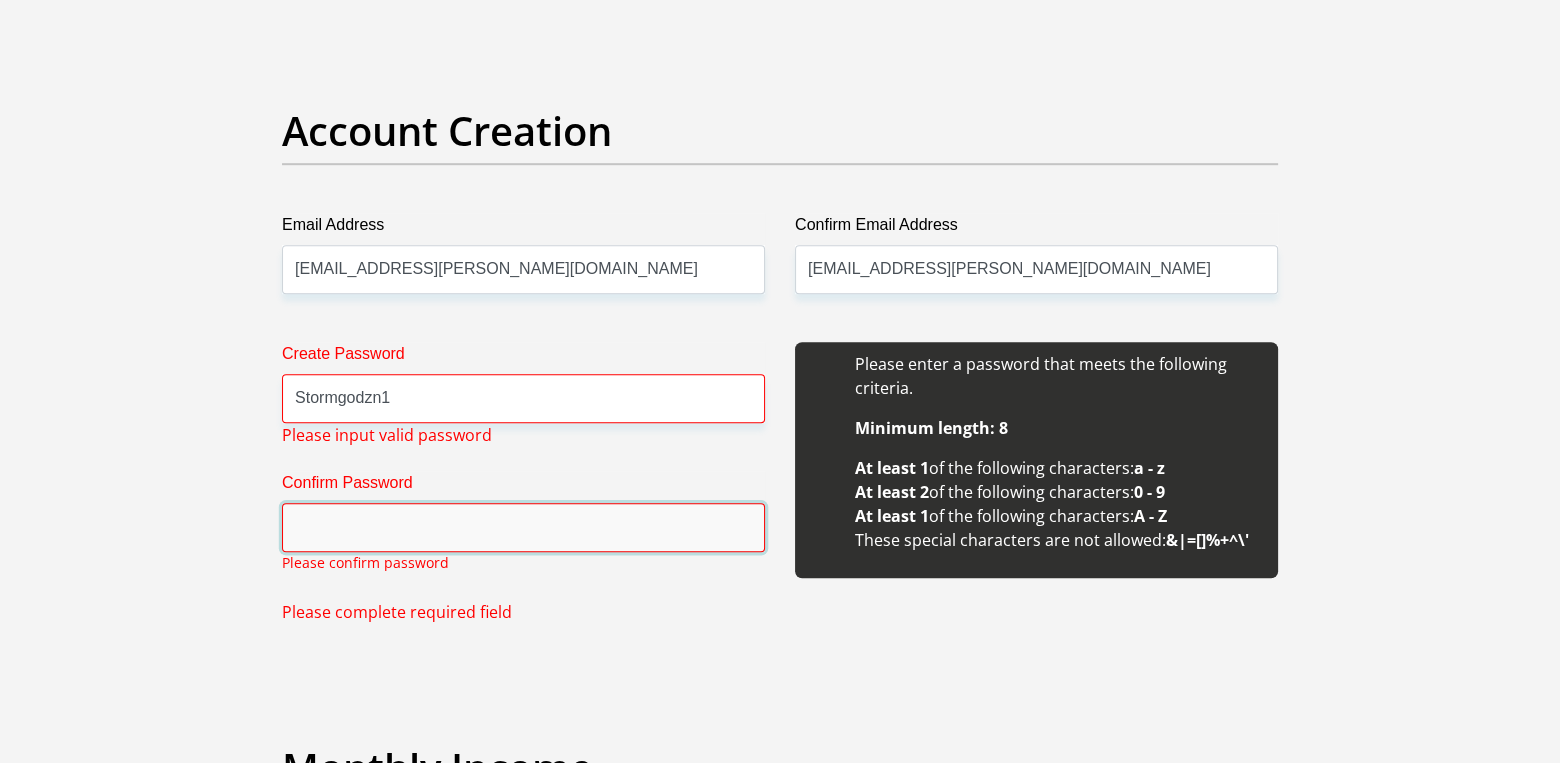 drag, startPoint x: 323, startPoint y: 506, endPoint x: 331, endPoint y: 520, distance: 16.124516 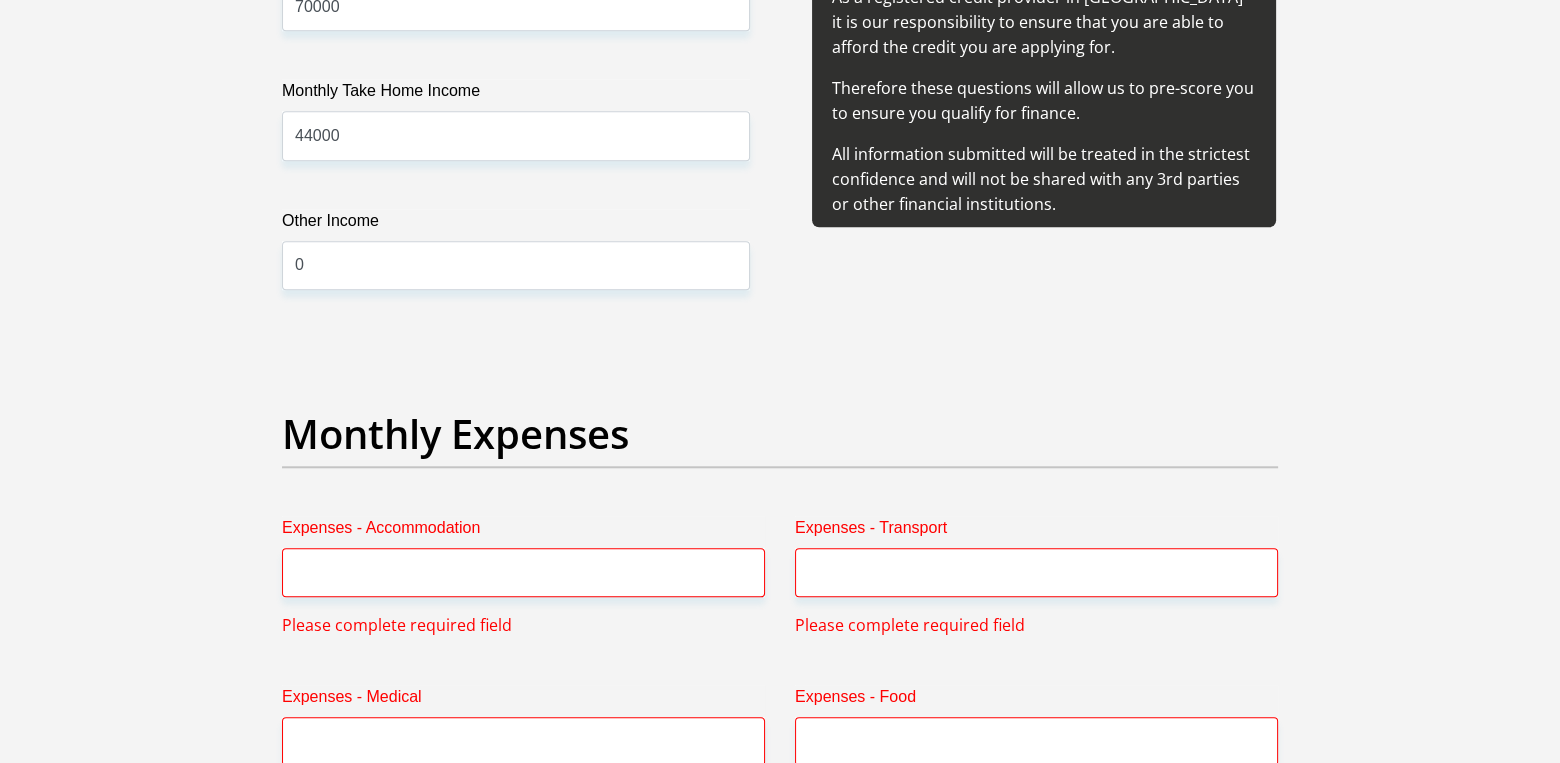 scroll, scrollTop: 2720, scrollLeft: 0, axis: vertical 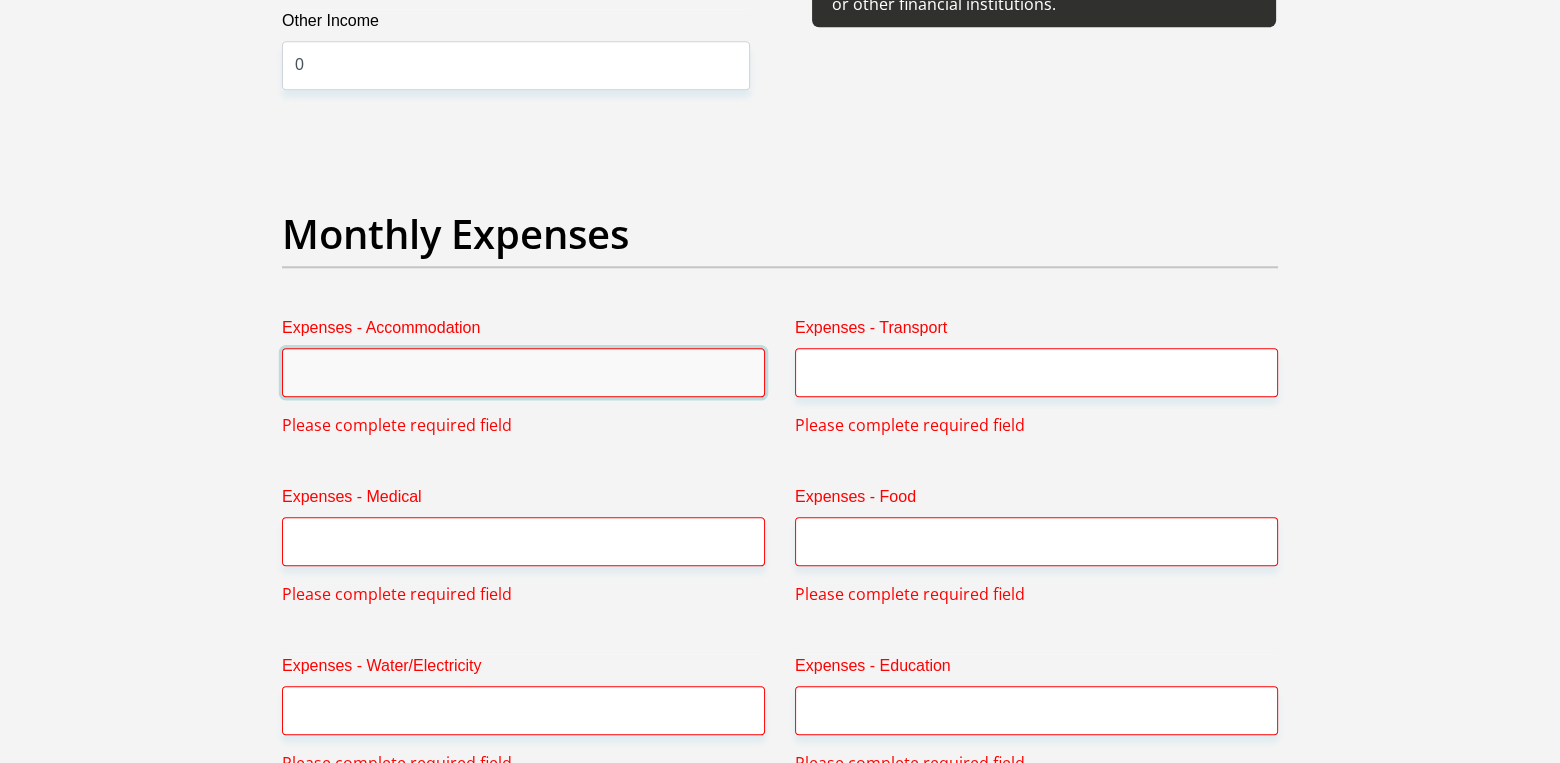click on "Expenses - Accommodation" at bounding box center (523, 372) 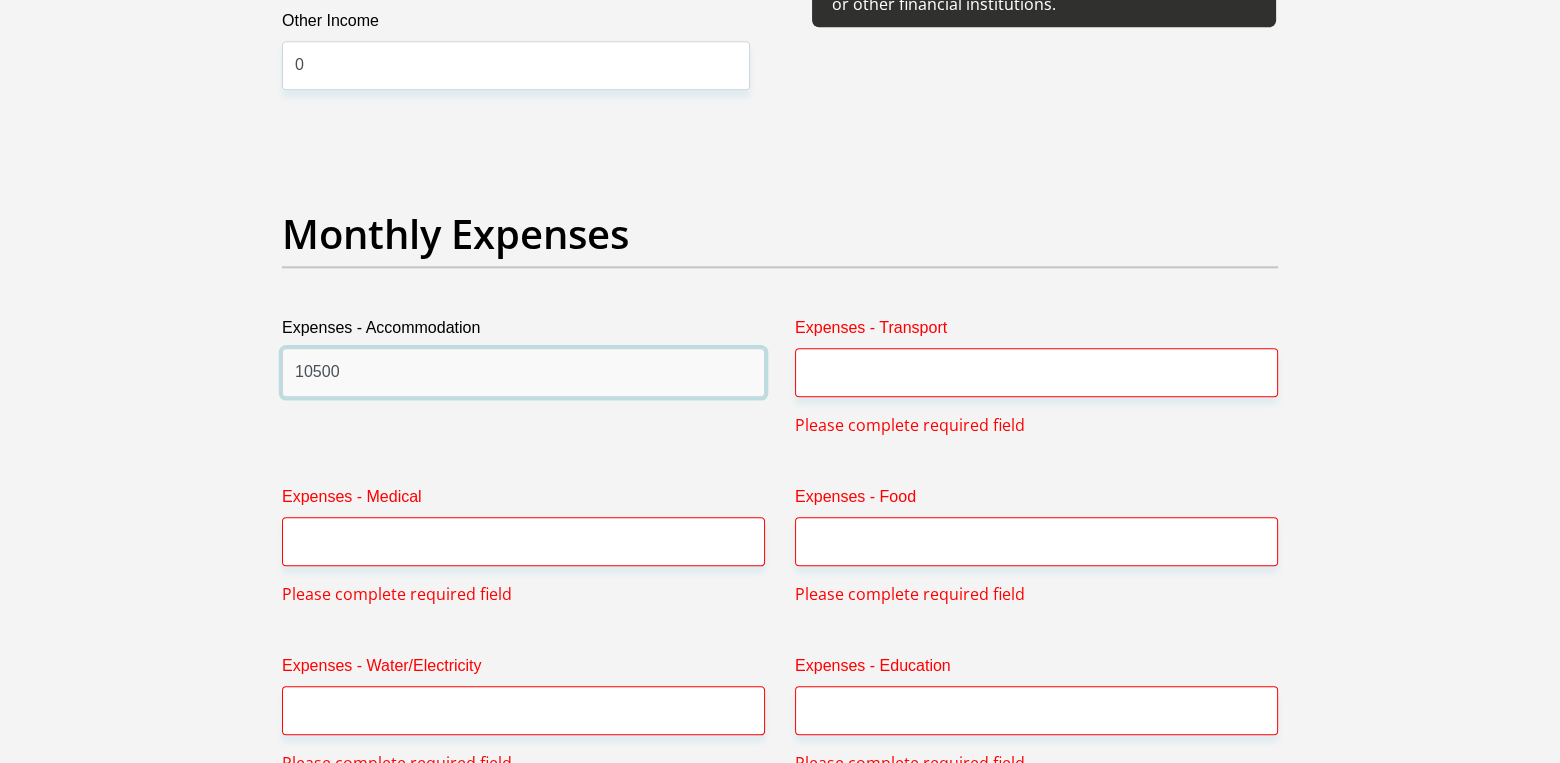 type on "10500" 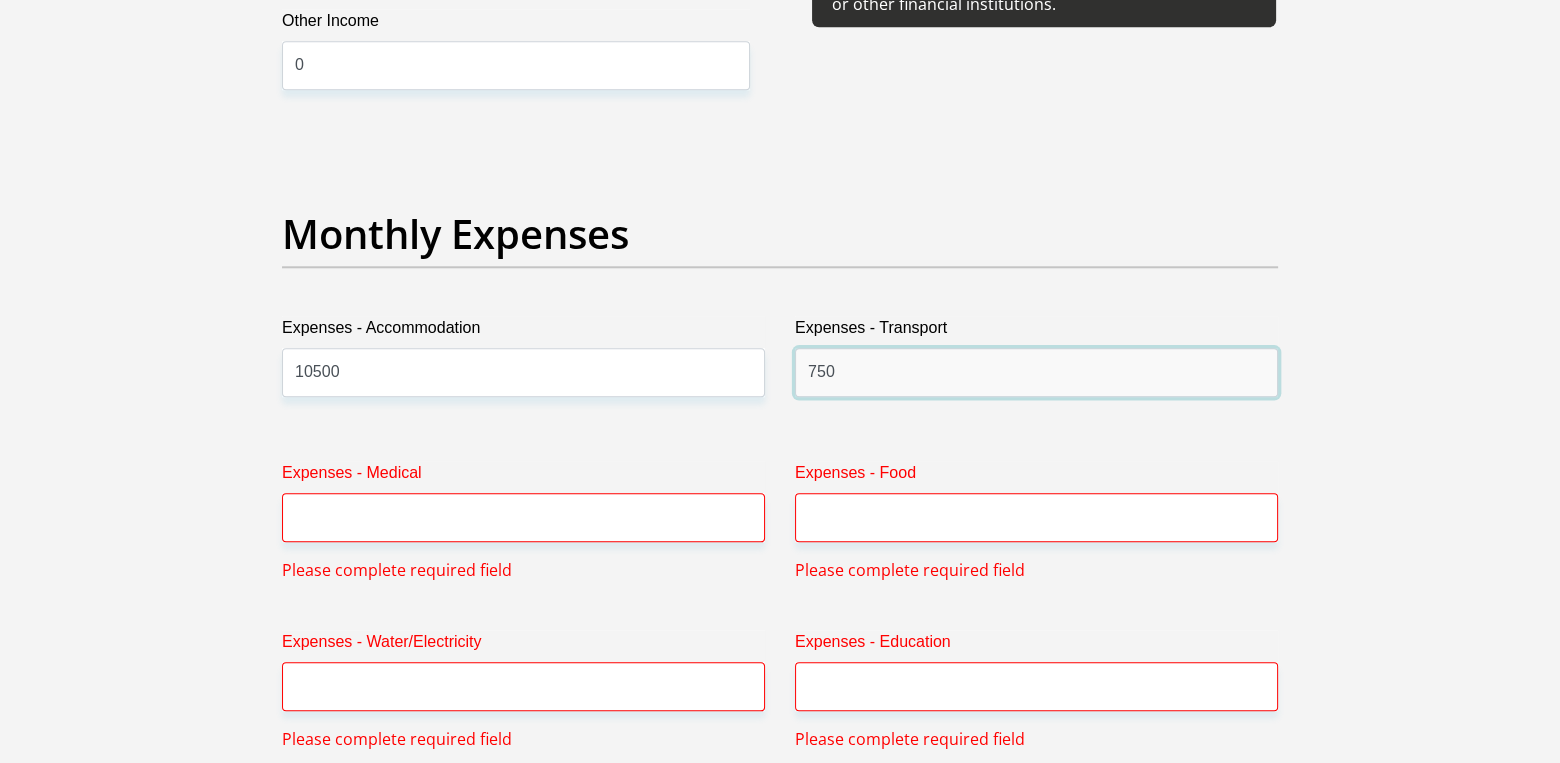 type on "750" 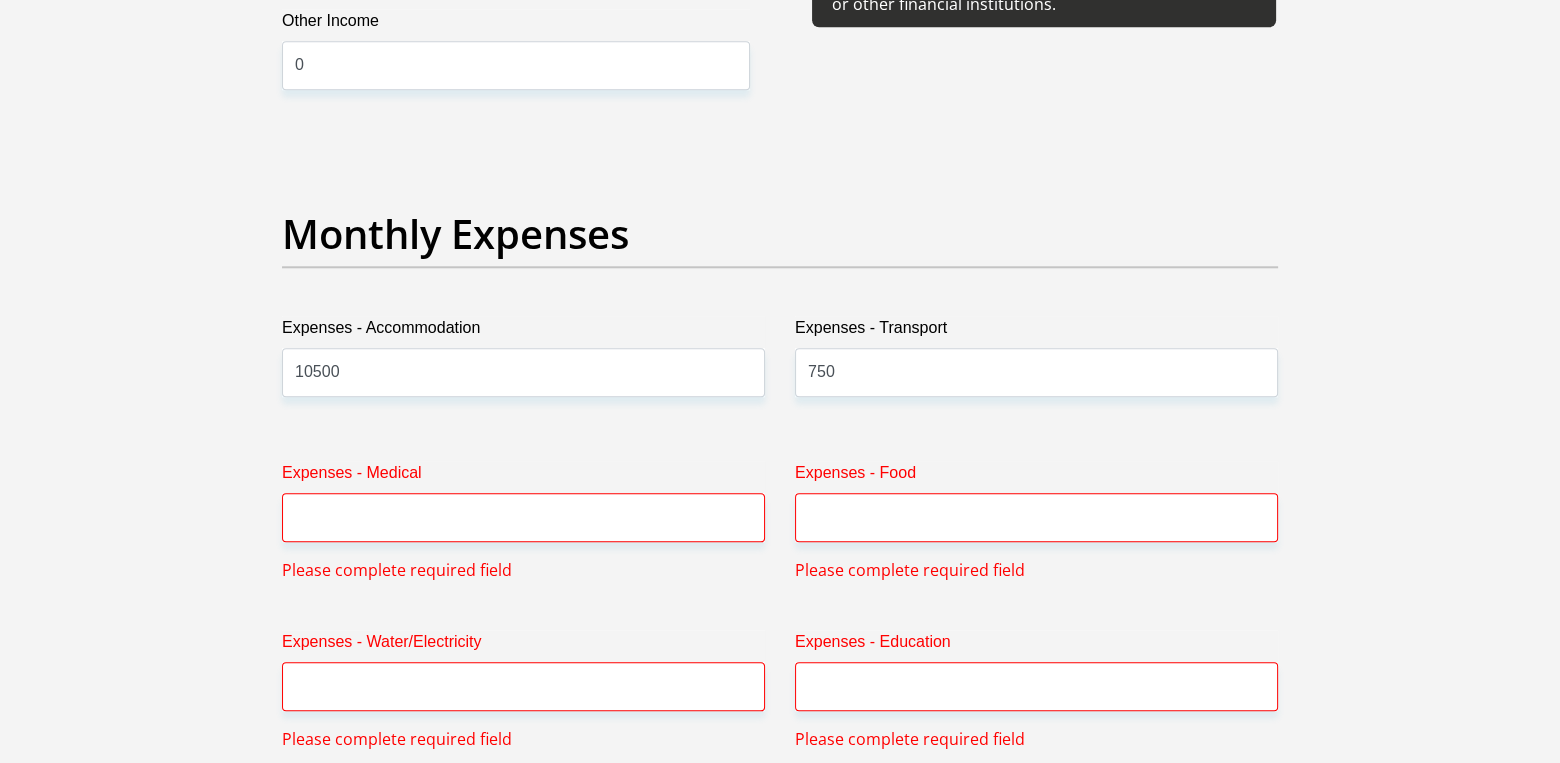 click on "Expenses - Medical
Please complete required field" at bounding box center (523, 521) 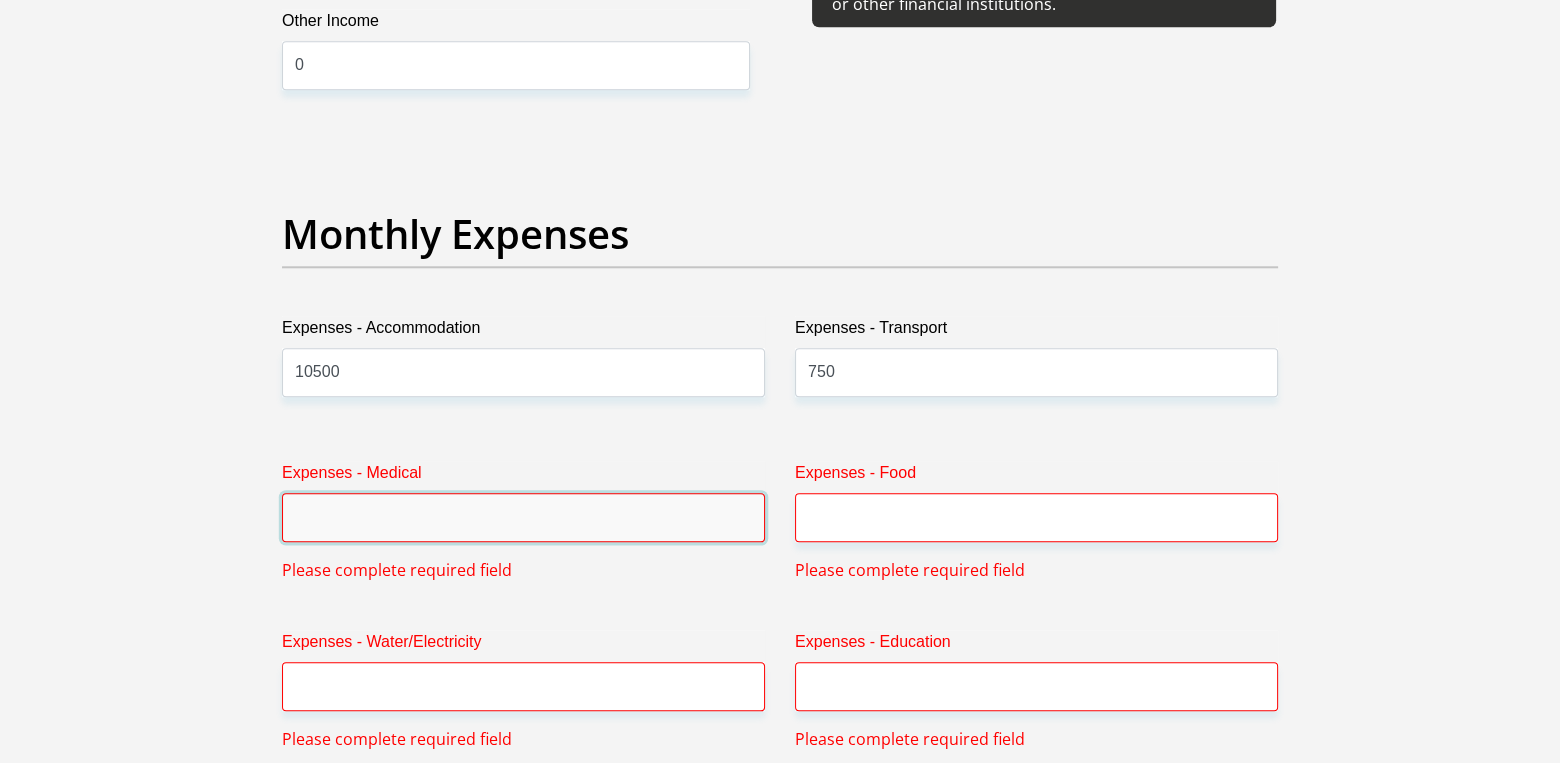 click on "Expenses - Medical" at bounding box center [523, 517] 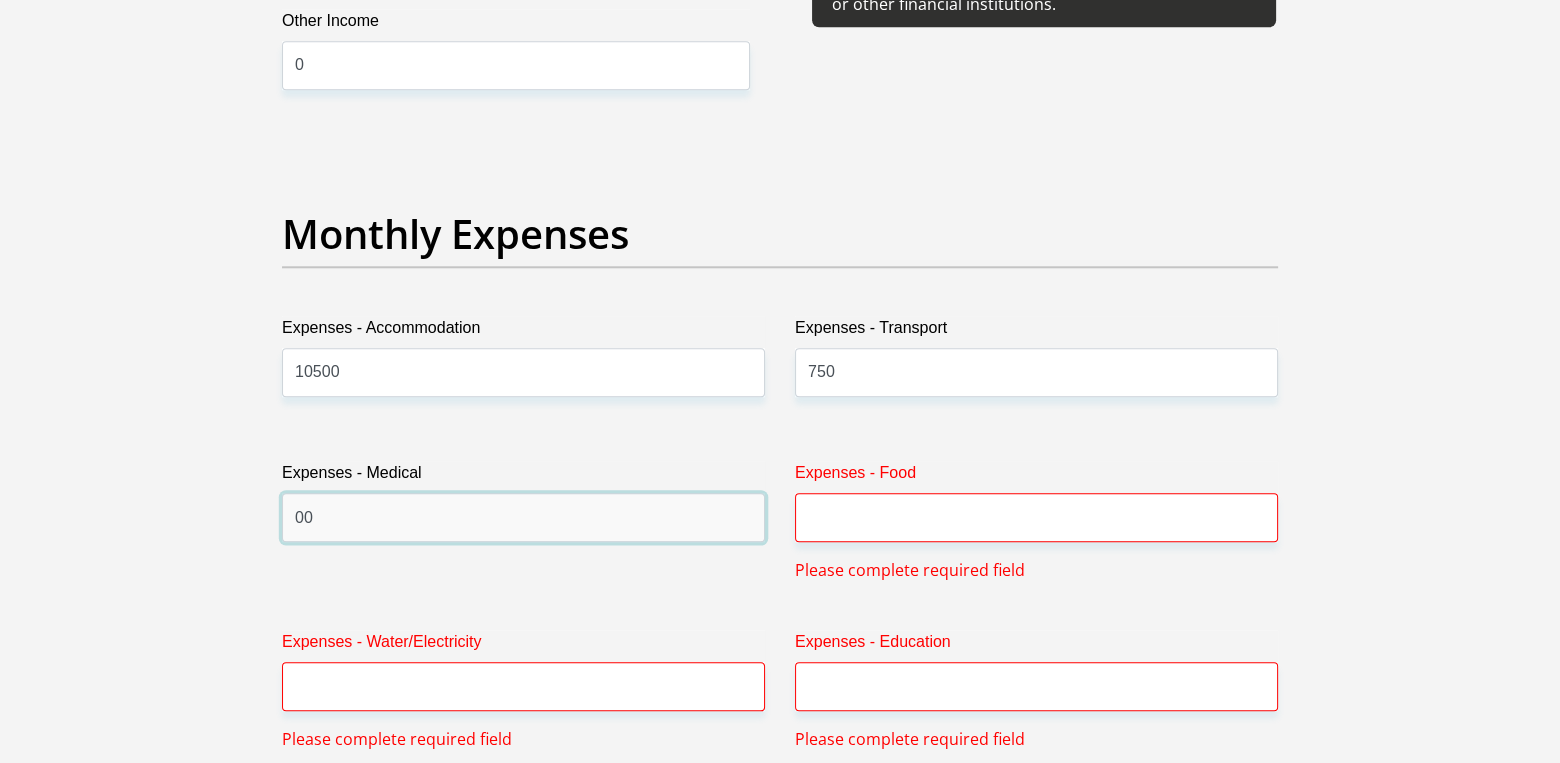 click on "00" at bounding box center [523, 517] 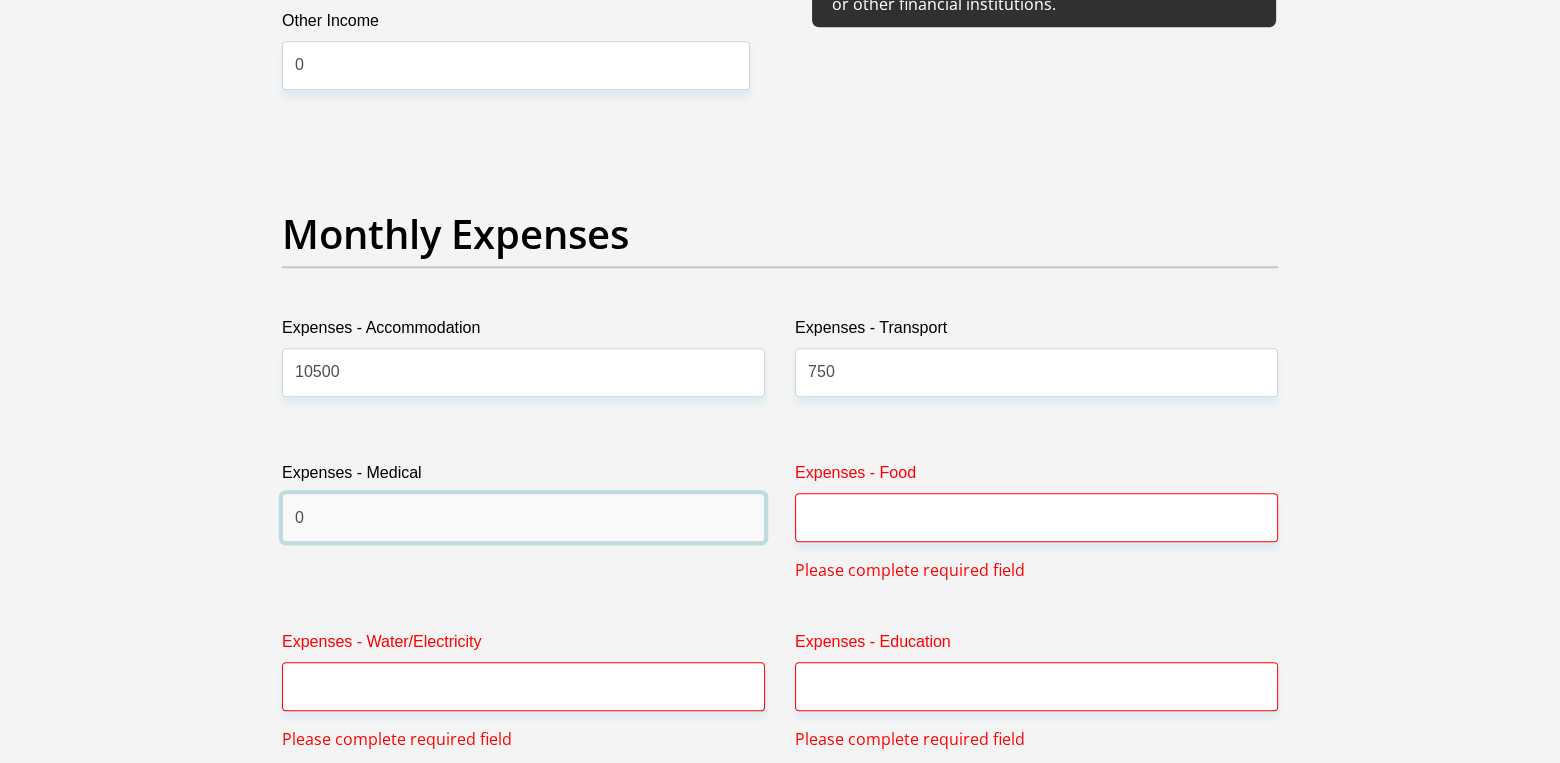 type on "0" 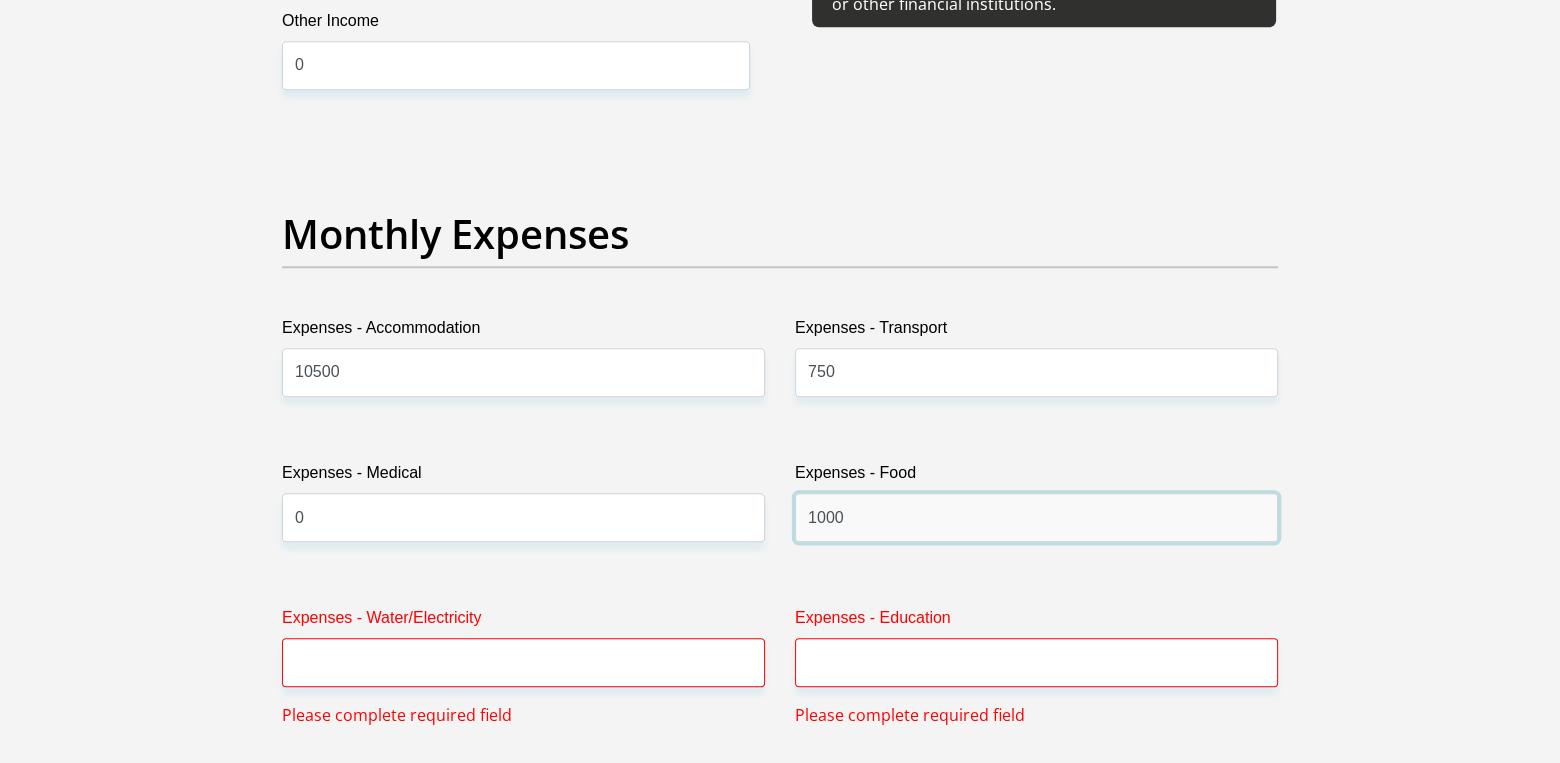 scroll, scrollTop: 2920, scrollLeft: 0, axis: vertical 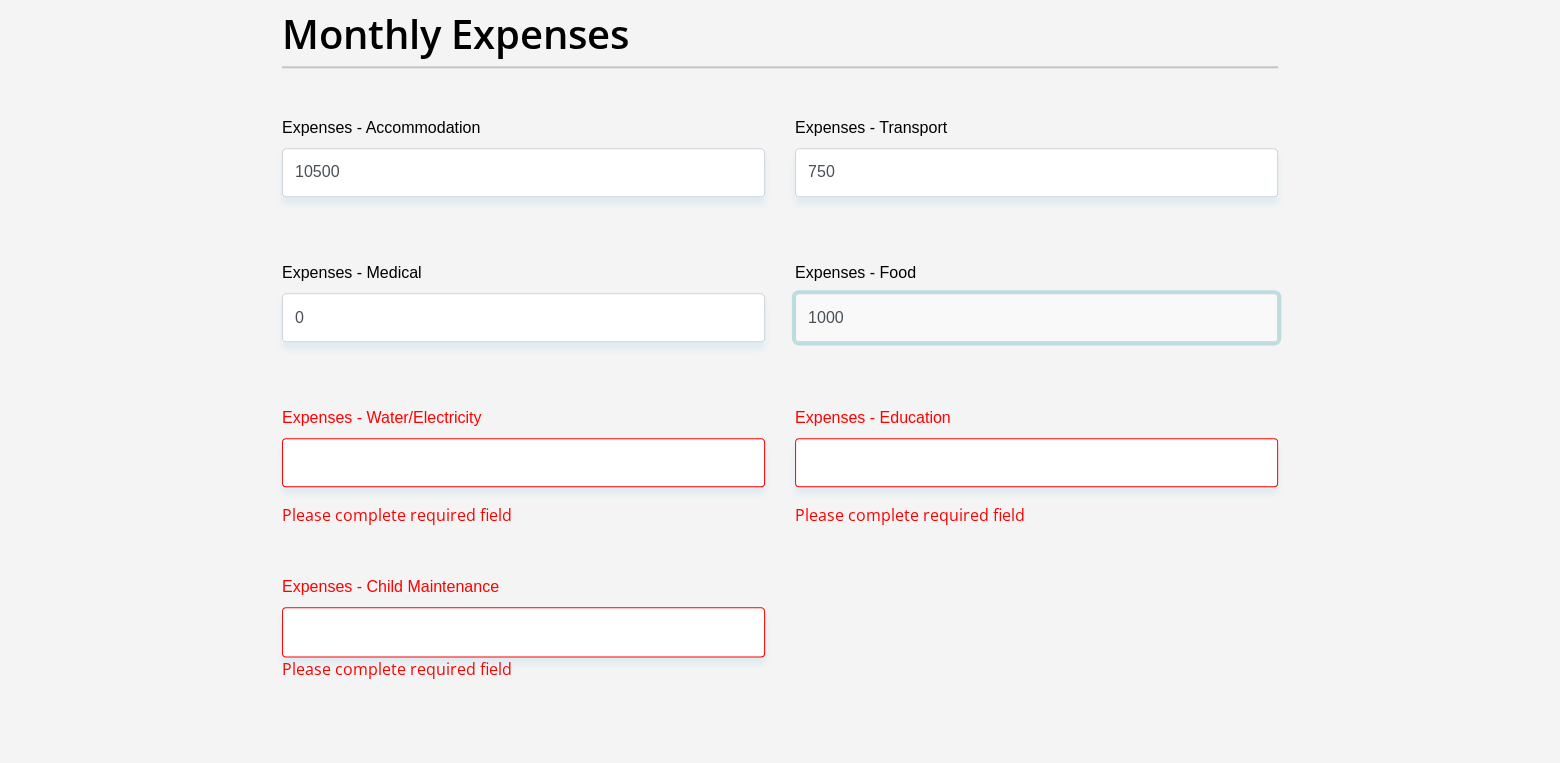 type on "1000" 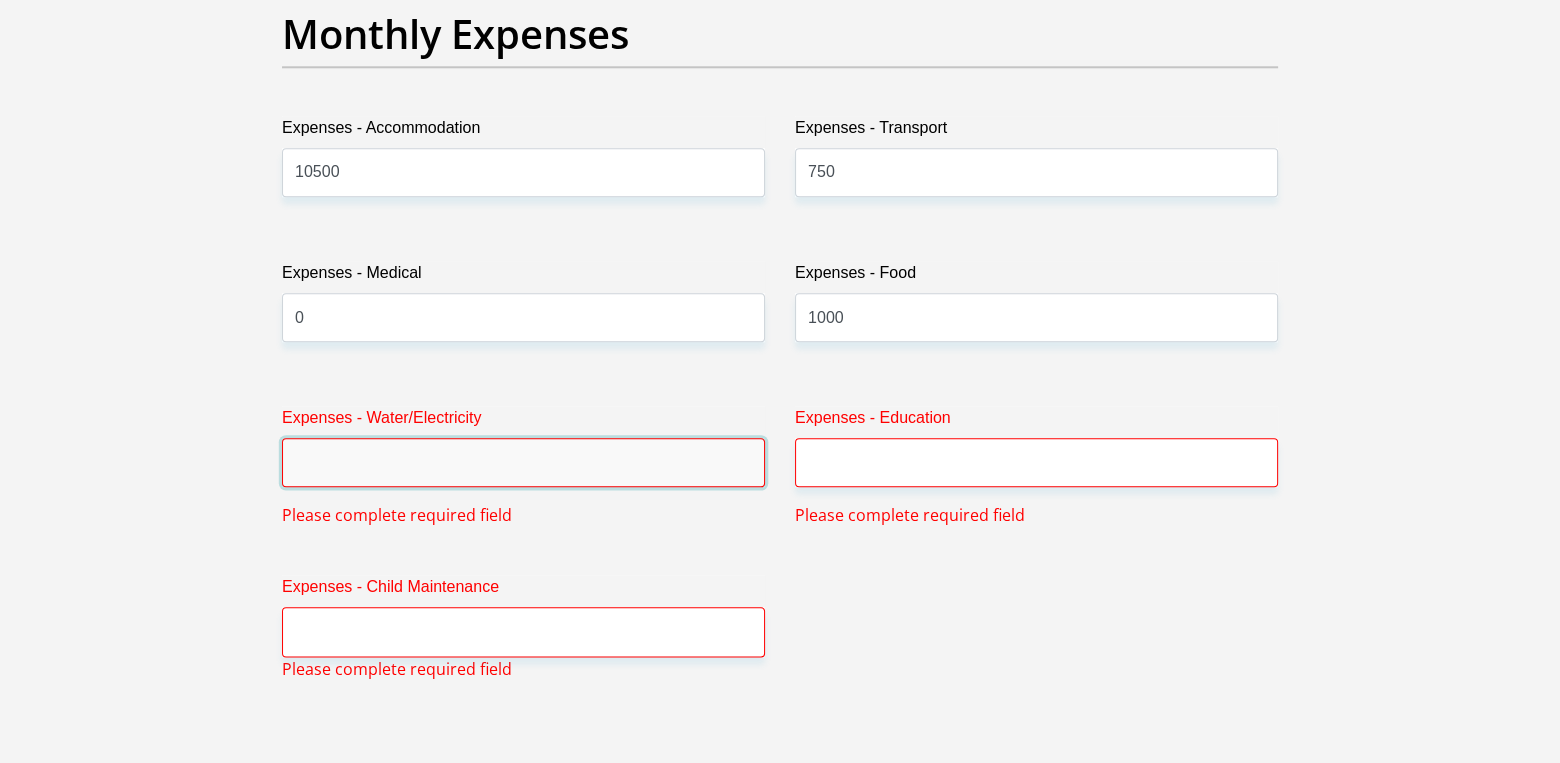 click on "Expenses - Water/Electricity" at bounding box center (523, 462) 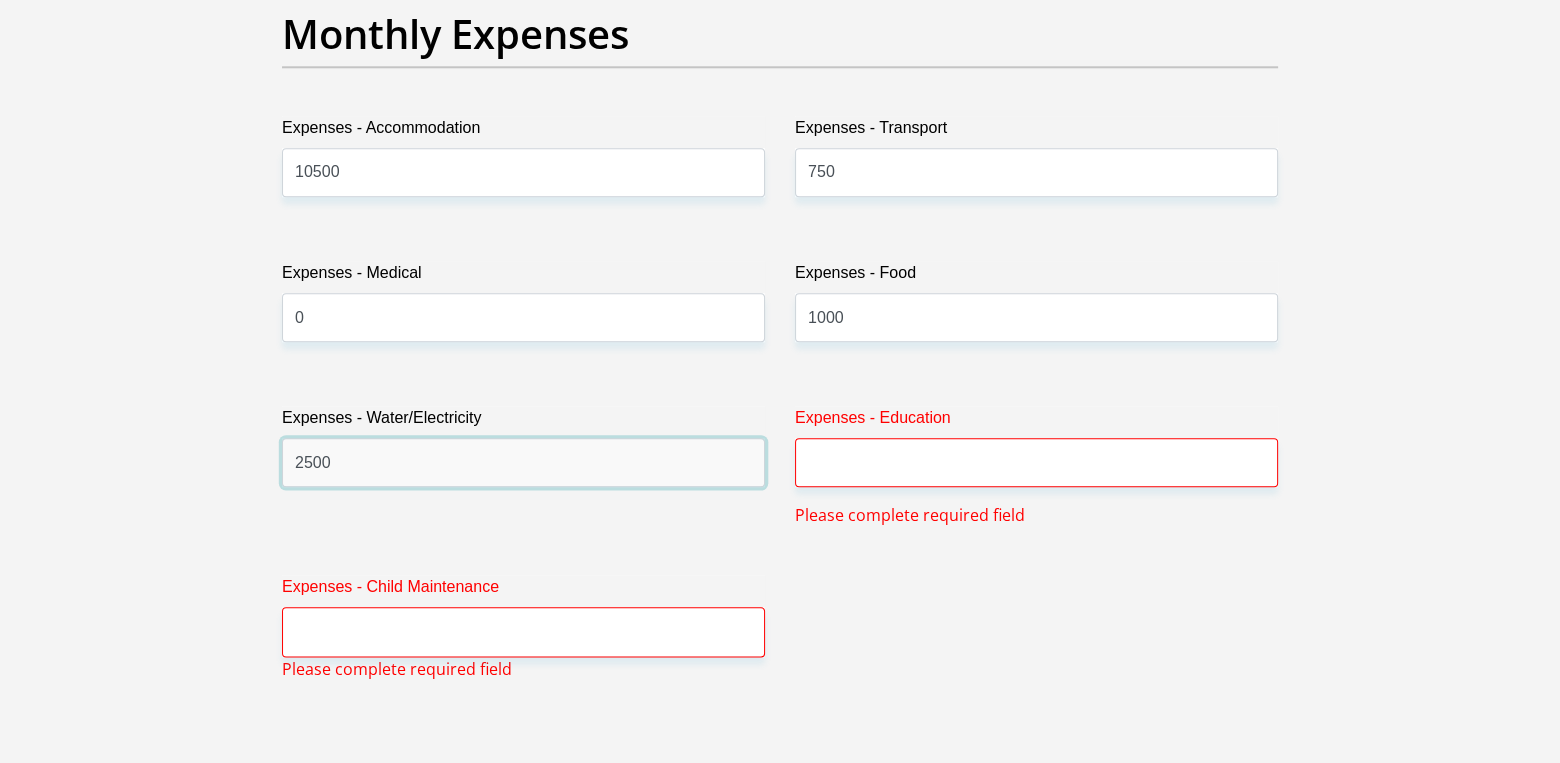 type on "2500" 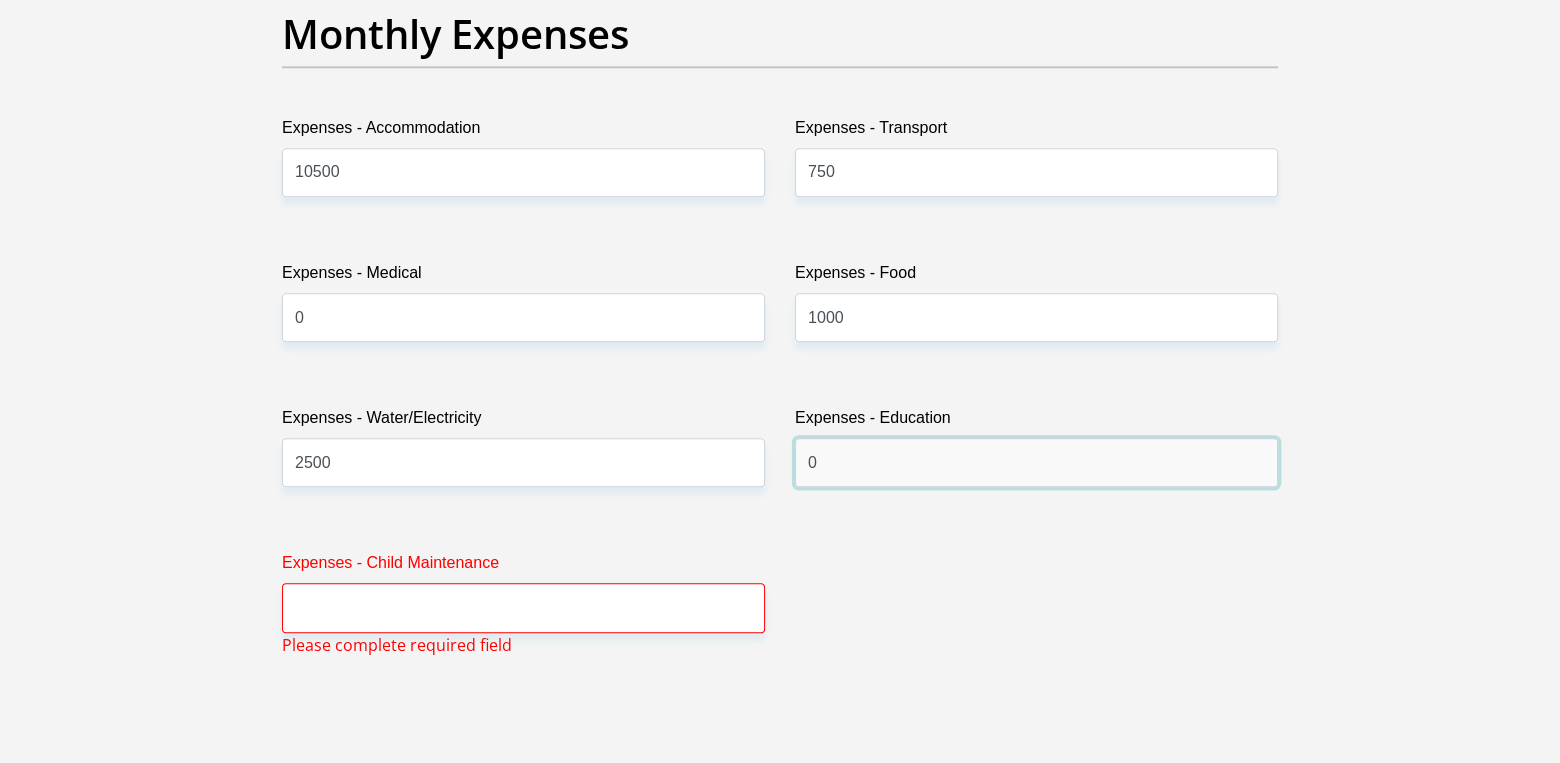 type on "0" 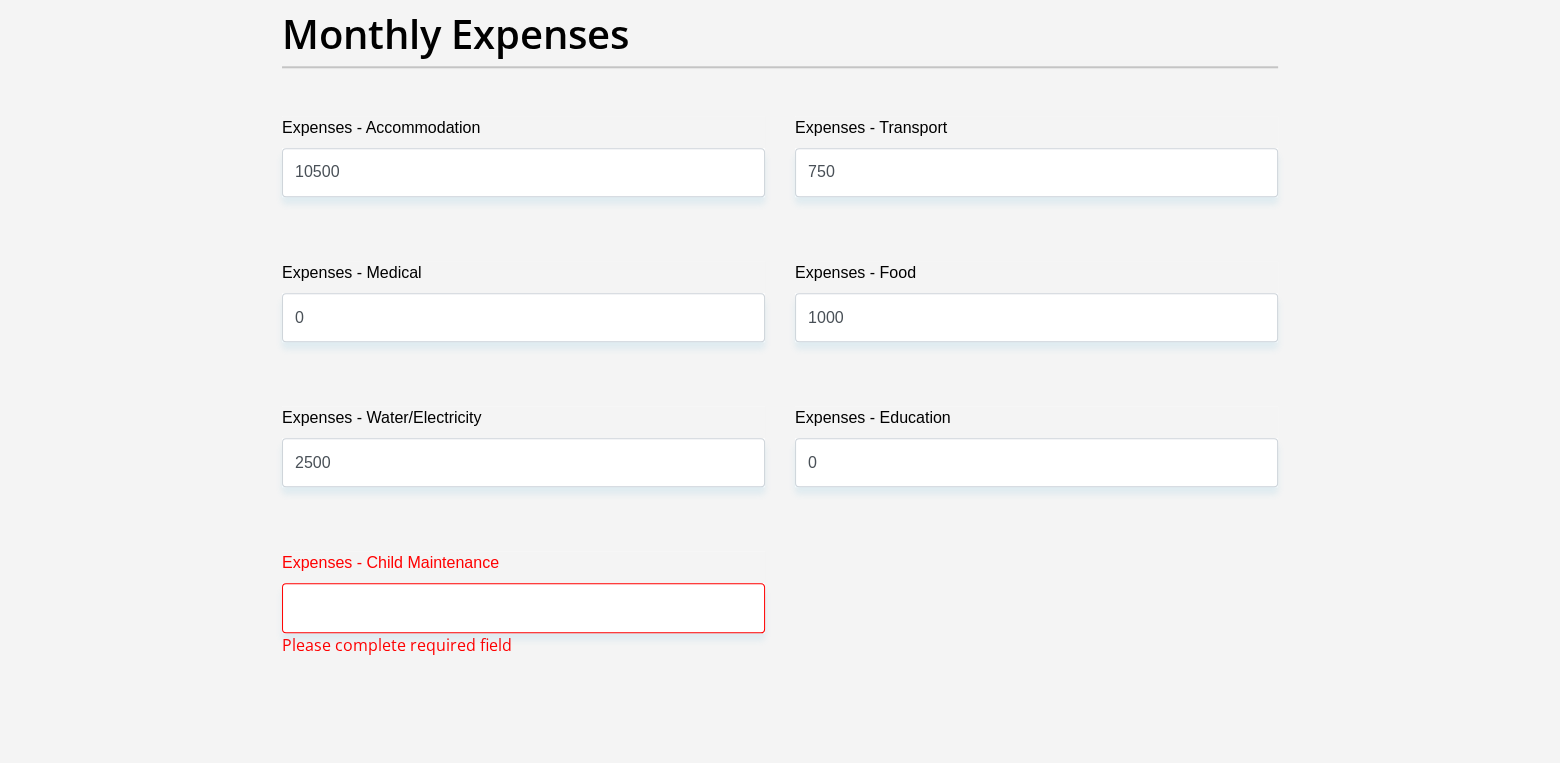 click on "Expenses - Child Maintenance" at bounding box center (523, 567) 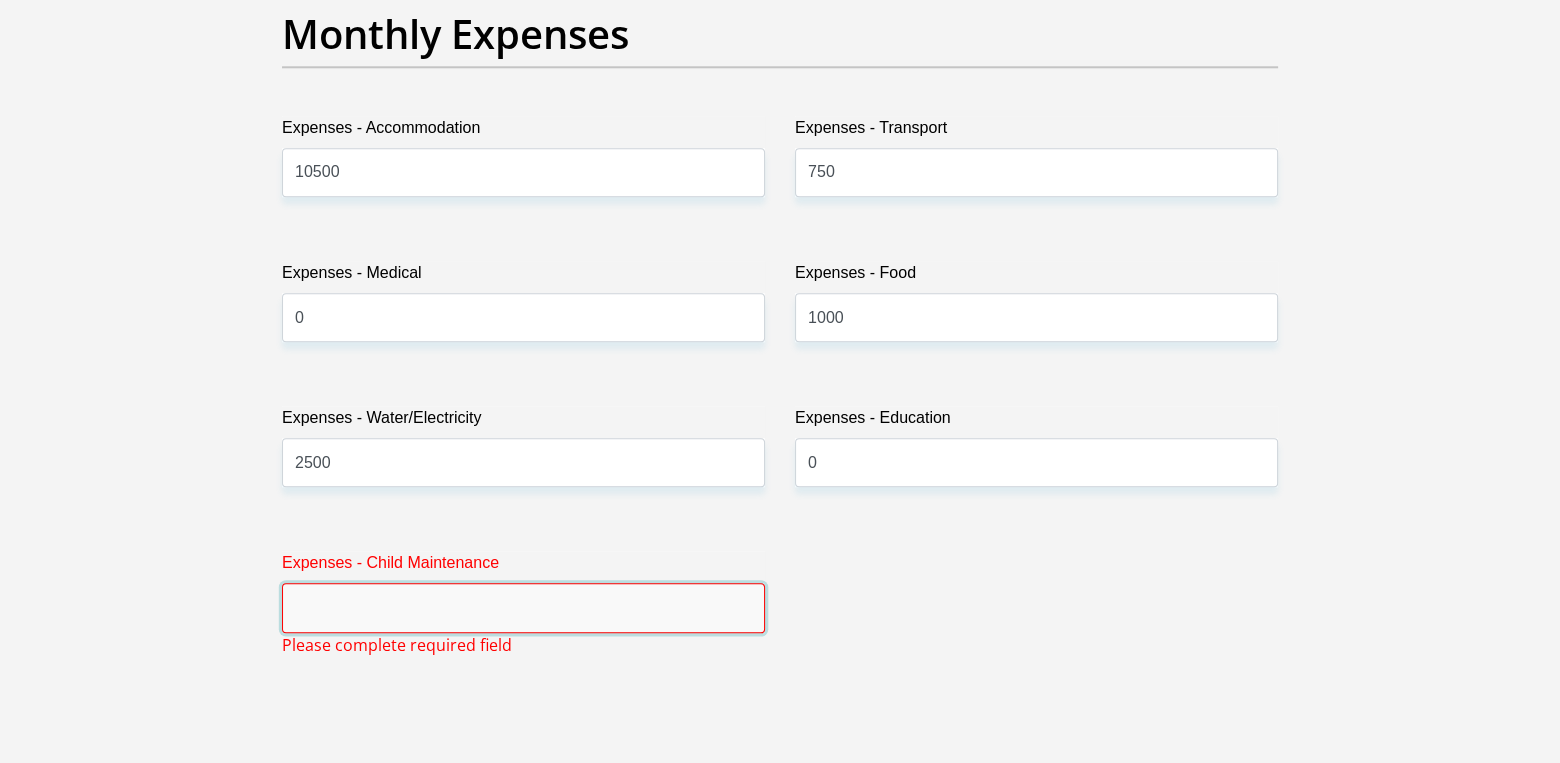 click on "Expenses - Child Maintenance" at bounding box center [523, 607] 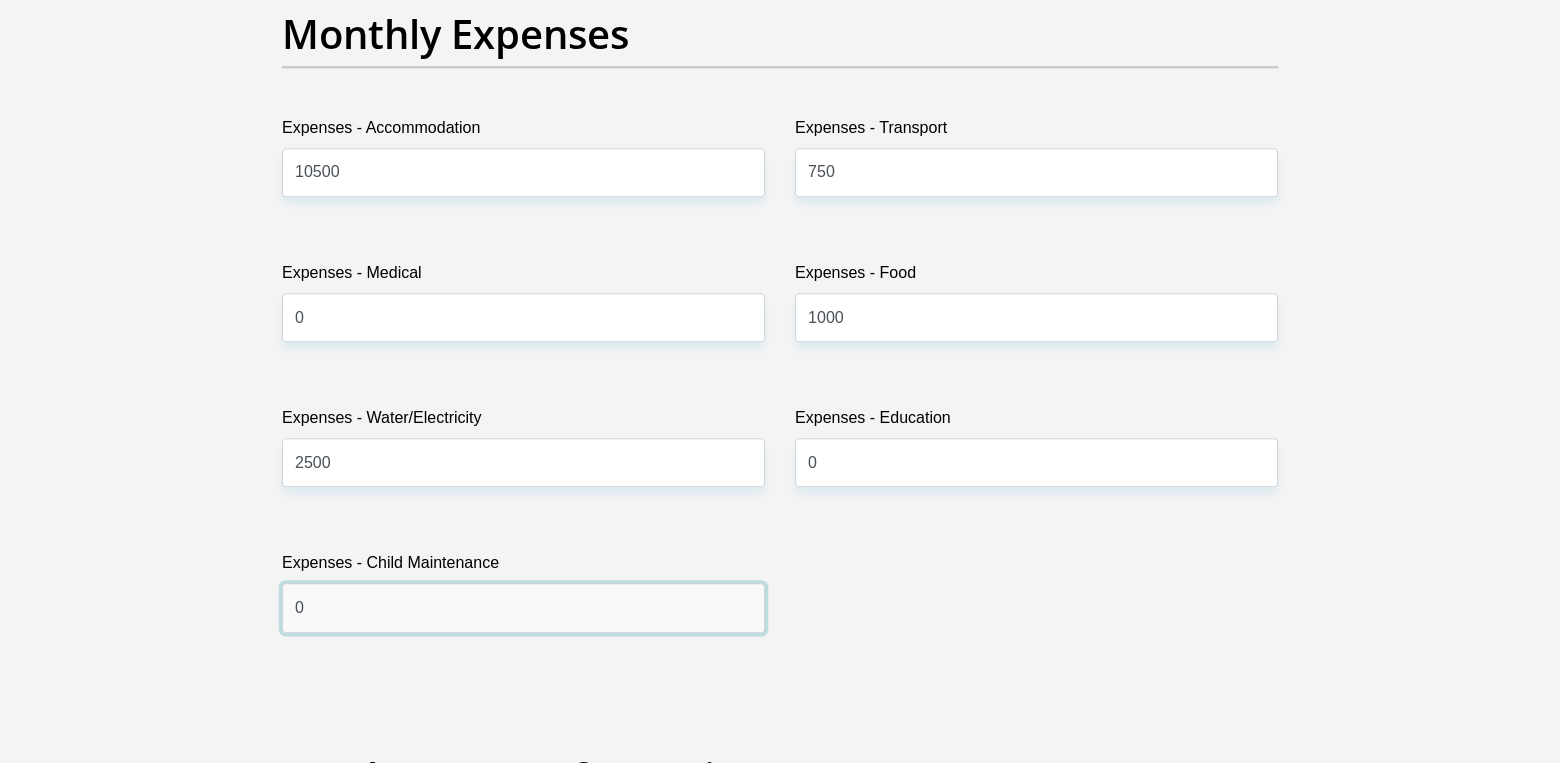 type on "0" 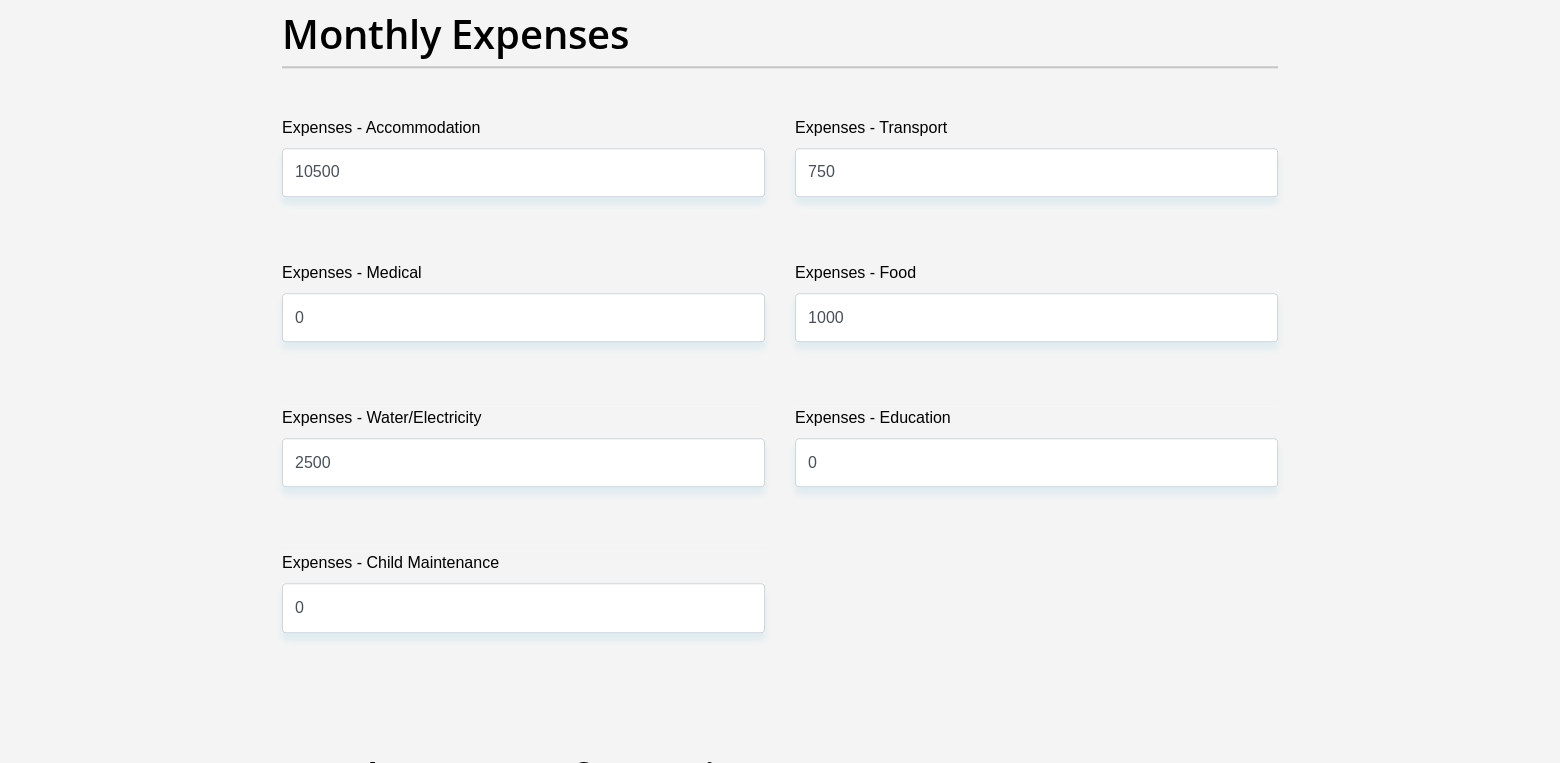 drag, startPoint x: 597, startPoint y: 579, endPoint x: 1572, endPoint y: 623, distance: 975.9923 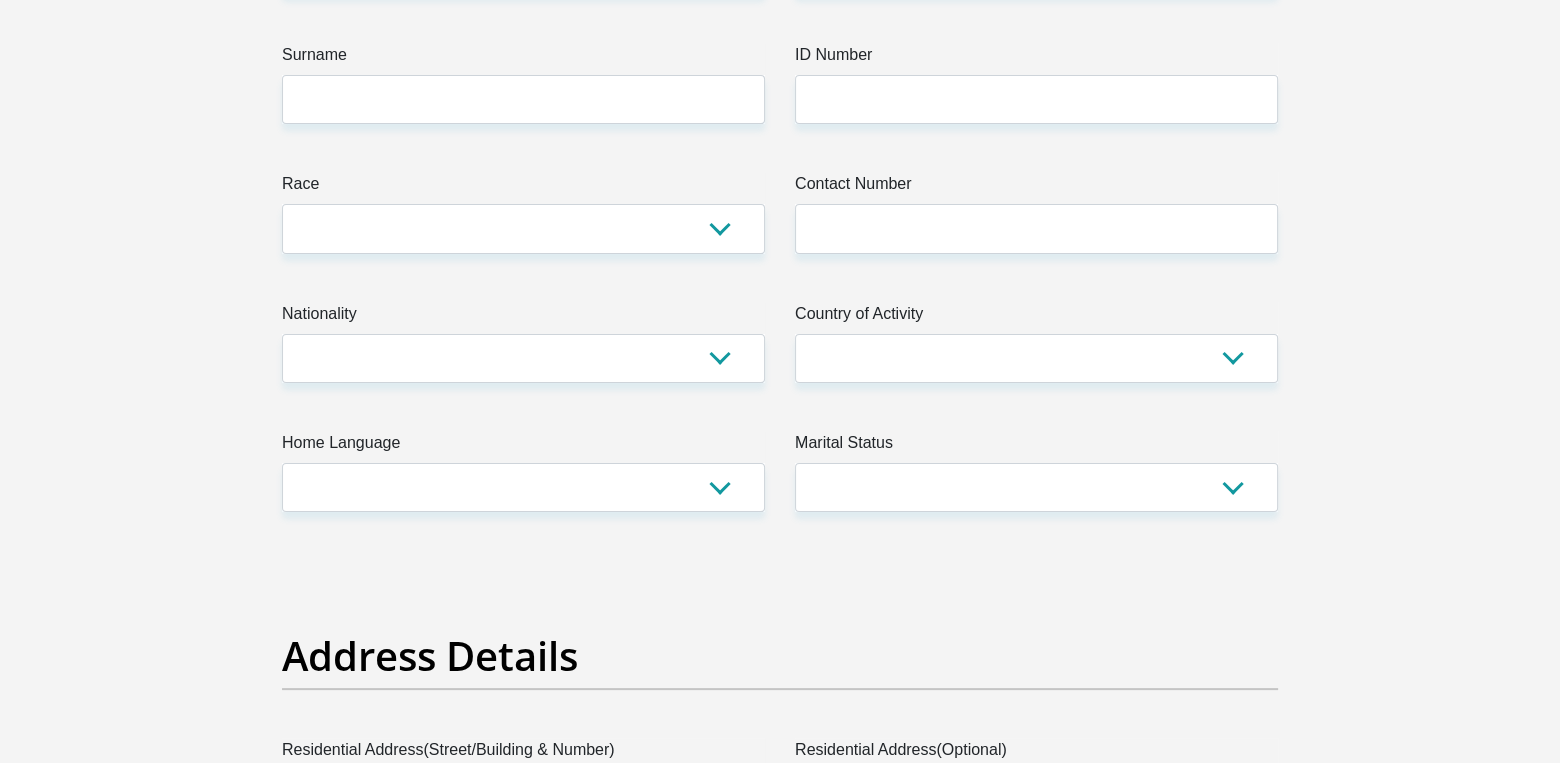scroll, scrollTop: 0, scrollLeft: 0, axis: both 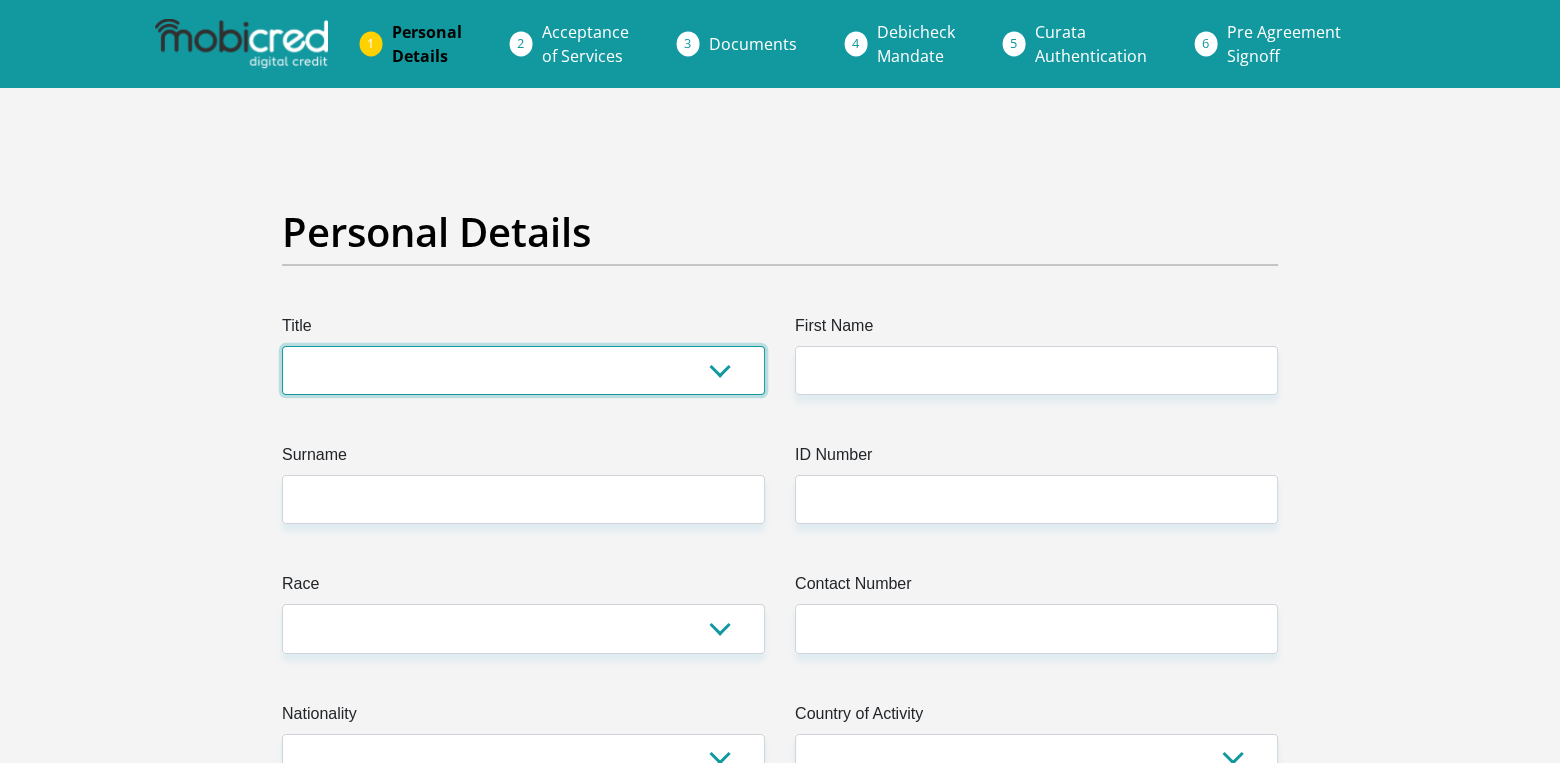click on "Mr
Ms
Mrs
Dr
[PERSON_NAME]" at bounding box center (523, 370) 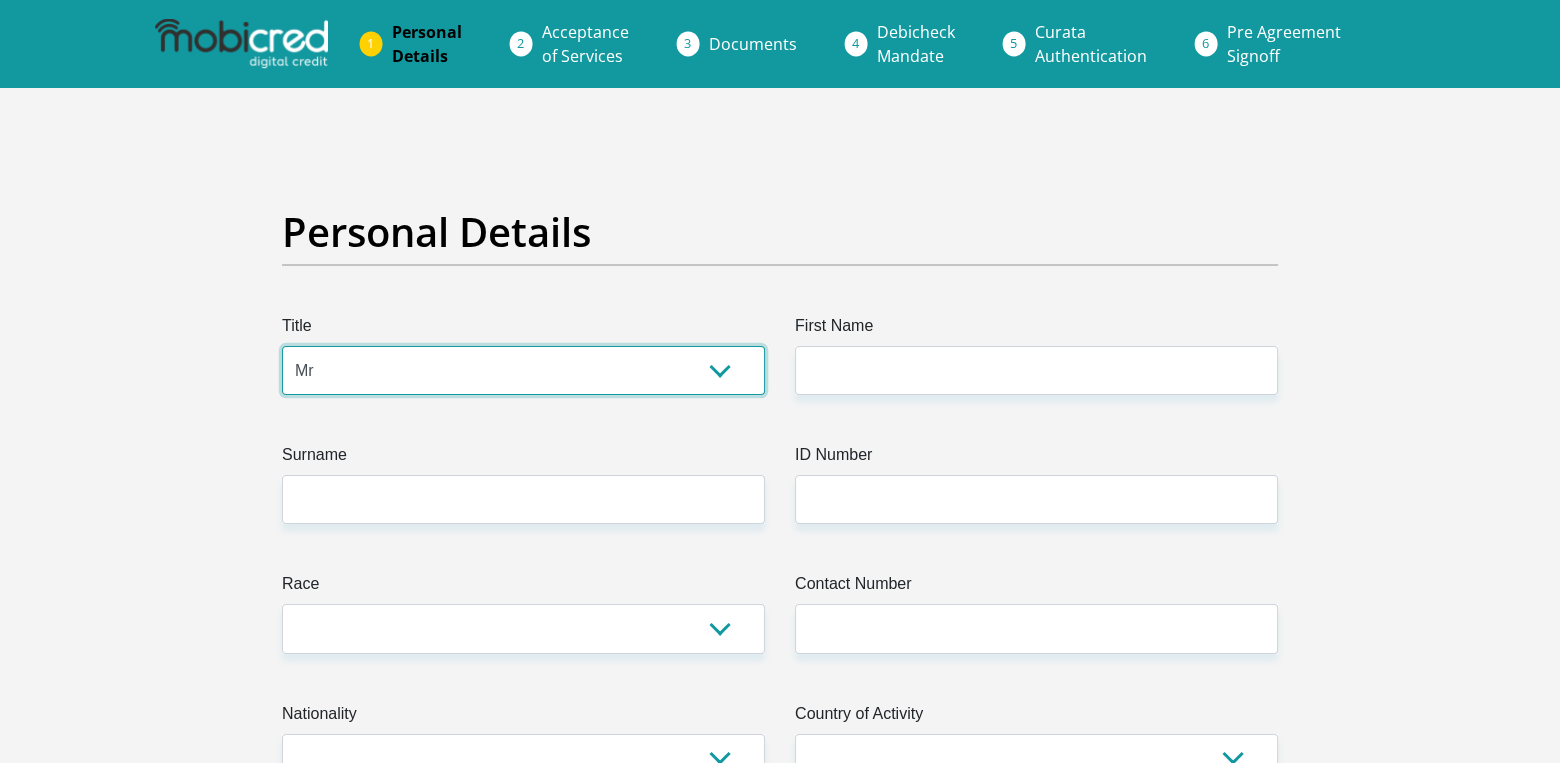 click on "Mr
Ms
Mrs
Dr
[PERSON_NAME]" at bounding box center (523, 370) 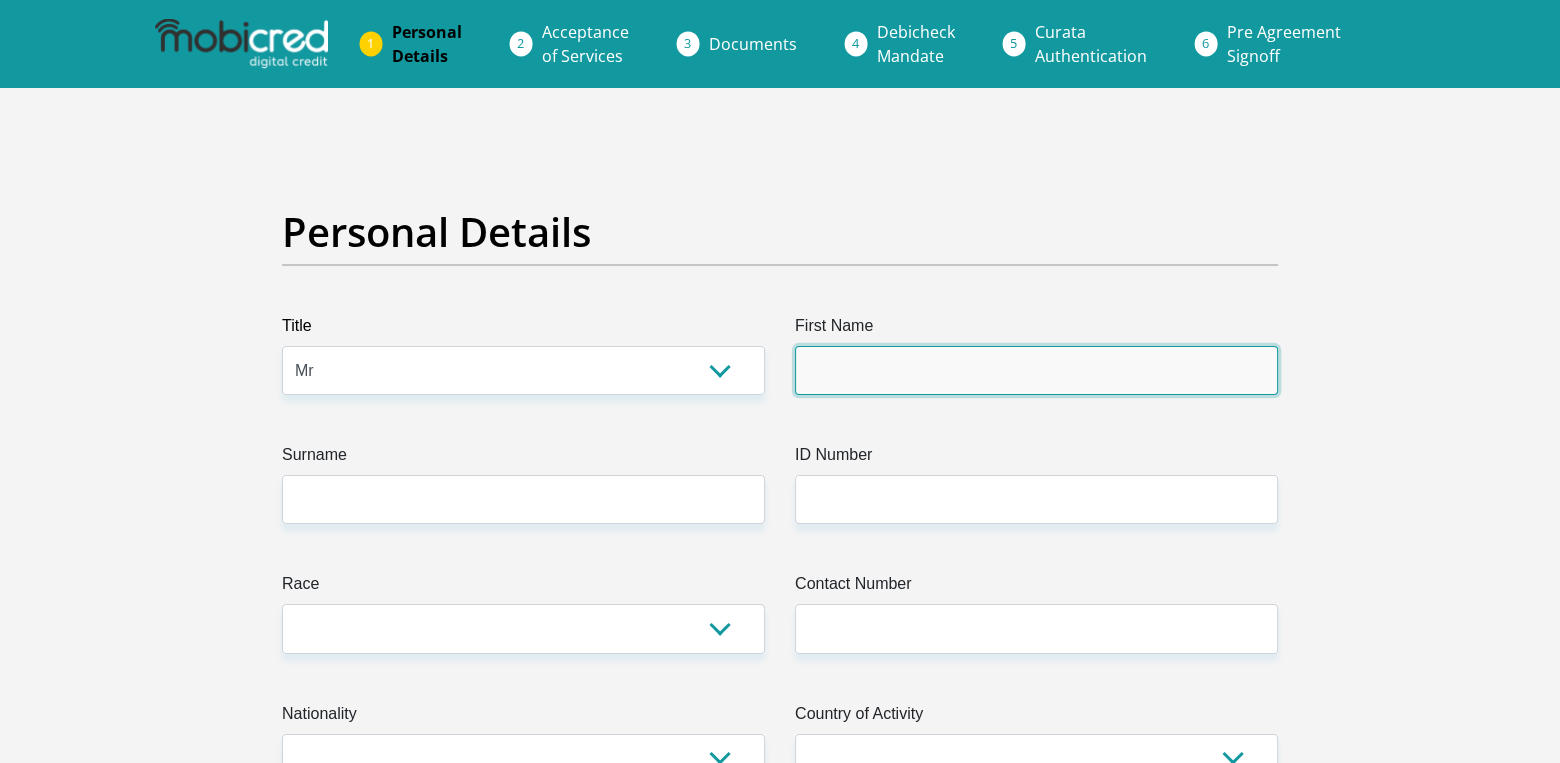 drag, startPoint x: 931, startPoint y: 378, endPoint x: 929, endPoint y: 360, distance: 18.110771 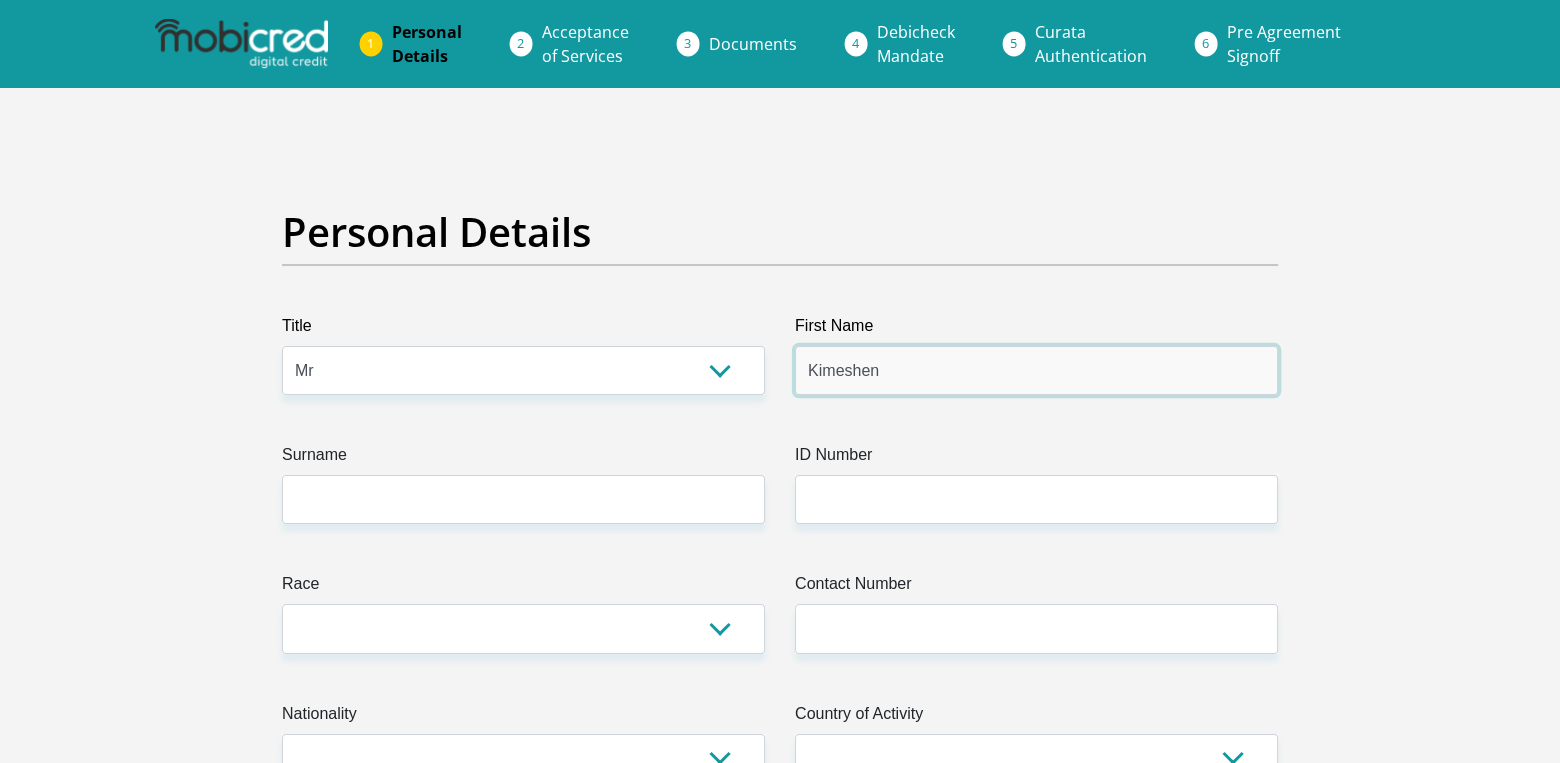 type on "Kimeshen" 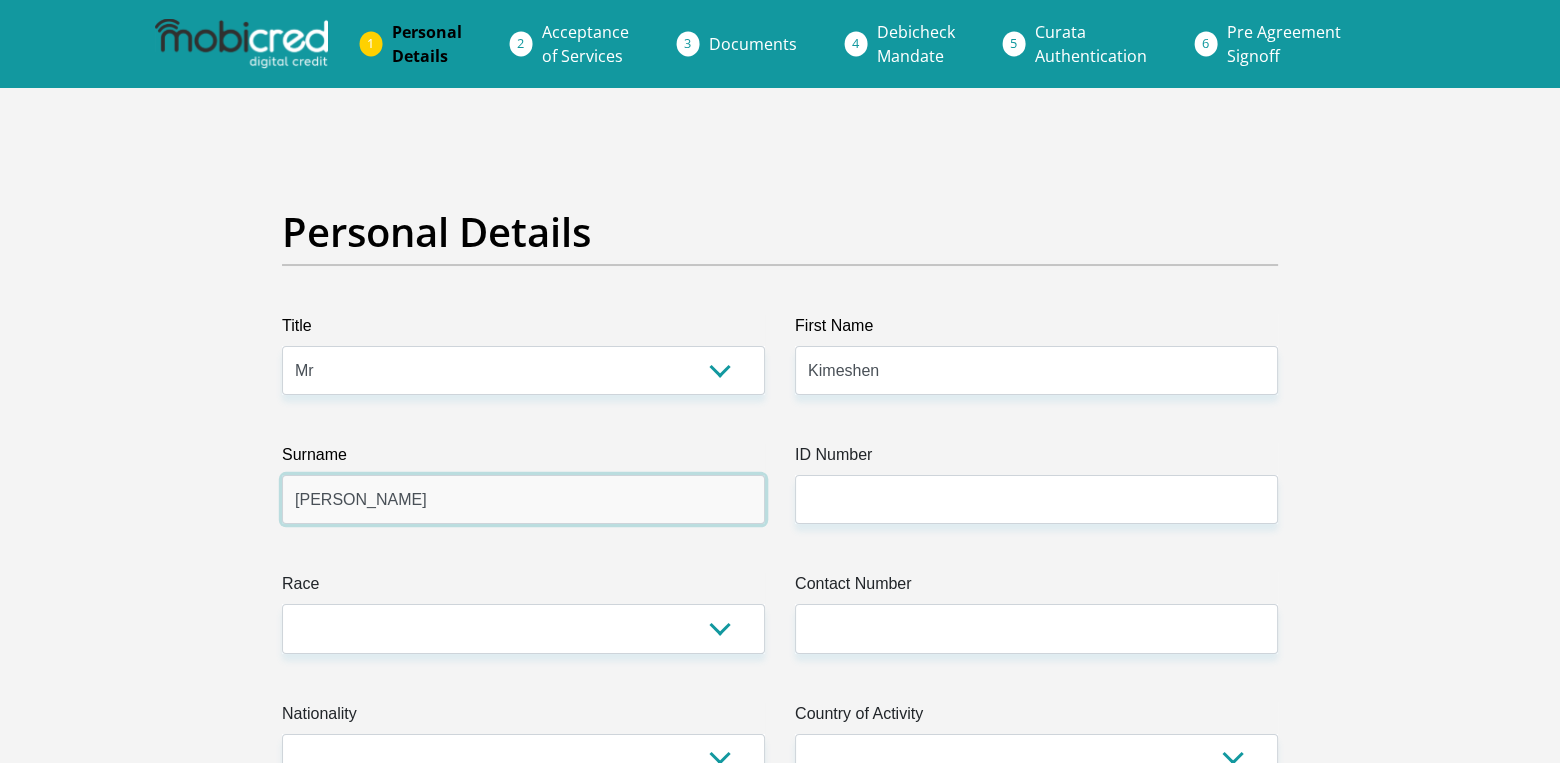 type on "[PERSON_NAME]" 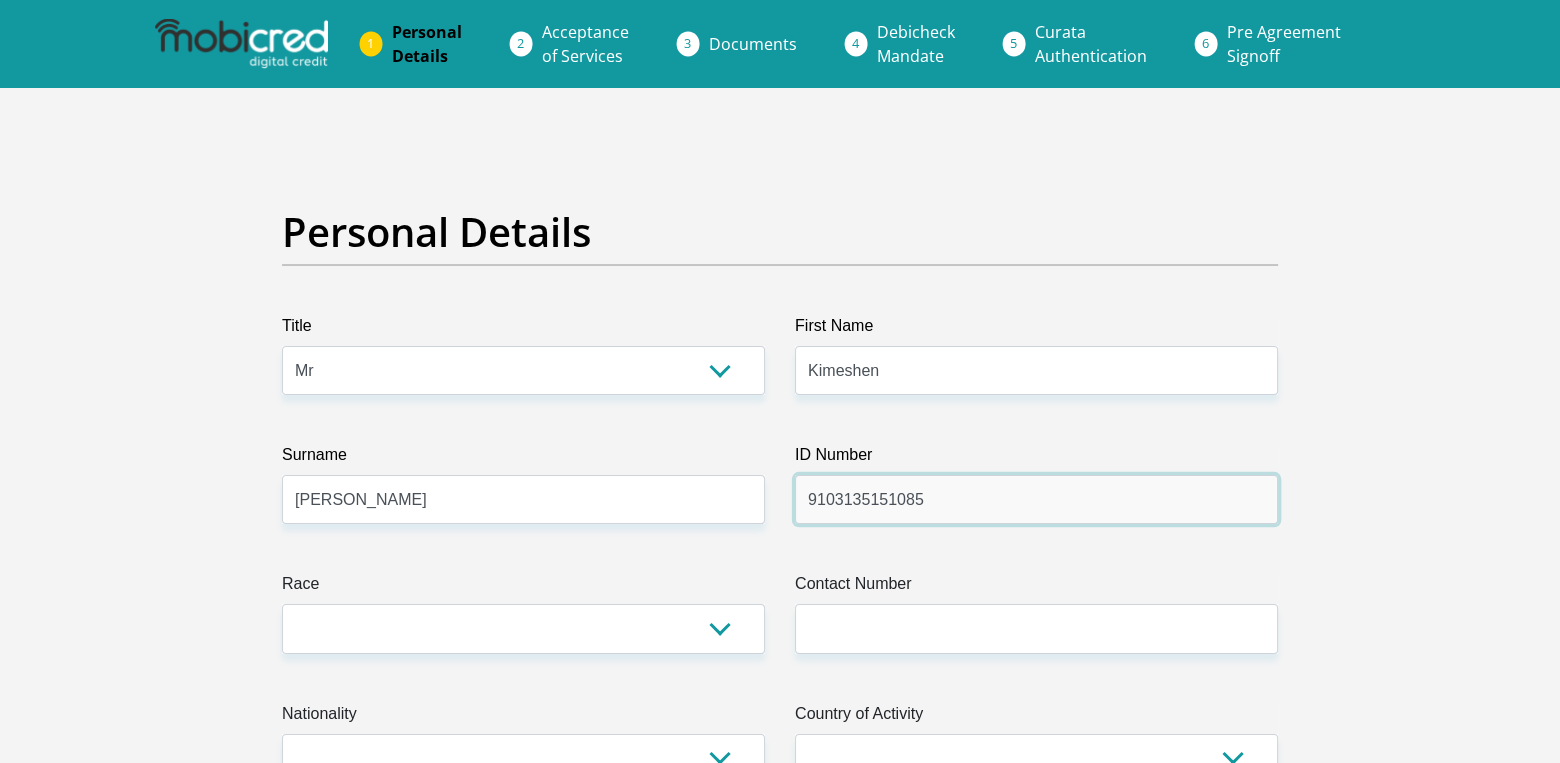 type on "9103135151085" 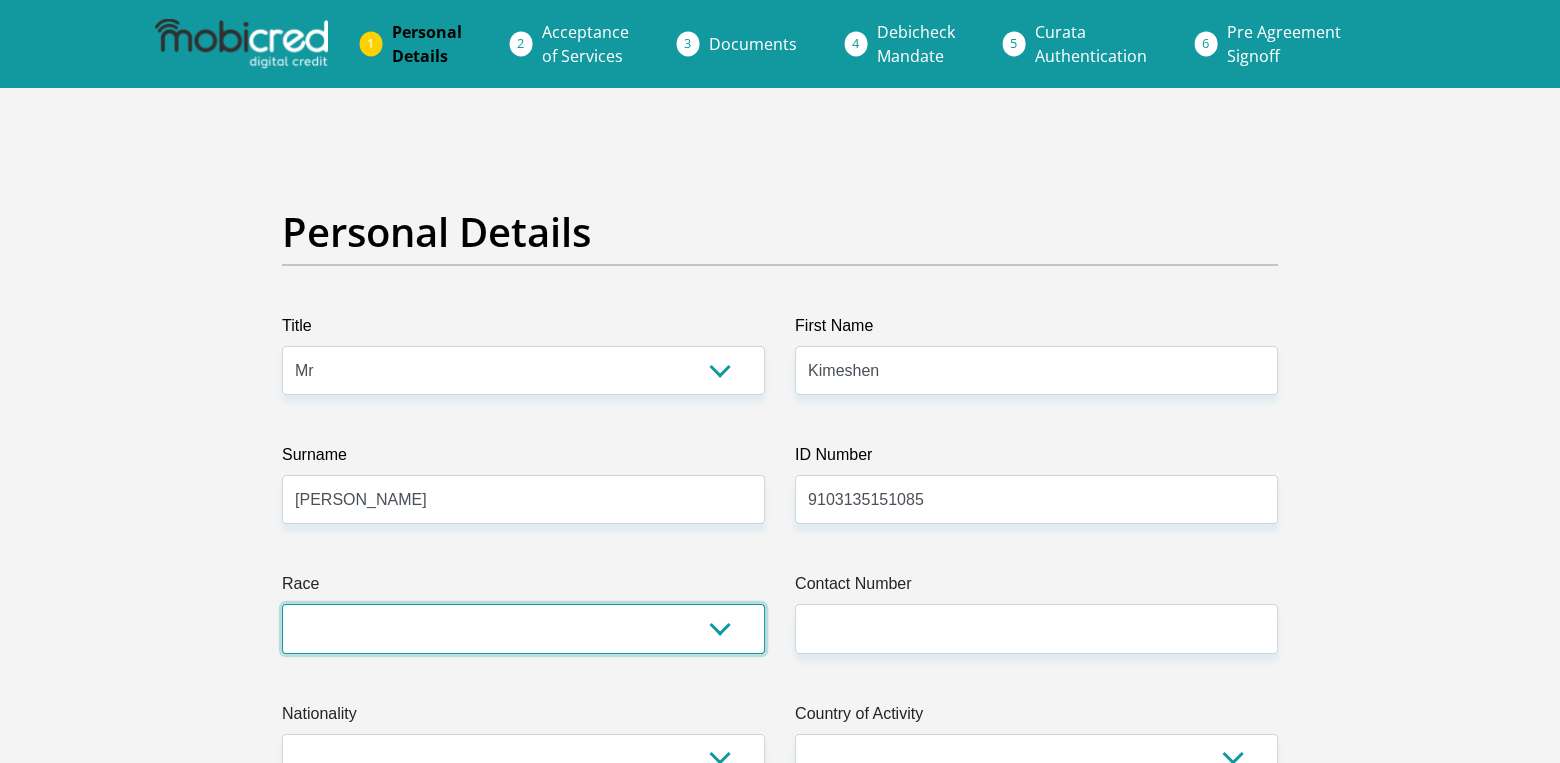 select on "3" 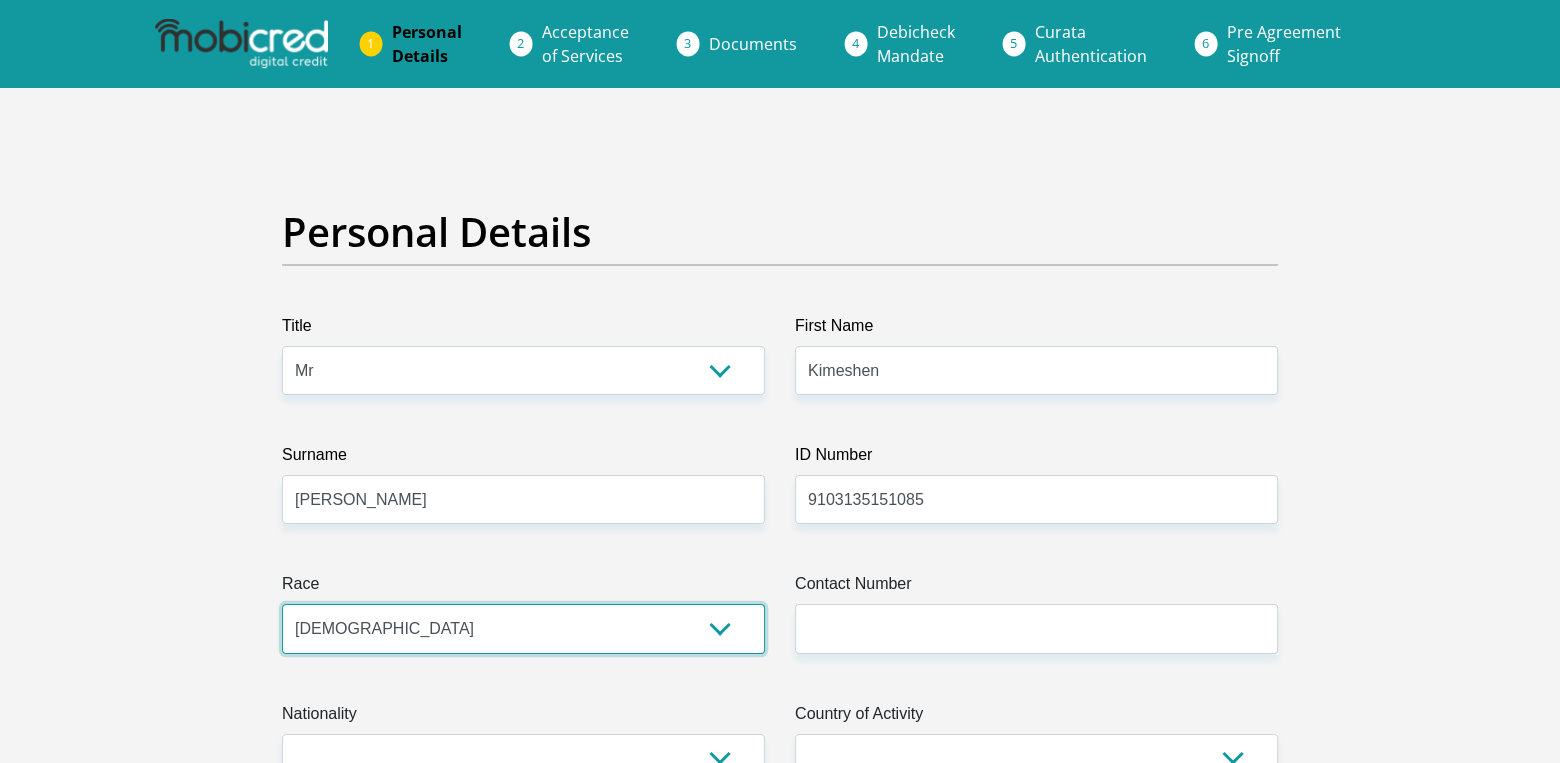 click on "Black
Coloured
Indian
White
Other" at bounding box center [523, 628] 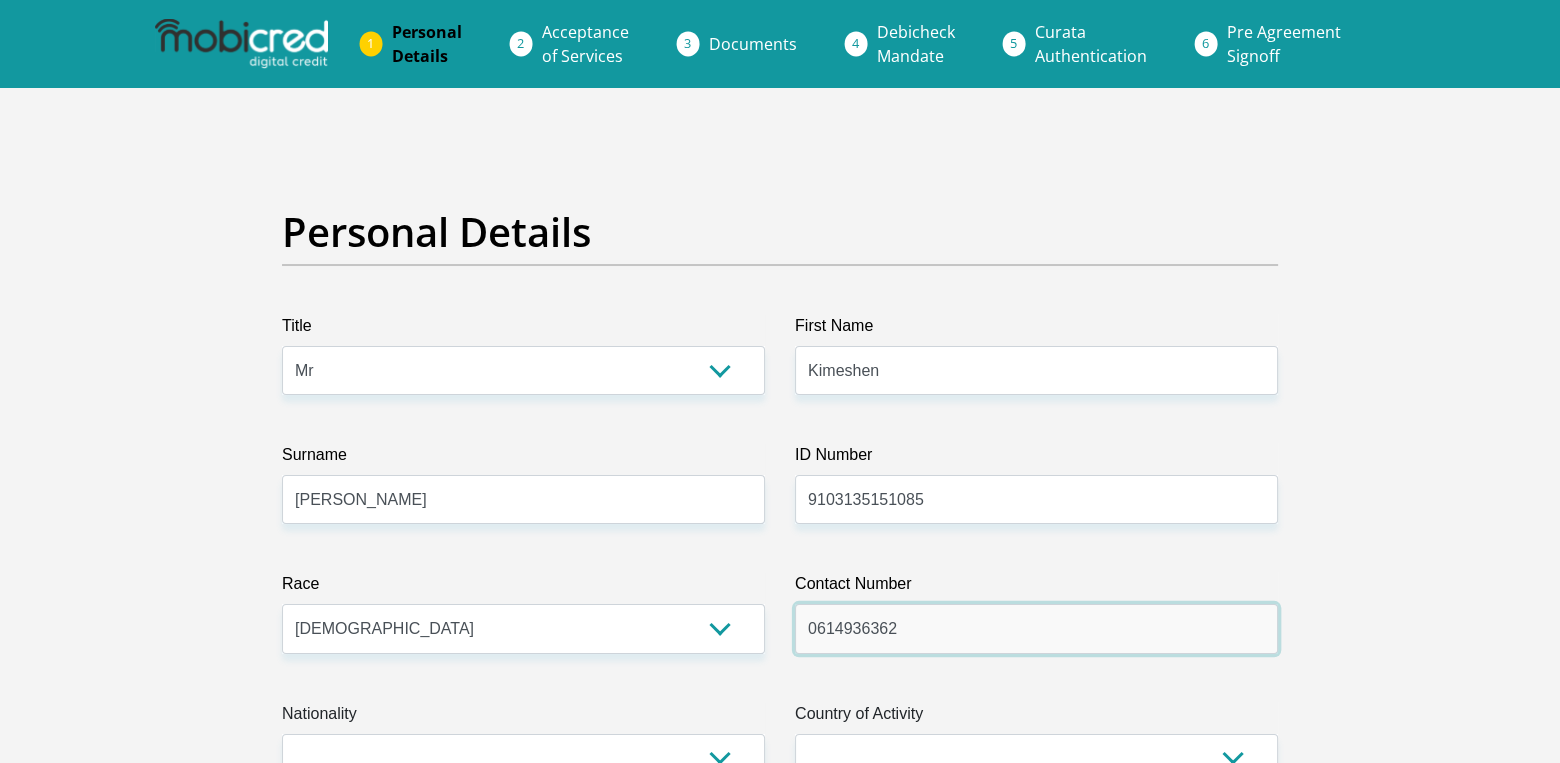 scroll, scrollTop: 300, scrollLeft: 0, axis: vertical 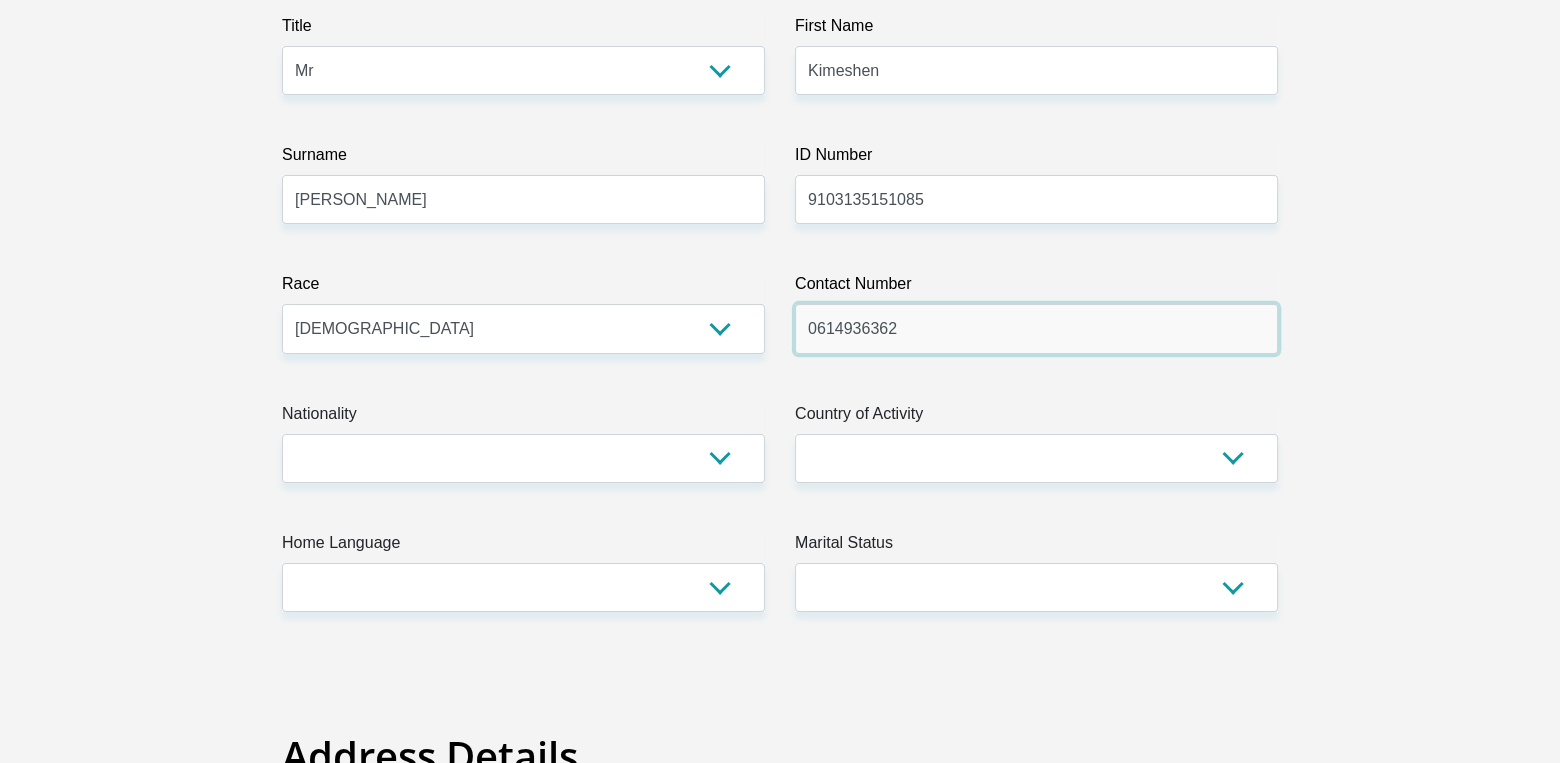 type on "0614936362" 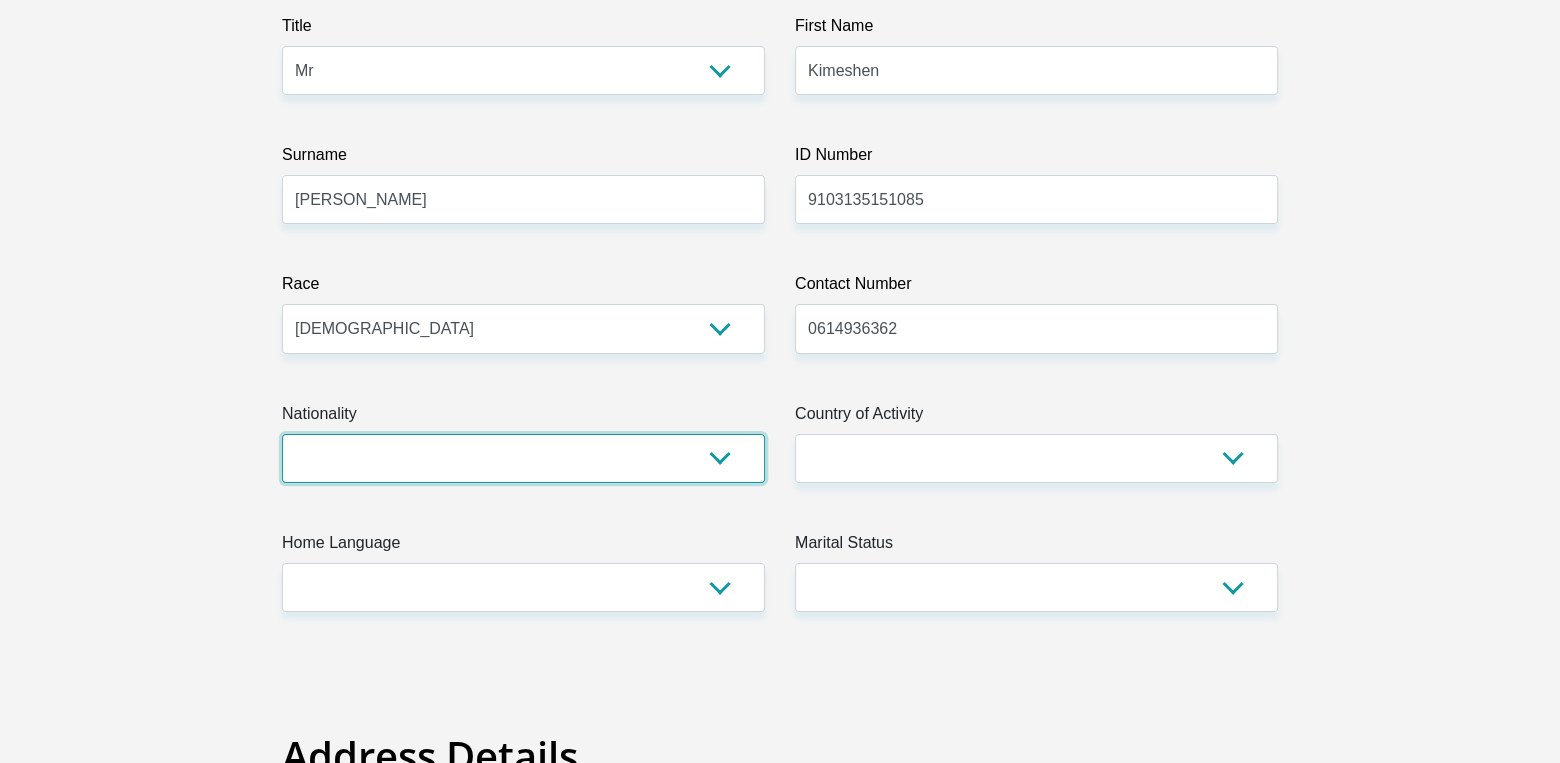 click on "[GEOGRAPHIC_DATA]
[GEOGRAPHIC_DATA]
[GEOGRAPHIC_DATA]
[GEOGRAPHIC_DATA]
[GEOGRAPHIC_DATA]
[GEOGRAPHIC_DATA] [GEOGRAPHIC_DATA]
[GEOGRAPHIC_DATA]
[GEOGRAPHIC_DATA]
[GEOGRAPHIC_DATA]
[GEOGRAPHIC_DATA]
[GEOGRAPHIC_DATA]
[GEOGRAPHIC_DATA]
[GEOGRAPHIC_DATA]
[GEOGRAPHIC_DATA]
[GEOGRAPHIC_DATA]
[DATE][GEOGRAPHIC_DATA]
[GEOGRAPHIC_DATA]
[GEOGRAPHIC_DATA]
[GEOGRAPHIC_DATA]
[GEOGRAPHIC_DATA]
[GEOGRAPHIC_DATA]
[GEOGRAPHIC_DATA]
[GEOGRAPHIC_DATA]
[GEOGRAPHIC_DATA]" at bounding box center [523, 458] 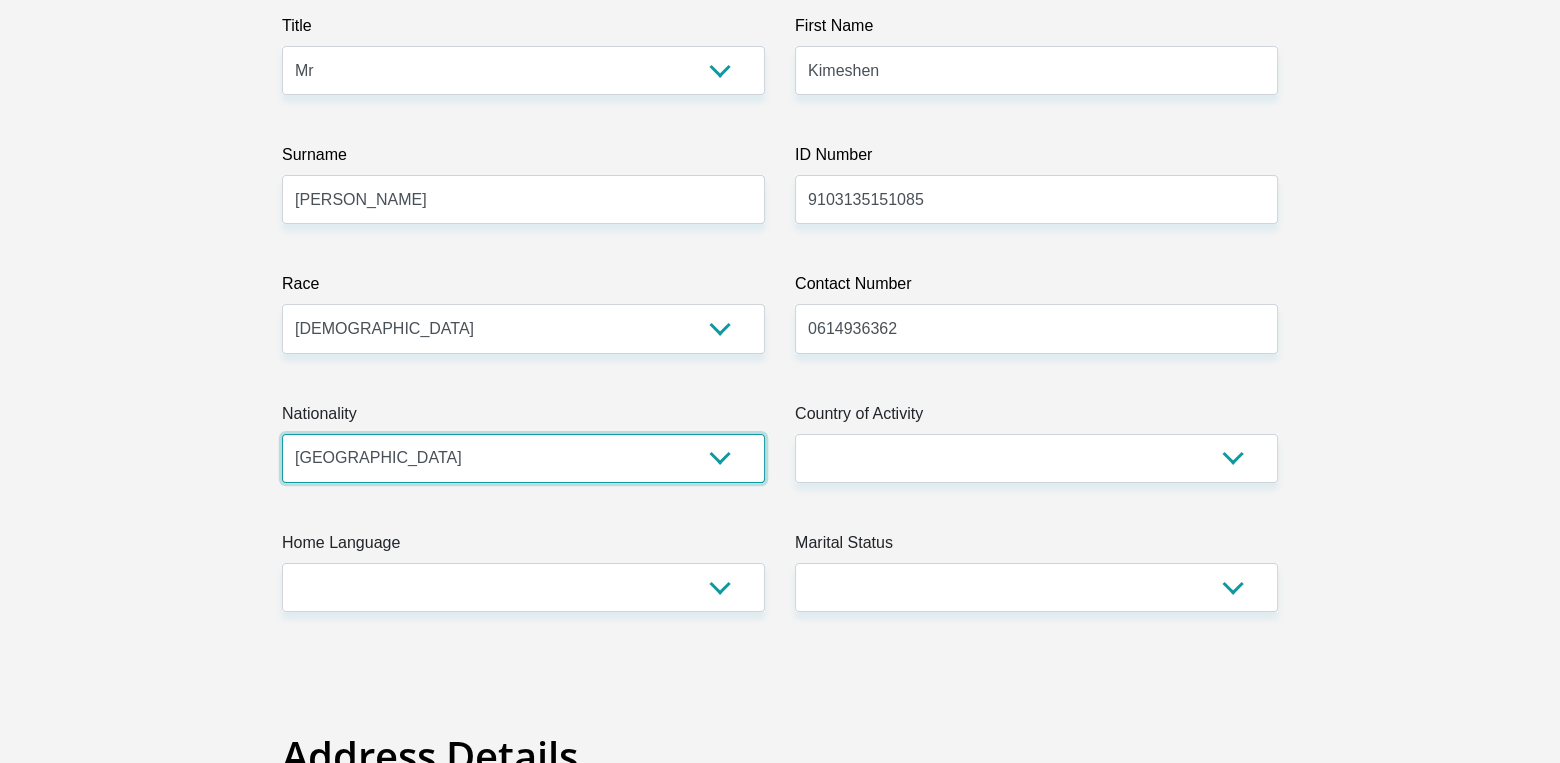 click on "[GEOGRAPHIC_DATA]
[GEOGRAPHIC_DATA]
[GEOGRAPHIC_DATA]
[GEOGRAPHIC_DATA]
[GEOGRAPHIC_DATA]
[GEOGRAPHIC_DATA] [GEOGRAPHIC_DATA]
[GEOGRAPHIC_DATA]
[GEOGRAPHIC_DATA]
[GEOGRAPHIC_DATA]
[GEOGRAPHIC_DATA]
[GEOGRAPHIC_DATA]
[GEOGRAPHIC_DATA]
[GEOGRAPHIC_DATA]
[GEOGRAPHIC_DATA]
[GEOGRAPHIC_DATA]
[DATE][GEOGRAPHIC_DATA]
[GEOGRAPHIC_DATA]
[GEOGRAPHIC_DATA]
[GEOGRAPHIC_DATA]
[GEOGRAPHIC_DATA]
[GEOGRAPHIC_DATA]
[GEOGRAPHIC_DATA]
[GEOGRAPHIC_DATA]
[GEOGRAPHIC_DATA]" at bounding box center (523, 458) 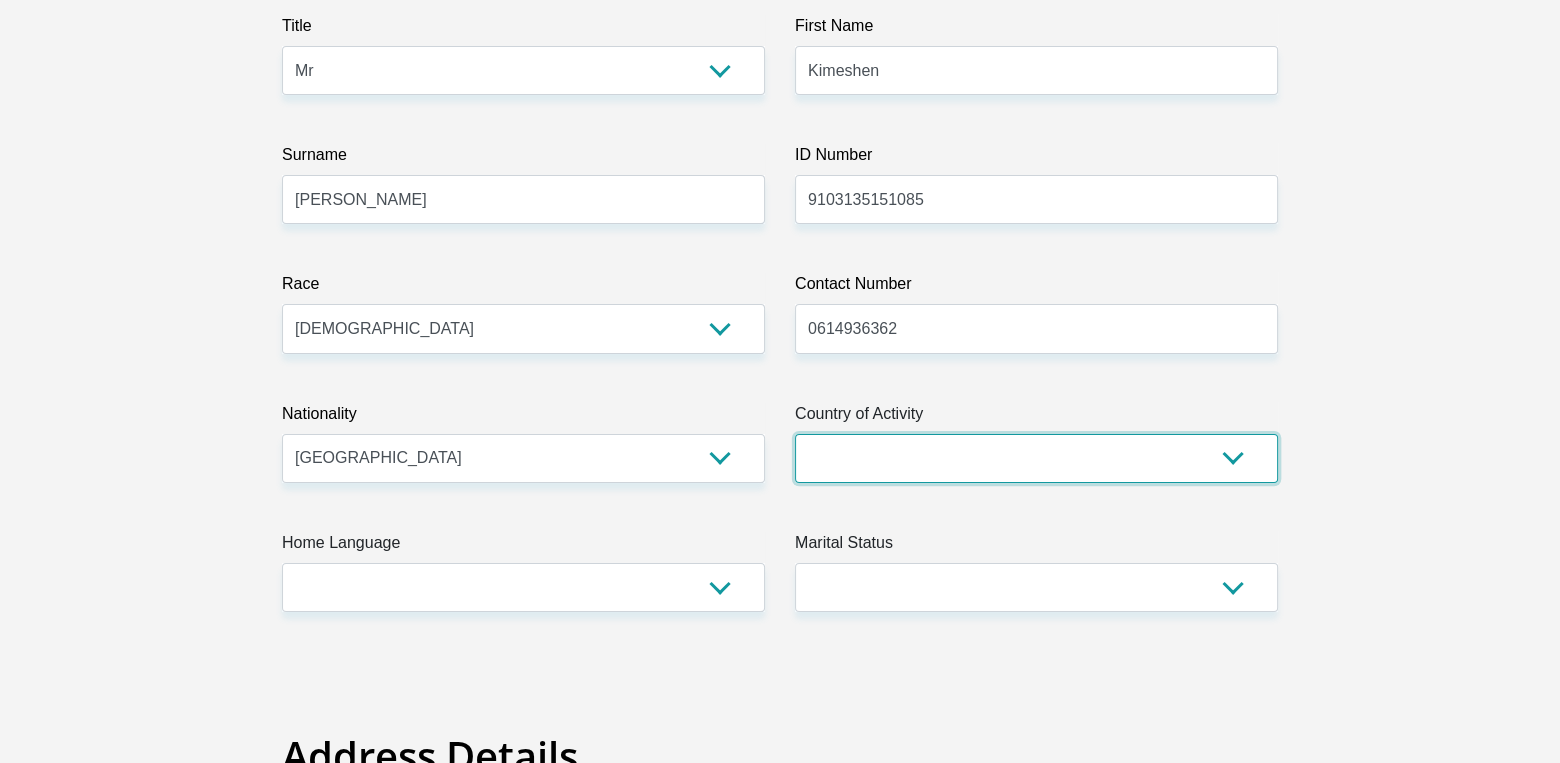 click on "[GEOGRAPHIC_DATA]
[GEOGRAPHIC_DATA]
[GEOGRAPHIC_DATA]
[GEOGRAPHIC_DATA]
[GEOGRAPHIC_DATA]
[GEOGRAPHIC_DATA] [GEOGRAPHIC_DATA]
[GEOGRAPHIC_DATA]
[GEOGRAPHIC_DATA]
[GEOGRAPHIC_DATA]
[GEOGRAPHIC_DATA]
[GEOGRAPHIC_DATA]
[GEOGRAPHIC_DATA]
[GEOGRAPHIC_DATA]
[GEOGRAPHIC_DATA]
[GEOGRAPHIC_DATA]
[DATE][GEOGRAPHIC_DATA]
[GEOGRAPHIC_DATA]
[GEOGRAPHIC_DATA]
[GEOGRAPHIC_DATA]
[GEOGRAPHIC_DATA]" at bounding box center [1036, 458] 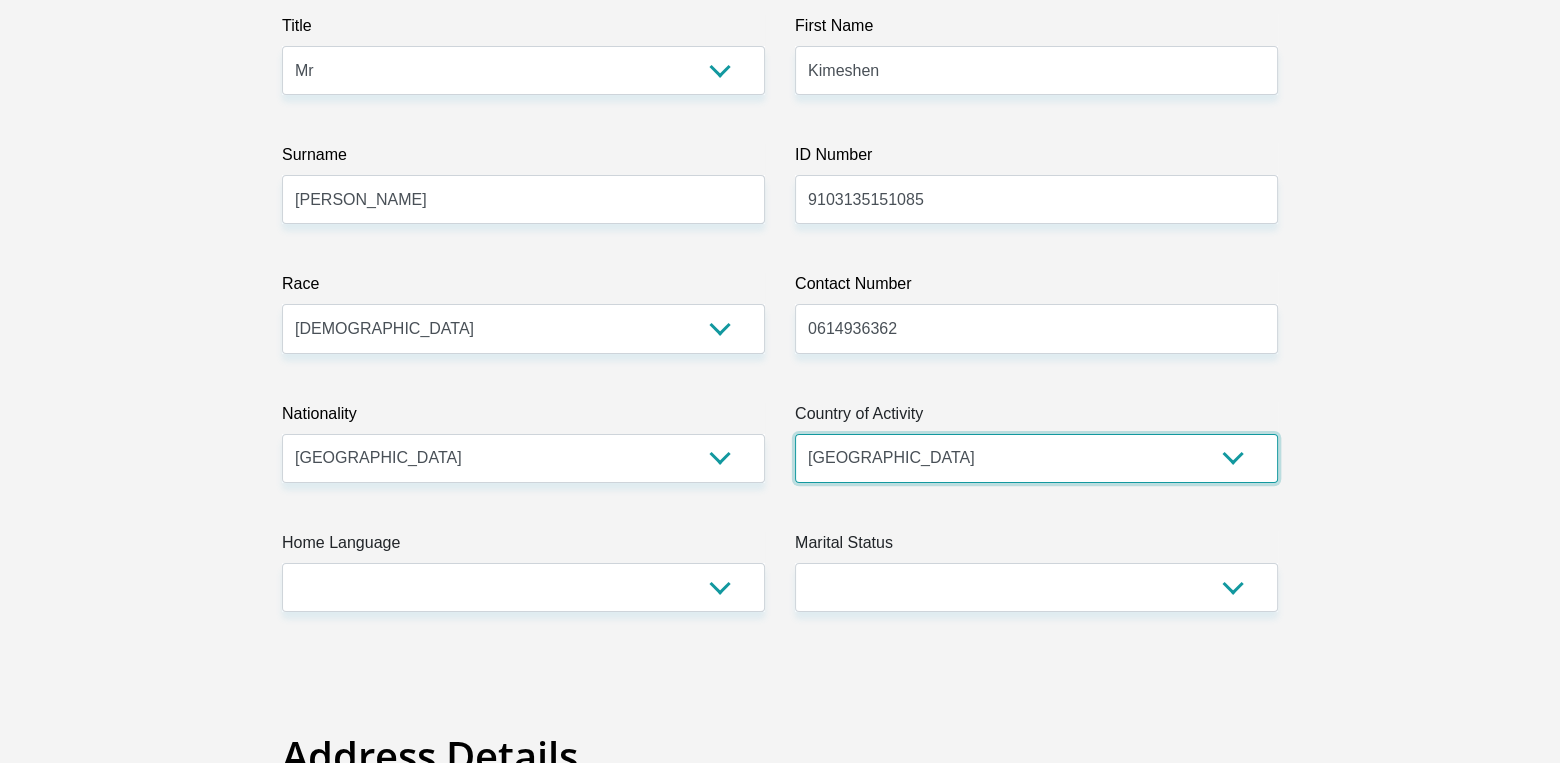 click on "South Africa
Afghanistan
Aland Islands
Albania
Algeria
America Samoa
American Virgin Islands
Andorra
Angola
Anguilla
Antarctica
Antigua and Barbuda
Argentina
Armenia
Aruba
Ascension Island
Australia
Austria
Azerbaijan
Chad" at bounding box center [1036, 458] 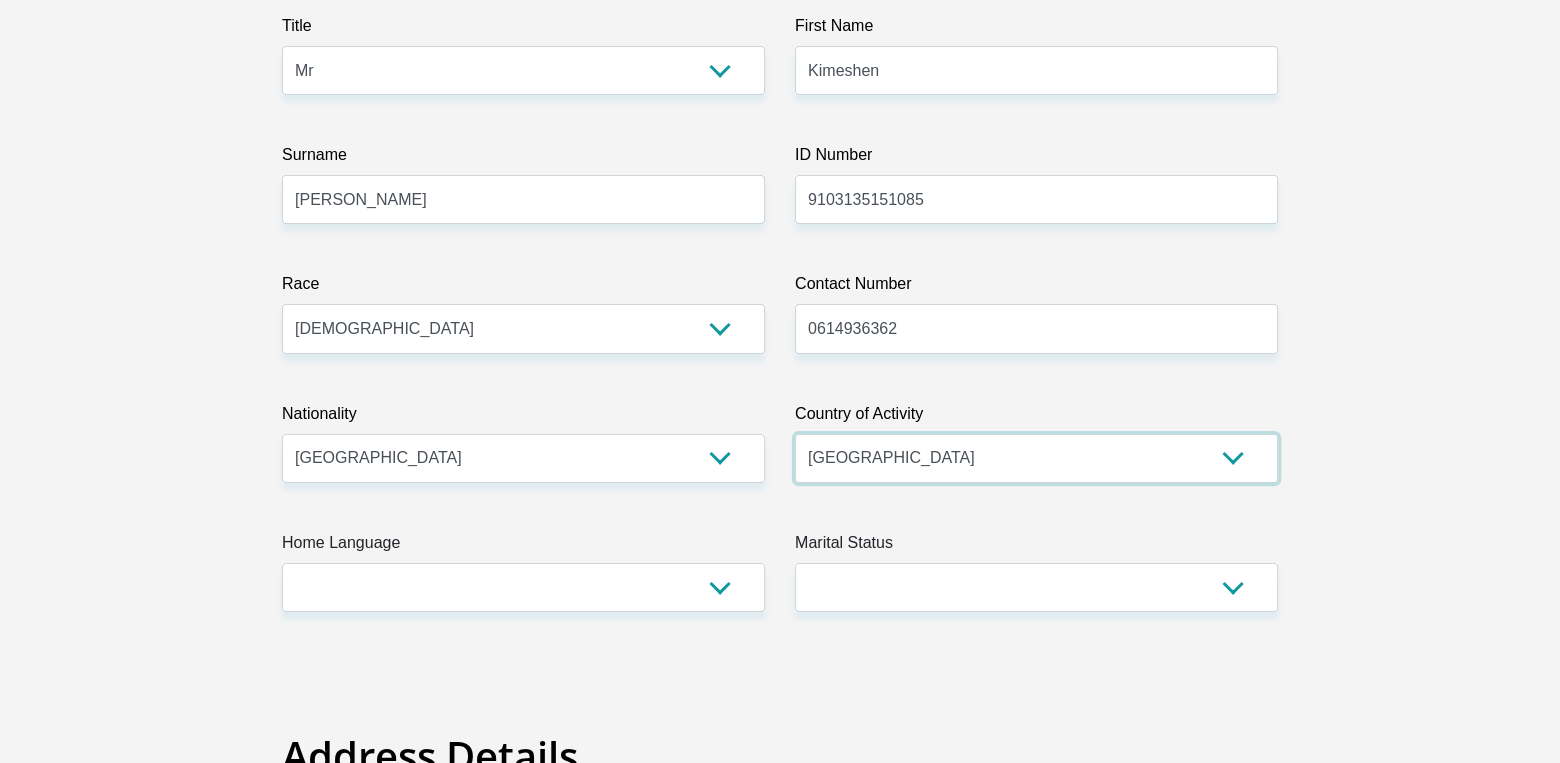 scroll, scrollTop: 500, scrollLeft: 0, axis: vertical 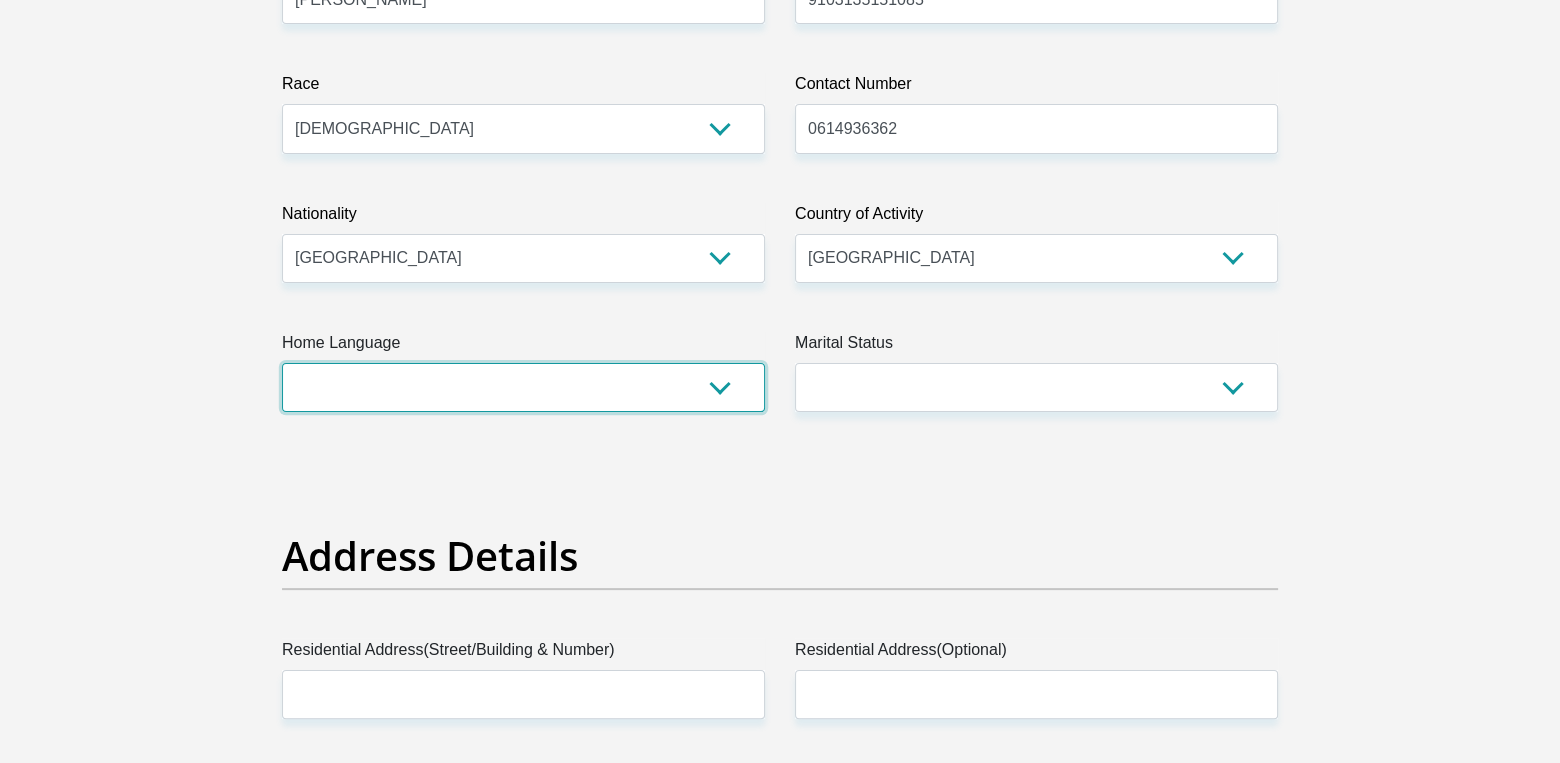 click on "Afrikaans
English
Sepedi
South Ndebele
Southern Sotho
Swati
Tsonga
Tswana
Venda
Xhosa
Zulu
Other" at bounding box center [523, 387] 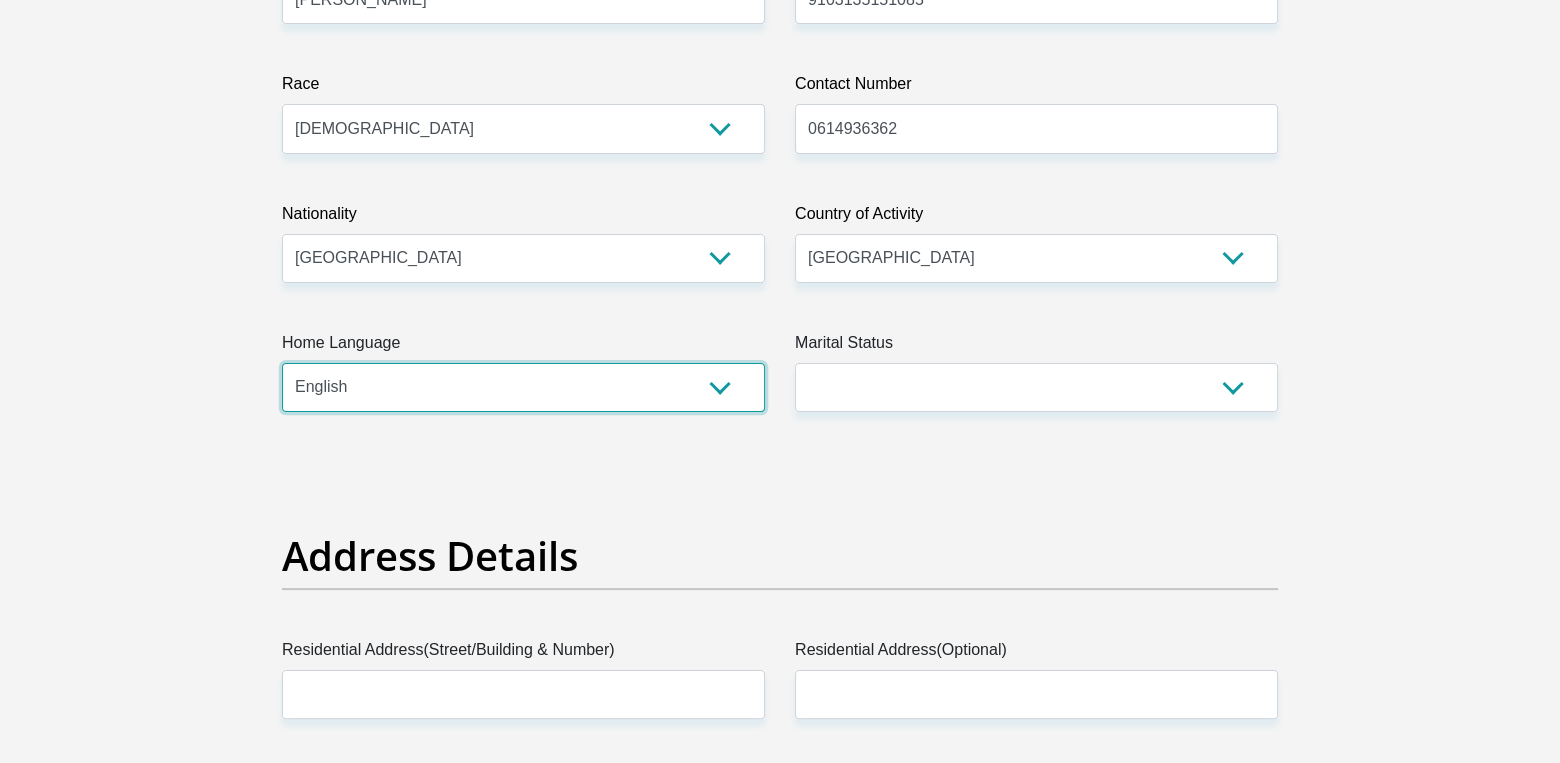 click on "Afrikaans
English
Sepedi
South Ndebele
Southern Sotho
Swati
Tsonga
Tswana
Venda
Xhosa
Zulu
Other" at bounding box center [523, 387] 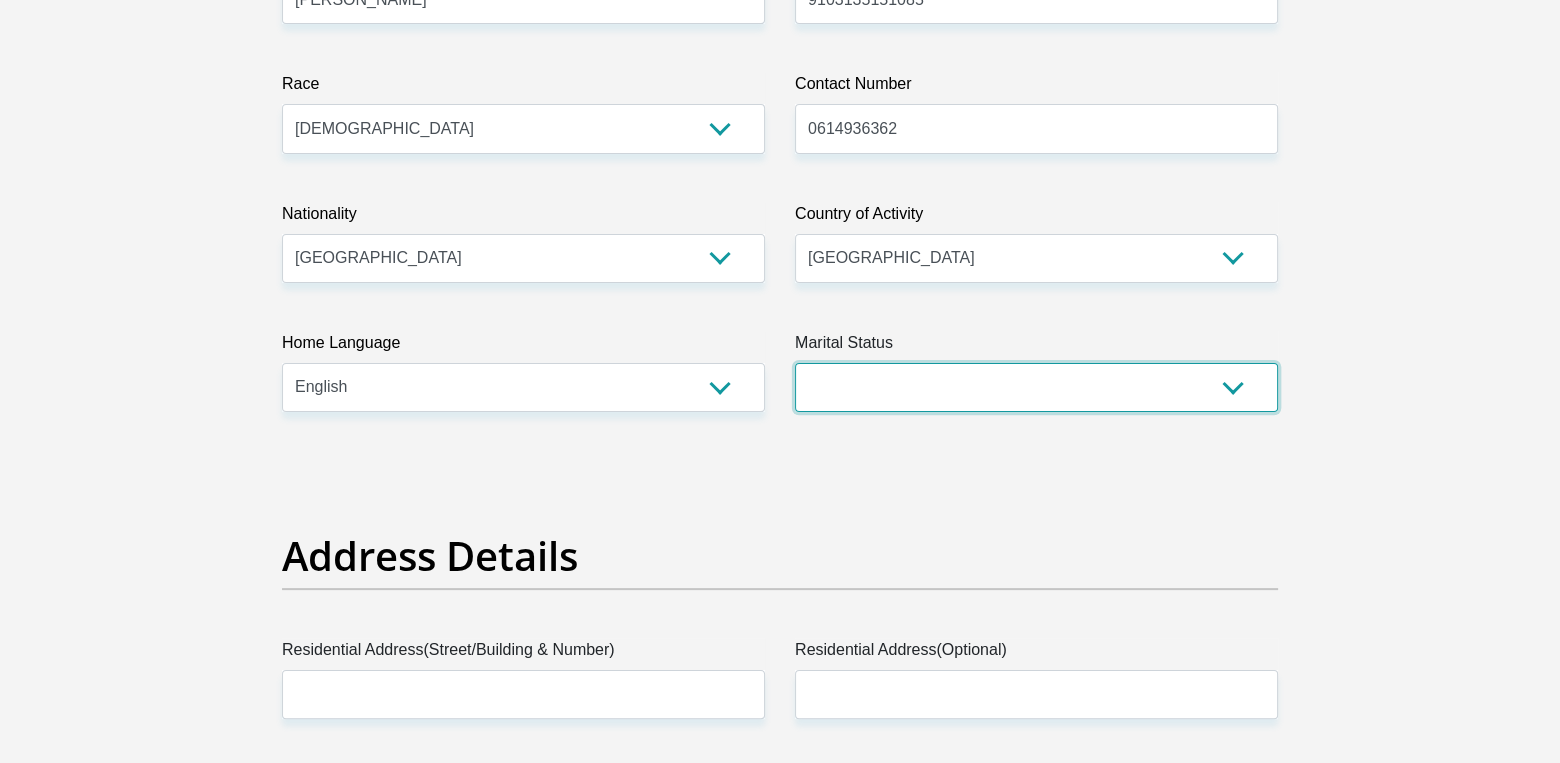 click on "Married ANC
Single
Divorced
Widowed
Married COP or Customary Law" at bounding box center (1036, 387) 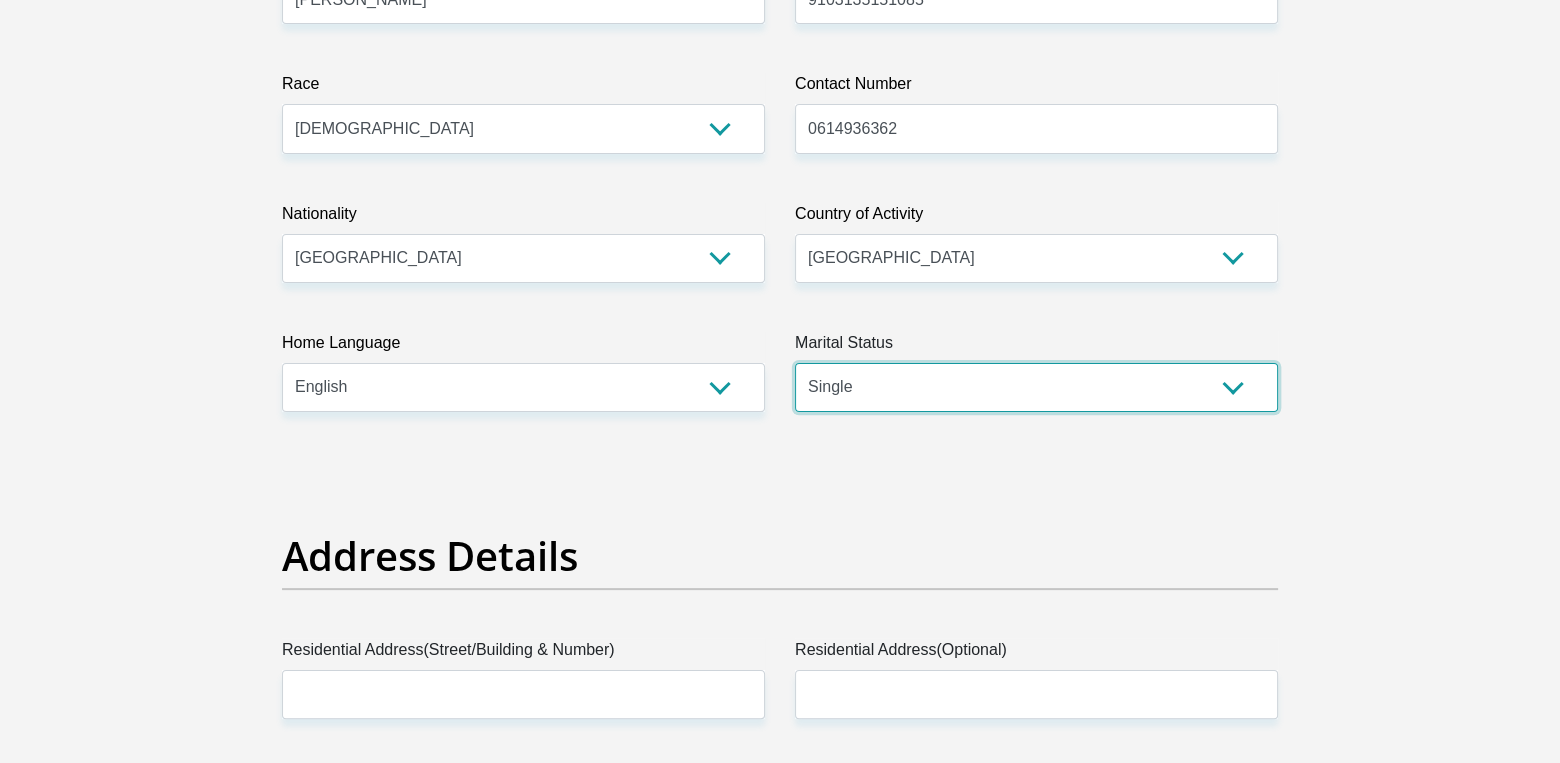 click on "Married ANC
Single
Divorced
Widowed
Married COP or Customary Law" at bounding box center [1036, 387] 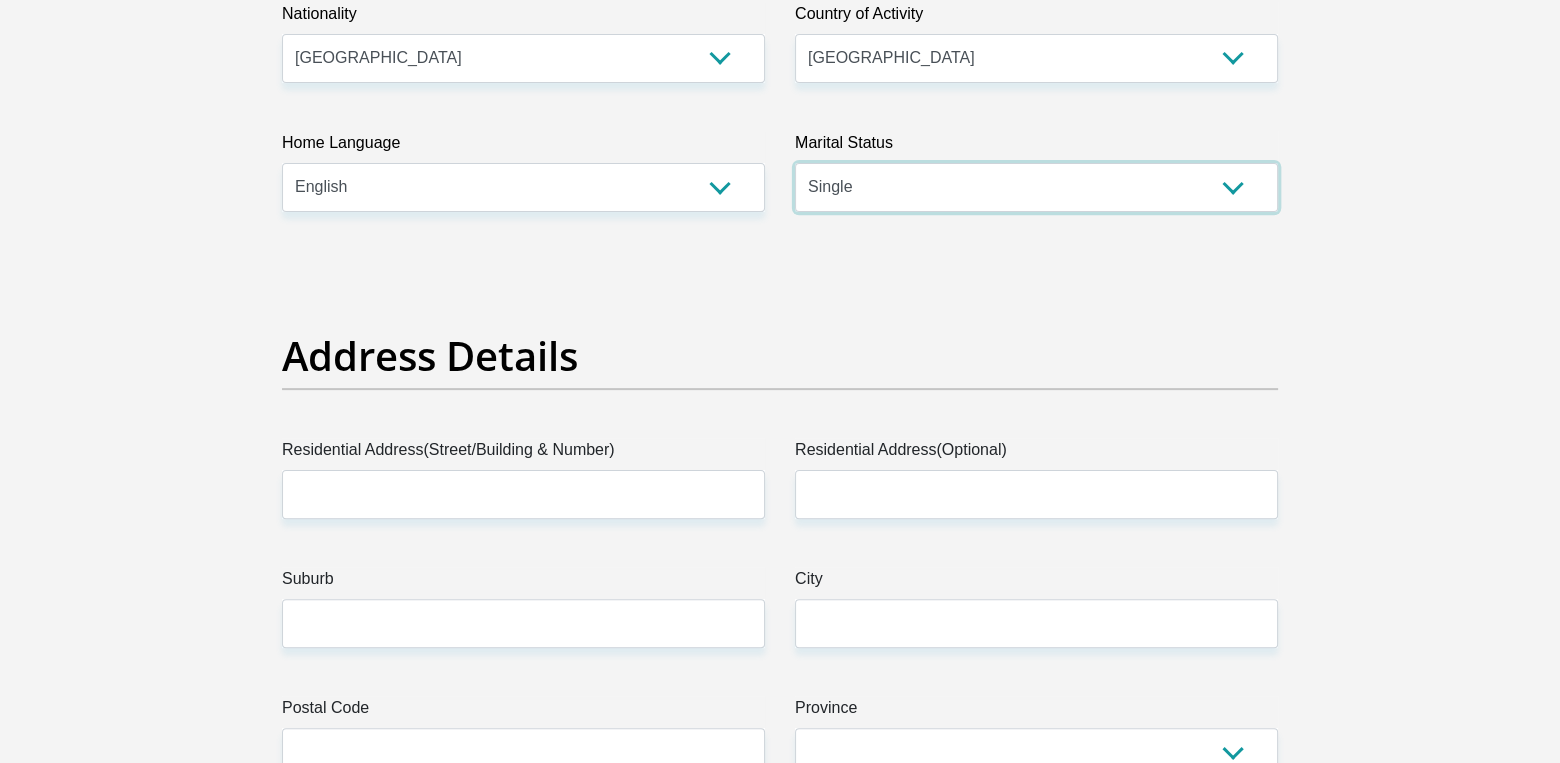 scroll, scrollTop: 800, scrollLeft: 0, axis: vertical 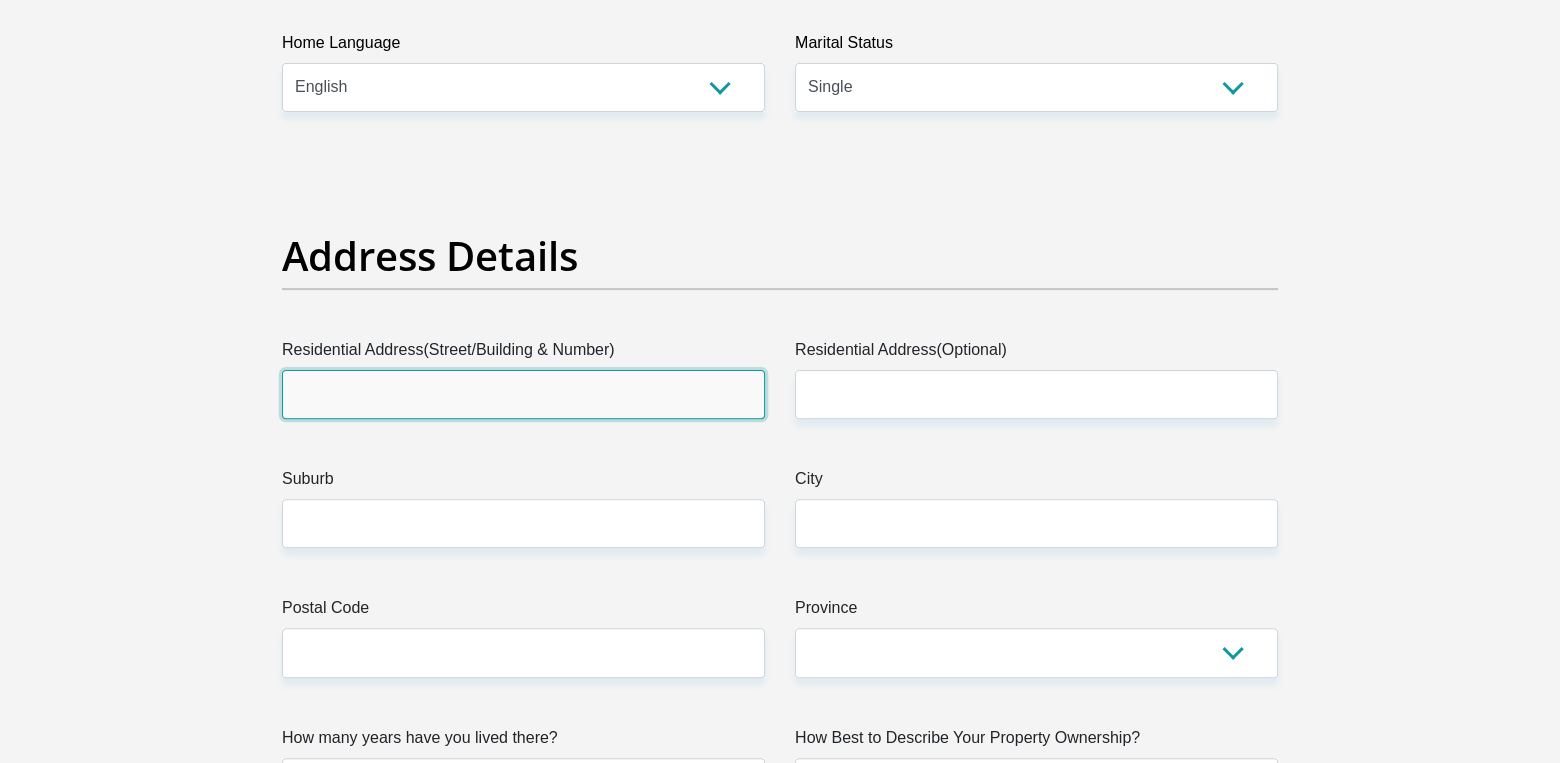 click on "Residential Address(Street/Building & Number)" at bounding box center (523, 394) 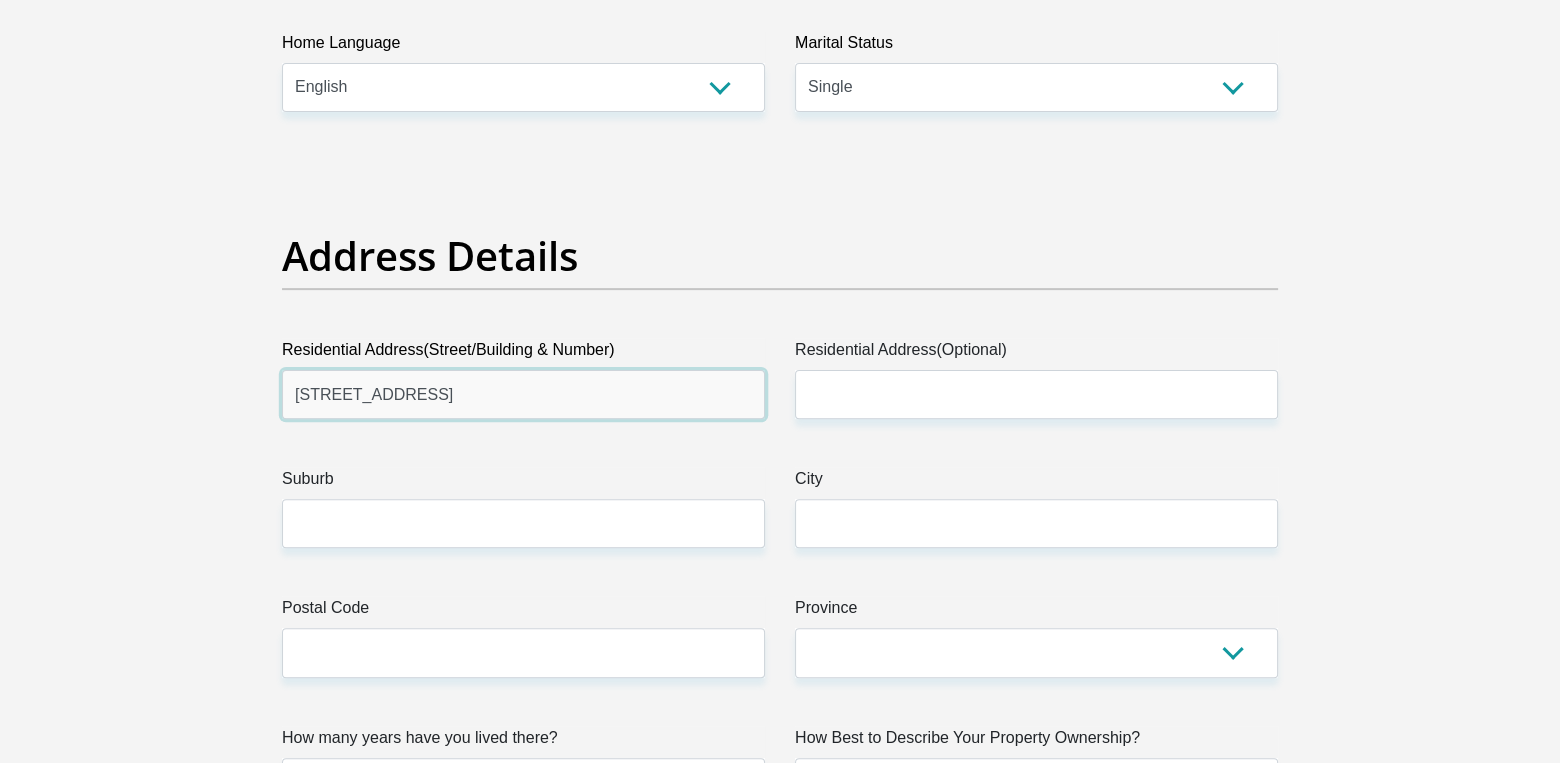 type on "99 Stoneridge Drive" 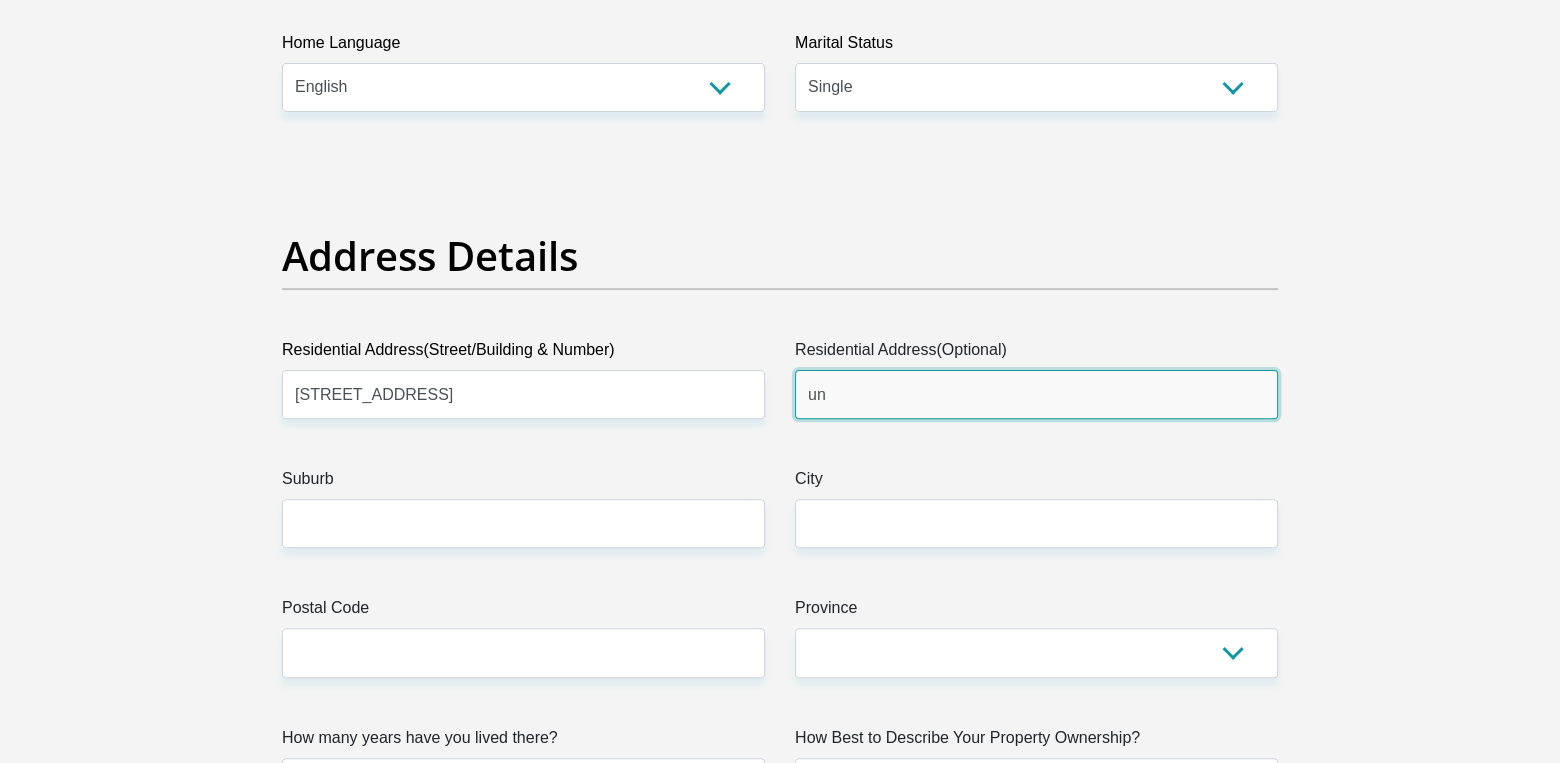 type on "u" 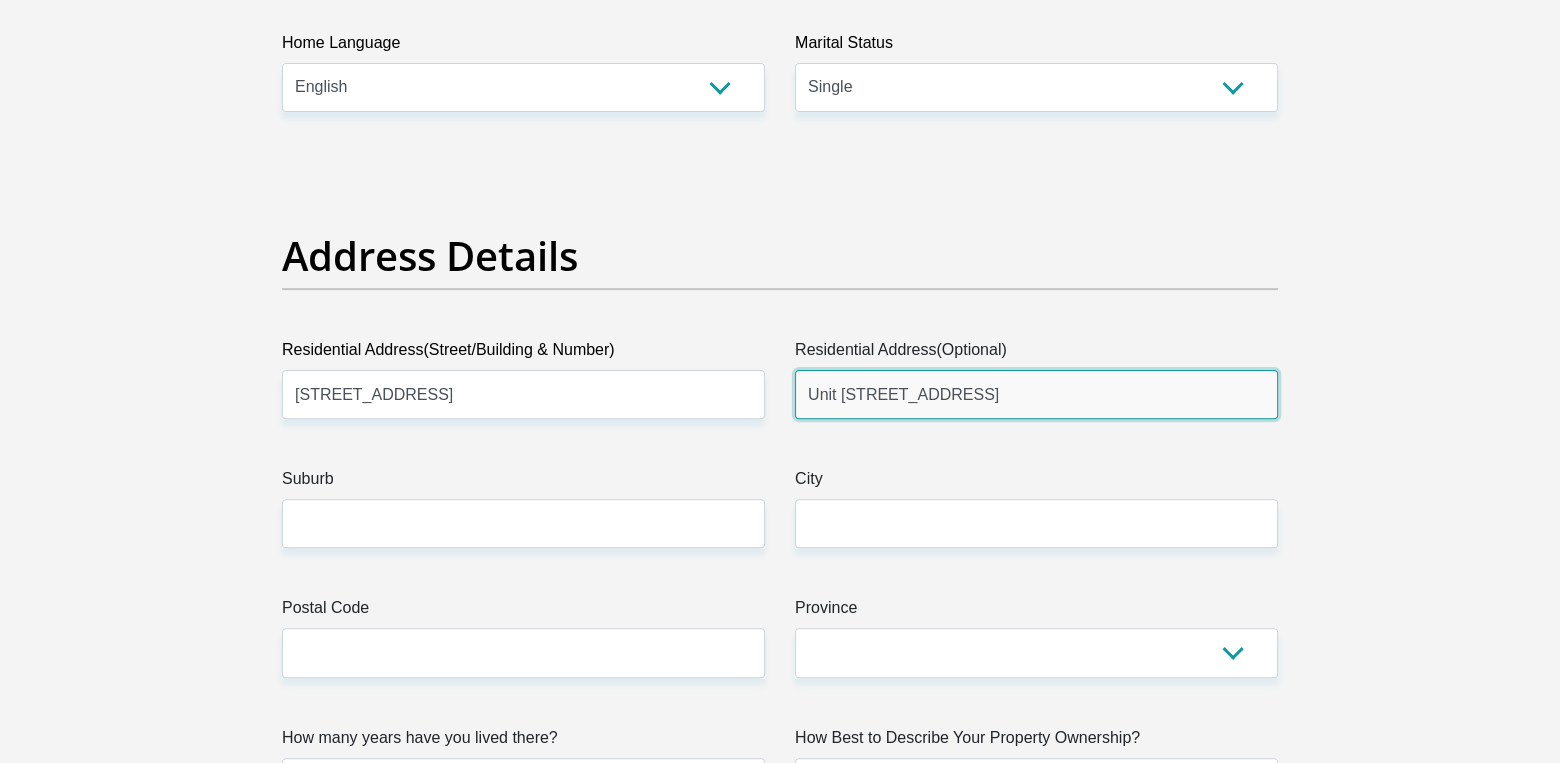 type on "Unit 117 Greenstone Crest" 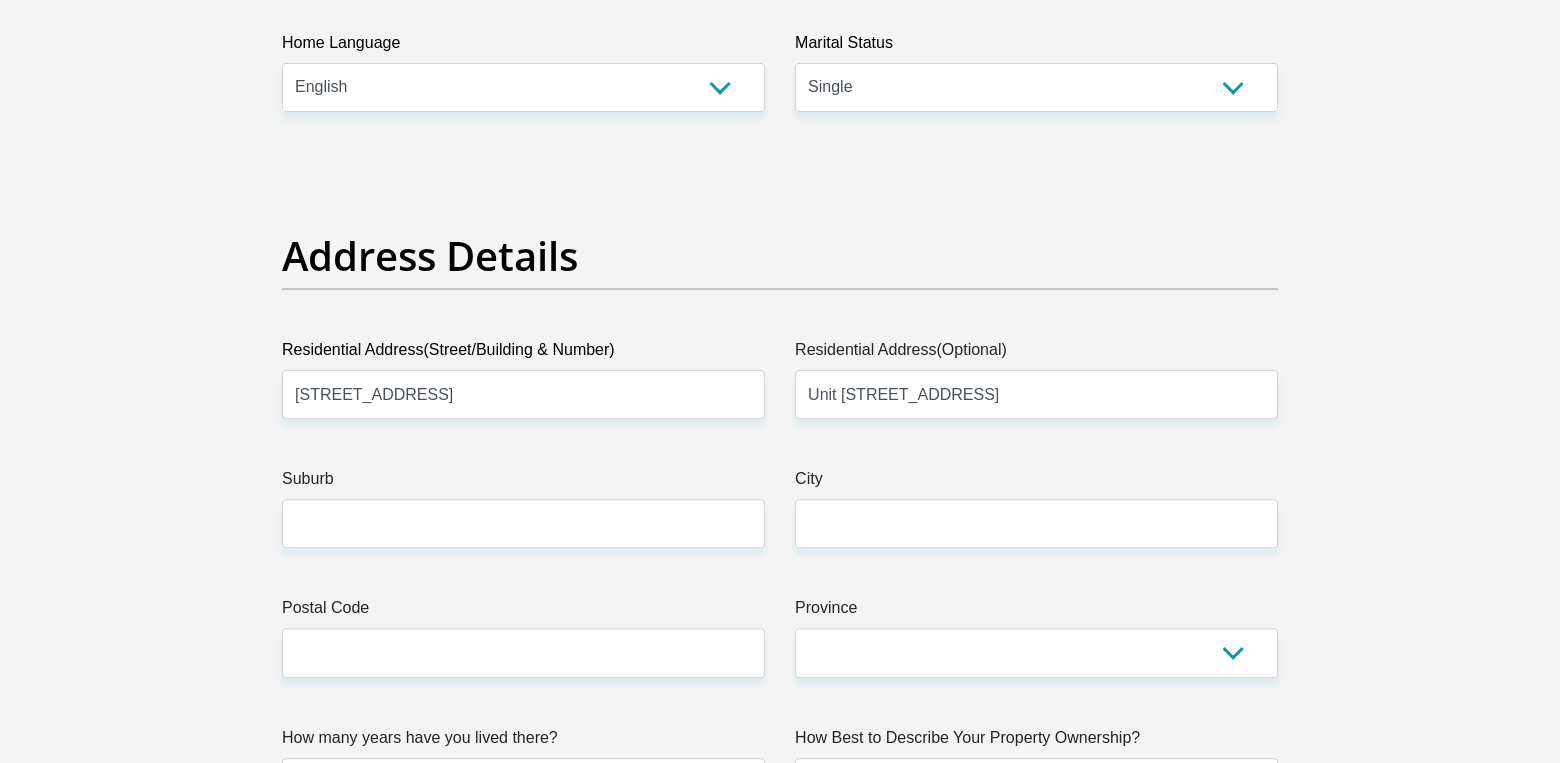 click on "Title
Mr
Ms
Mrs
Dr
Other
First Name
Kimeshen
Surname
Naiker
ID Number
9103135151085
Please input valid ID number
Race
Black
Coloured
Indian
White
Other
Contact Number
0614936362
Please input valid contact number
Nationality
South Africa
Afghanistan
Aland Islands  Albania  Algeria" at bounding box center [780, 2767] 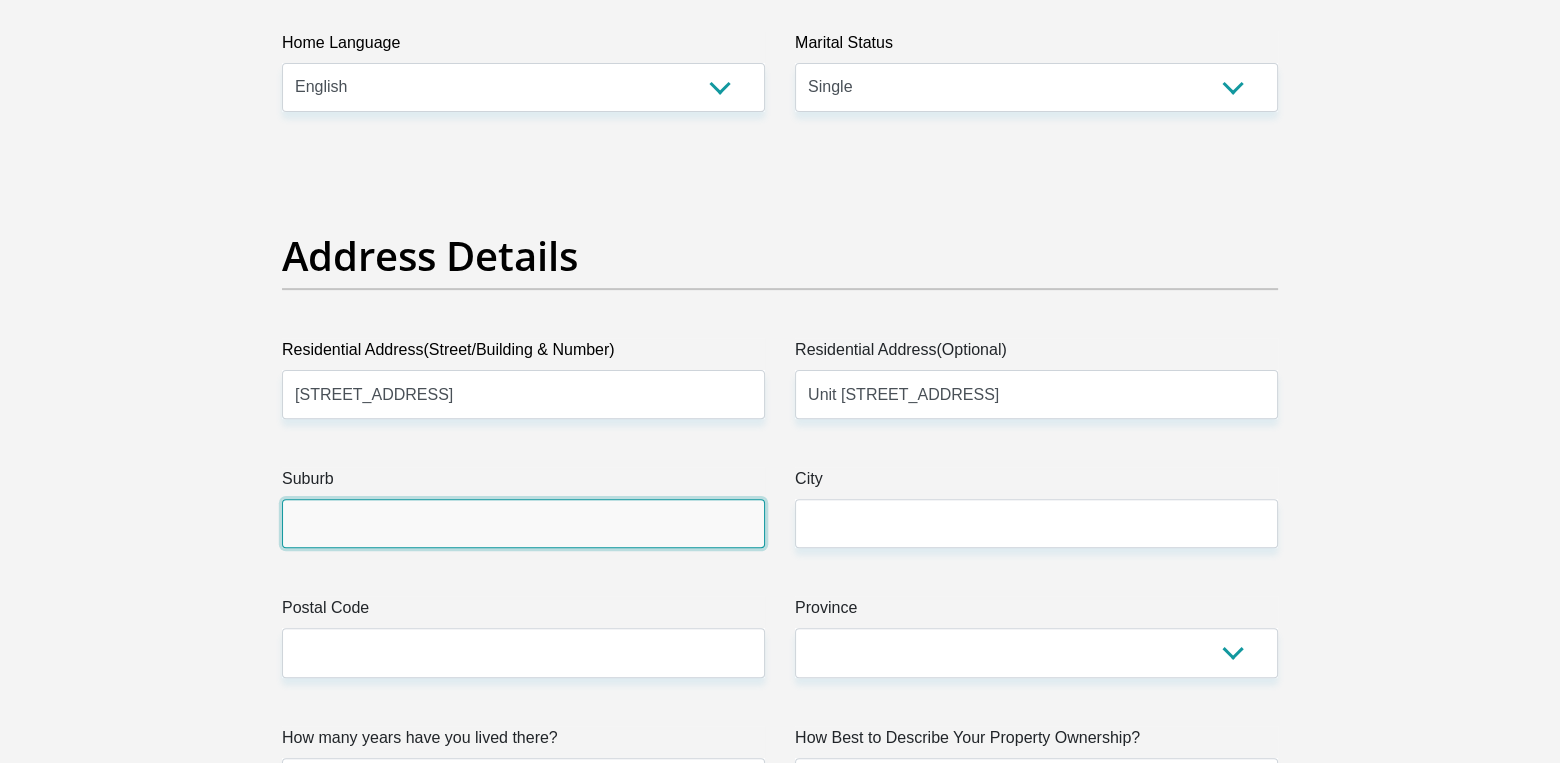 click on "Suburb" at bounding box center (523, 523) 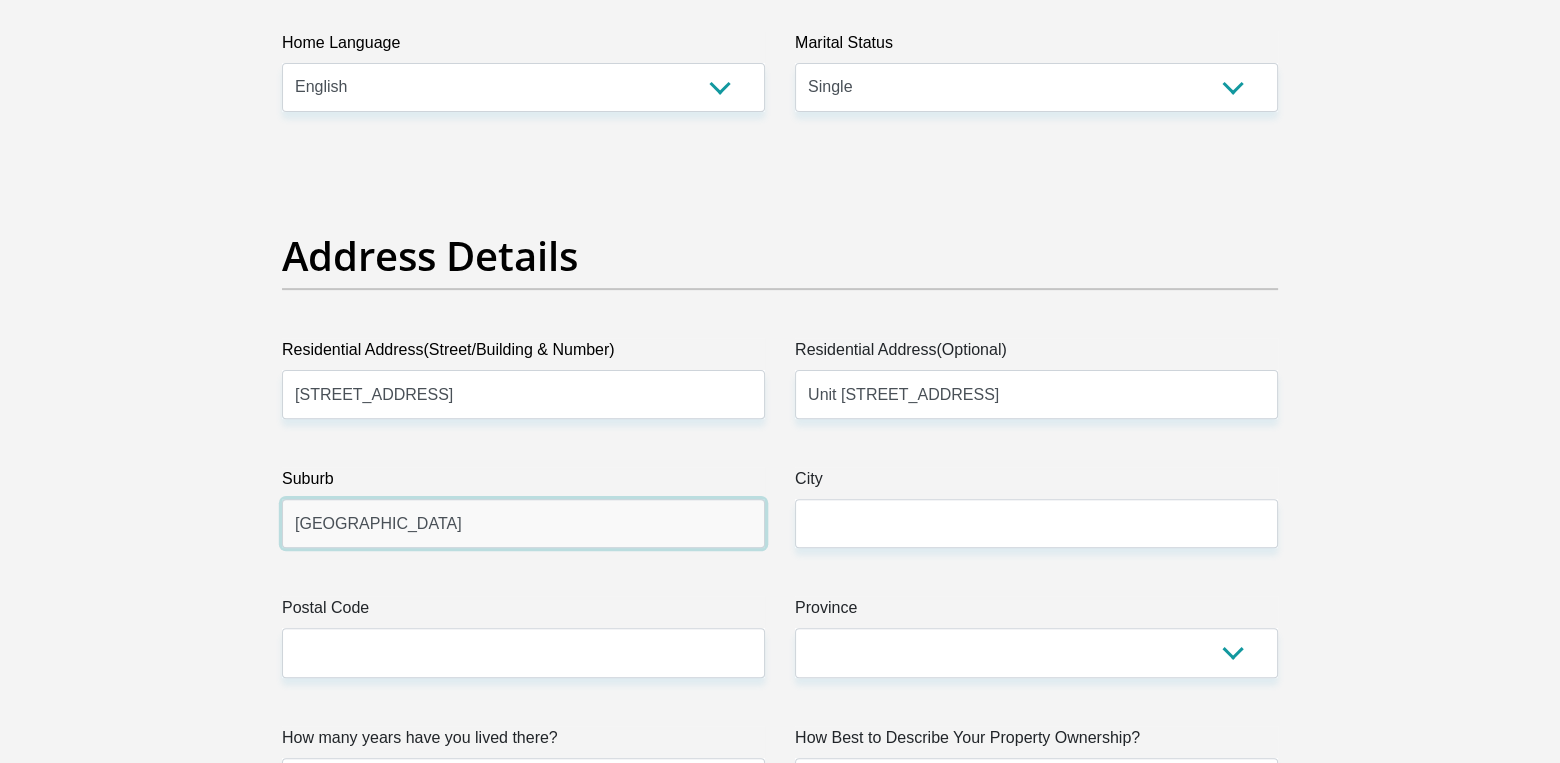 type on "Johannesburg" 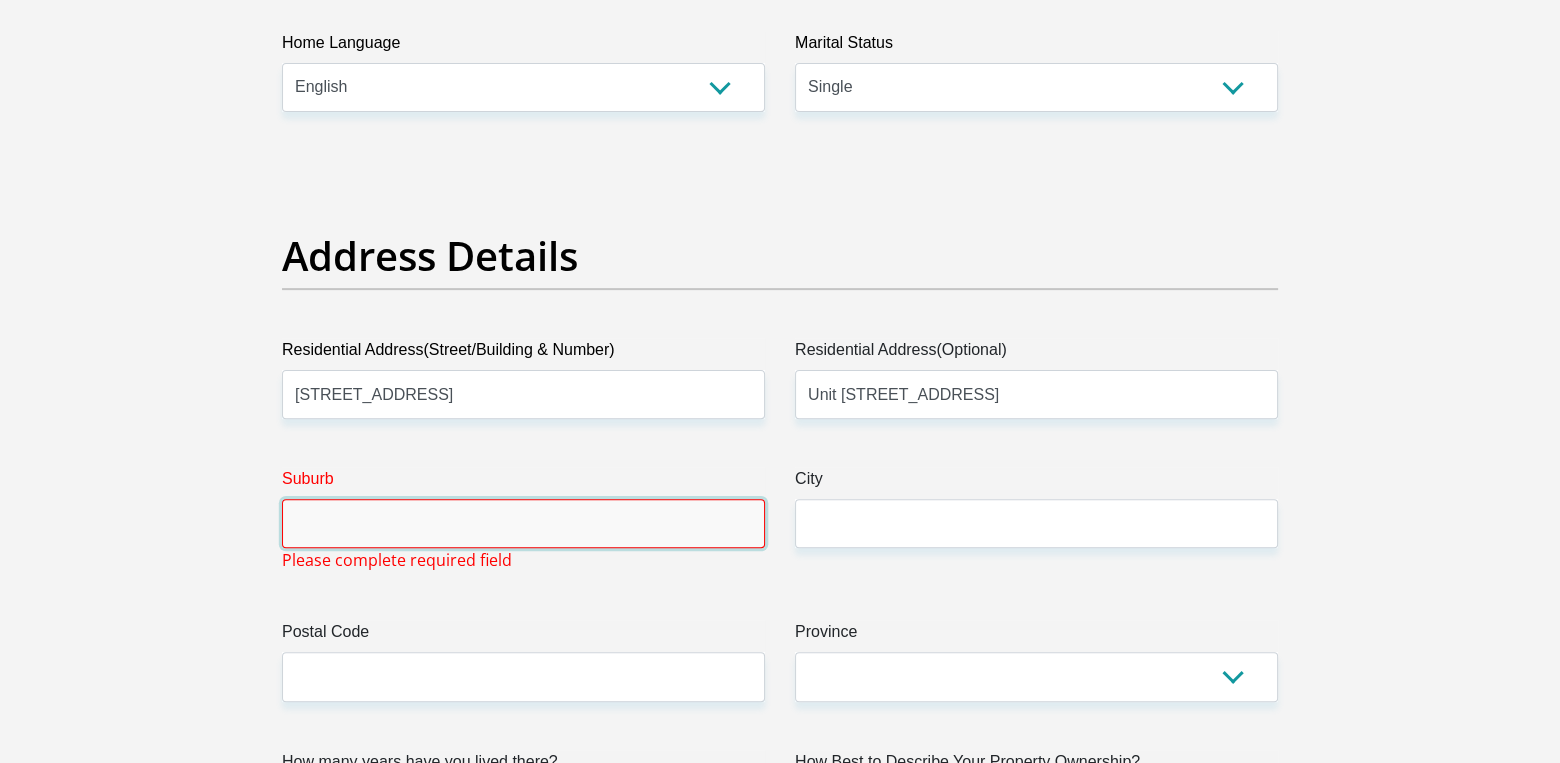 type 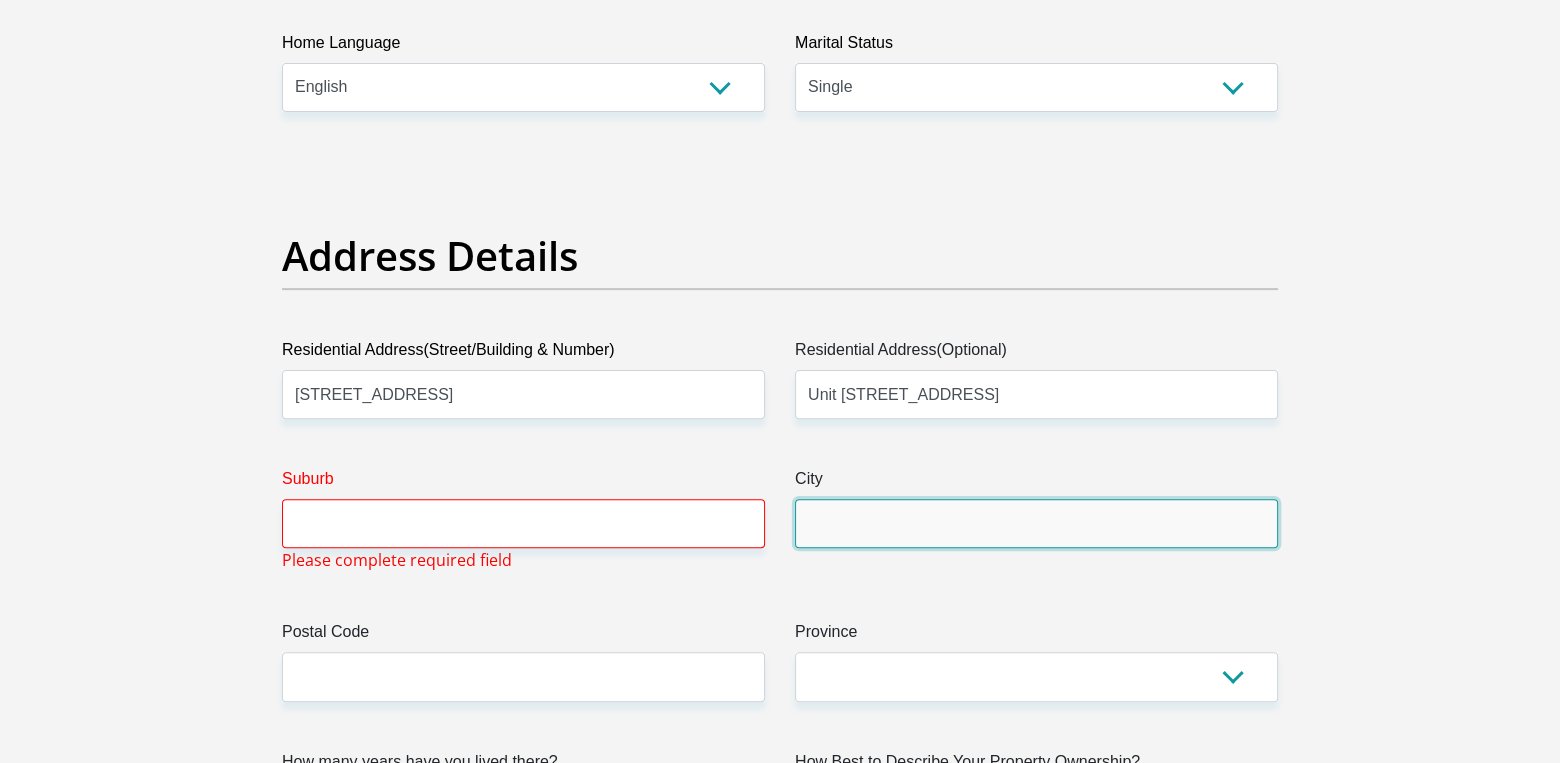 click on "City" at bounding box center (1036, 523) 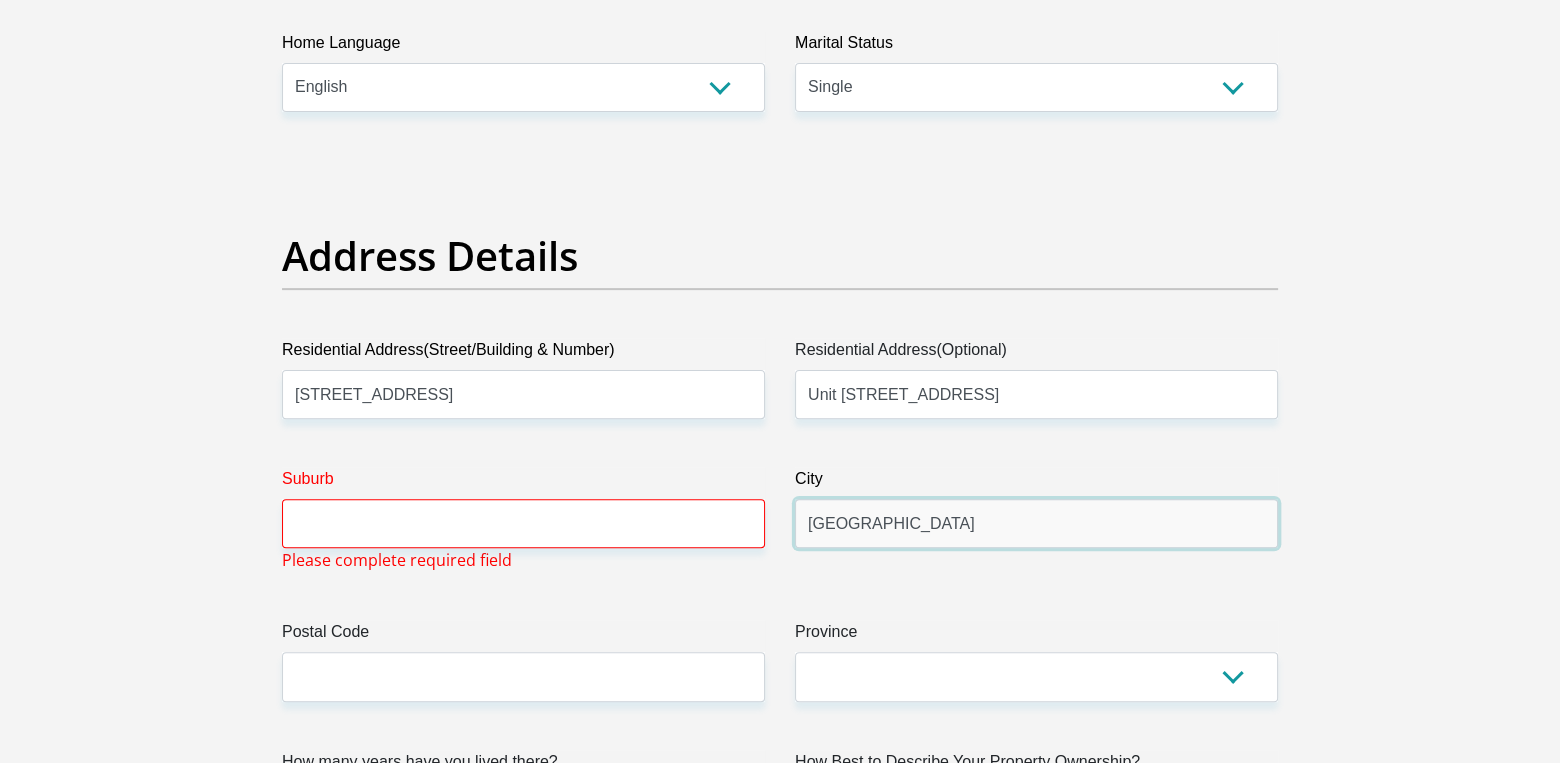 type on "Johannesburg" 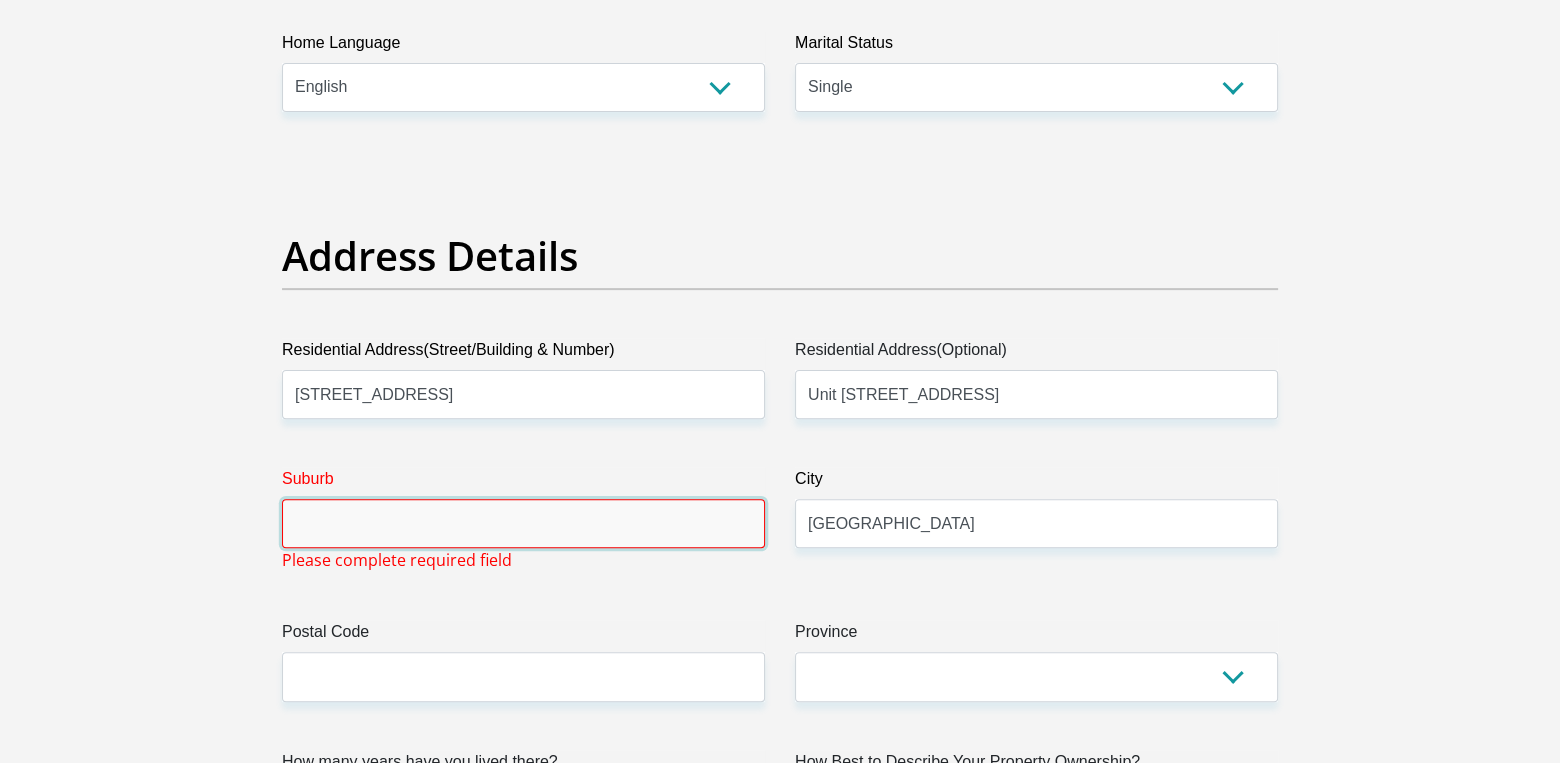click on "Suburb" at bounding box center (523, 523) 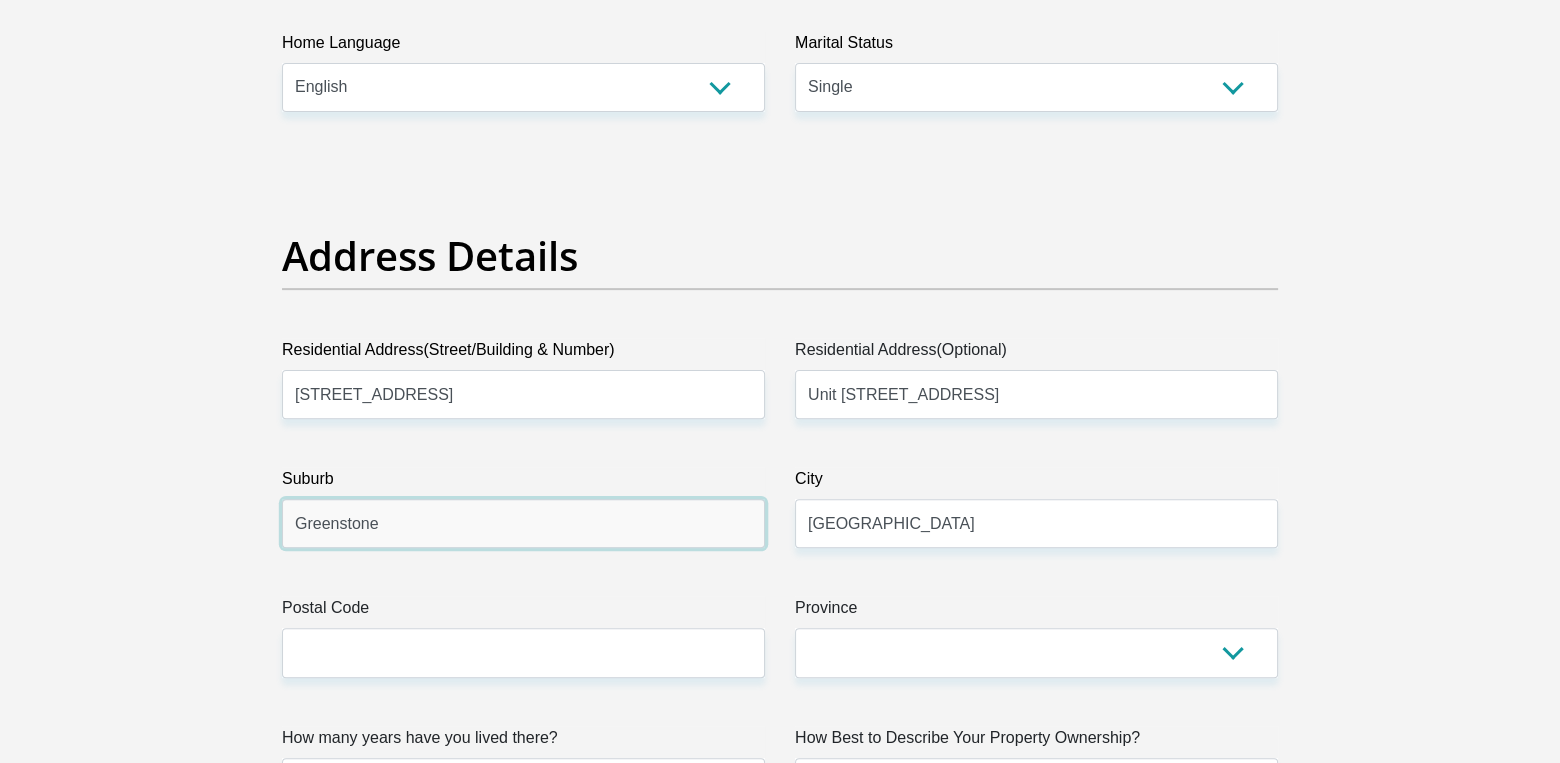 type on "Greenstone" 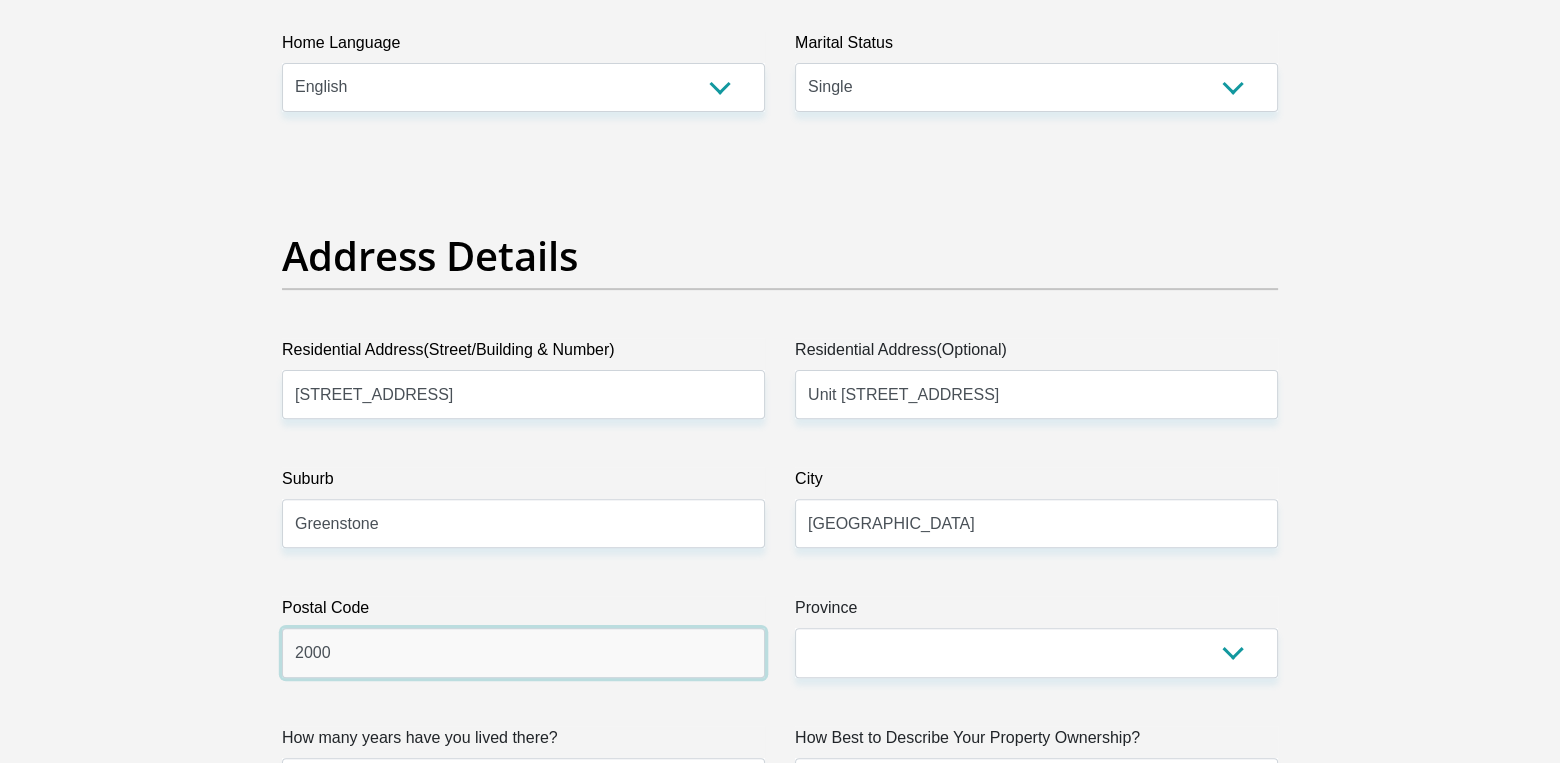 type on "2000" 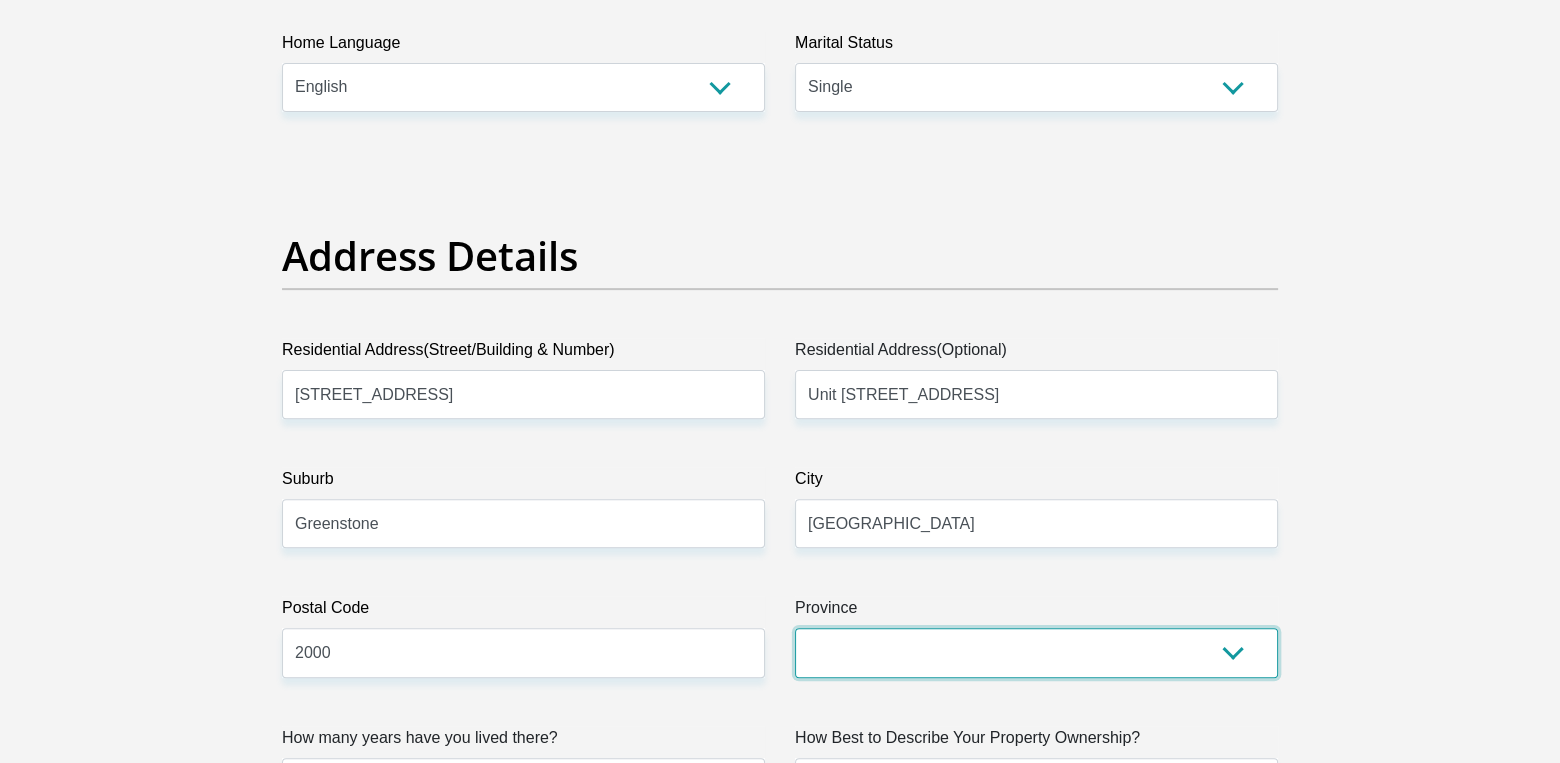 select on "Gauteng" 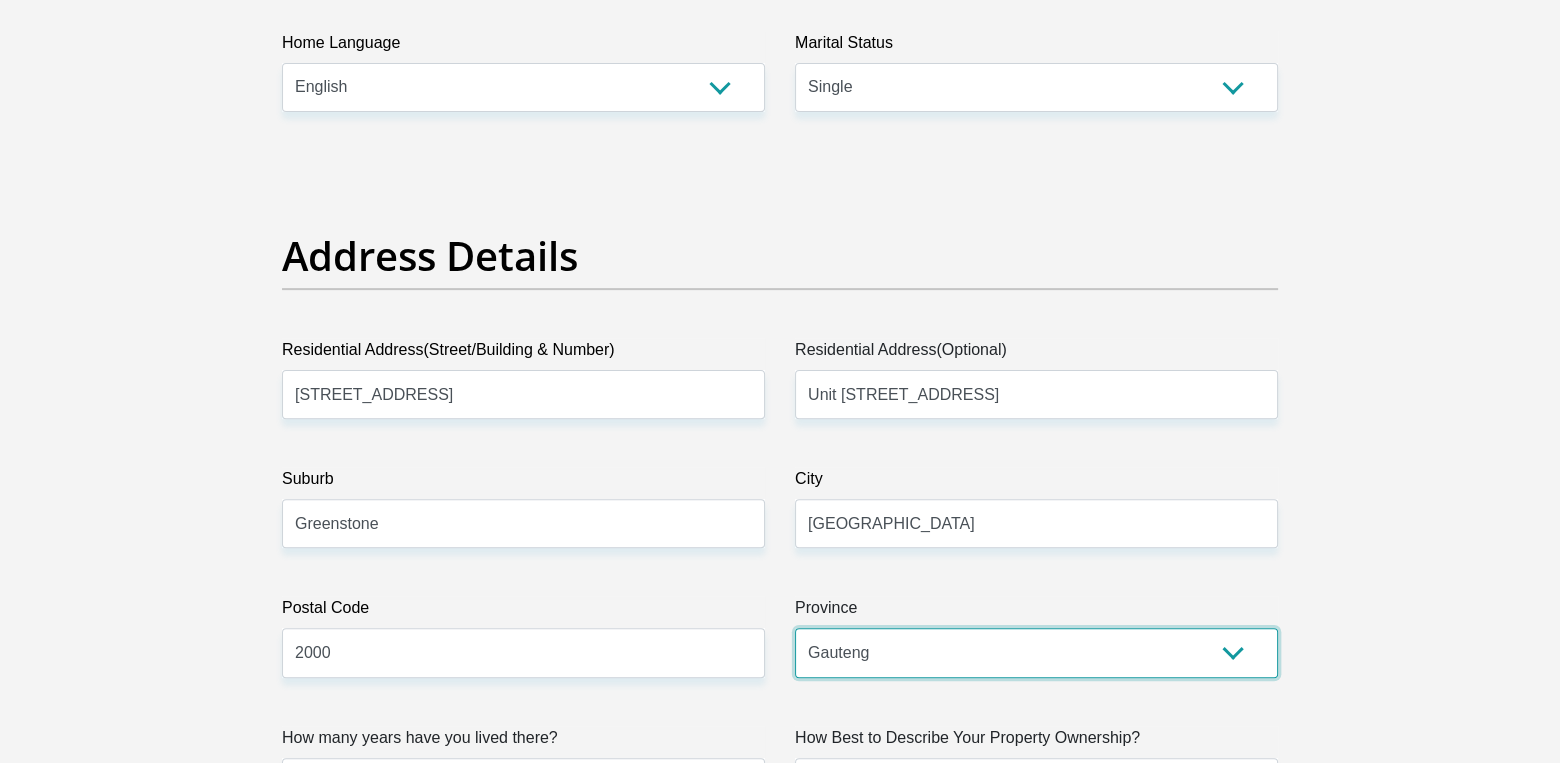 click on "Eastern Cape
Free State
Gauteng
KwaZulu-Natal
Limpopo
Mpumalanga
Northern Cape
North West
Western Cape" at bounding box center (1036, 652) 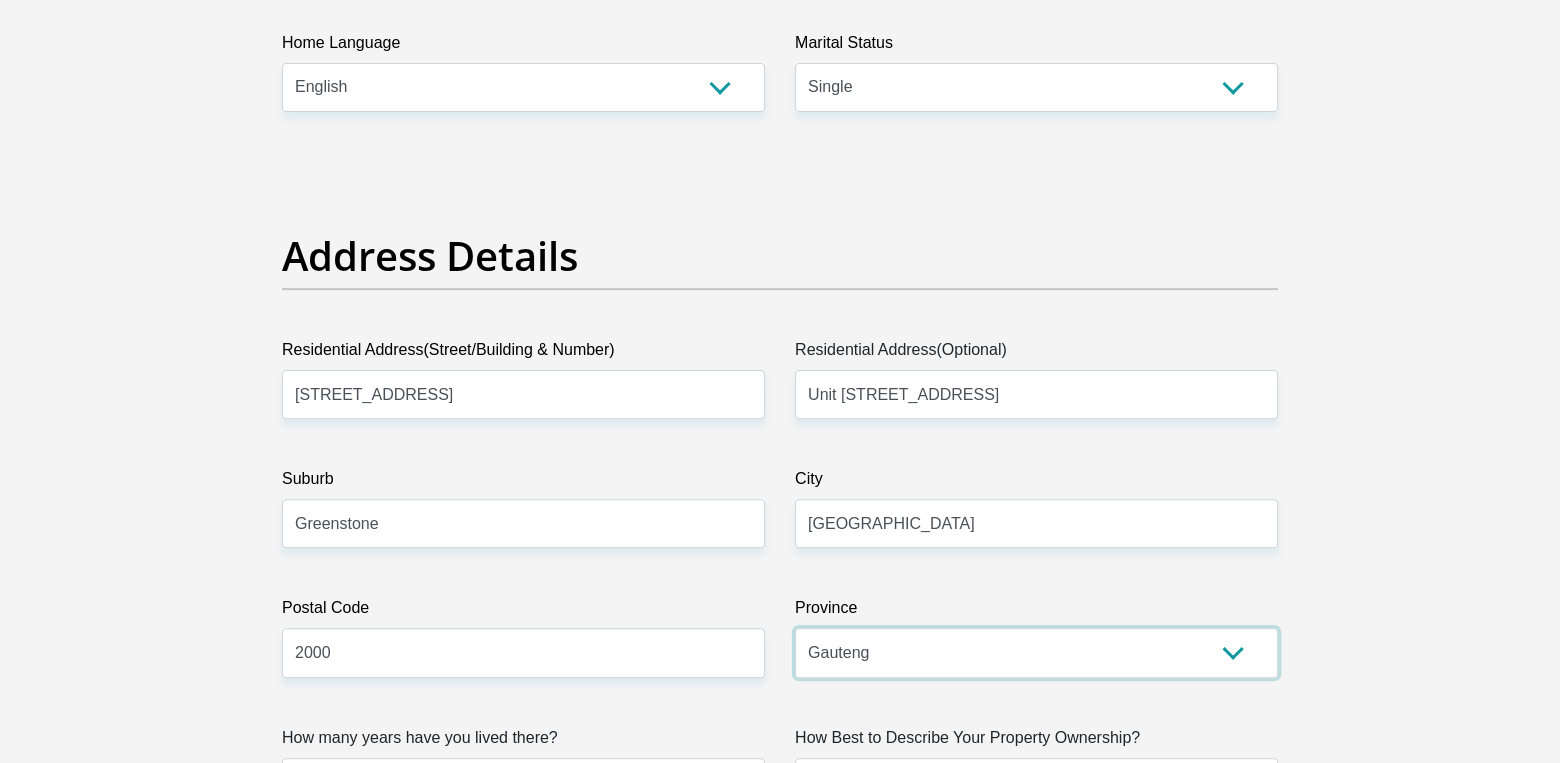 scroll, scrollTop: 1100, scrollLeft: 0, axis: vertical 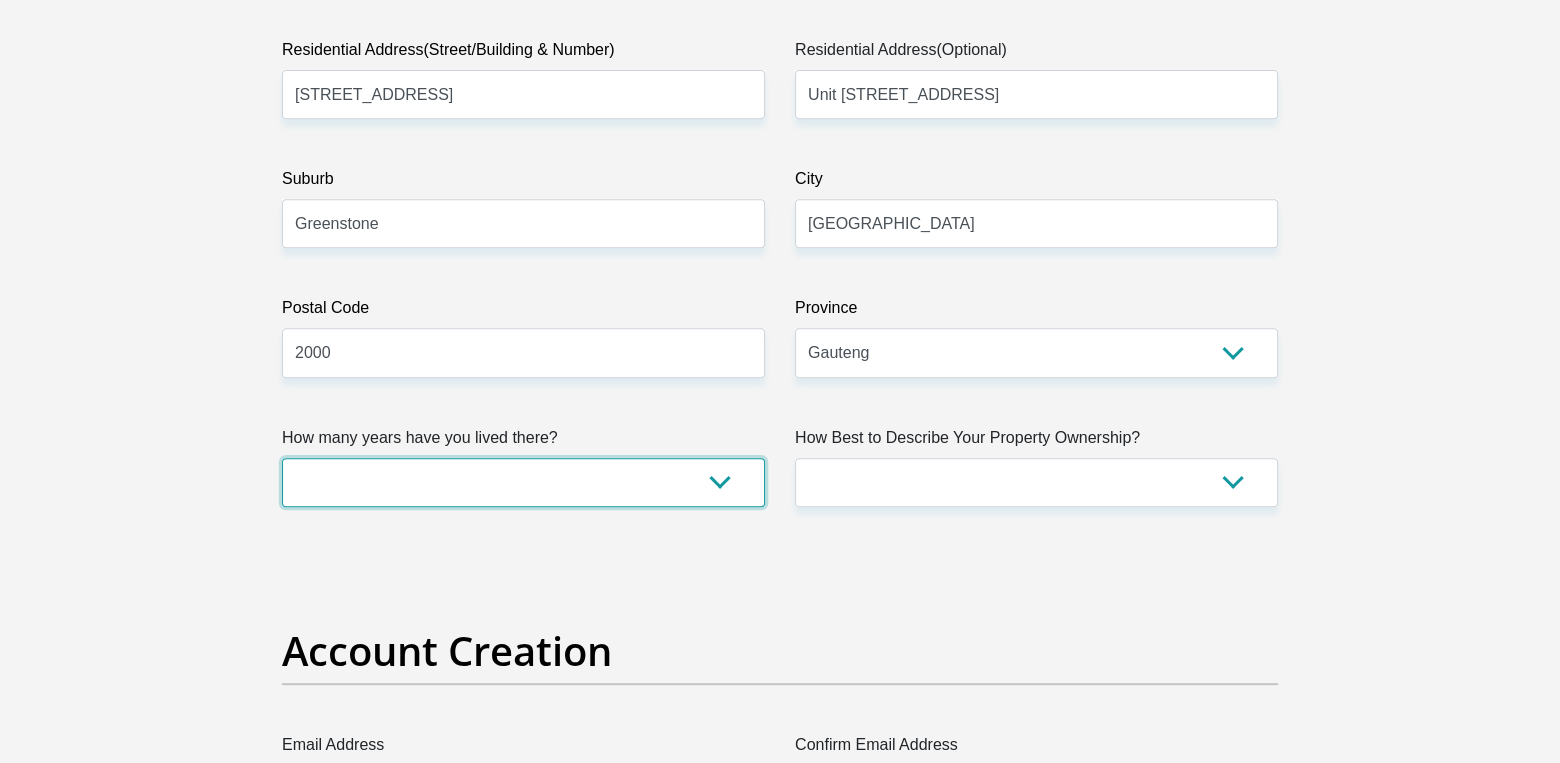 click on "less than 1 year
1-3 years
3-5 years
5+ years" at bounding box center [523, 482] 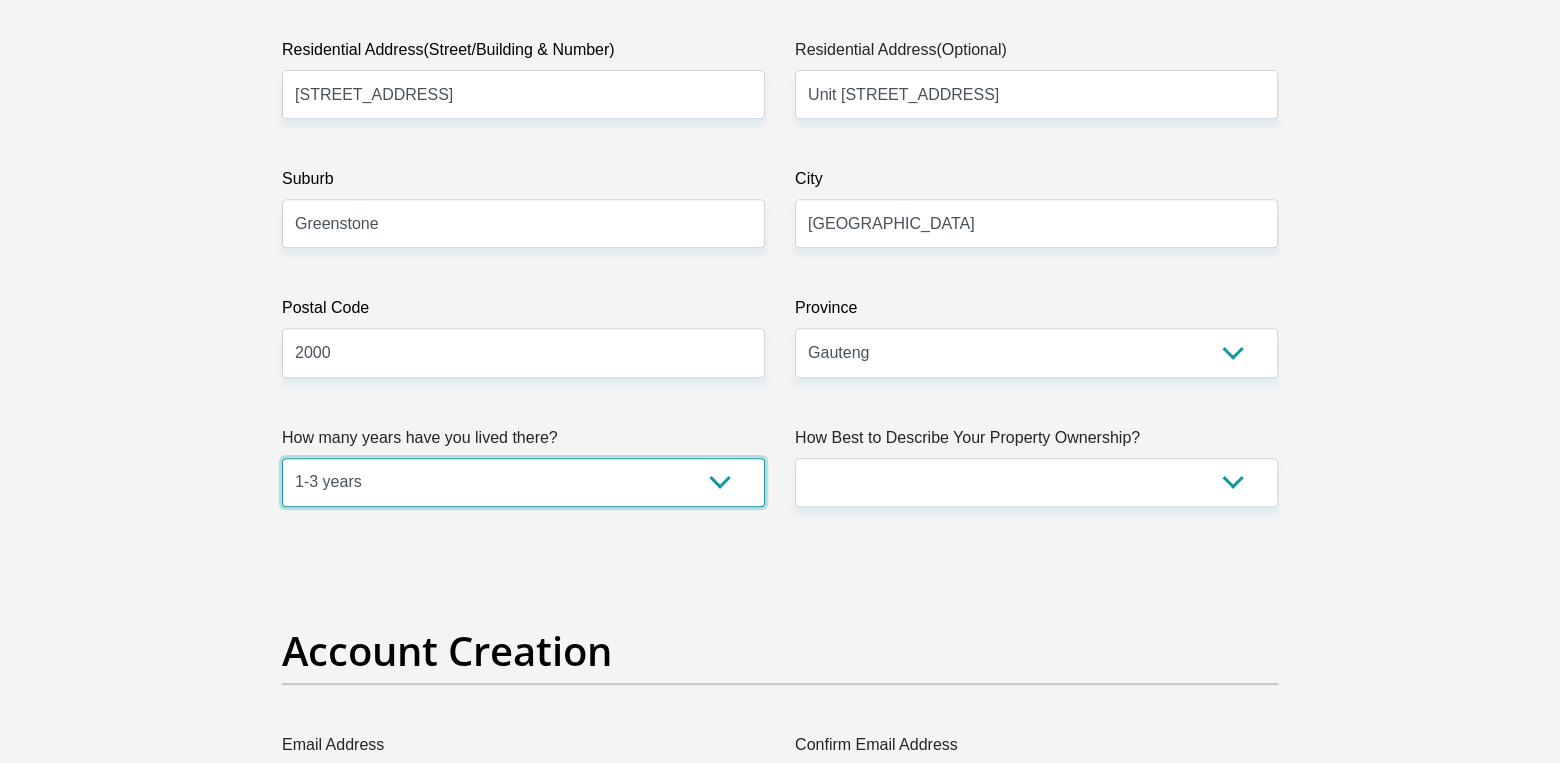 click on "less than 1 year
1-3 years
3-5 years
5+ years" at bounding box center (523, 482) 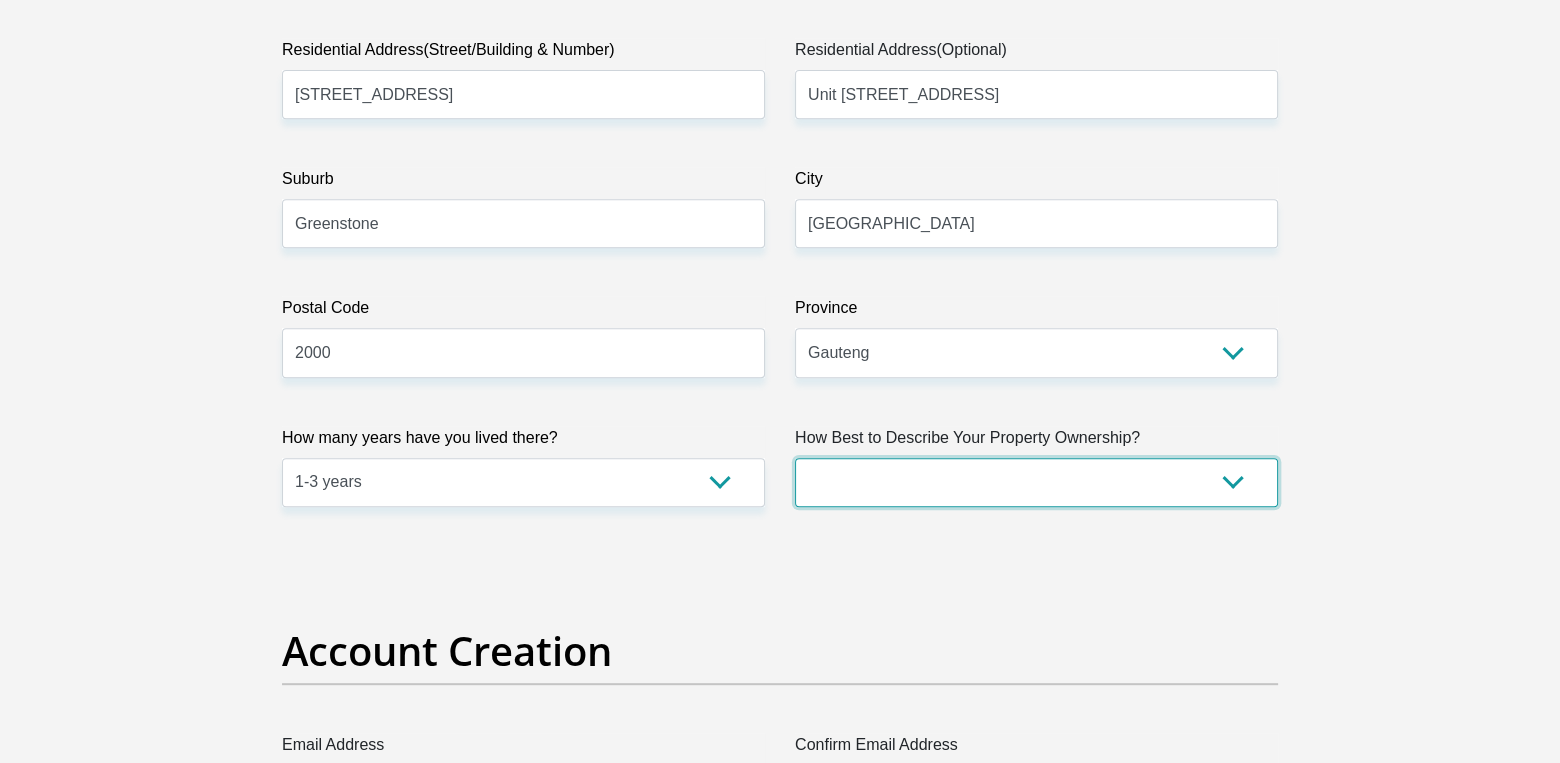 click on "Owned
Rented
Family Owned
Company Dwelling" at bounding box center (1036, 482) 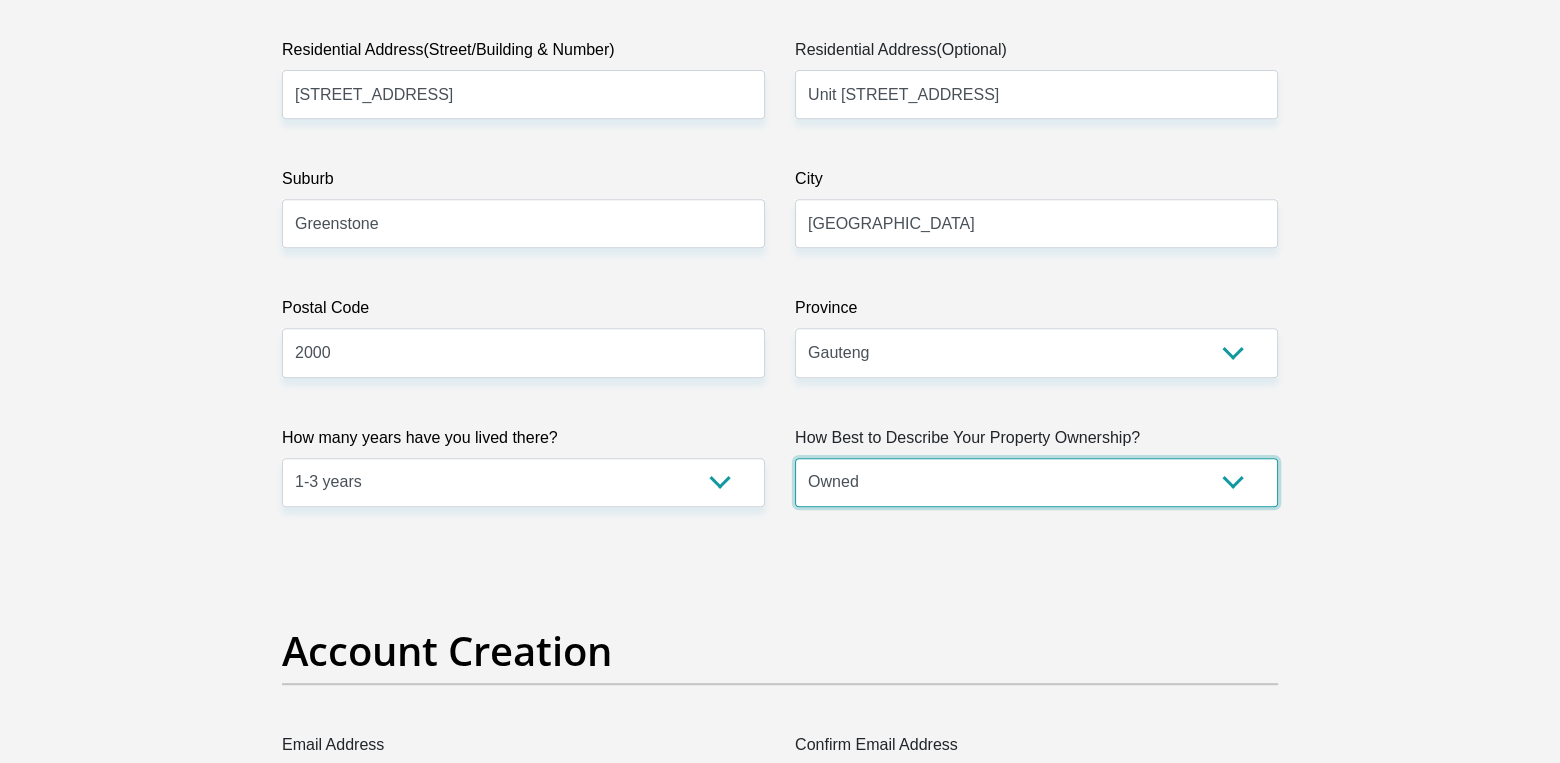 click on "Owned
Rented
Family Owned
Company Dwelling" at bounding box center [1036, 482] 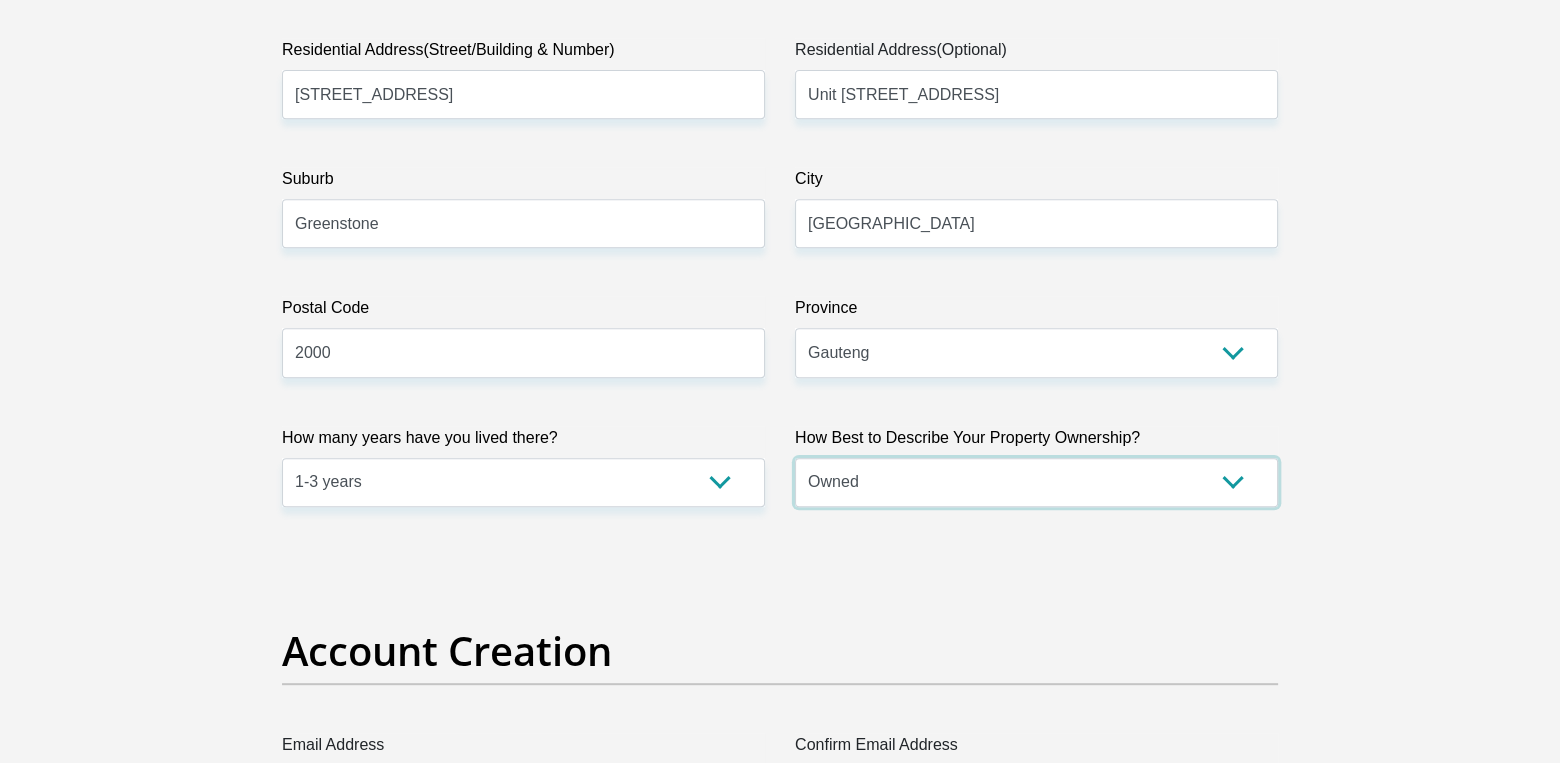 scroll, scrollTop: 1400, scrollLeft: 0, axis: vertical 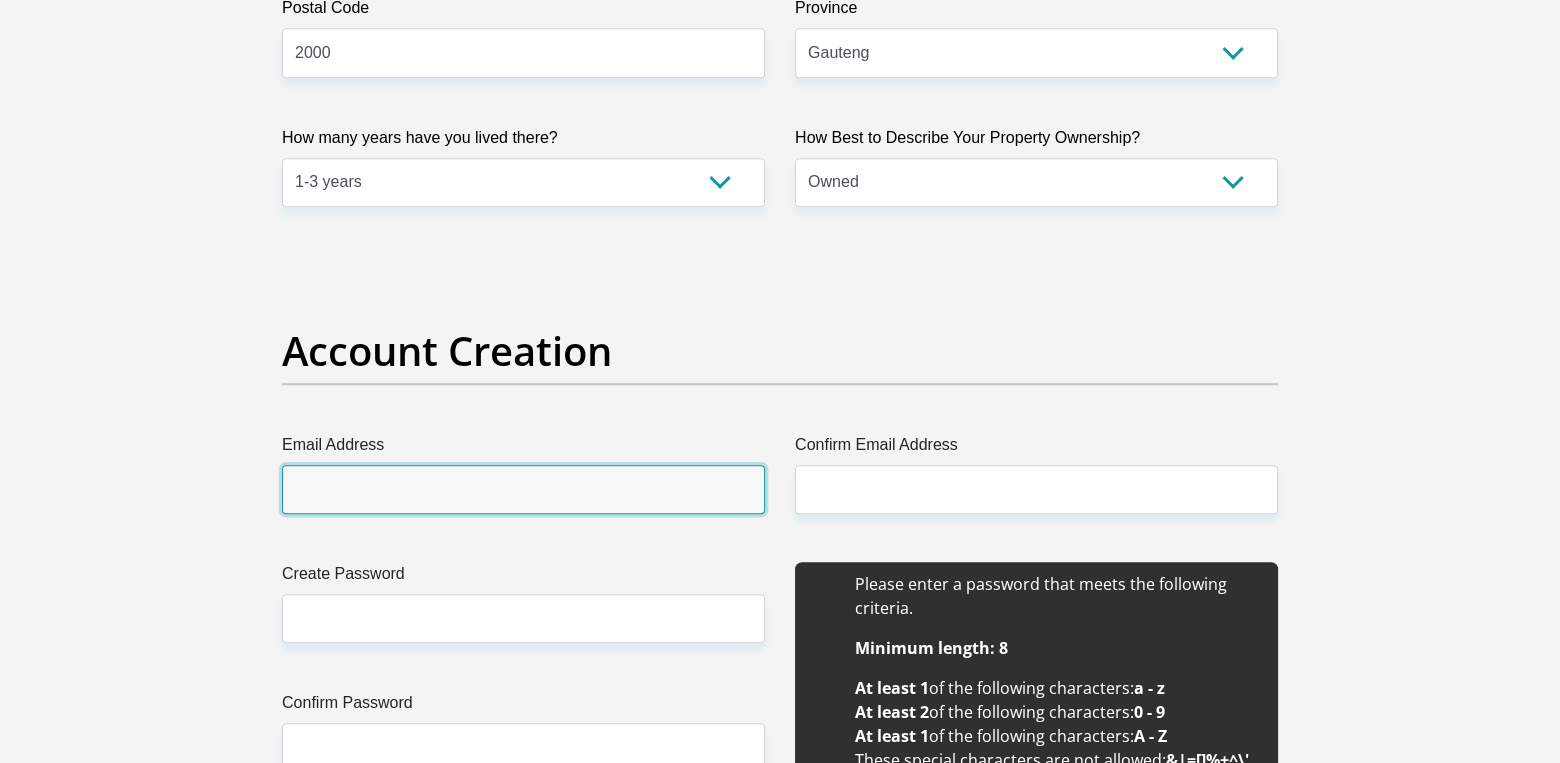 click on "Email Address" at bounding box center (523, 489) 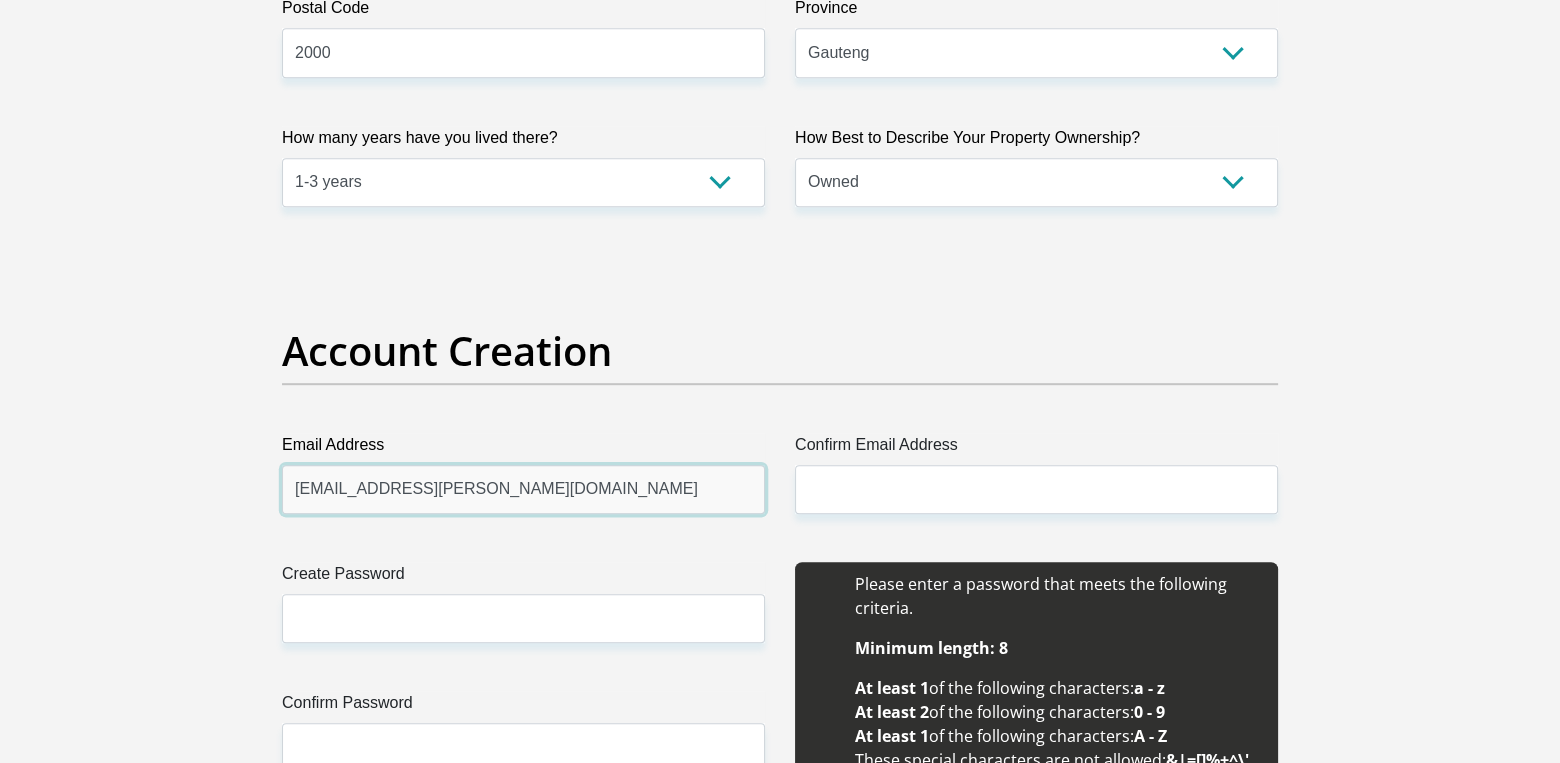 type on "[EMAIL_ADDRESS][PERSON_NAME][DOMAIN_NAME]" 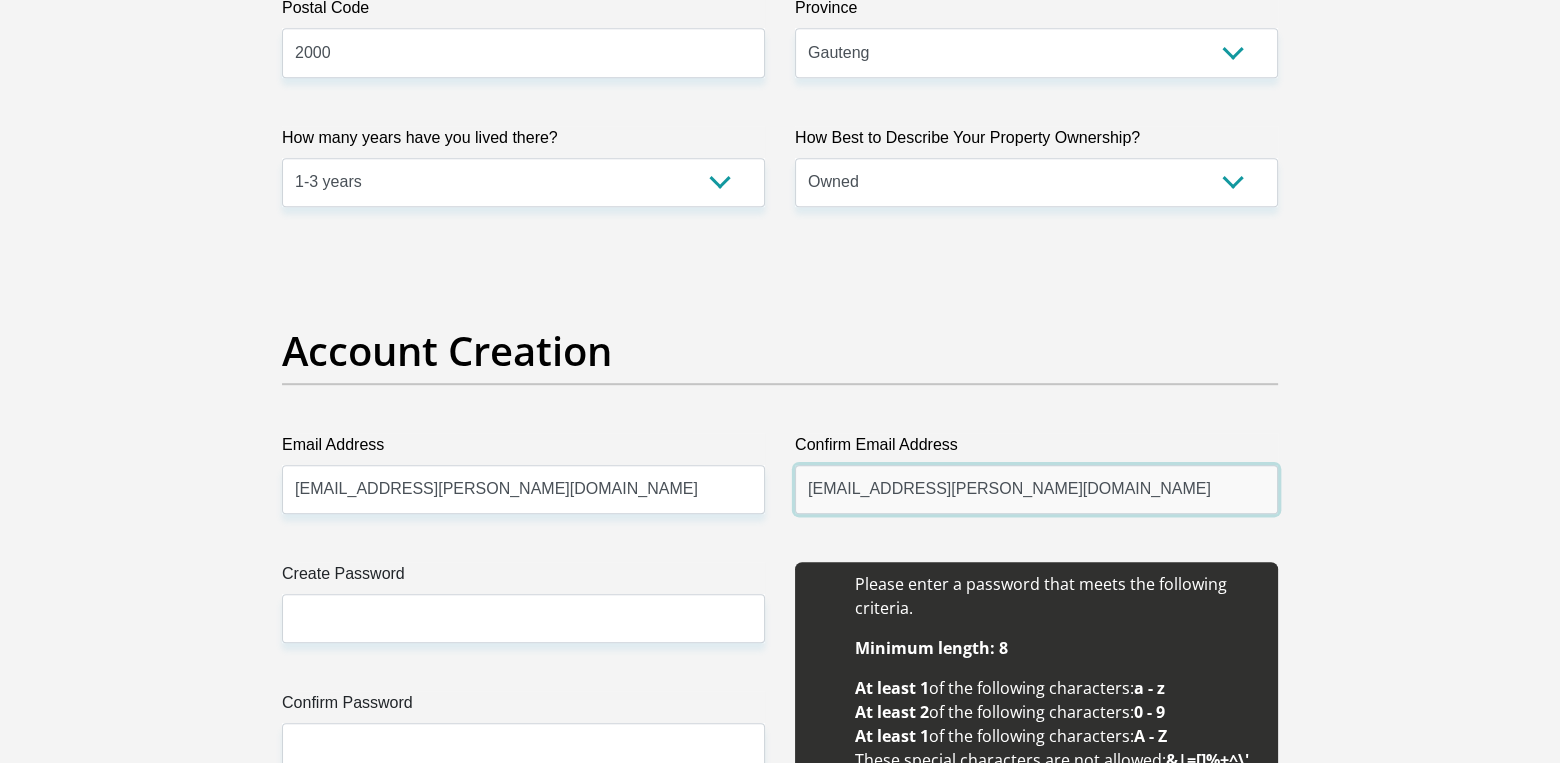 scroll, scrollTop: 1600, scrollLeft: 0, axis: vertical 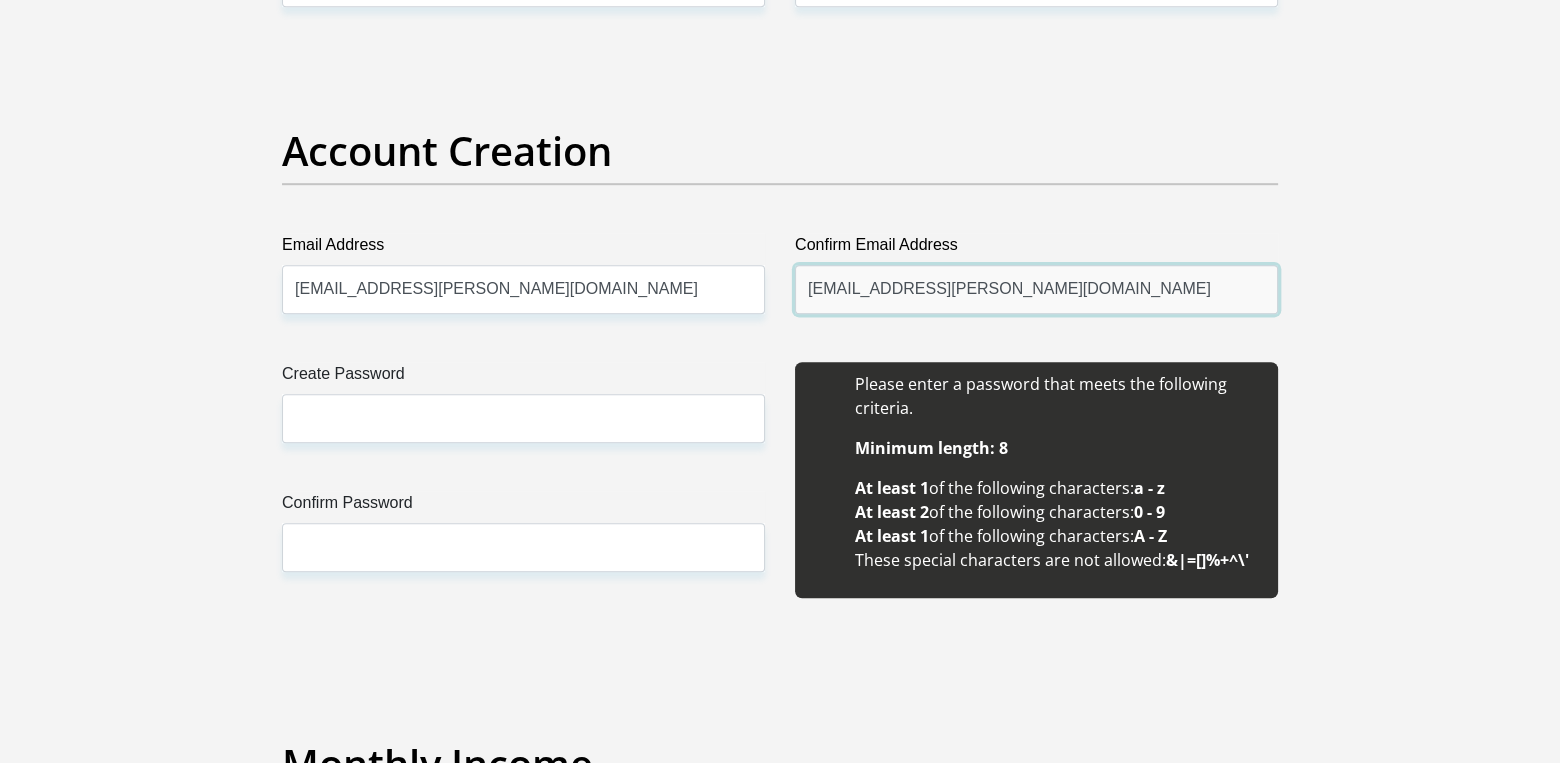 type on "[EMAIL_ADDRESS][PERSON_NAME][DOMAIN_NAME]" 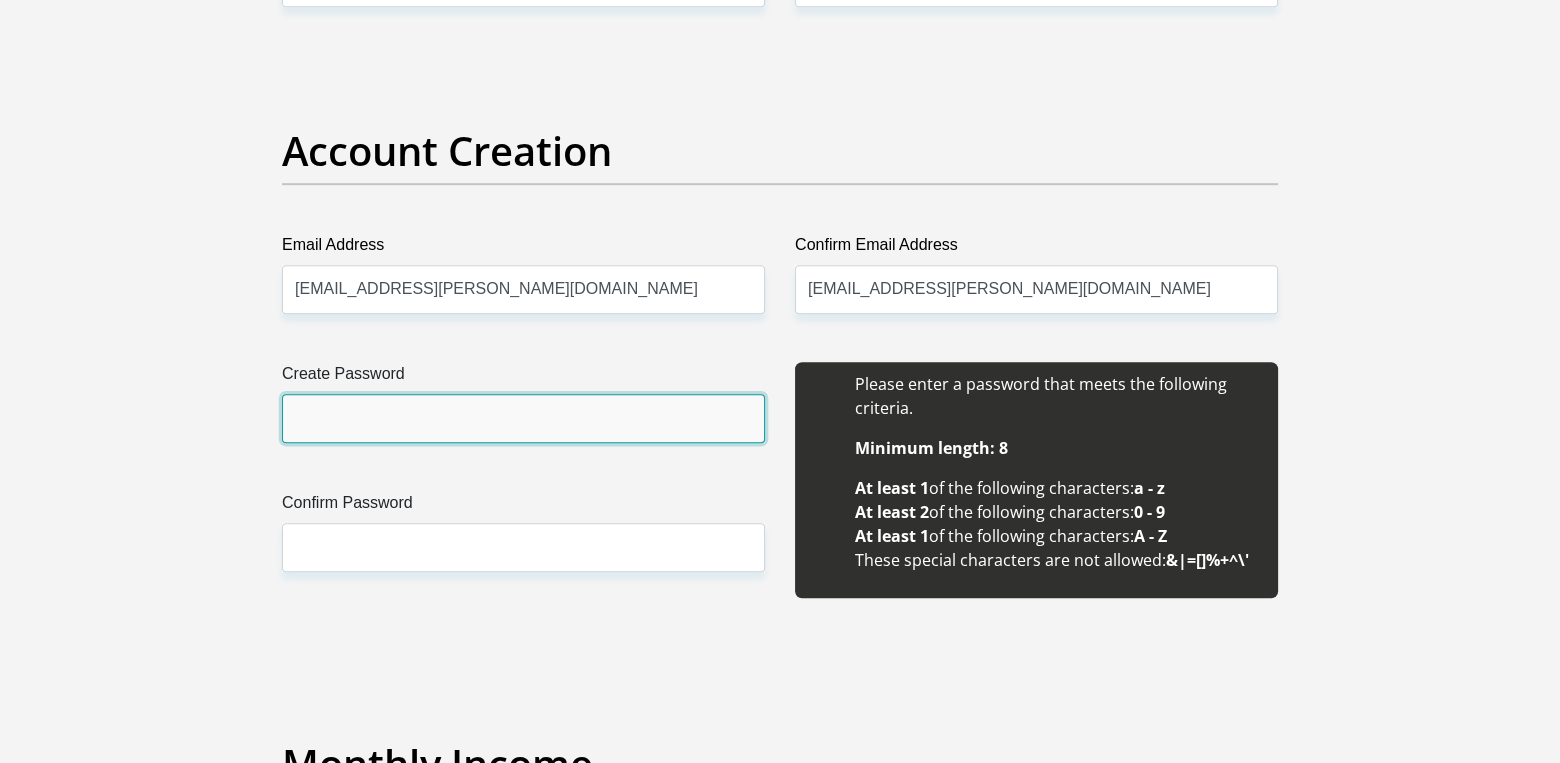 click on "Create Password" at bounding box center (523, 418) 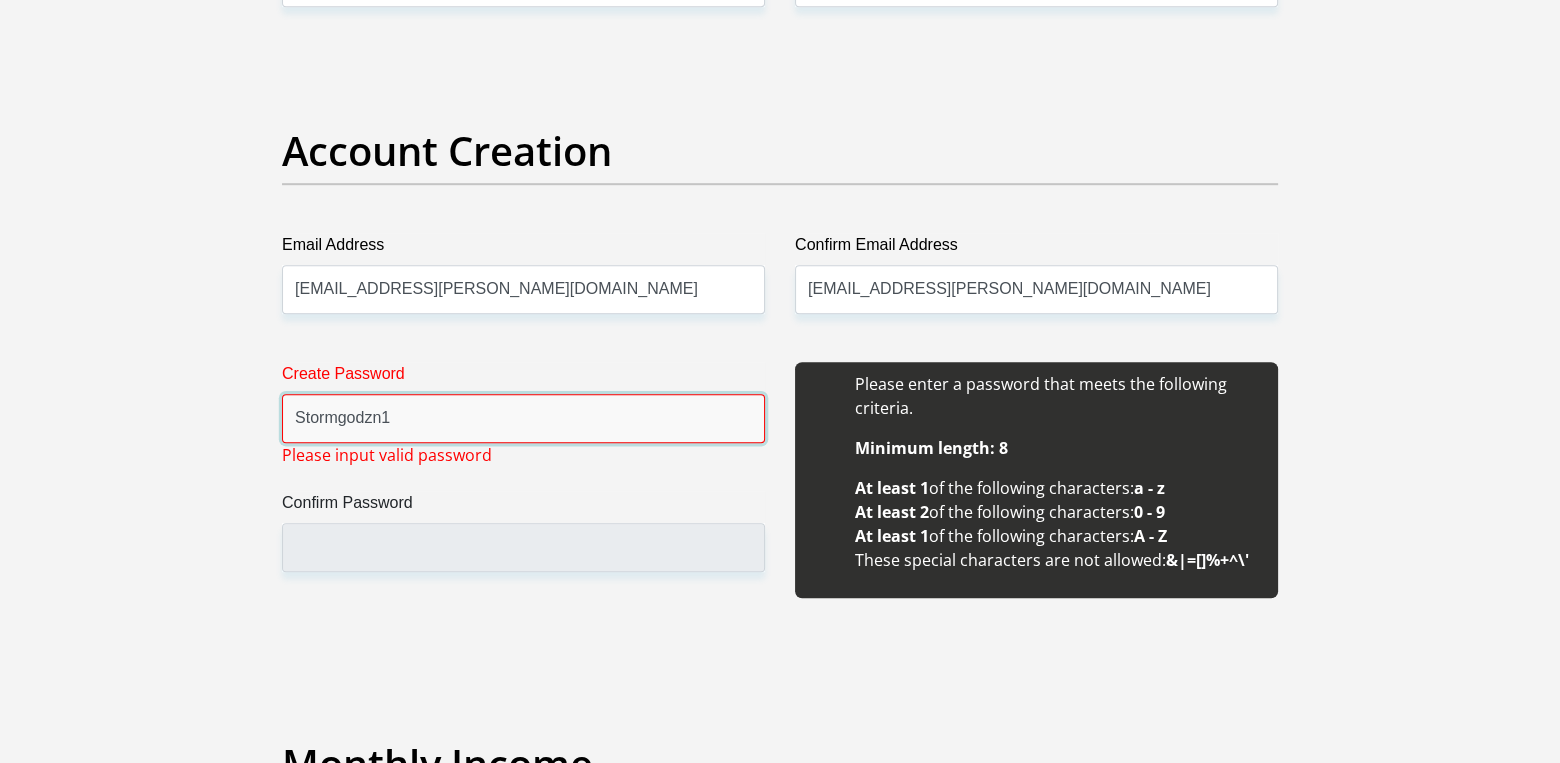 type on "Stormgodzn1" 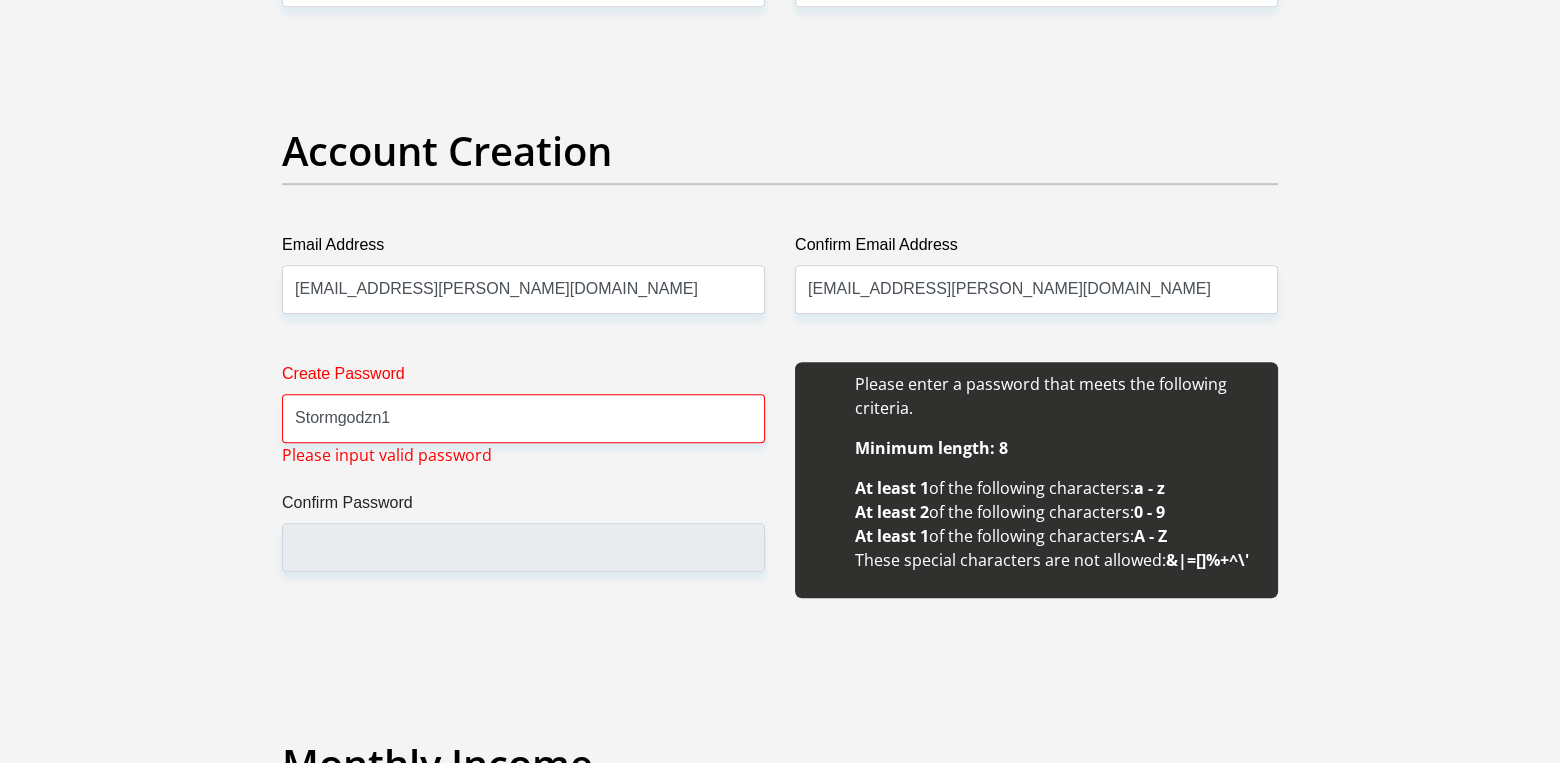 click on "Create Password
Stormgodzn1
Please input valid password
Confirm Password" at bounding box center (523, 491) 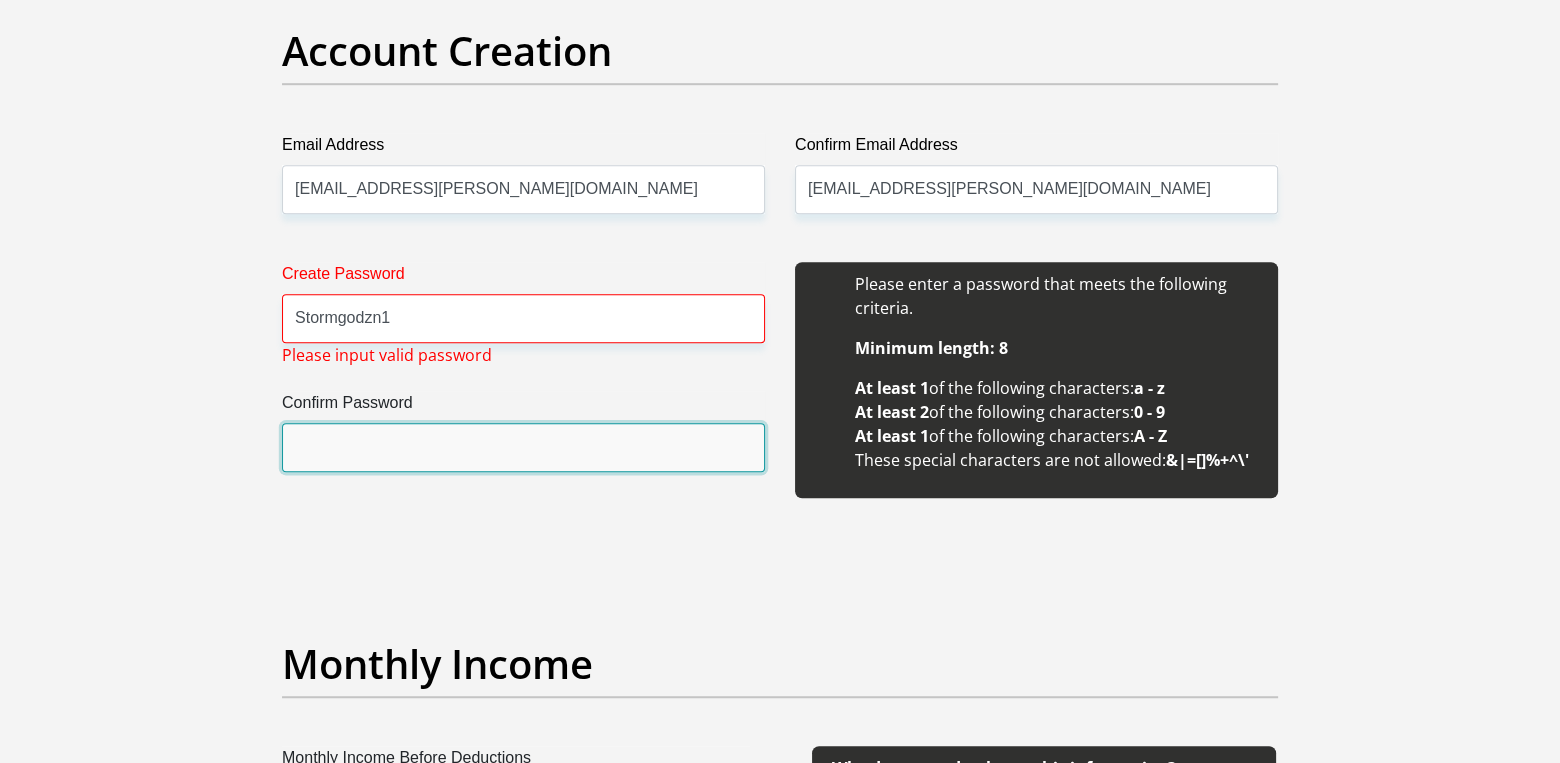 click on "Confirm Password" at bounding box center [523, 447] 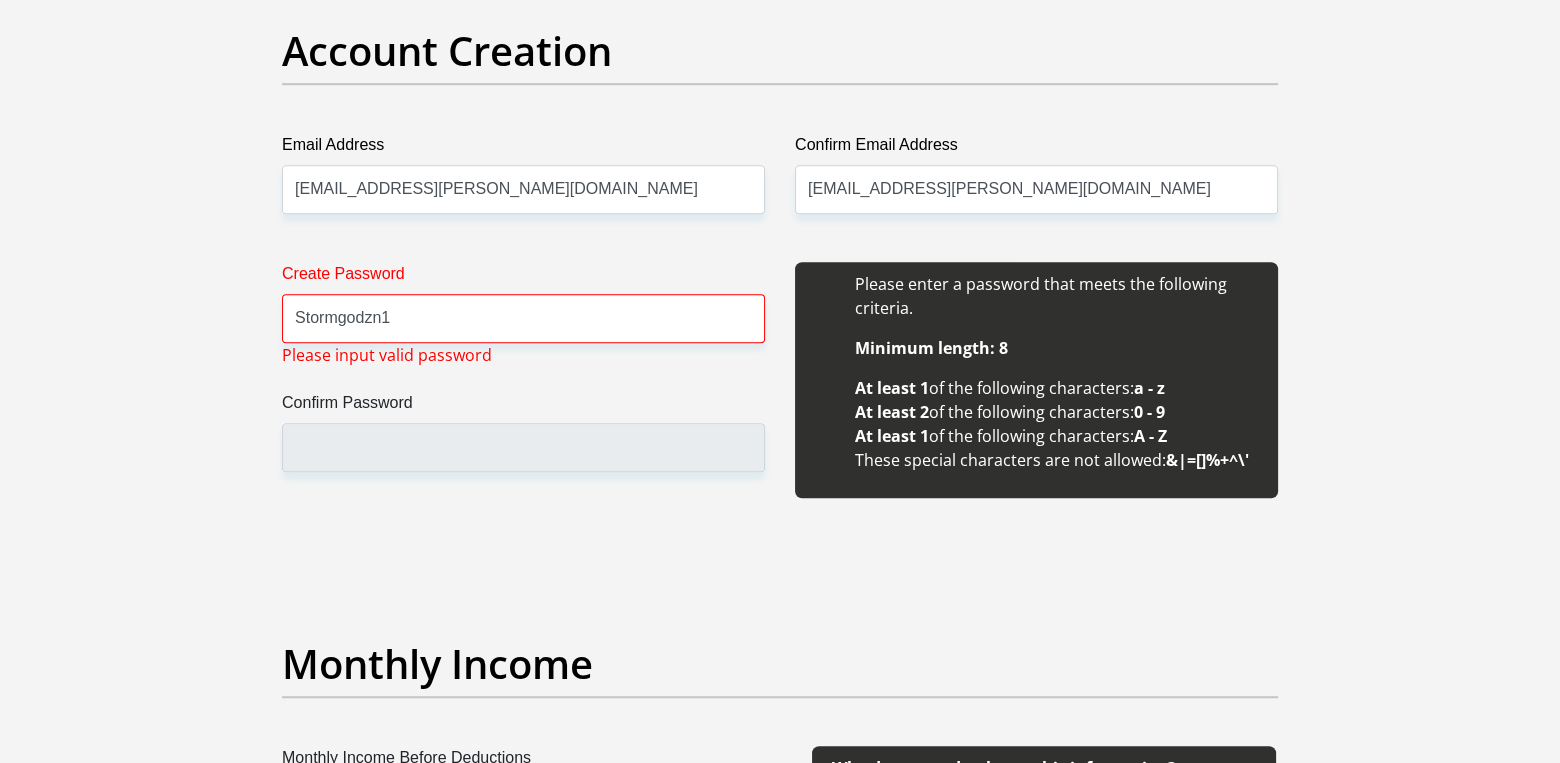 drag, startPoint x: 667, startPoint y: 519, endPoint x: 549, endPoint y: 459, distance: 132.37825 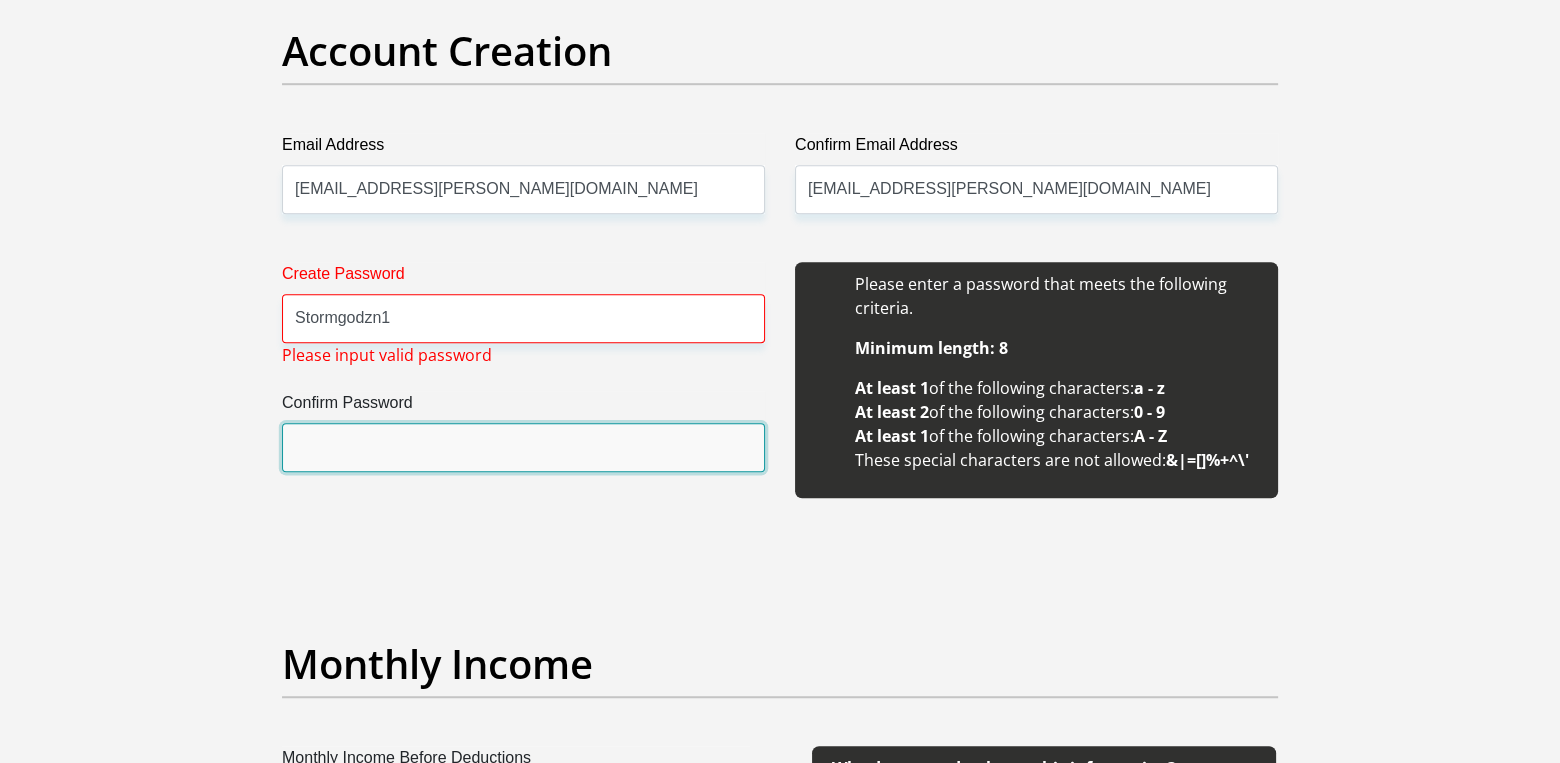 click on "Confirm Password" at bounding box center (523, 447) 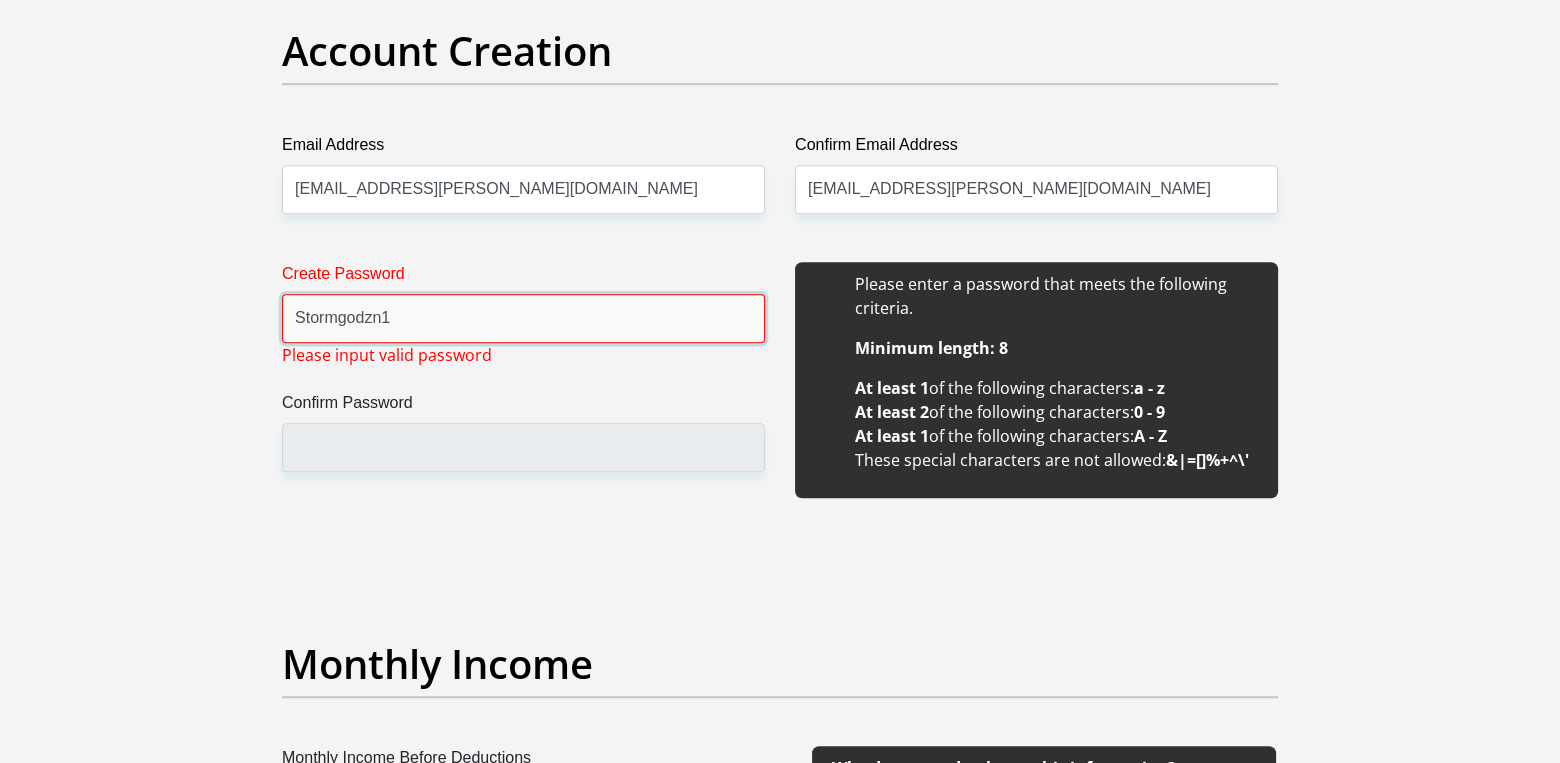 click on "Stormgodzn1" at bounding box center (523, 318) 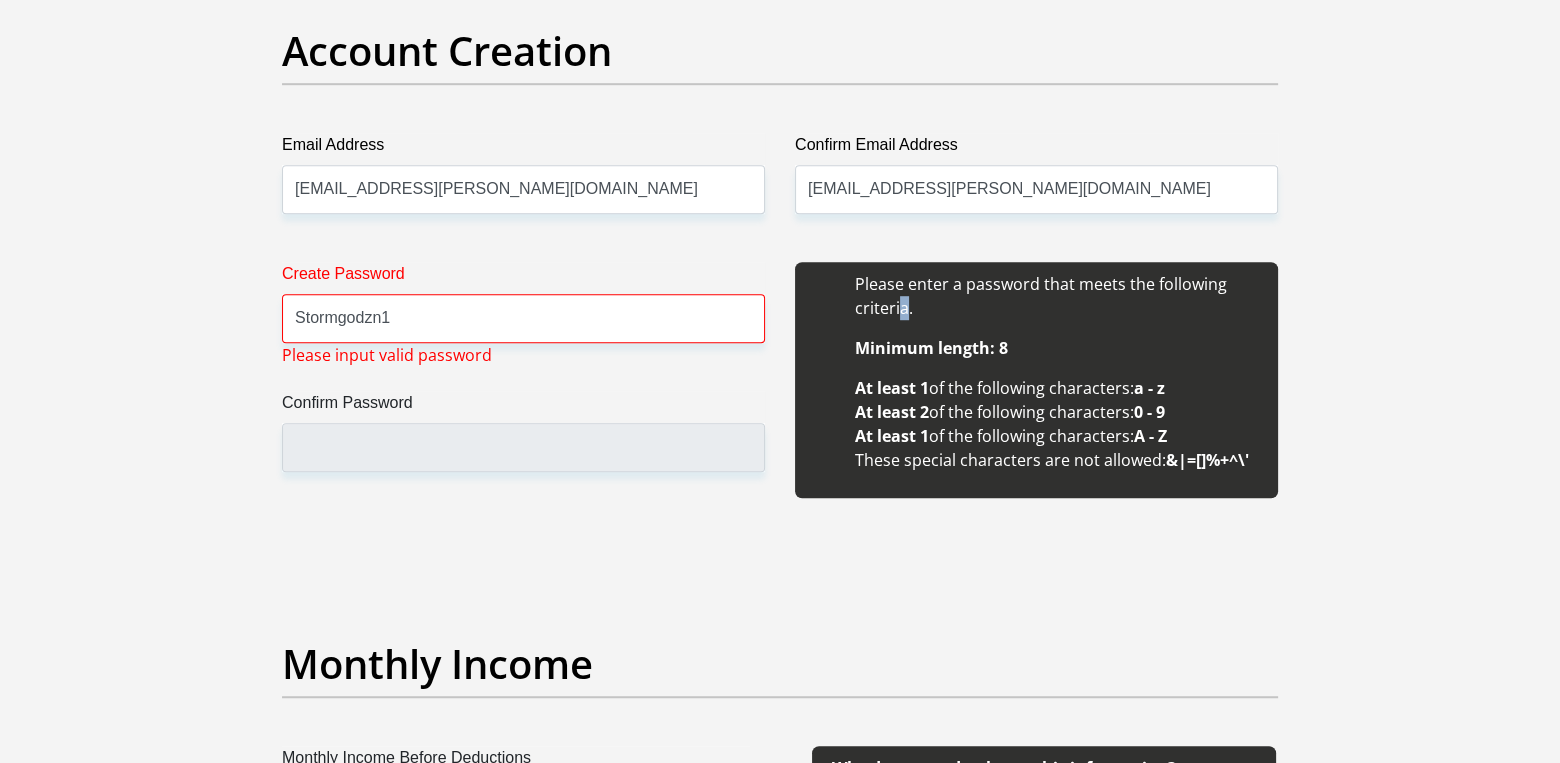 click on "Please enter a password that meets the following criteria." at bounding box center [1056, 296] 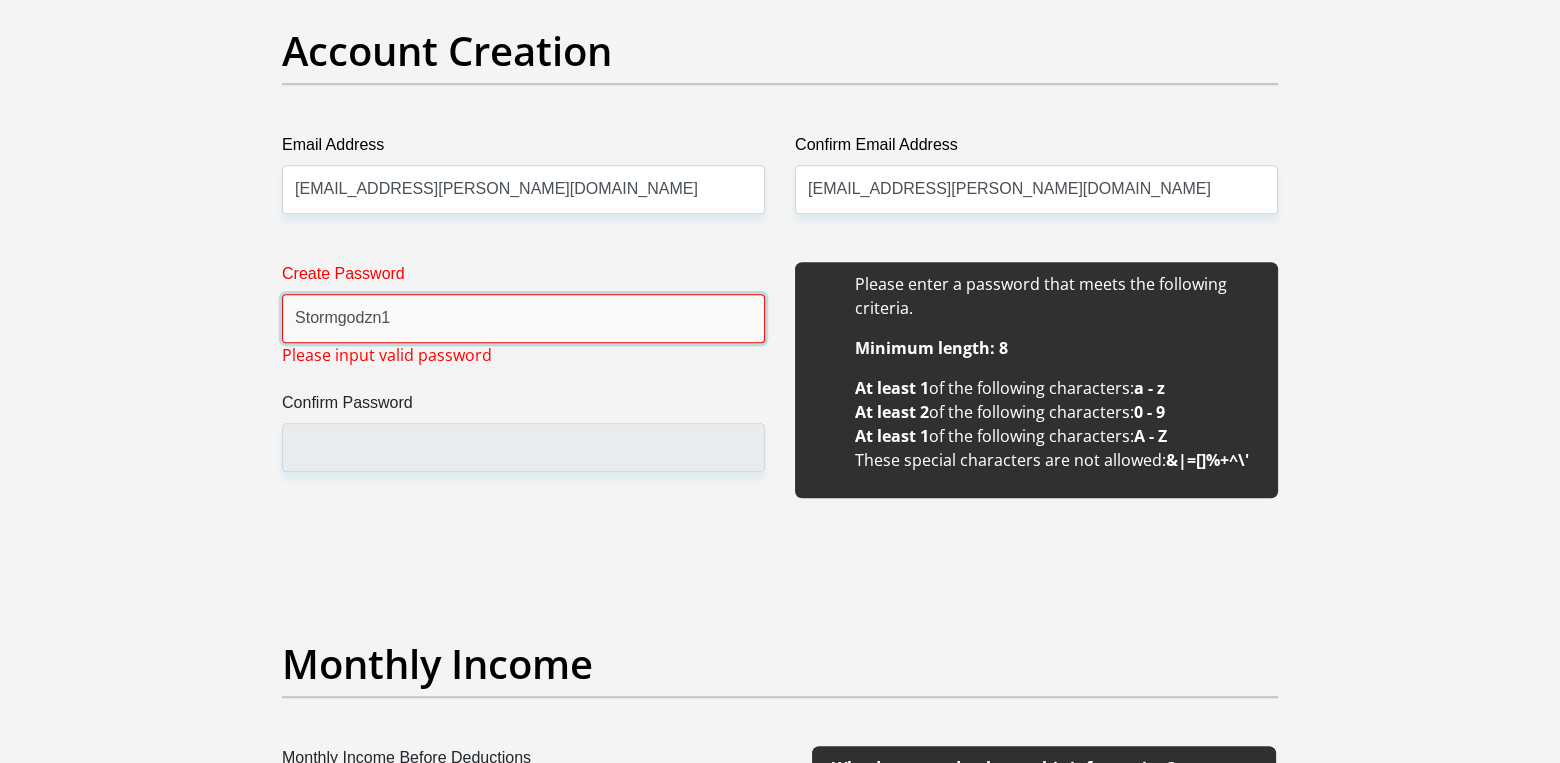 click on "Stormgodzn1" at bounding box center (523, 318) 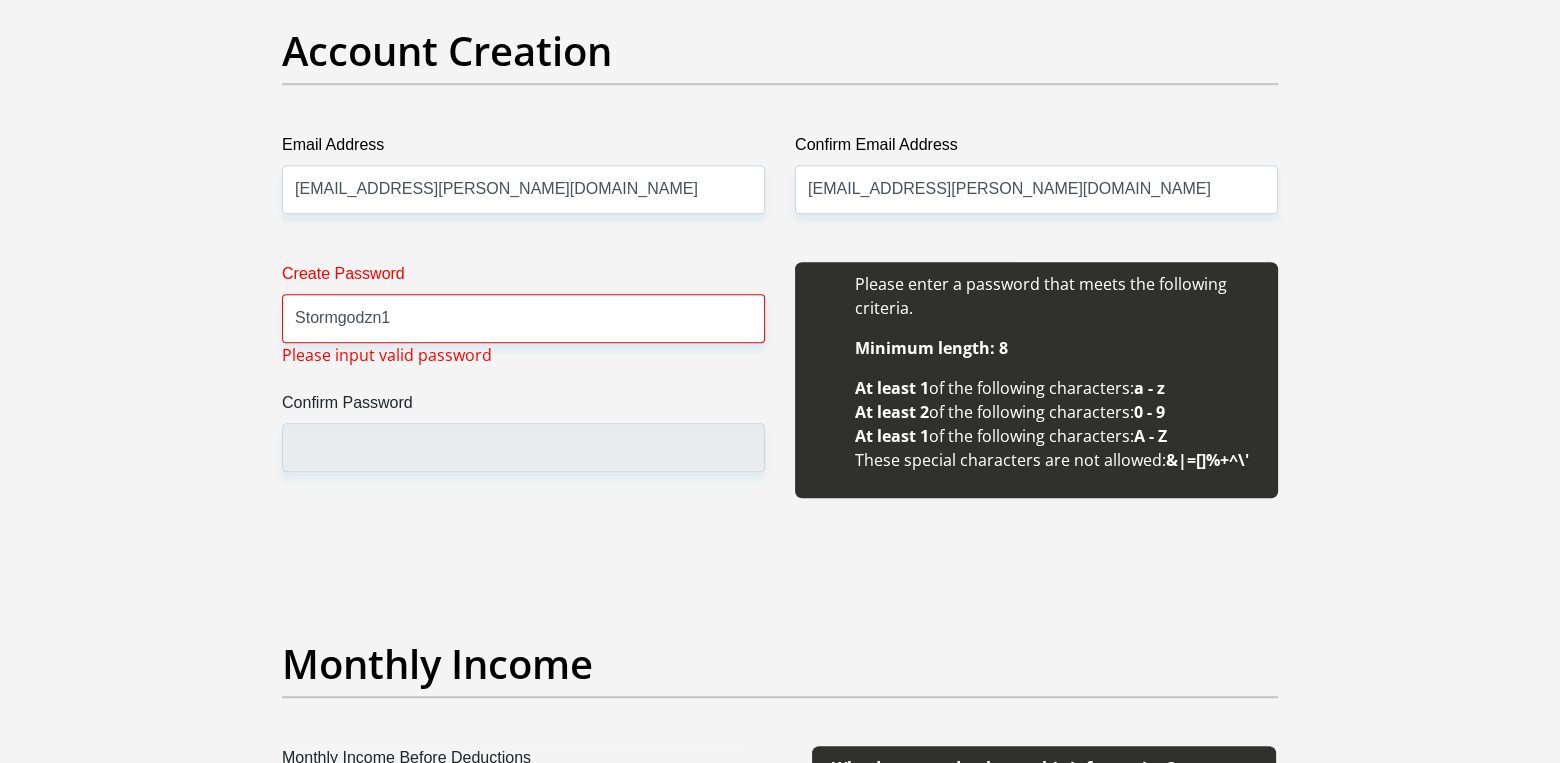 click on "Personal Details
Title
Mr
Ms
Mrs
Dr
Other
First Name
Kimeshen
Surname
Naiker
ID Number
9103135151085
Please input valid ID number
Race
Black
Coloured
Indian
White
Other
Contact Number
0614936362
Please input valid contact number
Nationality" at bounding box center (780, 1873) 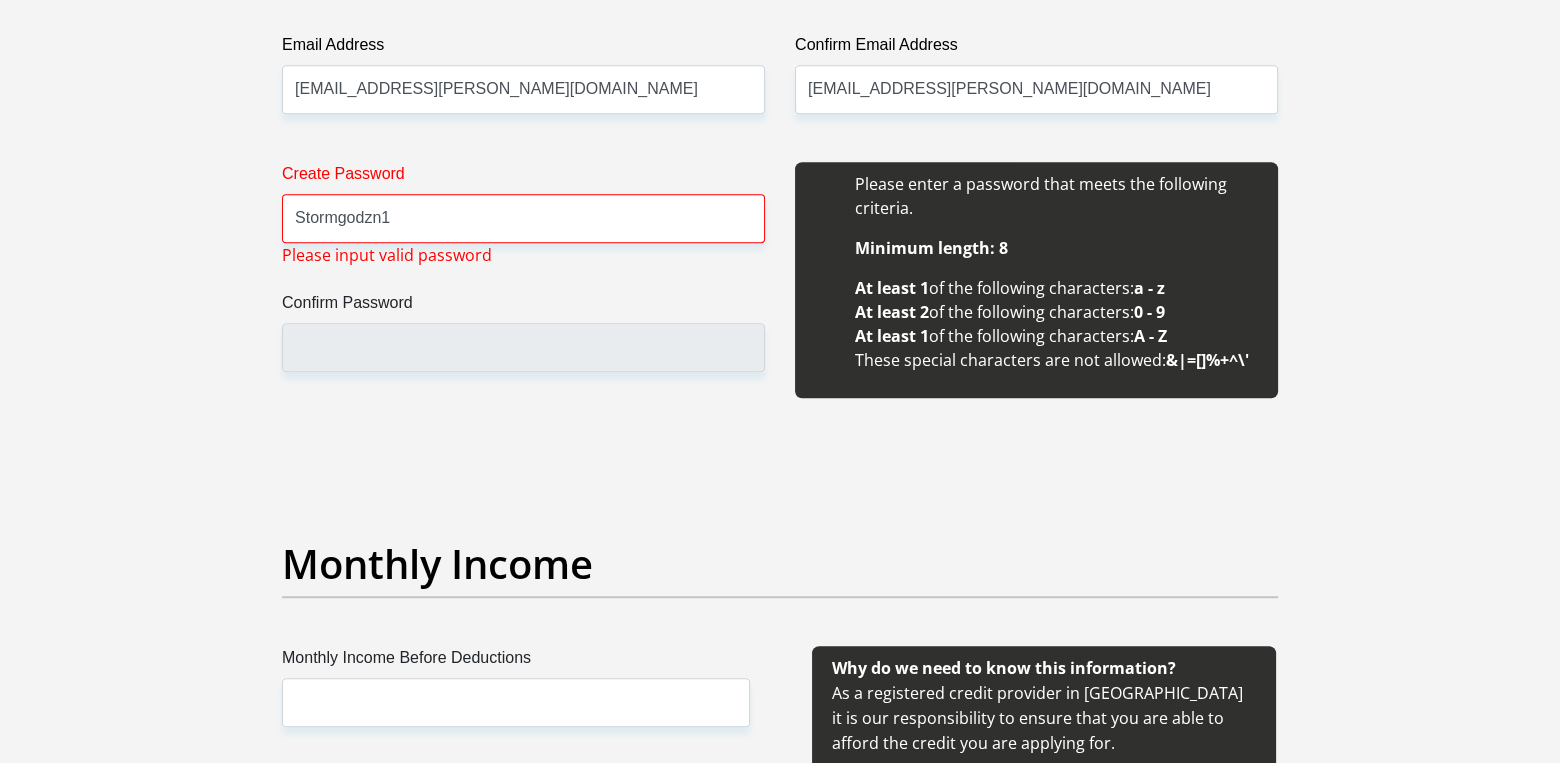 scroll, scrollTop: 1700, scrollLeft: 0, axis: vertical 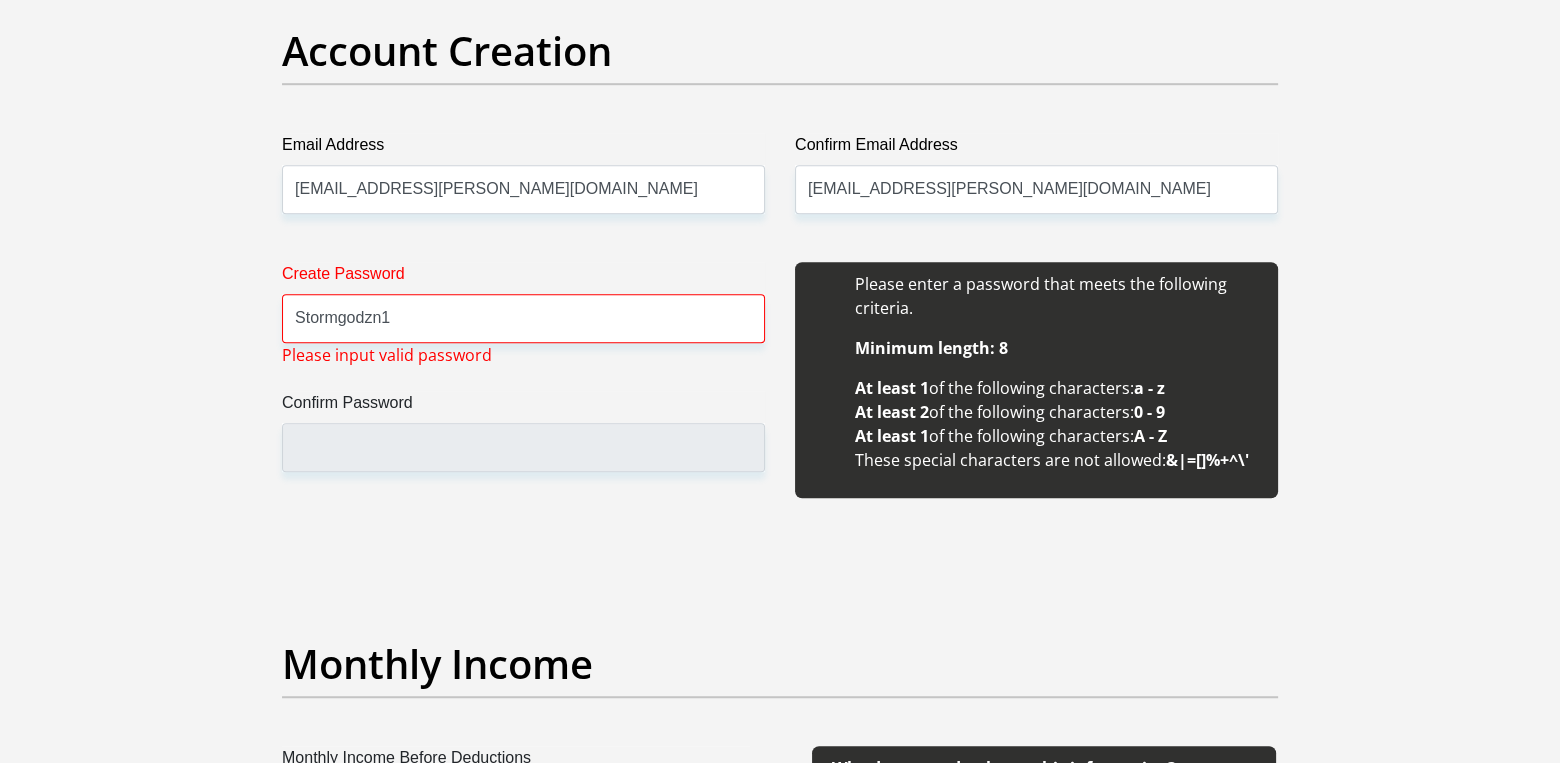 click on "Create Password
Stormgodzn1
Please input valid password
Confirm Password" at bounding box center (523, 391) 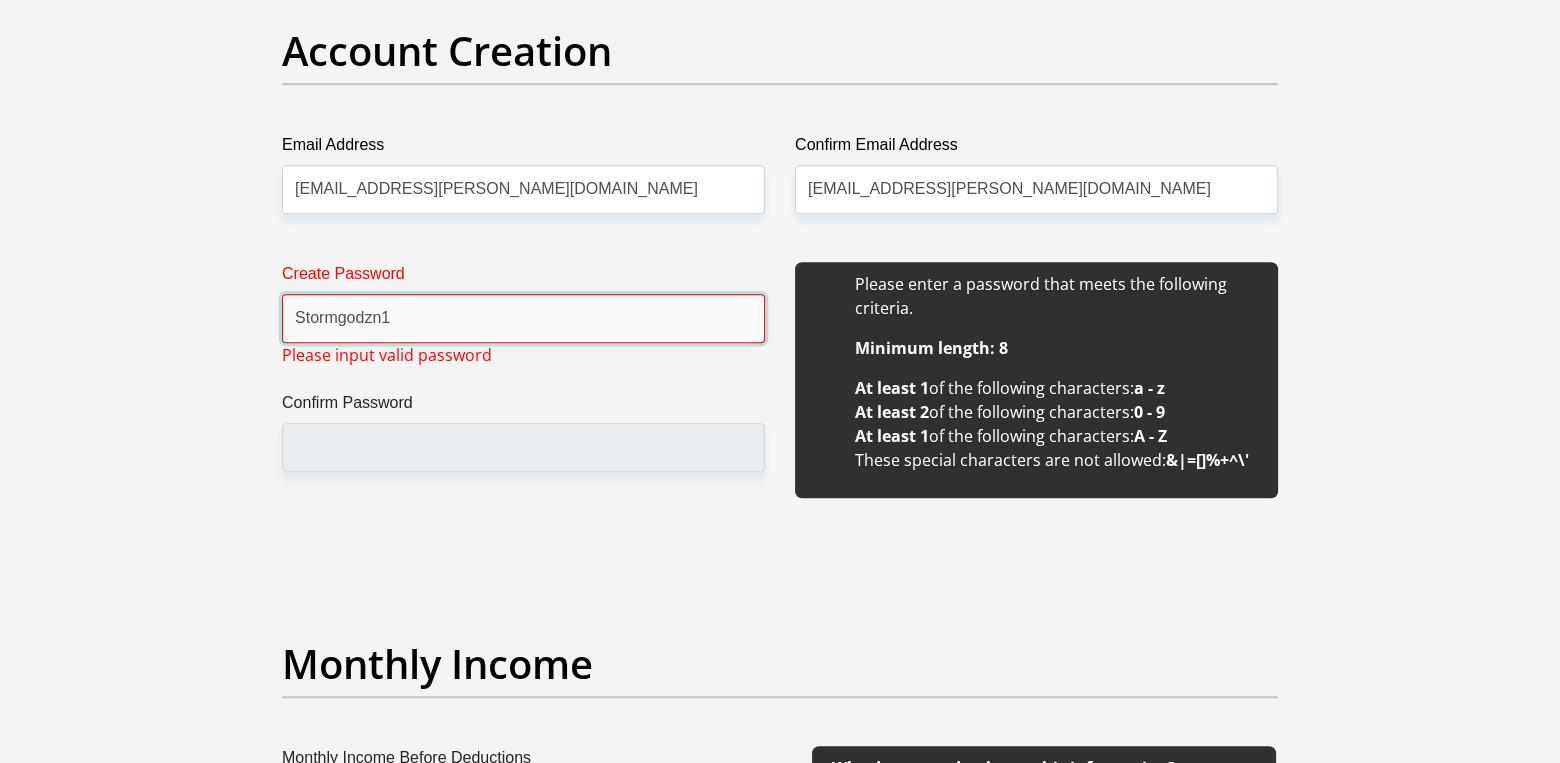 click on "Stormgodzn1" at bounding box center [523, 318] 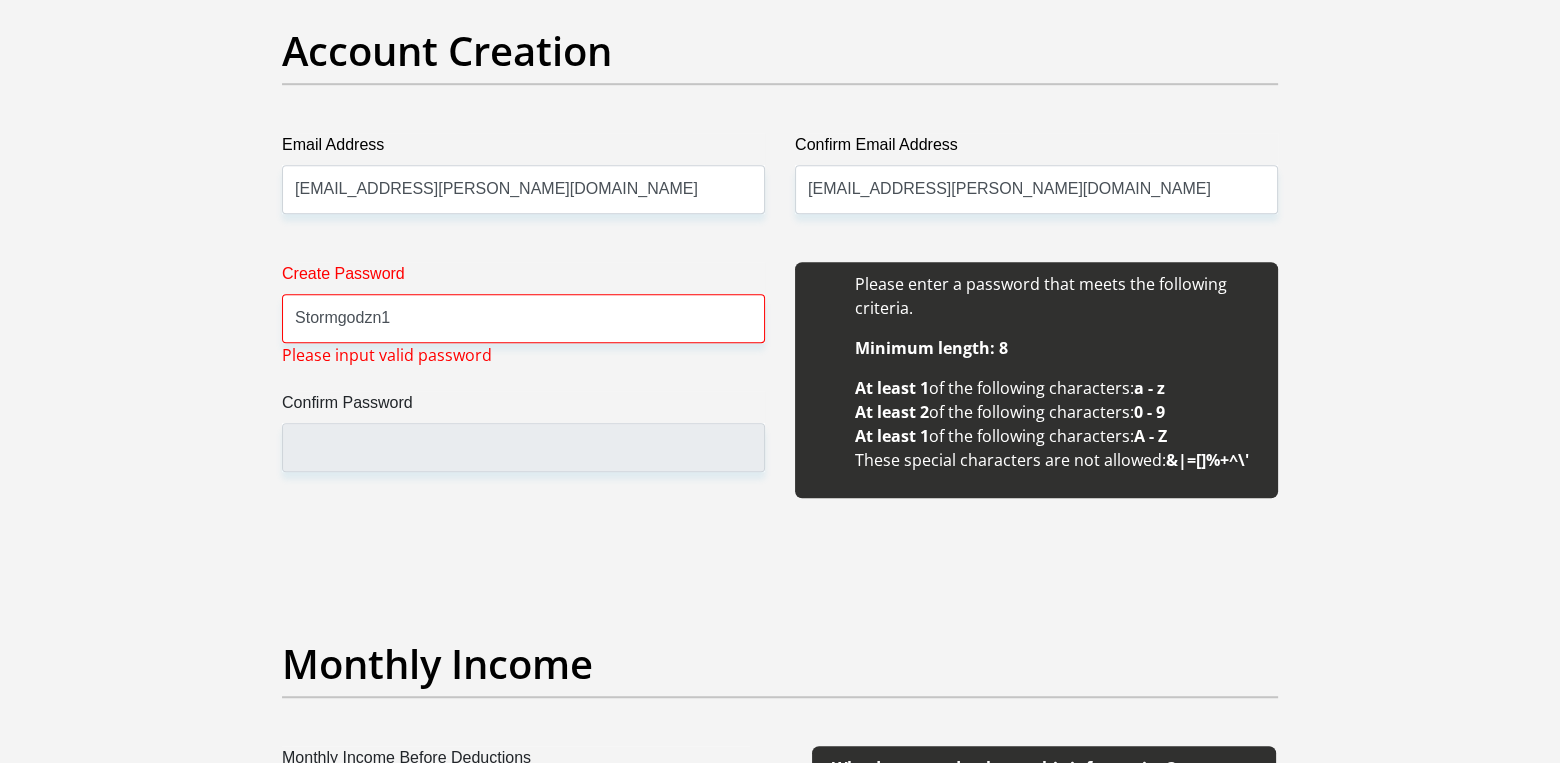 click on "Create Password
Stormgodzn1
Please input valid password
Confirm Password" at bounding box center (523, 391) 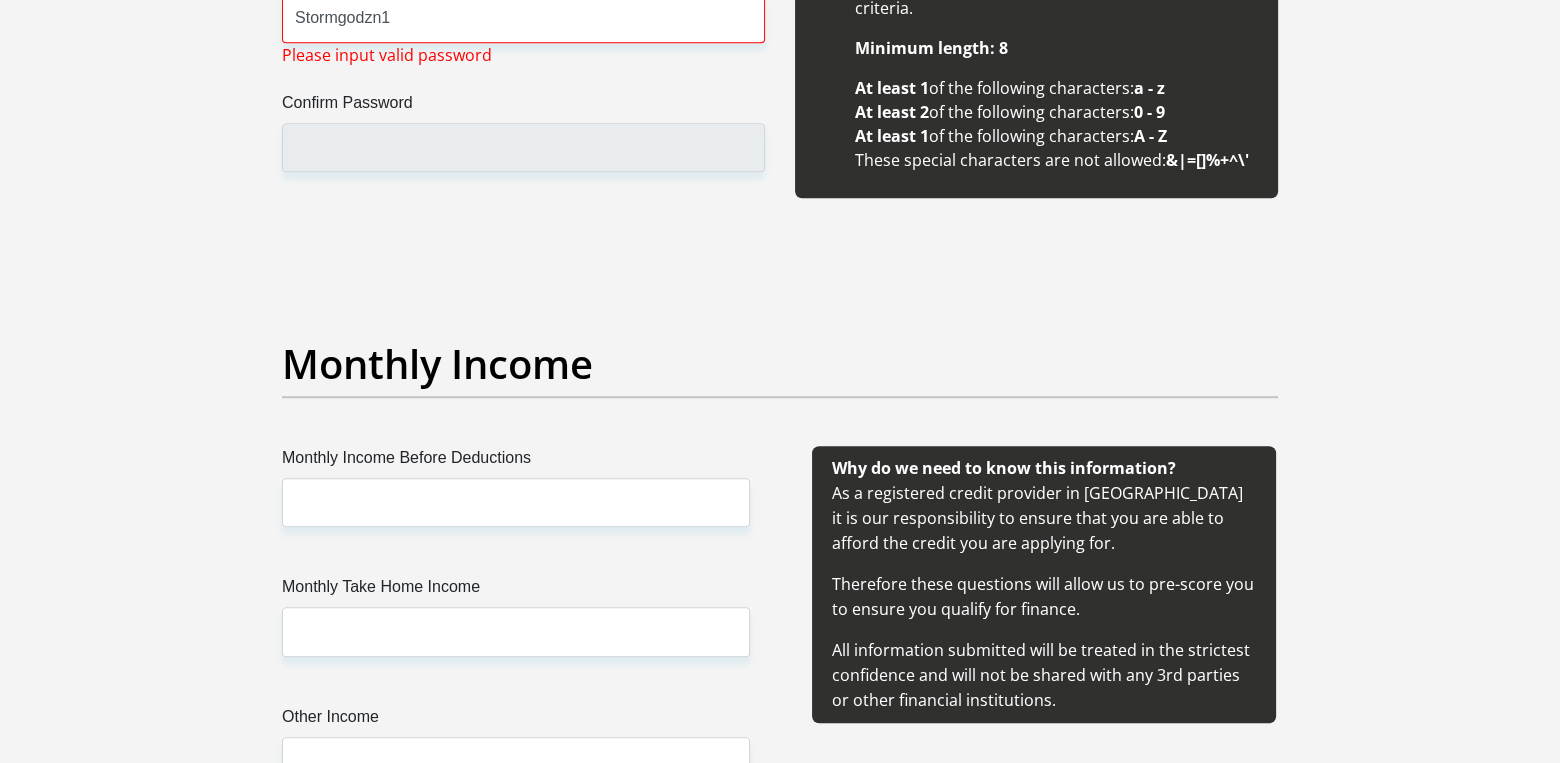 scroll, scrollTop: 2100, scrollLeft: 0, axis: vertical 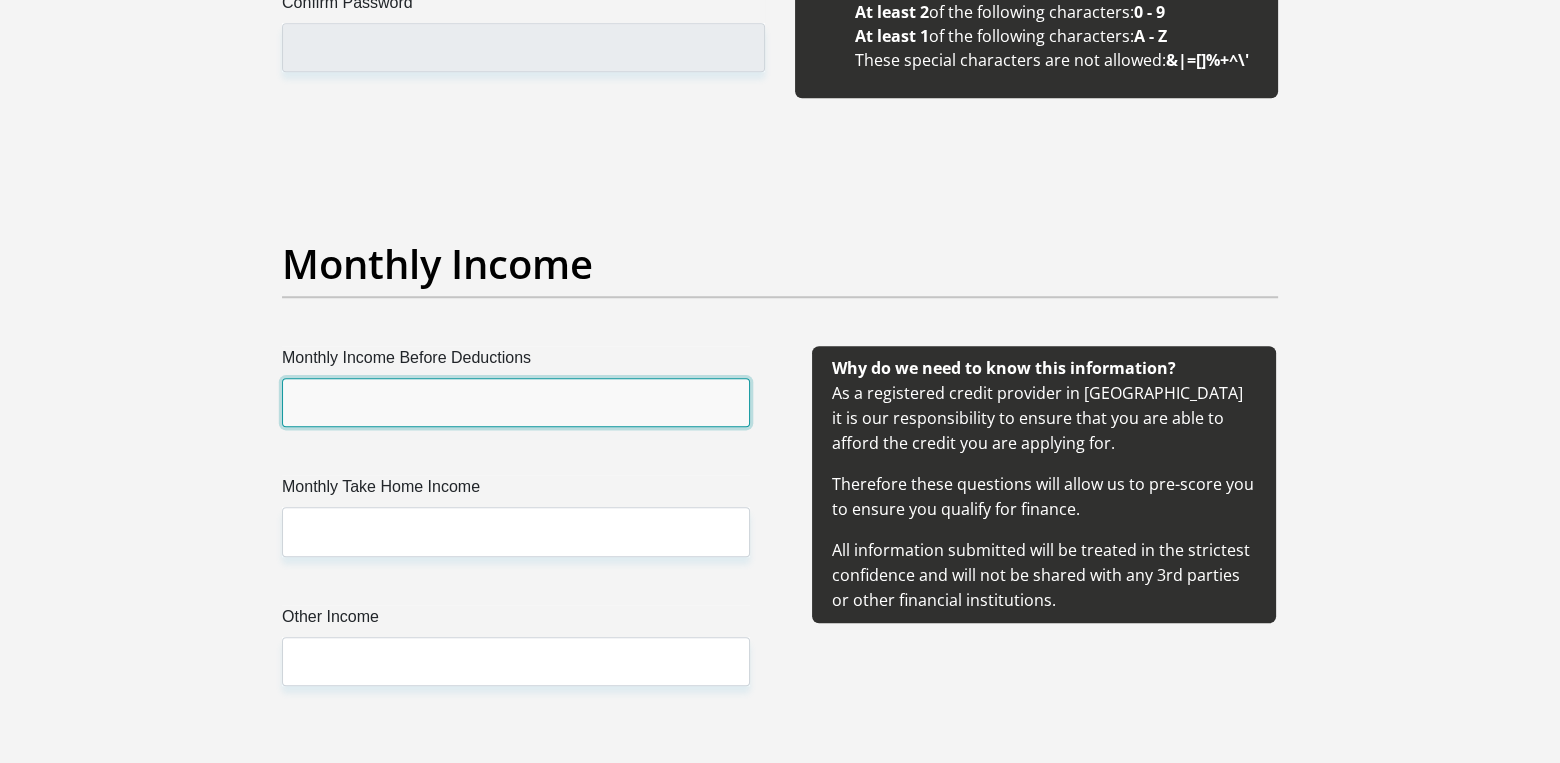 click on "Monthly Income Before Deductions" at bounding box center (516, 402) 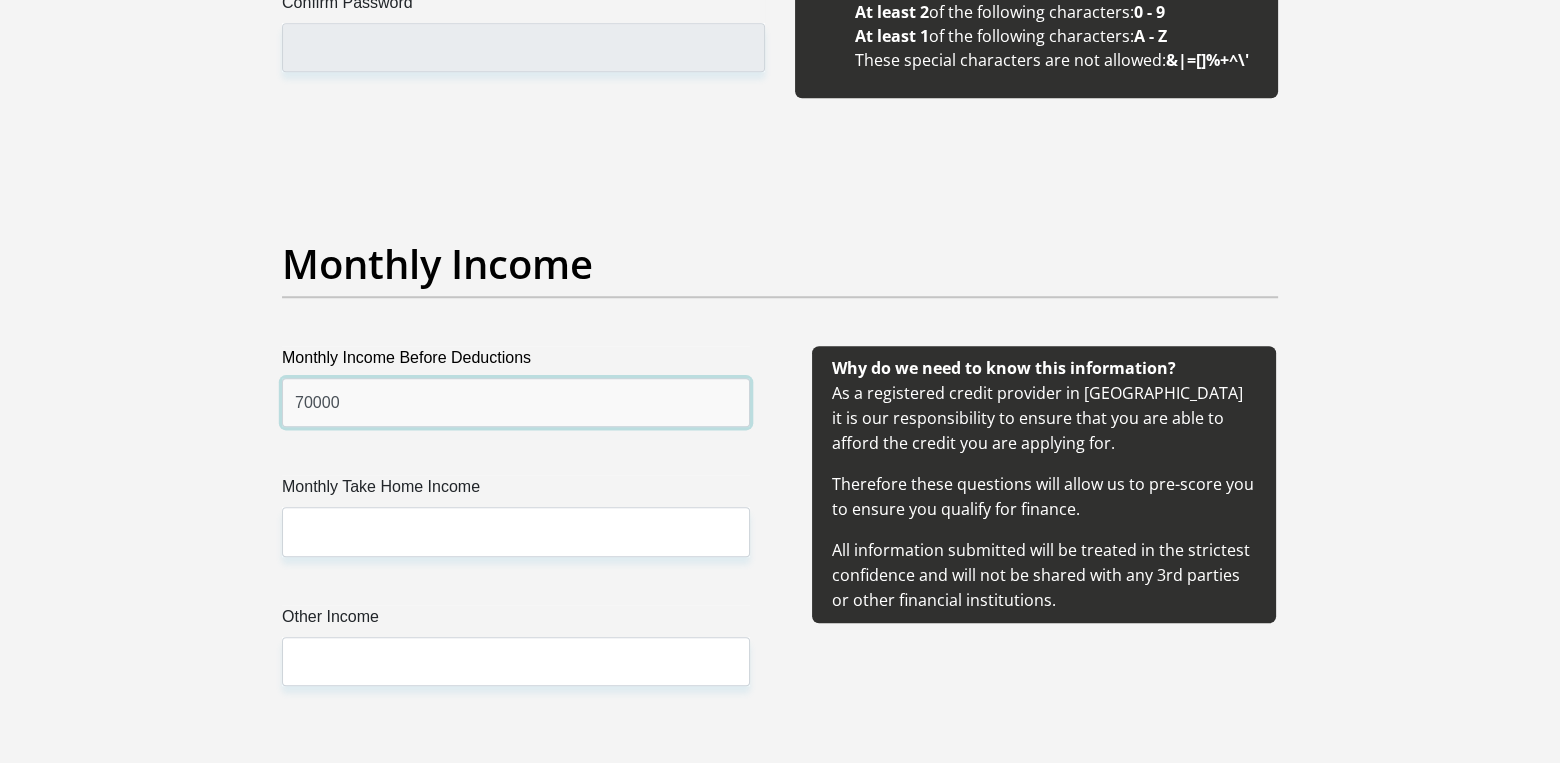 type on "70000" 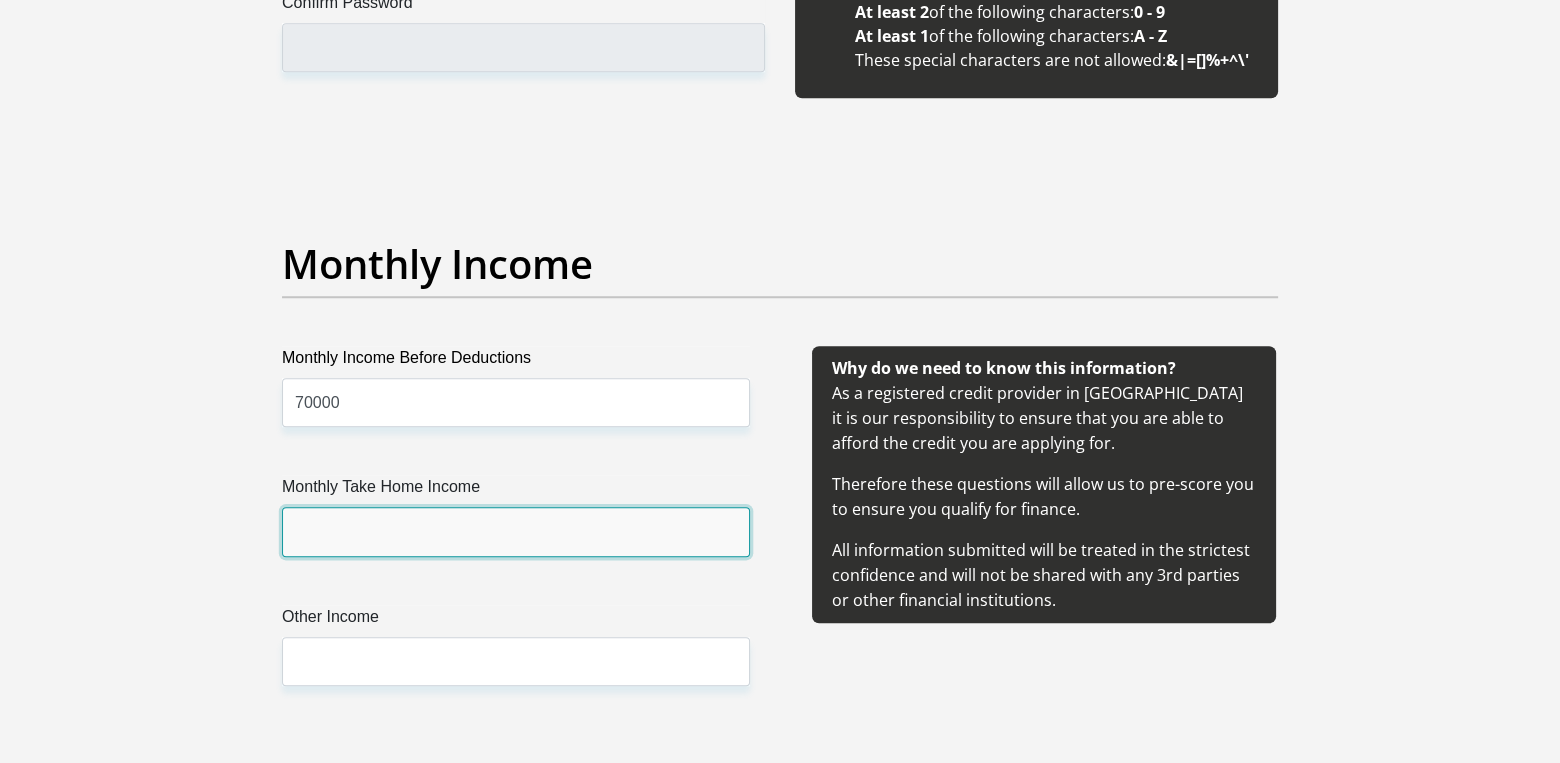 click on "Monthly Take Home Income" at bounding box center [516, 531] 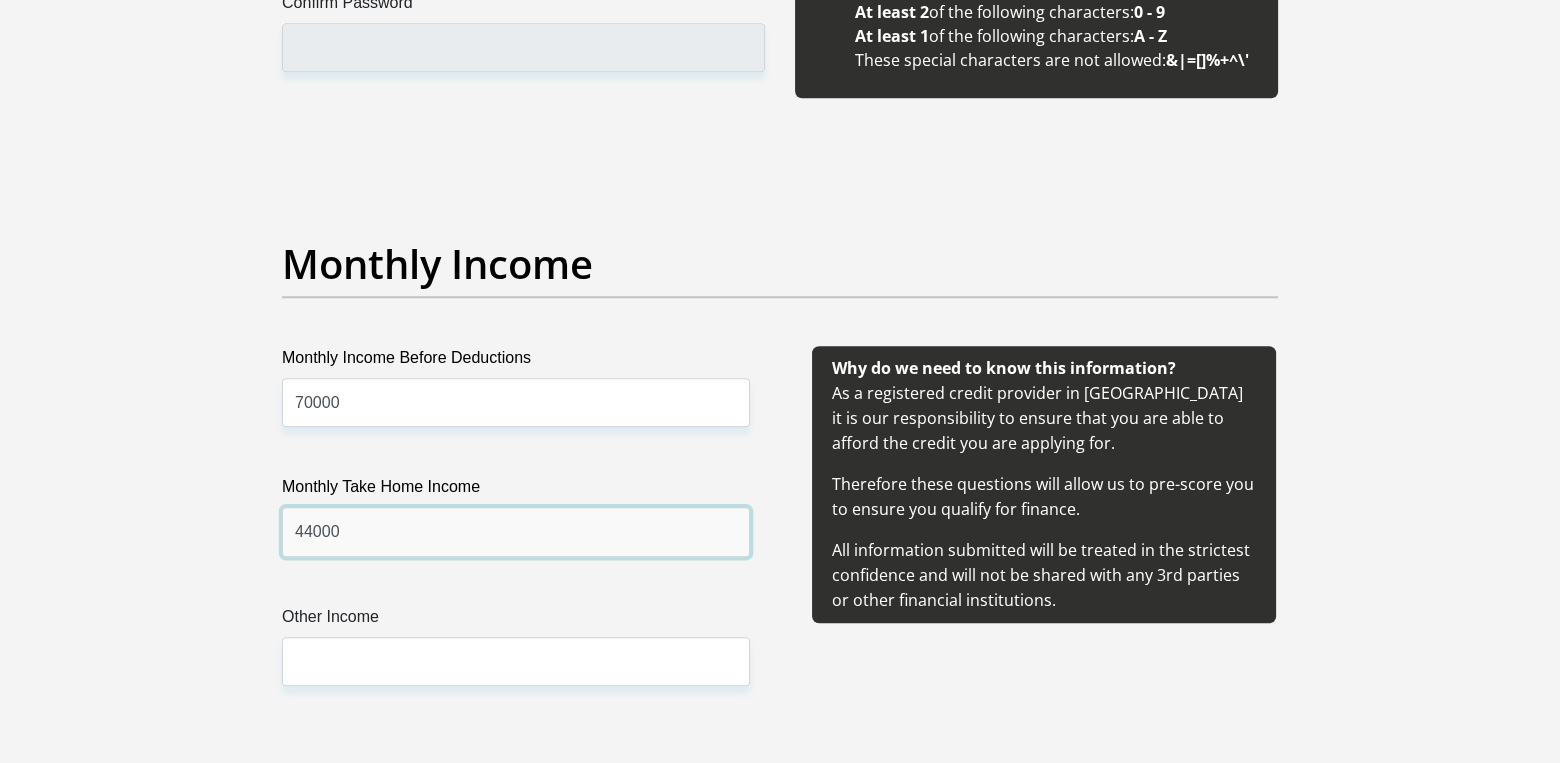 scroll, scrollTop: 2400, scrollLeft: 0, axis: vertical 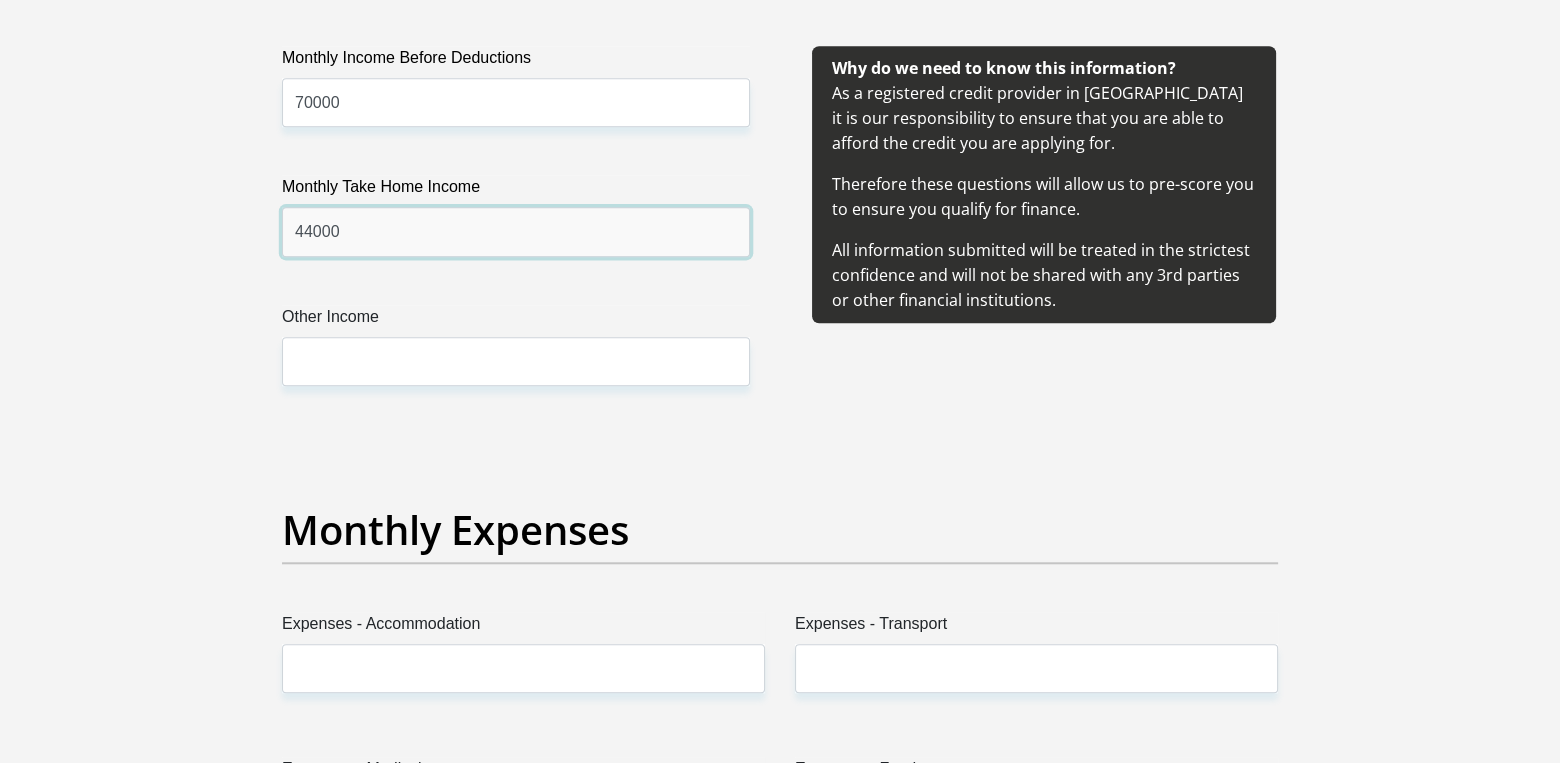 type on "44000" 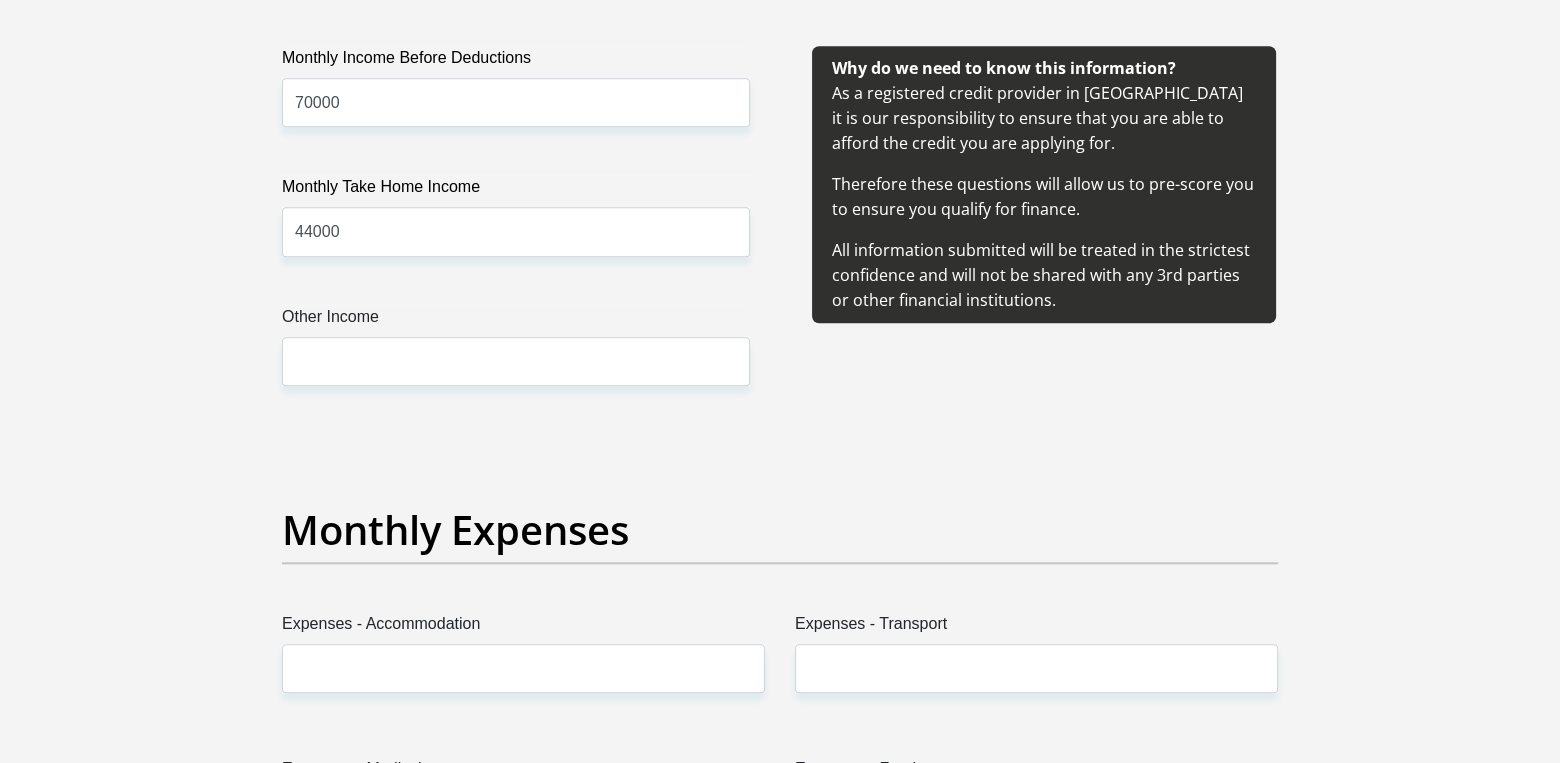 click on "Other Income" at bounding box center [516, 321] 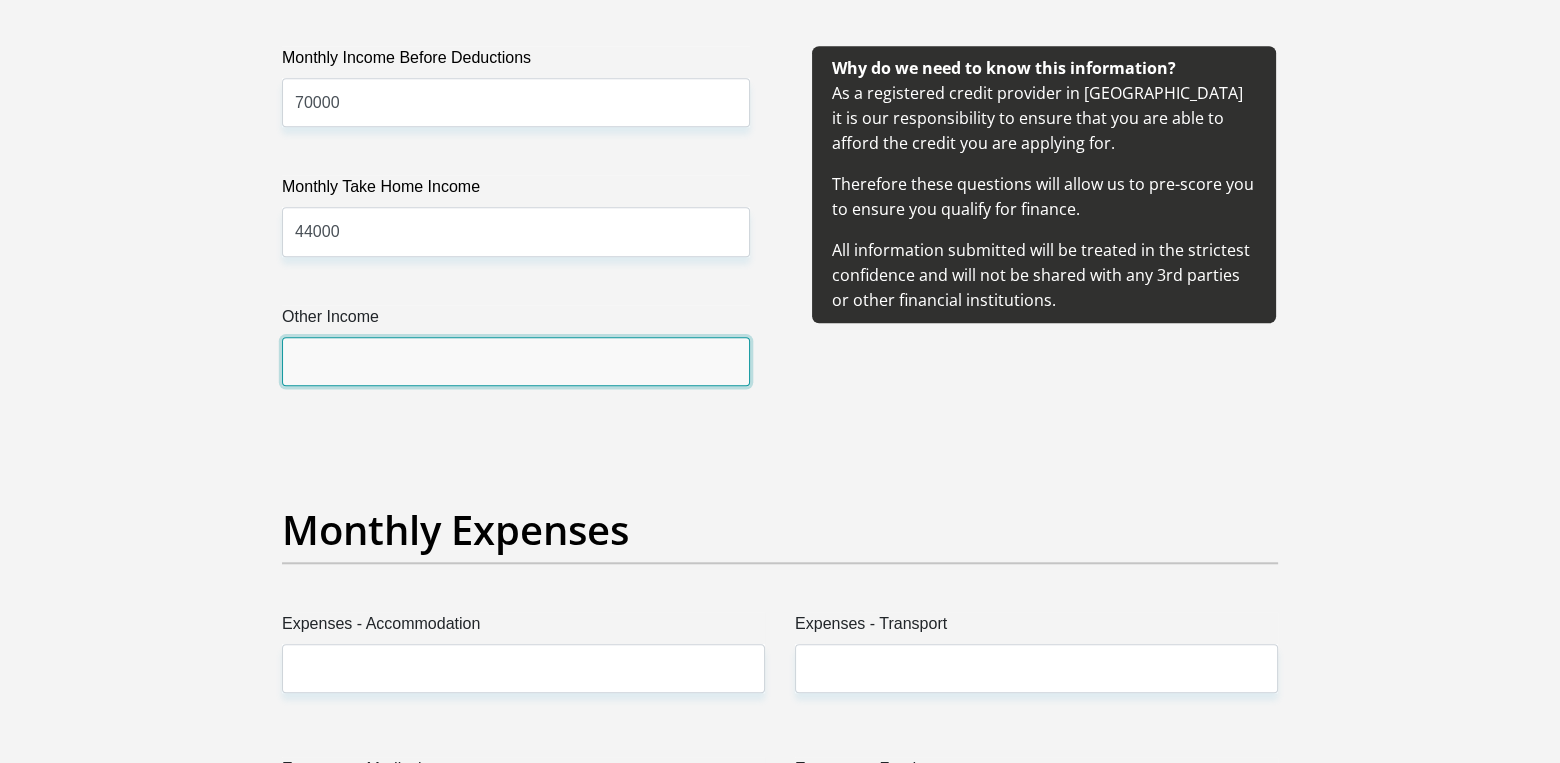 click on "Other Income" at bounding box center [516, 361] 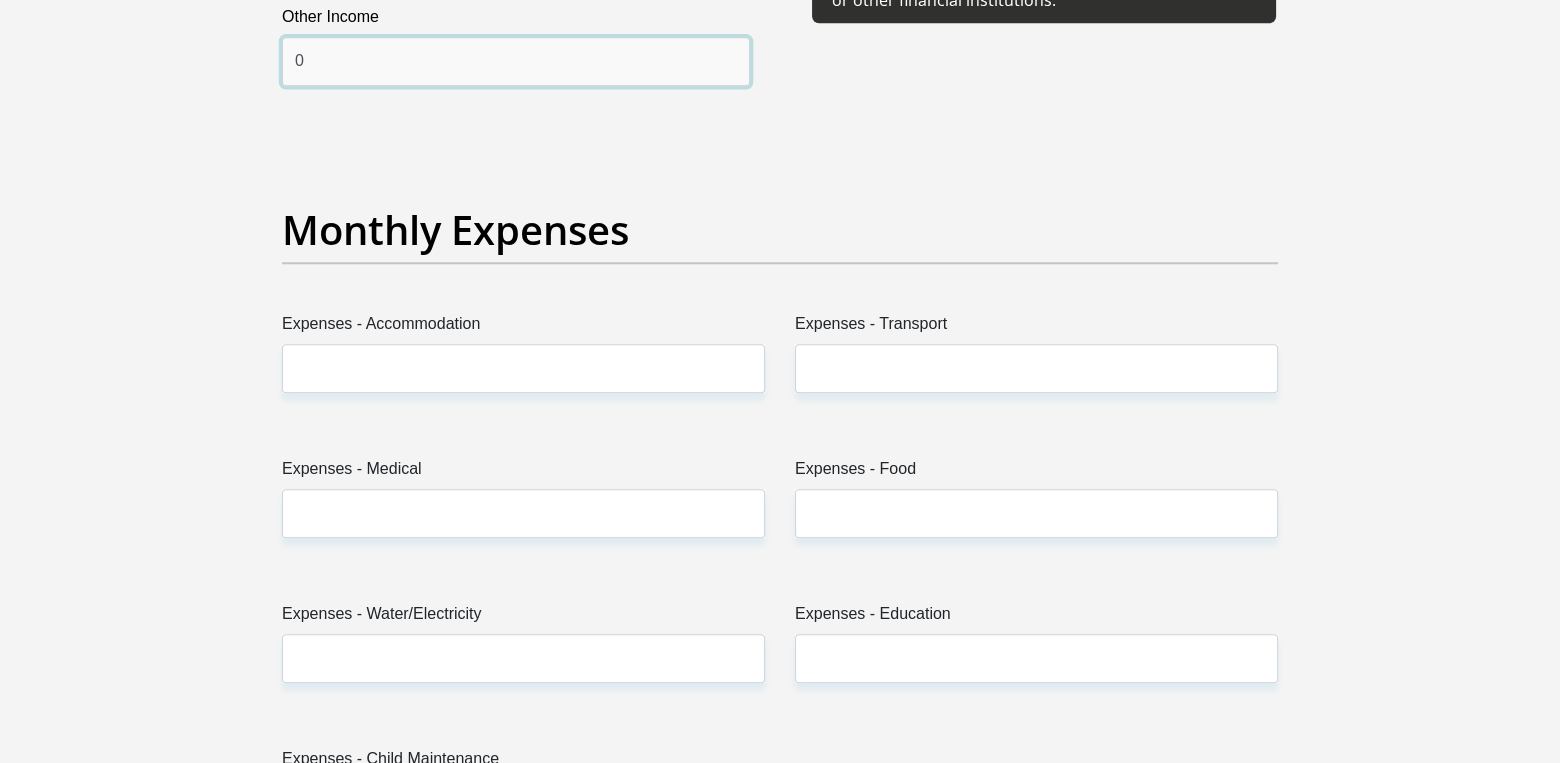 scroll, scrollTop: 2800, scrollLeft: 0, axis: vertical 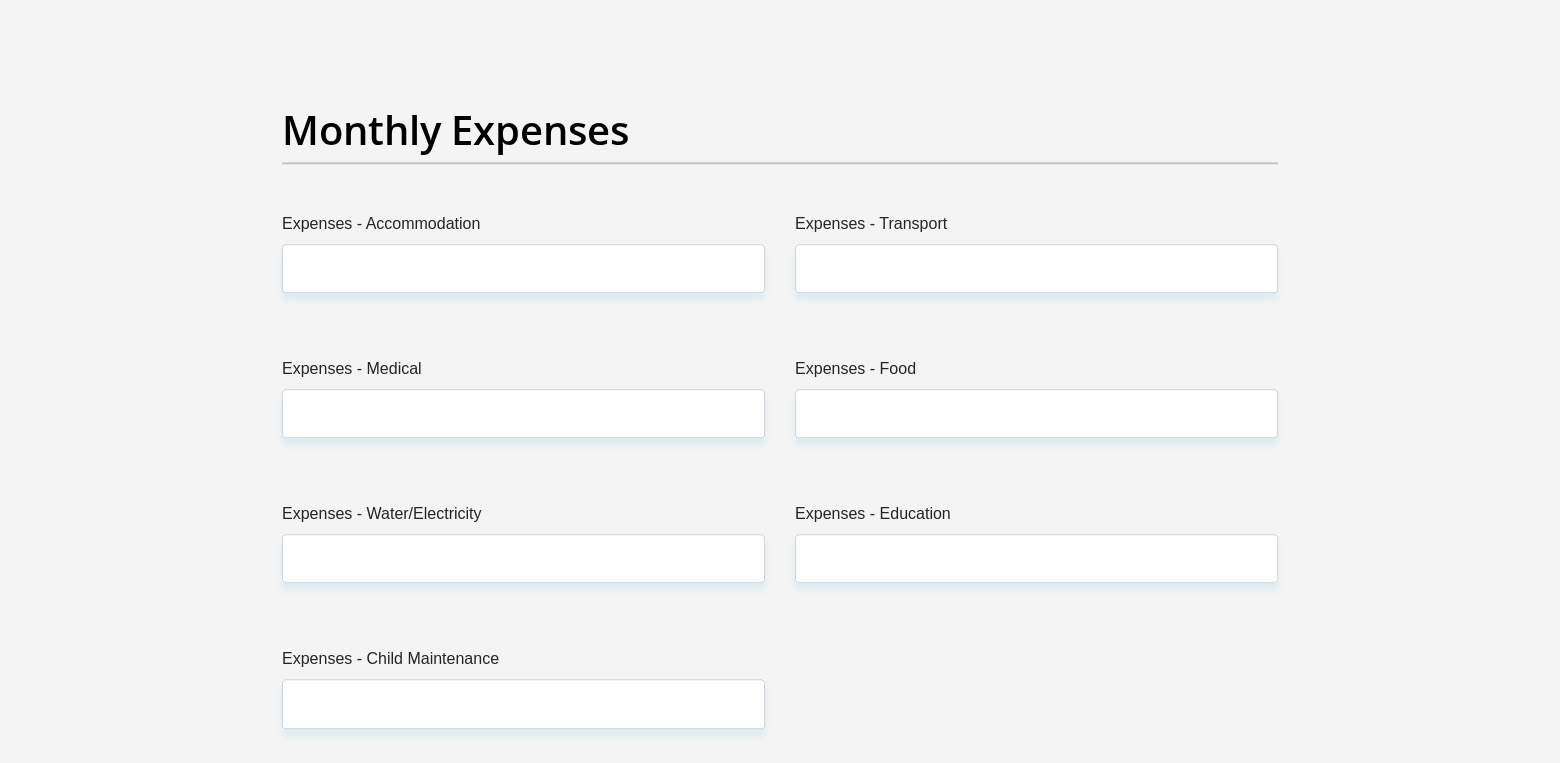 type on "0" 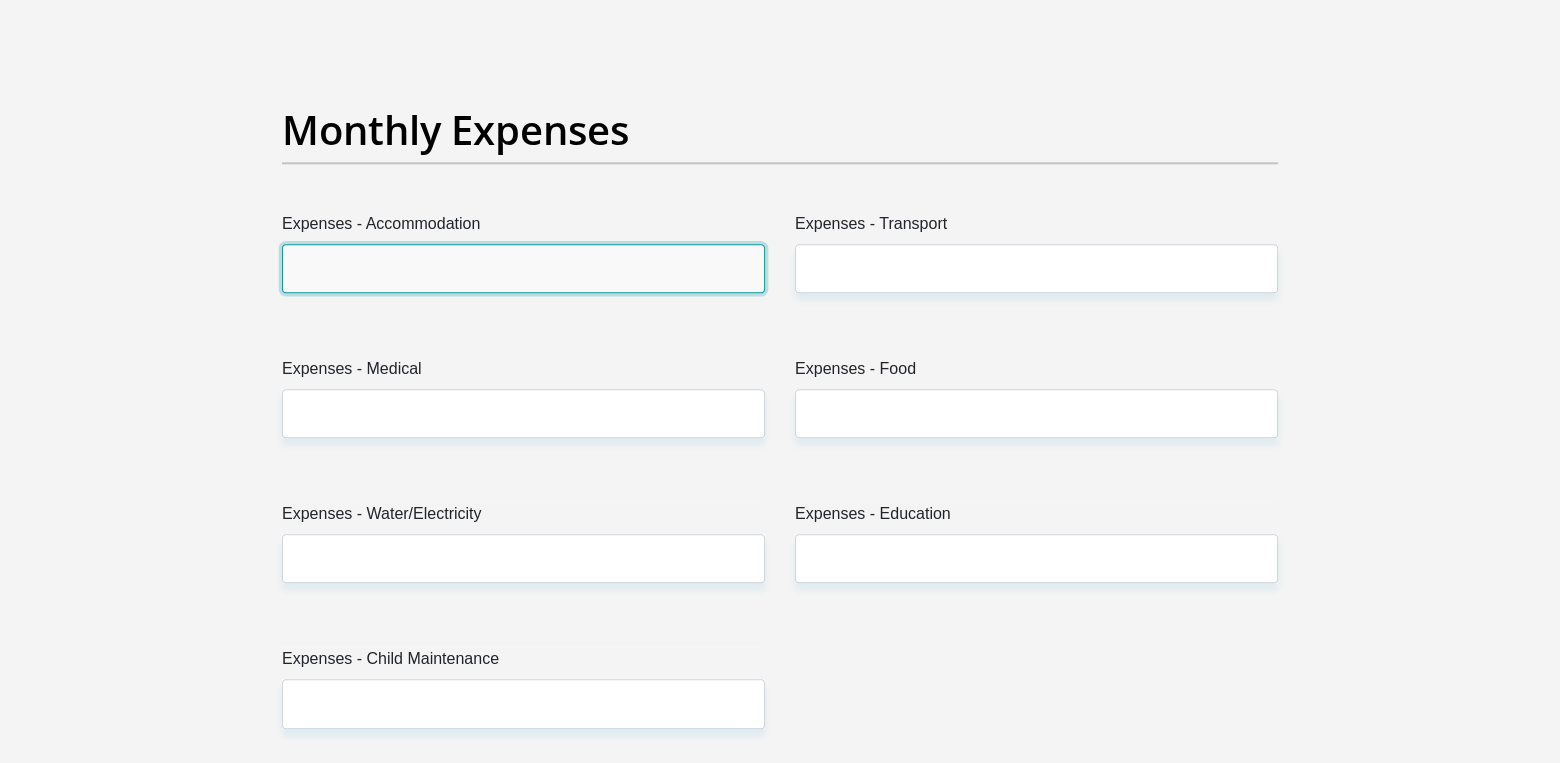 click on "Expenses - Accommodation" at bounding box center (523, 268) 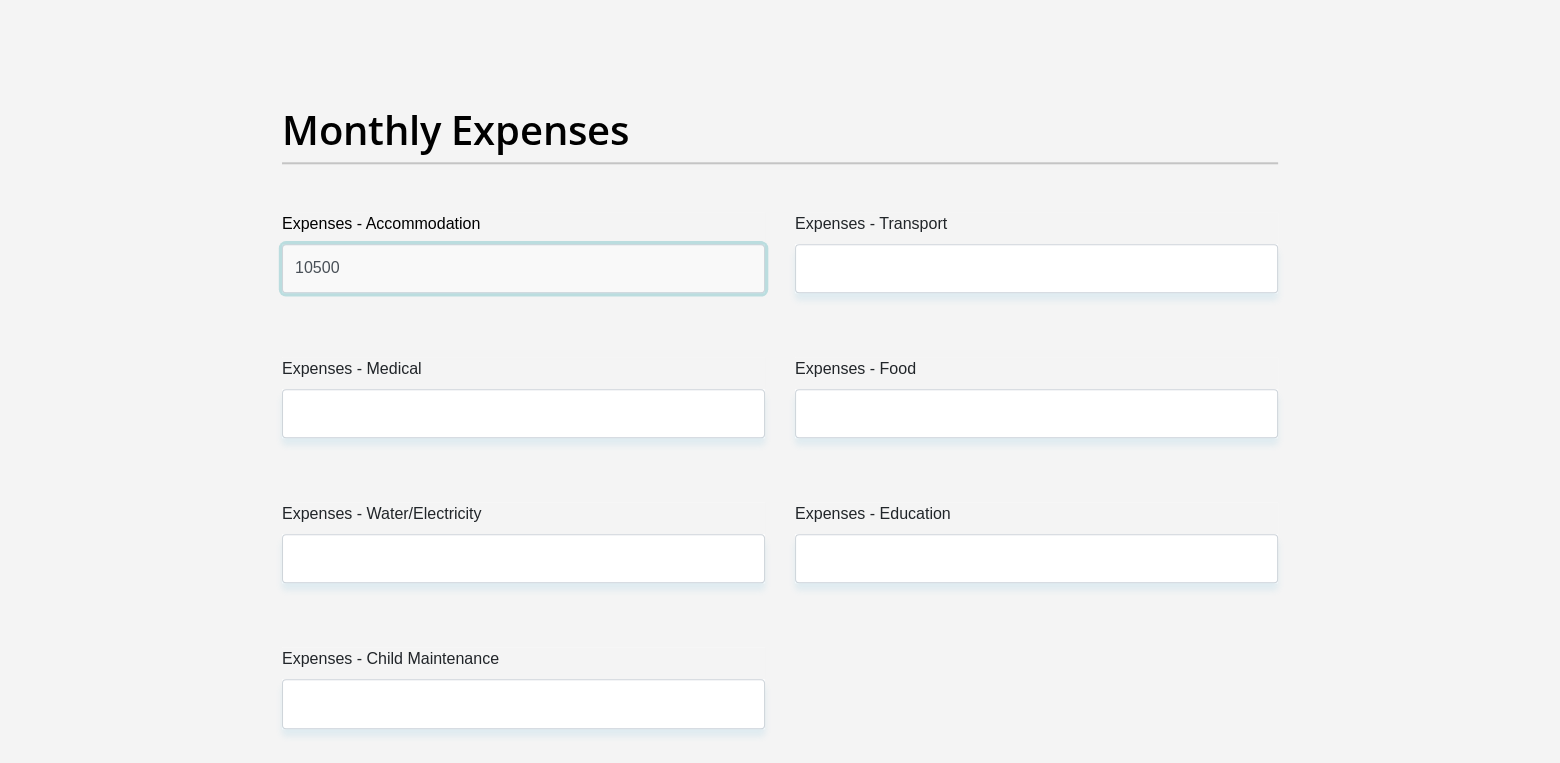 type on "10500" 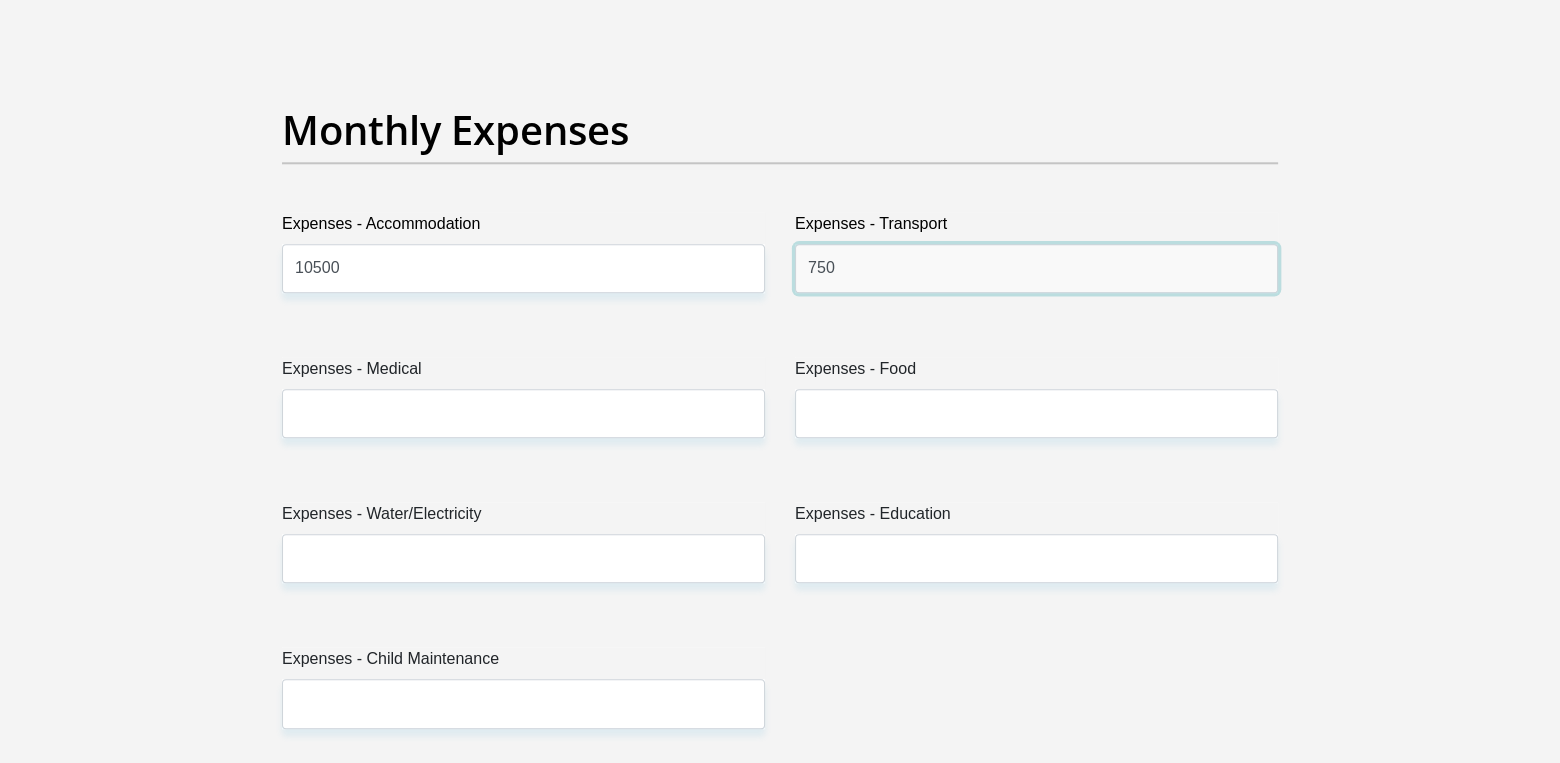 type on "750" 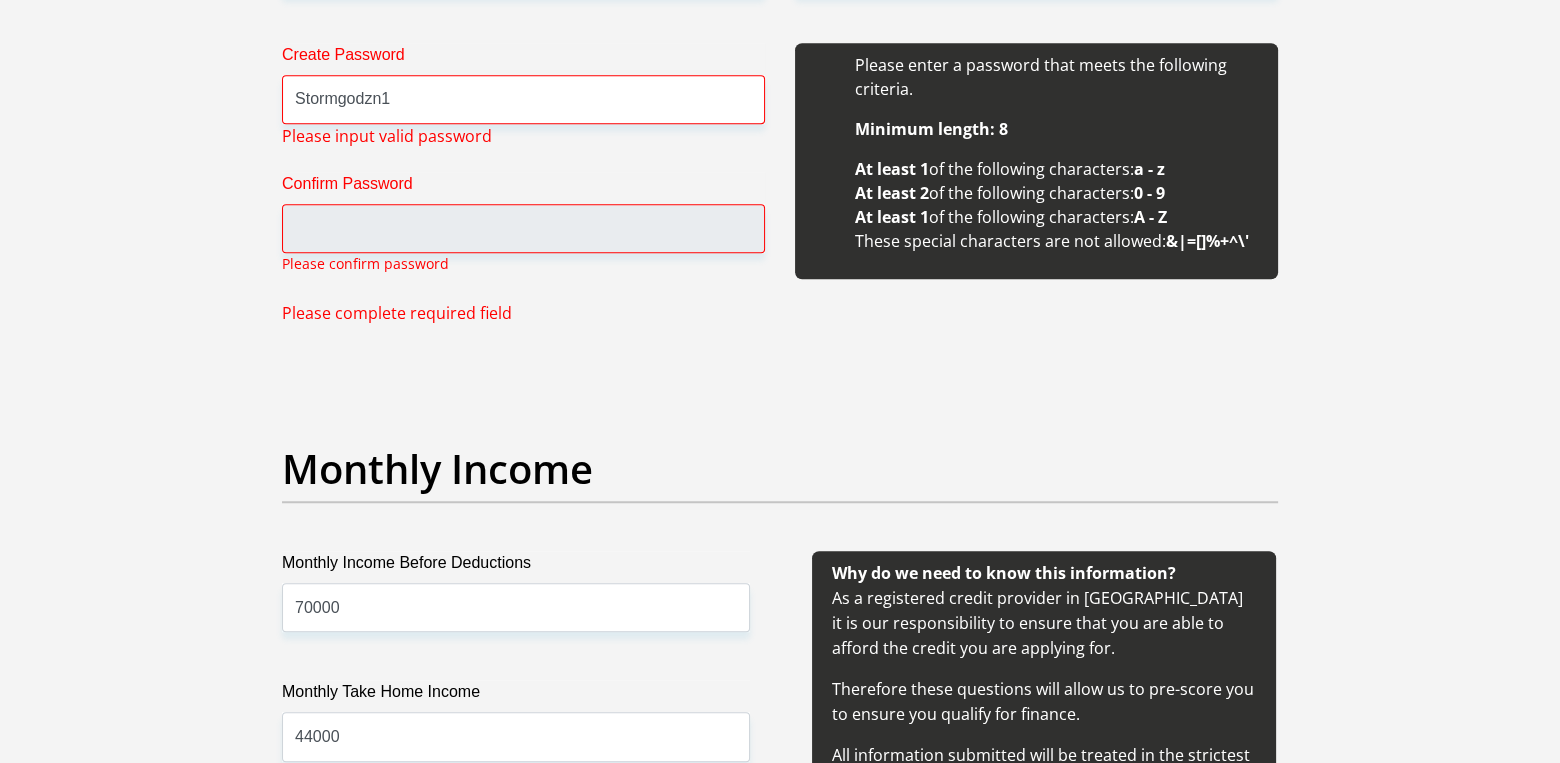 scroll, scrollTop: 1918, scrollLeft: 0, axis: vertical 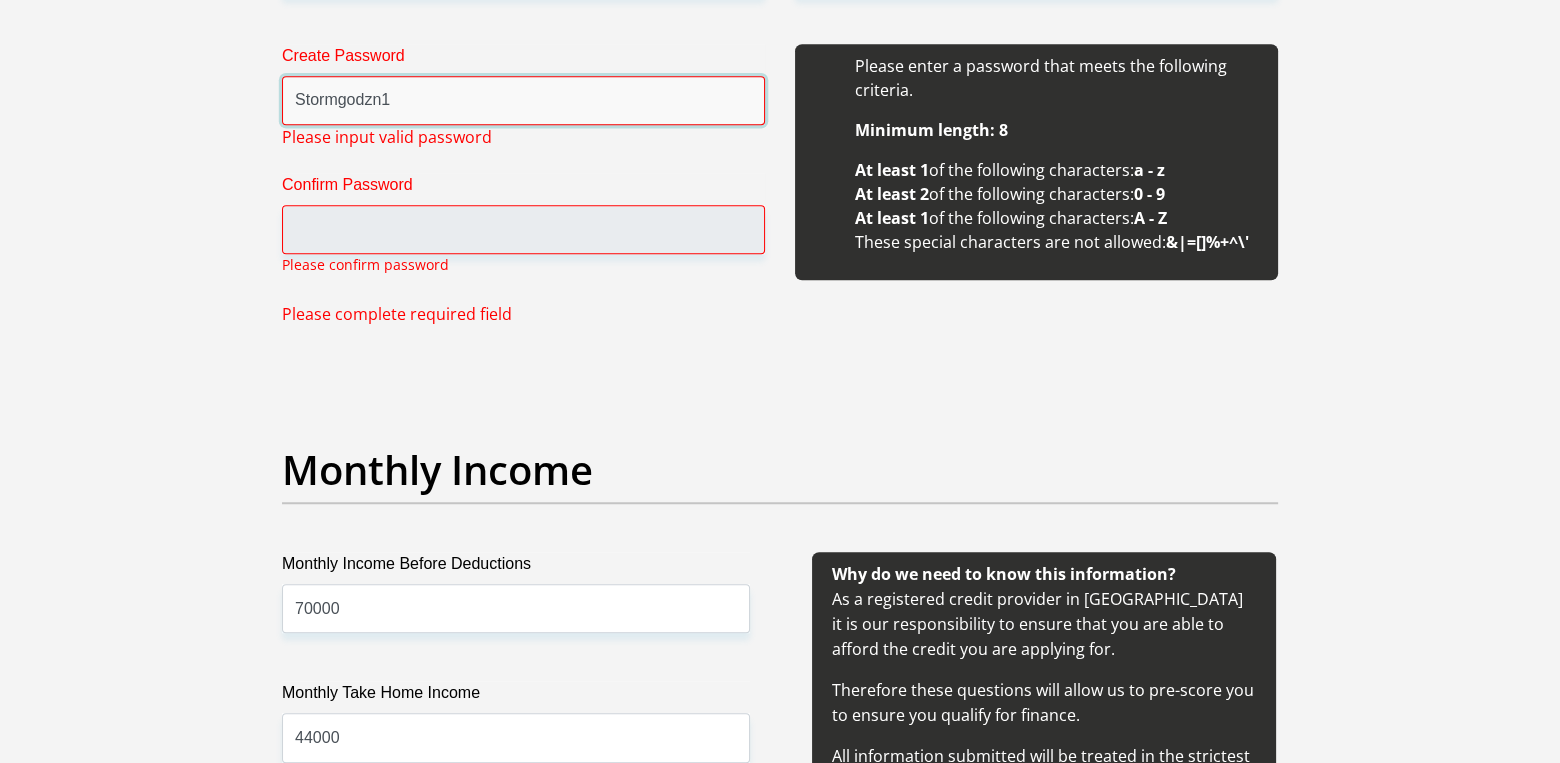 click on "Stormgodzn1" at bounding box center (523, 100) 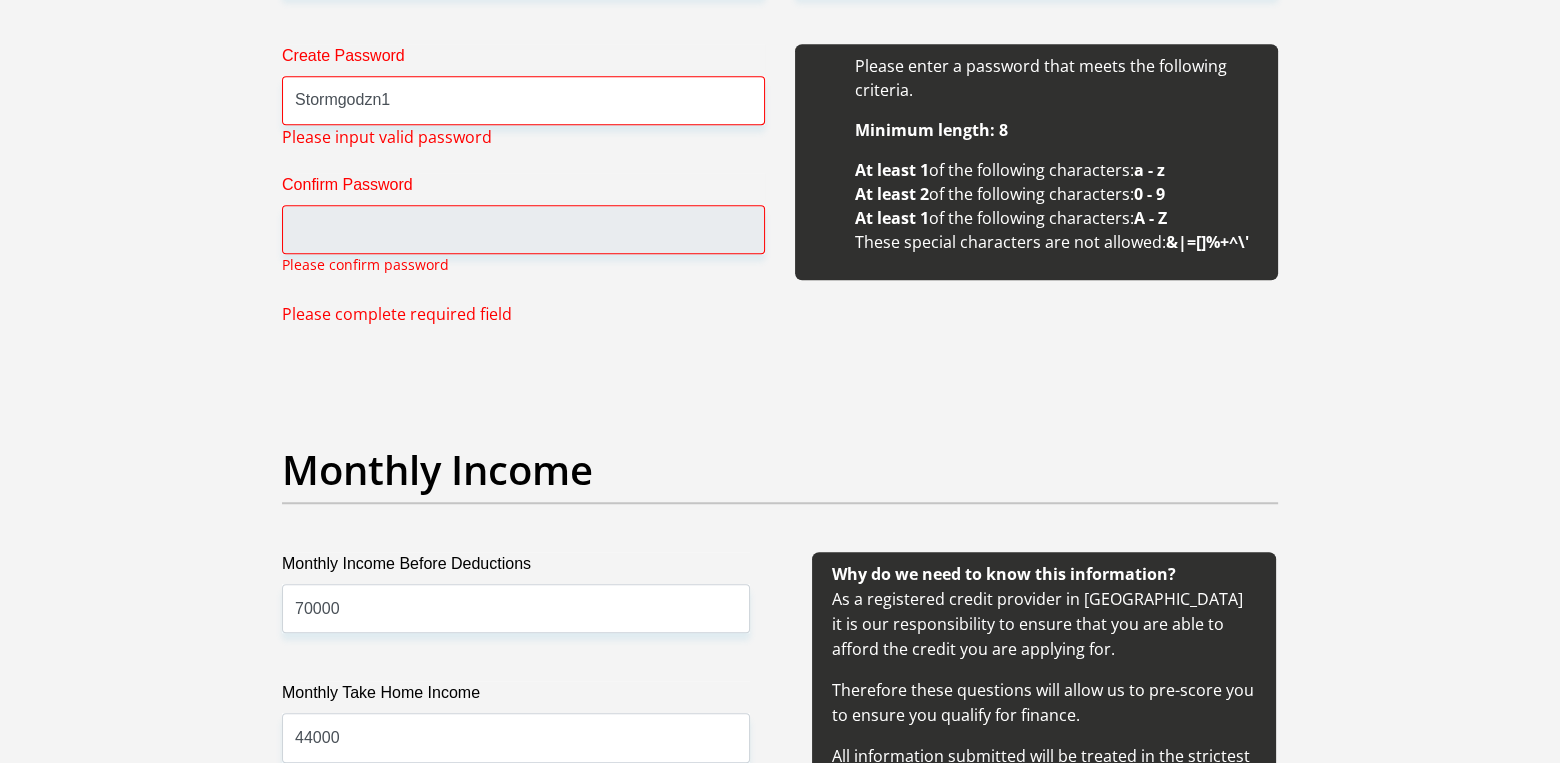 click on "Create Password
Stormgodzn1
Please input valid password
Confirm Password
Please confirm password
Please complete required field" at bounding box center [523, 185] 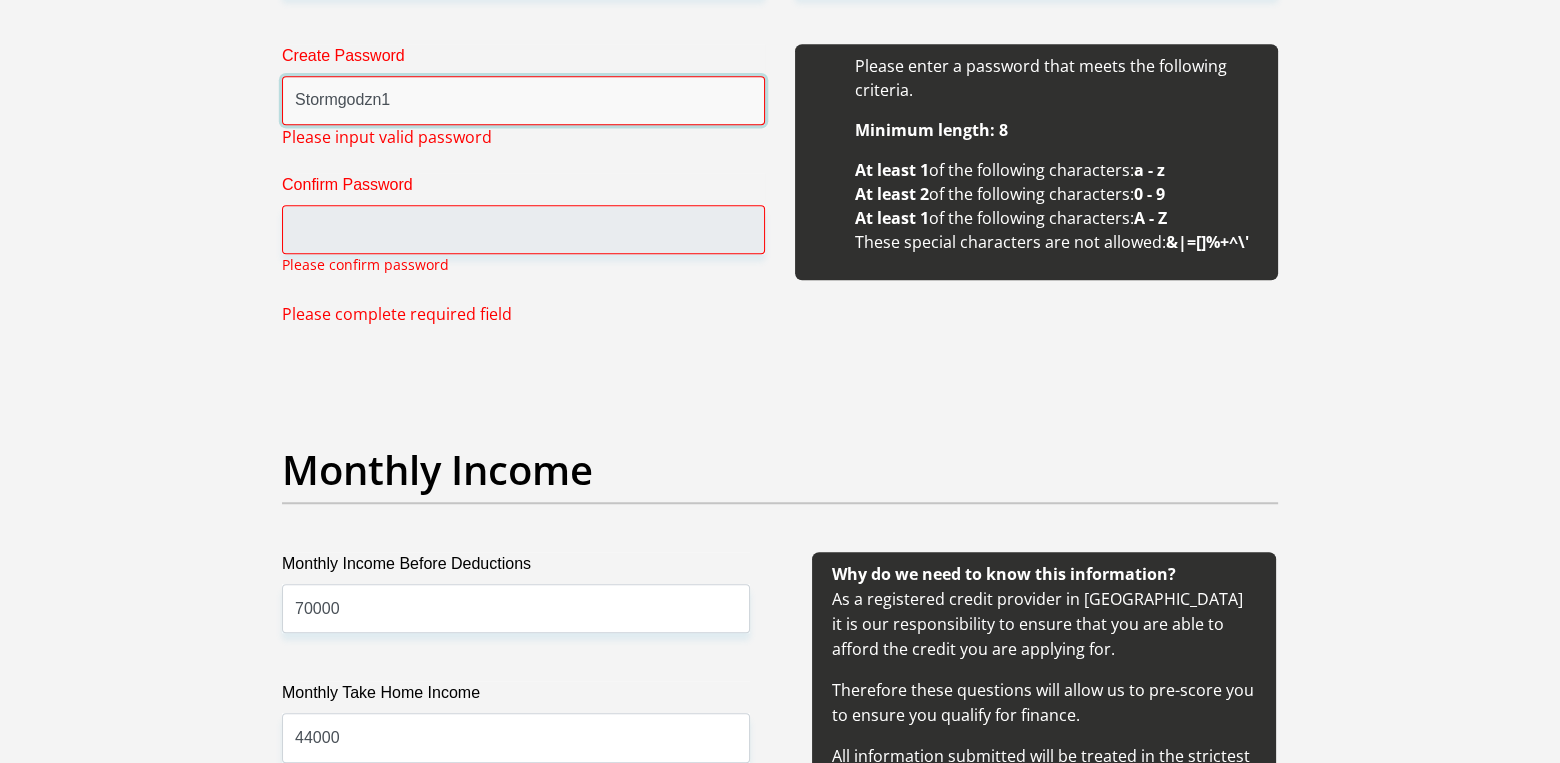 click on "Stormgodzn1" at bounding box center (523, 100) 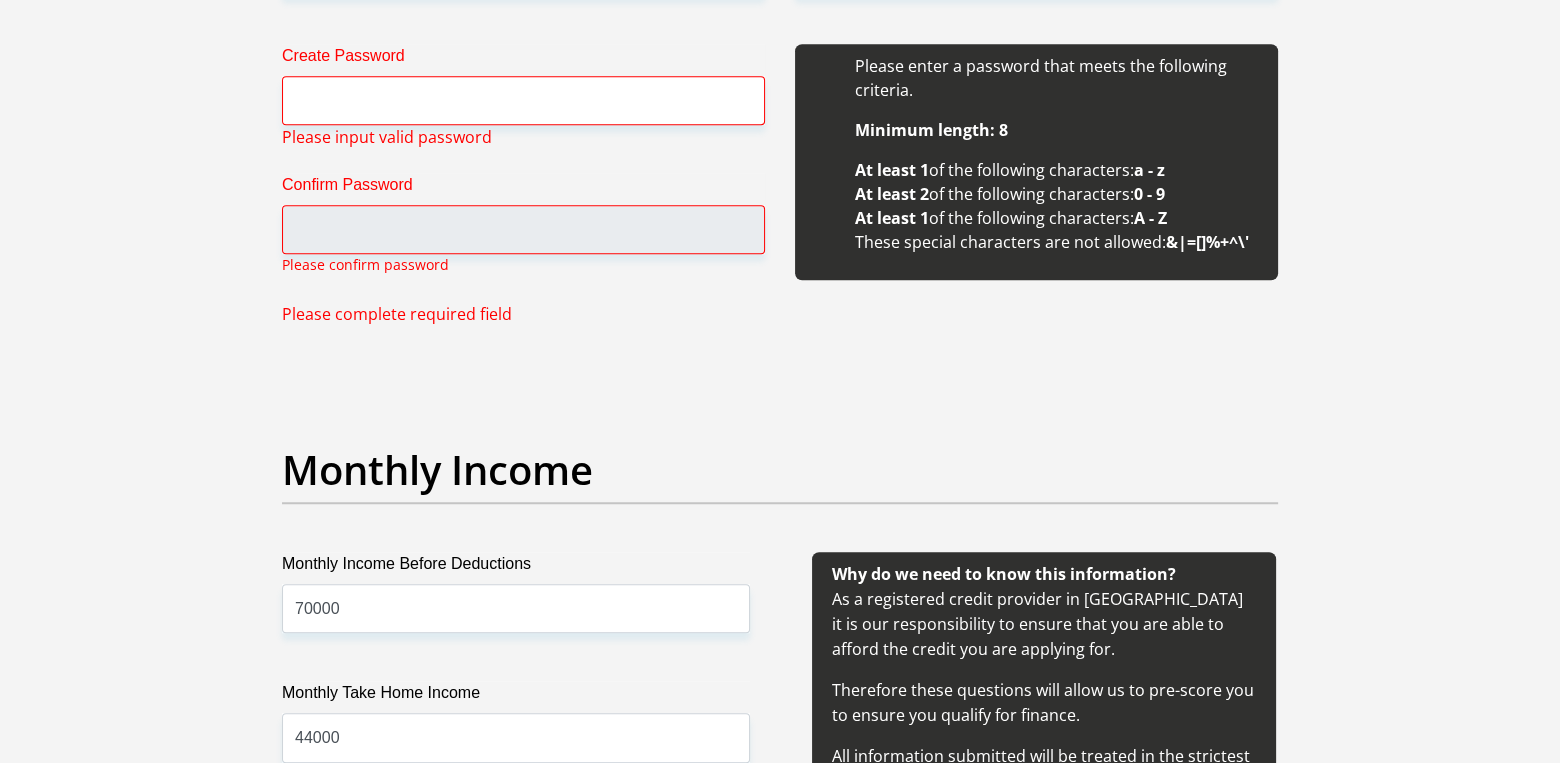click on "Personal Details
Title
Mr
Ms
Mrs
Dr
Other
First Name
Kimeshen
Surname
Naiker
ID Number
9103135151085
Please input valid ID number
Race
Black
Coloured
Indian
White
Other
Contact Number
0614936362
Please input valid contact number" at bounding box center (780, 1811) 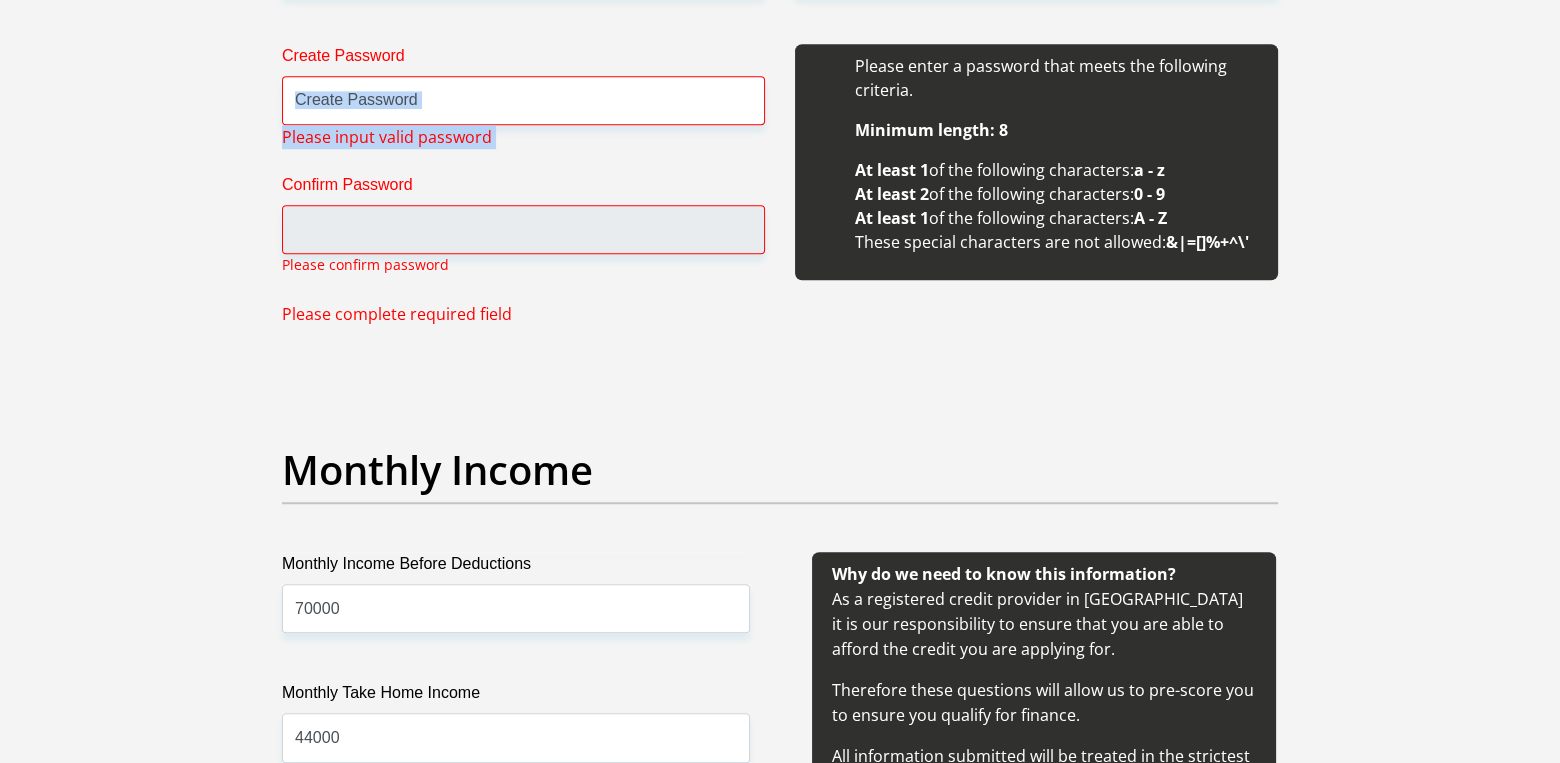 drag, startPoint x: 30, startPoint y: 137, endPoint x: 70, endPoint y: 125, distance: 41.761227 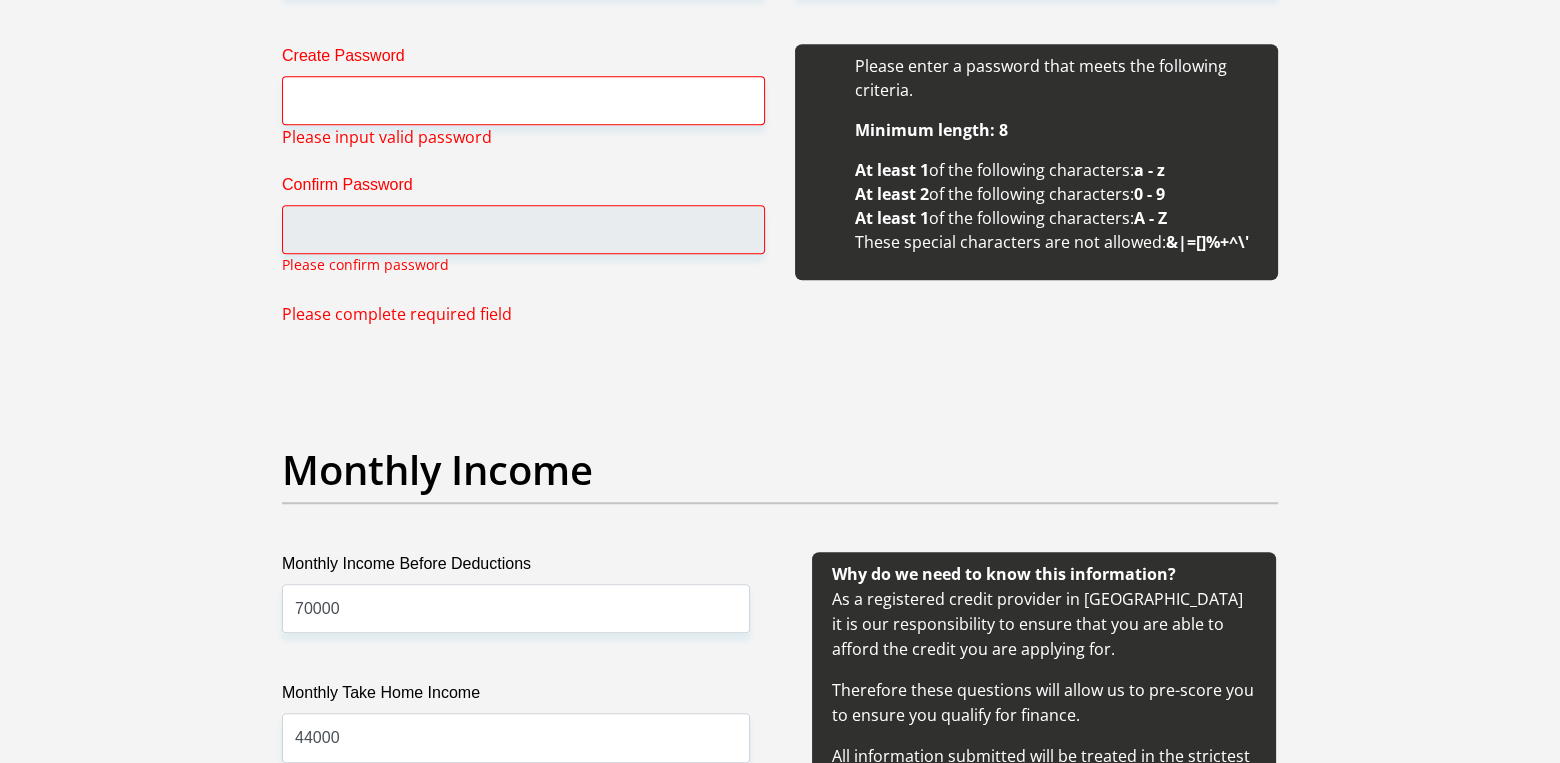 drag, startPoint x: 599, startPoint y: 55, endPoint x: 592, endPoint y: 74, distance: 20.248457 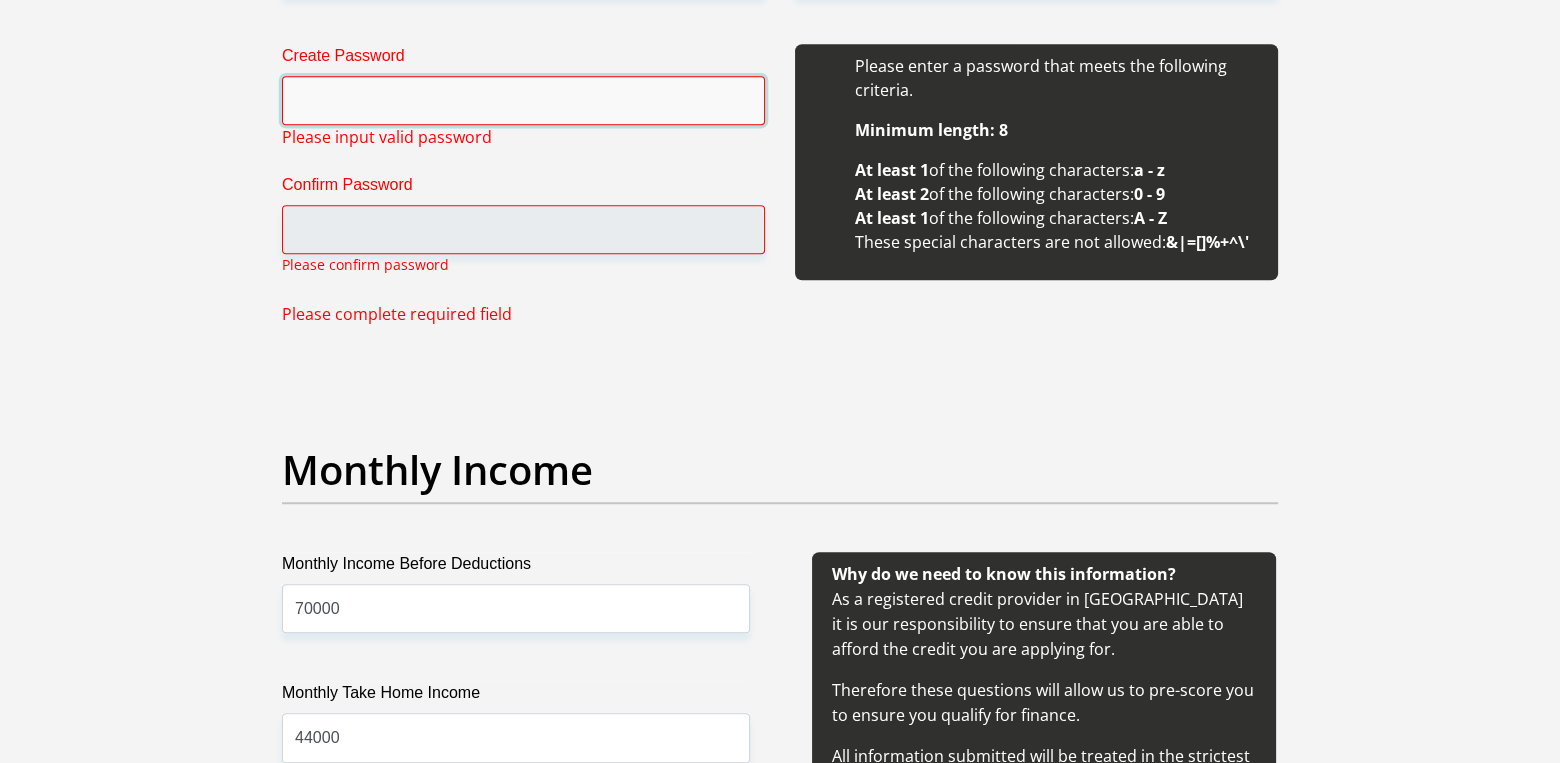 click on "Create Password" at bounding box center [523, 100] 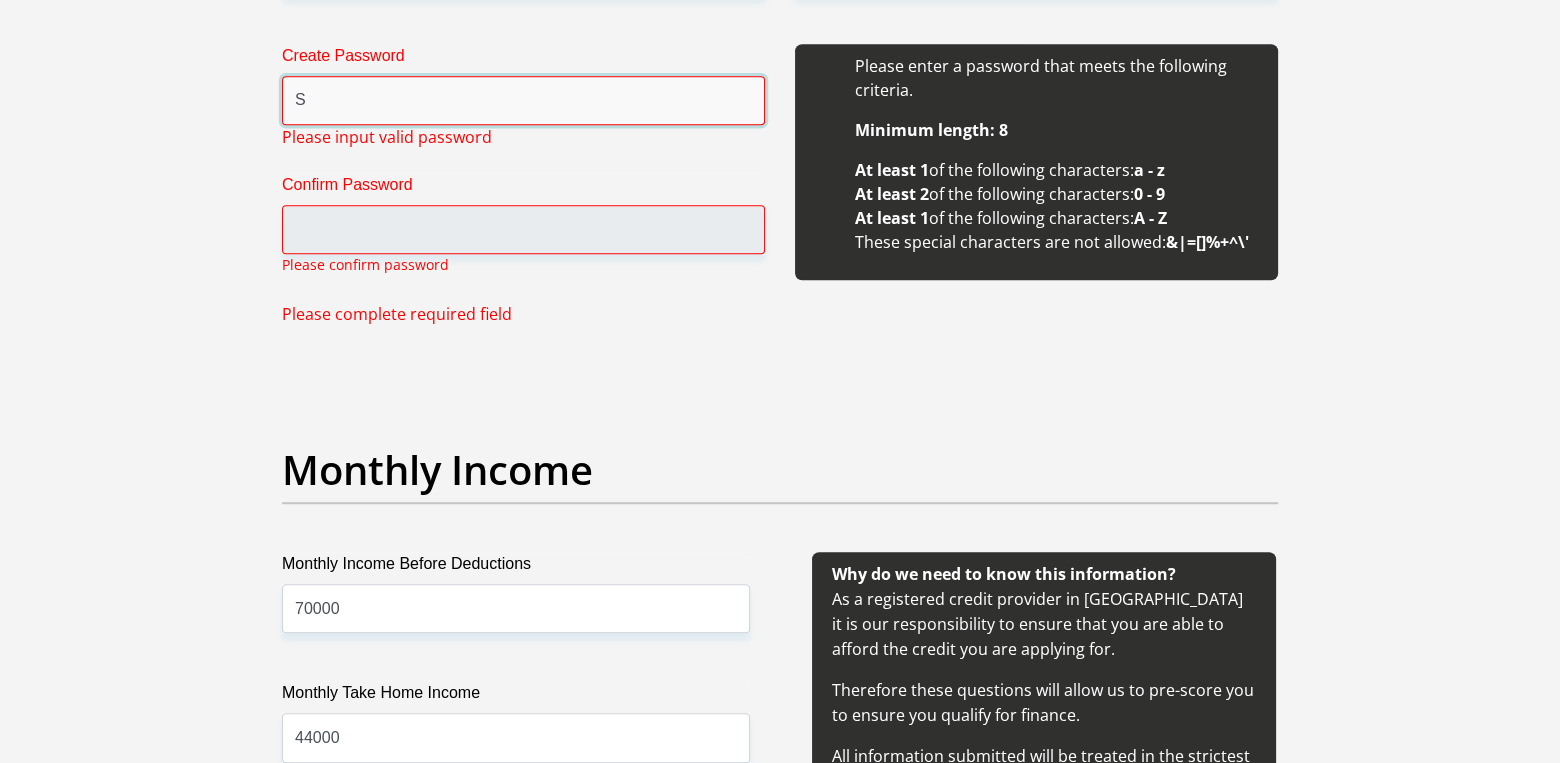 type on "Stormgodzn1" 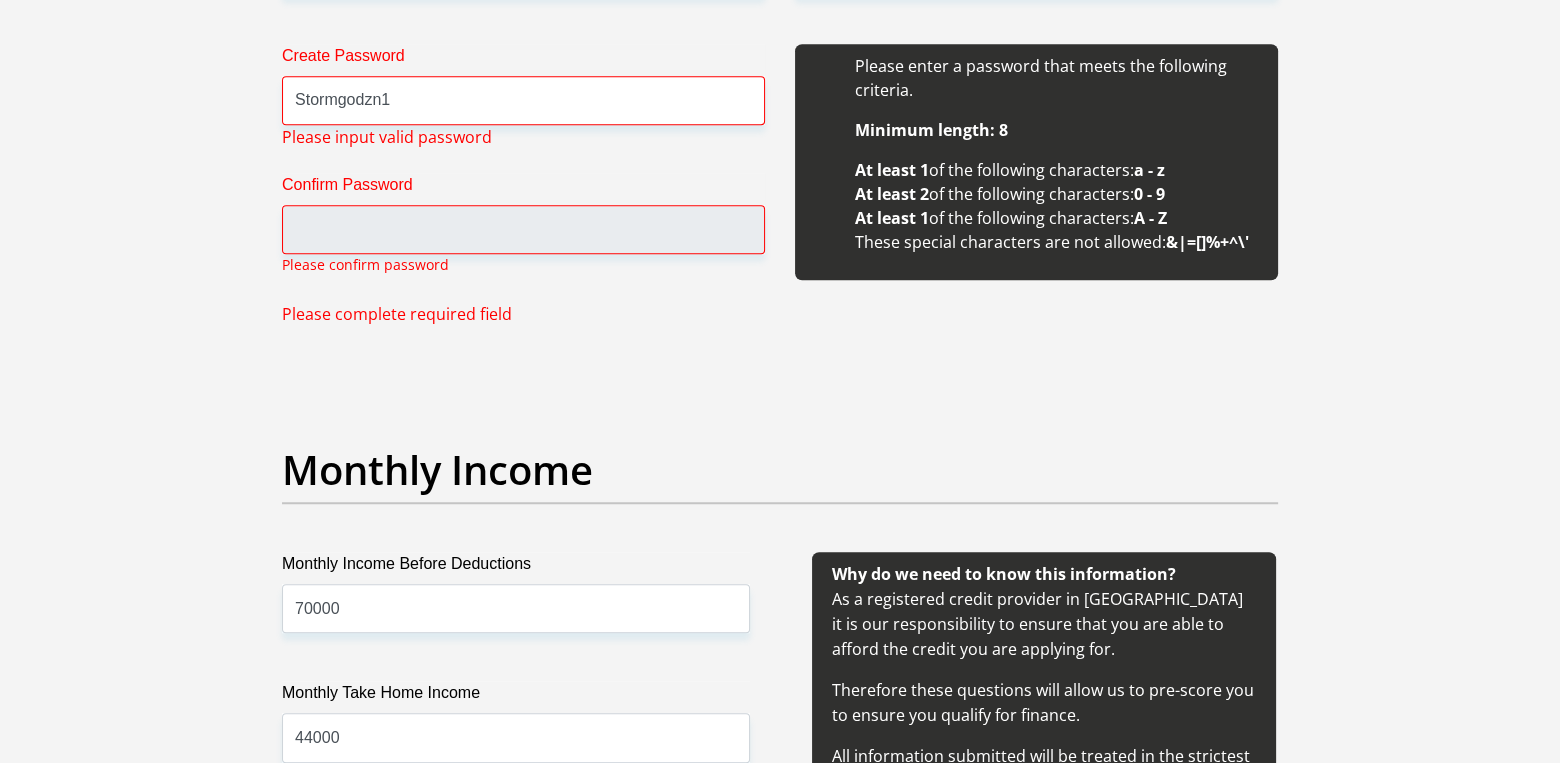 click on "Create Password
Stormgodzn1
Please input valid password
Confirm Password
Please confirm password
Please complete required field" at bounding box center [523, 185] 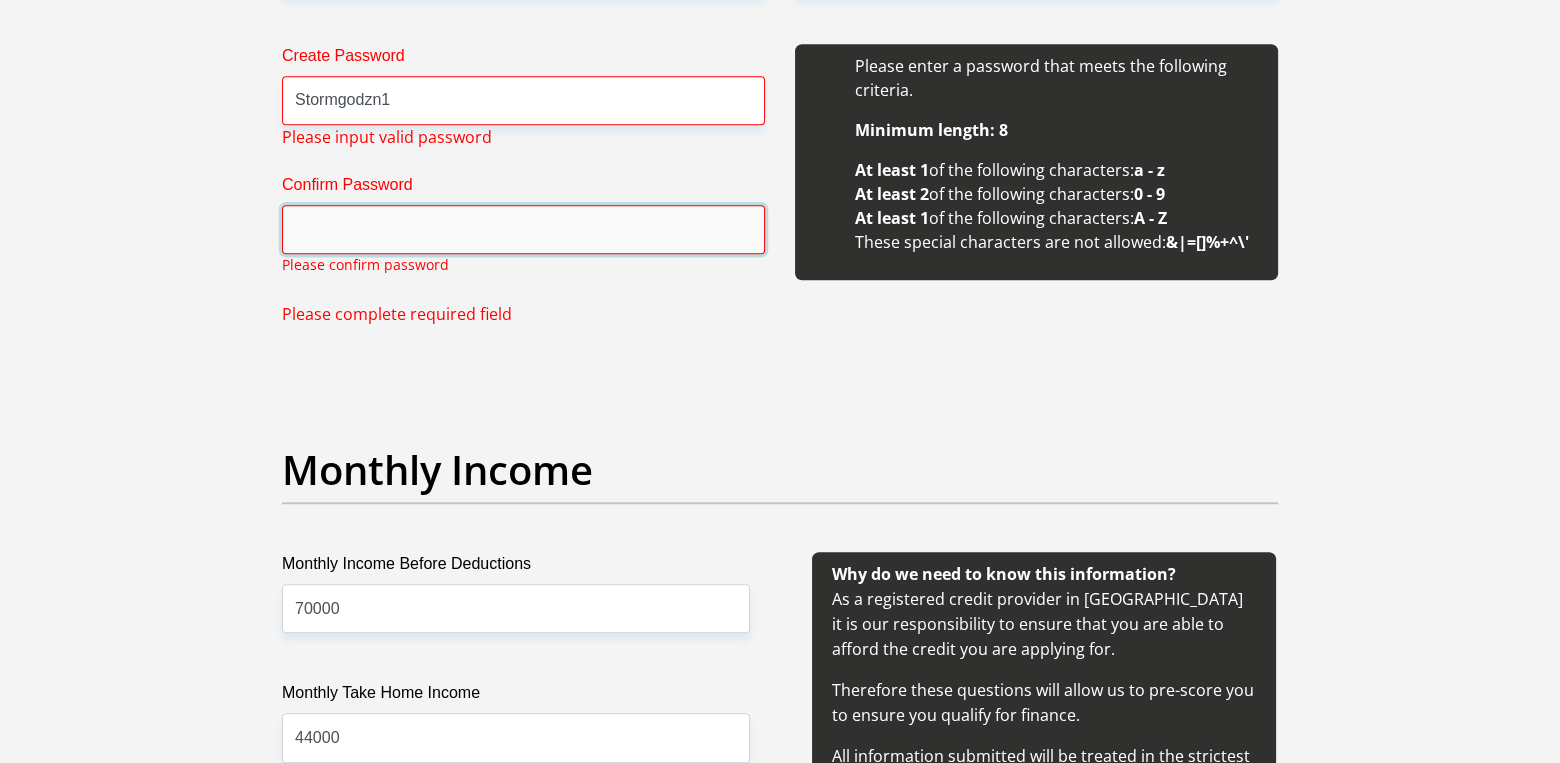 click on "Confirm Password" at bounding box center (523, 229) 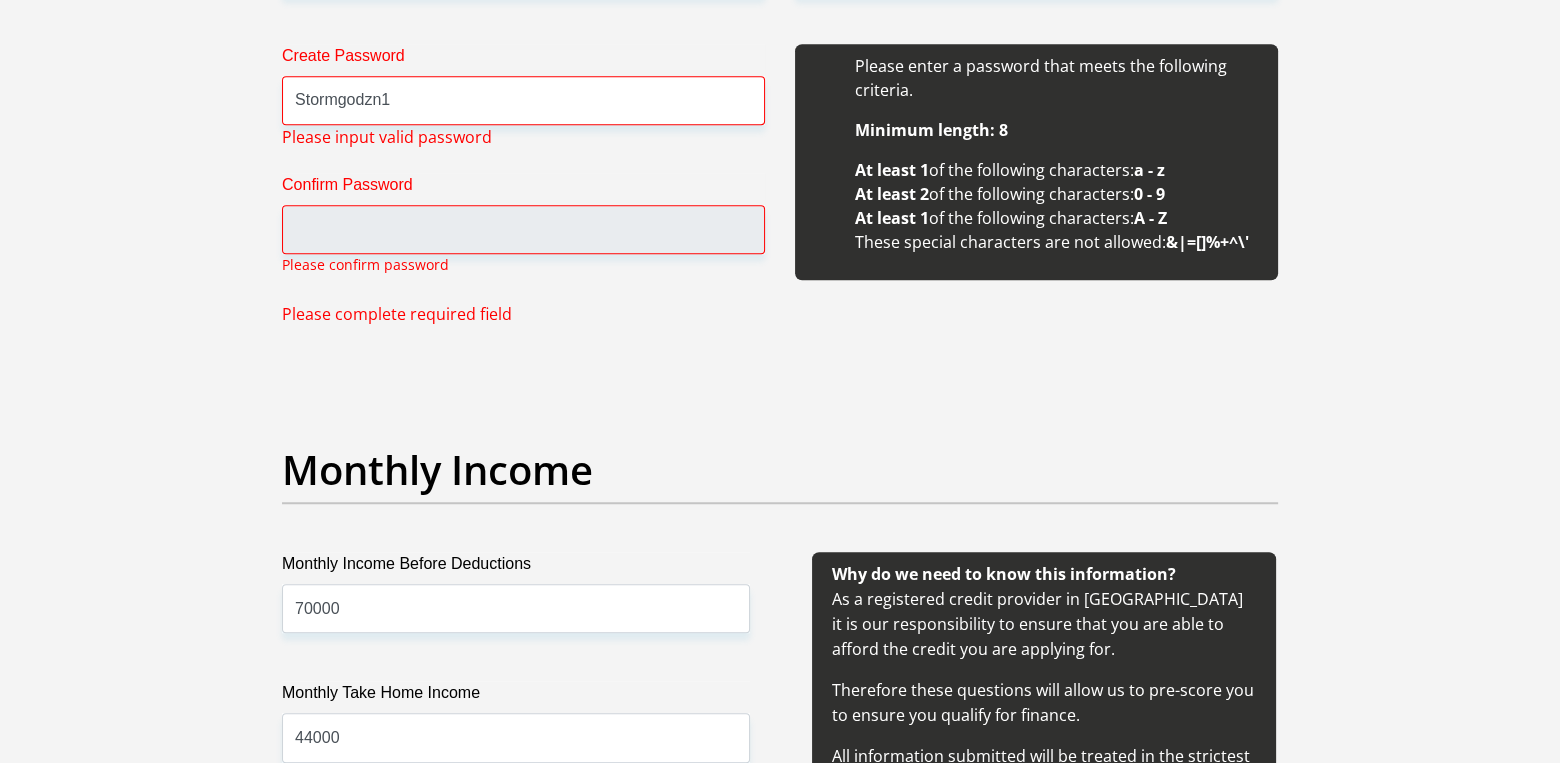 click on "Please complete required field" at bounding box center [397, 314] 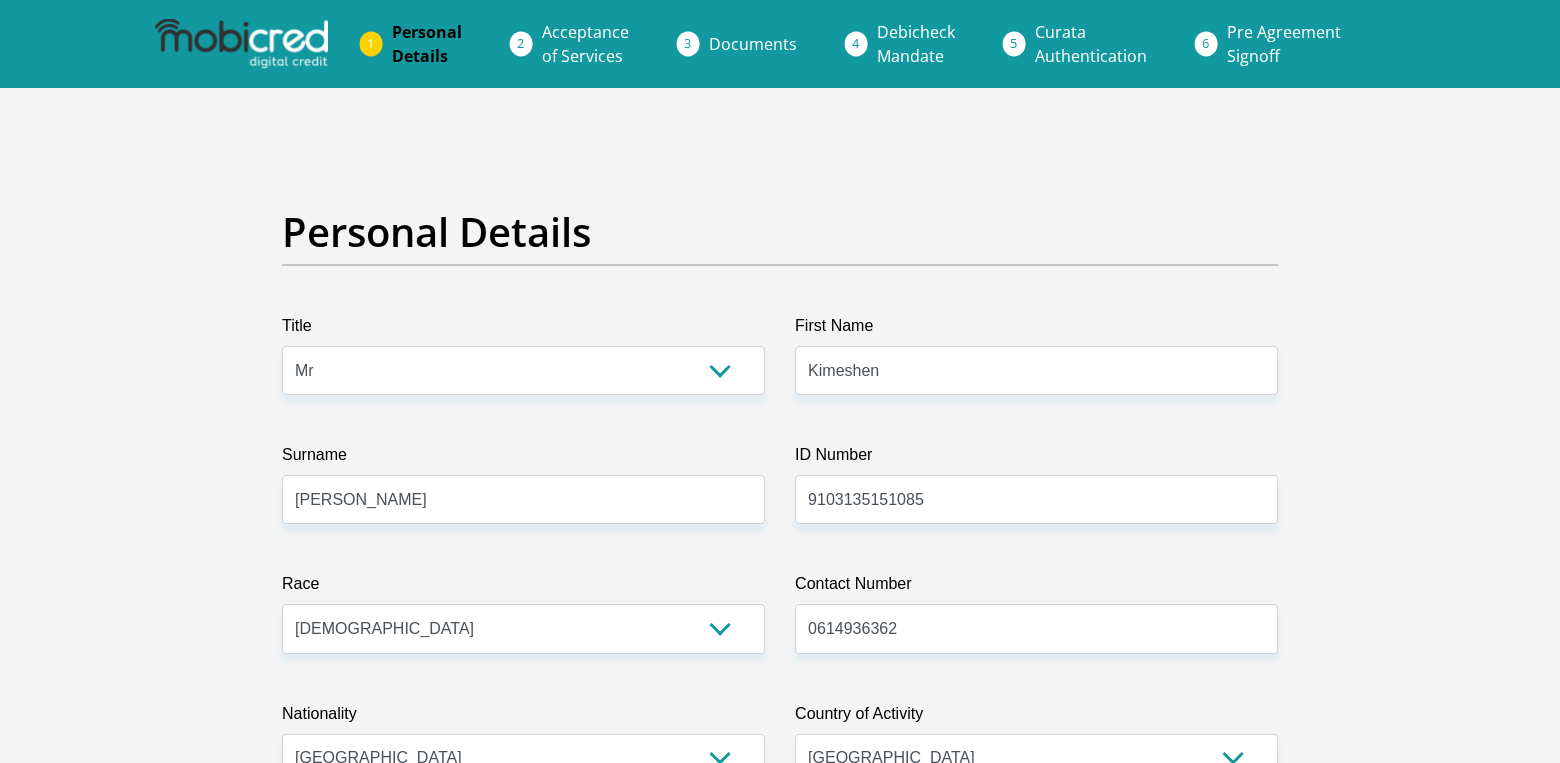 scroll, scrollTop: 600, scrollLeft: 0, axis: vertical 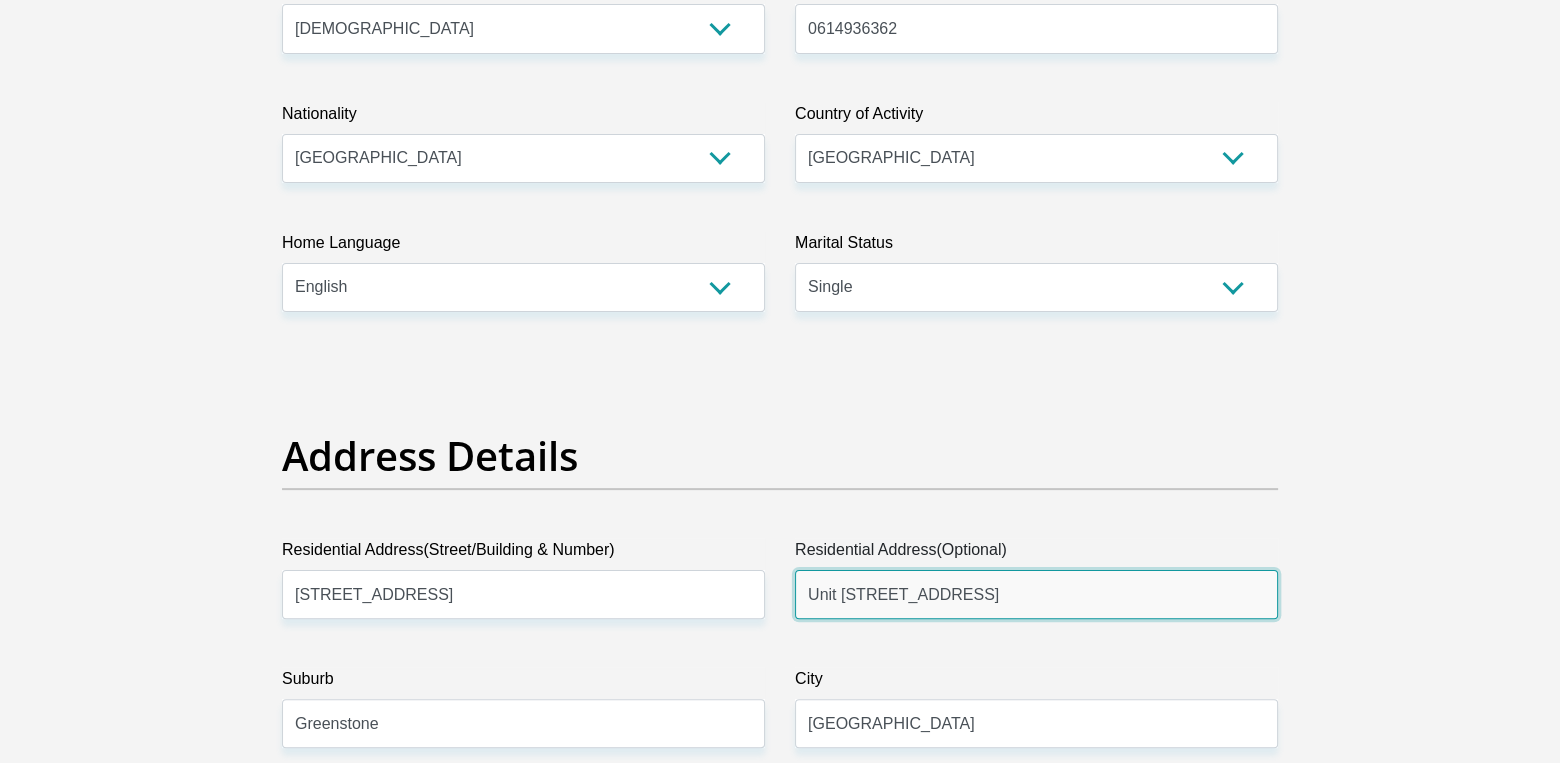 drag, startPoint x: 725, startPoint y: 599, endPoint x: 1212, endPoint y: 607, distance: 487.0657 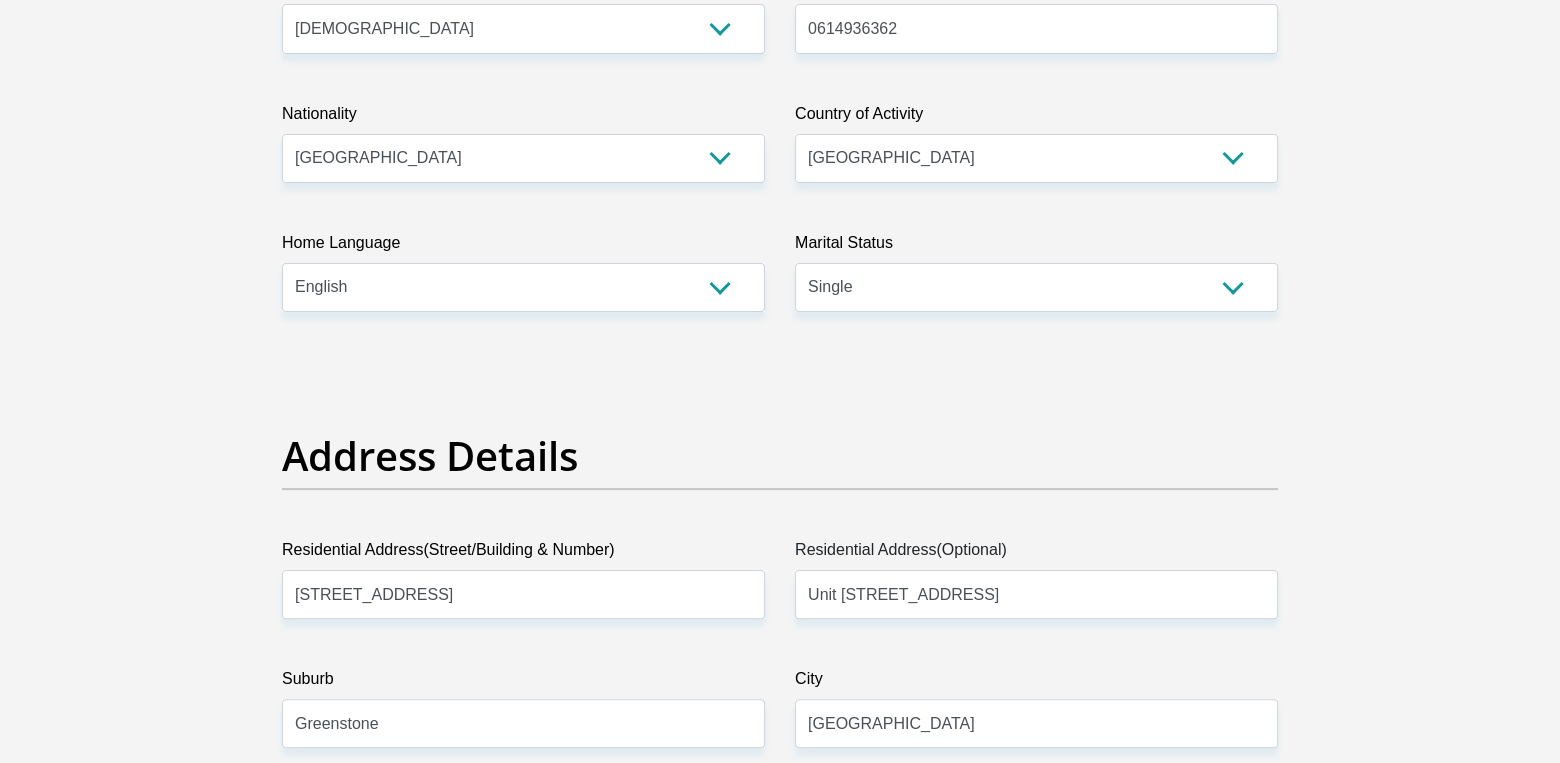click on "Title
Mr
Ms
Mrs
Dr
Other
First Name
Kimeshen
Surname
Naiker
ID Number
9103135151085
Please input valid ID number
Race
Black
Coloured
Indian
White
Other
Contact Number
0614936362
Please input valid contact number
Nationality
South Africa
Afghanistan
Aland Islands  Albania  Algeria" at bounding box center [780, 3123] 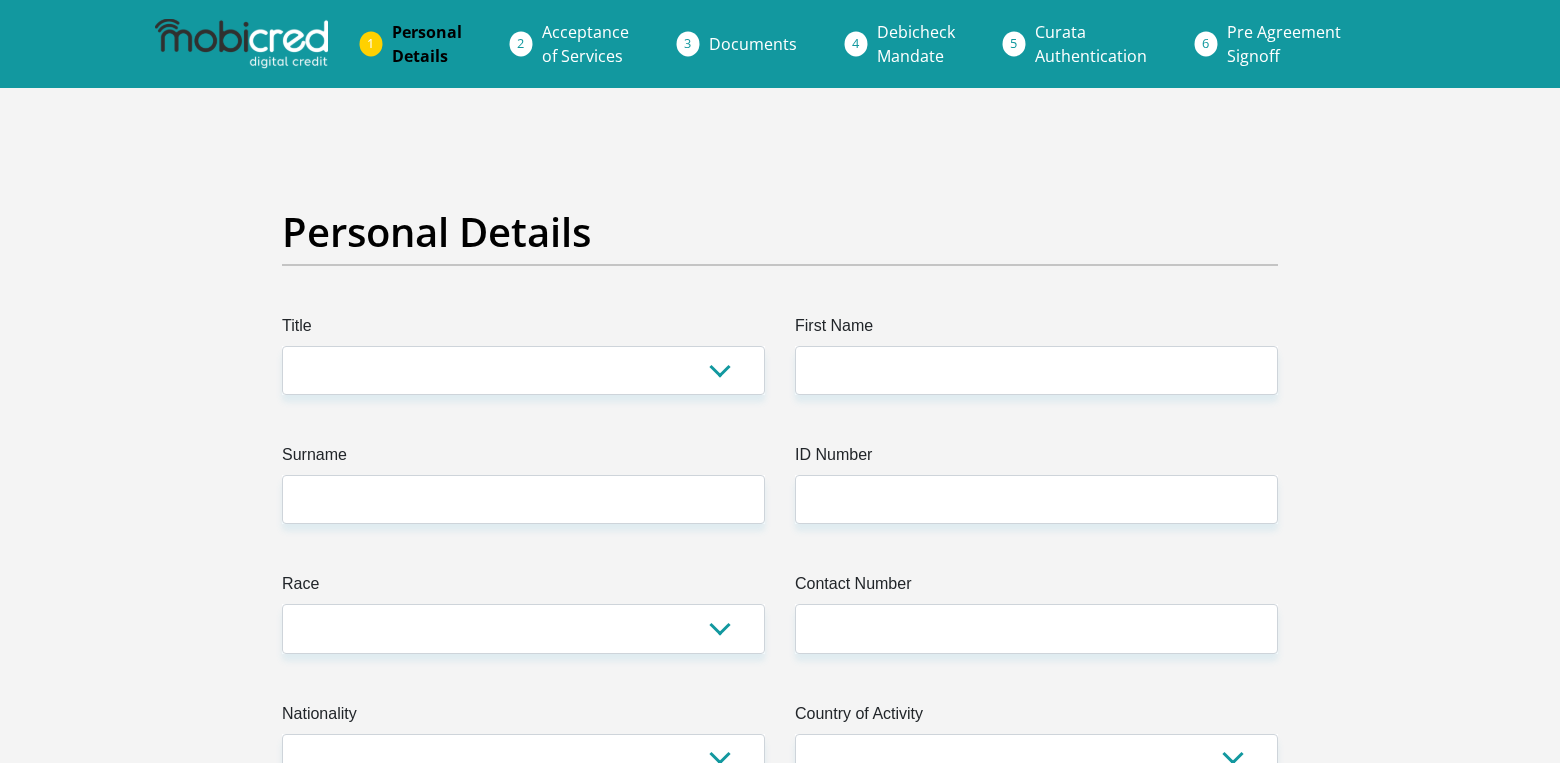 scroll, scrollTop: 0, scrollLeft: 0, axis: both 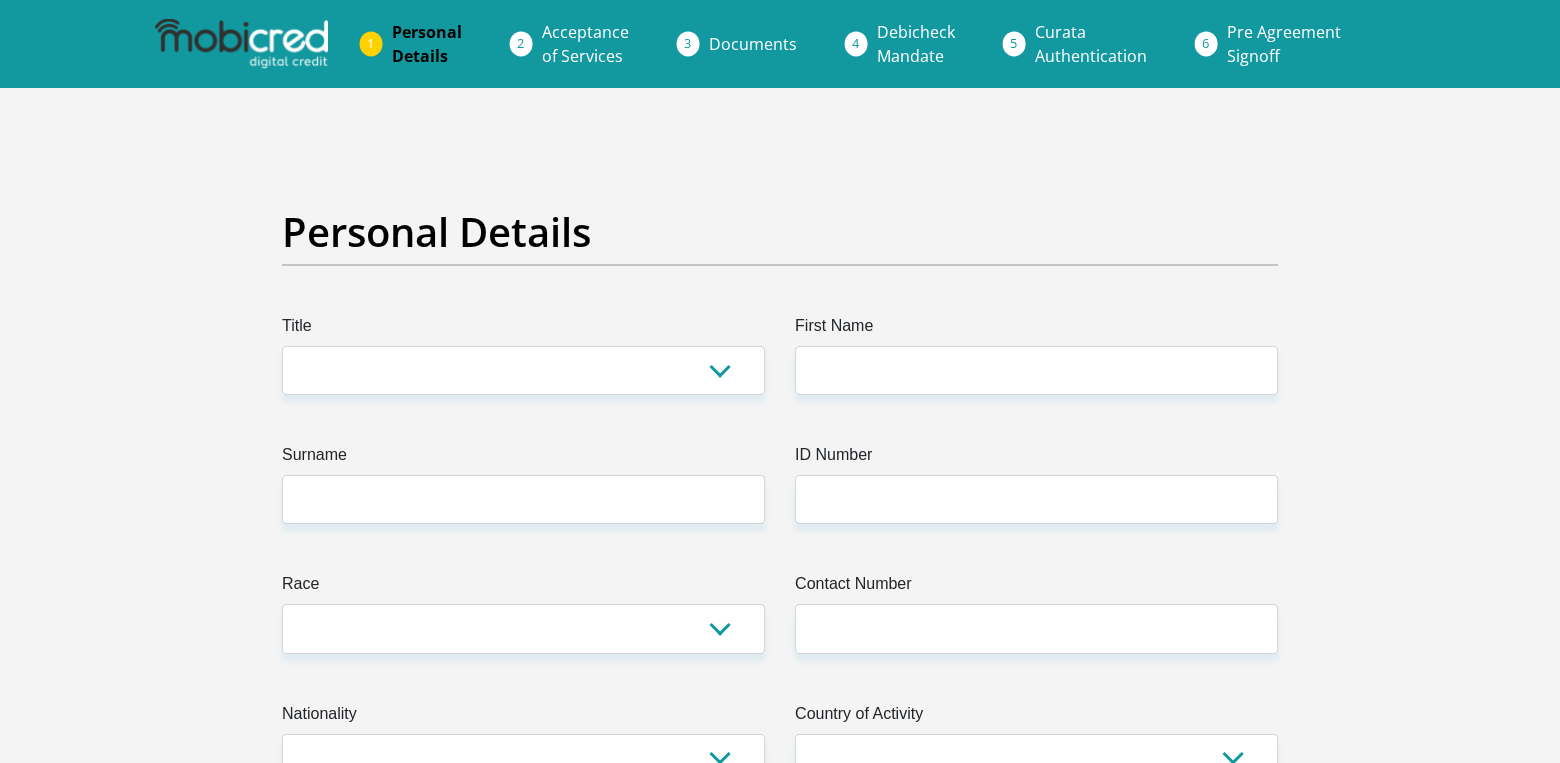 drag, startPoint x: 0, startPoint y: 0, endPoint x: 1151, endPoint y: 169, distance: 1163.3408 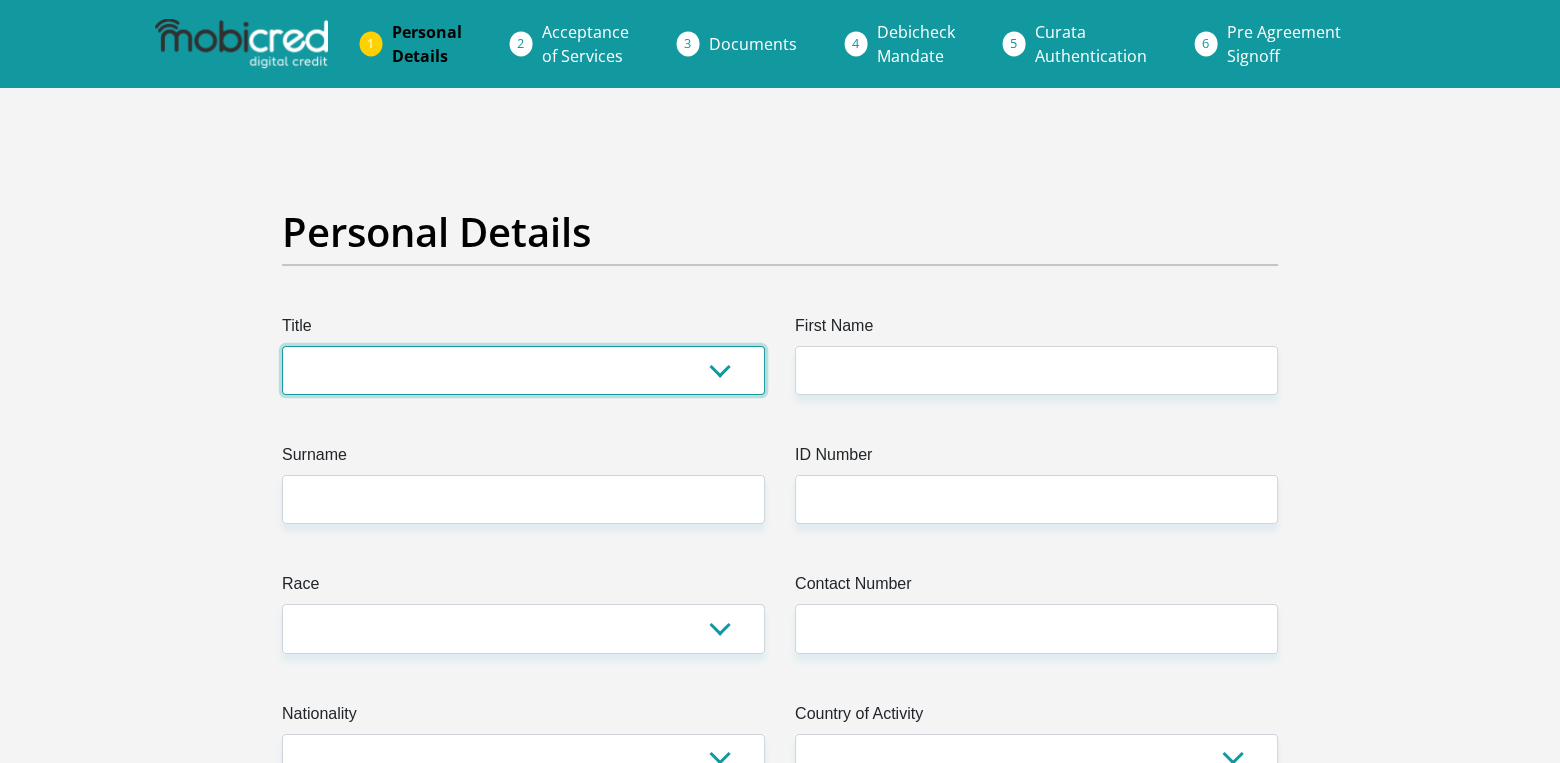 click on "Mr
Ms
Mrs
Dr
[PERSON_NAME]" at bounding box center [523, 370] 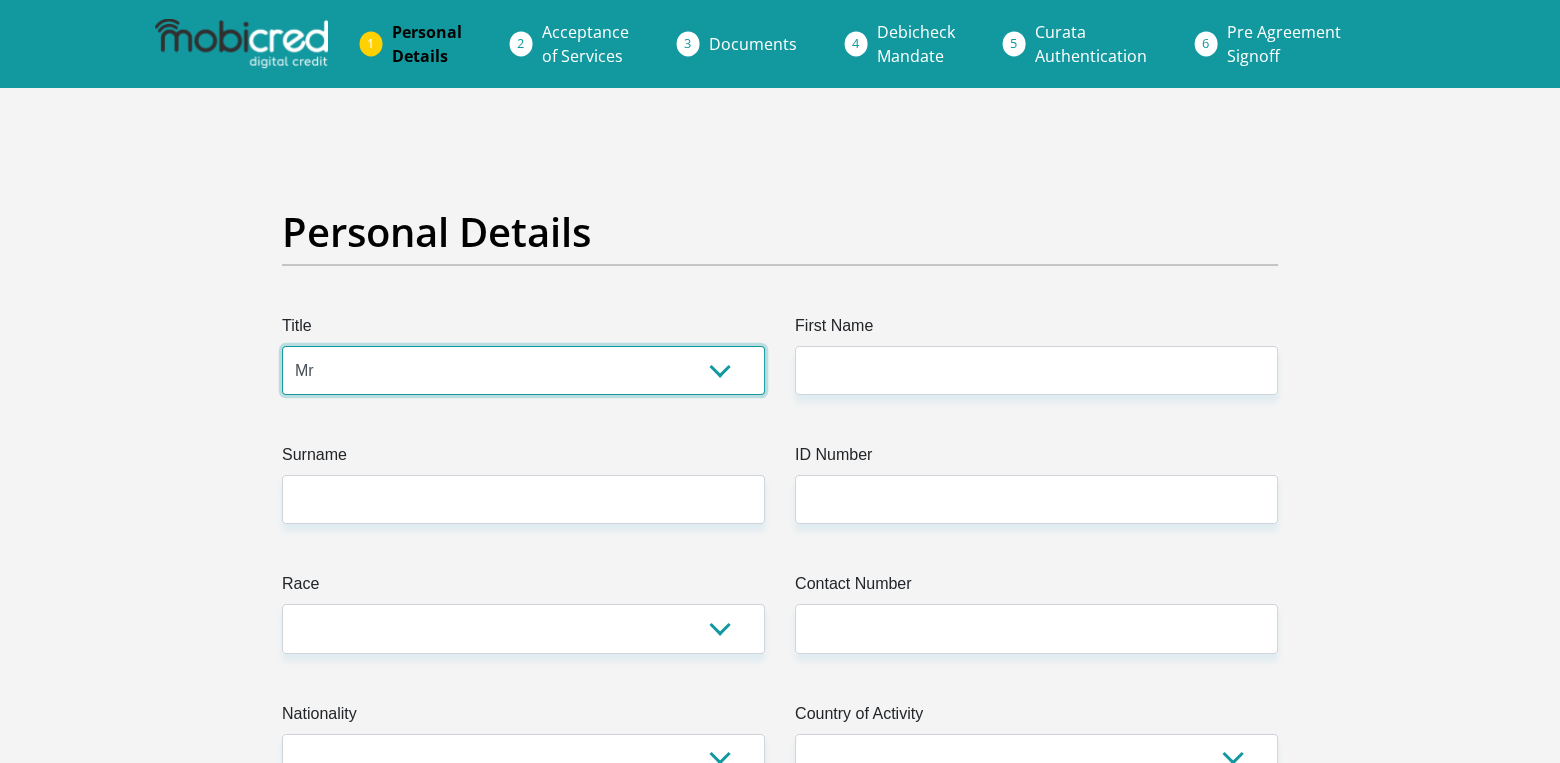 click on "Mr
Ms
Mrs
Dr
[PERSON_NAME]" at bounding box center [523, 370] 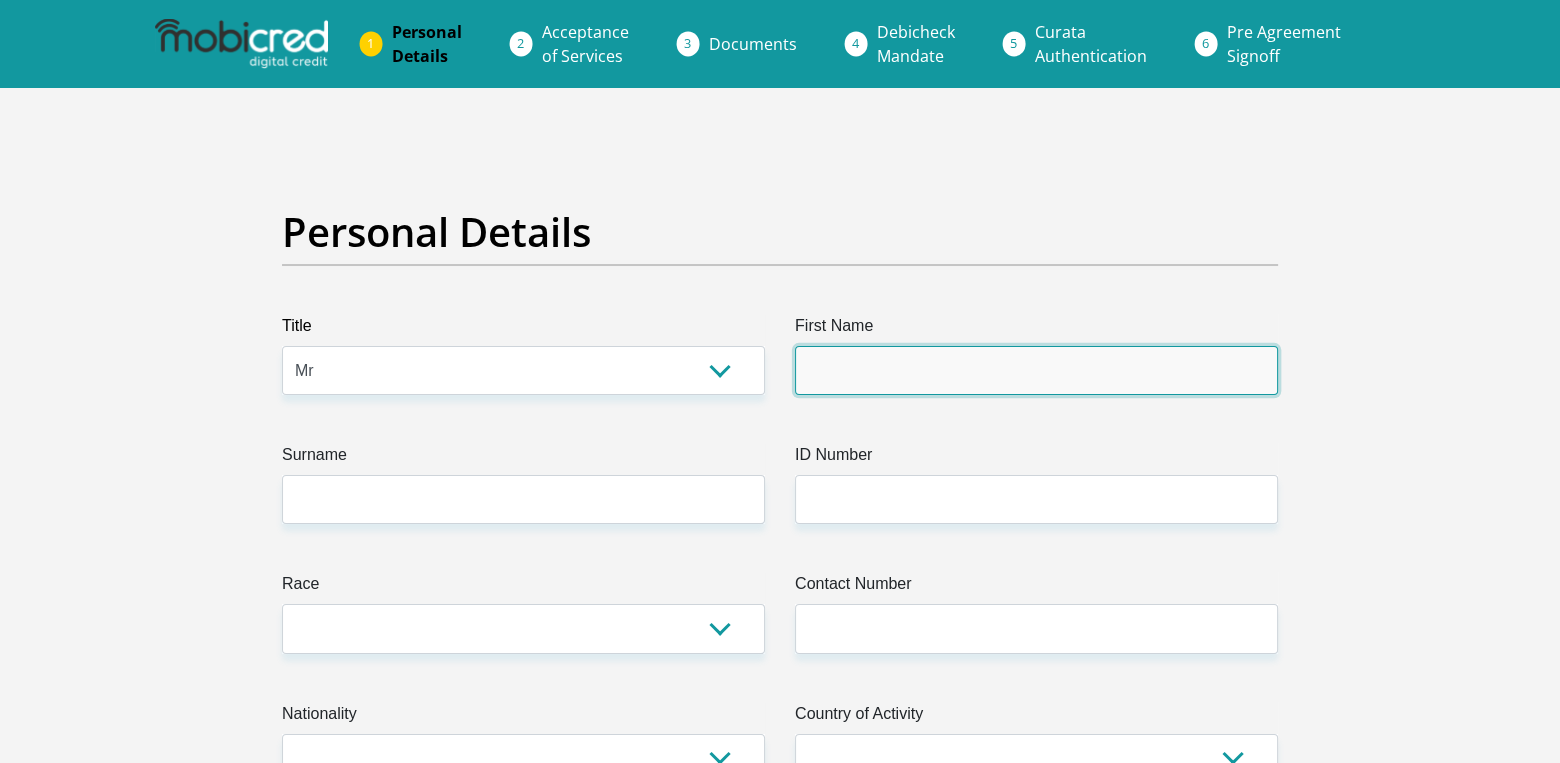 click on "First Name" at bounding box center (1036, 370) 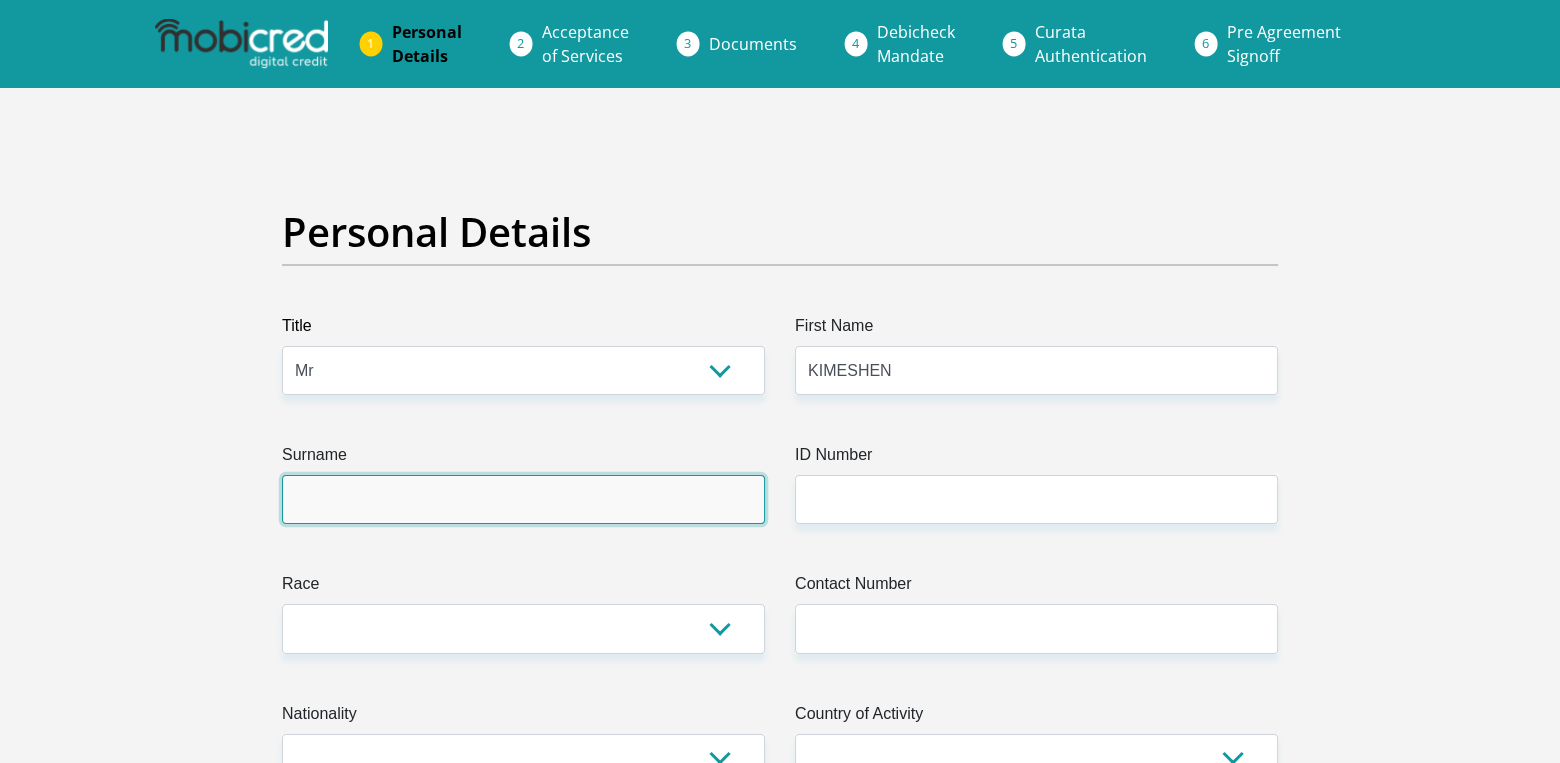 type on "NAIKER" 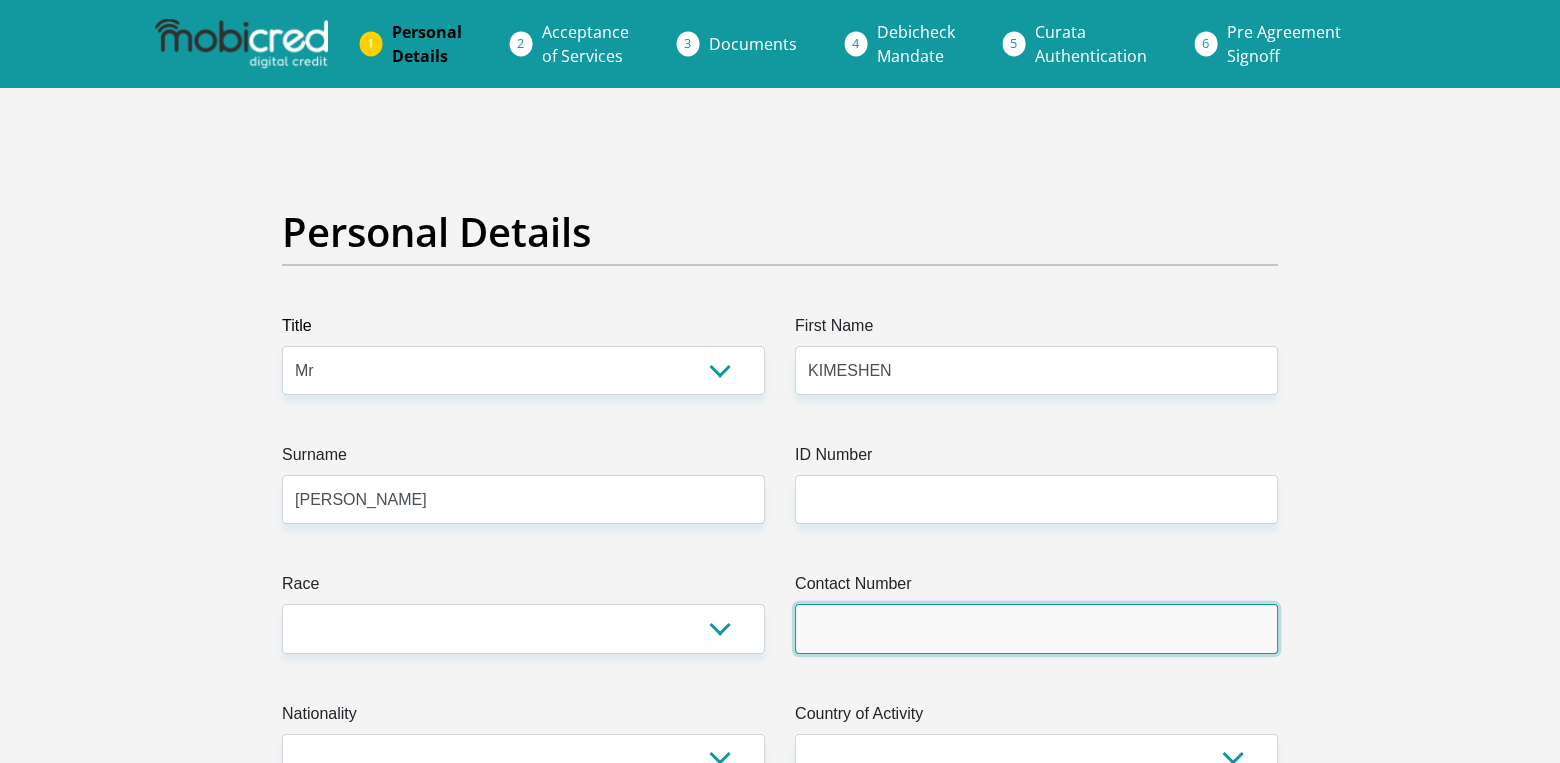 type on "0614936362" 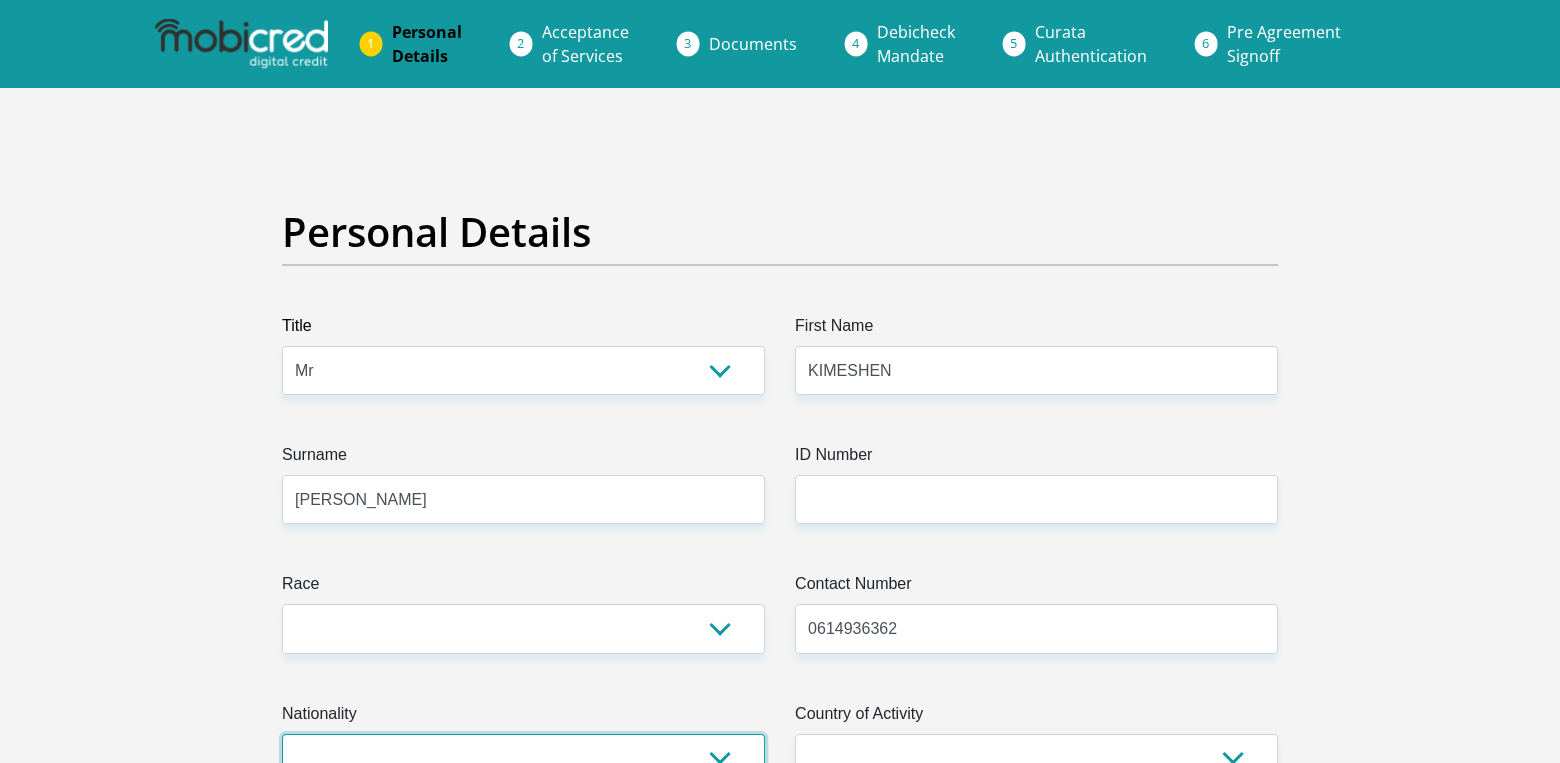 select on "ZAF" 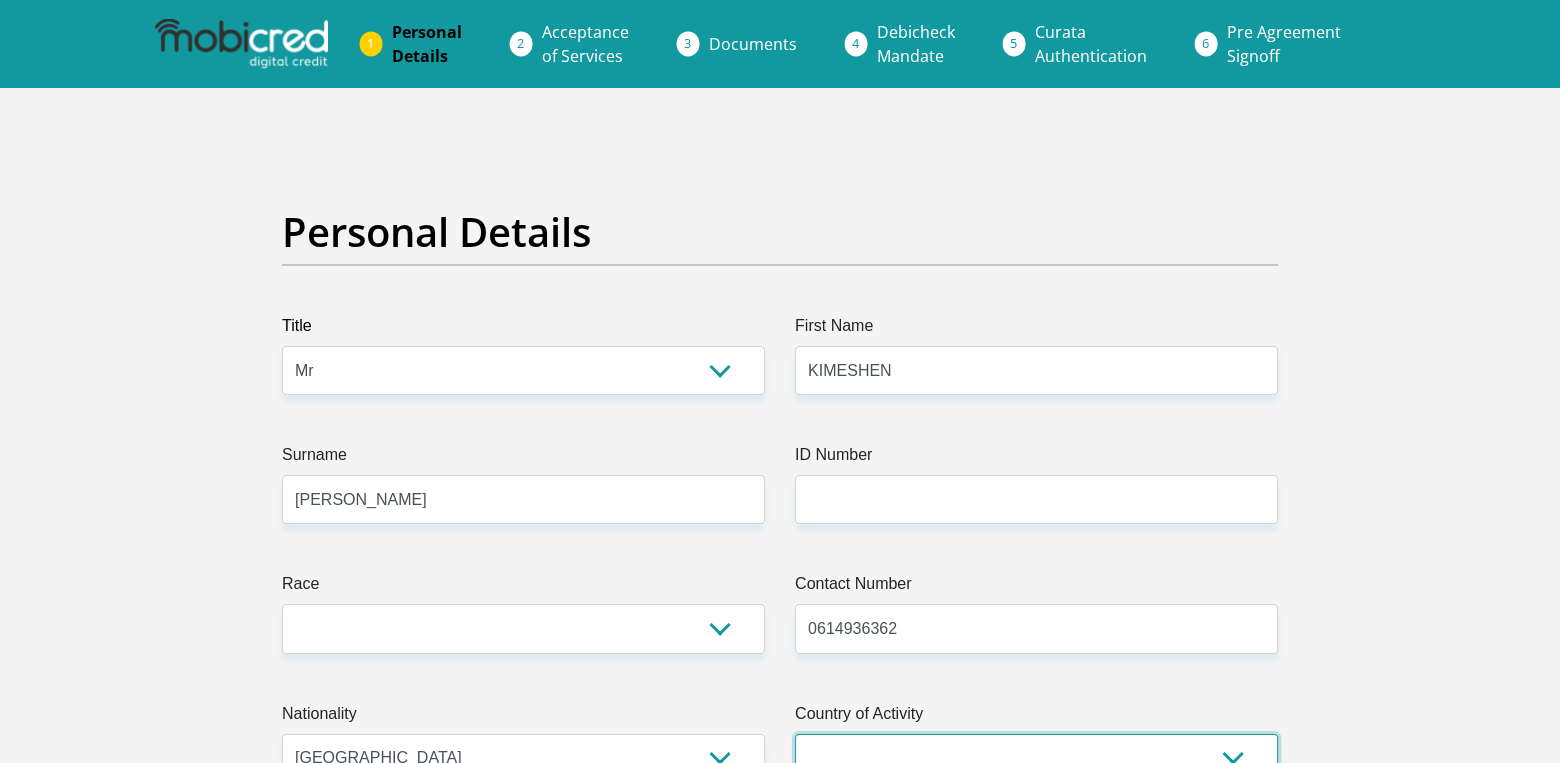 select on "ZAF" 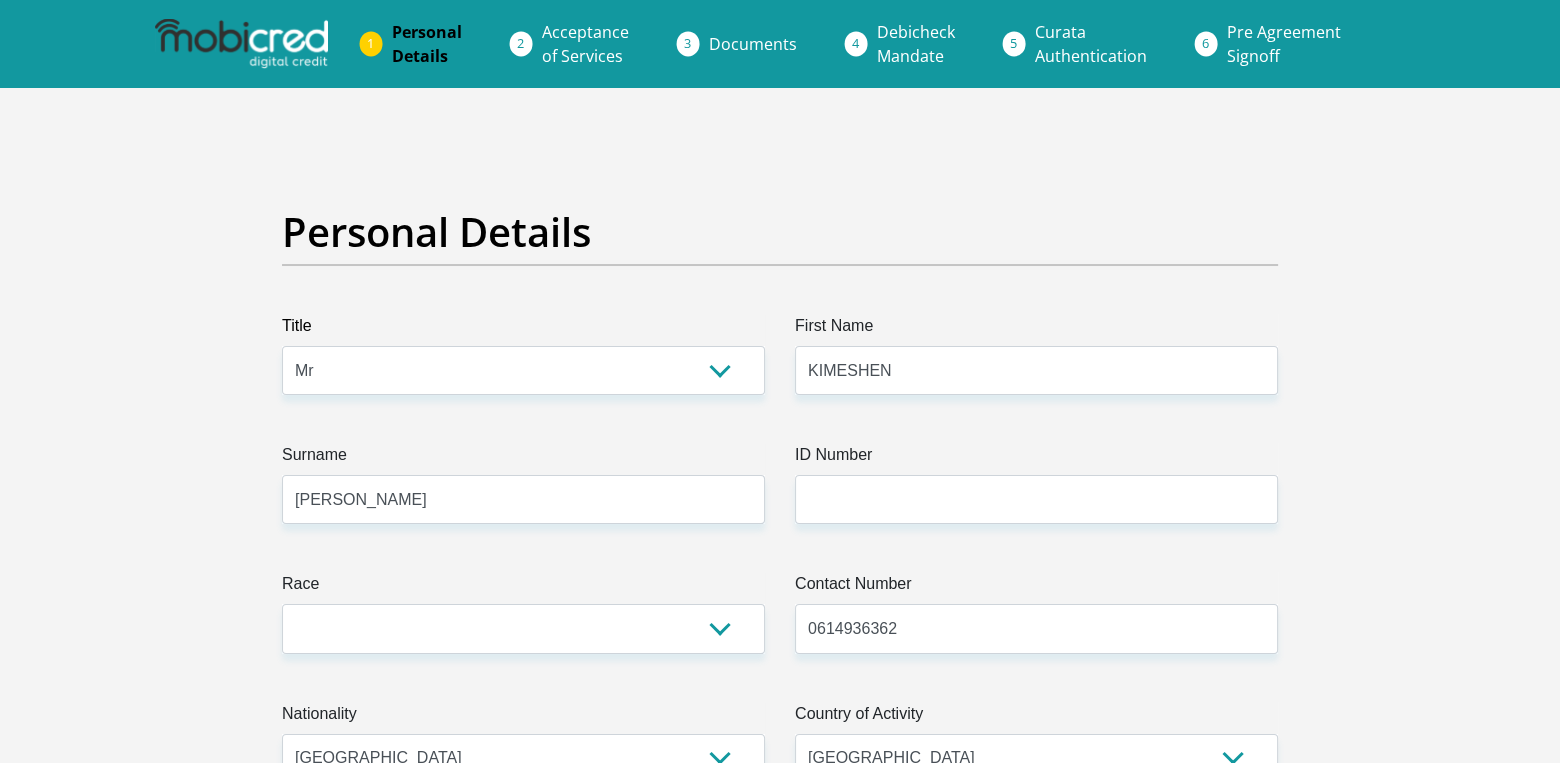 type on "INOVA PHARMACEUTICALS" 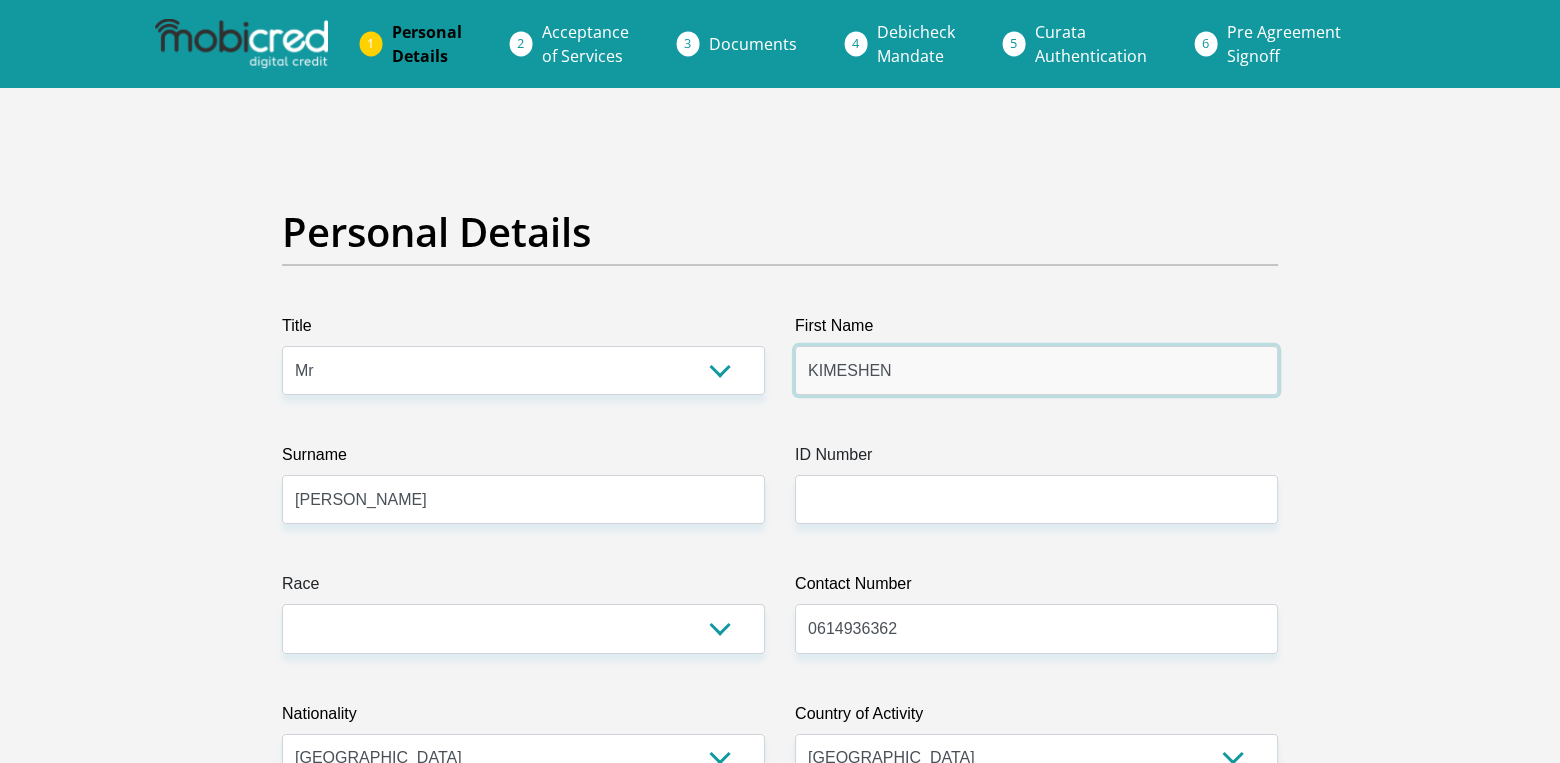 scroll, scrollTop: 200, scrollLeft: 0, axis: vertical 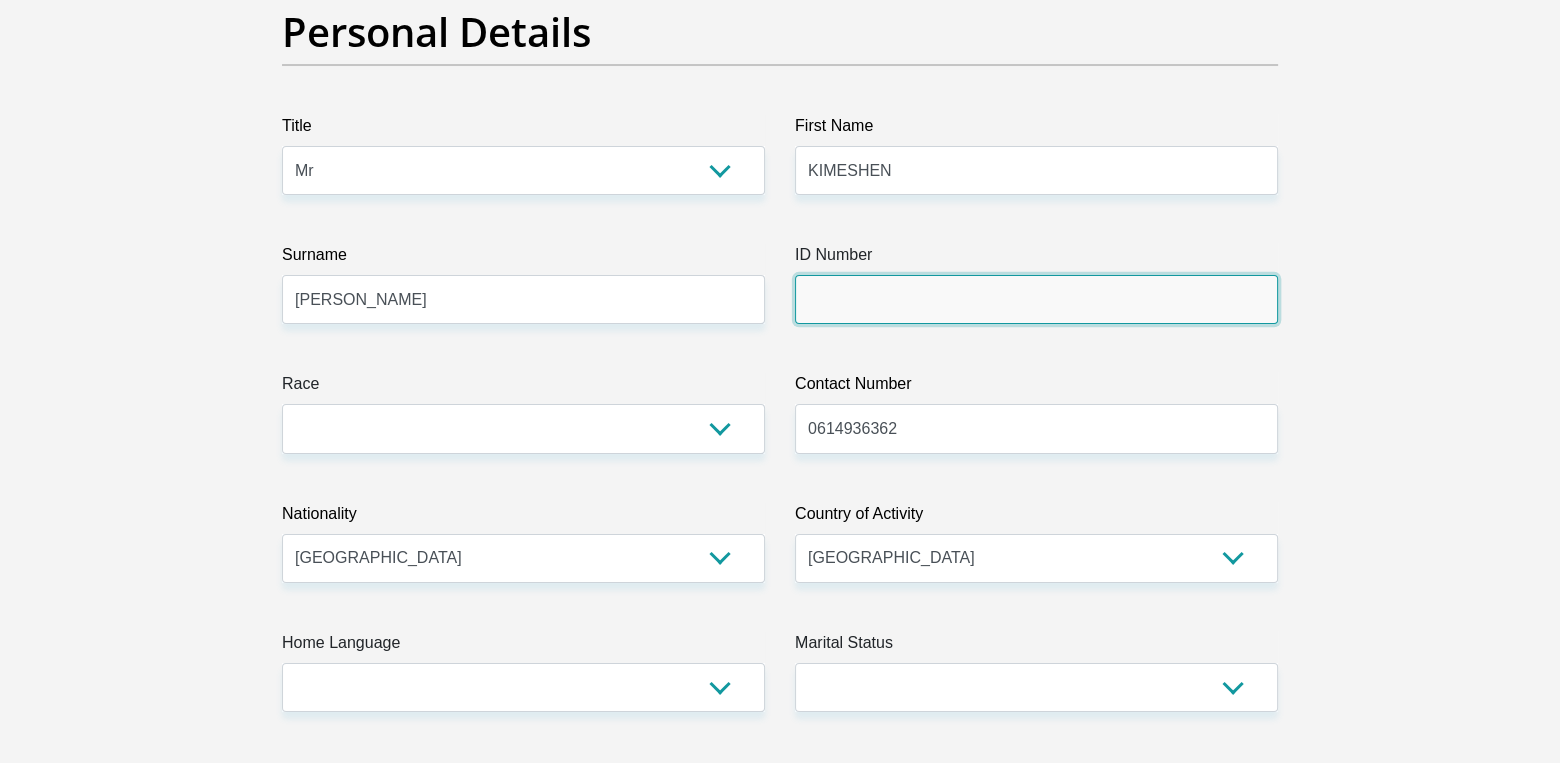 click on "ID Number" at bounding box center [1036, 299] 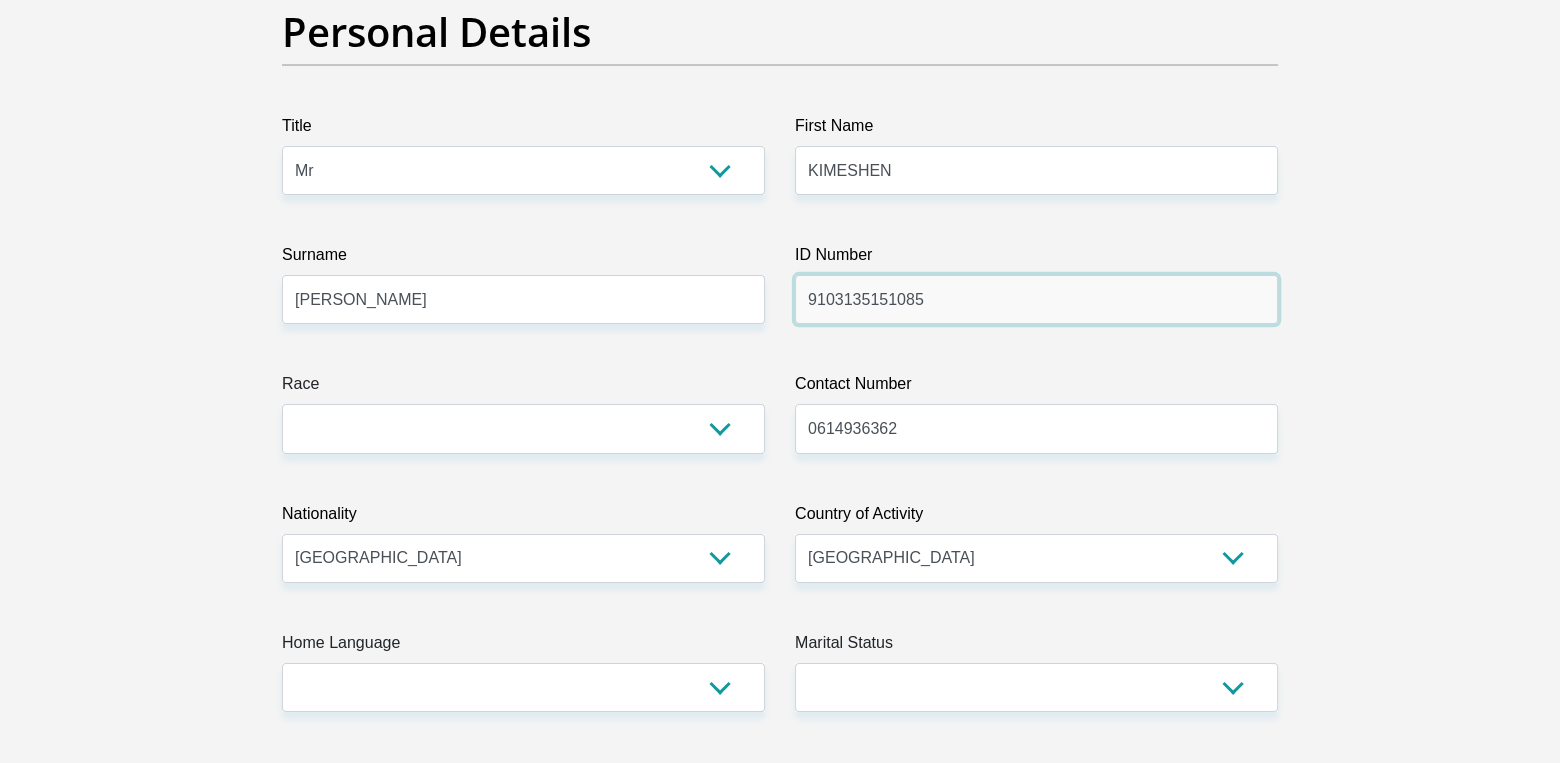 type on "9103135151085" 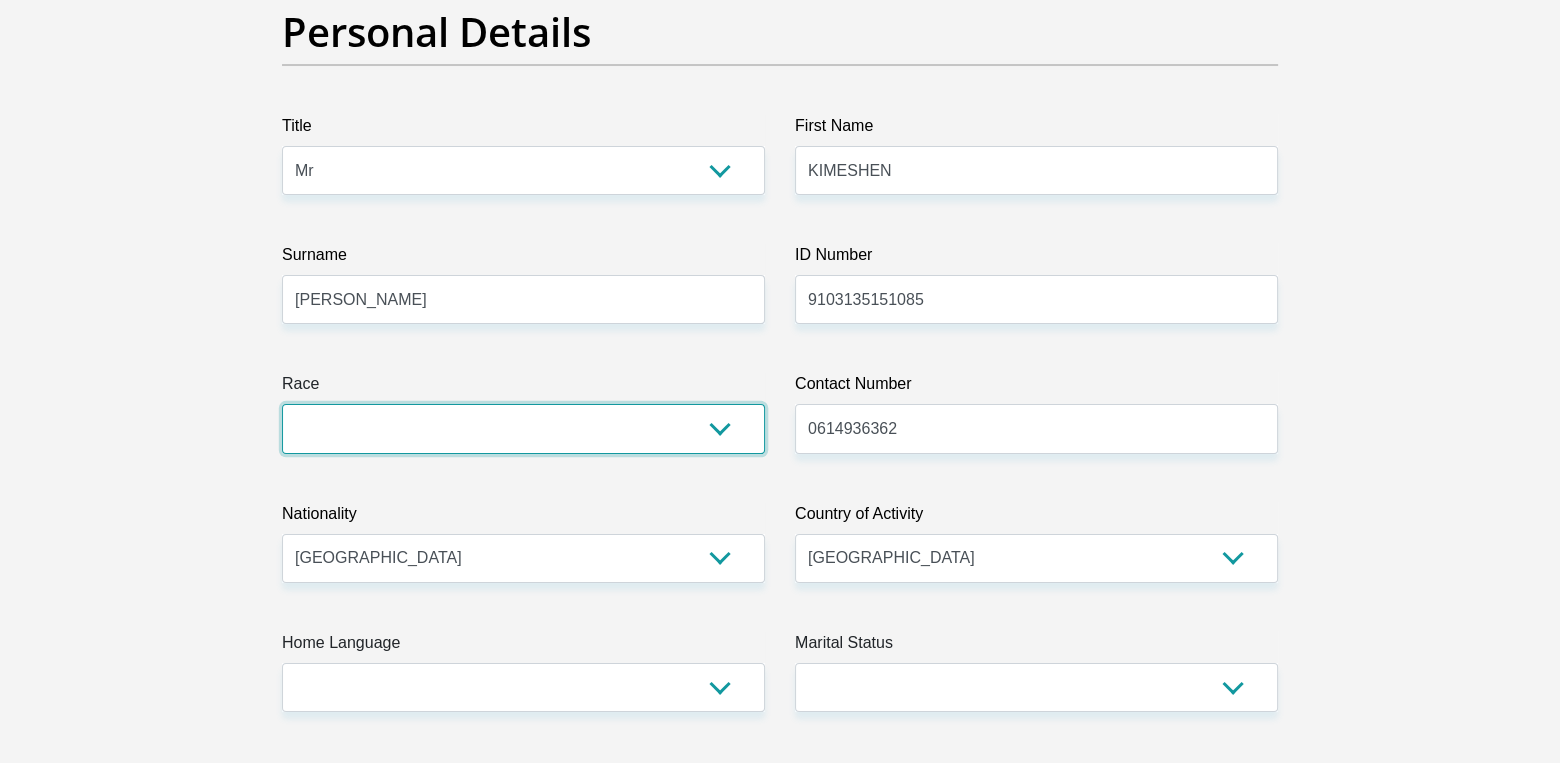 click on "Black
Coloured
Indian
White
Other" at bounding box center (523, 428) 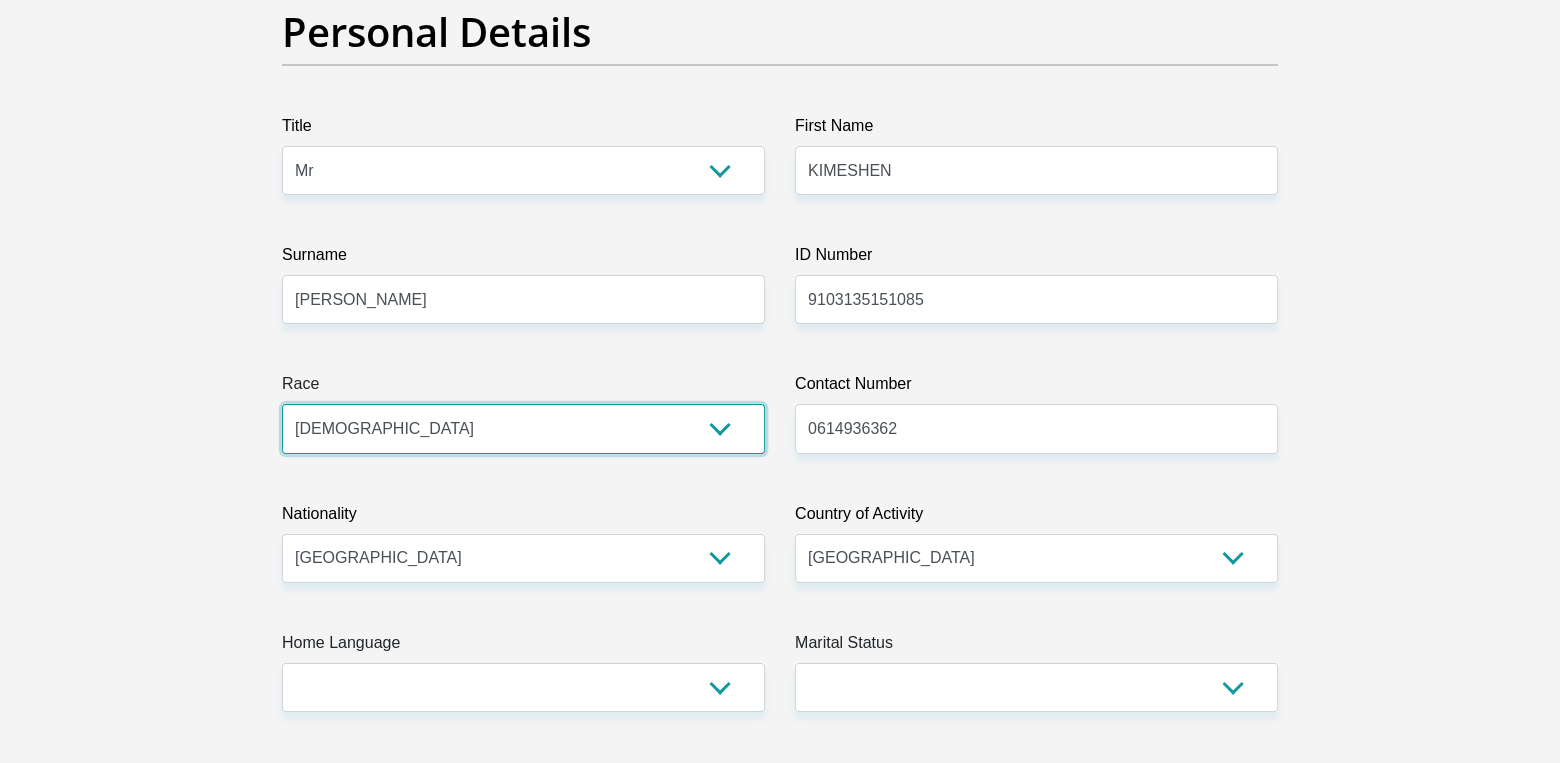 click on "Black
Coloured
Indian
White
Other" at bounding box center [523, 428] 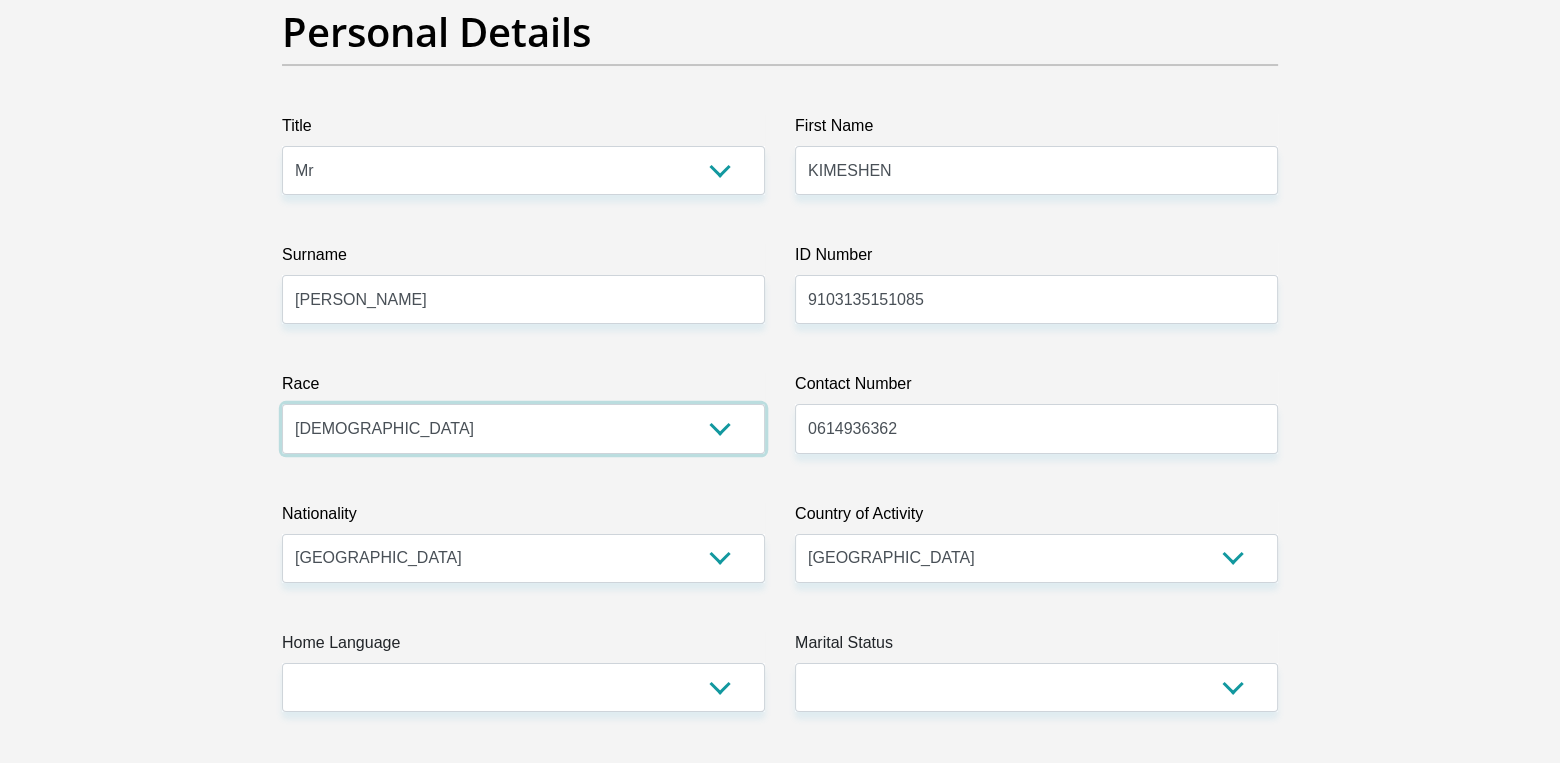 scroll, scrollTop: 400, scrollLeft: 0, axis: vertical 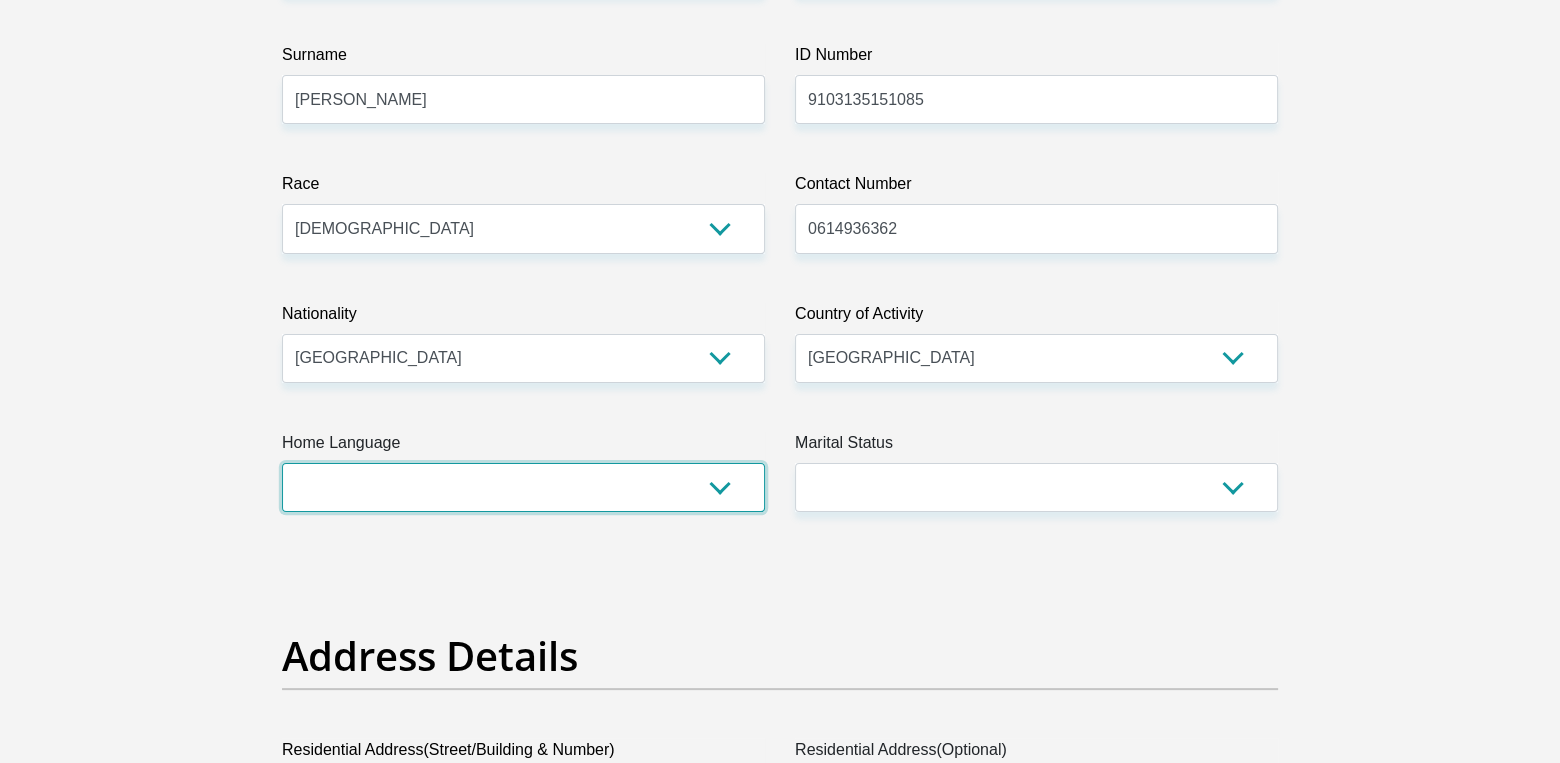 click on "Afrikaans
English
Sepedi
South Ndebele
Southern Sotho
Swati
Tsonga
Tswana
Venda
Xhosa
Zulu
Other" at bounding box center (523, 487) 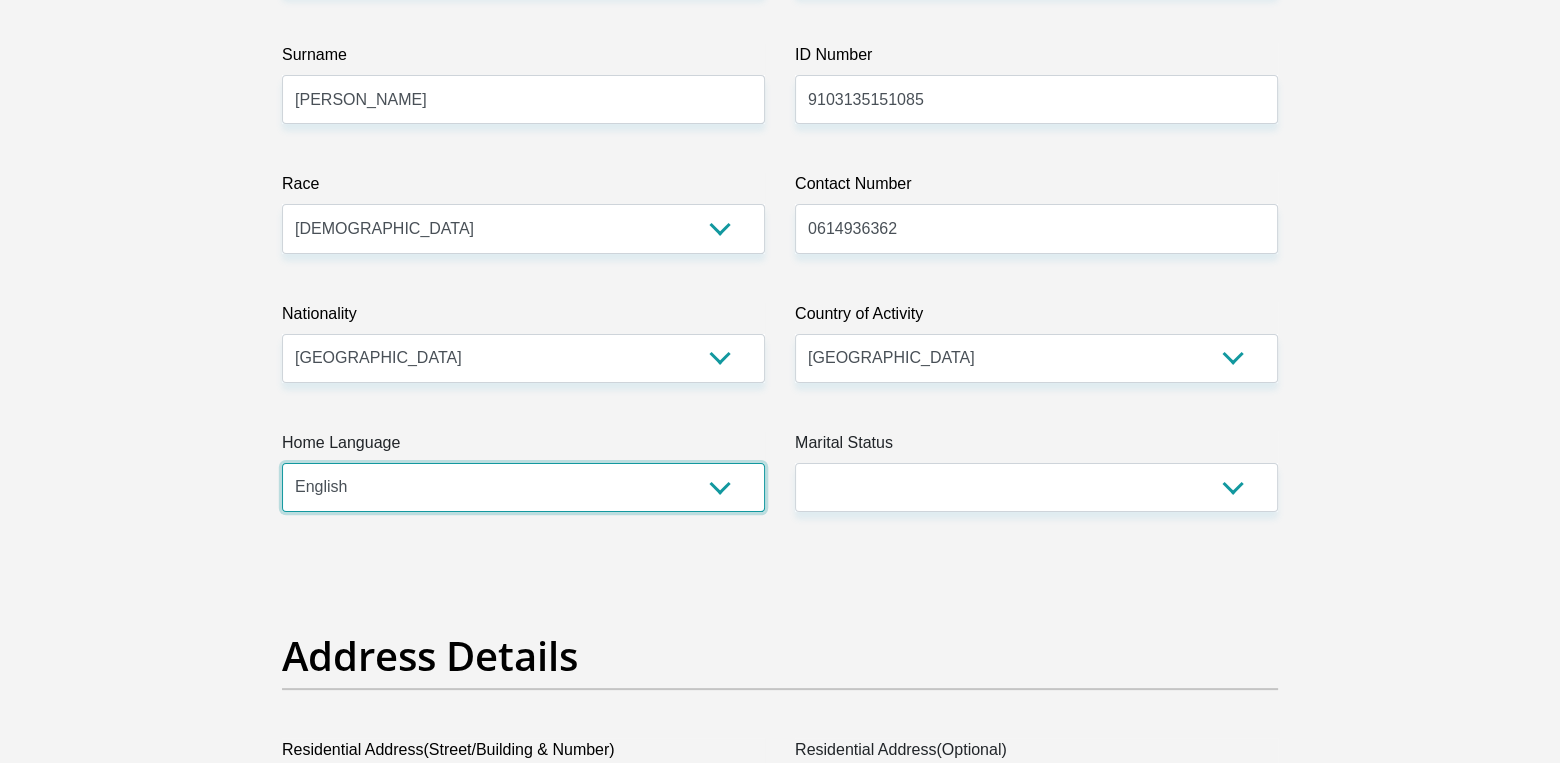 click on "Afrikaans
English
Sepedi
South Ndebele
Southern Sotho
Swati
Tsonga
Tswana
Venda
Xhosa
Zulu
Other" at bounding box center [523, 487] 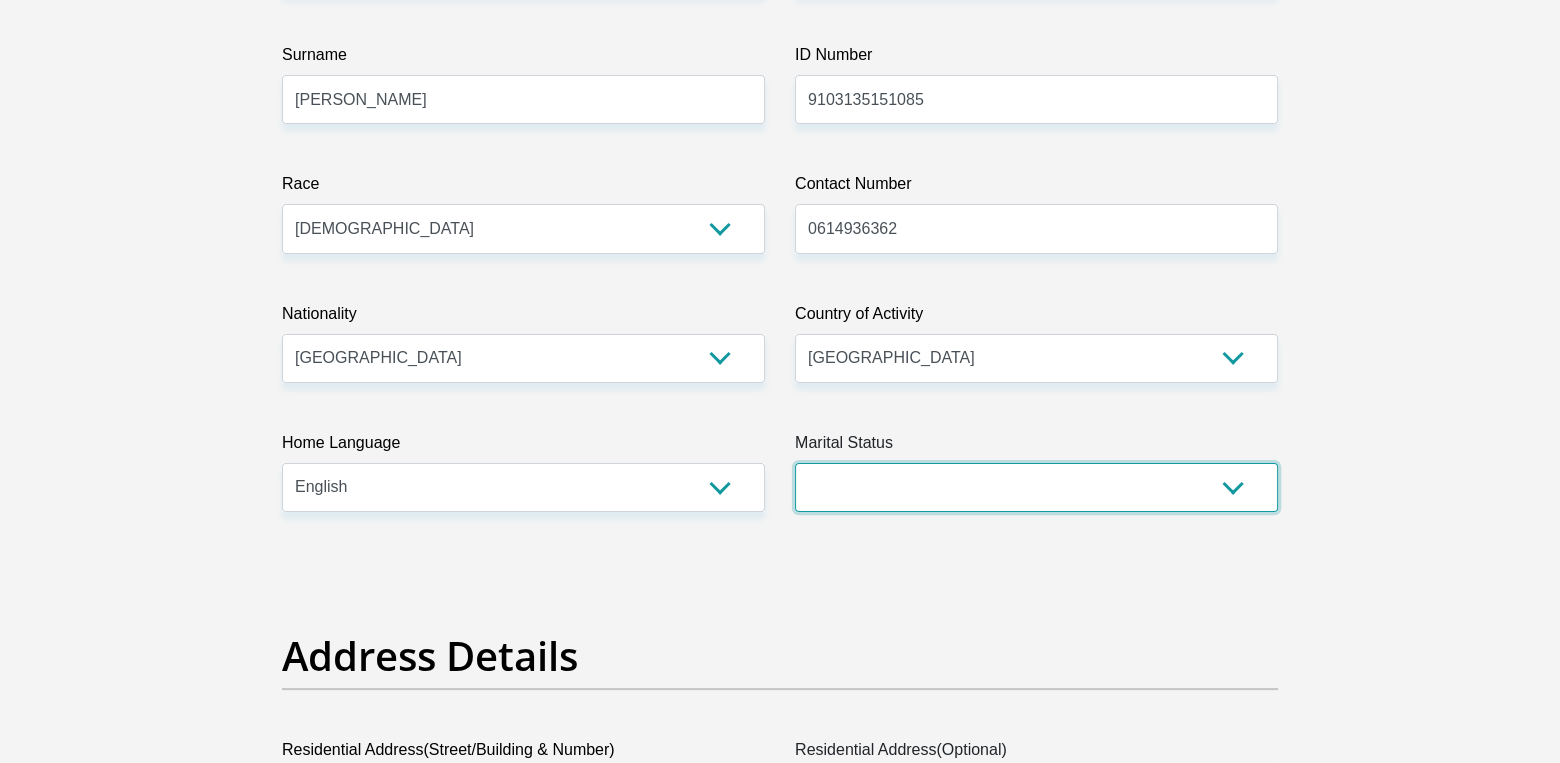click on "Married ANC
Single
Divorced
Widowed
Married COP or Customary Law" at bounding box center (1036, 487) 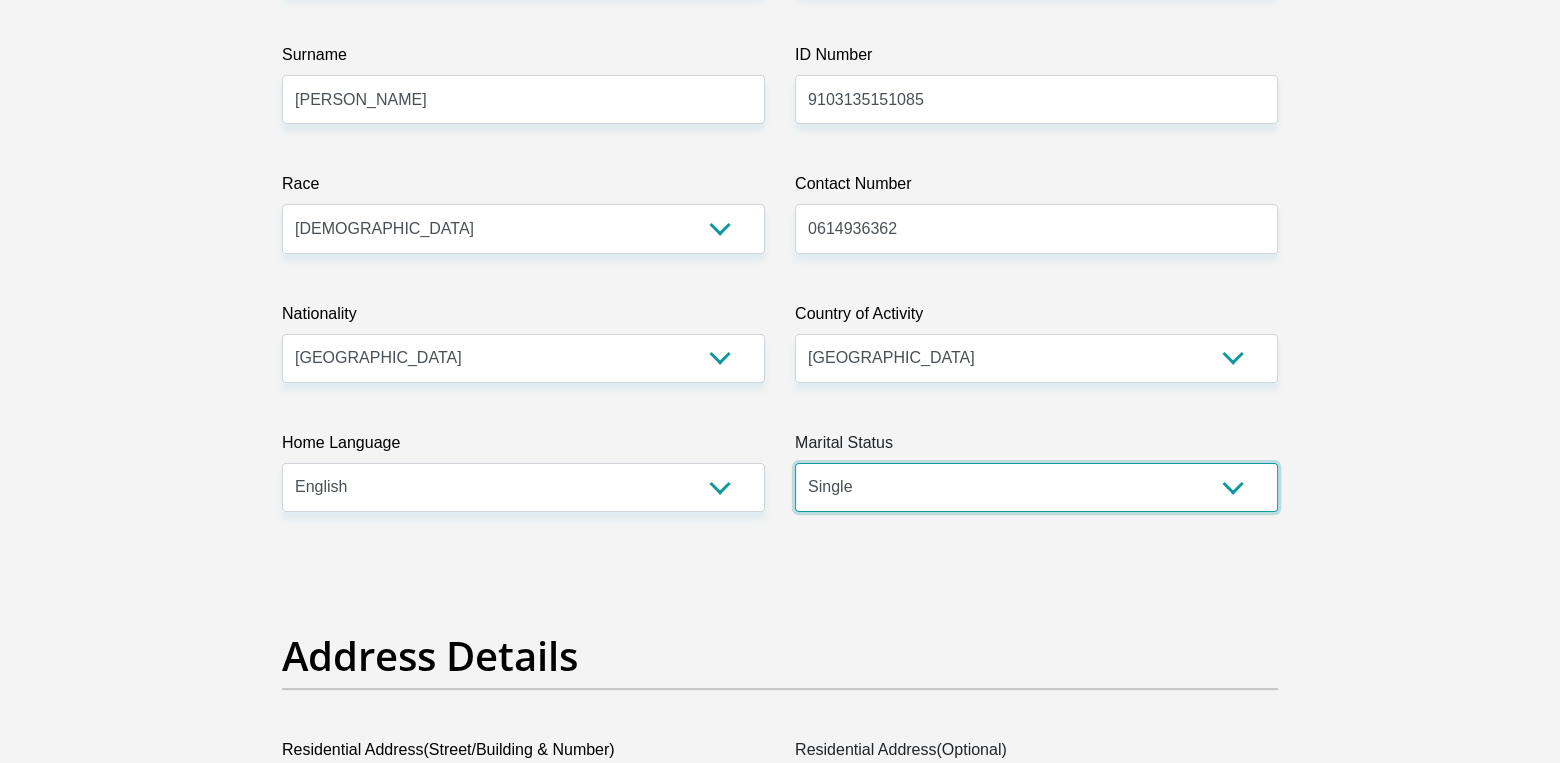 click on "Married ANC
Single
Divorced
Widowed
Married COP or Customary Law" at bounding box center [1036, 487] 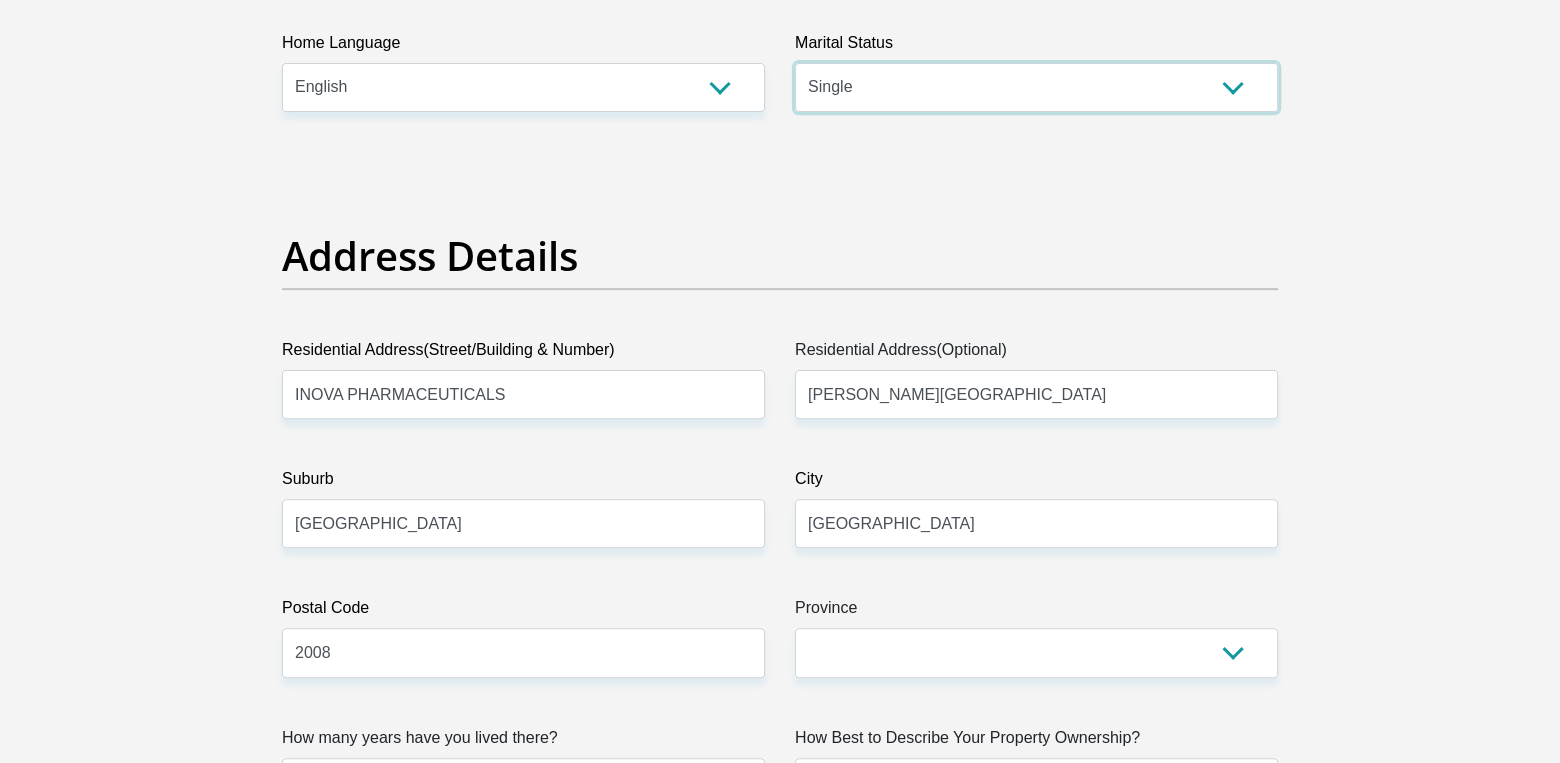 scroll, scrollTop: 900, scrollLeft: 0, axis: vertical 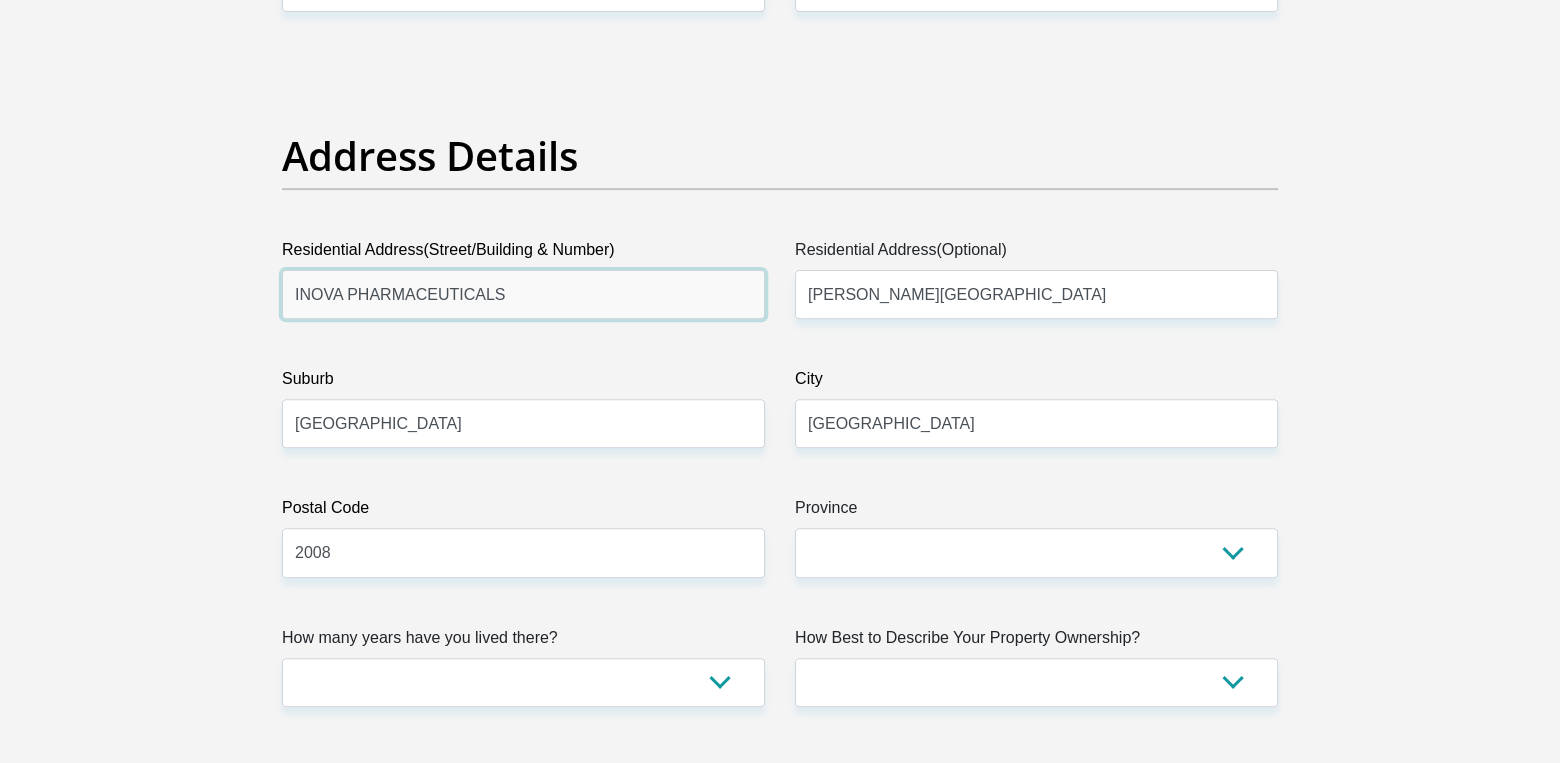 drag, startPoint x: 569, startPoint y: 308, endPoint x: 202, endPoint y: 311, distance: 367.01227 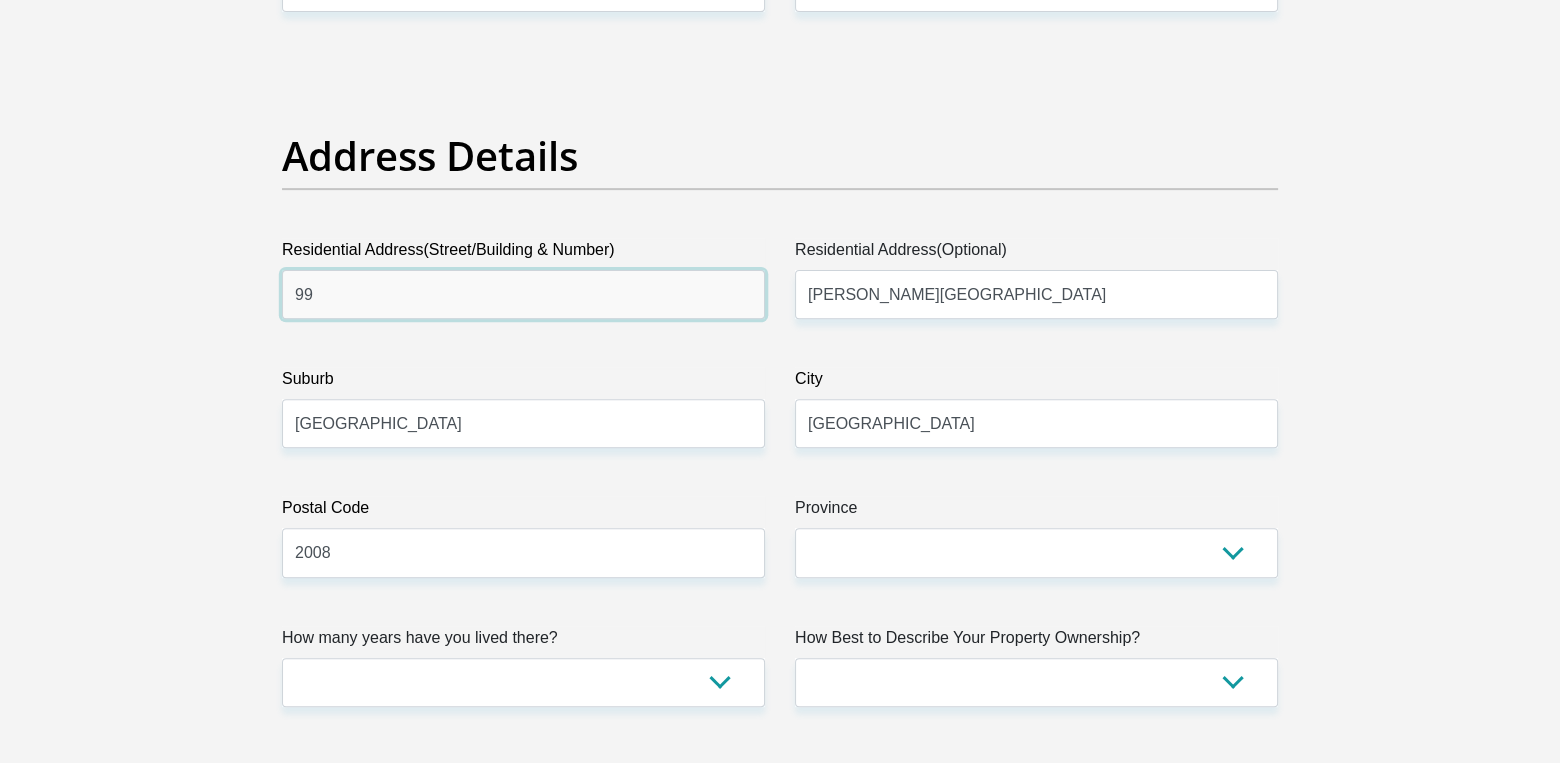 type on "99 Stoneridge Drive" 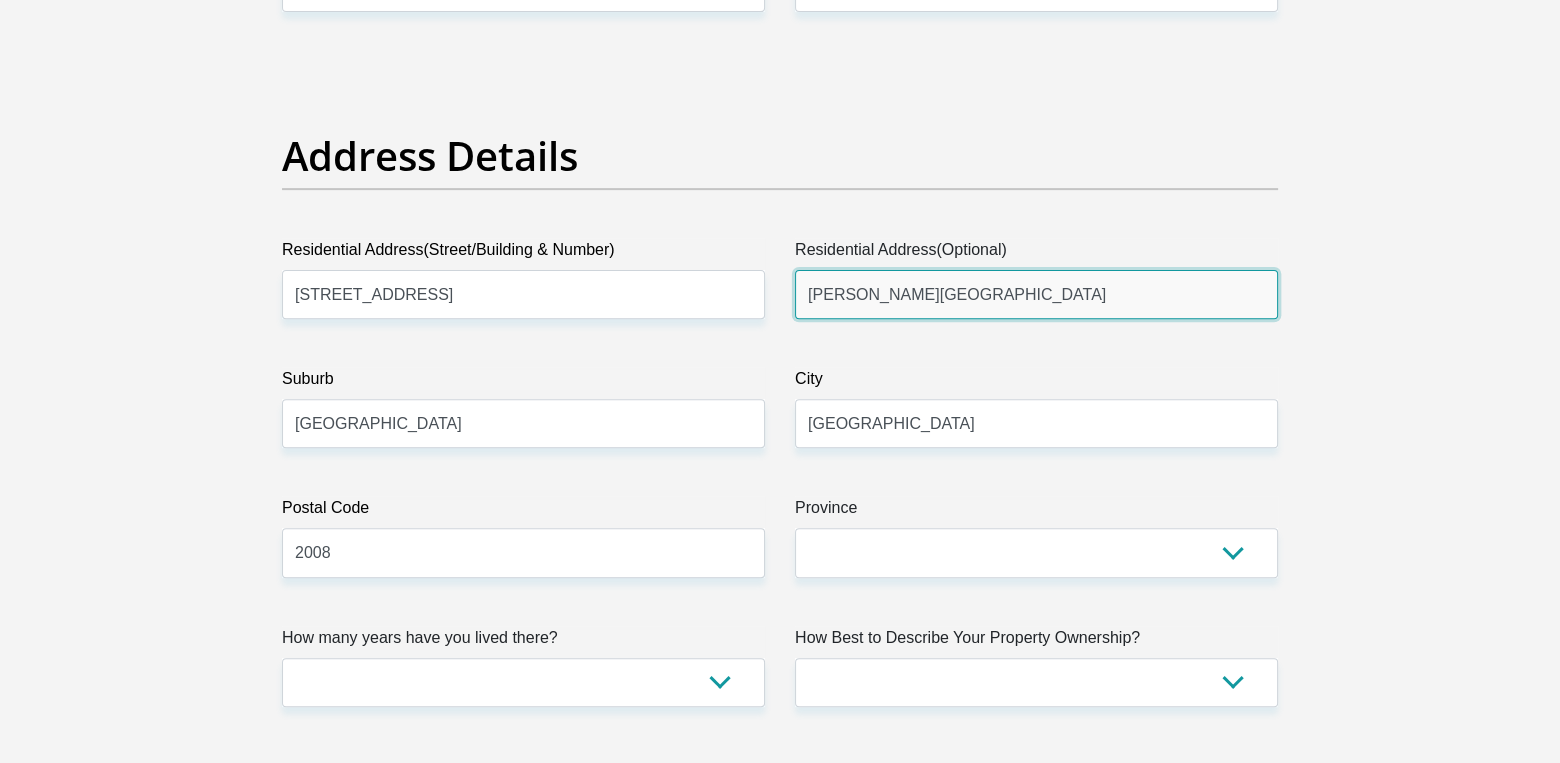 drag, startPoint x: 1024, startPoint y: 280, endPoint x: 727, endPoint y: 301, distance: 297.7415 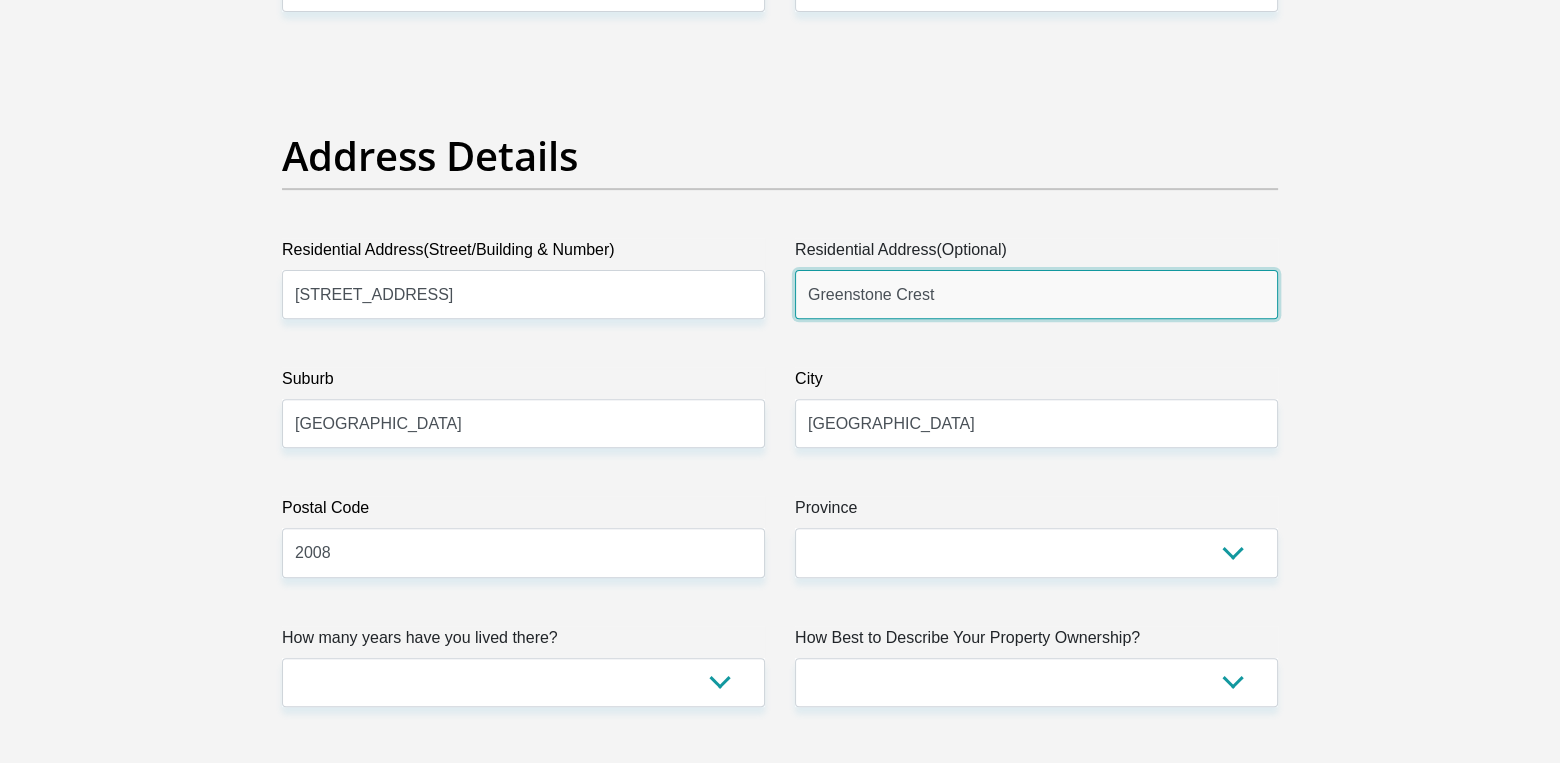 scroll, scrollTop: 1000, scrollLeft: 0, axis: vertical 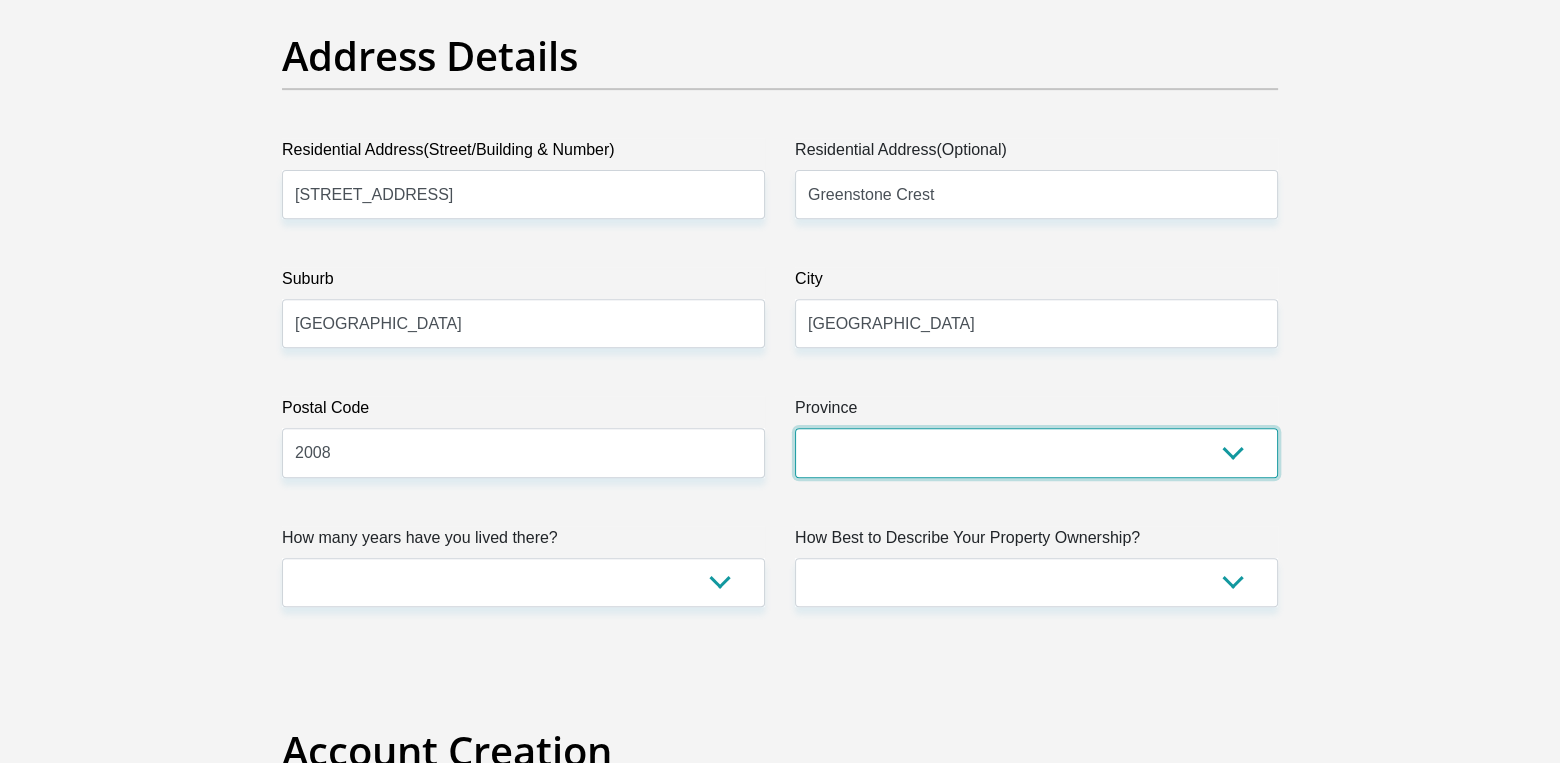 click on "Eastern Cape
Free State
Gauteng
KwaZulu-Natal
Limpopo
Mpumalanga
Northern Cape
North West
Western Cape" at bounding box center [1036, 452] 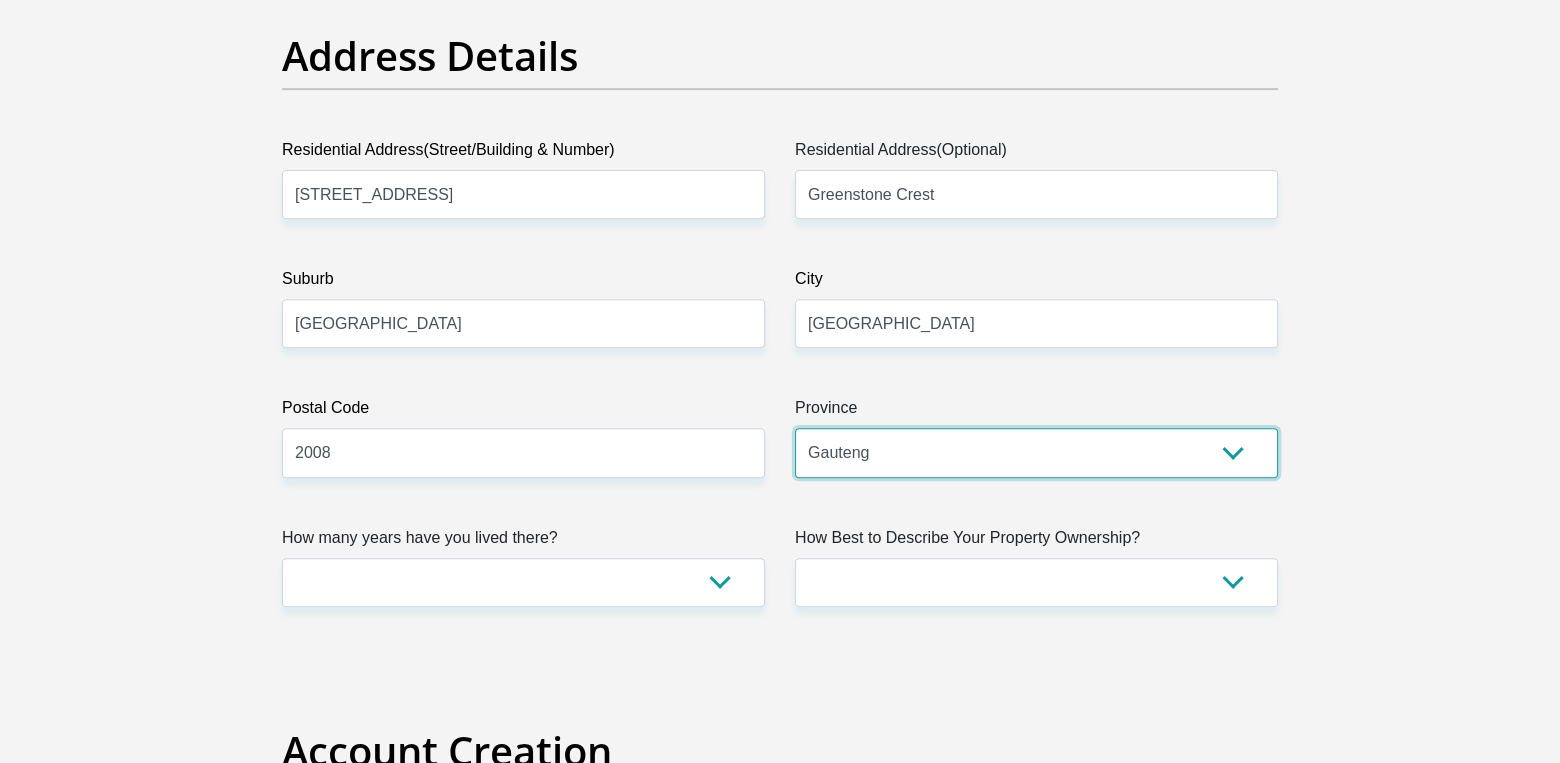 click on "Eastern Cape
Free State
Gauteng
KwaZulu-Natal
Limpopo
Mpumalanga
Northern Cape
North West
Western Cape" at bounding box center [1036, 452] 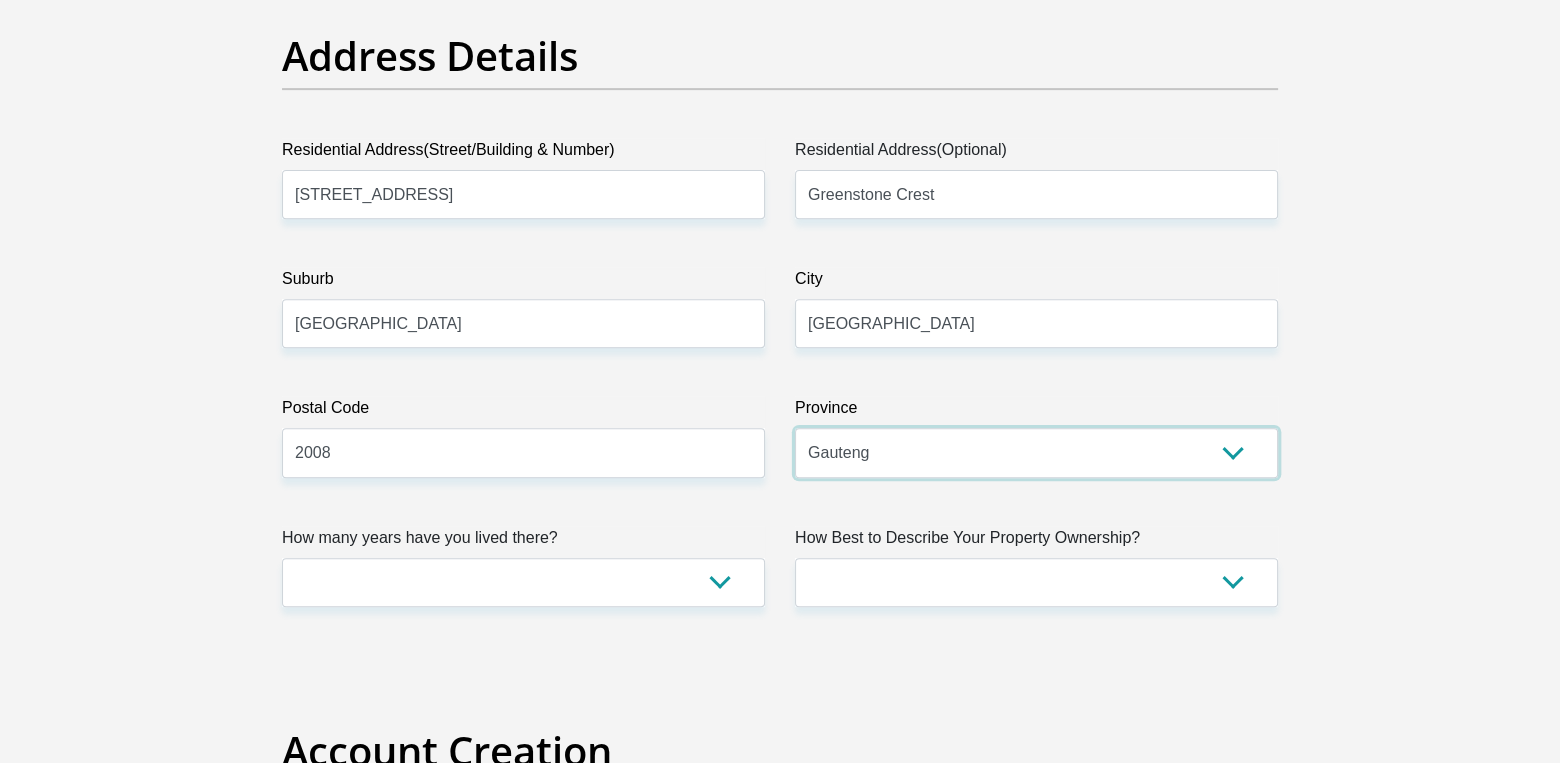 scroll, scrollTop: 1200, scrollLeft: 0, axis: vertical 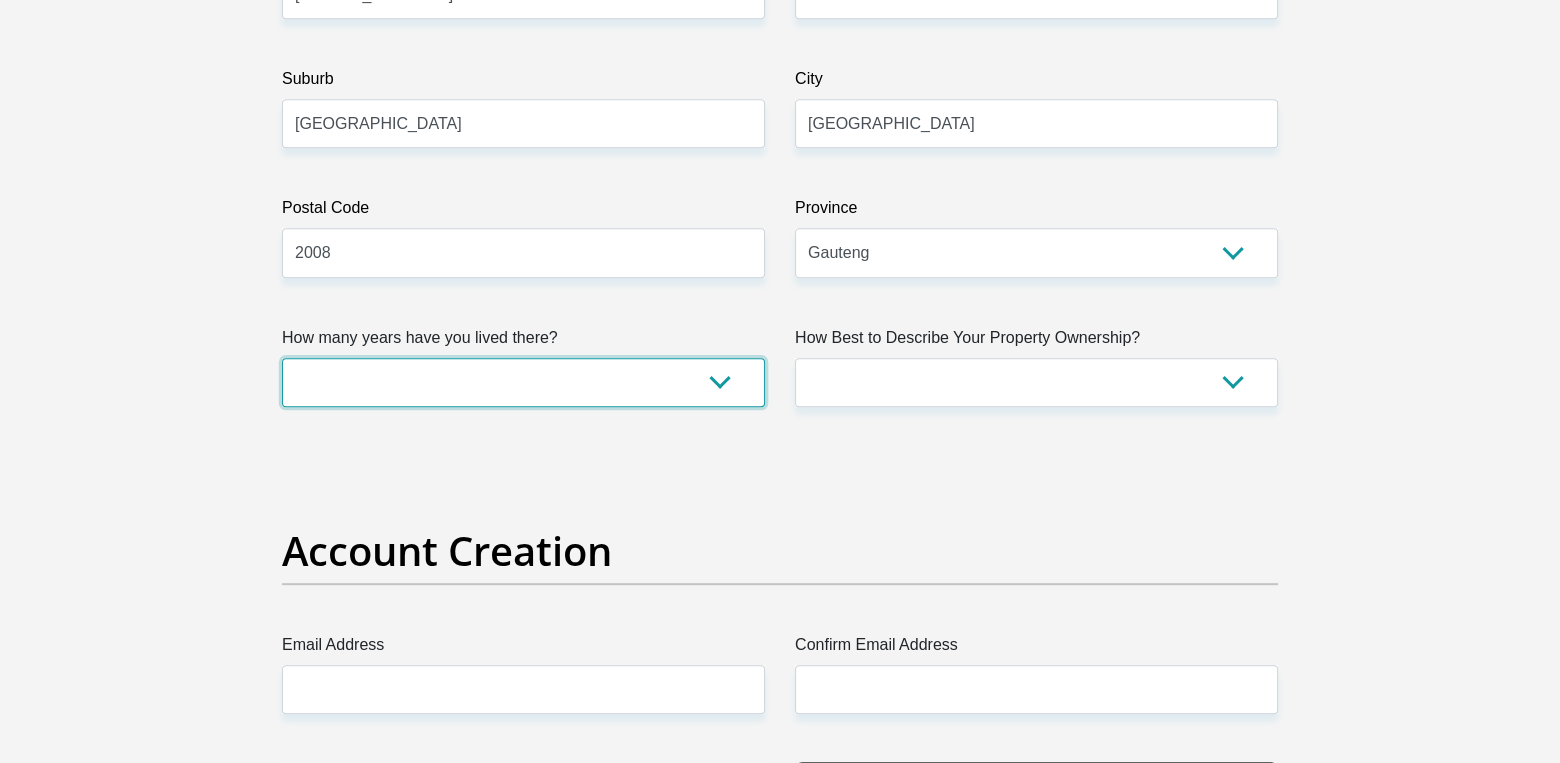 click on "less than 1 year
1-3 years
3-5 years
5+ years" at bounding box center [523, 382] 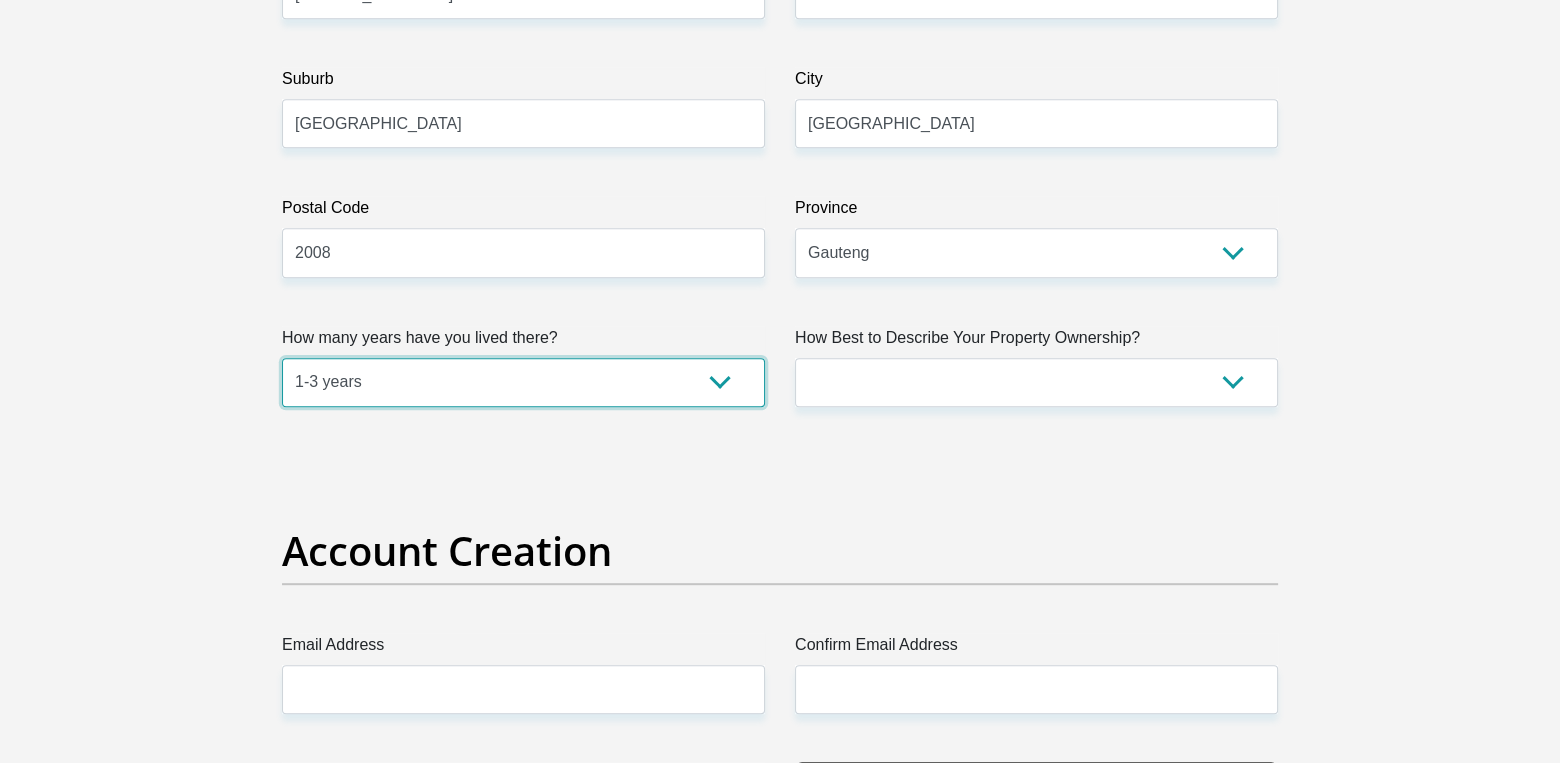 click on "less than 1 year
1-3 years
3-5 years
5+ years" at bounding box center (523, 382) 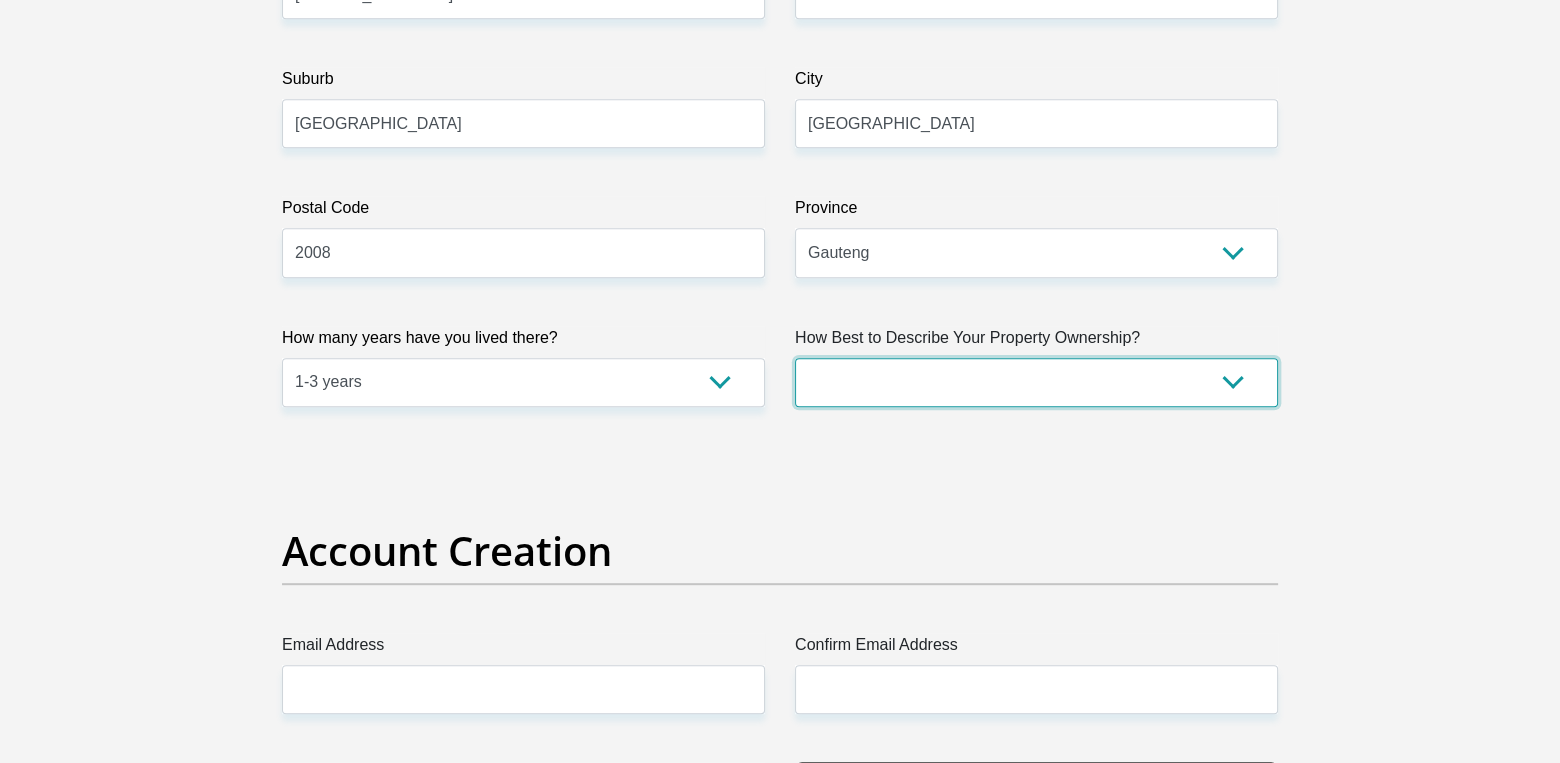click on "Owned
Rented
Family Owned
Company Dwelling" at bounding box center [1036, 382] 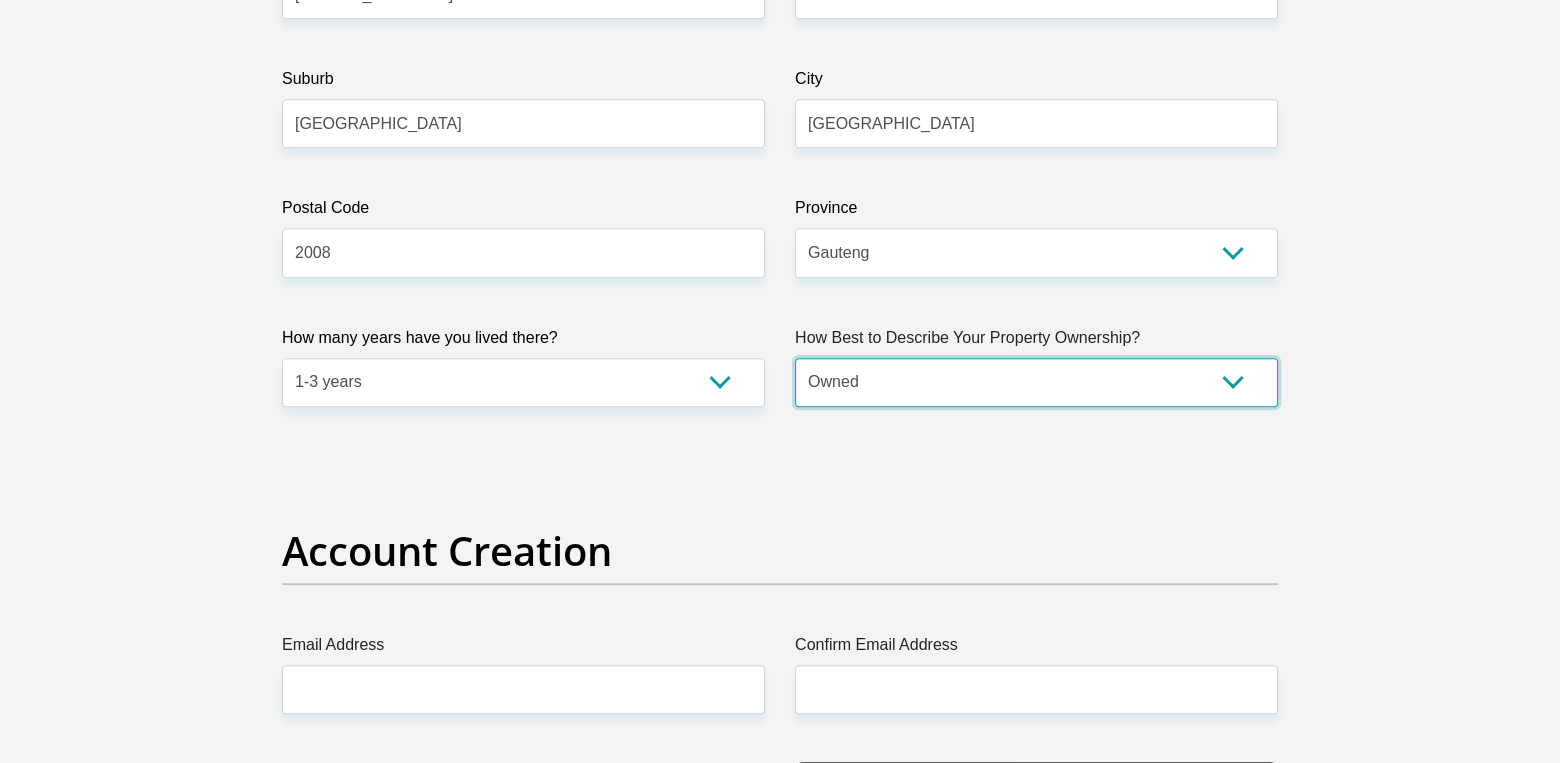 click on "Owned
Rented
Family Owned
Company Dwelling" at bounding box center (1036, 382) 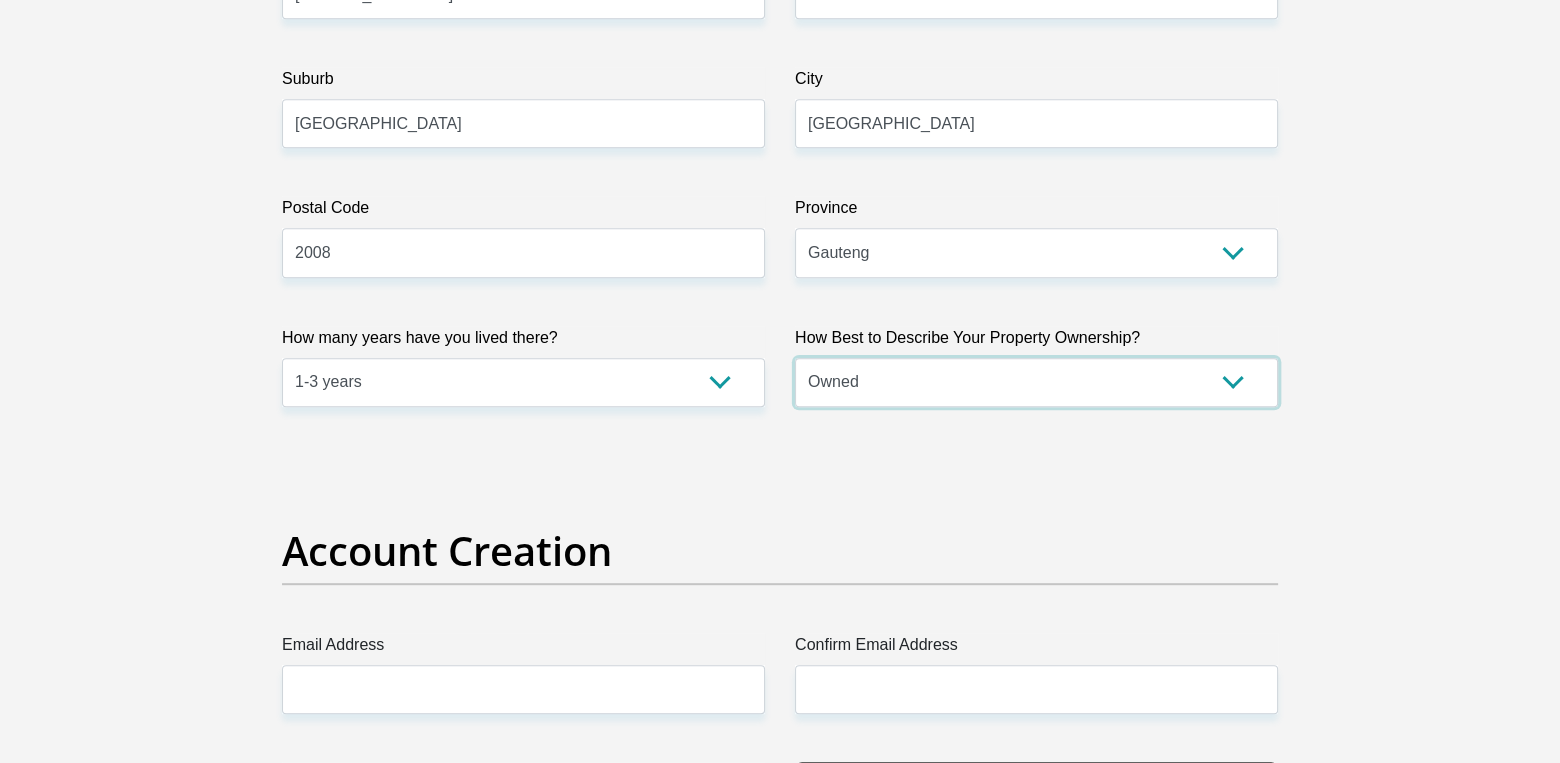 scroll, scrollTop: 1400, scrollLeft: 0, axis: vertical 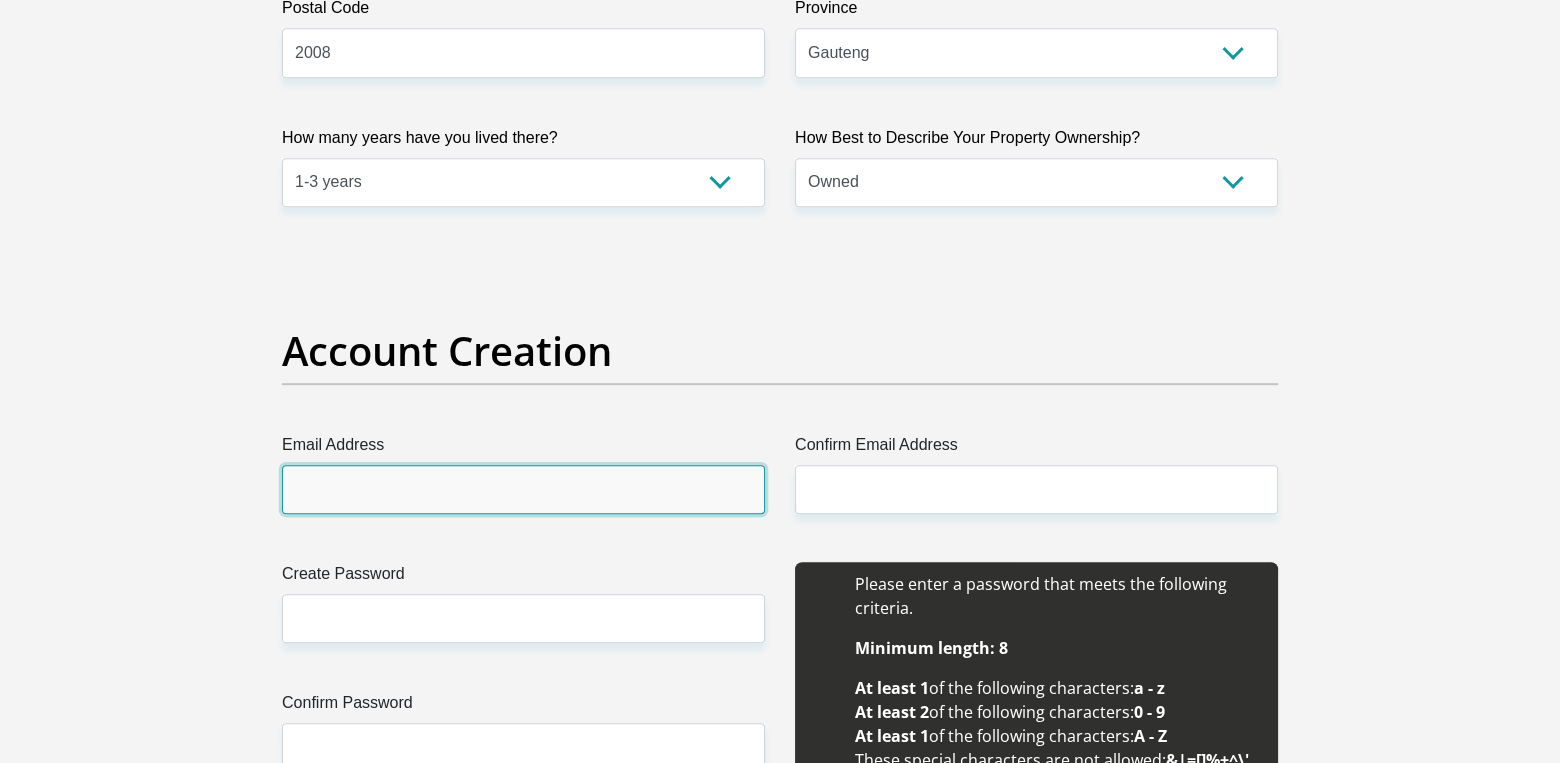 click on "Email Address" at bounding box center (523, 489) 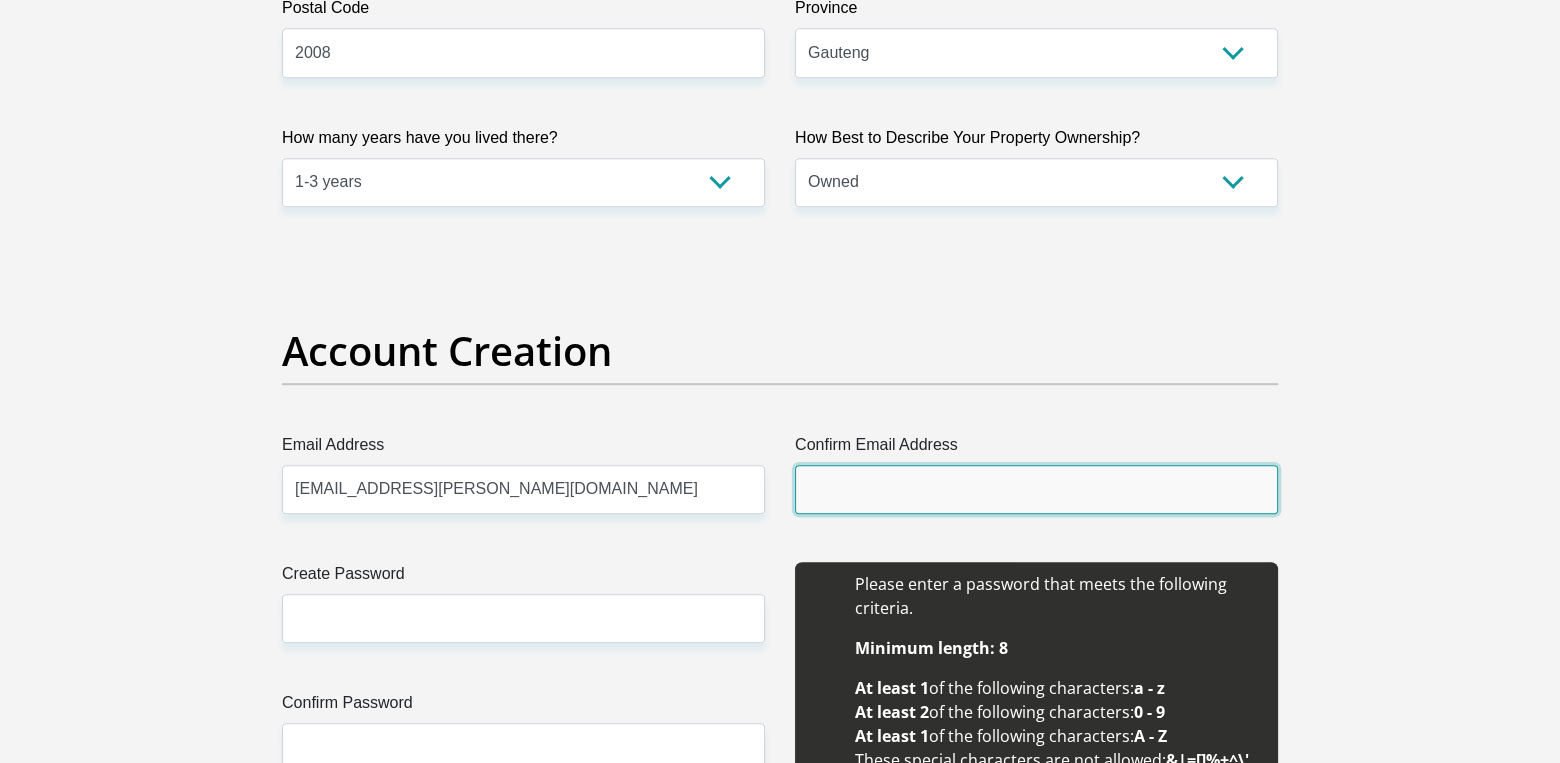 type on "kimeshen.naiker@gmail.com" 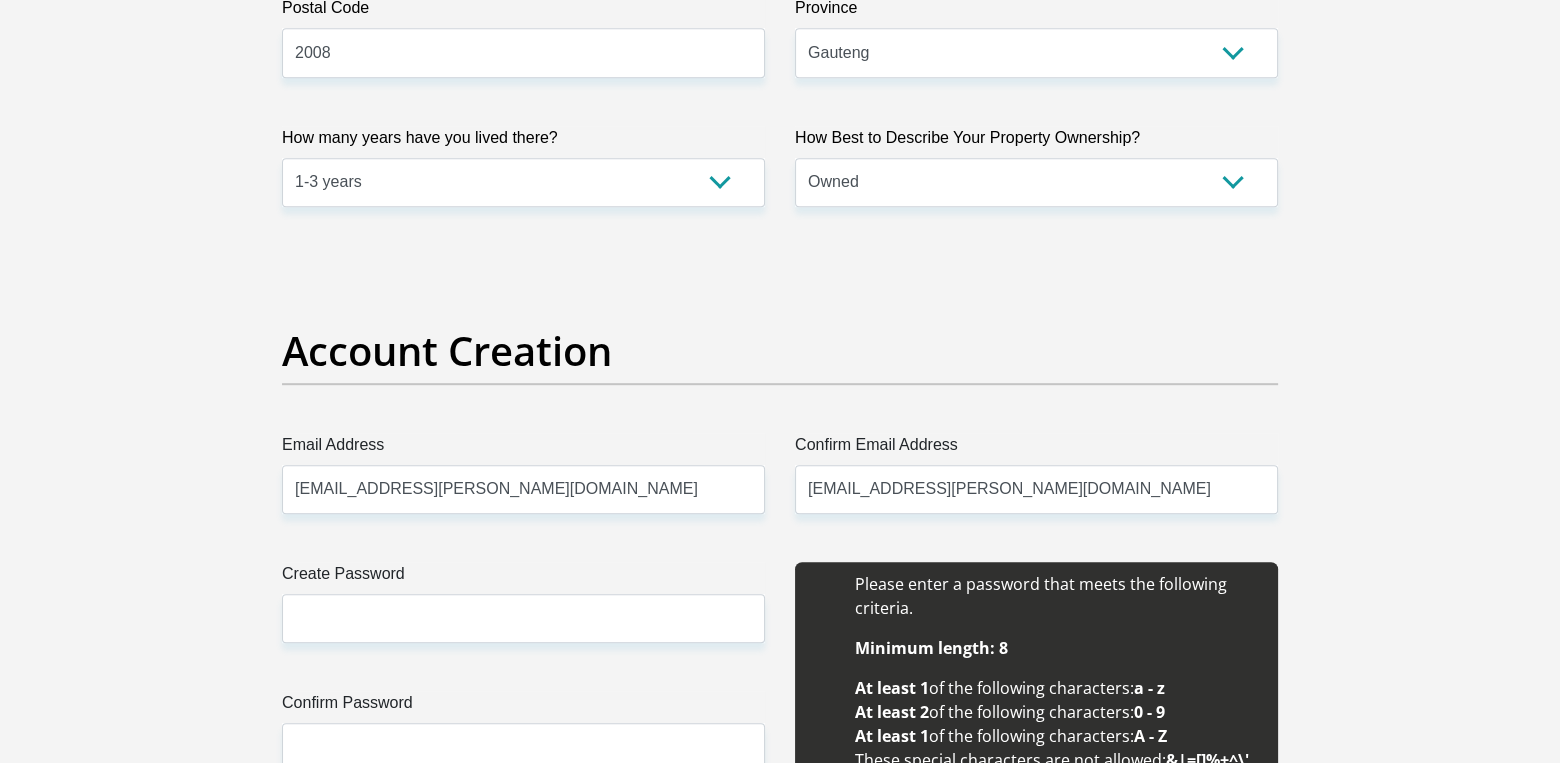 type 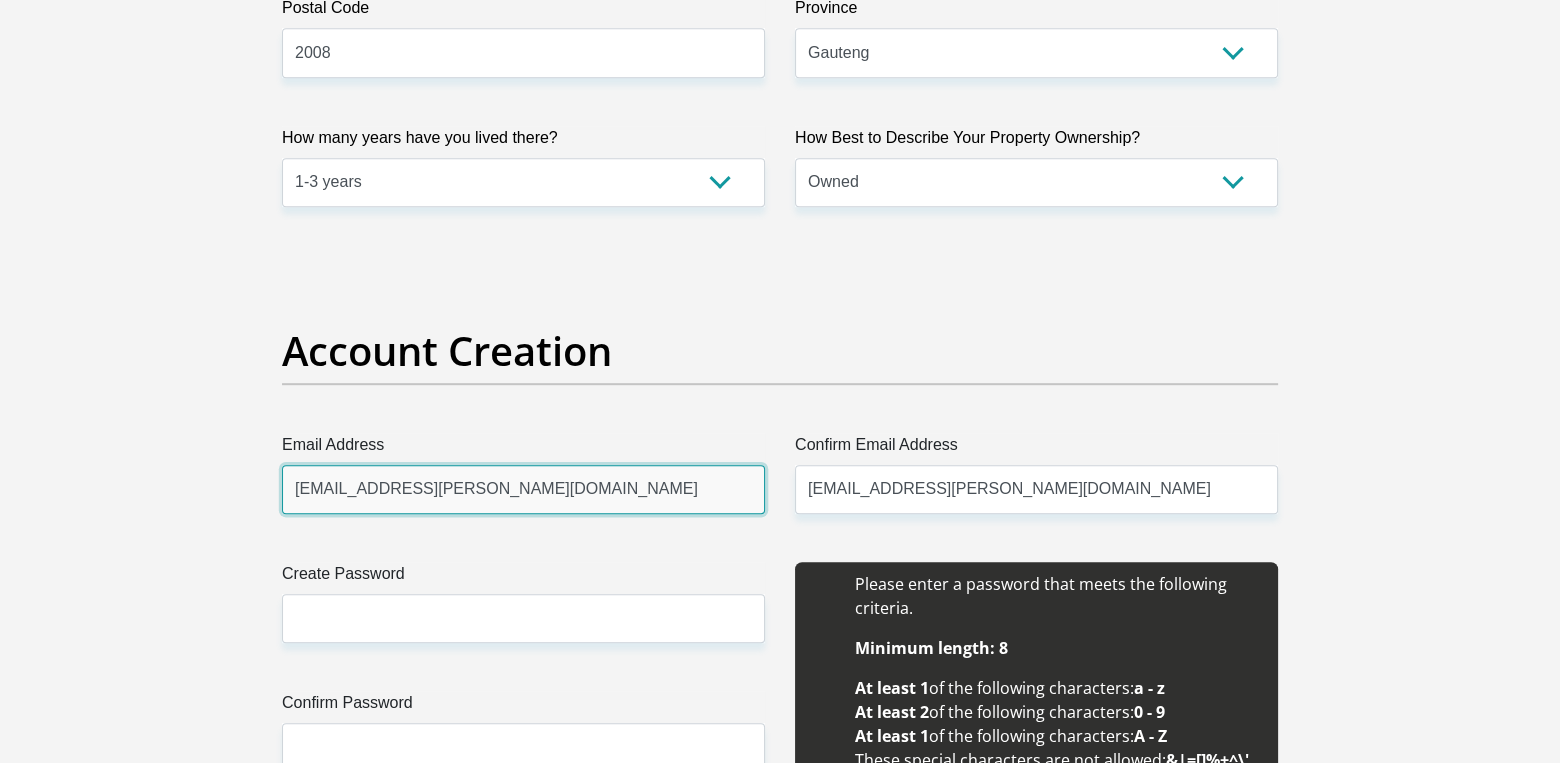 type 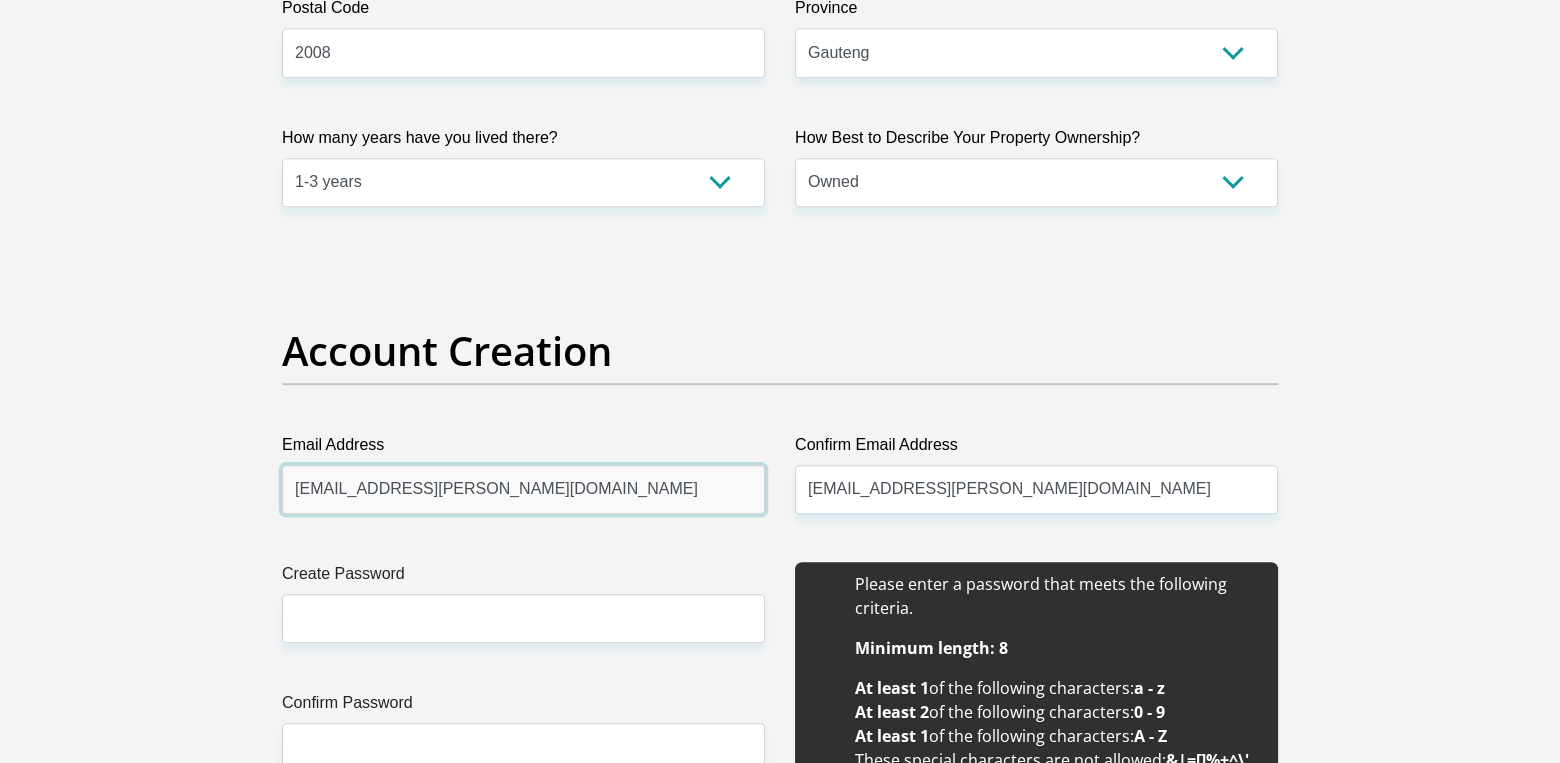 scroll, scrollTop: 1500, scrollLeft: 0, axis: vertical 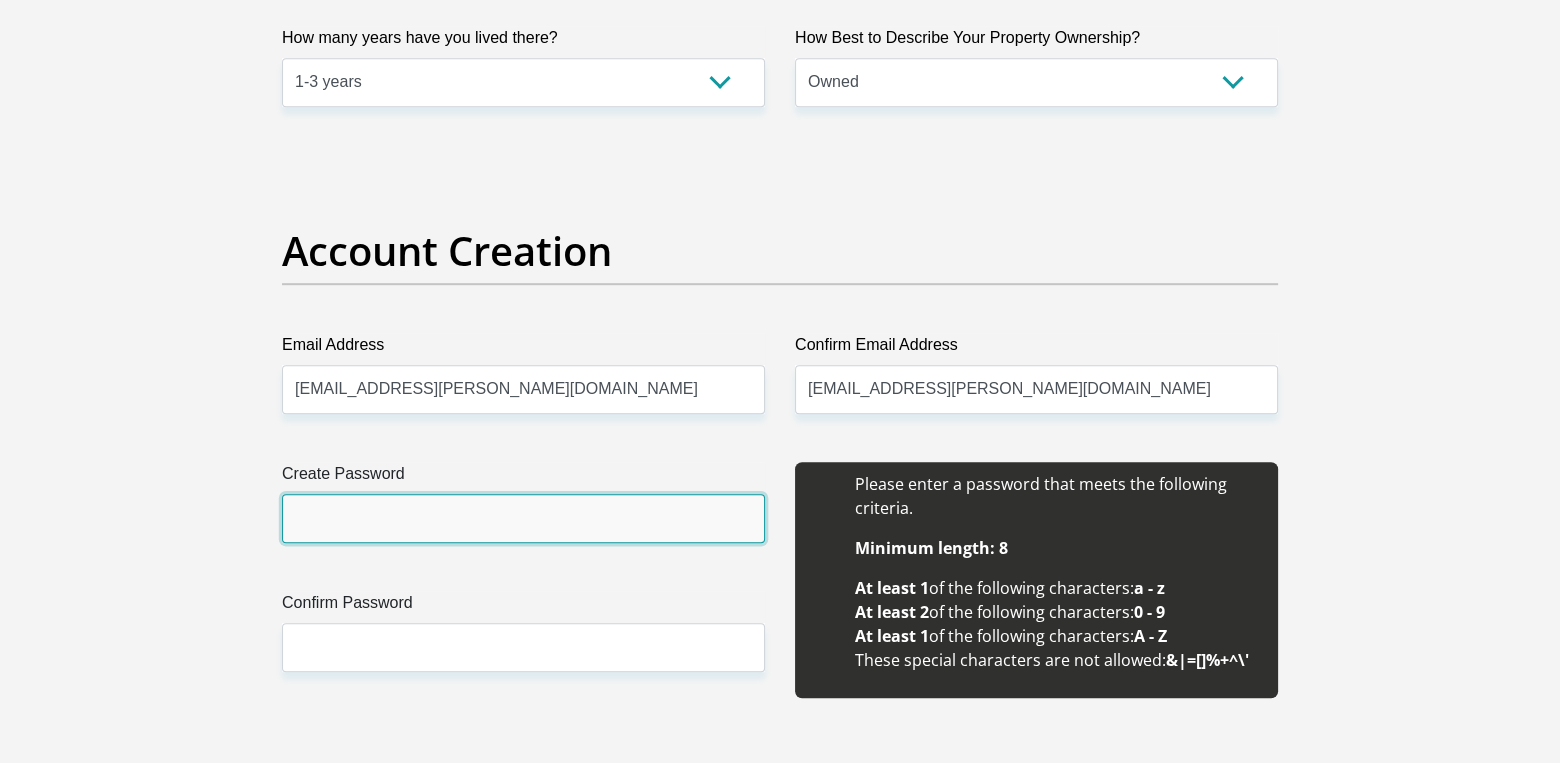 click on "Create Password" at bounding box center (523, 518) 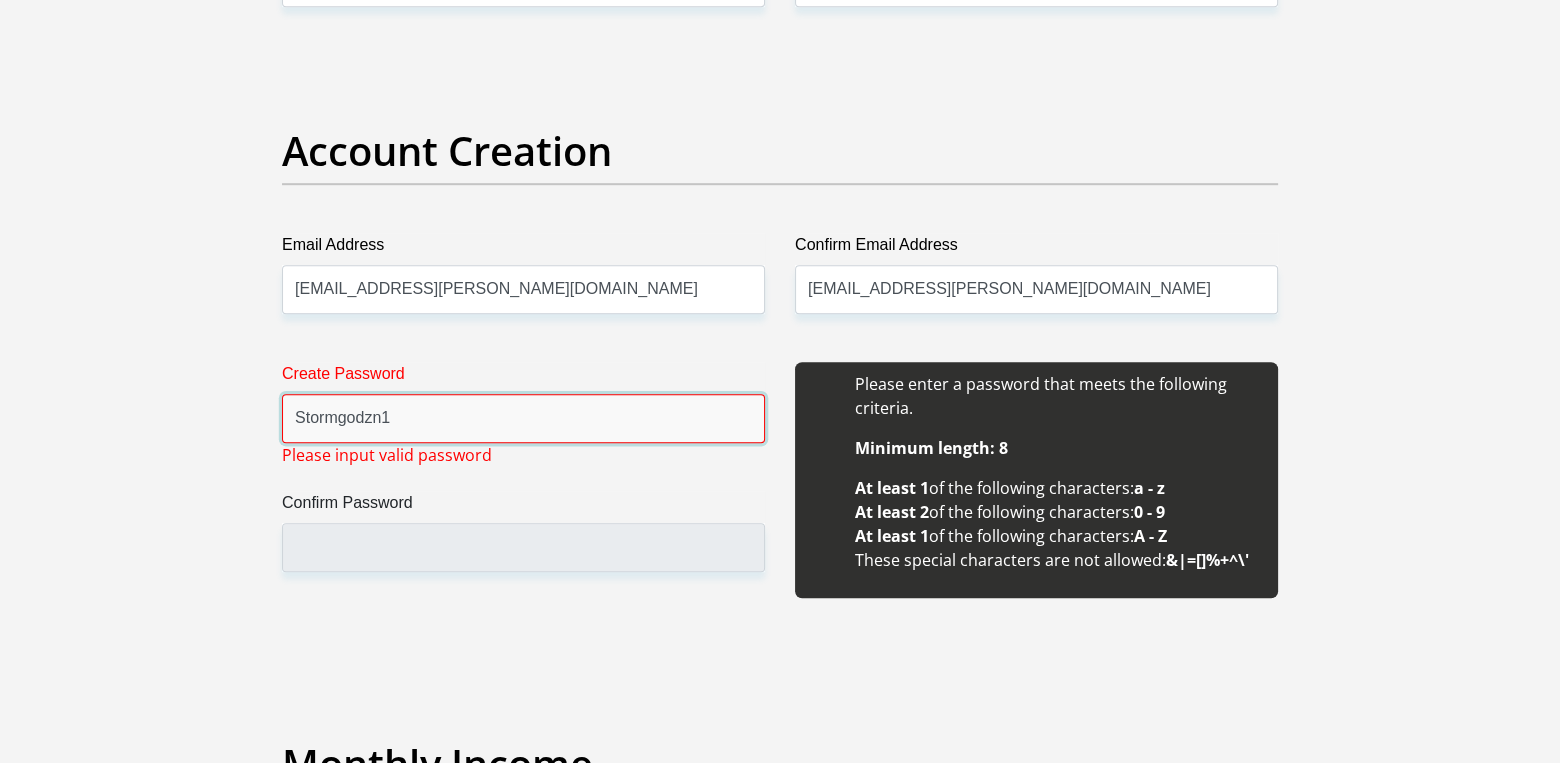 scroll, scrollTop: 1700, scrollLeft: 0, axis: vertical 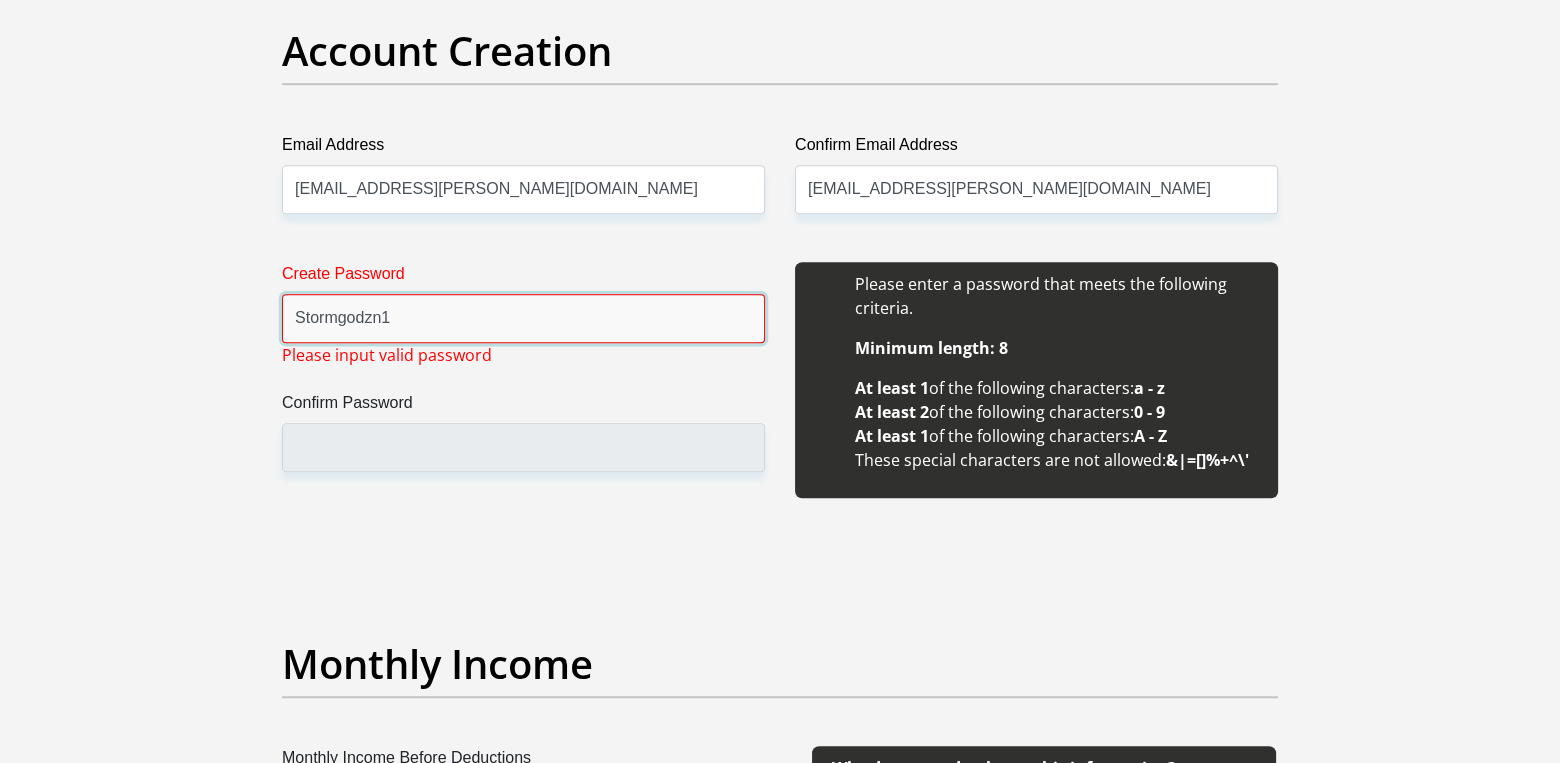 type on "Stormgodzn1" 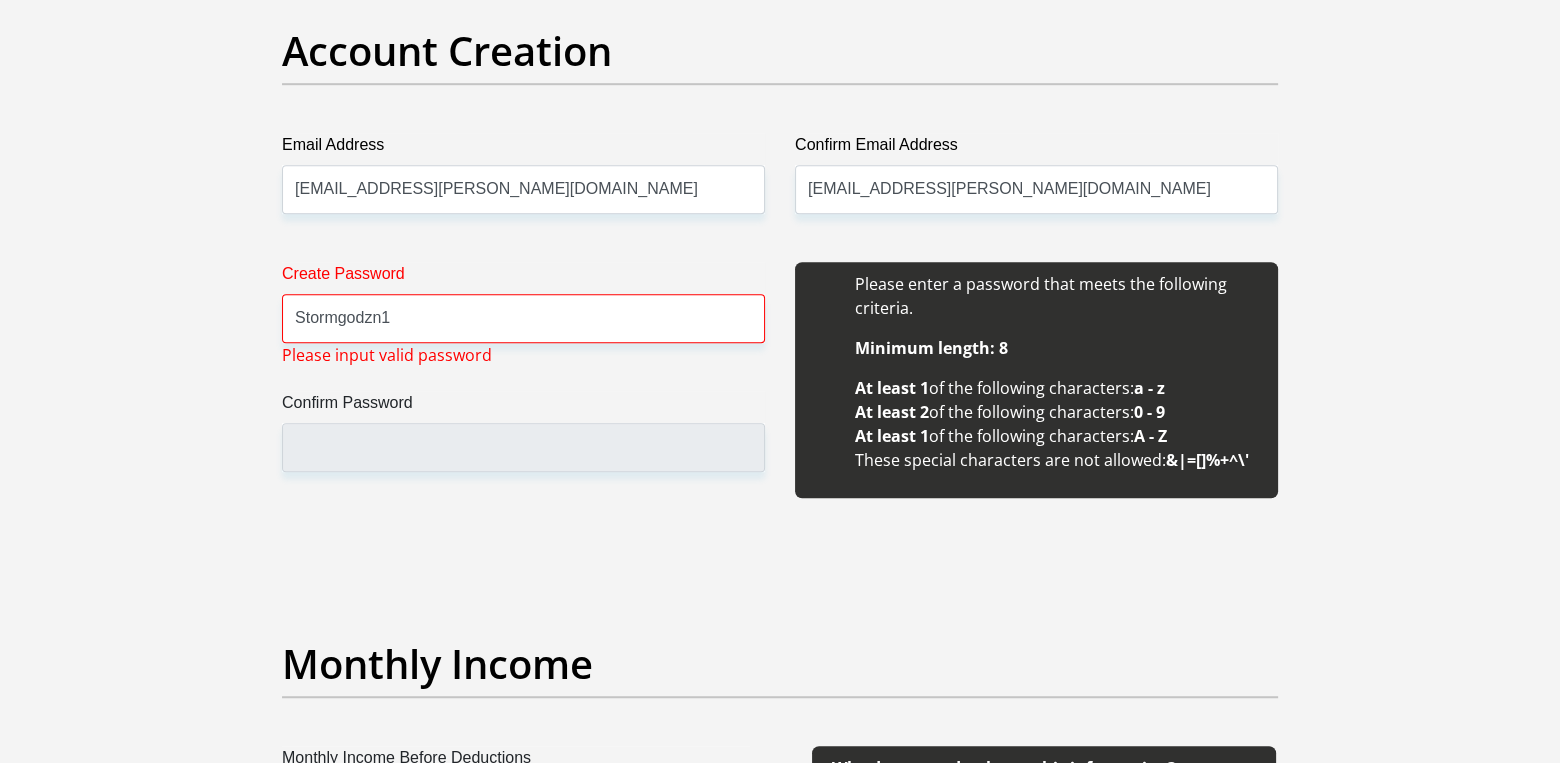 click on "Create Password
Stormgodzn1
Please input valid password
Confirm Password" at bounding box center (523, 391) 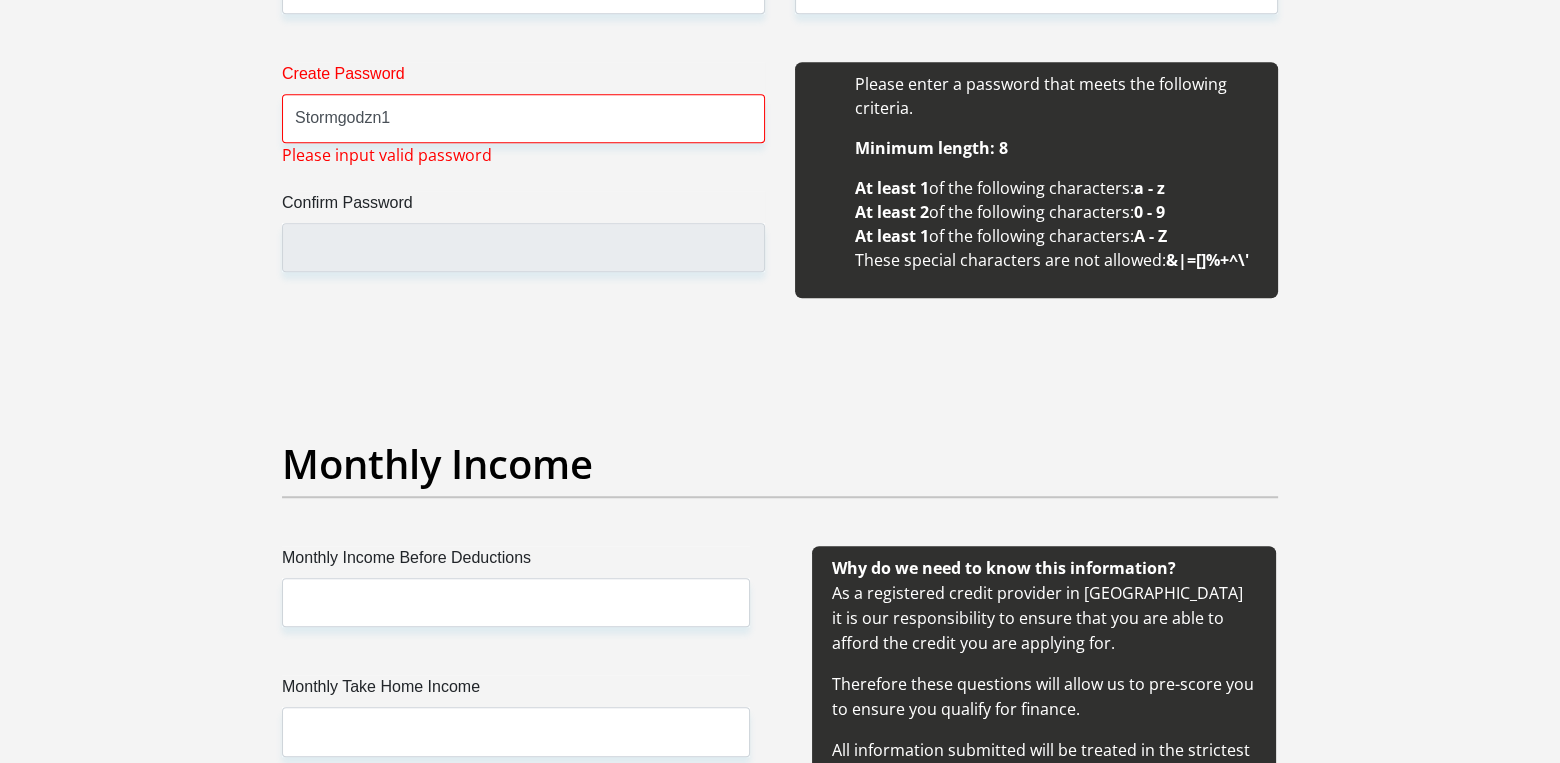 scroll, scrollTop: 2100, scrollLeft: 0, axis: vertical 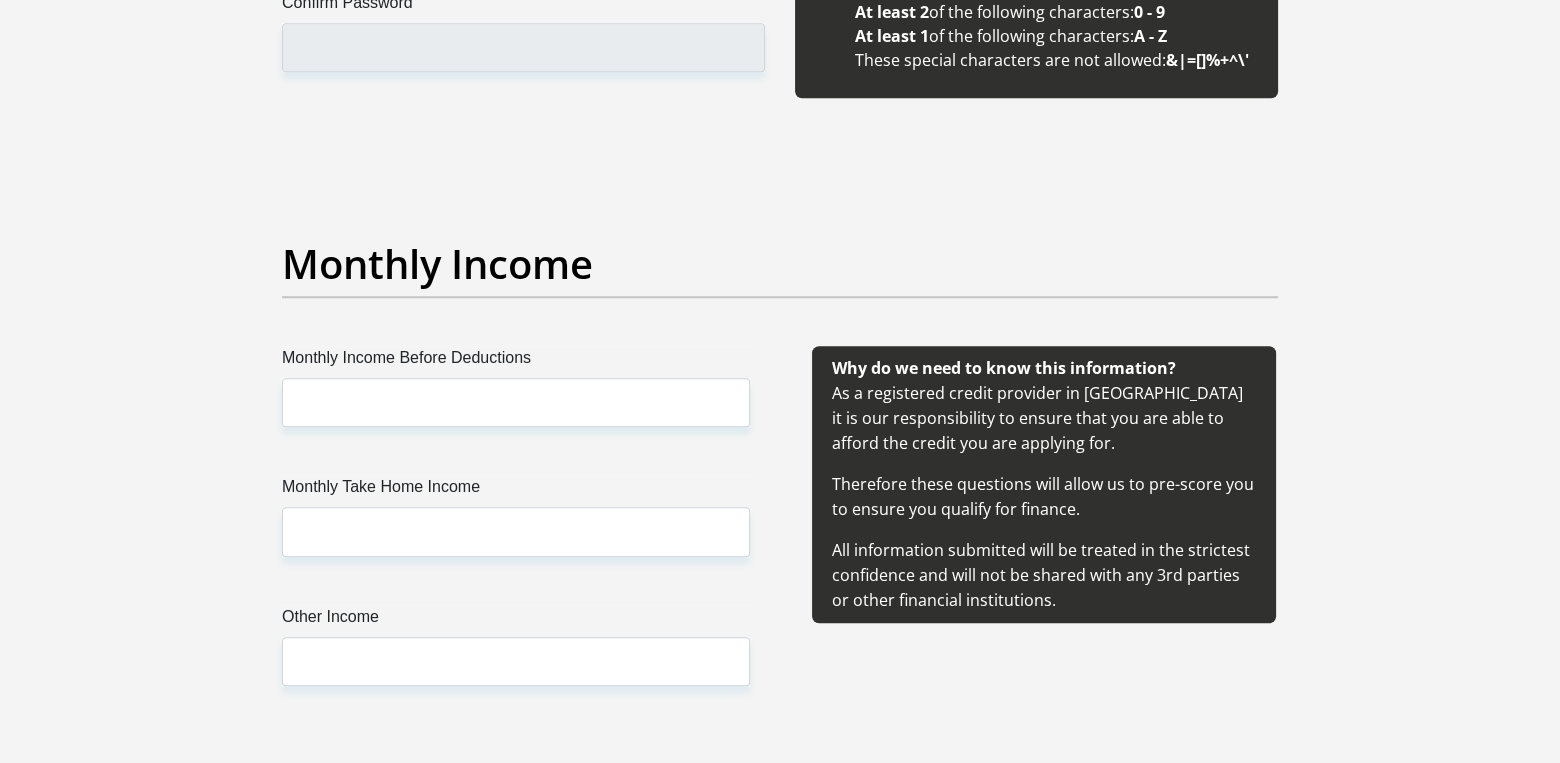 click on "Monthly Income Before Deductions" at bounding box center [516, 362] 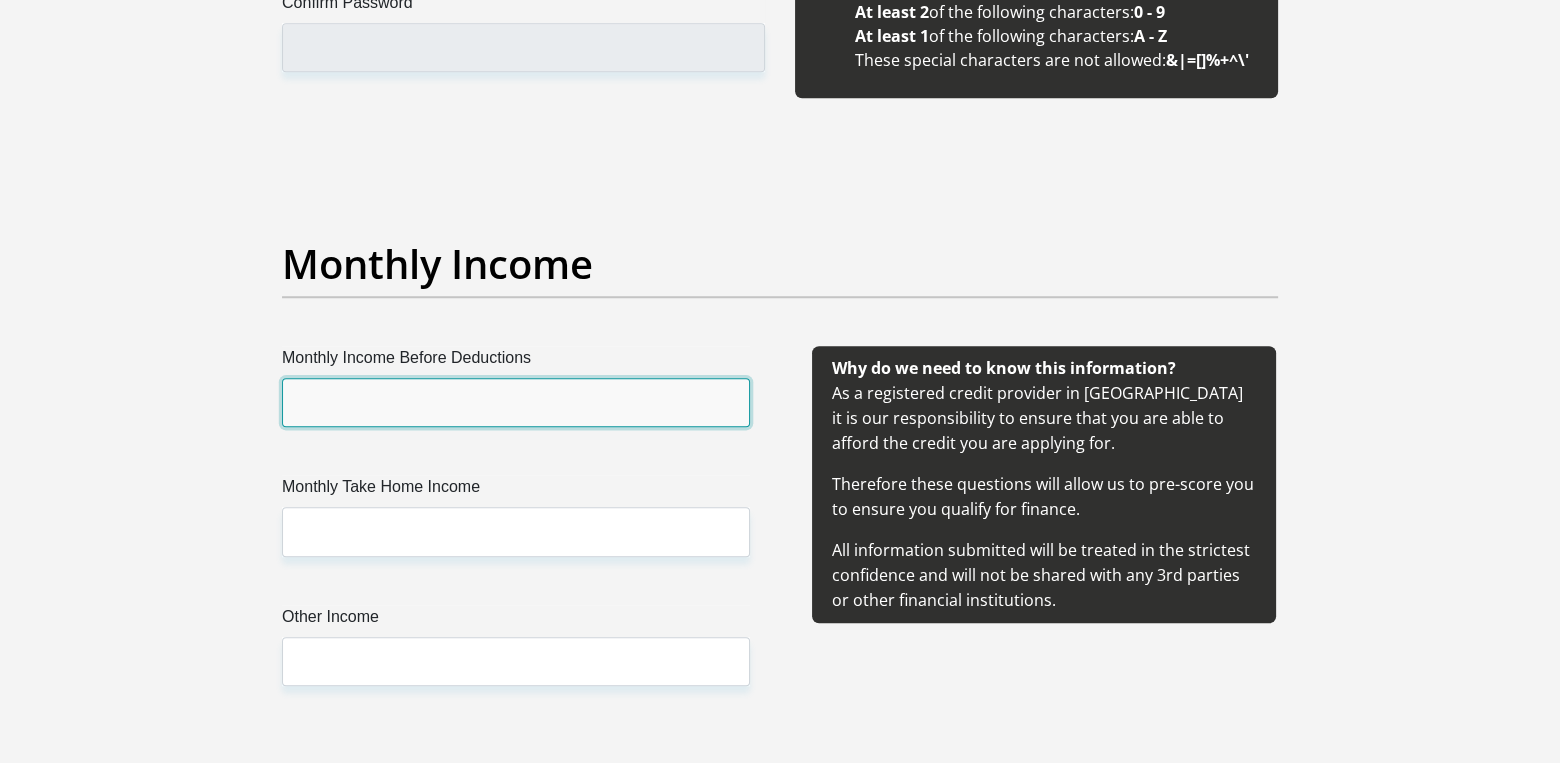 click on "Monthly Income Before Deductions" at bounding box center [516, 402] 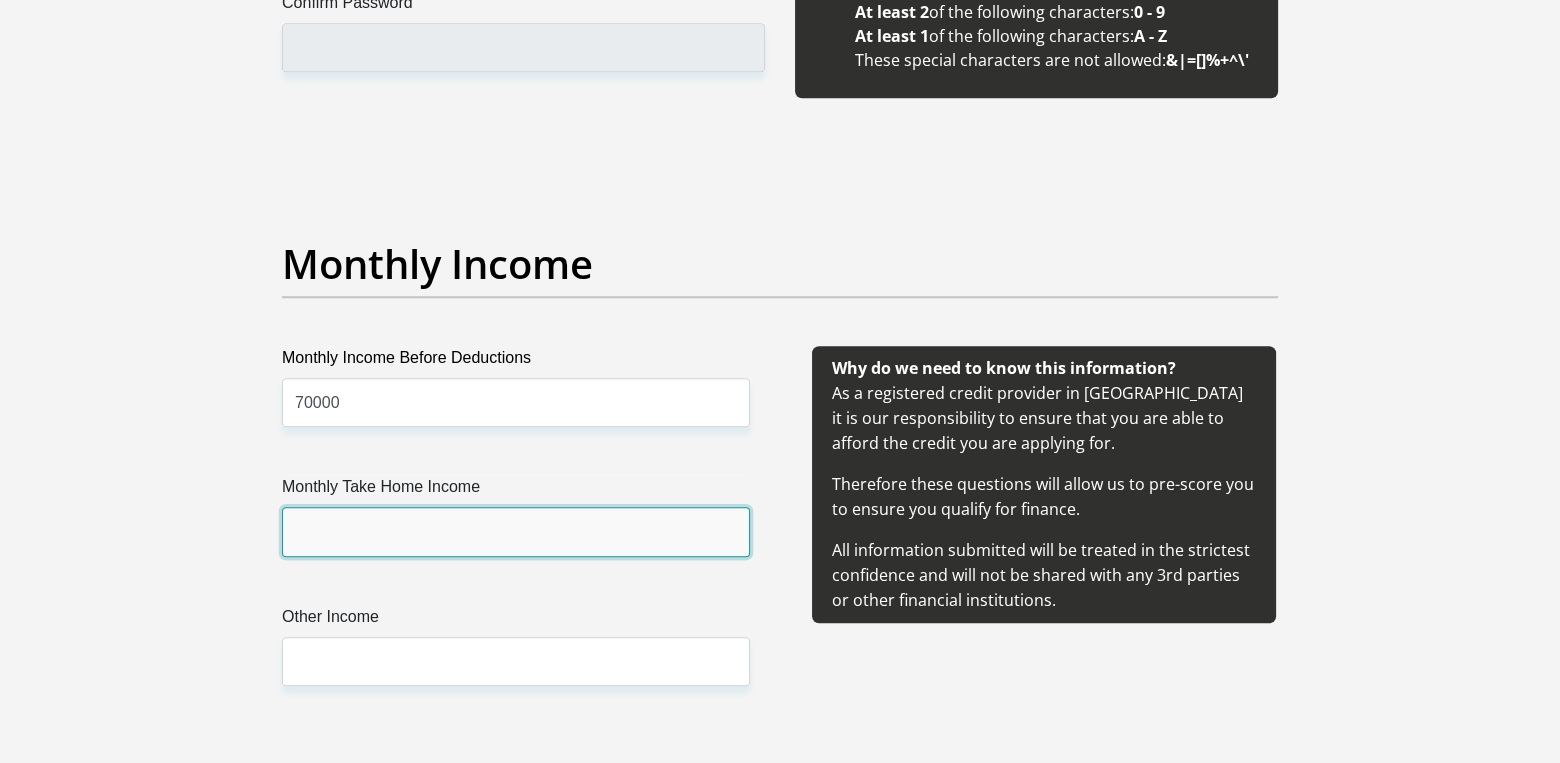 drag, startPoint x: 442, startPoint y: 528, endPoint x: 445, endPoint y: 539, distance: 11.401754 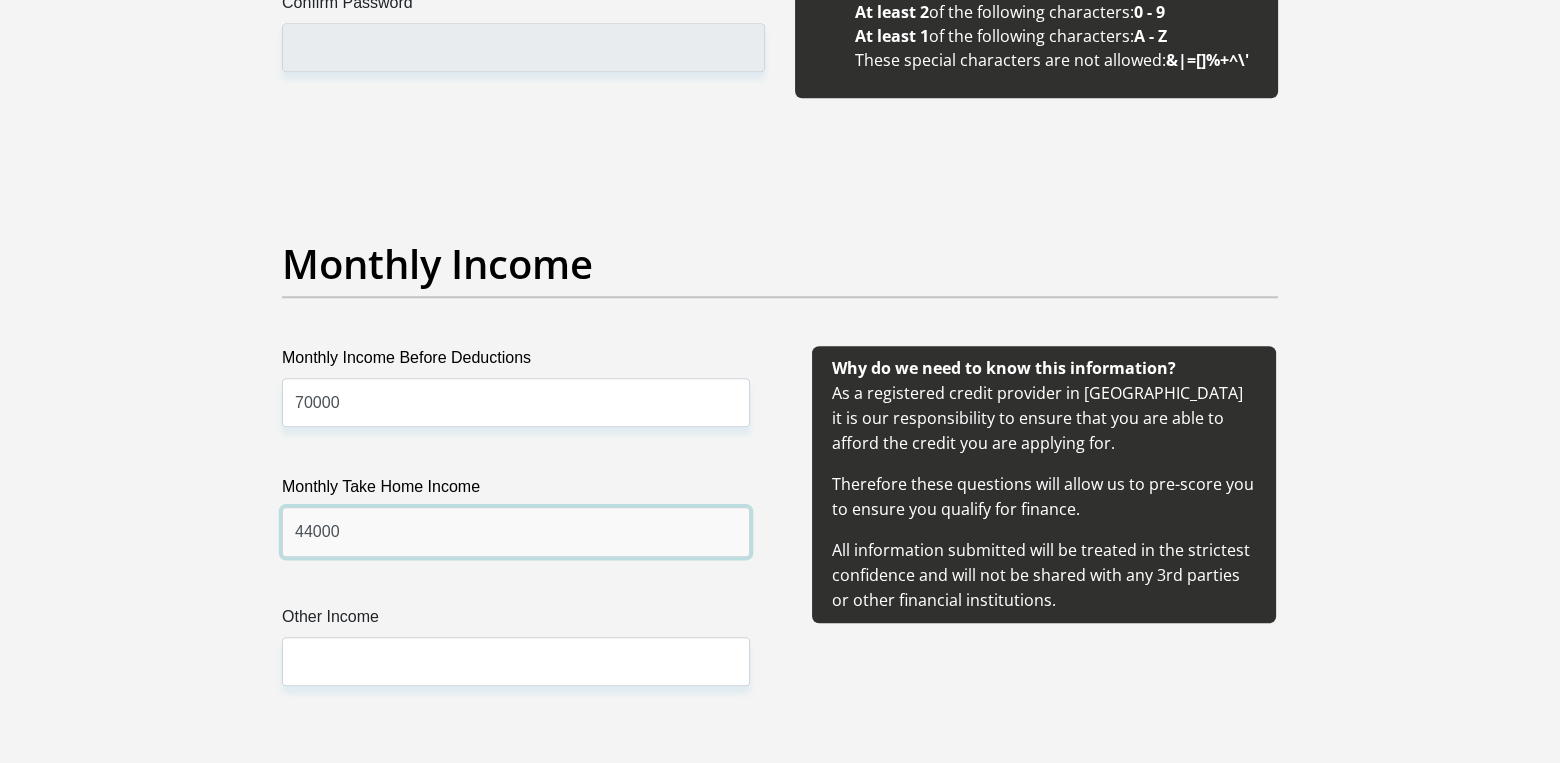 scroll, scrollTop: 2300, scrollLeft: 0, axis: vertical 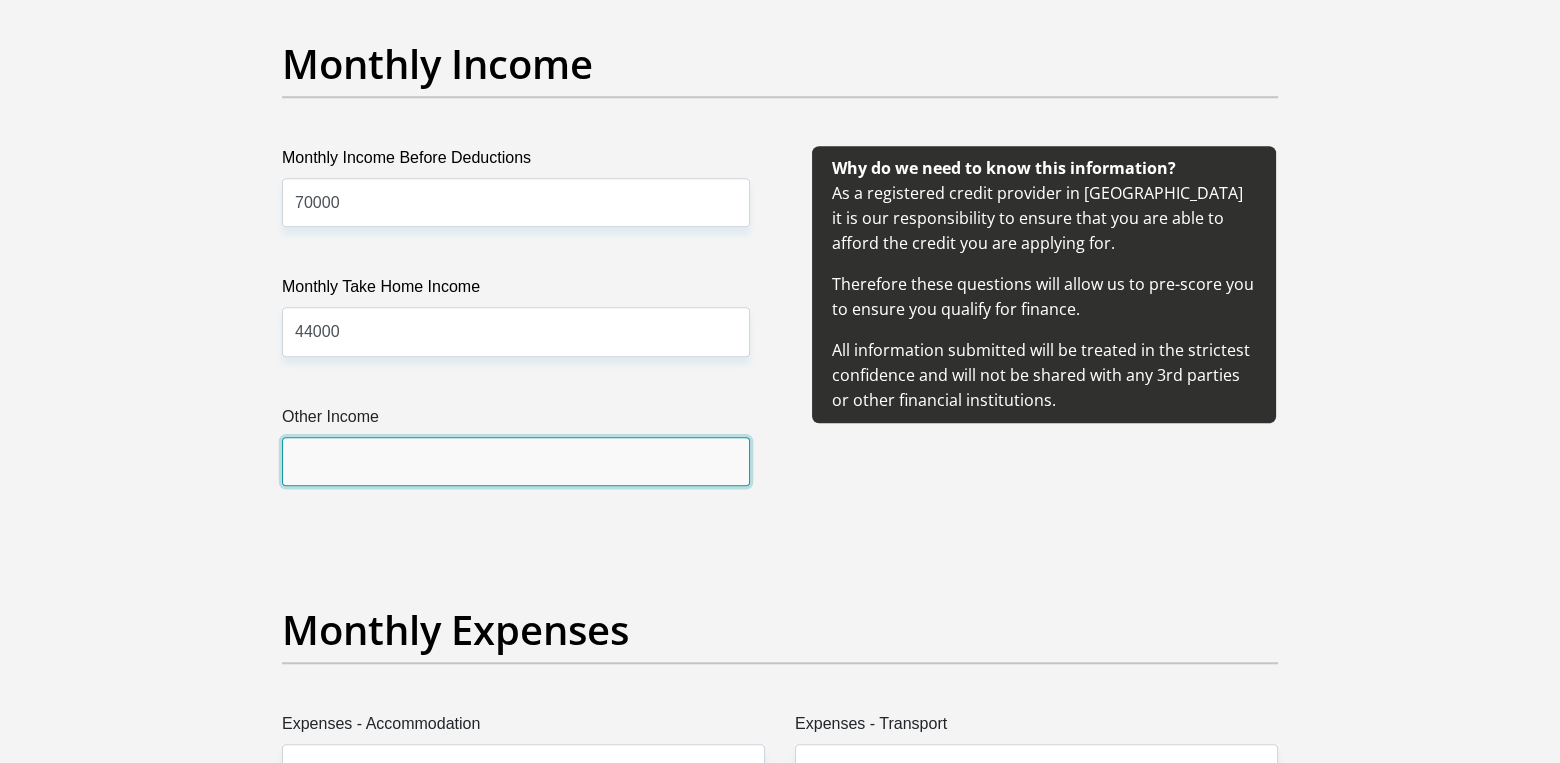 click on "Other Income" at bounding box center [516, 461] 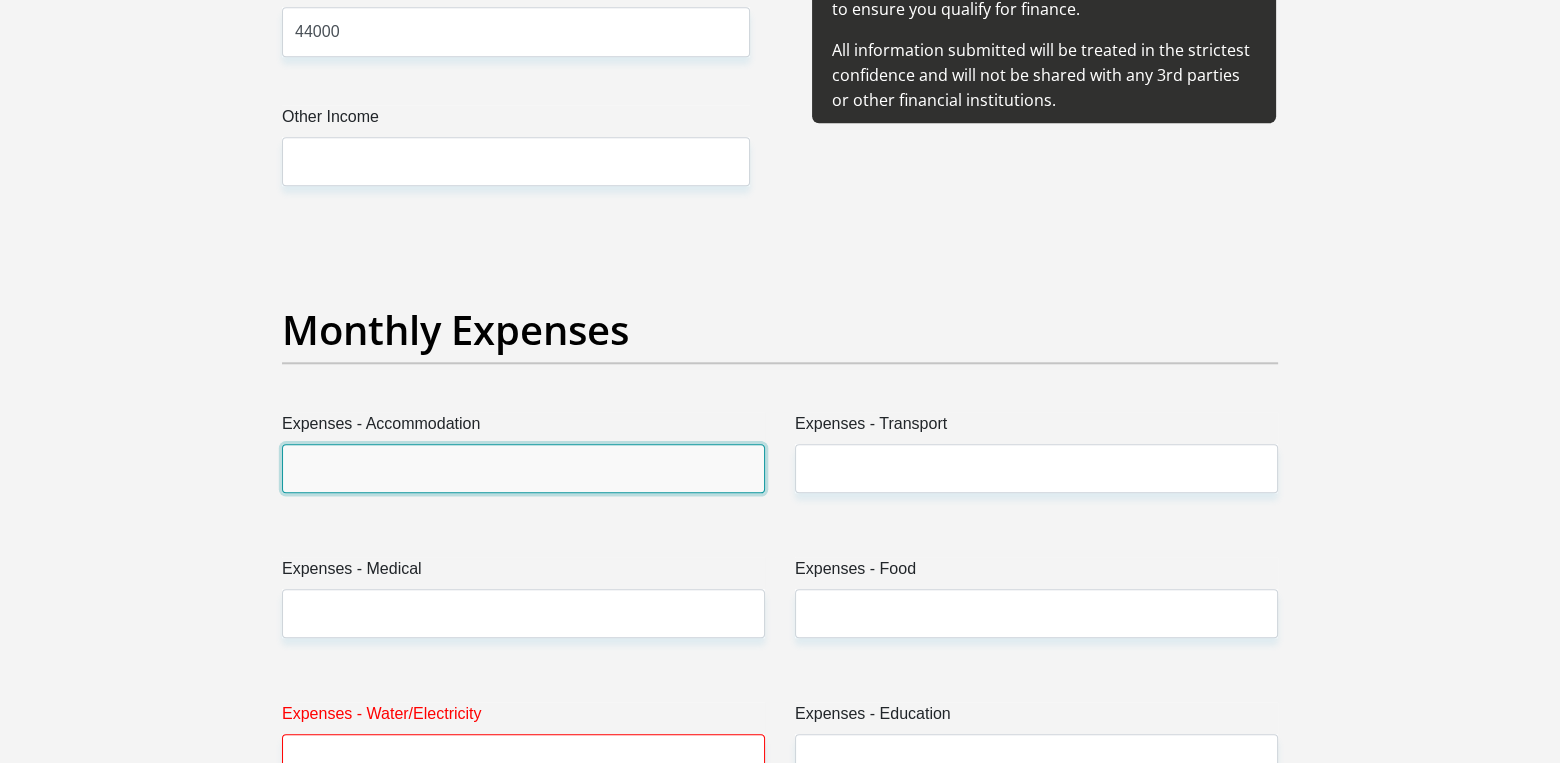 click on "Expenses - Accommodation" at bounding box center (523, 468) 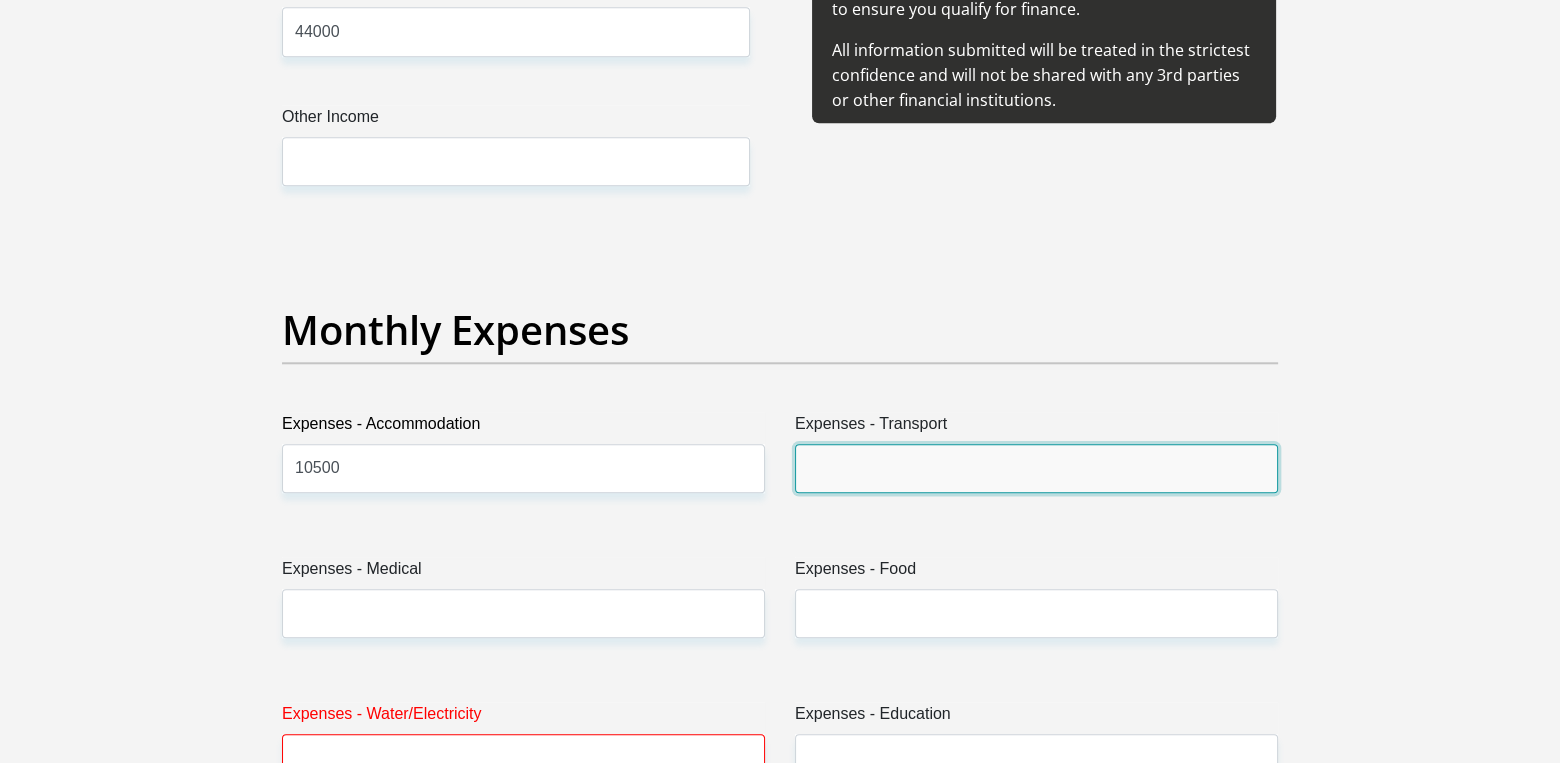 click on "Expenses - Transport" at bounding box center (1036, 468) 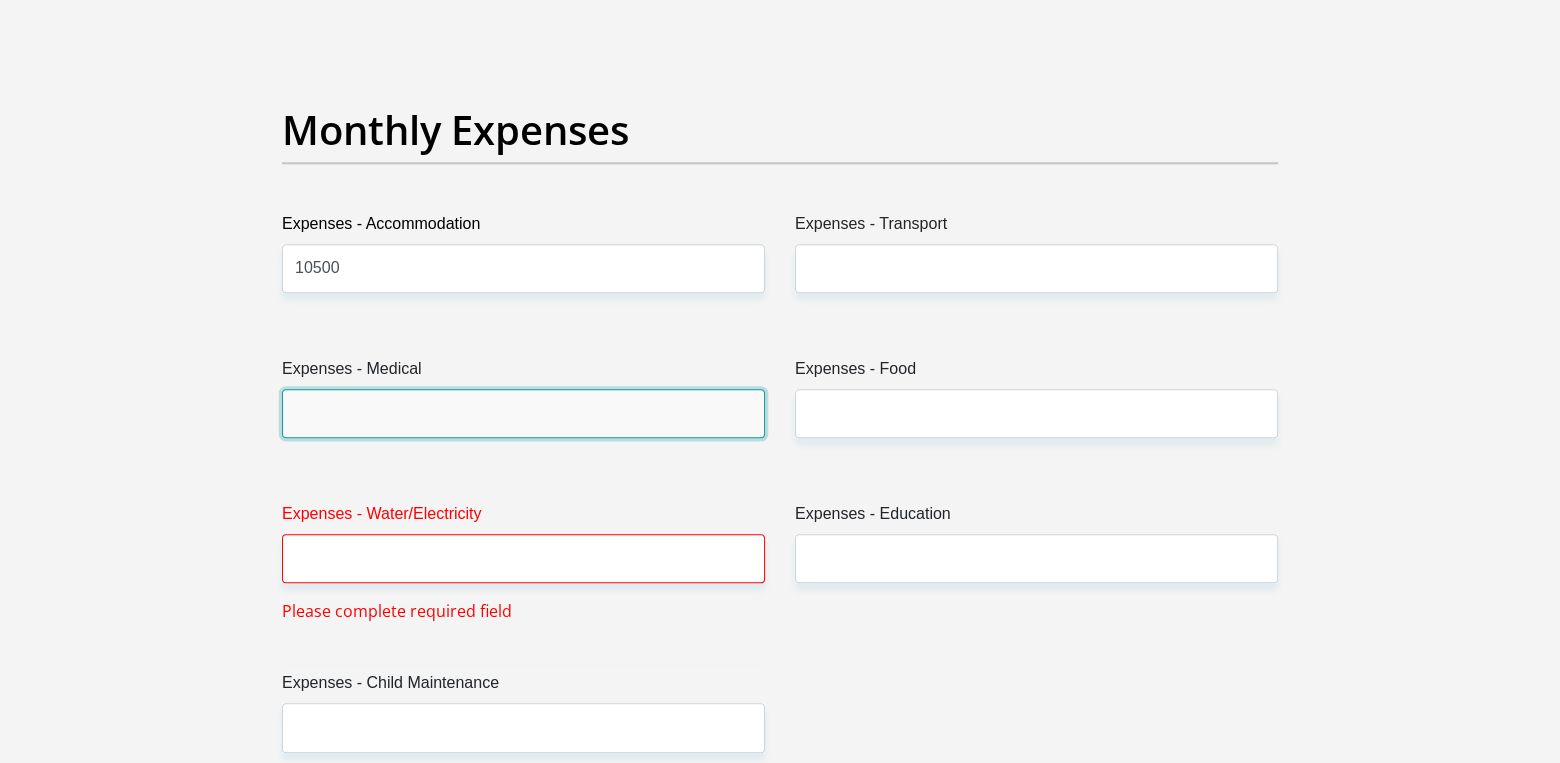 click on "Expenses - Medical" at bounding box center [523, 413] 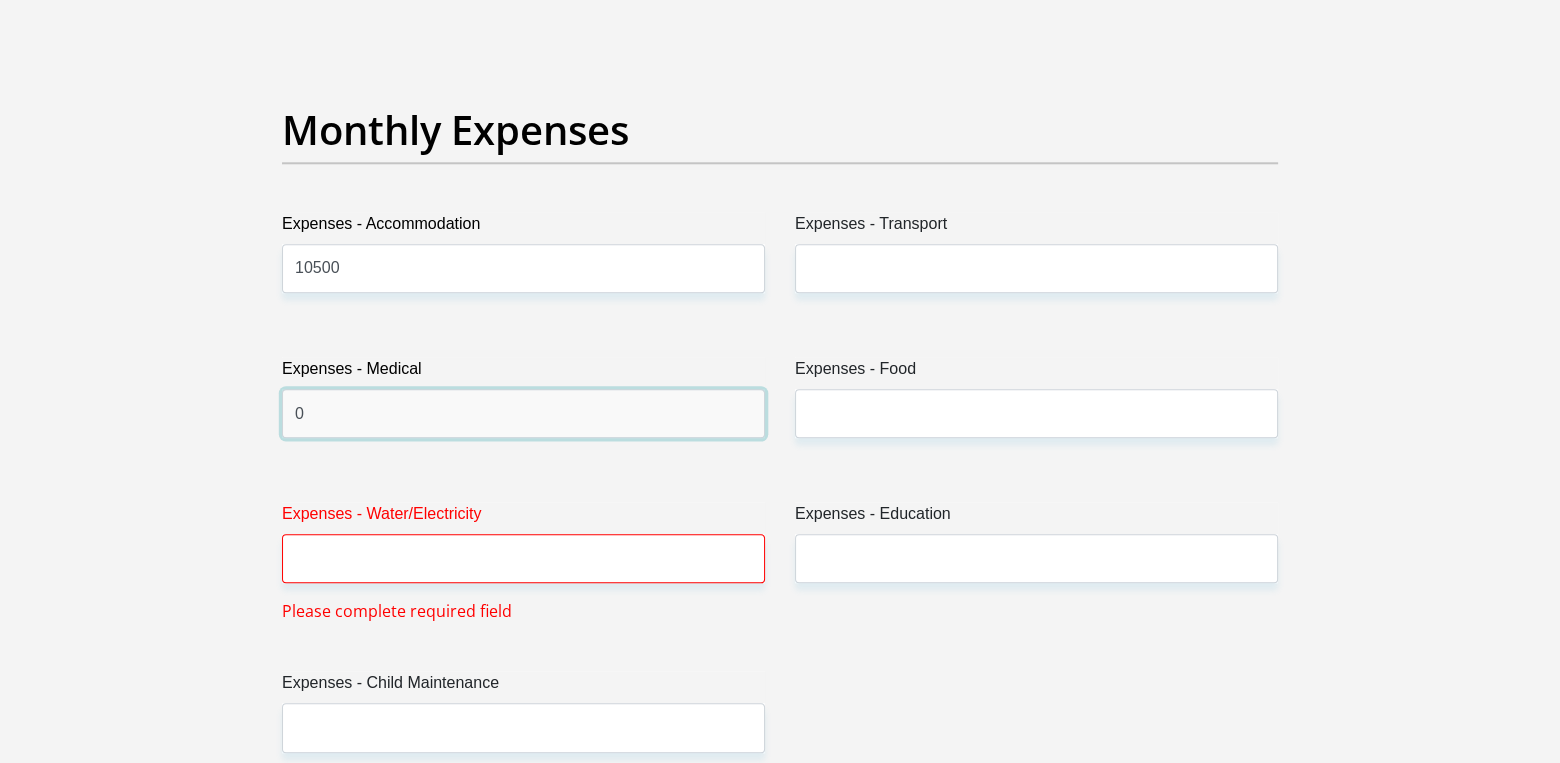 type on "0" 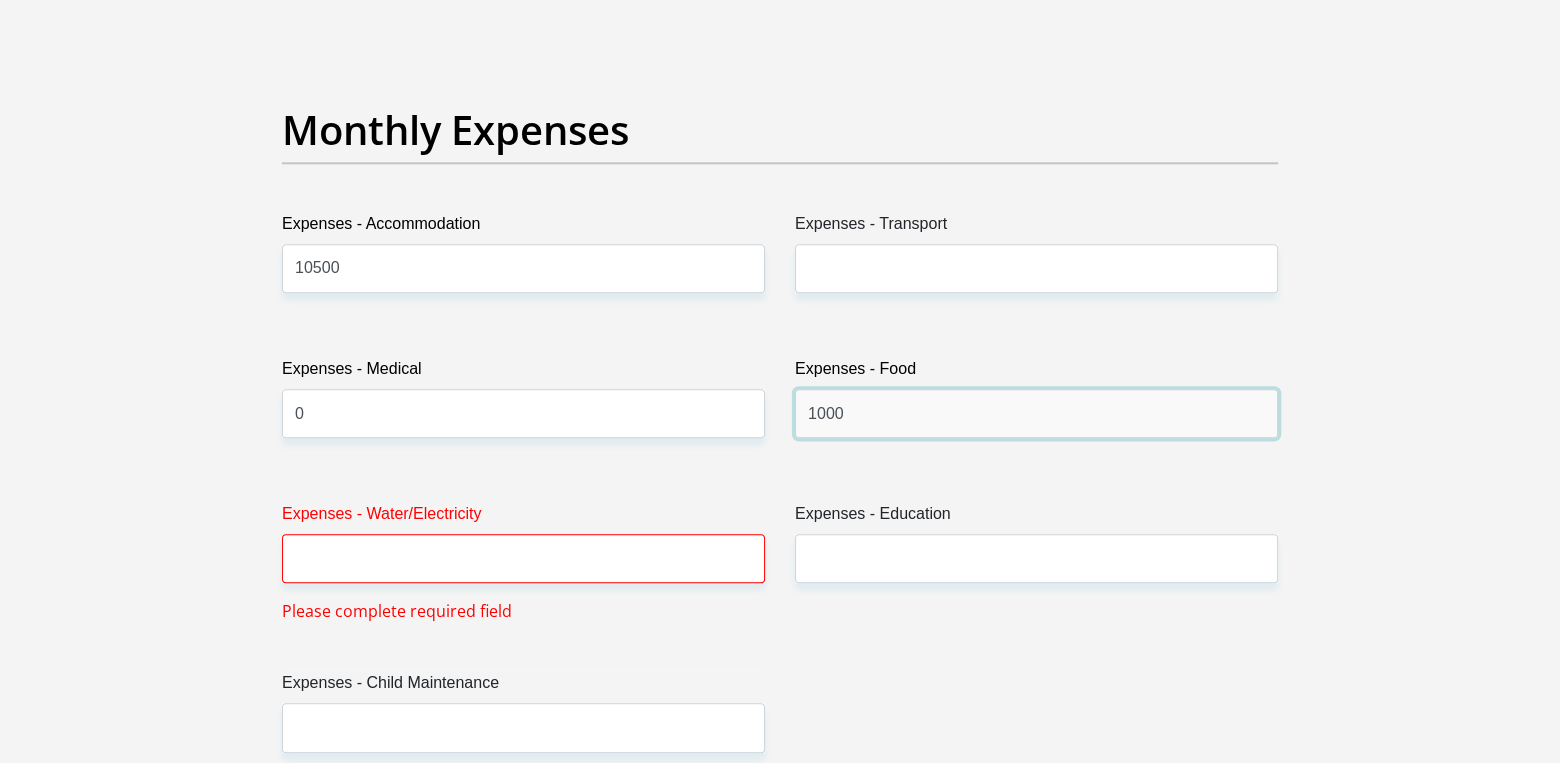 type on "1000" 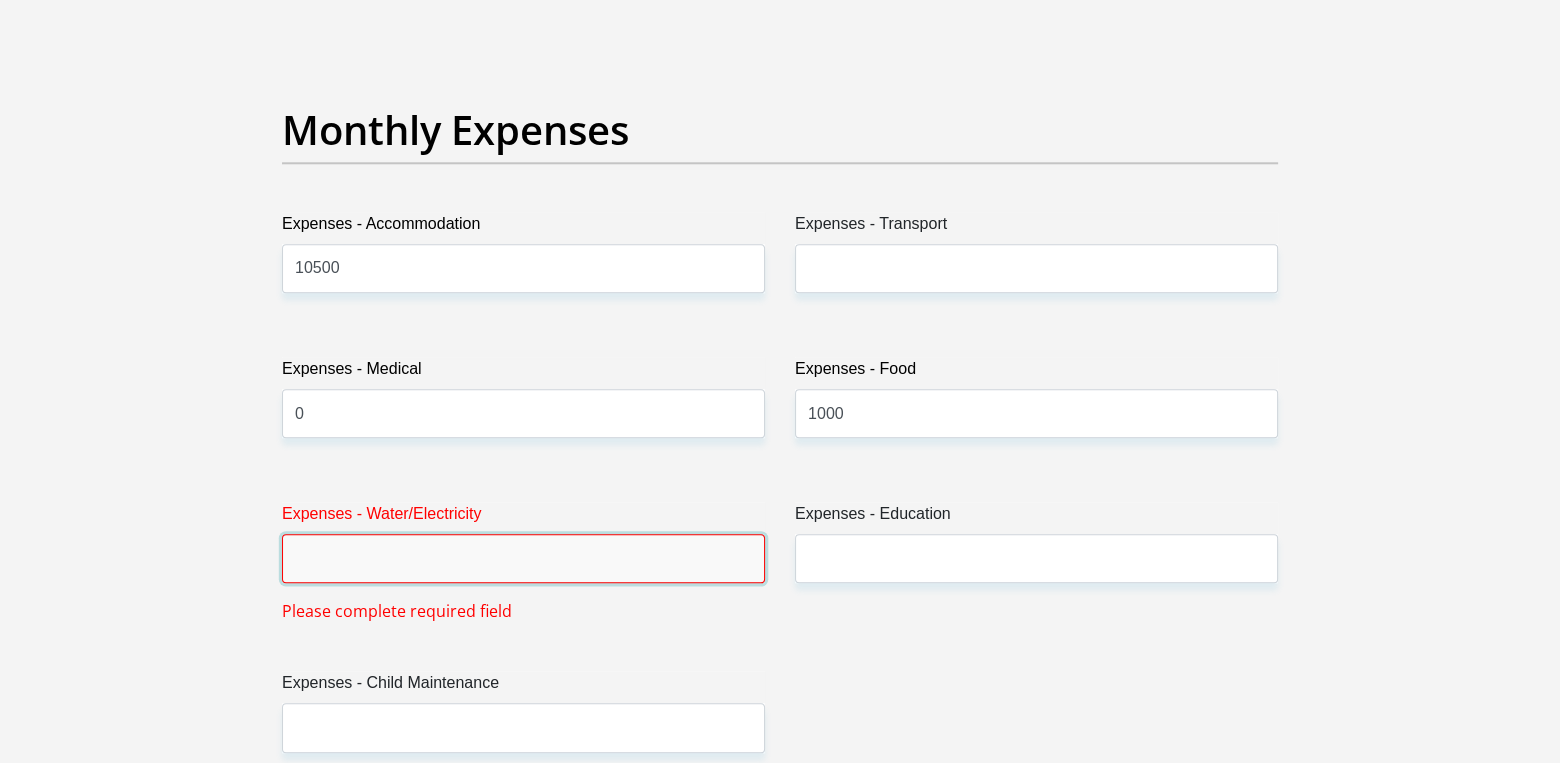 click on "Expenses - Water/Electricity" at bounding box center (523, 558) 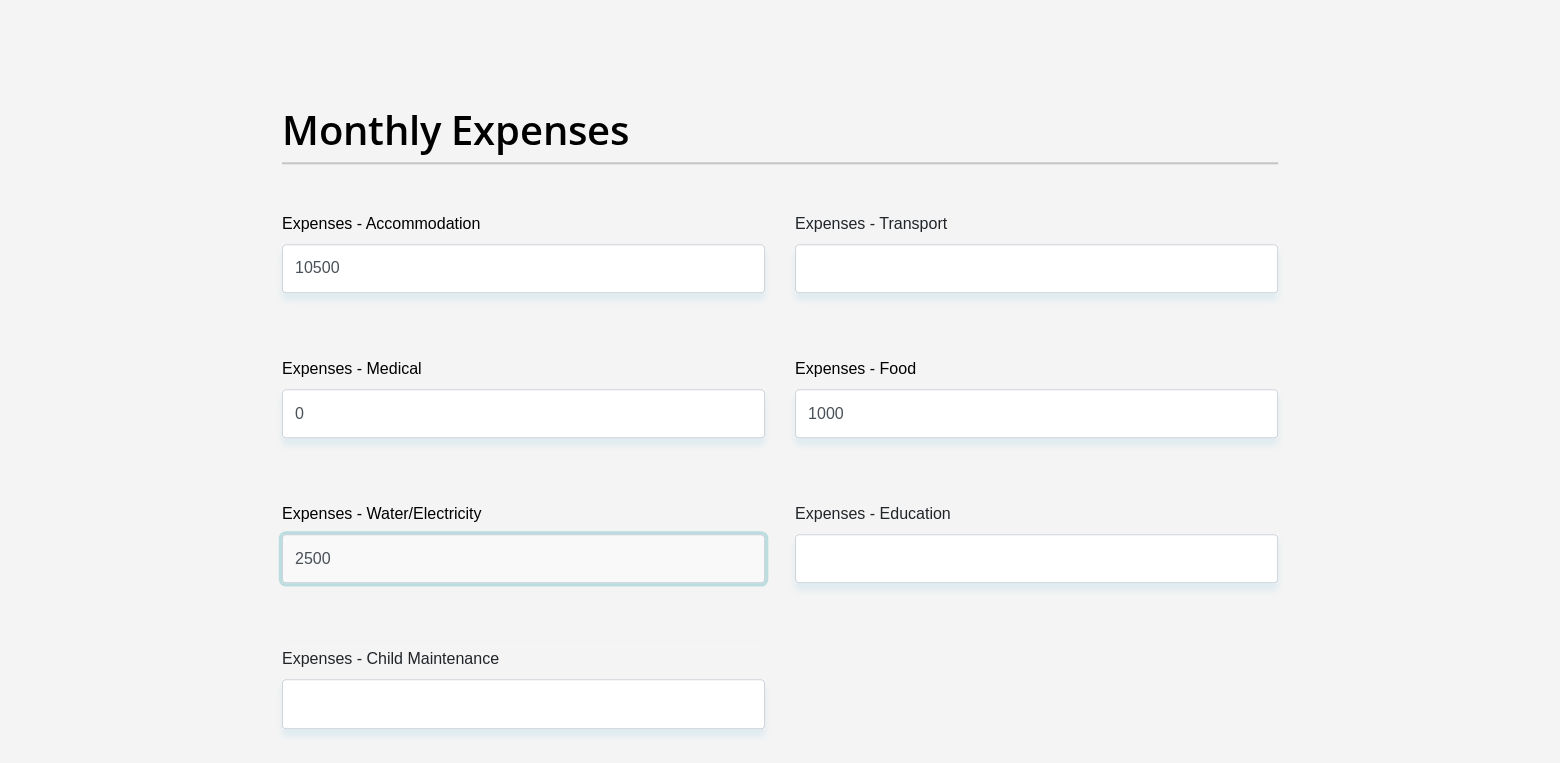 type on "2500" 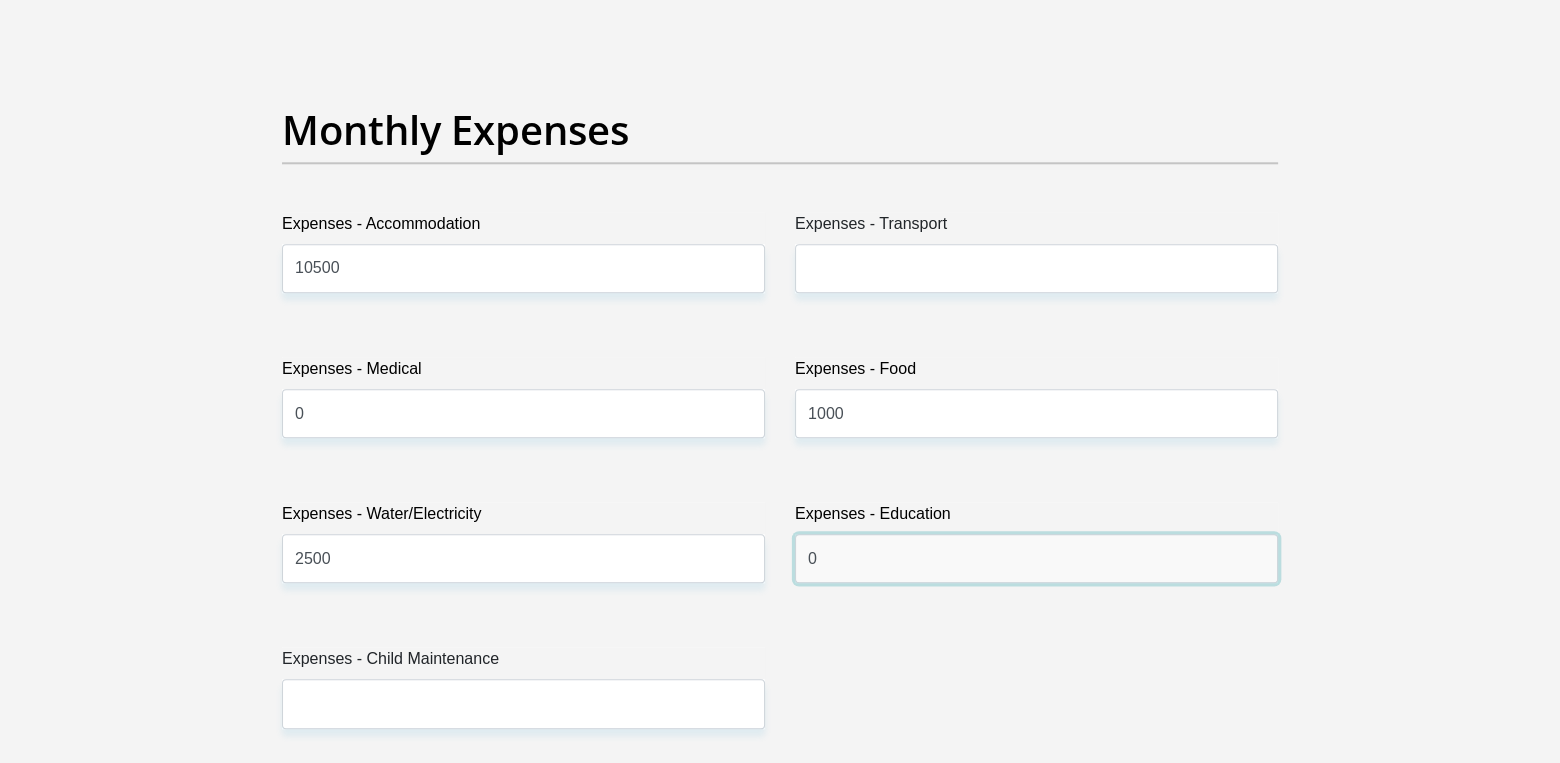 scroll, scrollTop: 3100, scrollLeft: 0, axis: vertical 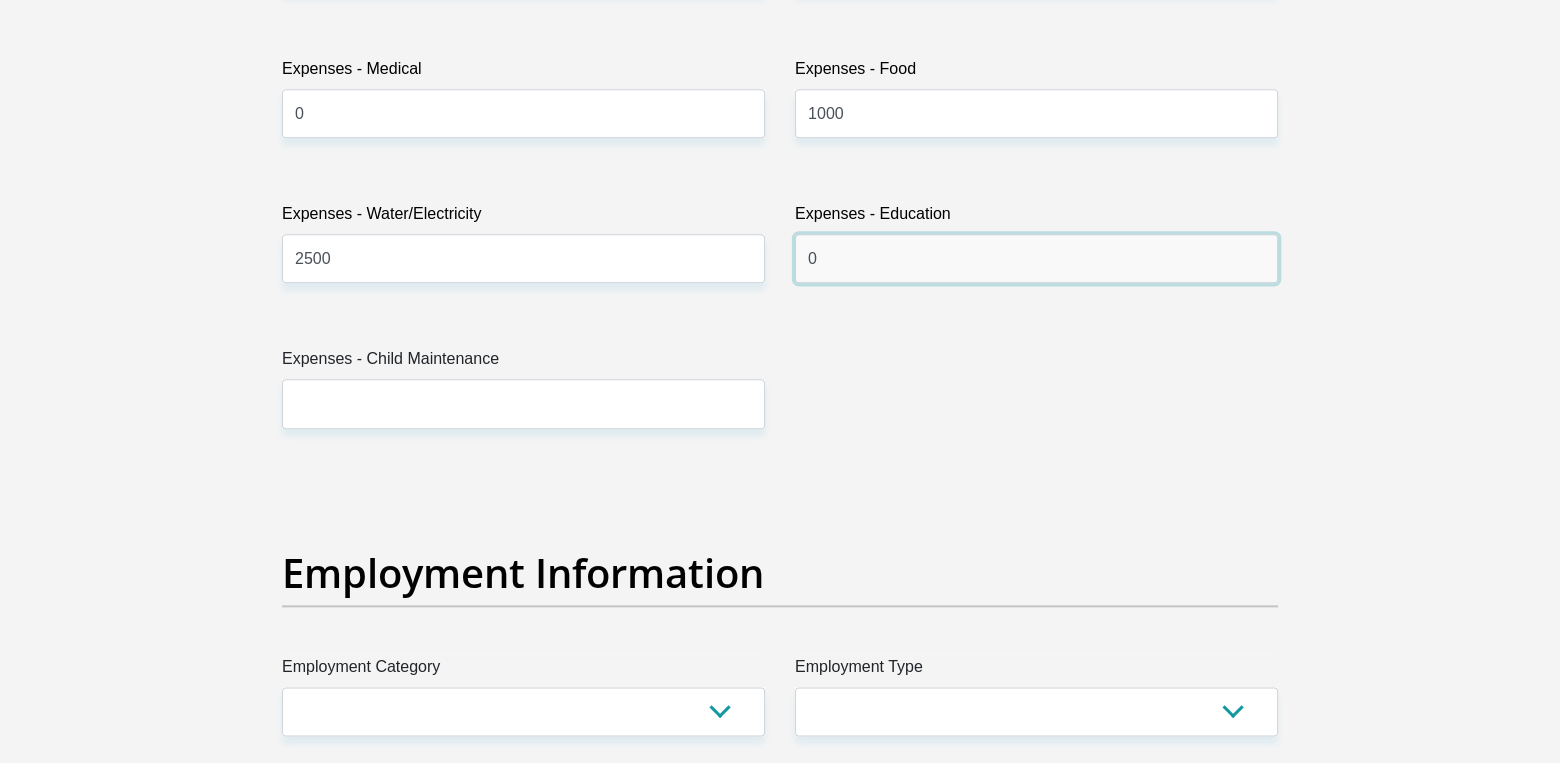 type on "0" 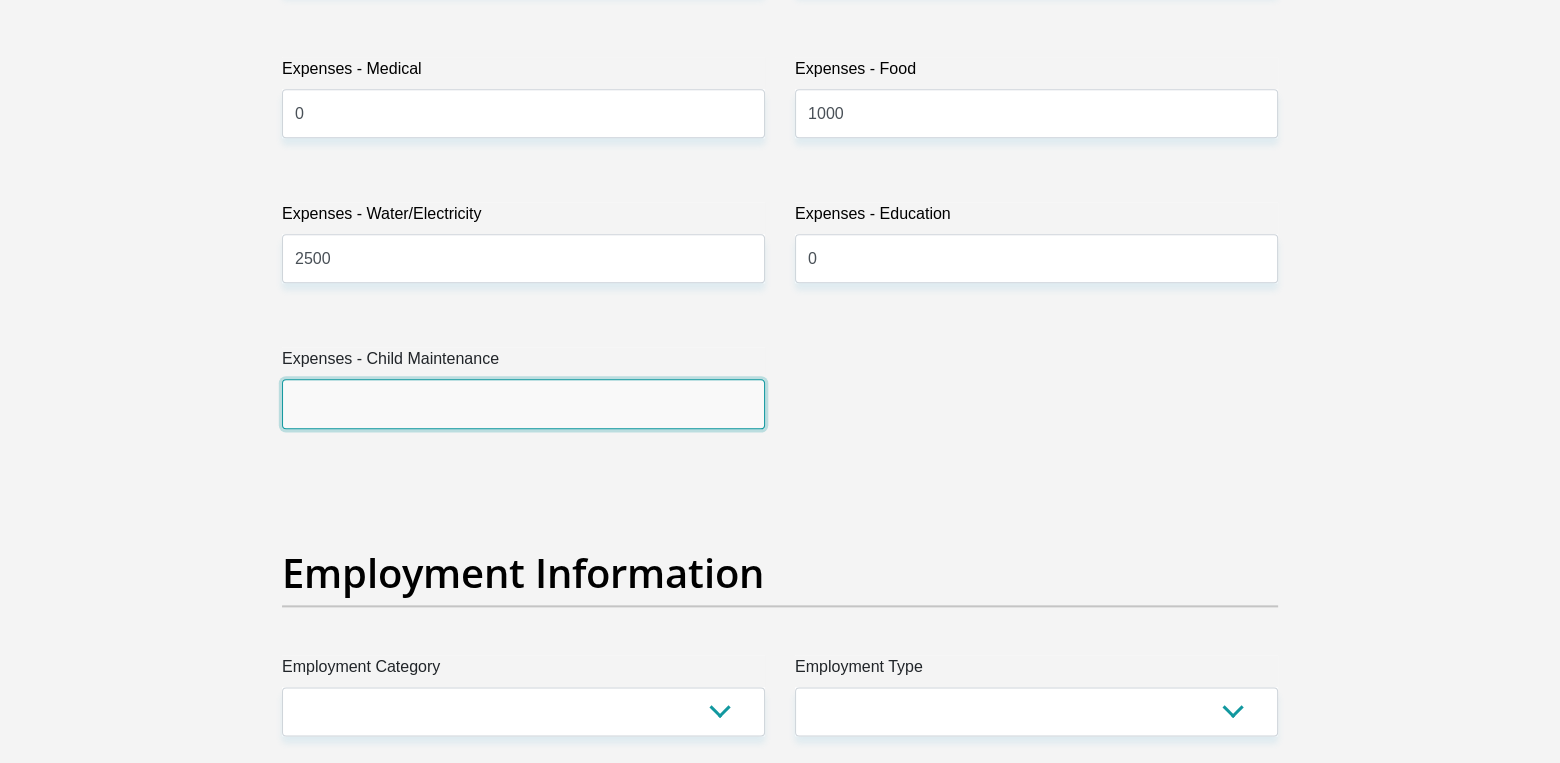 click on "Expenses - Child Maintenance" at bounding box center [523, 403] 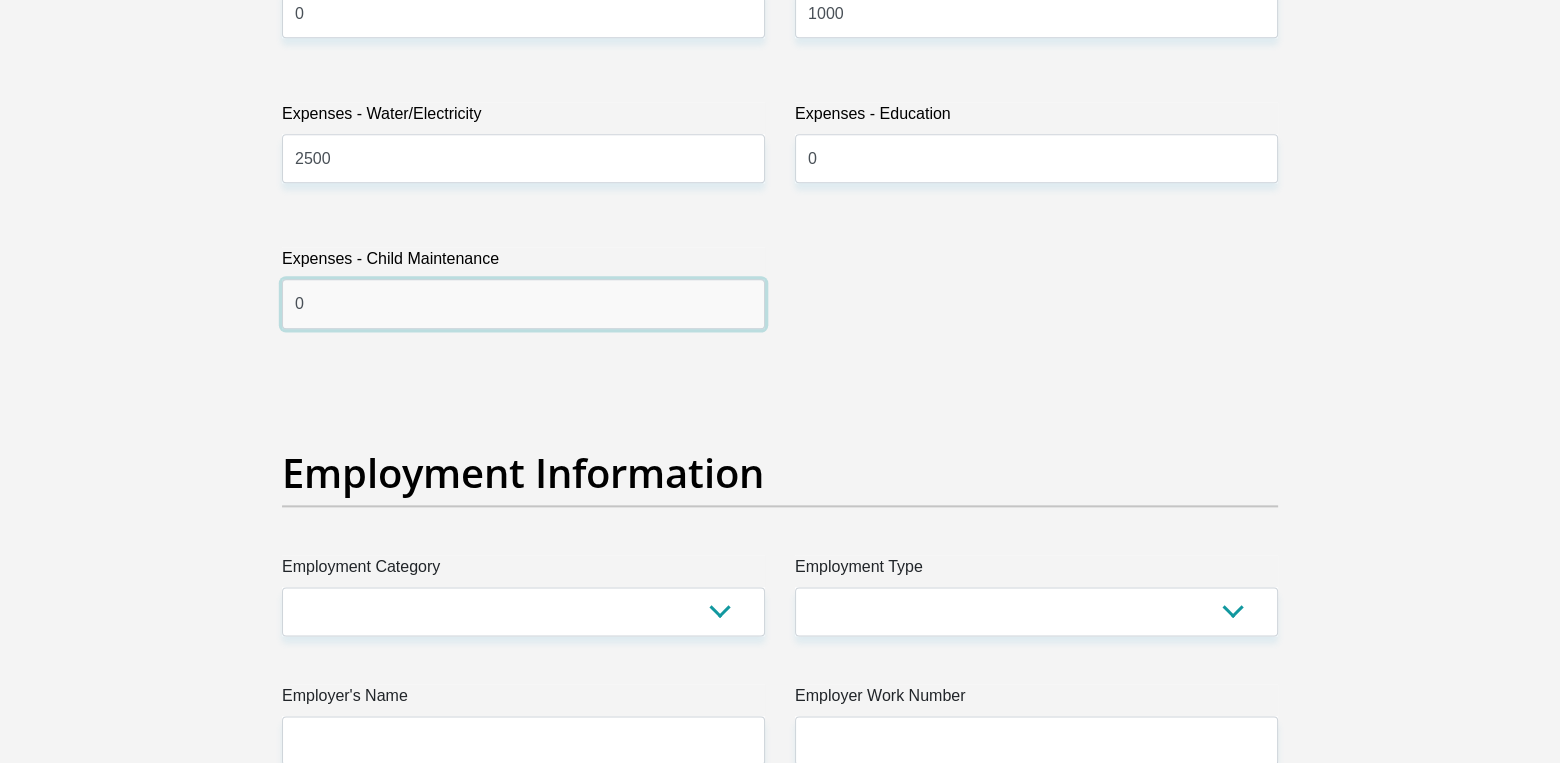scroll, scrollTop: 3300, scrollLeft: 0, axis: vertical 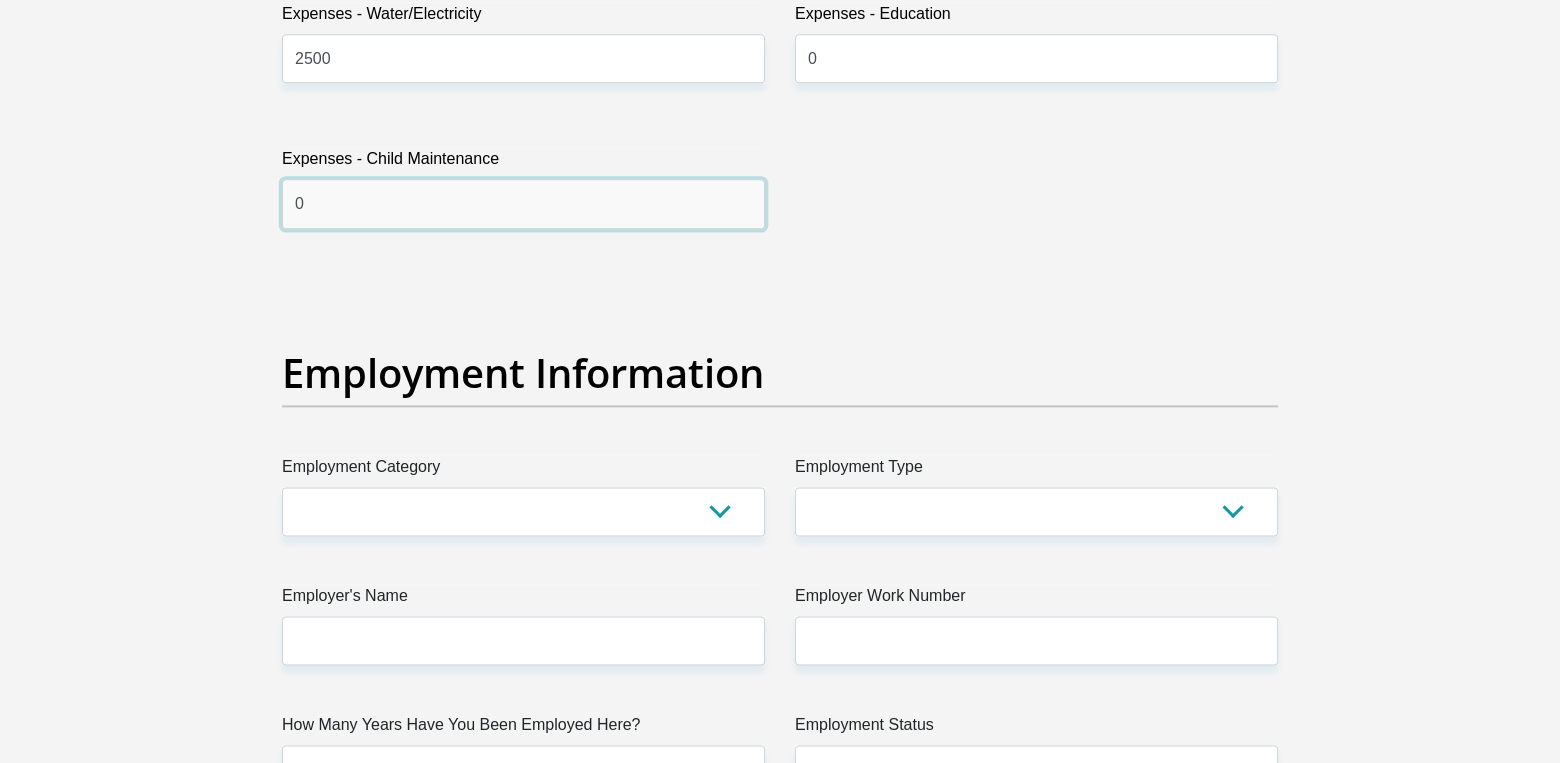 type on "0" 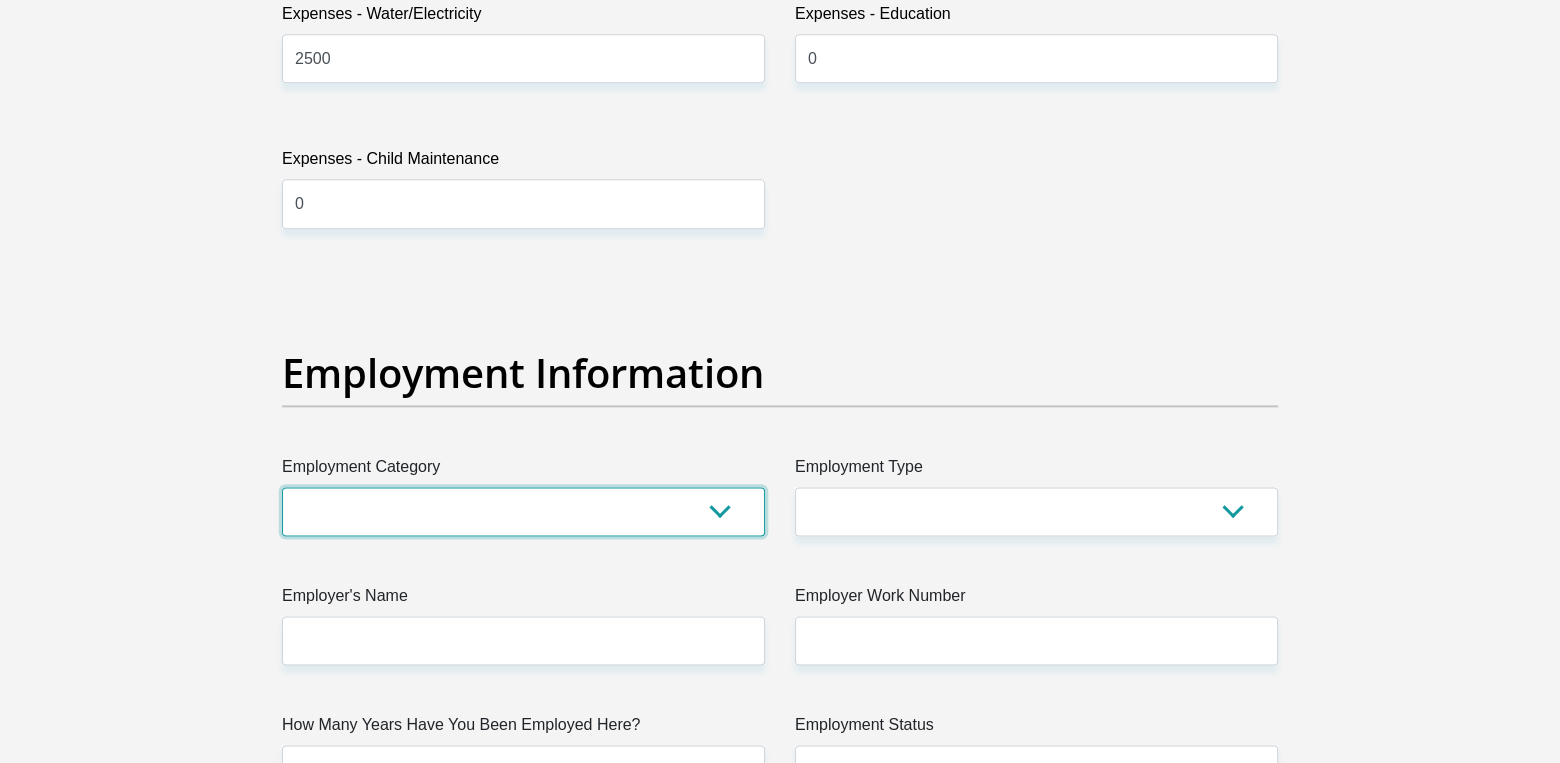 click on "AGRICULTURE
ALCOHOL & TOBACCO
CONSTRUCTION MATERIALS
METALLURGY
EQUIPMENT FOR RENEWABLE ENERGY
SPECIALIZED CONTRACTORS
CAR
GAMING (INCL. INTERNET
OTHER WHOLESALE
UNLICENSED PHARMACEUTICALS
CURRENCY EXCHANGE HOUSES
OTHER FINANCIAL INSTITUTIONS & INSURANCE
REAL ESTATE AGENTS
OIL & GAS
OTHER MATERIALS (E.G. IRON ORE)
PRECIOUS STONES & PRECIOUS METALS
POLITICAL ORGANIZATIONS
RELIGIOUS ORGANIZATIONS(NOT SECTS)
ACTI. HAVING BUSINESS DEAL WITH PUBLIC ADMINISTRATION
LAUNDROMATS" at bounding box center (523, 511) 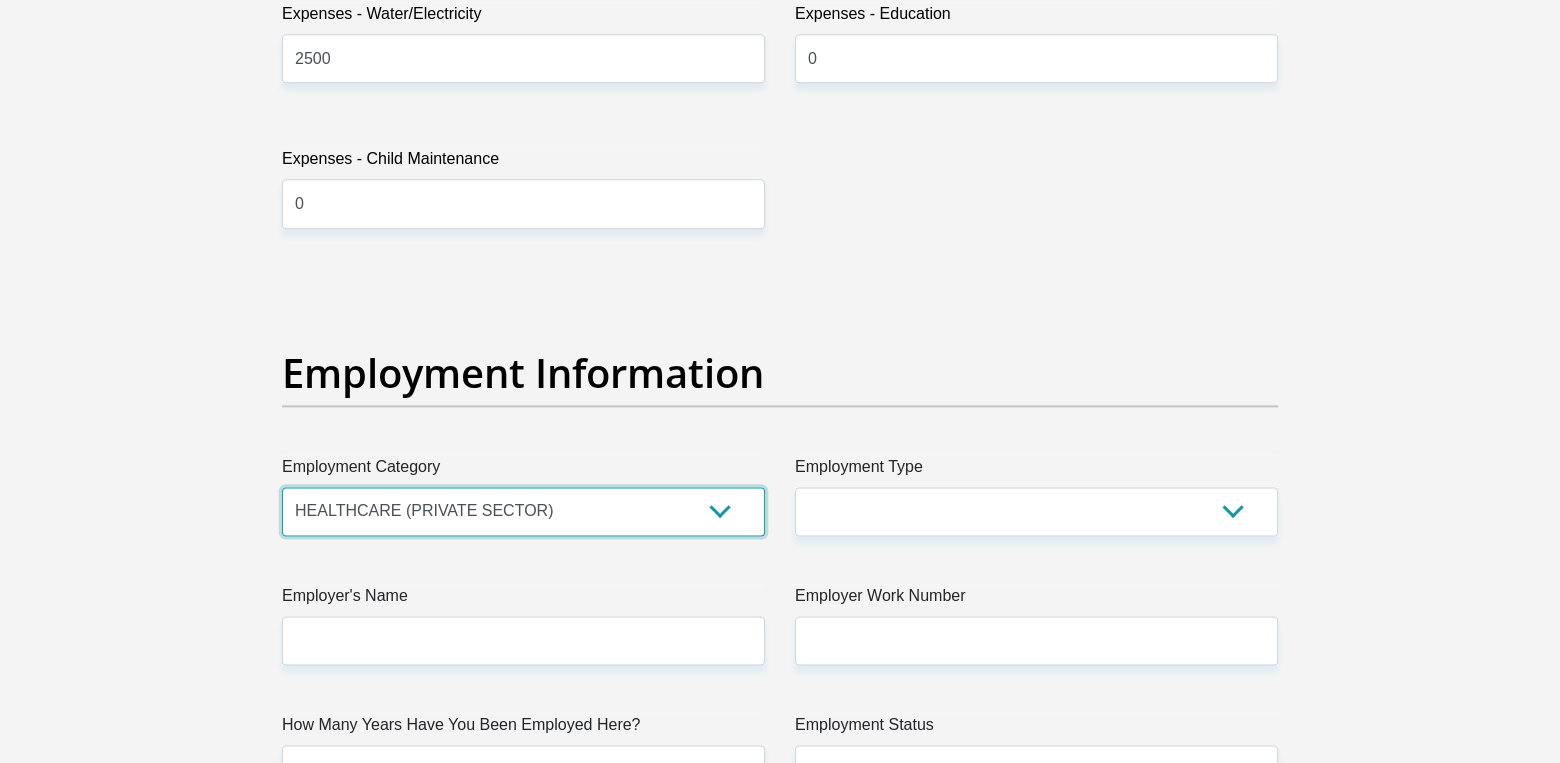 click on "AGRICULTURE
ALCOHOL & TOBACCO
CONSTRUCTION MATERIALS
METALLURGY
EQUIPMENT FOR RENEWABLE ENERGY
SPECIALIZED CONTRACTORS
CAR
GAMING (INCL. INTERNET
OTHER WHOLESALE
UNLICENSED PHARMACEUTICALS
CURRENCY EXCHANGE HOUSES
OTHER FINANCIAL INSTITUTIONS & INSURANCE
REAL ESTATE AGENTS
OIL & GAS
OTHER MATERIALS (E.G. IRON ORE)
PRECIOUS STONES & PRECIOUS METALS
POLITICAL ORGANIZATIONS
RELIGIOUS ORGANIZATIONS(NOT SECTS)
ACTI. HAVING BUSINESS DEAL WITH PUBLIC ADMINISTRATION
LAUNDROMATS" at bounding box center [523, 511] 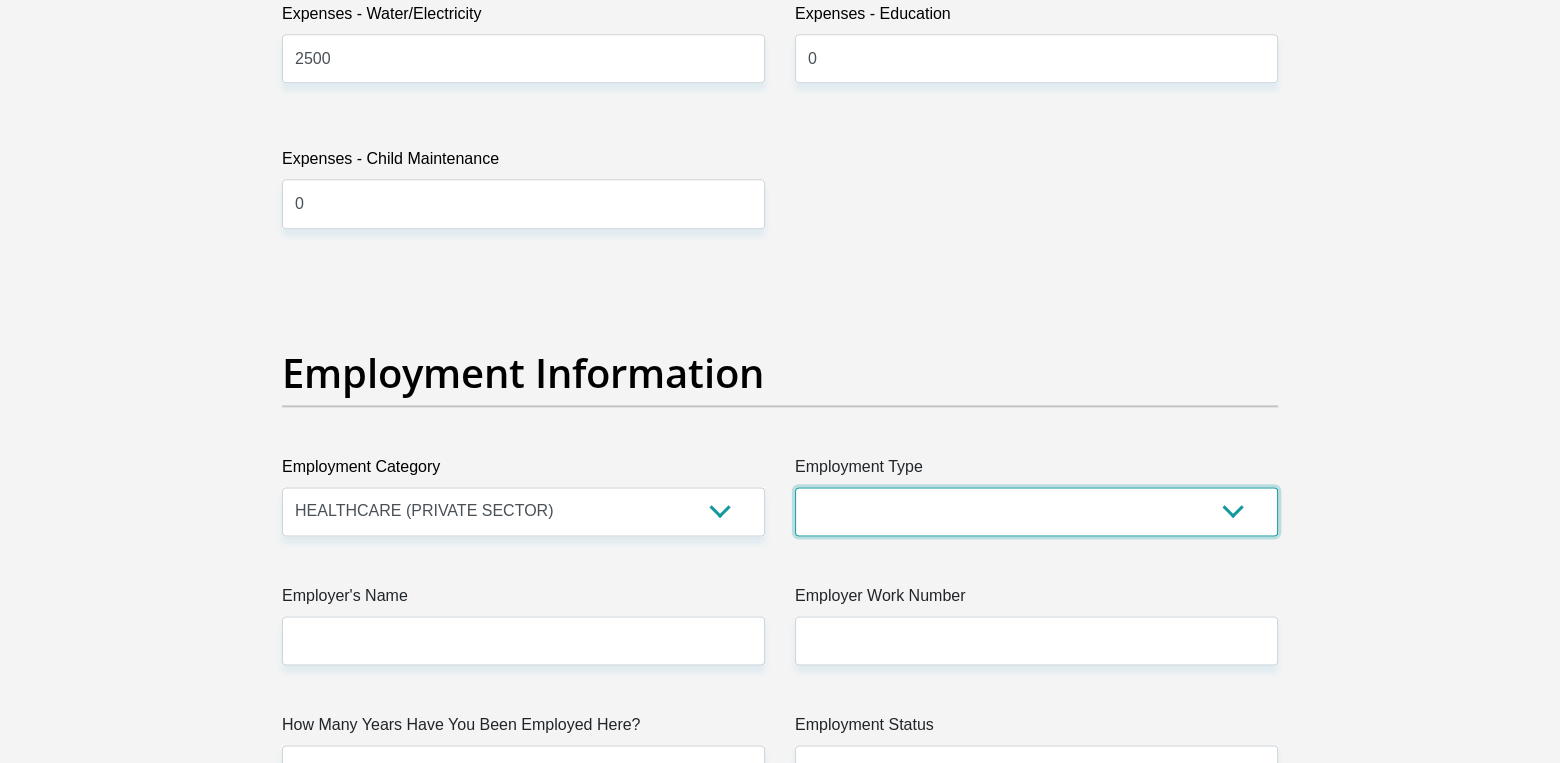 click on "College/Lecturer
Craft Seller
Creative
Driver
Executive
Farmer
Forces - Non Commissioned
Forces - Officer
Hawker
Housewife
Labourer
Licenced Professional
Manager
Miner
Non Licenced Professional
Office Staff/Clerk
Outside Worker
Pensioner
Permanent Teacher
Production/Manufacturing
Sales
Self-Employed
Semi-Professional Worker
Service Industry  Social Worker  Student" at bounding box center [1036, 511] 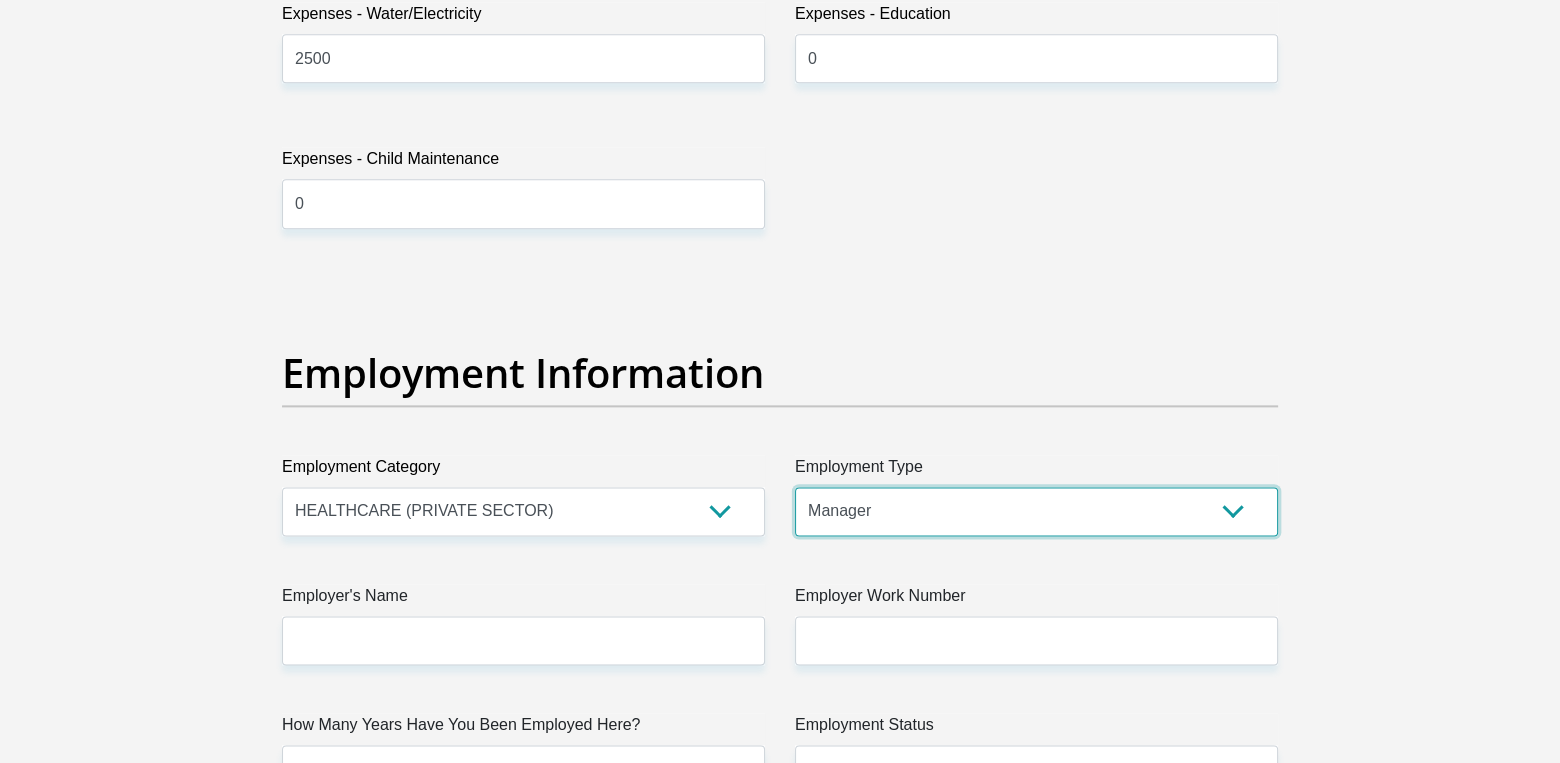 click on "College/Lecturer
Craft Seller
Creative
Driver
Executive
Farmer
Forces - Non Commissioned
Forces - Officer
Hawker
Housewife
Labourer
Licenced Professional
Manager
Miner
Non Licenced Professional
Office Staff/Clerk
Outside Worker
Pensioner
Permanent Teacher
Production/Manufacturing
Sales
Self-Employed
Semi-Professional Worker
Service Industry  Social Worker  Student" at bounding box center (1036, 511) 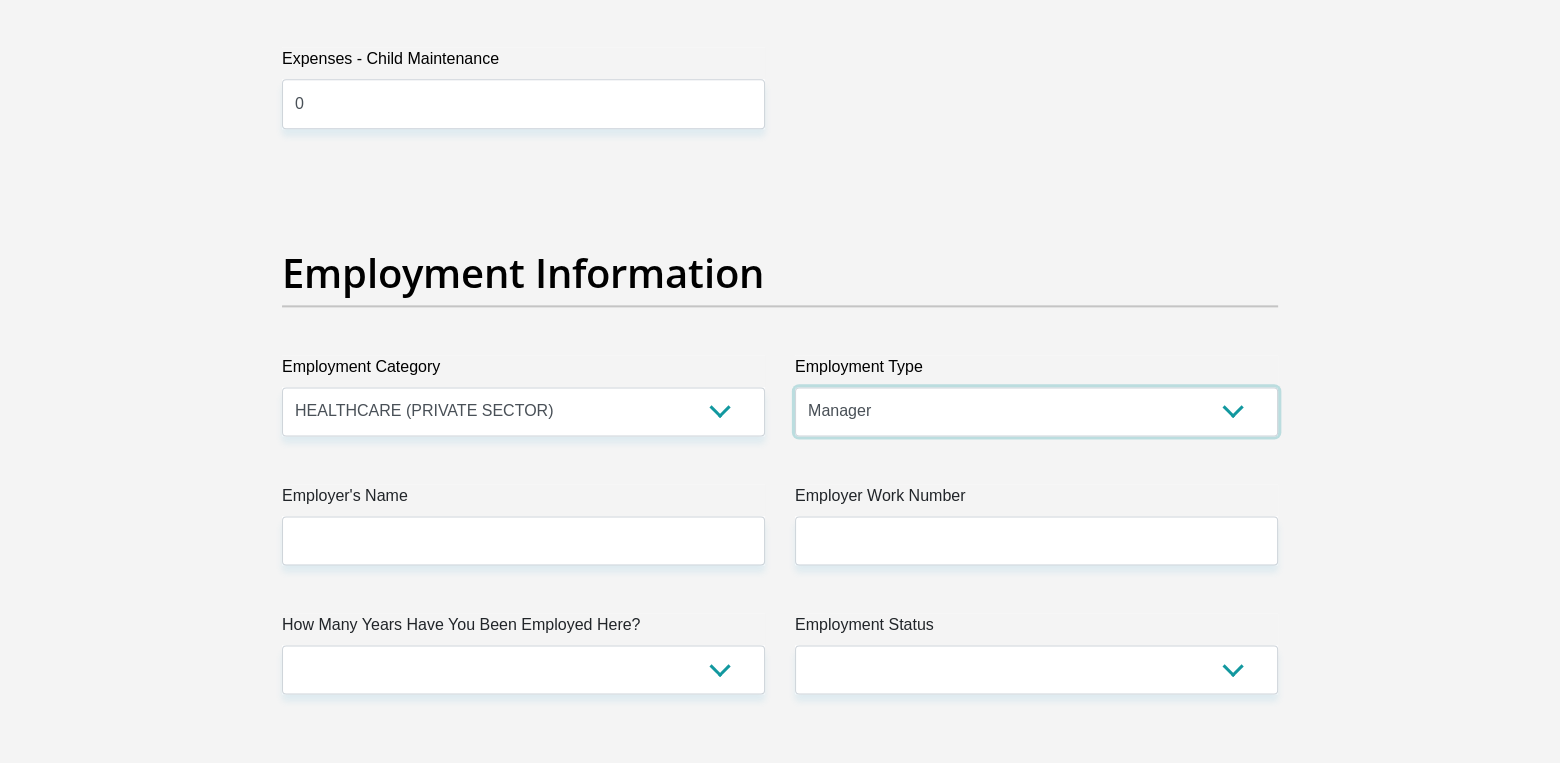 scroll, scrollTop: 3500, scrollLeft: 0, axis: vertical 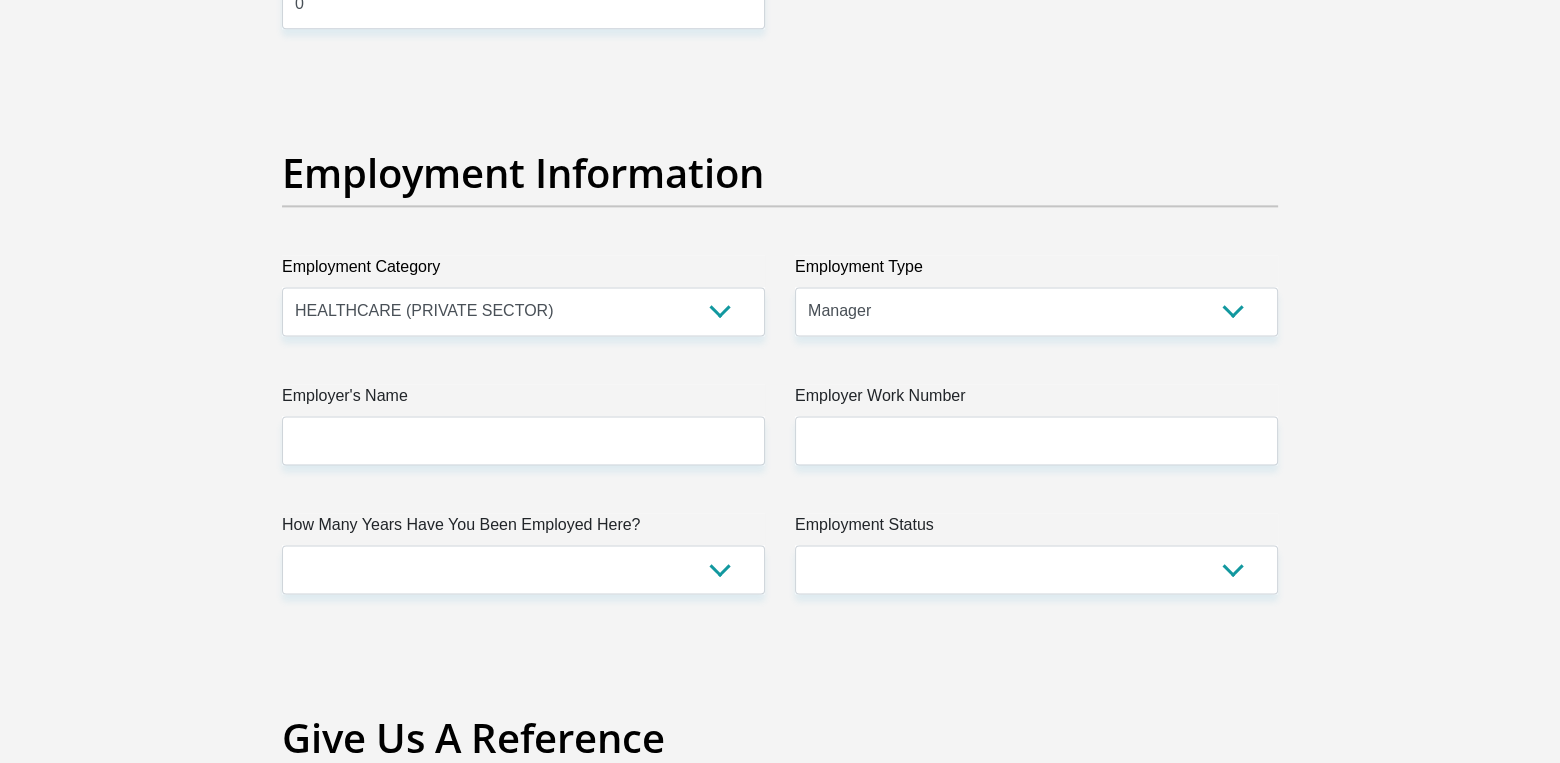 click on "Title
Mr
Ms
Mrs
Dr
Other
First Name
KIMESHEN
Surname
NAIKER
ID Number
9103135151085
Please input valid ID number
Race
Black
Coloured
Indian
White
Other
Contact Number
0614936362
Please input valid contact number
Nationality
South Africa
Afghanistan
Aland Islands  Albania  Algeria" at bounding box center [780, 67] 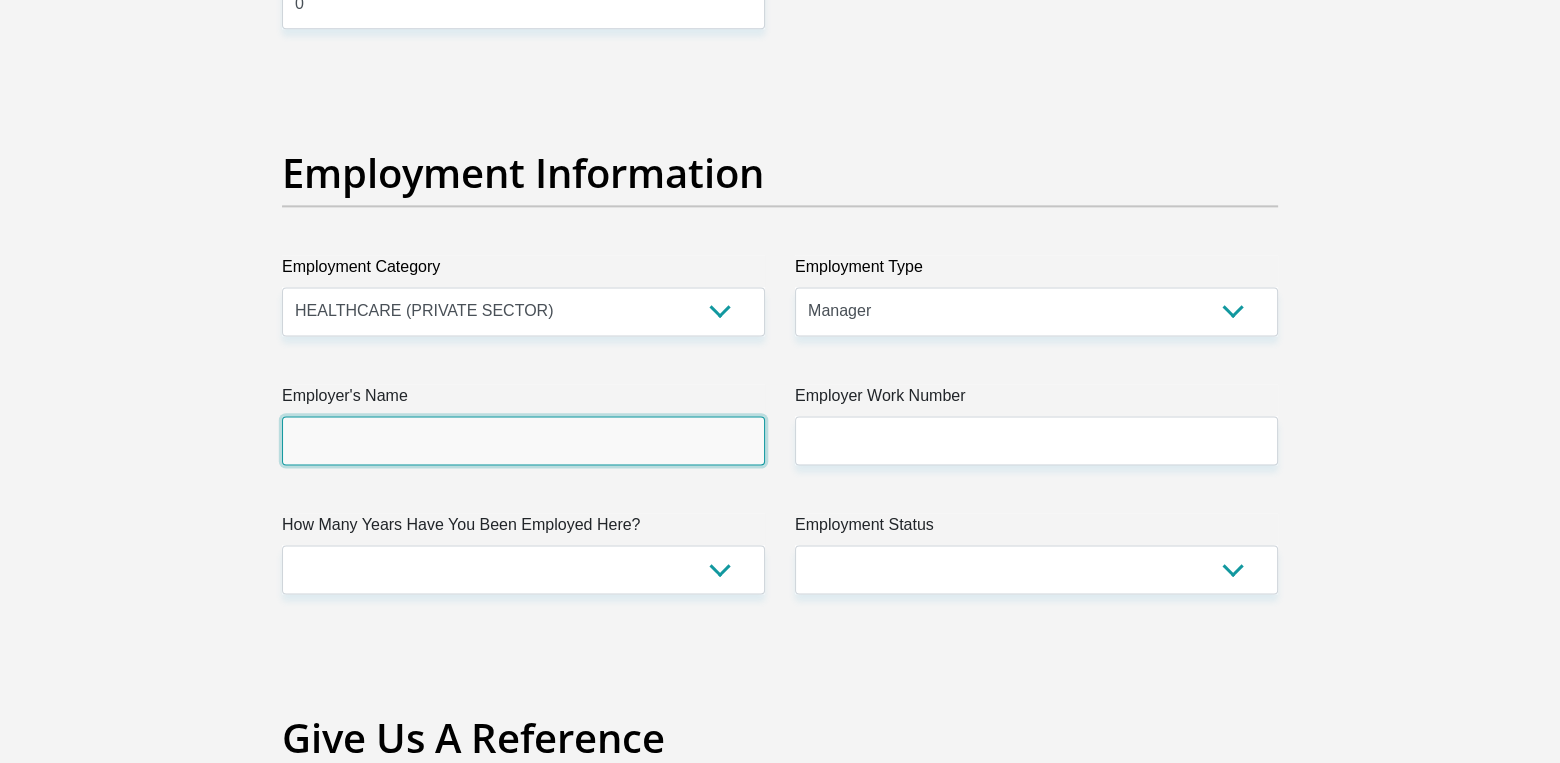 click on "Employer's Name" at bounding box center [523, 440] 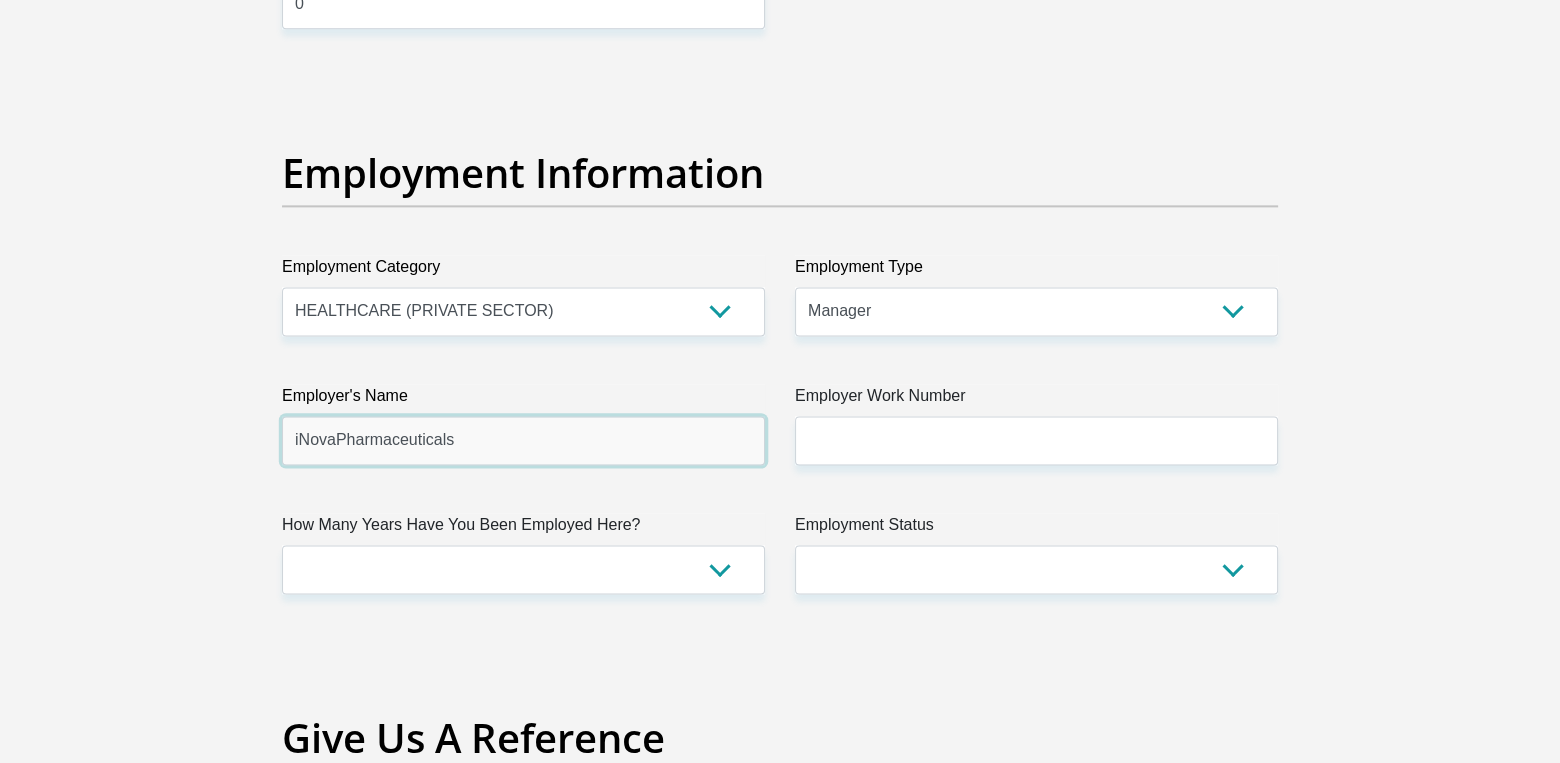 type on "iNovaPharmaceuticals" 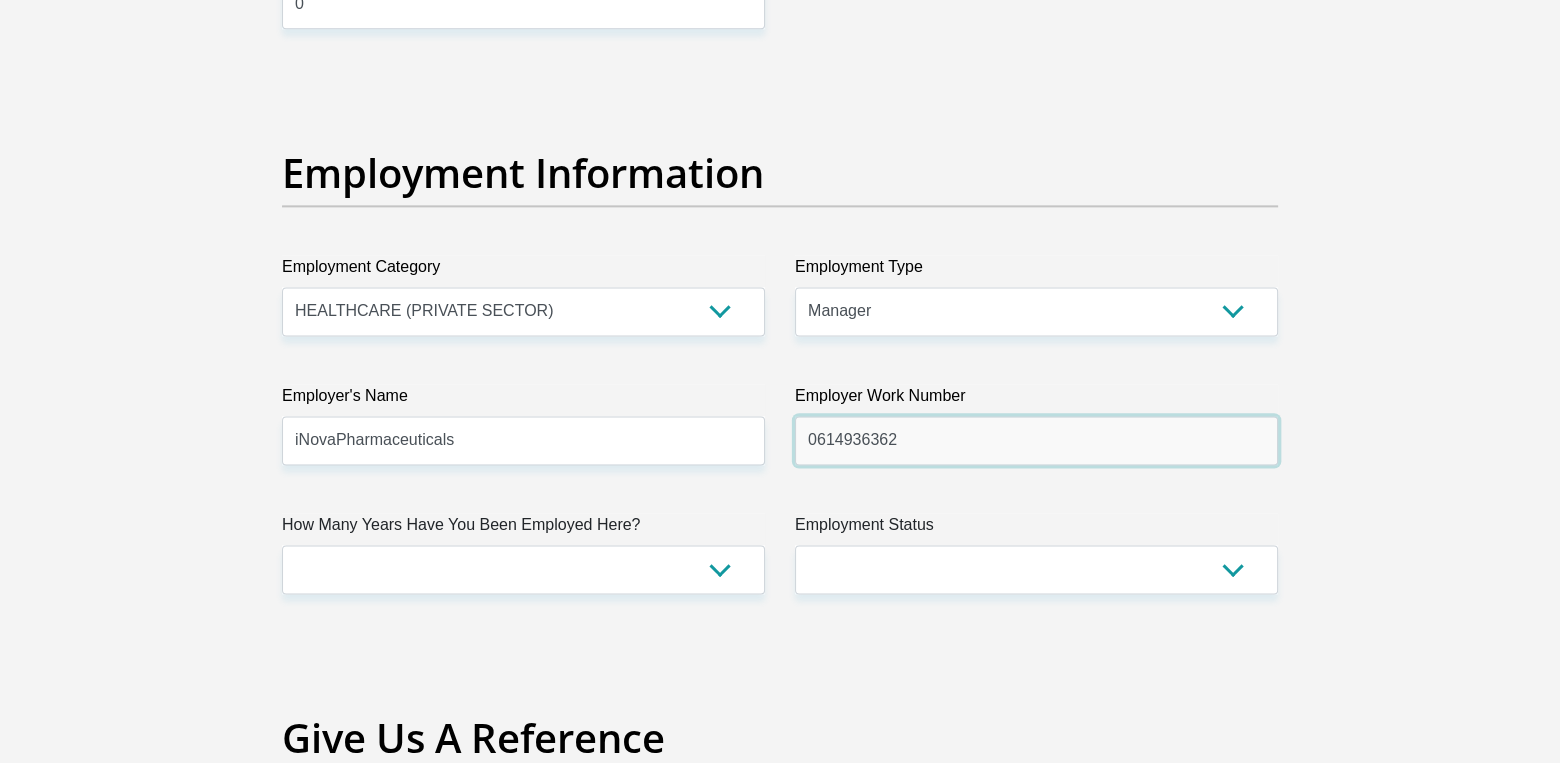 type on "0614936362" 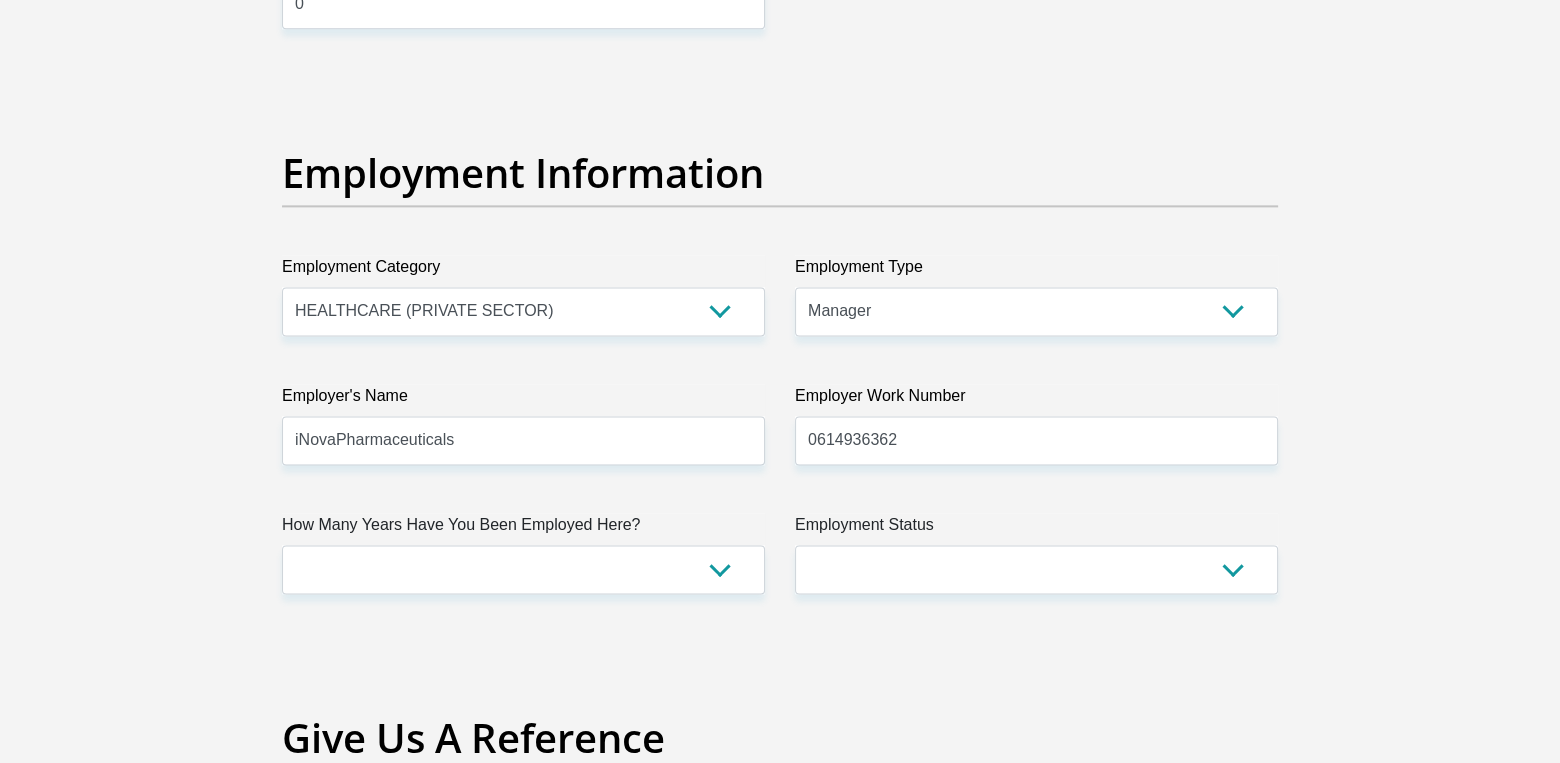 click on "Title
Mr
Ms
Mrs
Dr
Other
First Name
KIMESHEN
Surname
NAIKER
ID Number
9103135151085
Please input valid ID number
Race
Black
Coloured
Indian
White
Other
Contact Number
0614936362
Please input valid contact number
Nationality
South Africa
Afghanistan
Aland Islands  Albania  Algeria" at bounding box center (780, 67) 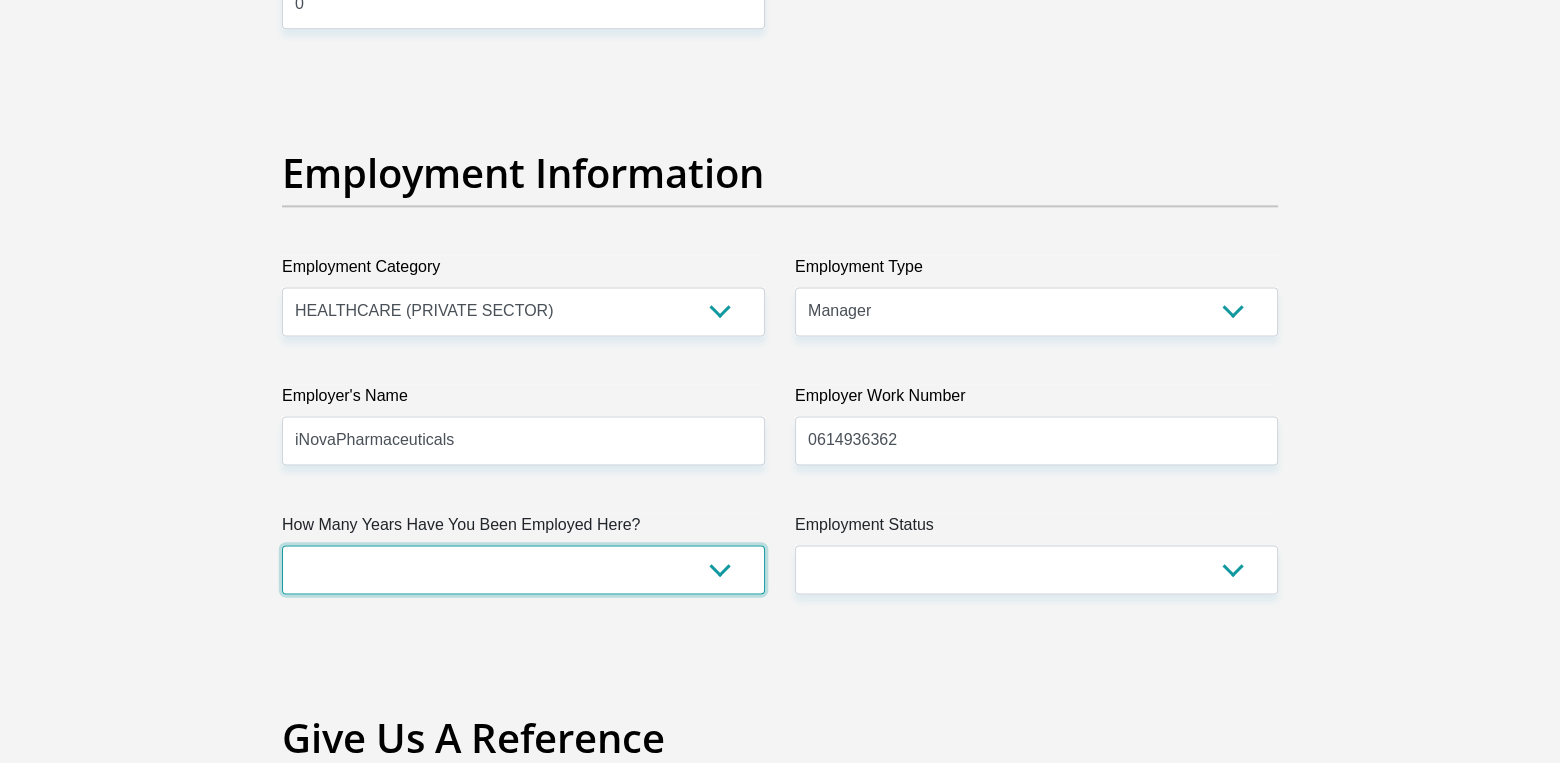 click on "less than 1 year
1-3 years
3-5 years
5+ years" at bounding box center [523, 569] 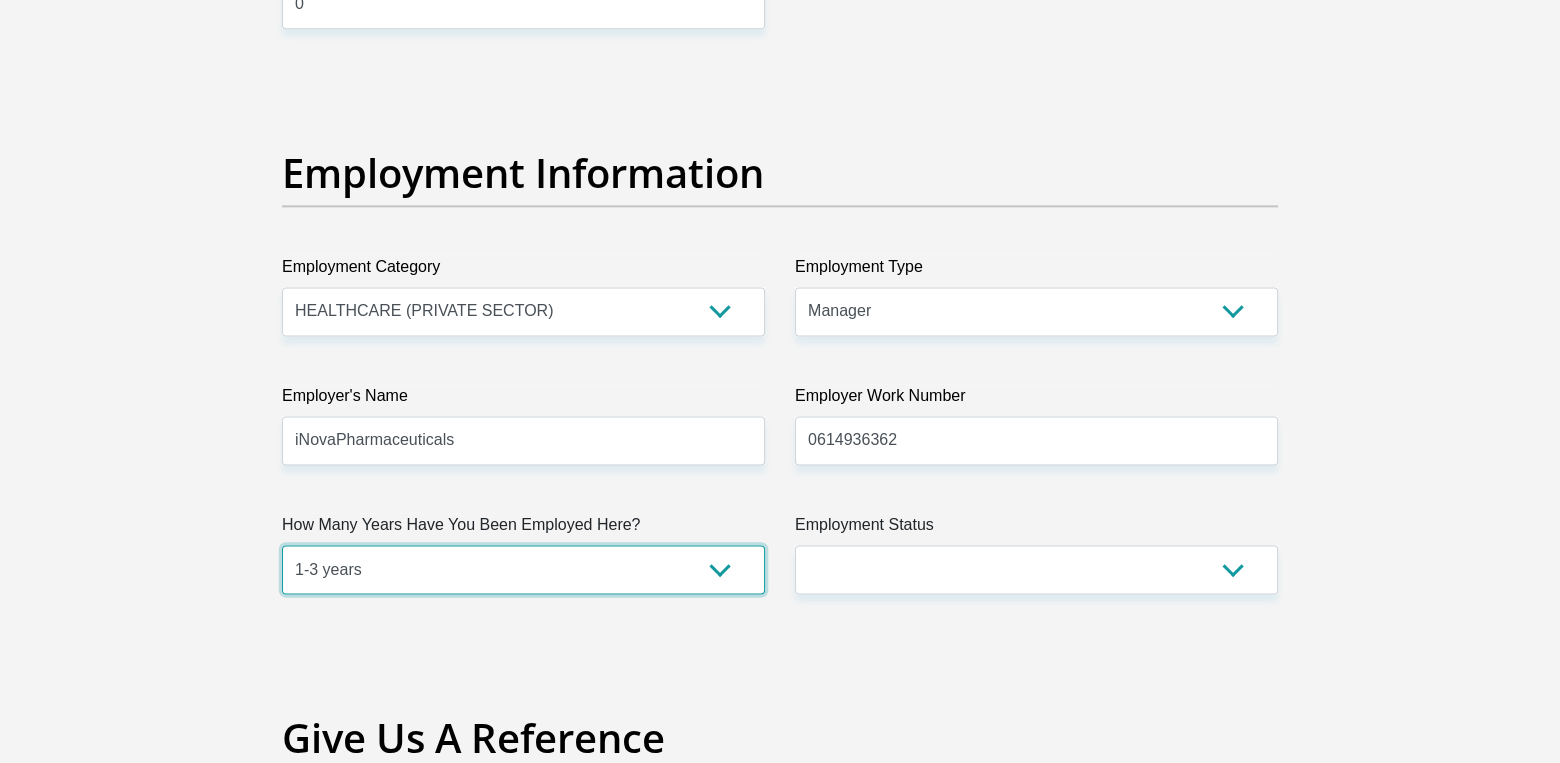 click on "less than 1 year
1-3 years
3-5 years
5+ years" at bounding box center [523, 569] 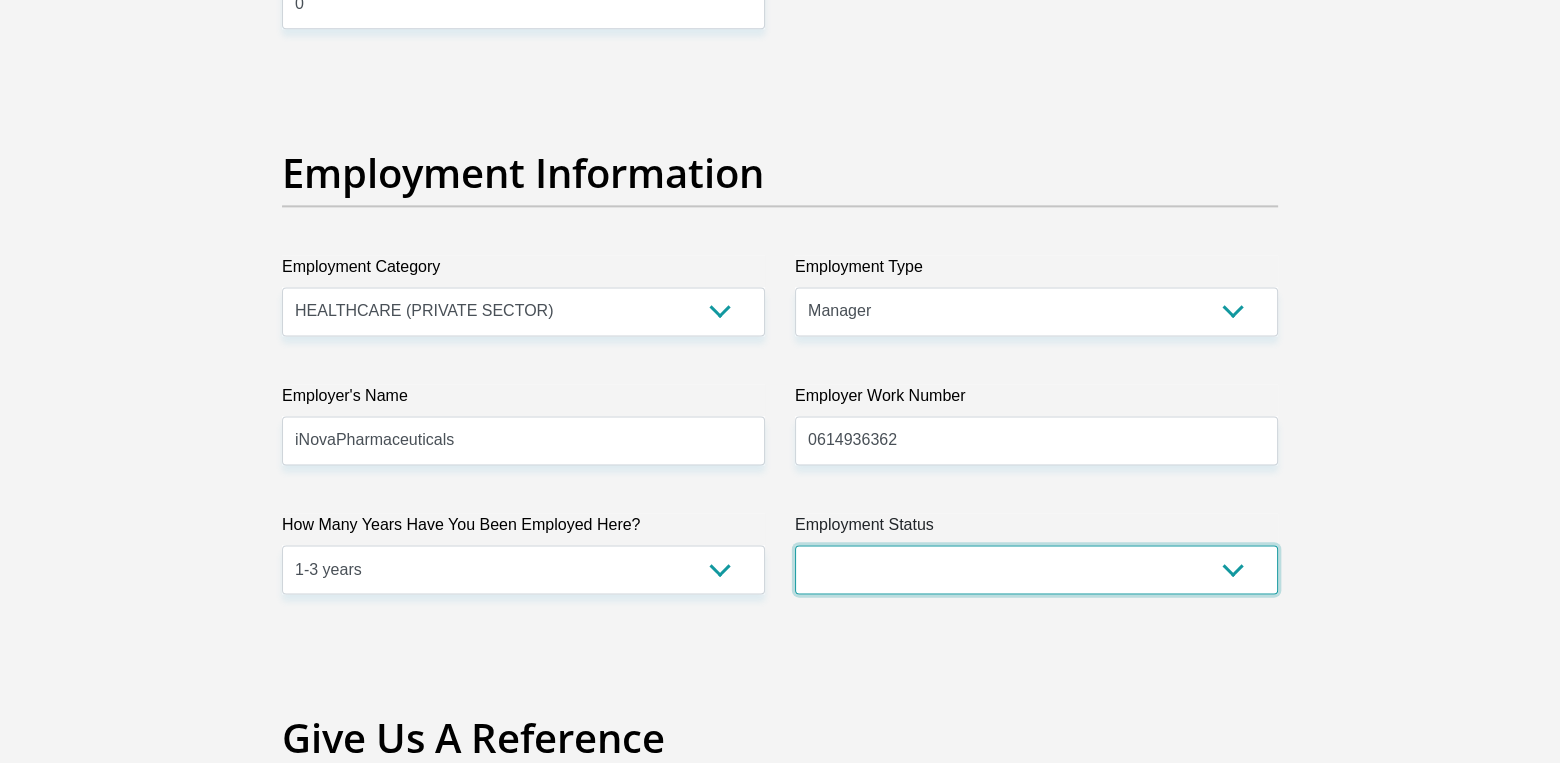 click on "Permanent/Full-time
Part-time/Casual
Contract Worker
Self-Employed
Housewife
Retired
Student
Medically Boarded
Disability
Unemployed" at bounding box center (1036, 569) 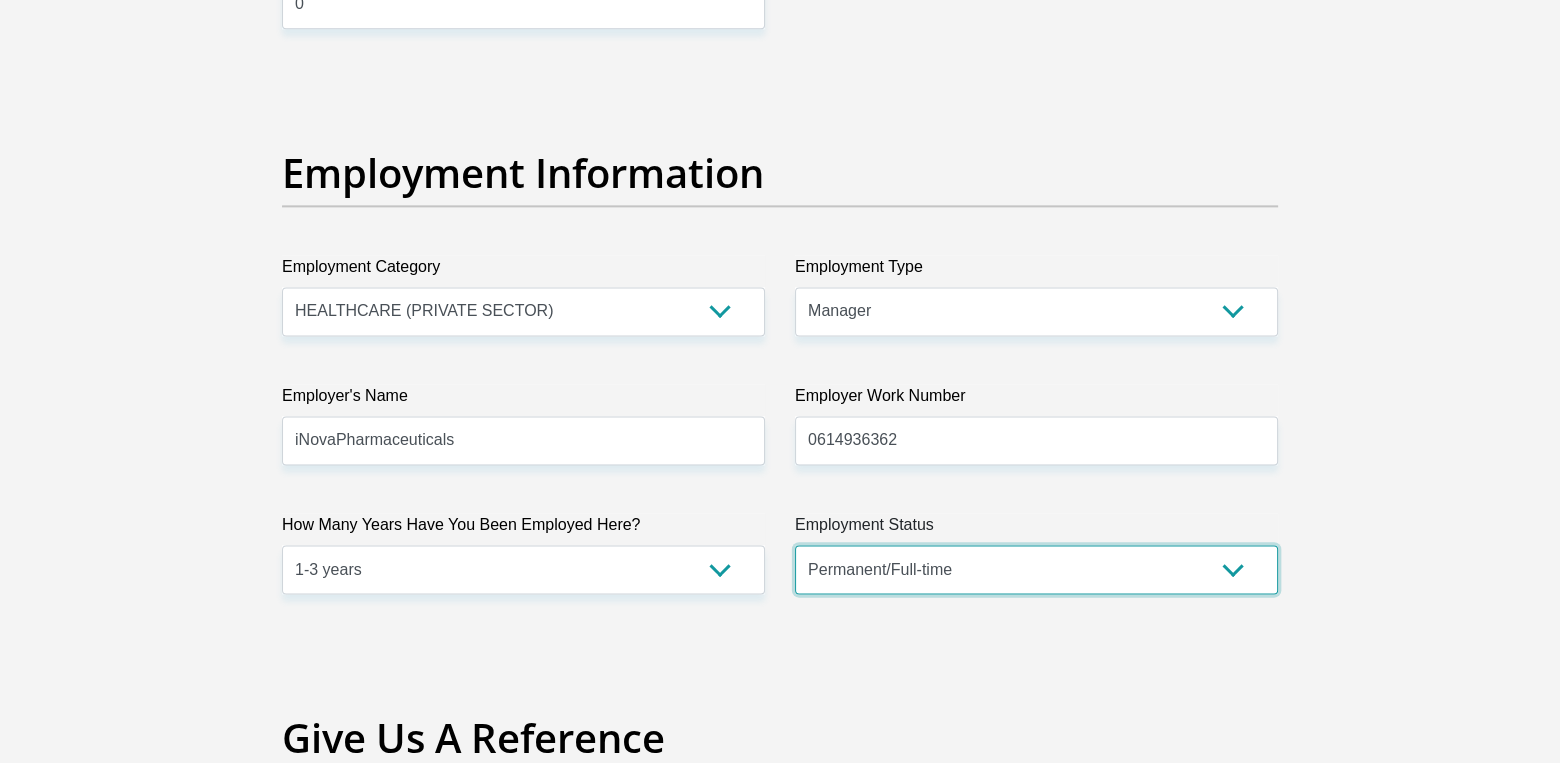 click on "Permanent/Full-time
Part-time/Casual
Contract Worker
Self-Employed
Housewife
Retired
Student
Medically Boarded
Disability
Unemployed" at bounding box center (1036, 569) 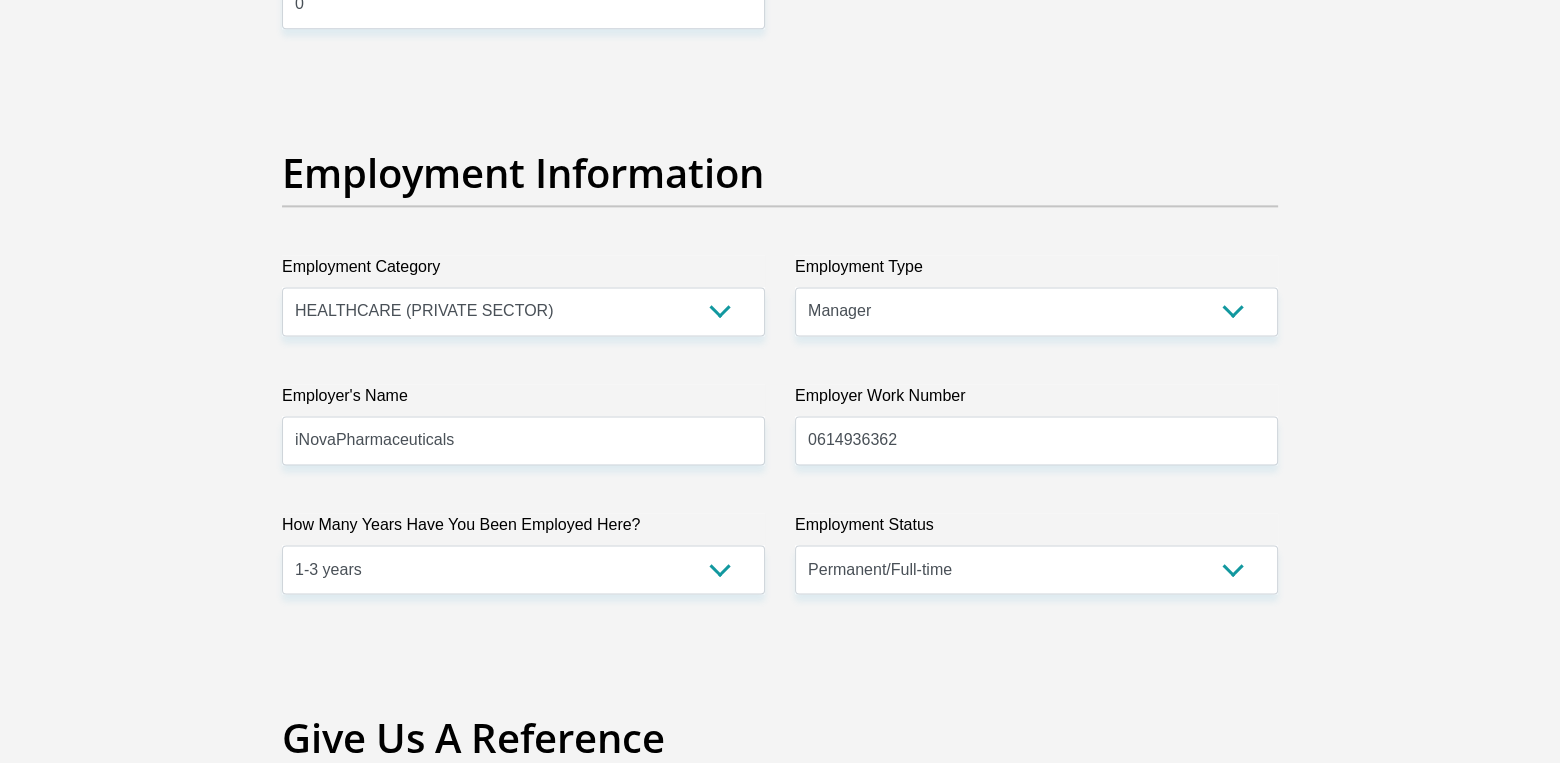 click on "Title
Mr
Ms
Mrs
Dr
Other
First Name
KIMESHEN
Surname
NAIKER
ID Number
9103135151085
Please input valid ID number
Race
Black
Coloured
Indian
White
Other
Contact Number
0614936362
Please input valid contact number
Nationality
South Africa
Afghanistan
Aland Islands  Albania  Algeria" at bounding box center (780, 67) 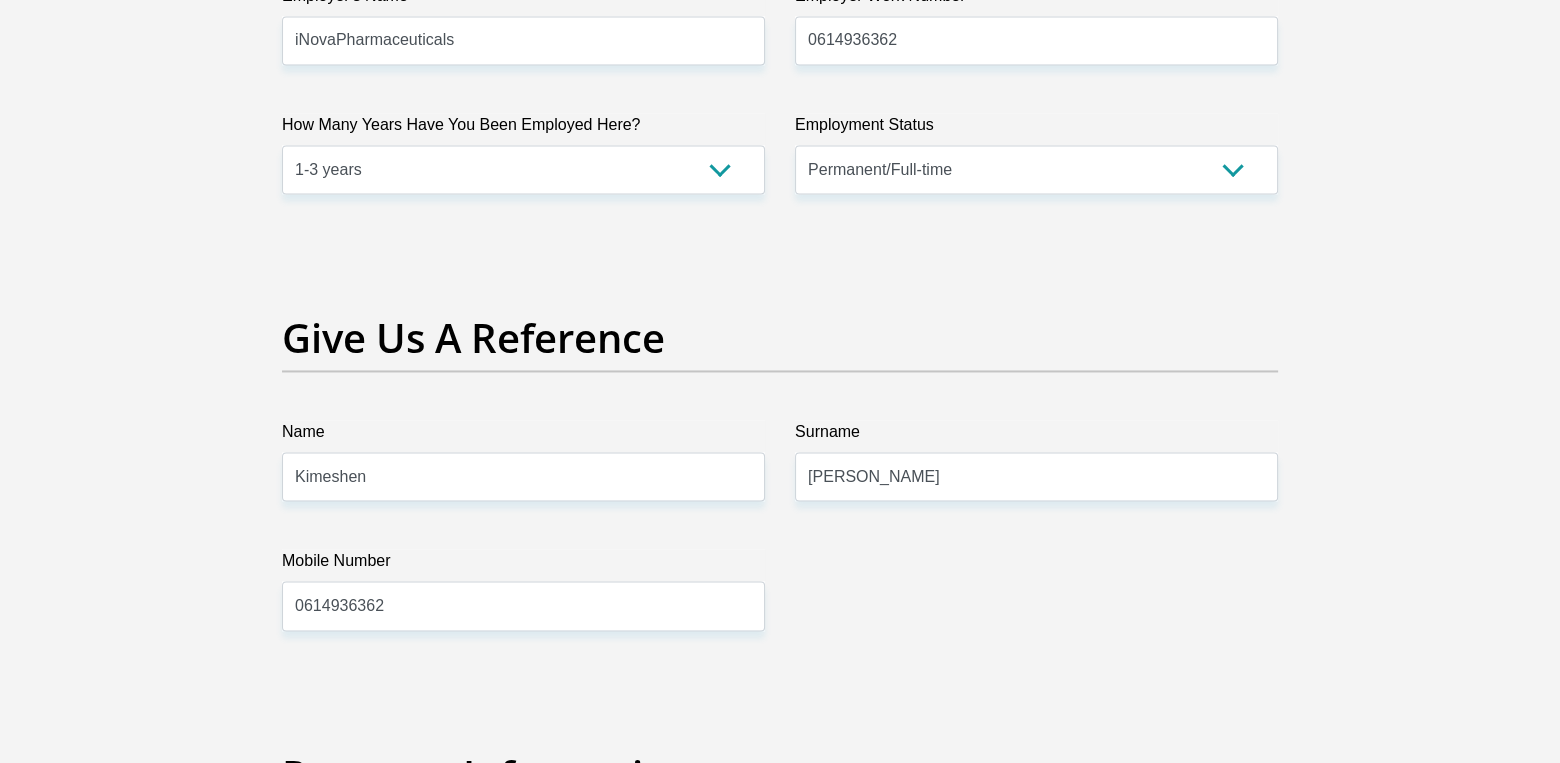 scroll, scrollTop: 4000, scrollLeft: 0, axis: vertical 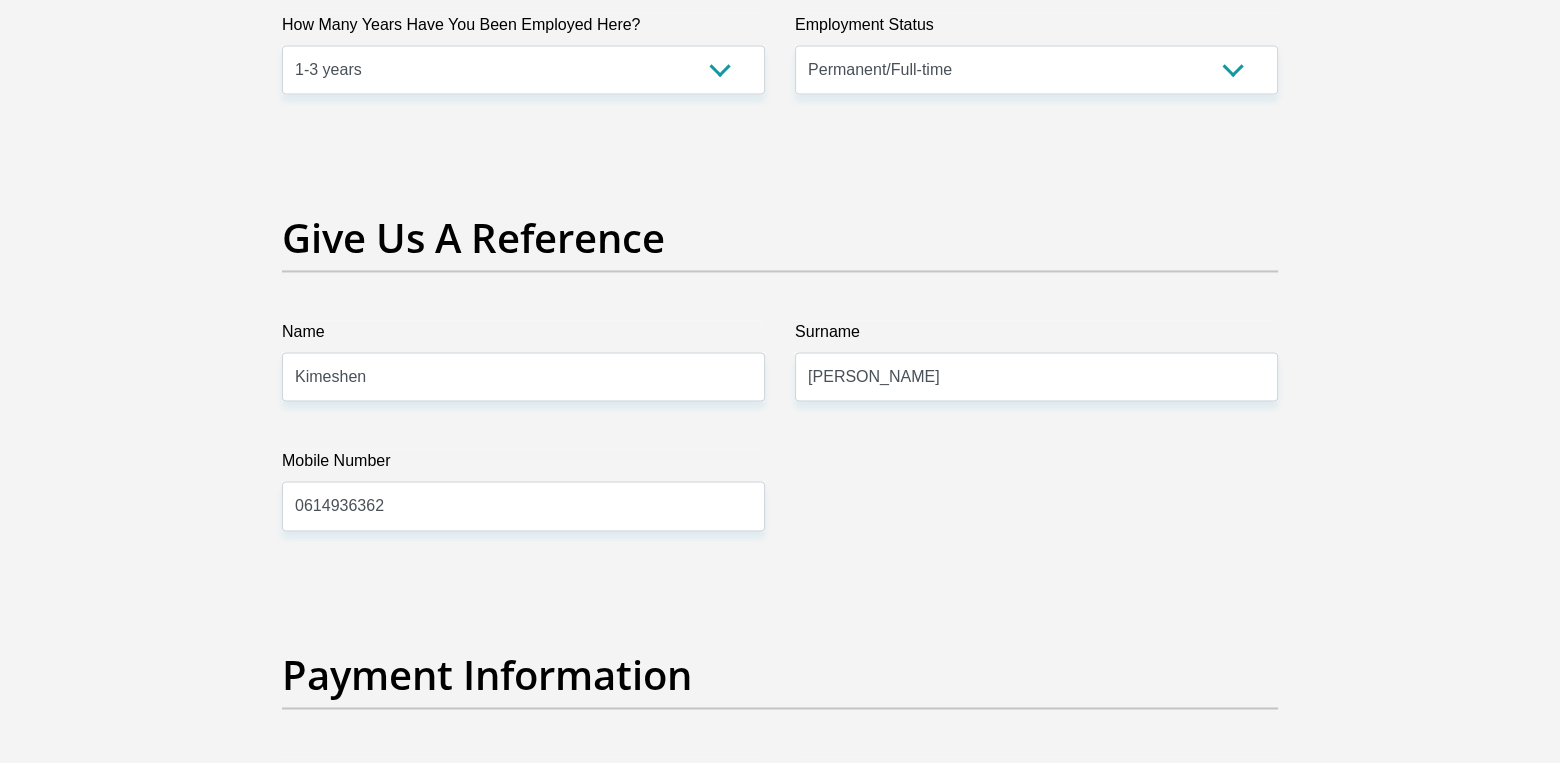 drag, startPoint x: 399, startPoint y: 401, endPoint x: 403, endPoint y: 377, distance: 24.33105 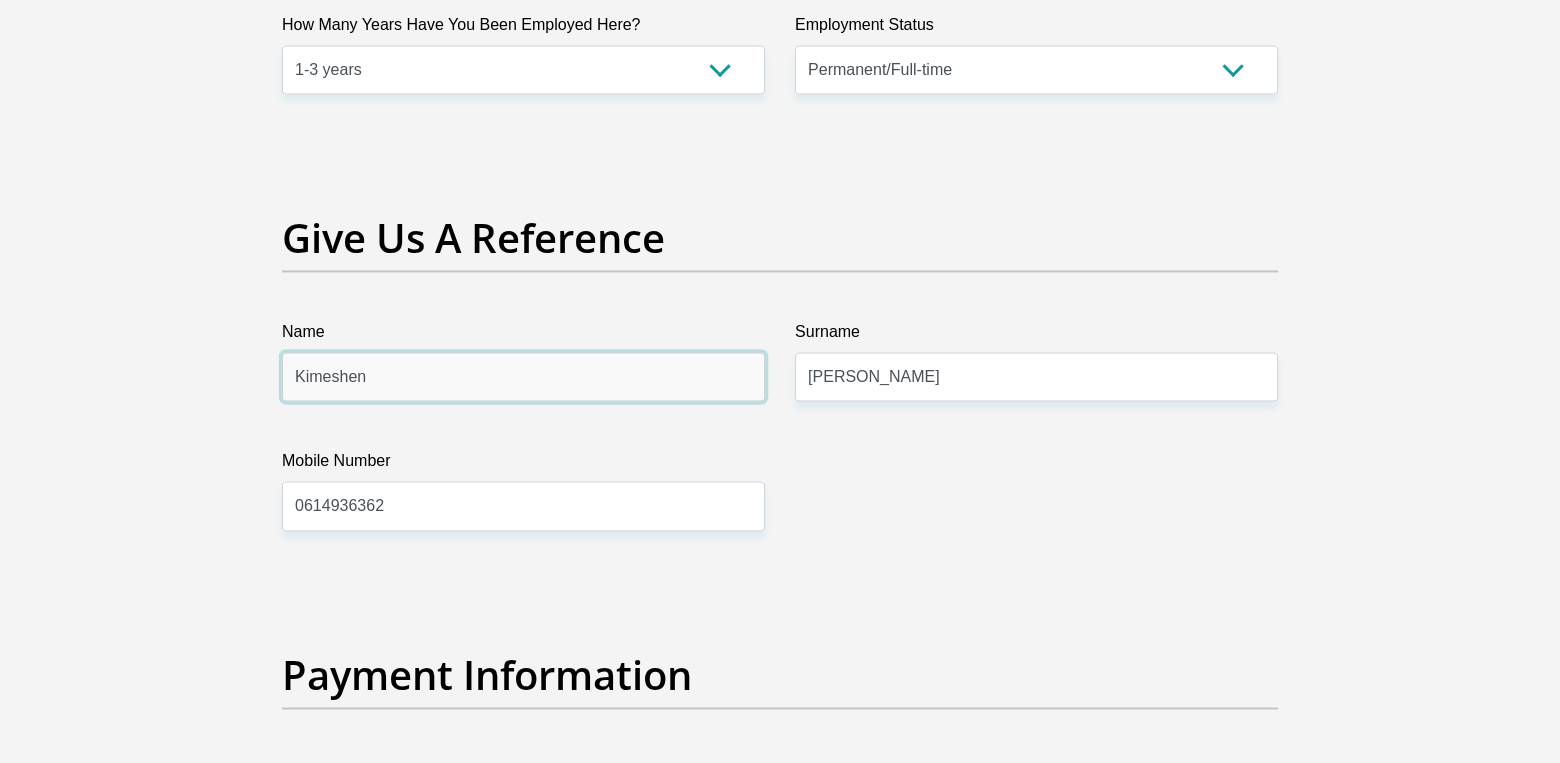 drag, startPoint x: 404, startPoint y: 376, endPoint x: 188, endPoint y: 353, distance: 217.22108 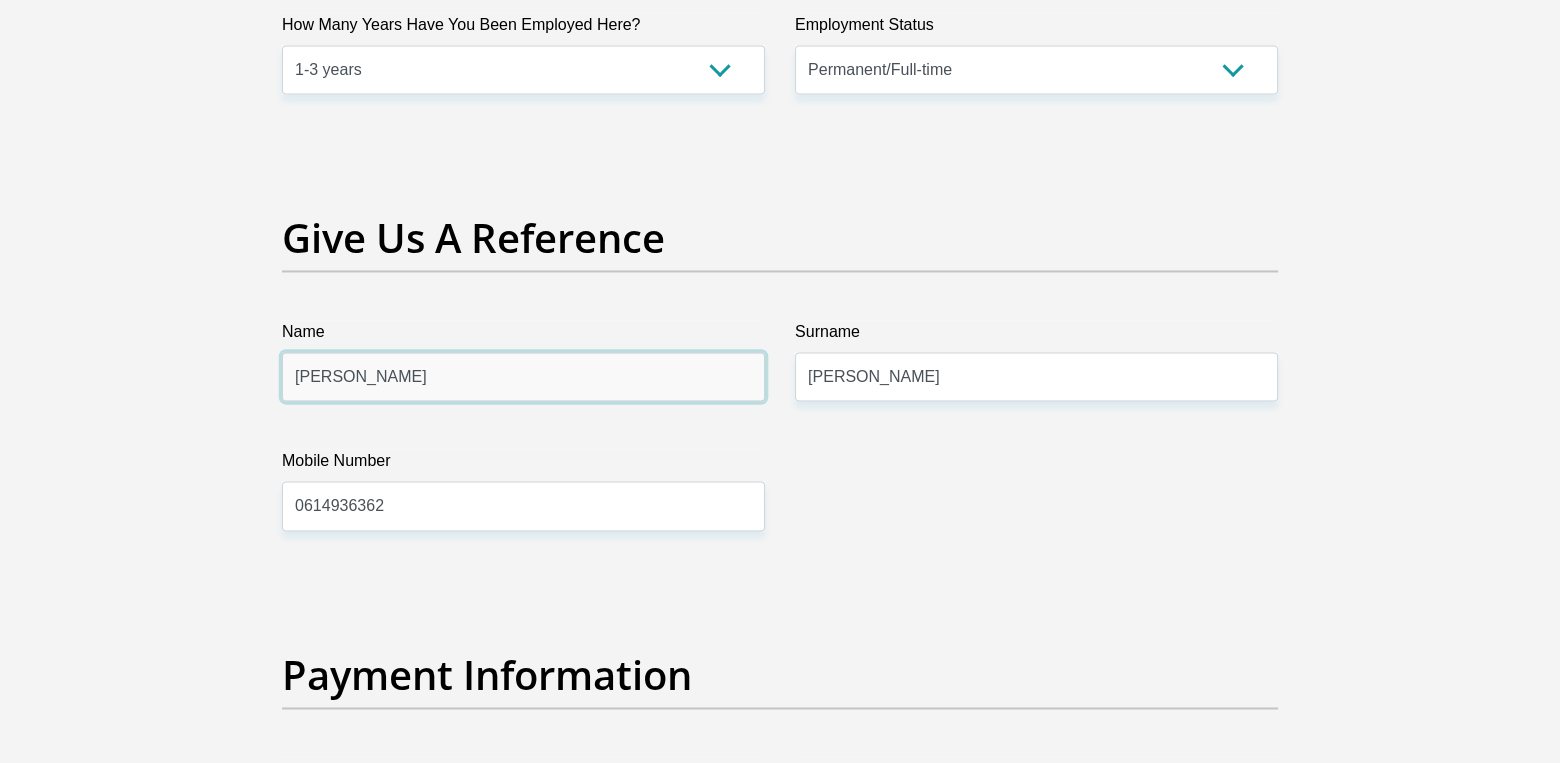 type on "Sarah" 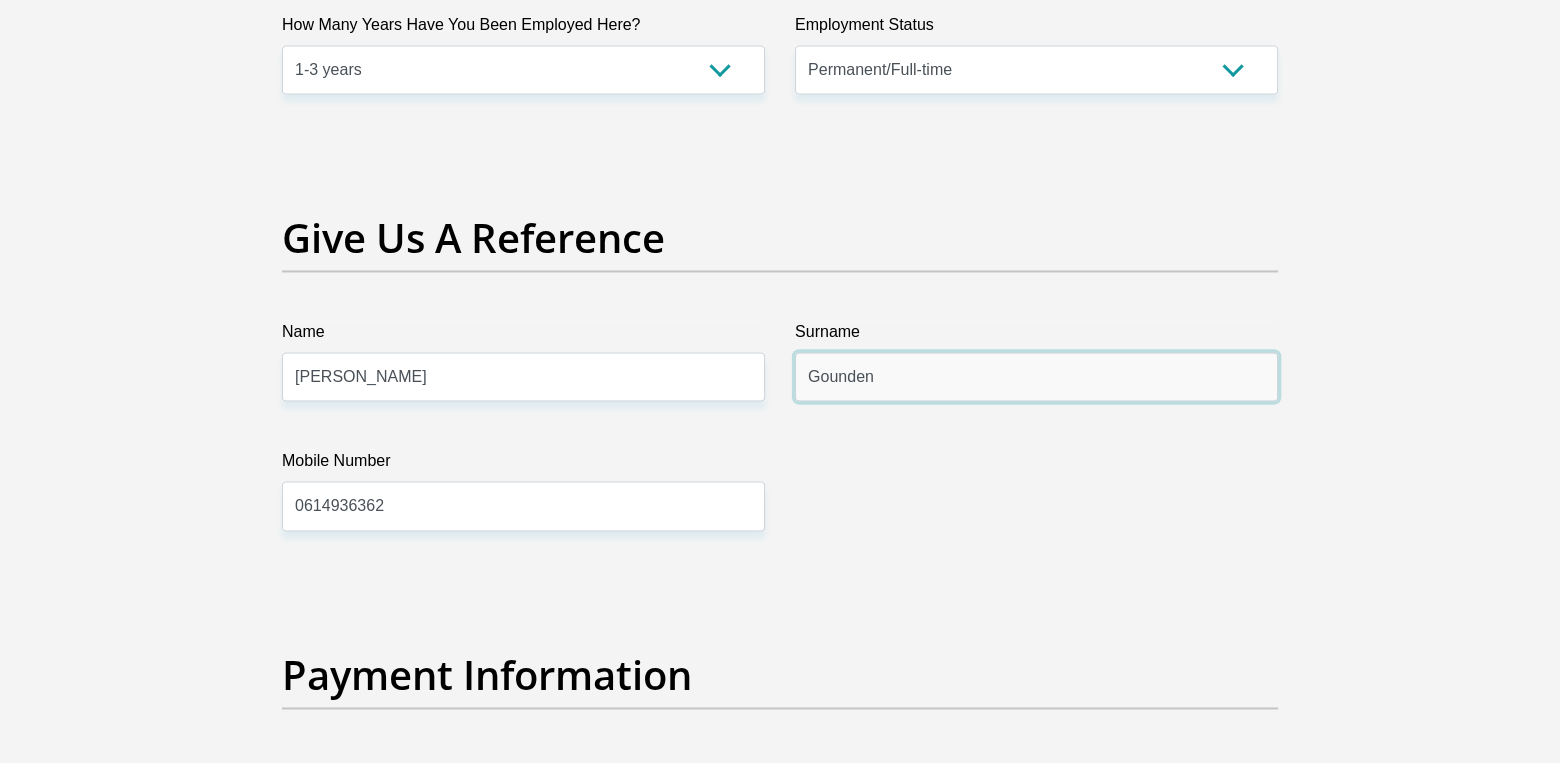 type on "Gounden" 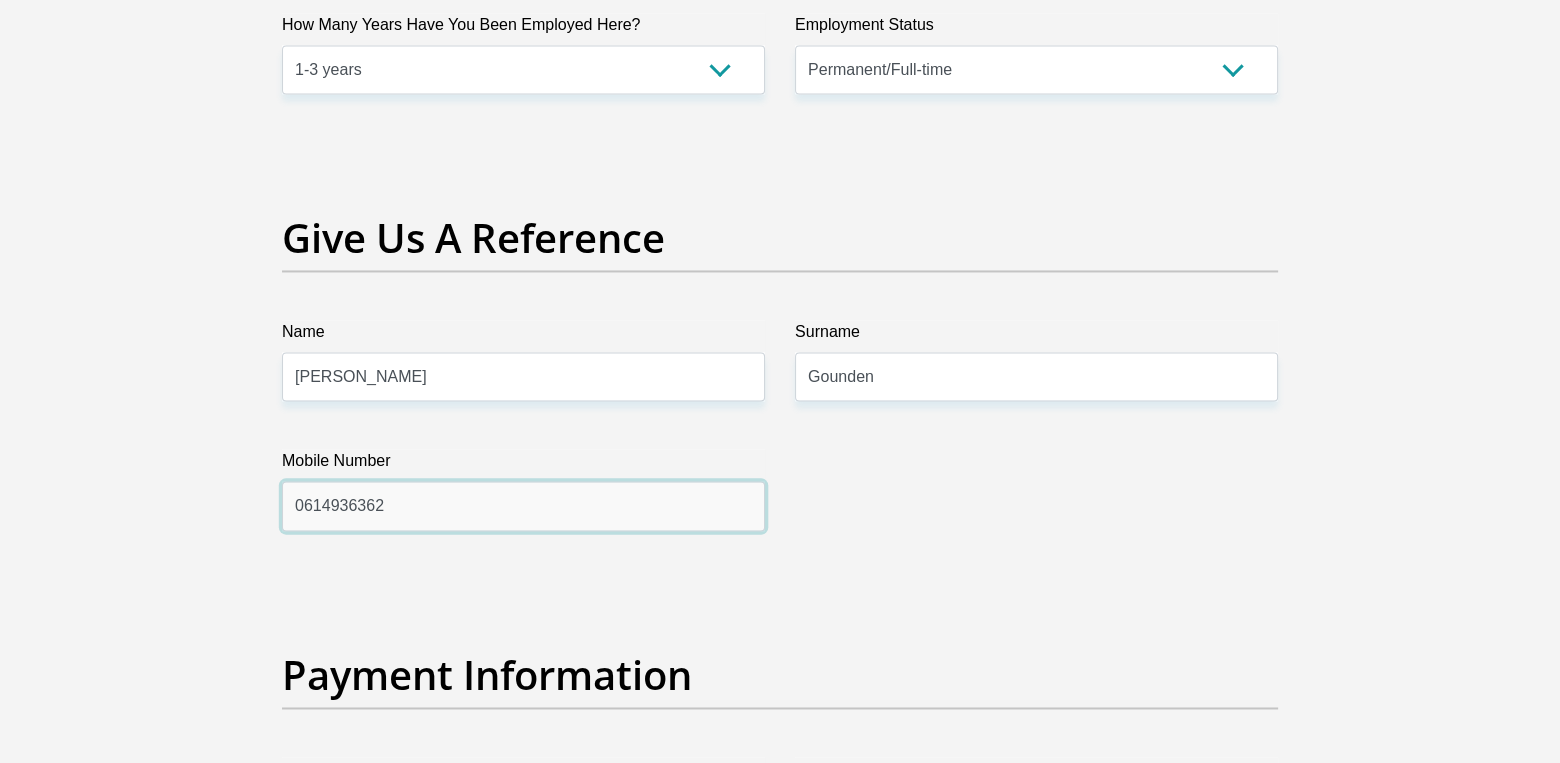 drag, startPoint x: 413, startPoint y: 492, endPoint x: 131, endPoint y: 496, distance: 282.02838 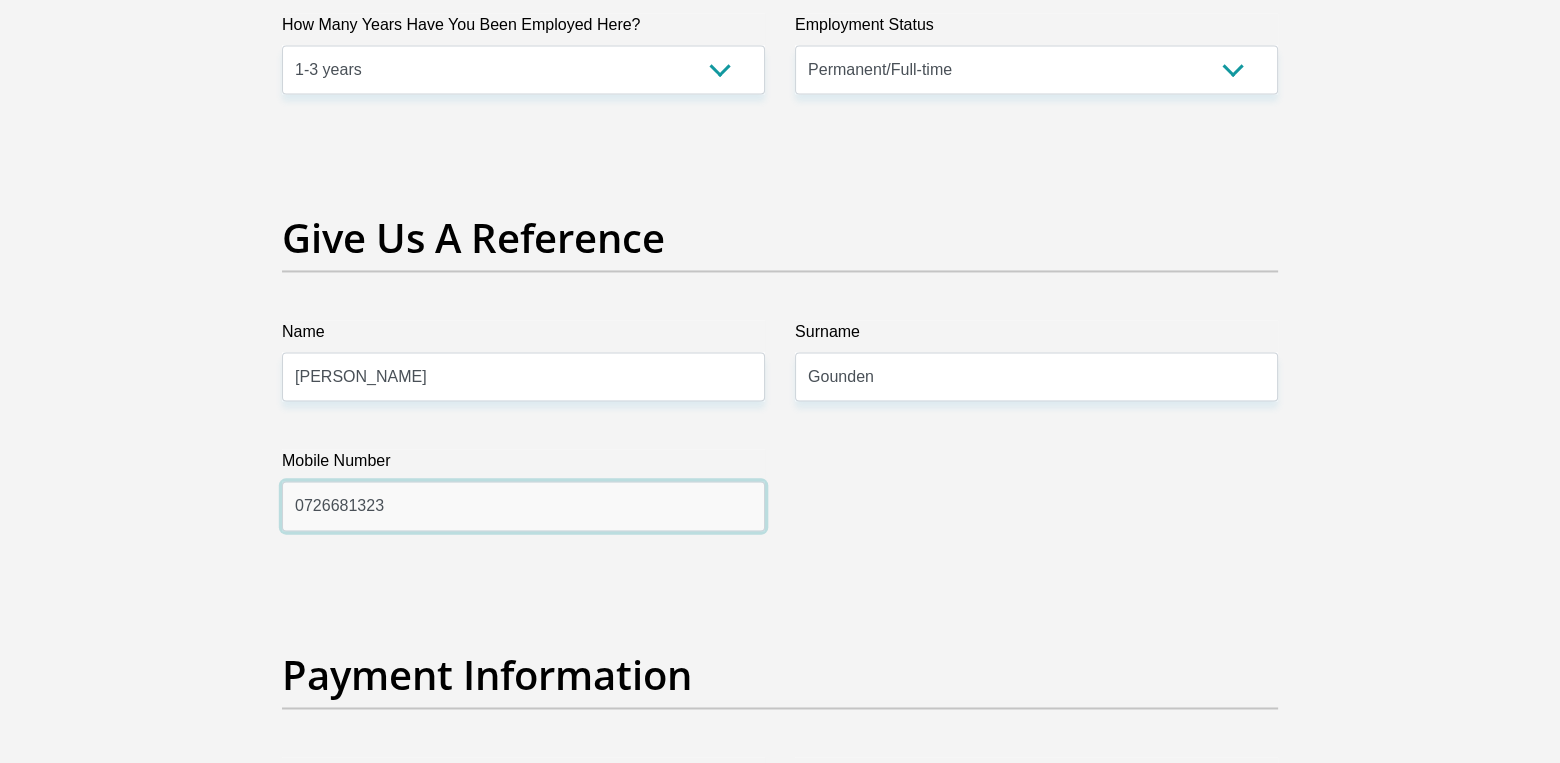 type on "0726681323" 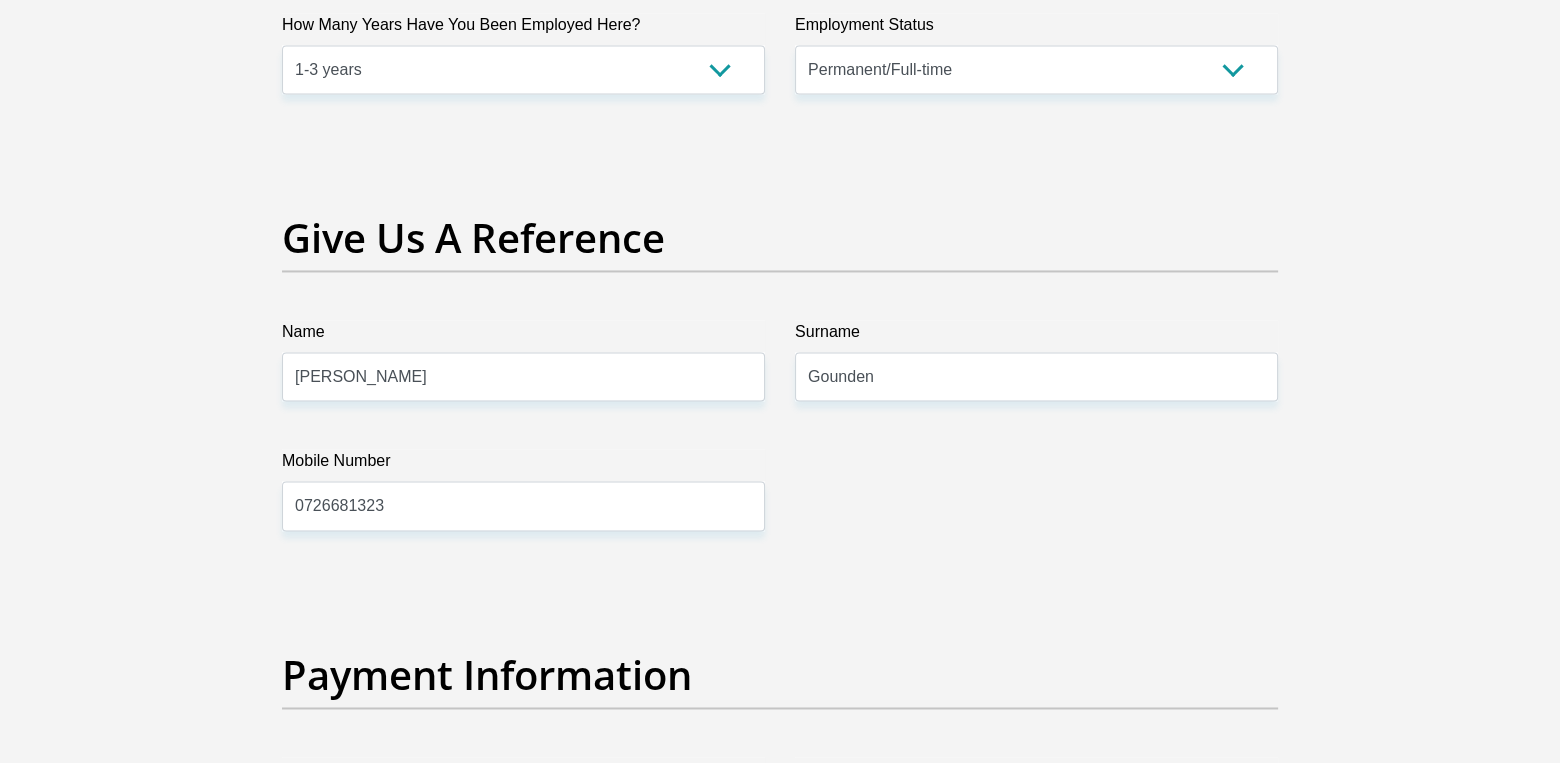 drag, startPoint x: 1505, startPoint y: 569, endPoint x: 1494, endPoint y: 569, distance: 11 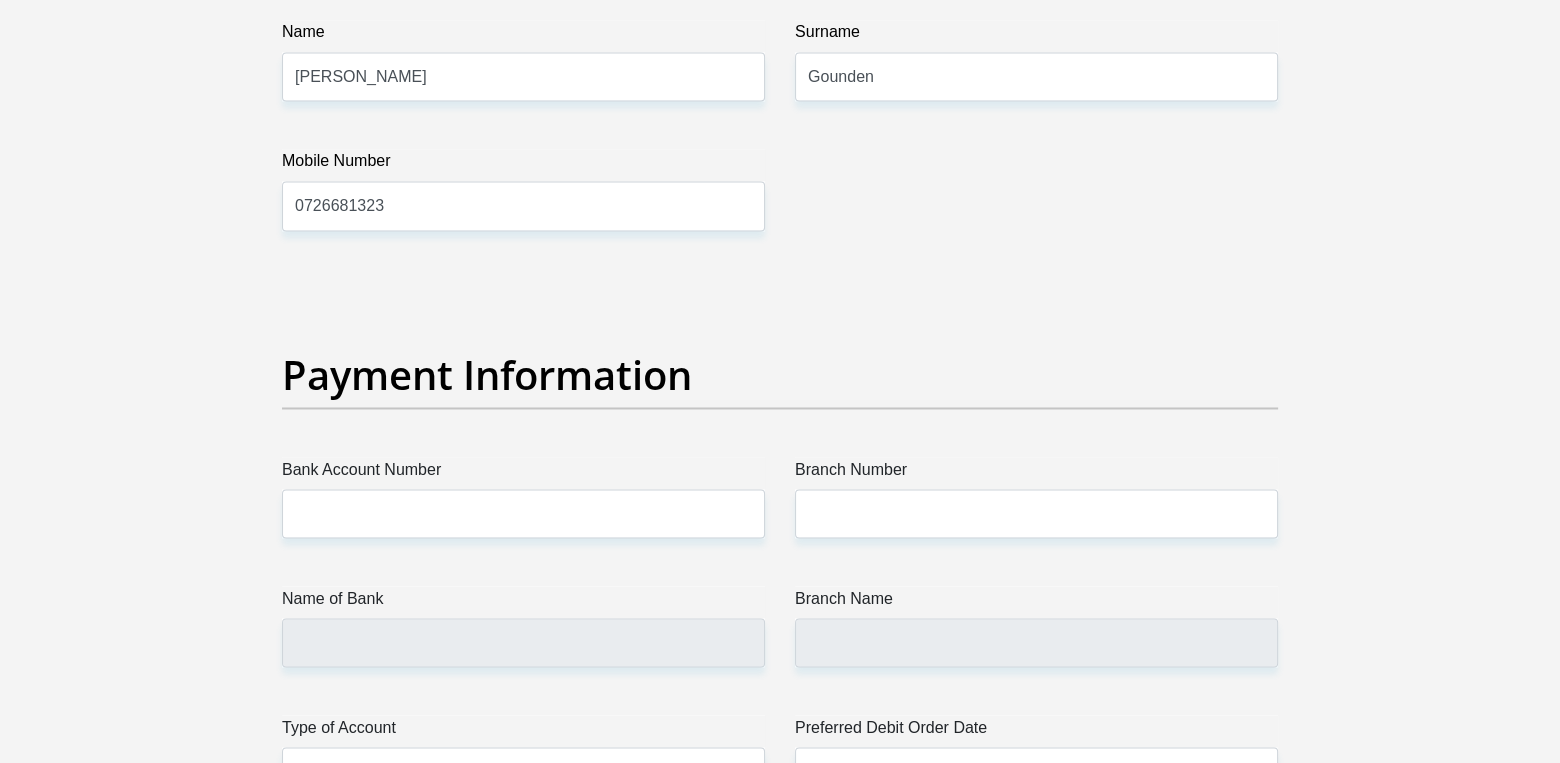 scroll, scrollTop: 4500, scrollLeft: 0, axis: vertical 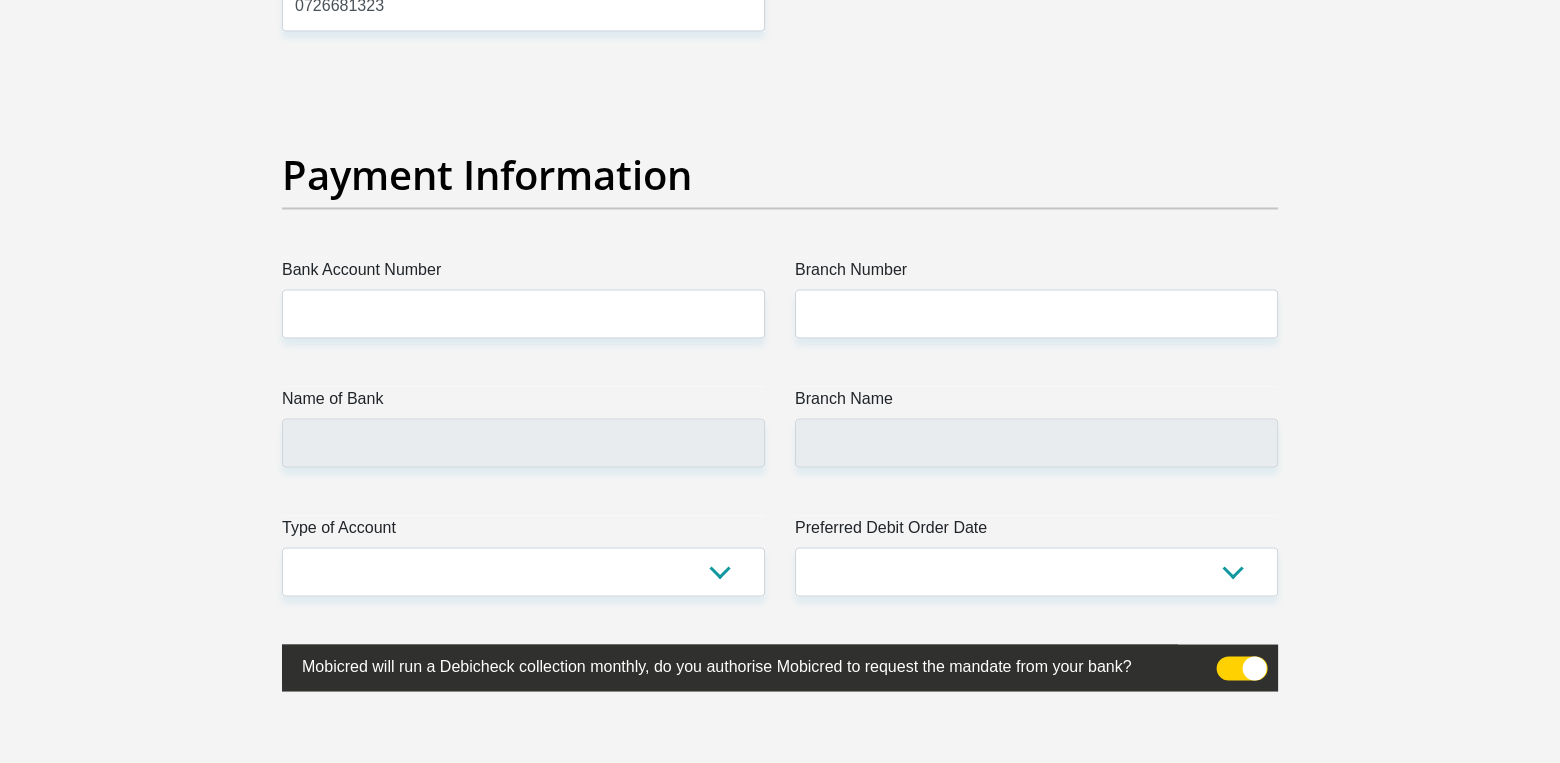 drag, startPoint x: 467, startPoint y: 267, endPoint x: 469, endPoint y: 291, distance: 24.083189 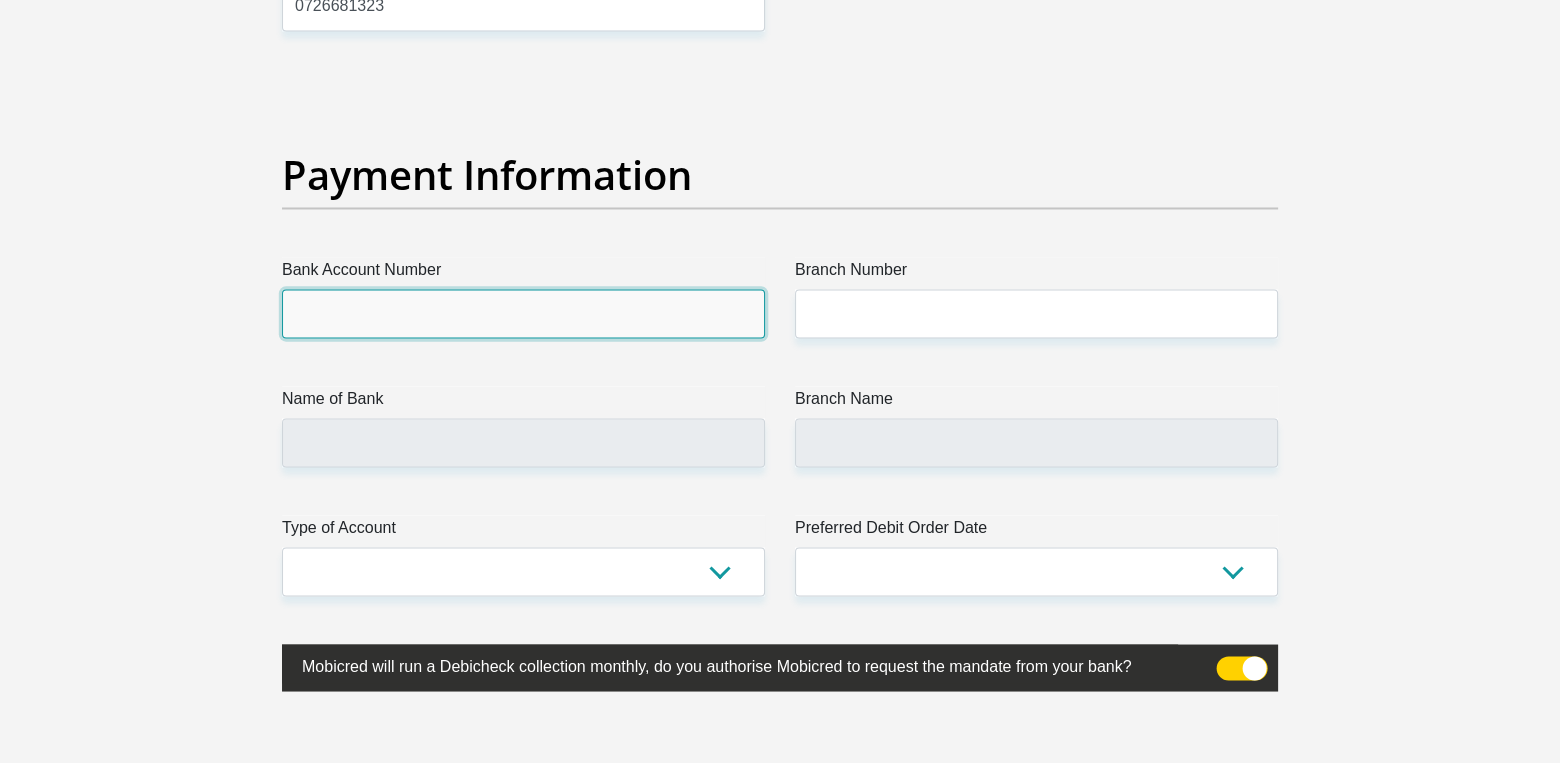 click on "Bank Account Number" at bounding box center (523, 313) 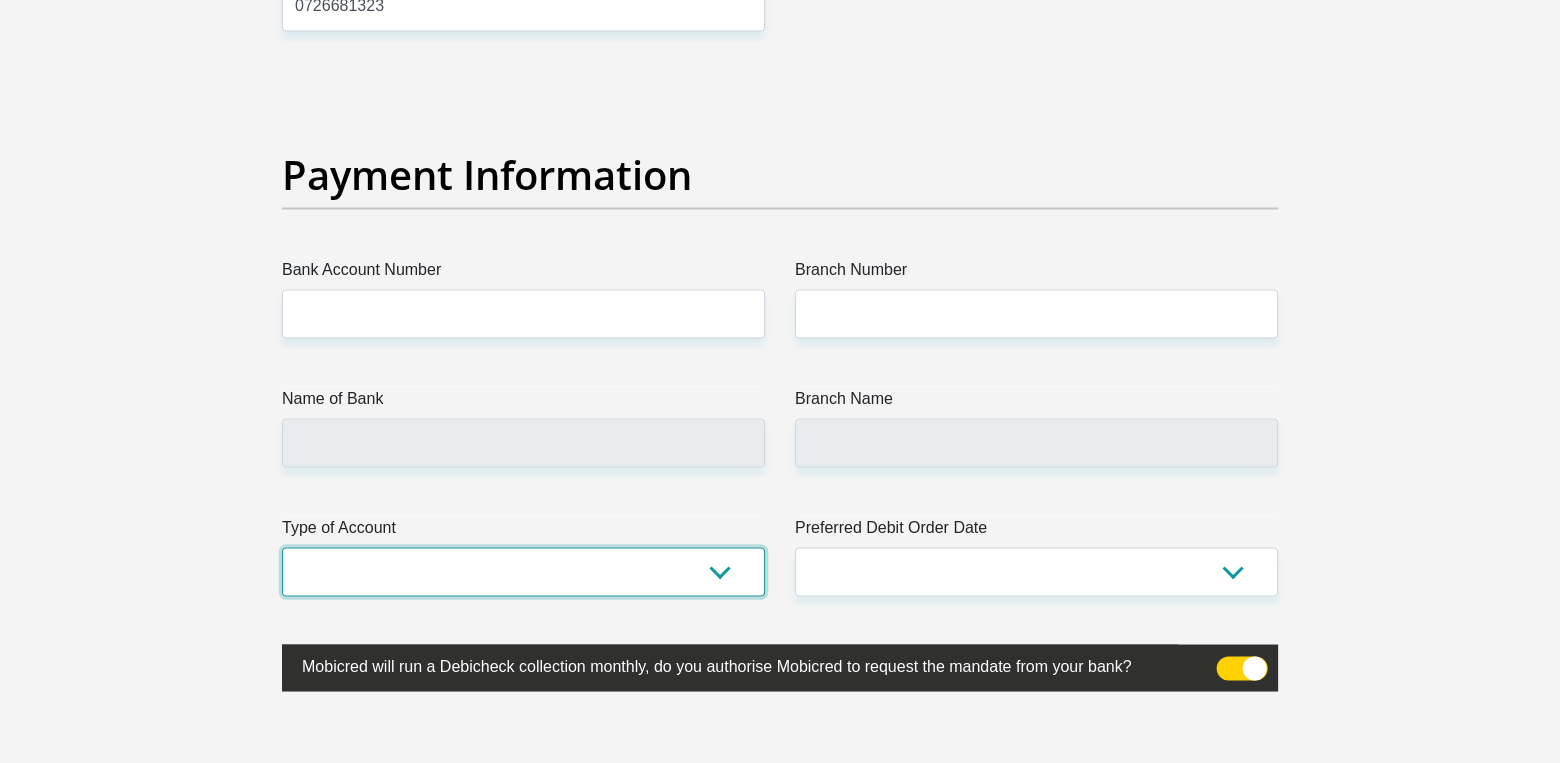 click on "Cheque
Savings" at bounding box center (523, 571) 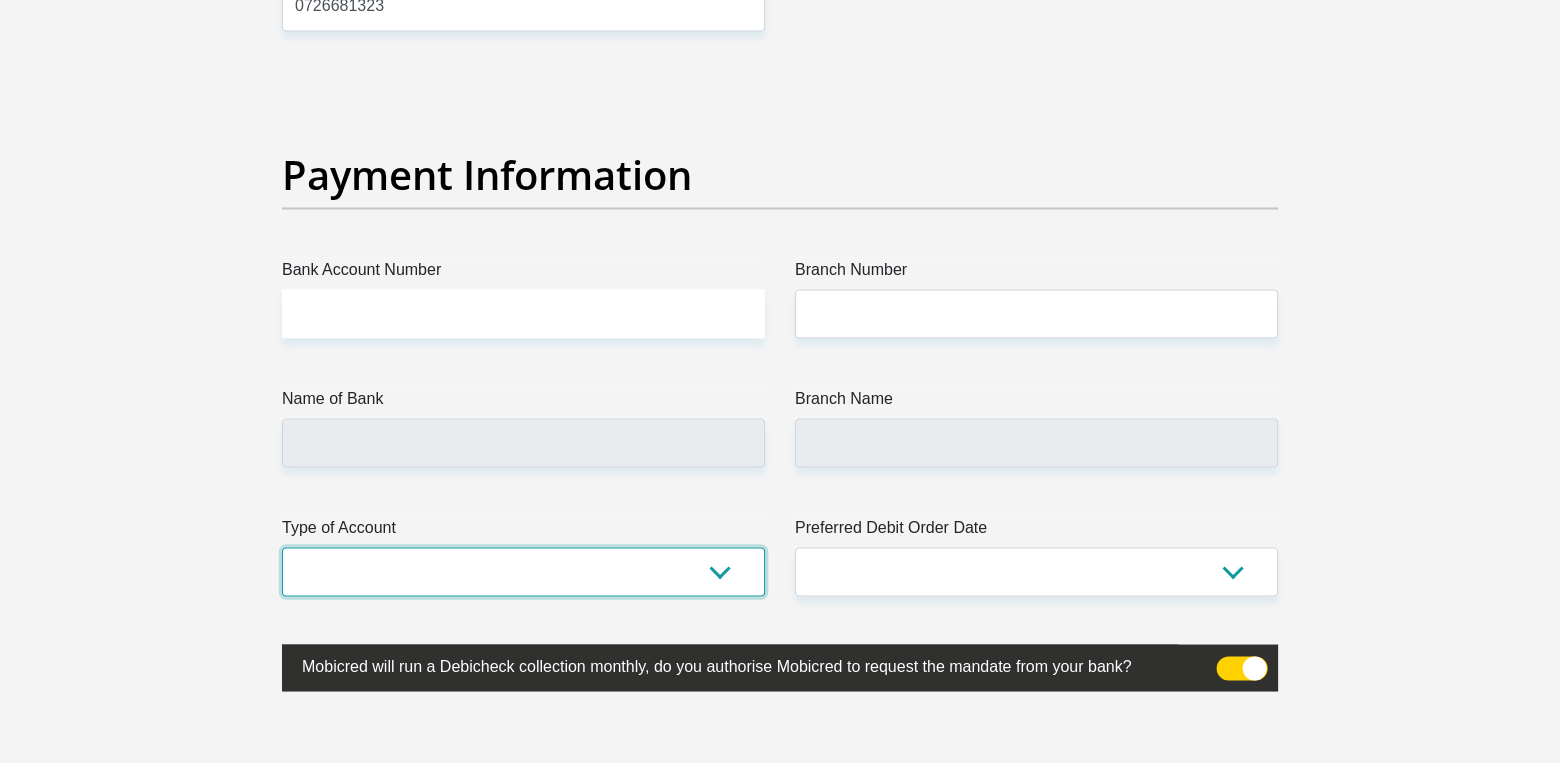click on "Cheque
Savings" at bounding box center (523, 571) 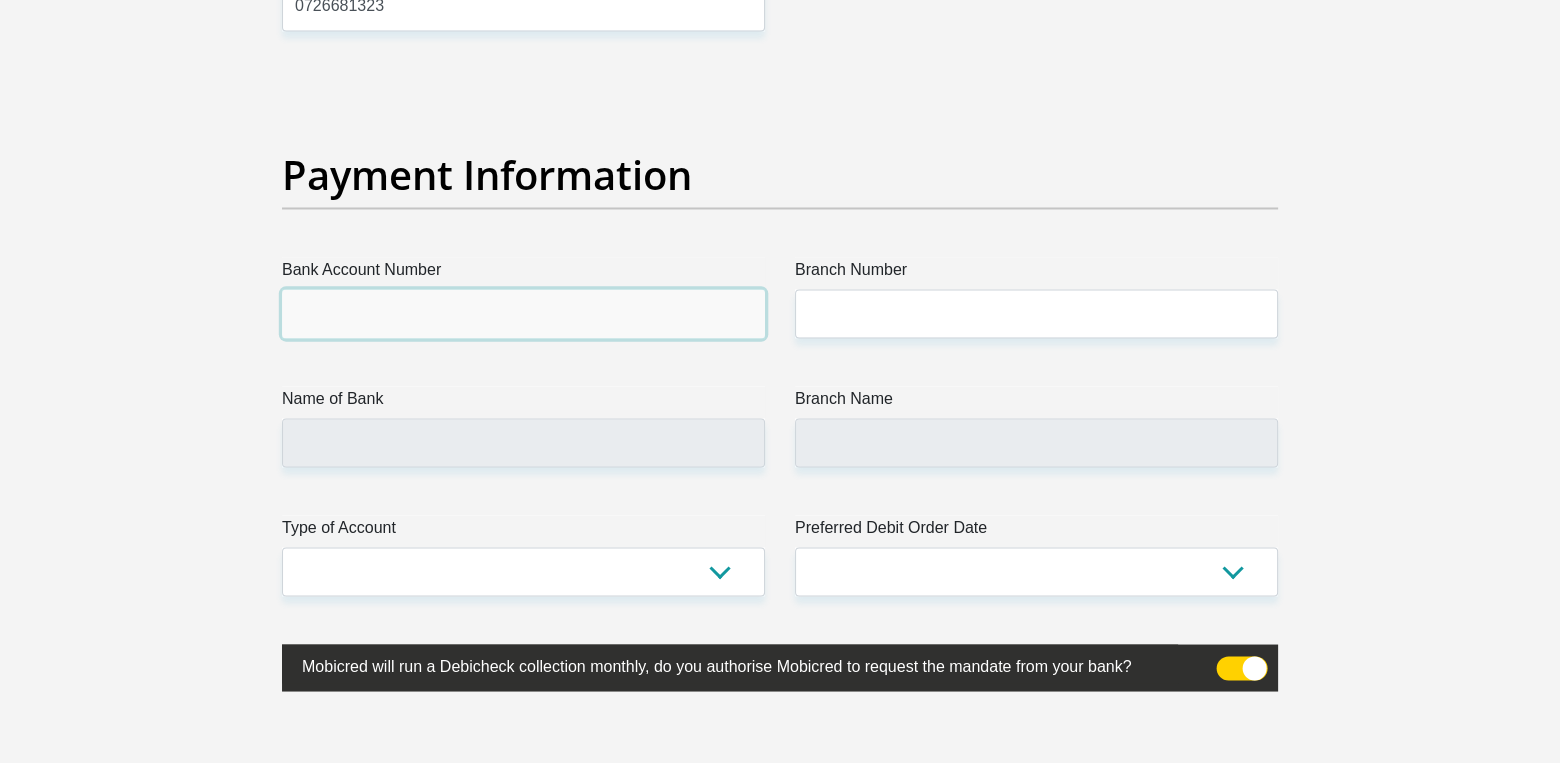 click on "Bank Account Number" at bounding box center [523, 313] 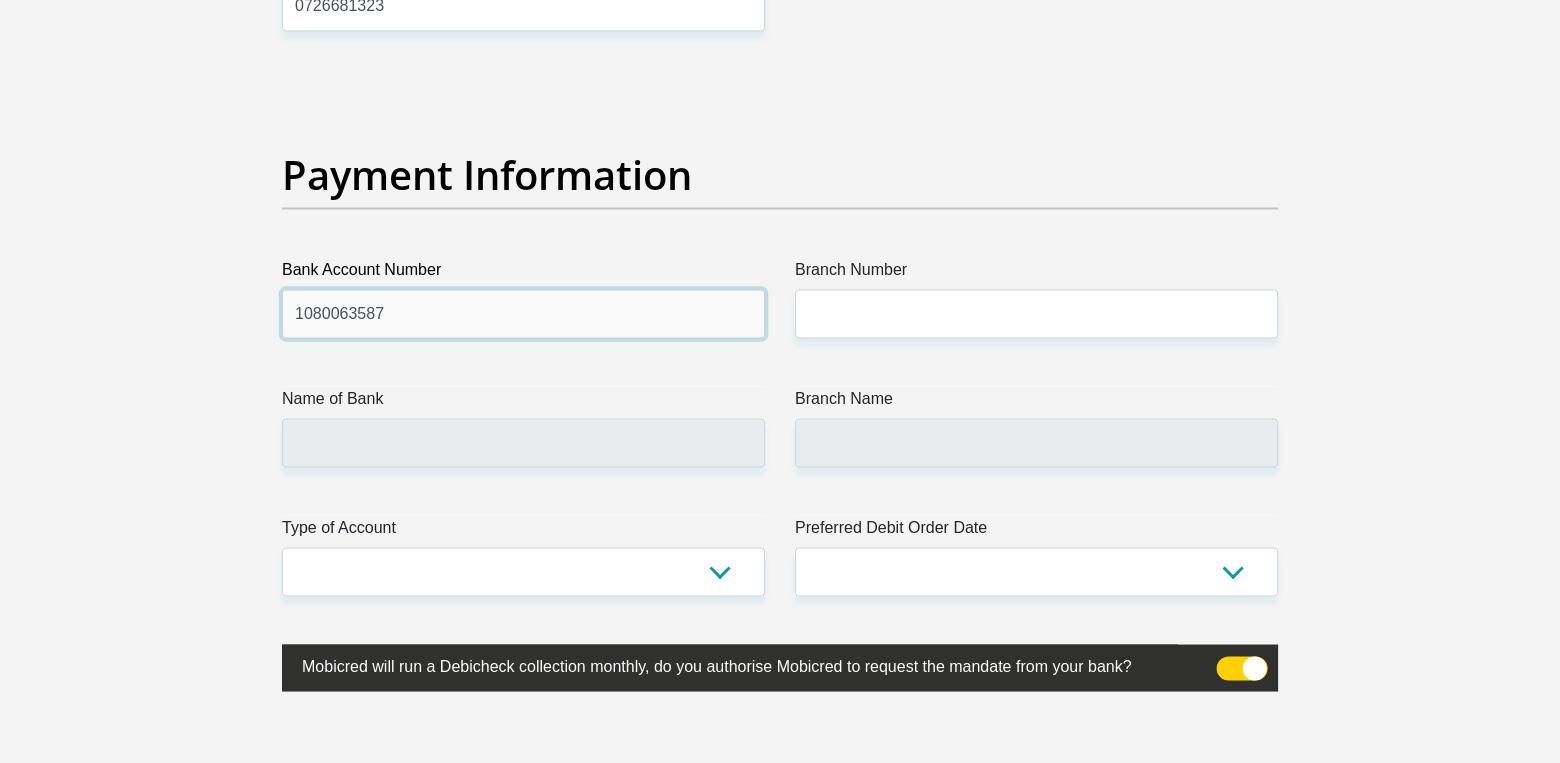type on "1080063587" 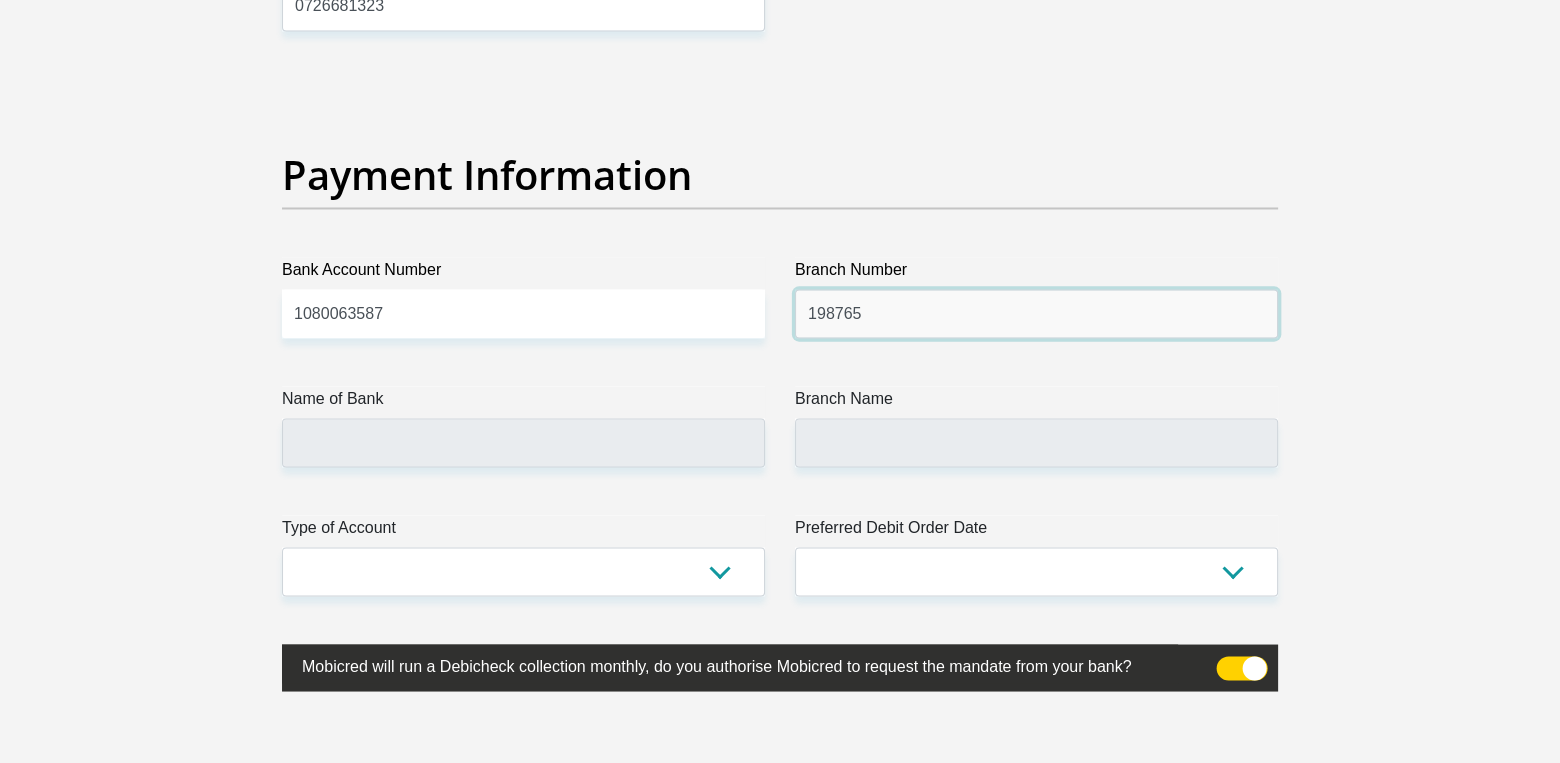 type on "198765" 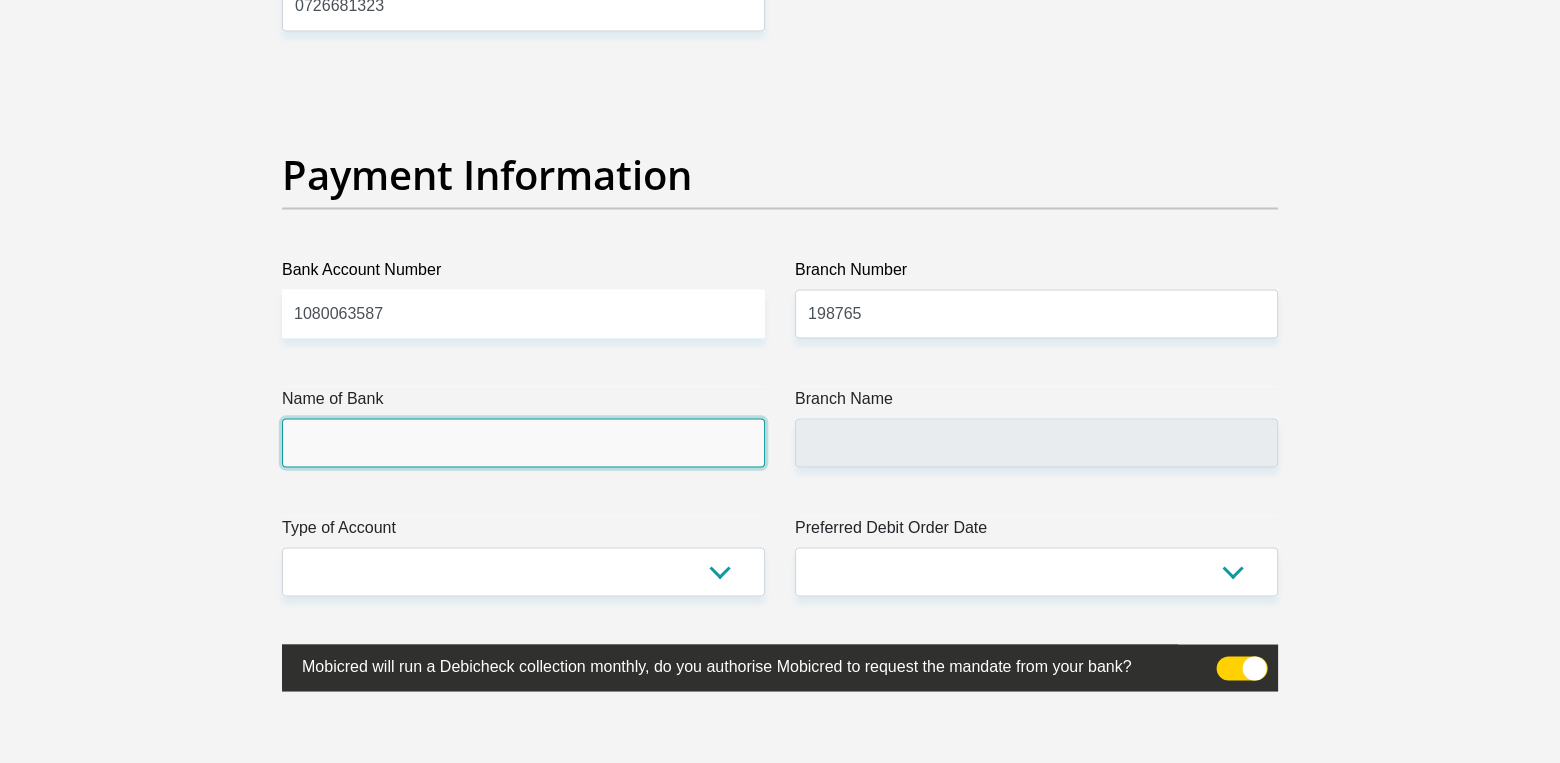 click on "Name of Bank" at bounding box center (523, 442) 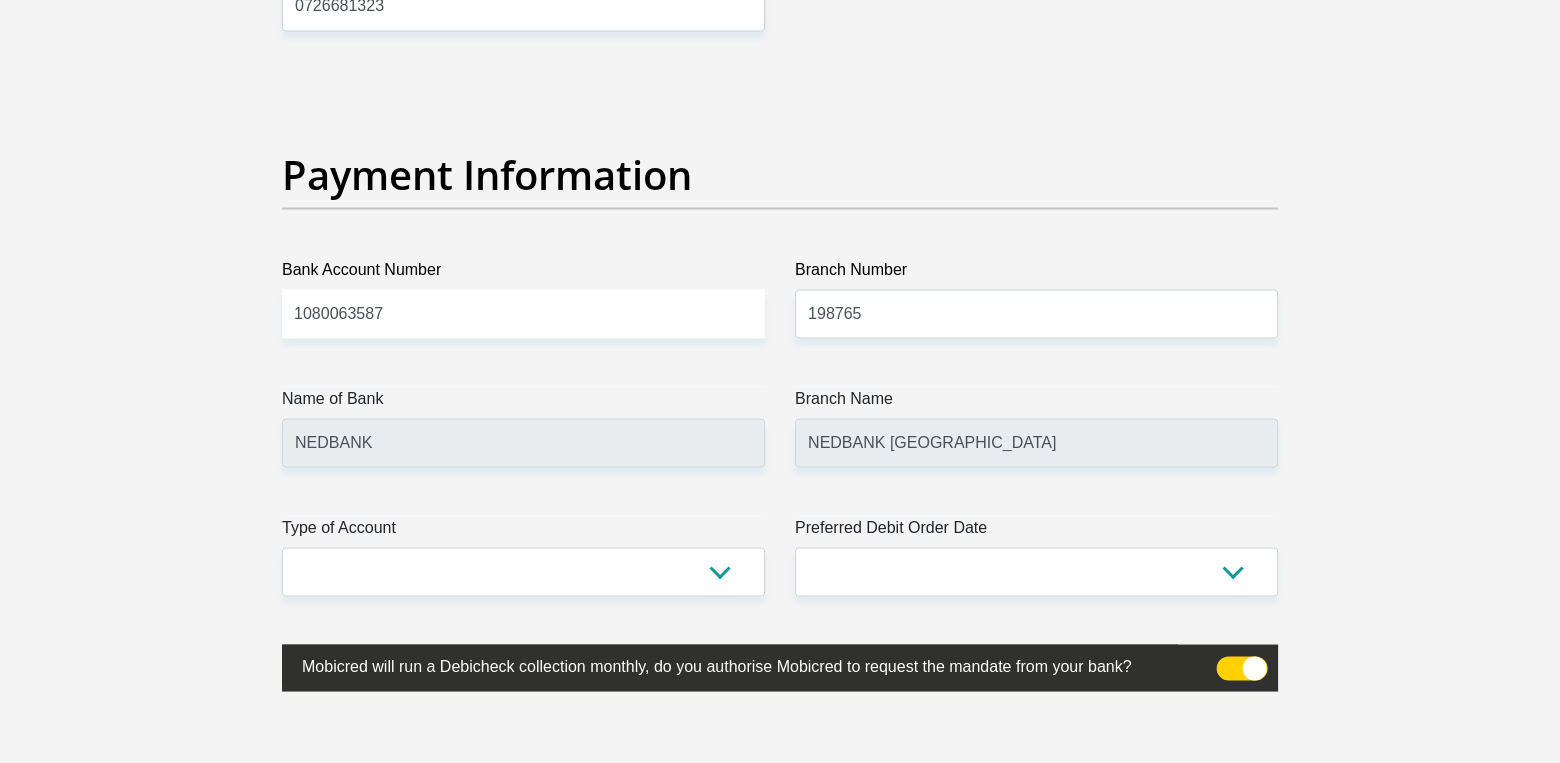 click on "Personal Details
Title
Mr
Ms
Mrs
Dr
Other
First Name
KIMESHEN
Surname
NAIKER
ID Number
9103135151085
Please input valid ID number
Race
Black
Coloured
Indian
White
Other
Contact Number
0614936362
Please input valid contact number" at bounding box center [780, -927] 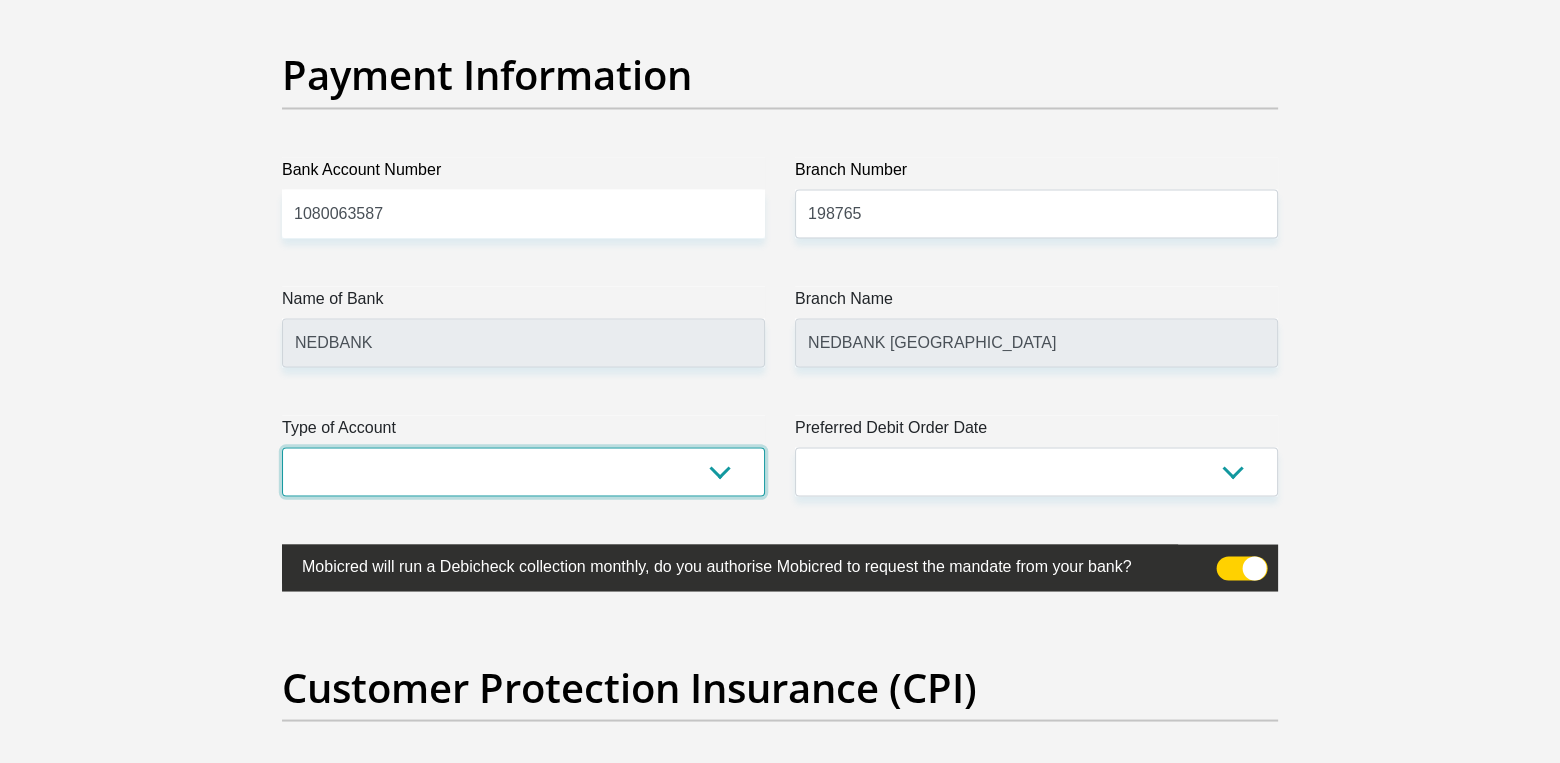 click on "Cheque
Savings" at bounding box center [523, 471] 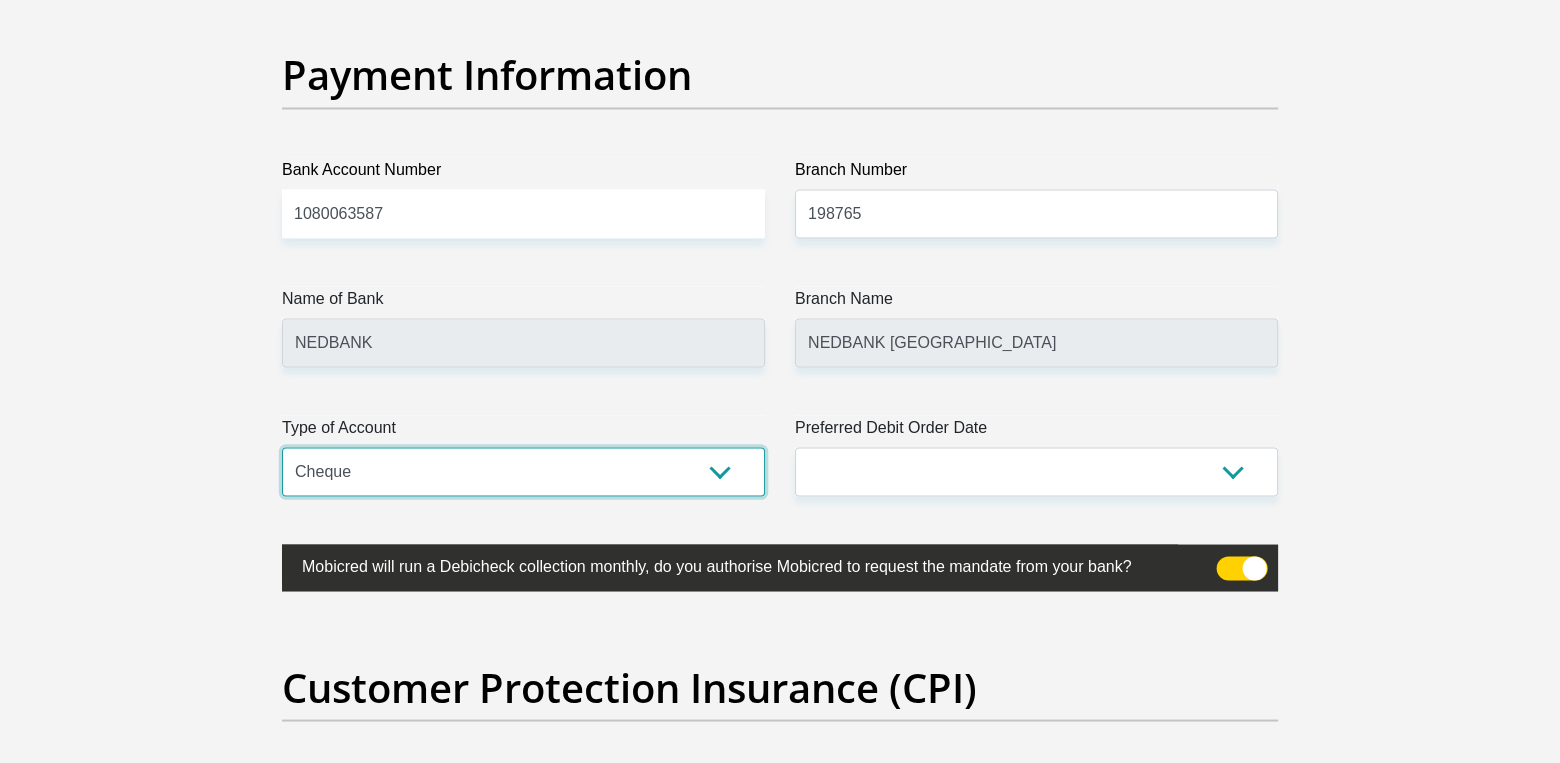 click on "Cheque
Savings" at bounding box center (523, 471) 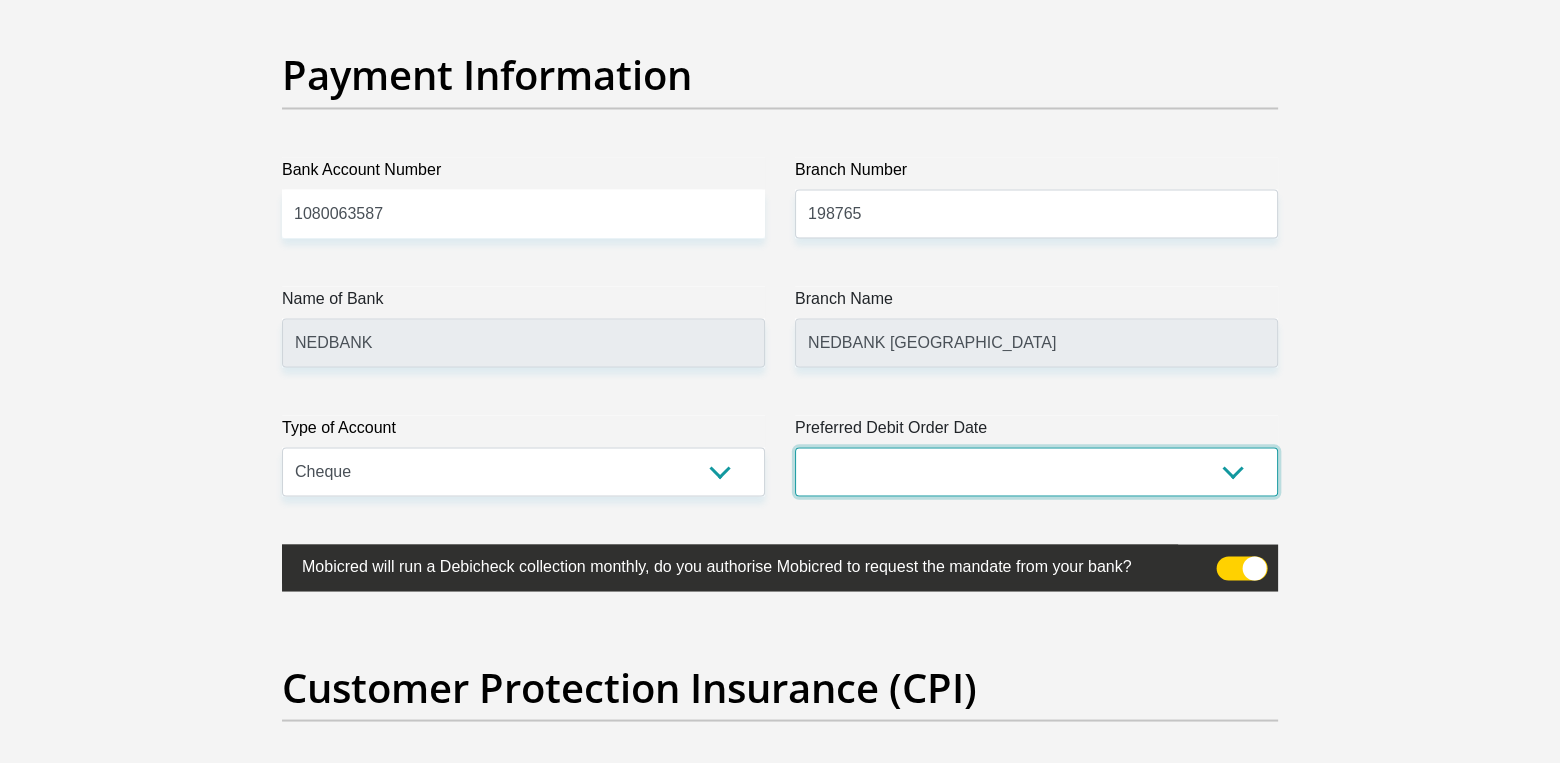 click on "1st
2nd
3rd
4th
5th
7th
18th
19th
20th
21st
22nd
23rd
24th
25th
26th
27th
28th
29th
30th" at bounding box center [1036, 471] 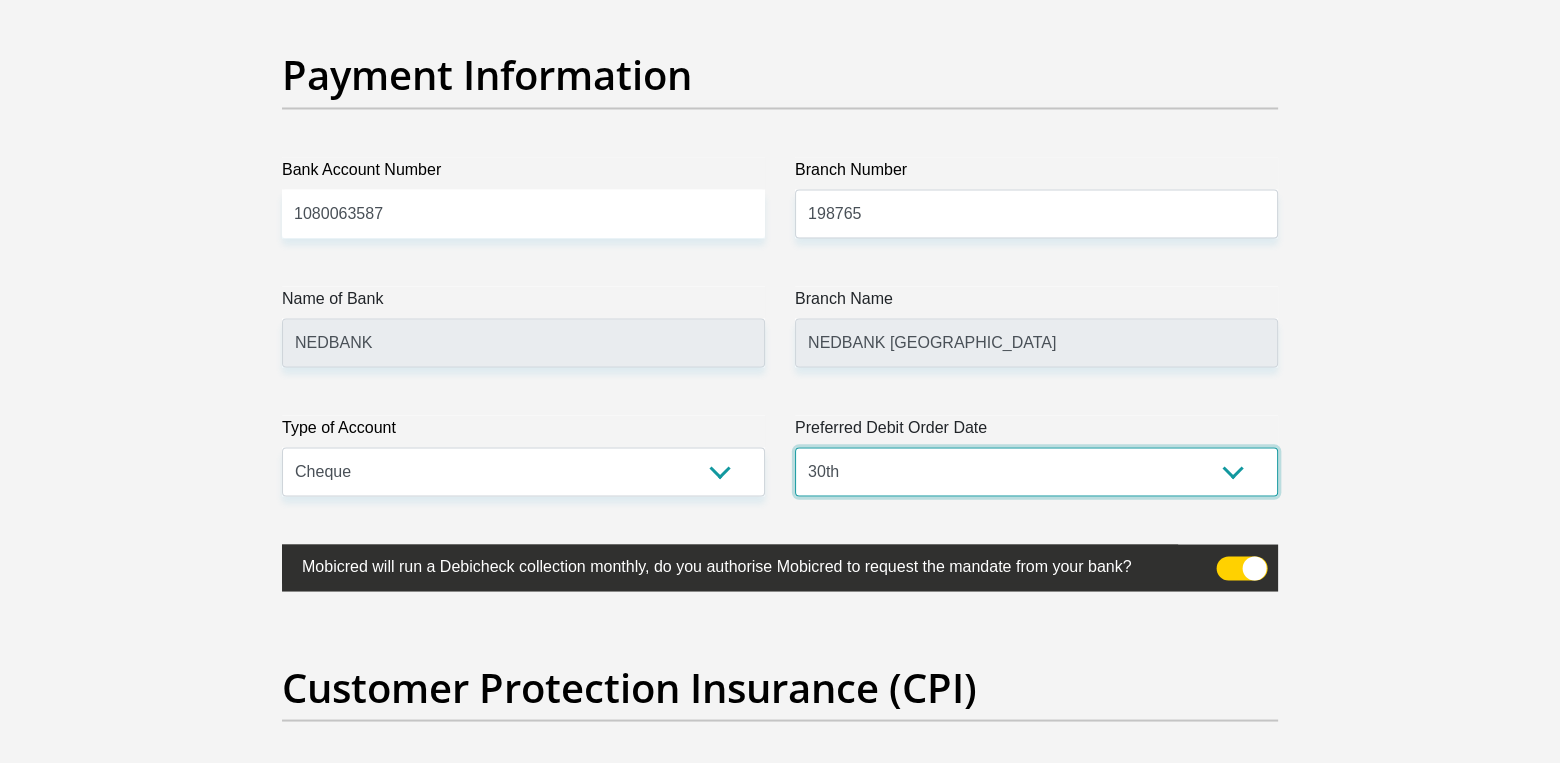 click on "1st
2nd
3rd
4th
5th
7th
18th
19th
20th
21st
22nd
23rd
24th
25th
26th
27th
28th
29th
30th" at bounding box center [1036, 471] 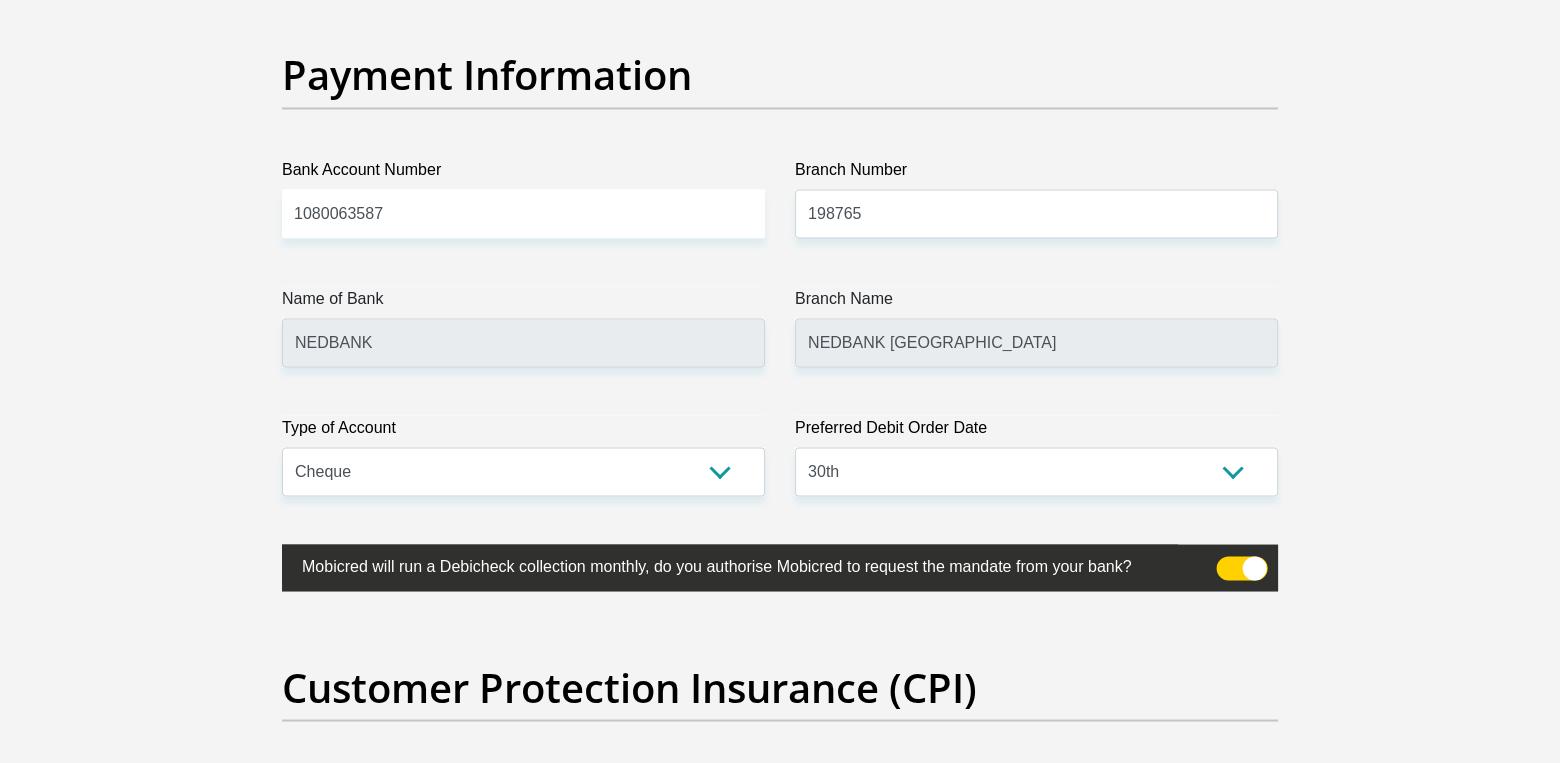 click on "Personal Details
Title
Mr
Ms
Mrs
Dr
Other
First Name
KIMESHEN
Surname
NAIKER
ID Number
9103135151085
Please input valid ID number
Race
Black
Coloured
Indian
White
Other
Contact Number
0614936362
Please input valid contact number" at bounding box center (780, -1027) 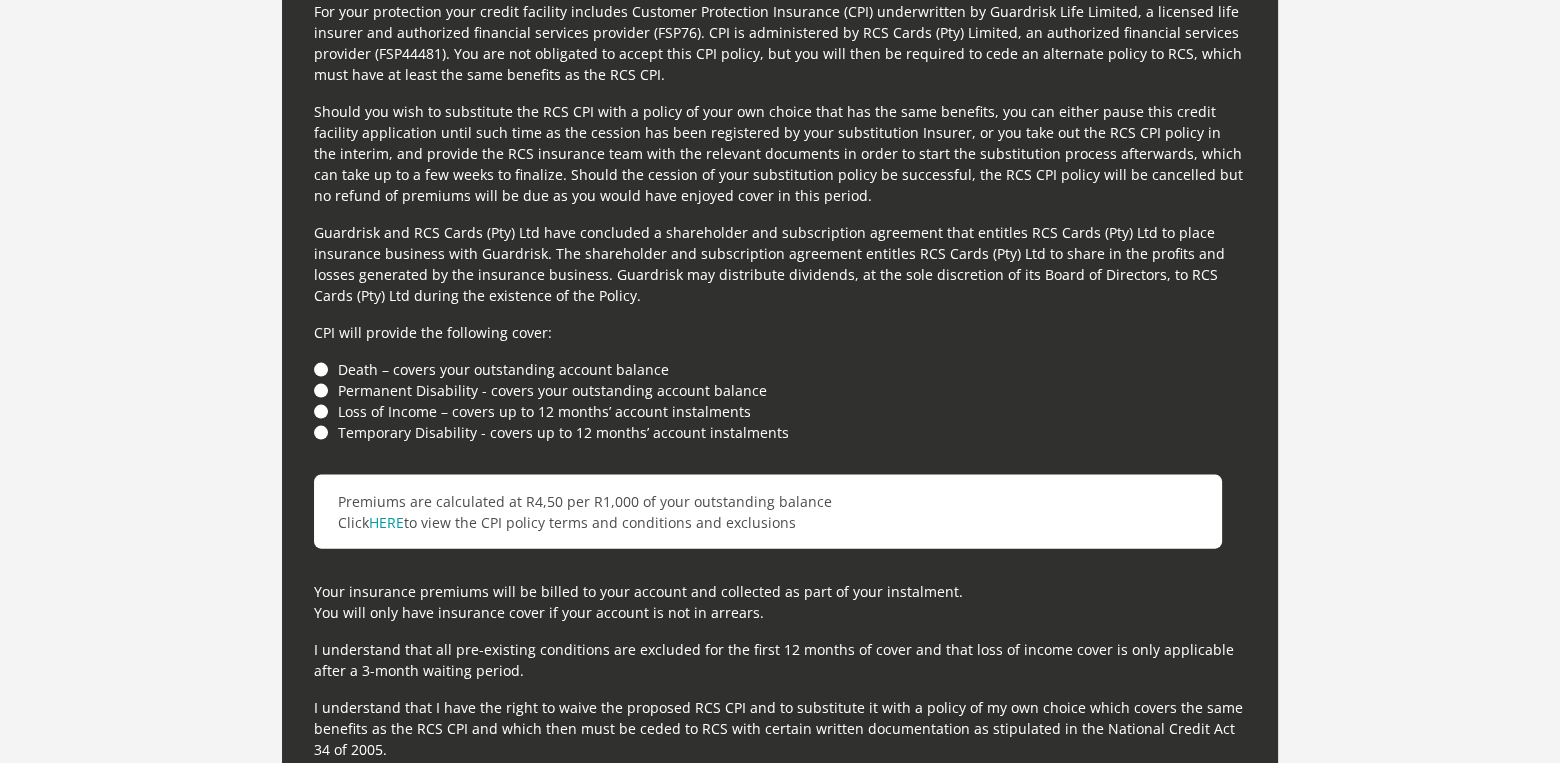 scroll, scrollTop: 5600, scrollLeft: 0, axis: vertical 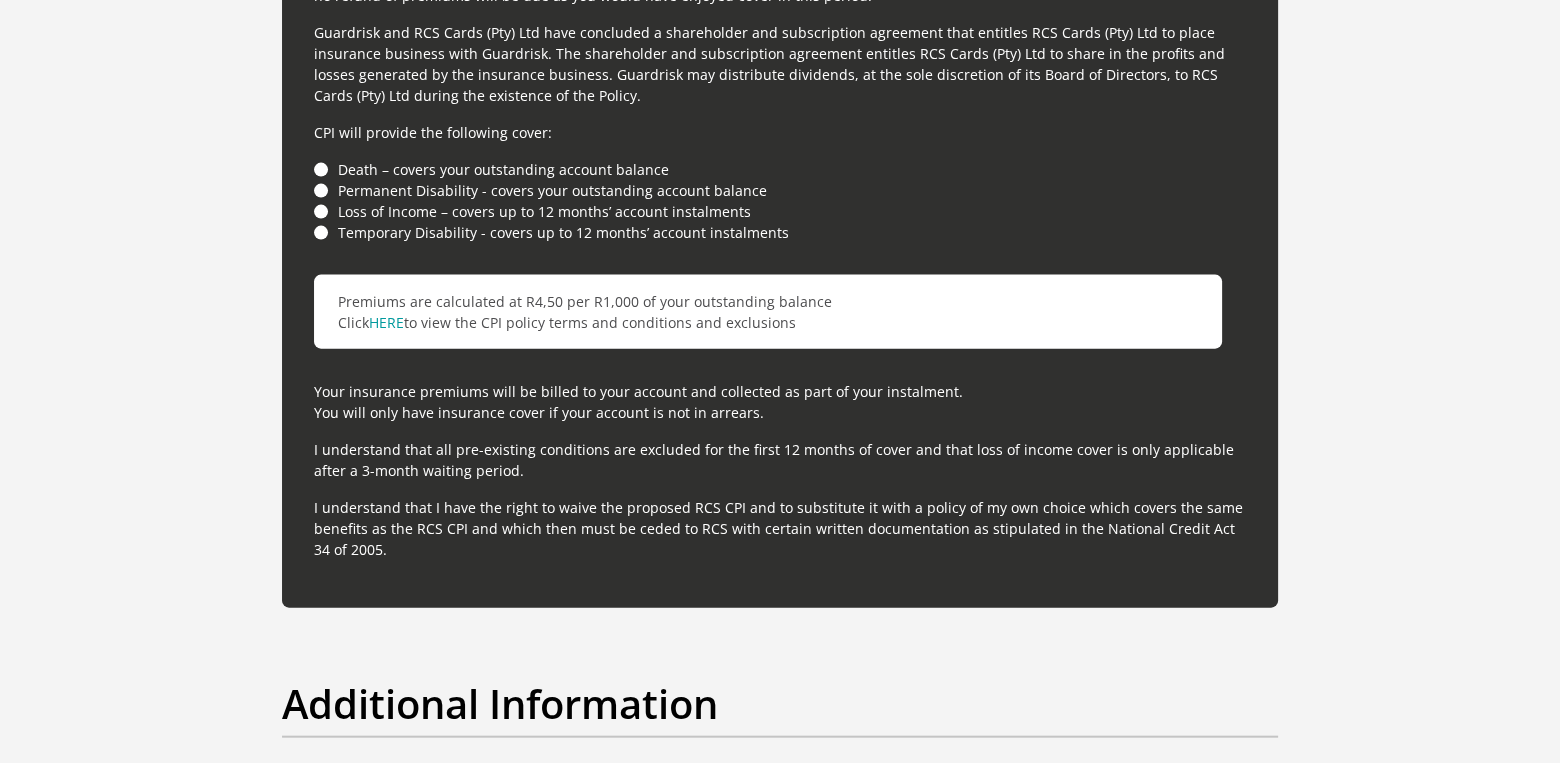 click on "Death – covers your outstanding account balance" at bounding box center [780, 169] 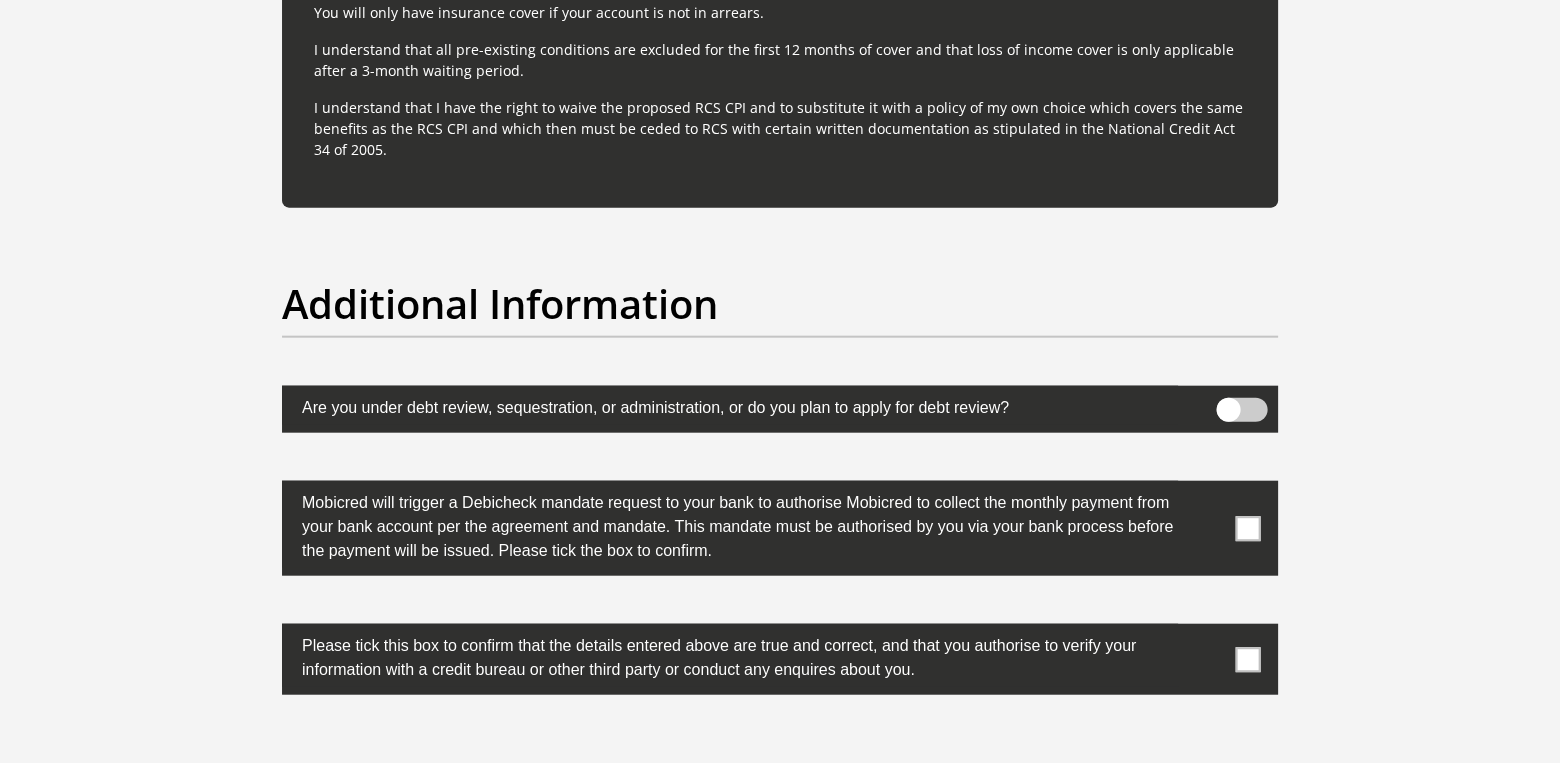 scroll, scrollTop: 6200, scrollLeft: 0, axis: vertical 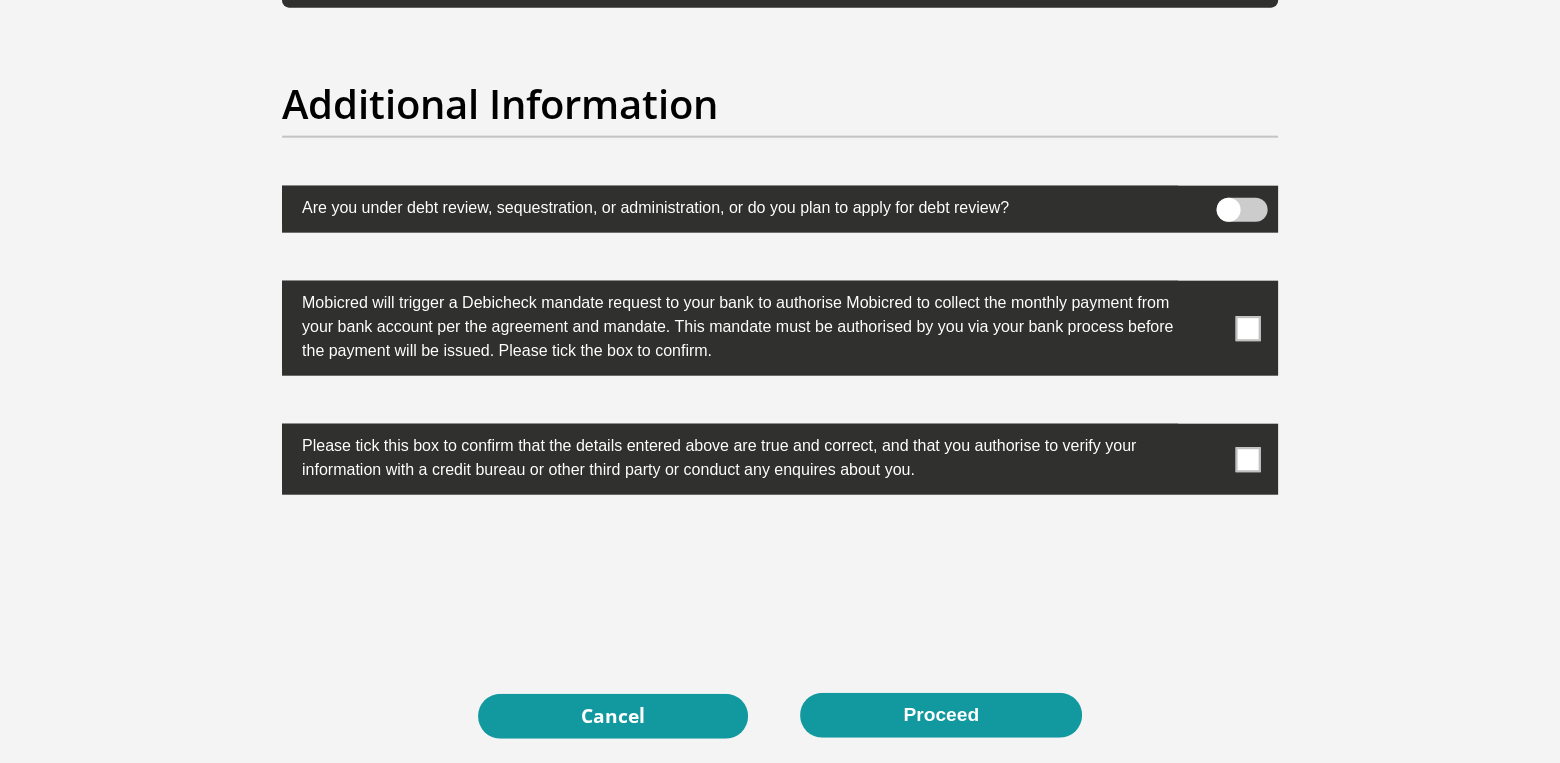 click at bounding box center (1248, 328) 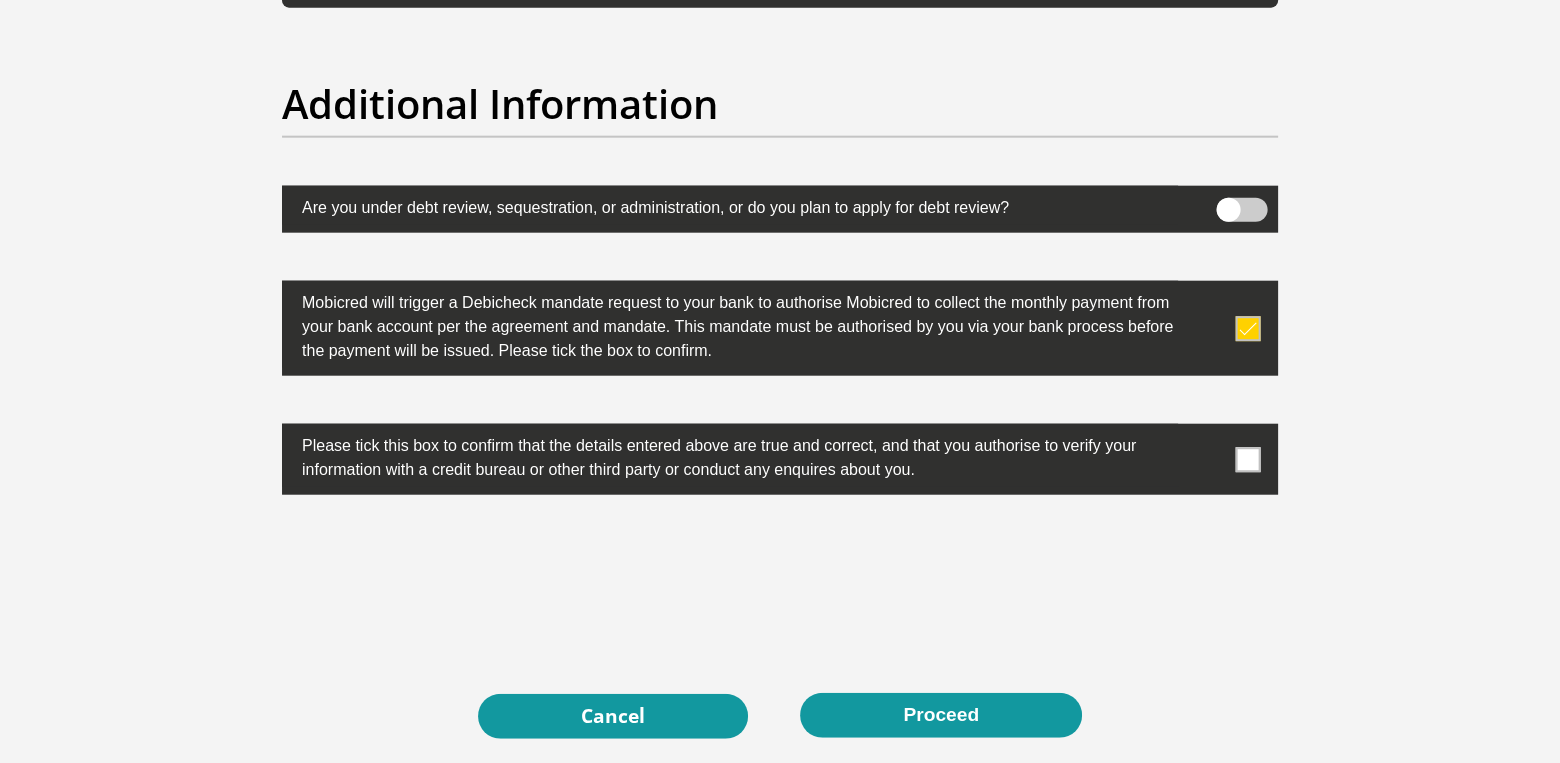 click at bounding box center [1248, 459] 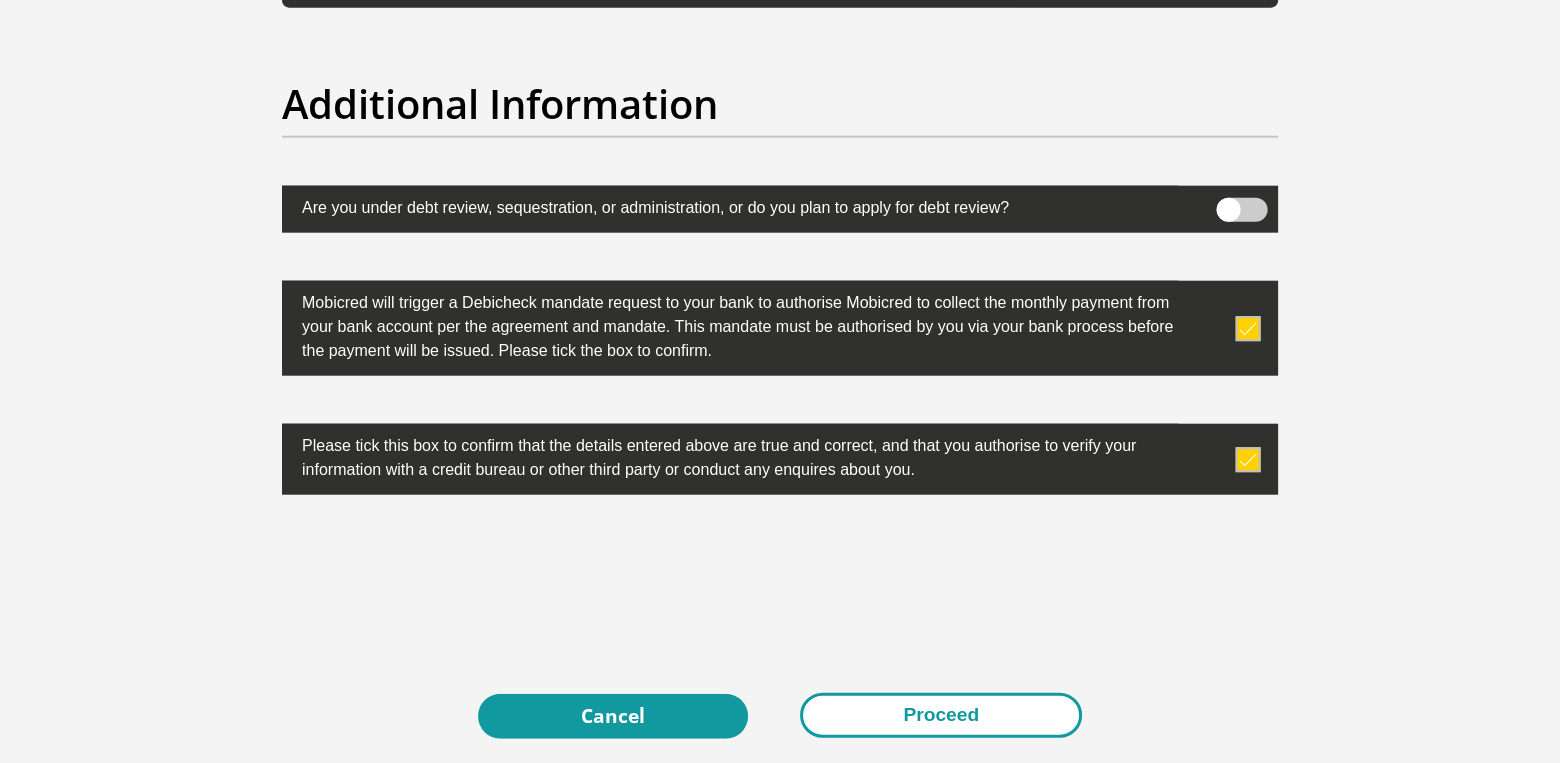 click on "Proceed" at bounding box center (941, 715) 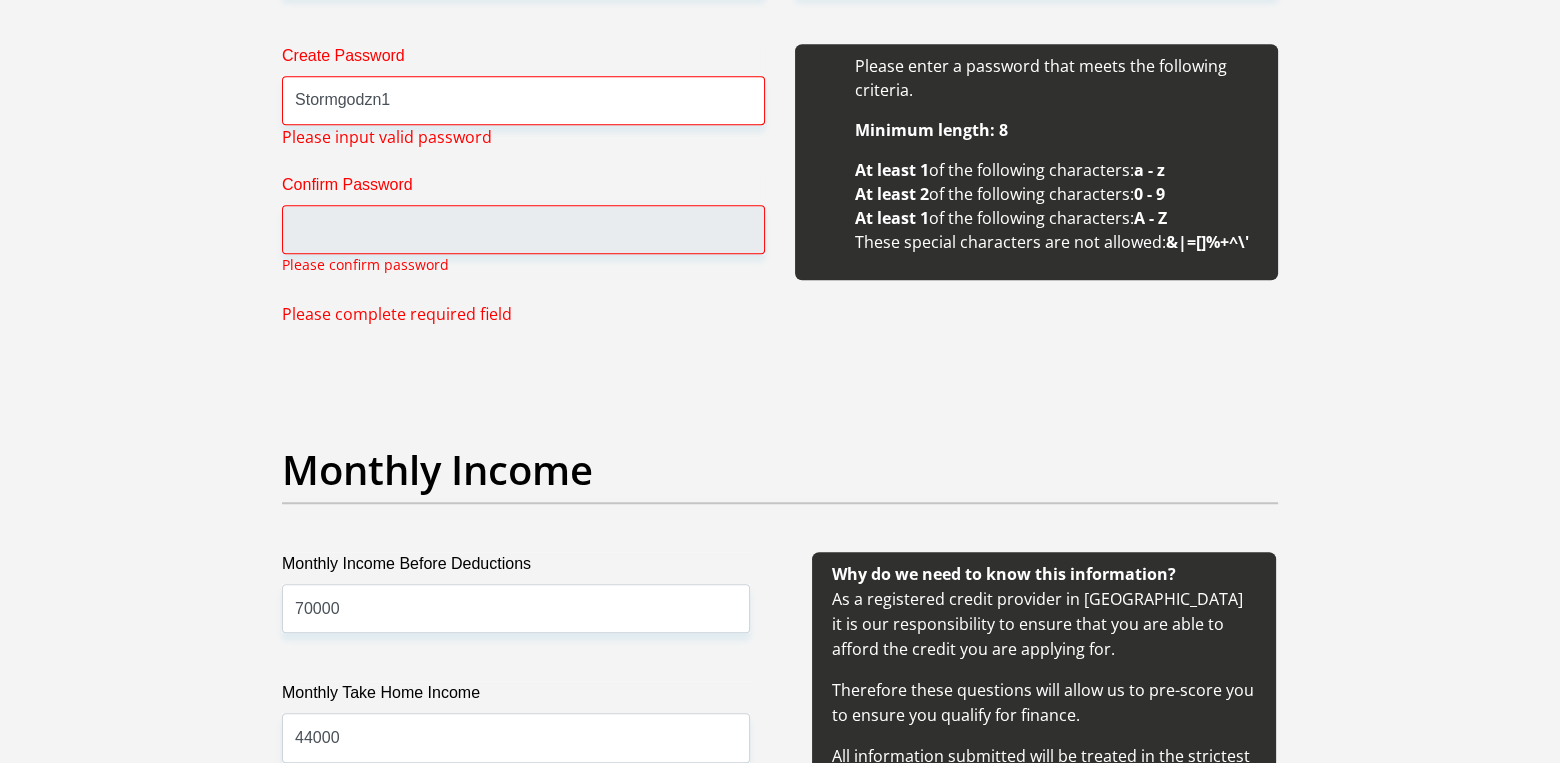 scroll, scrollTop: 2218, scrollLeft: 0, axis: vertical 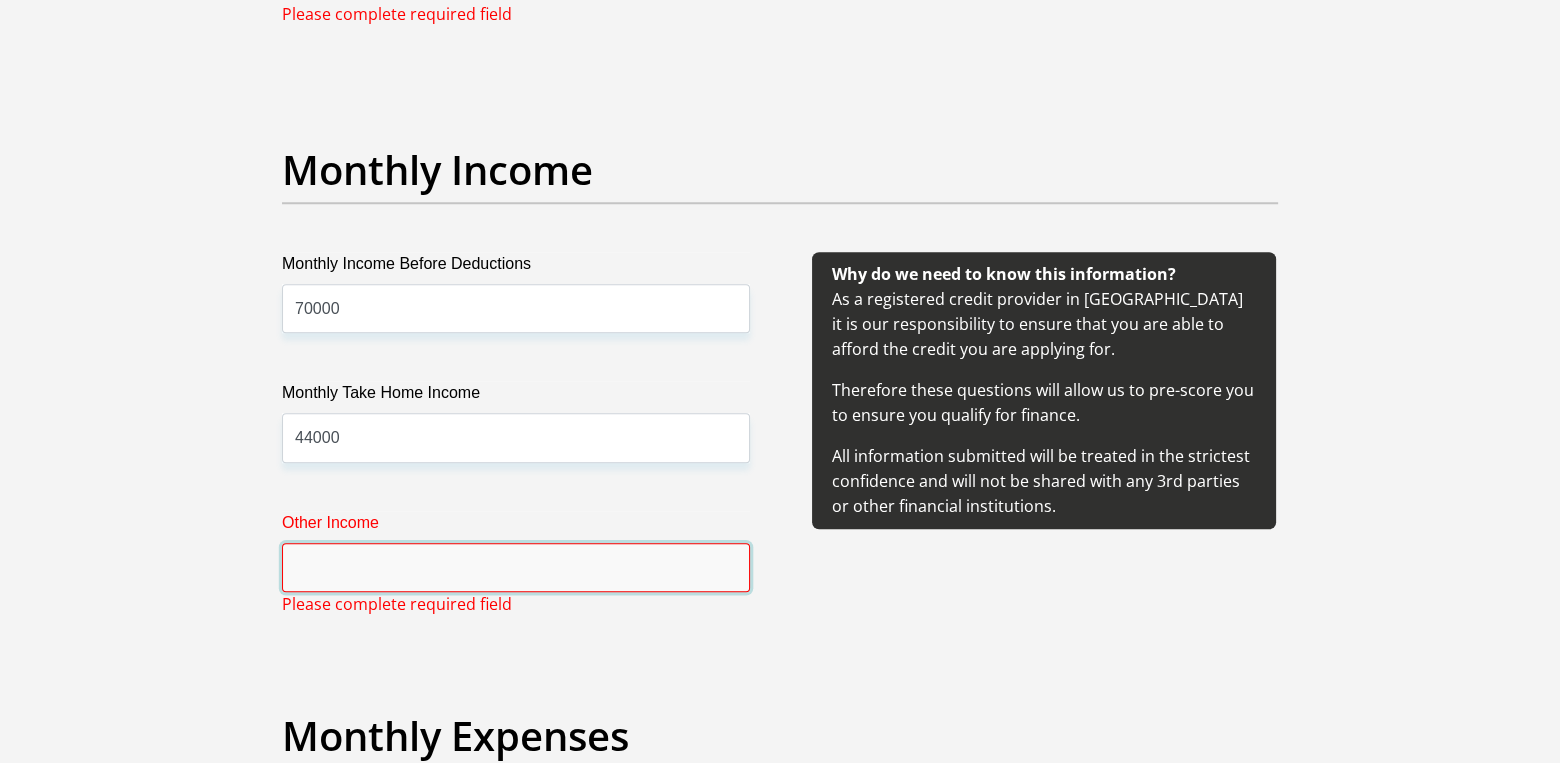 drag, startPoint x: 592, startPoint y: 569, endPoint x: 518, endPoint y: 502, distance: 99.824844 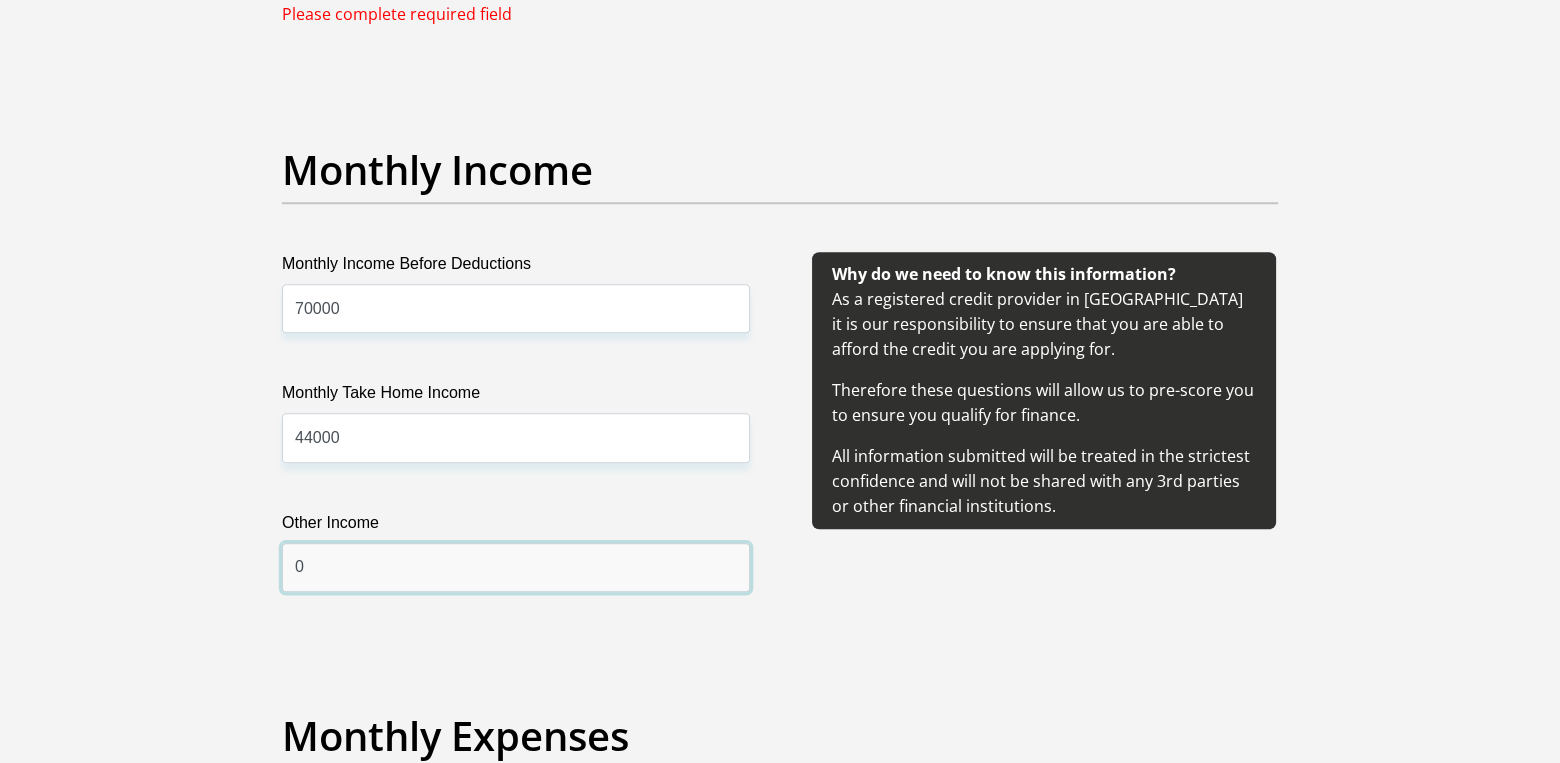 type on "0" 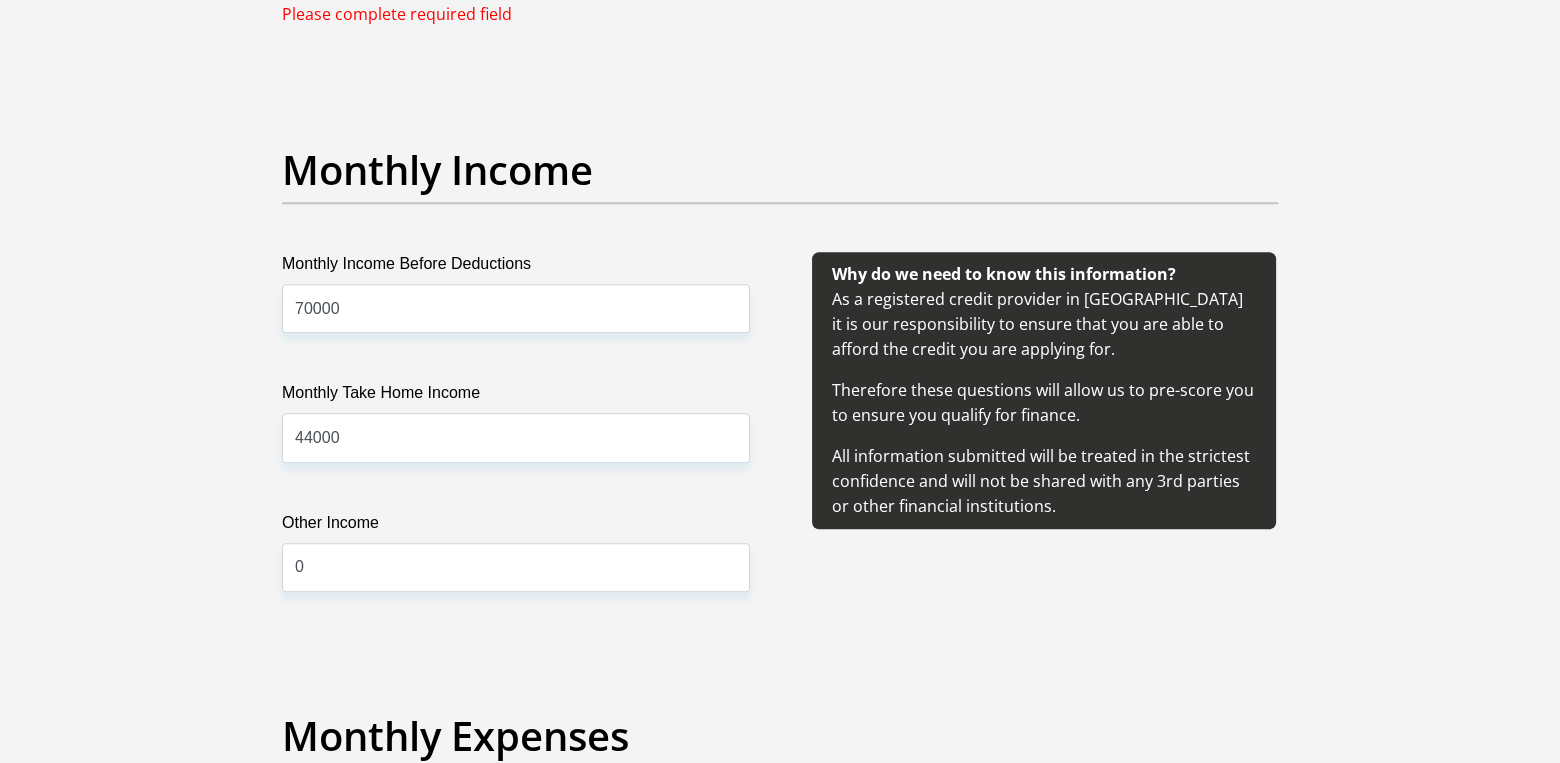click on "Personal Details
Title
Mr
Ms
Mrs
Dr
Other
First Name
KIMESHEN
Surname
NAIKER
ID Number
9103135151085
Please input valid ID number
Race
Black
Coloured
Indian
White
Other
Contact Number
0614936362
Please input valid contact number" at bounding box center (780, 1379) 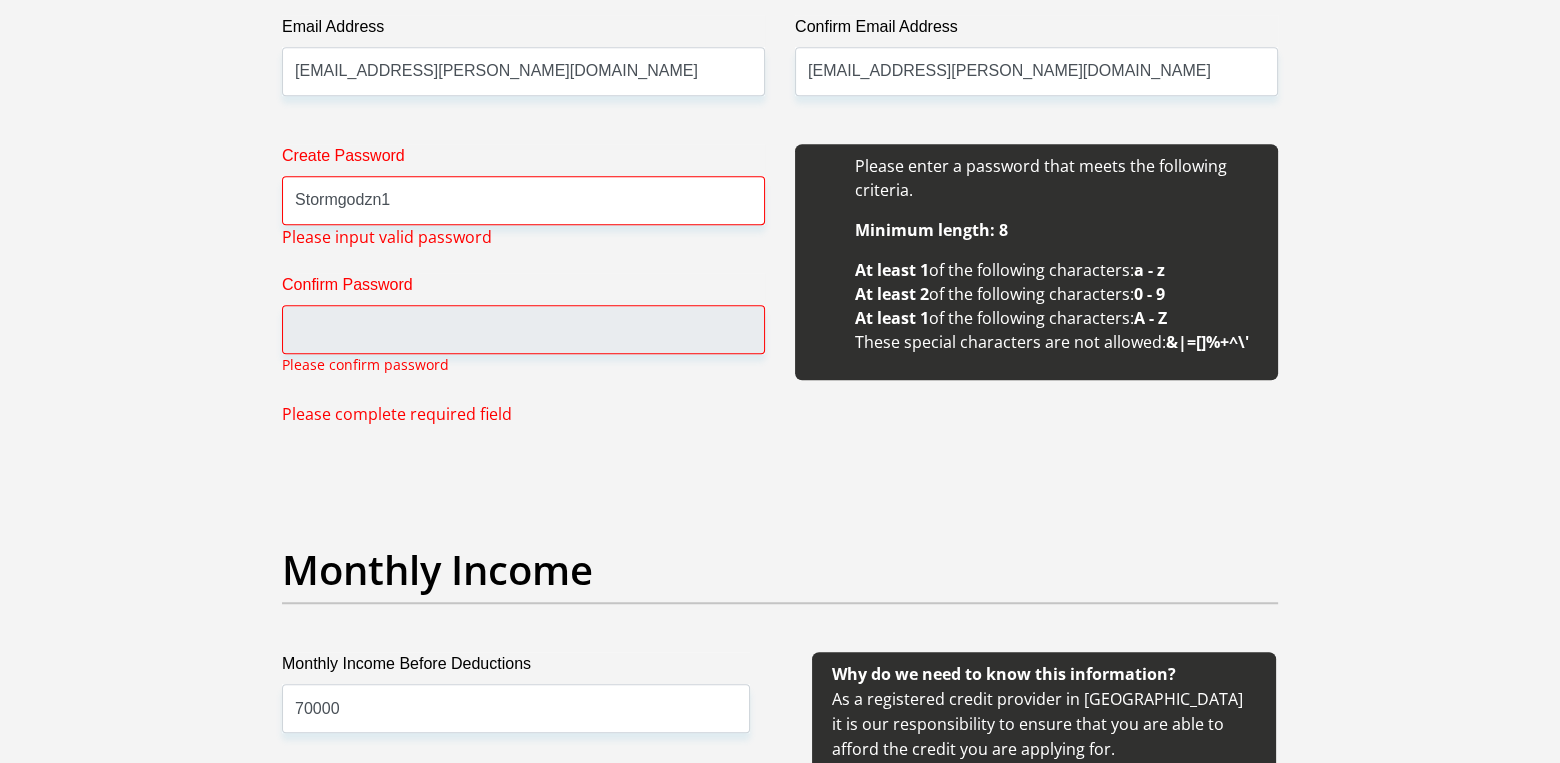 click on "Create Password
Stormgodzn1
Please input valid password
Confirm Password
Please confirm password
Please complete required field" at bounding box center (523, 285) 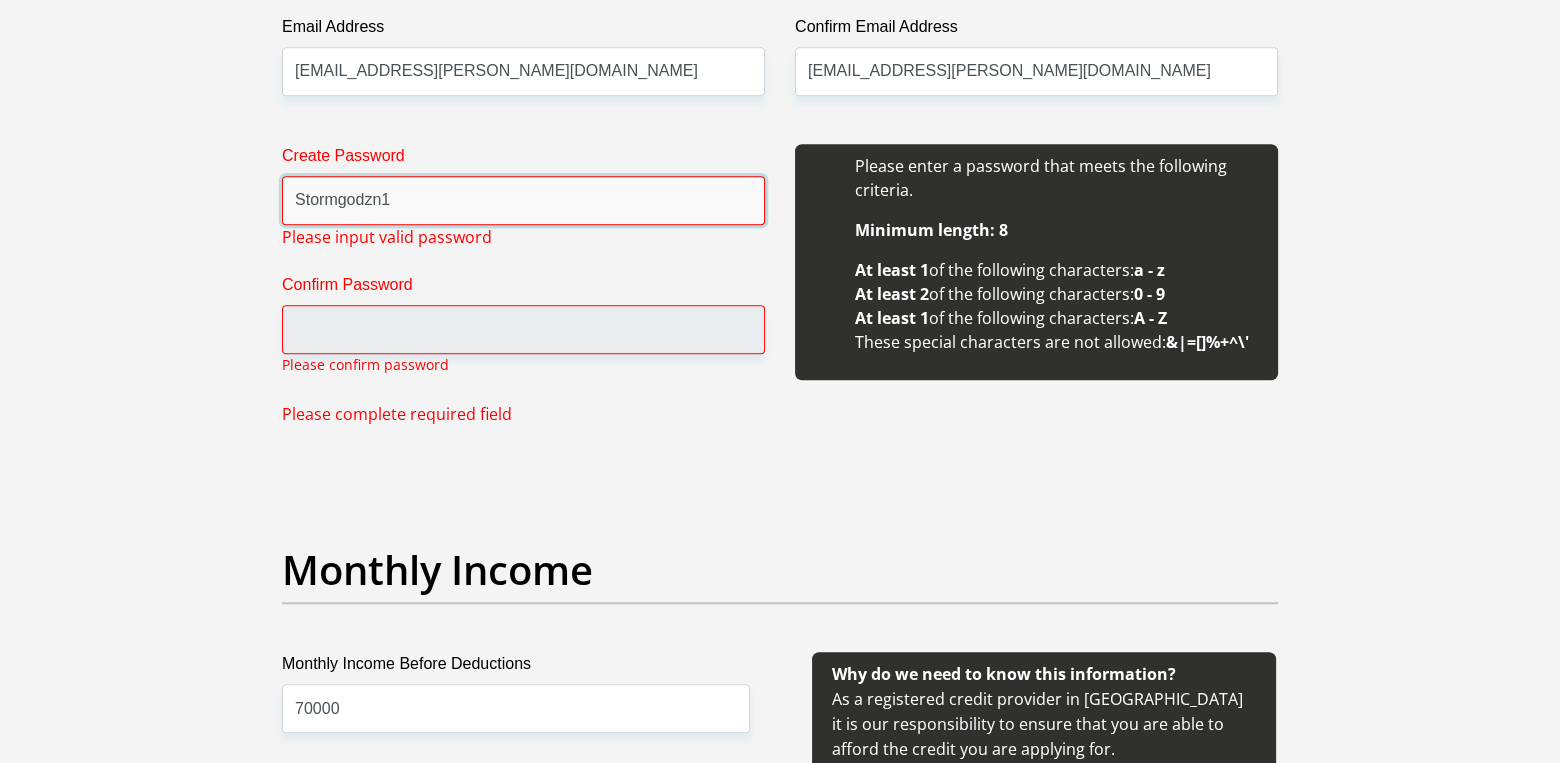 click on "Stormgodzn1" at bounding box center [523, 200] 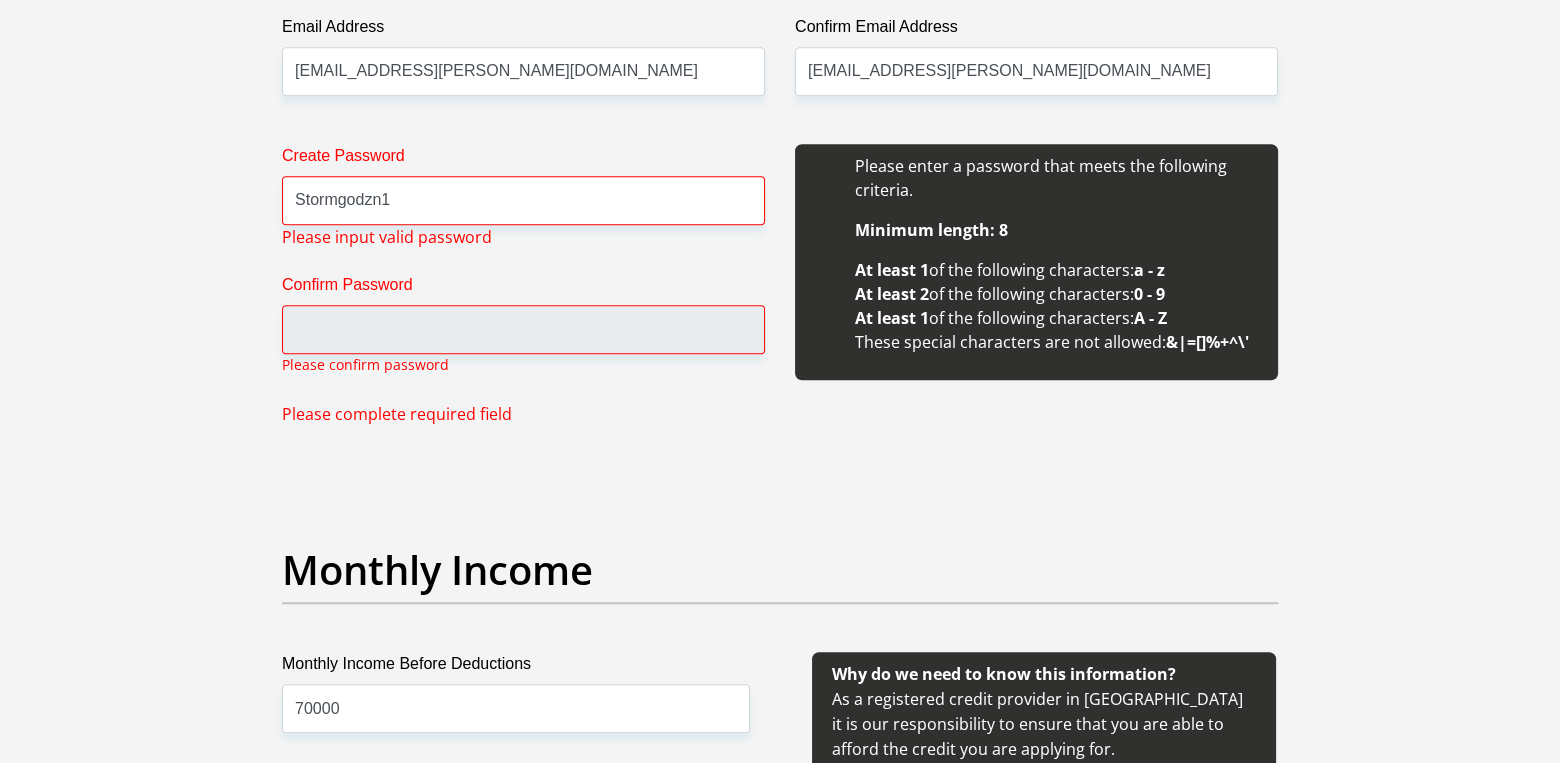 drag, startPoint x: 446, startPoint y: 212, endPoint x: 868, endPoint y: 487, distance: 503.69534 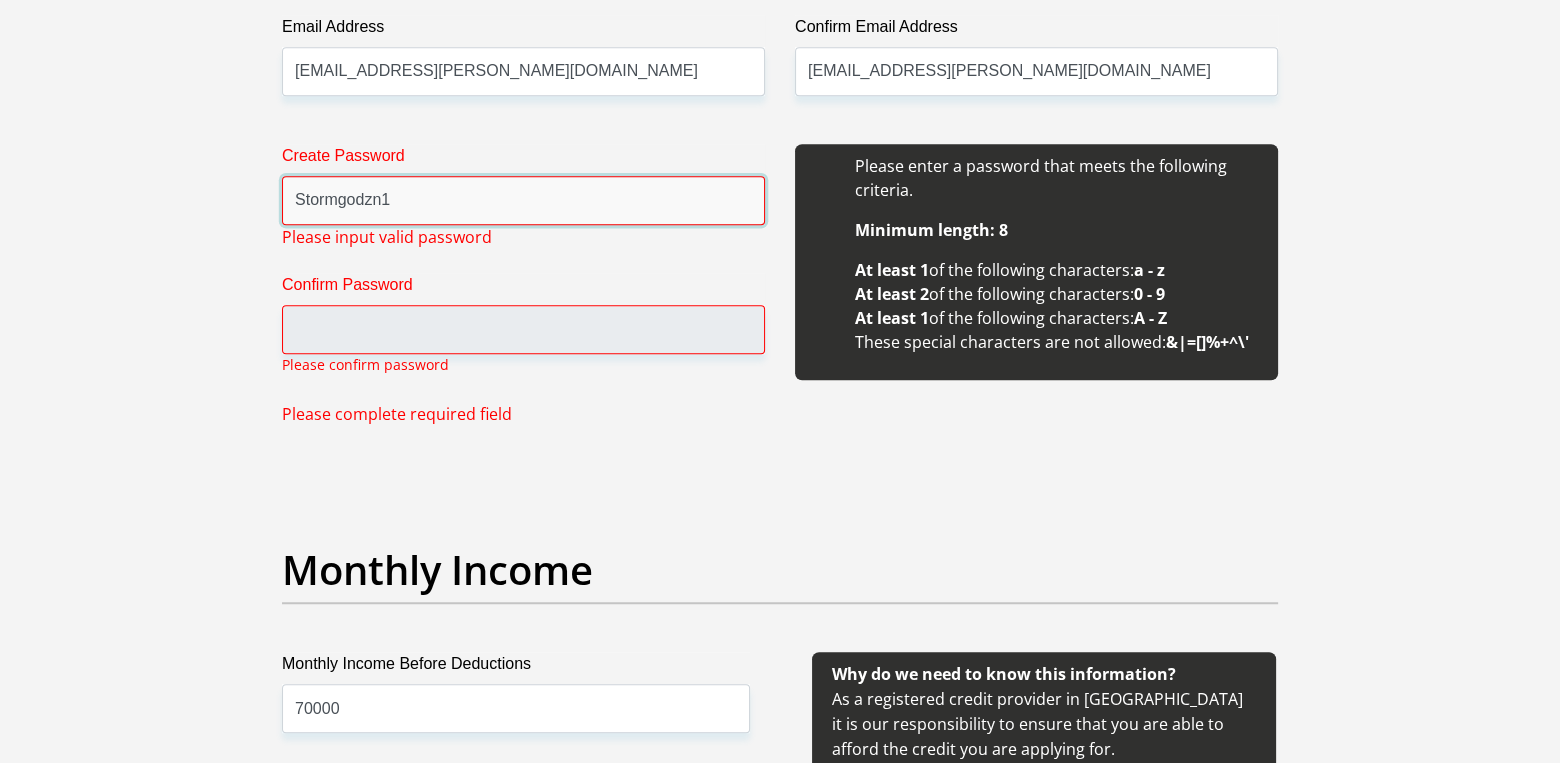 drag, startPoint x: 370, startPoint y: 187, endPoint x: 0, endPoint y: 204, distance: 370.39032 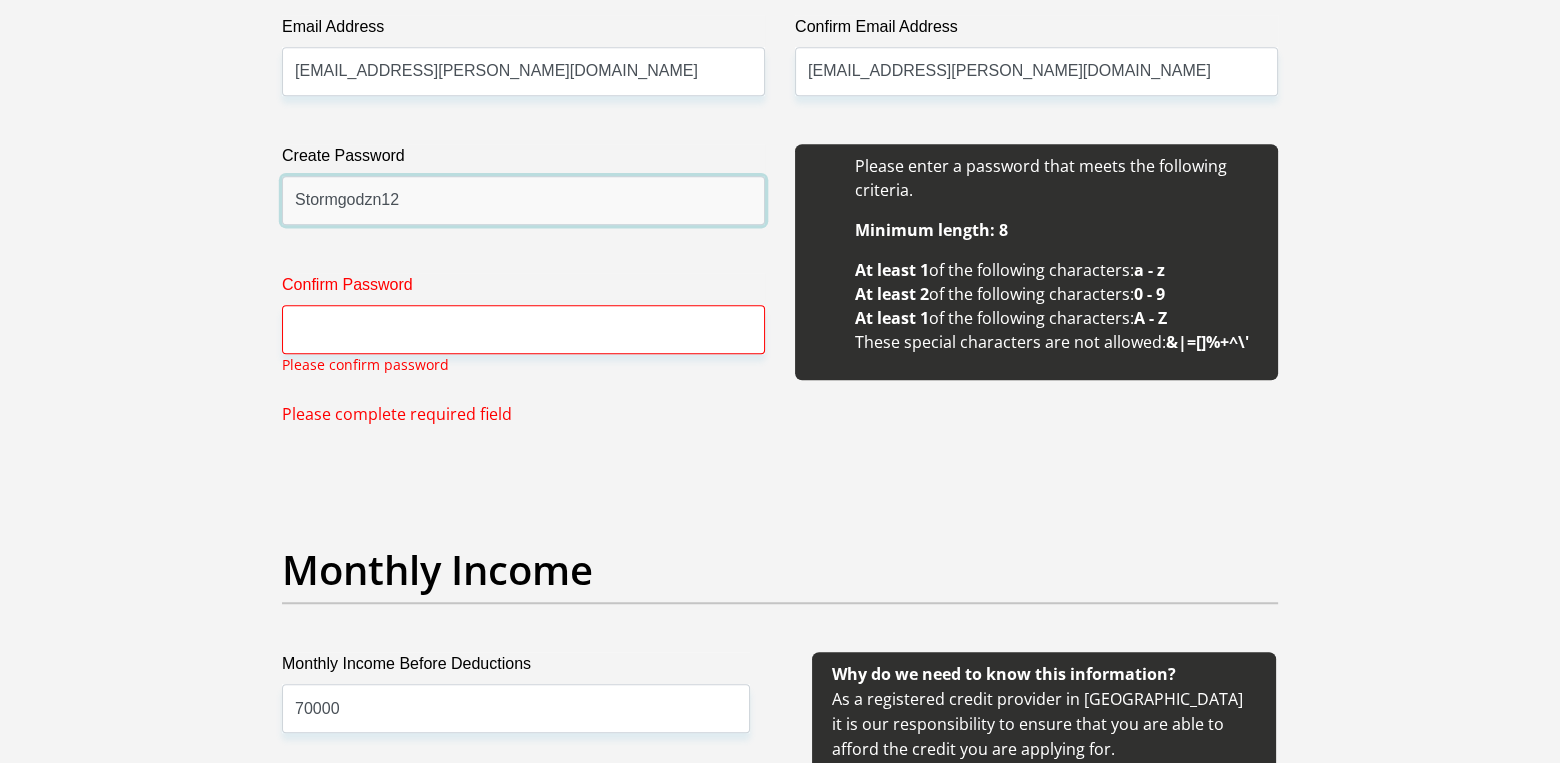 type on "Stormgodzn12" 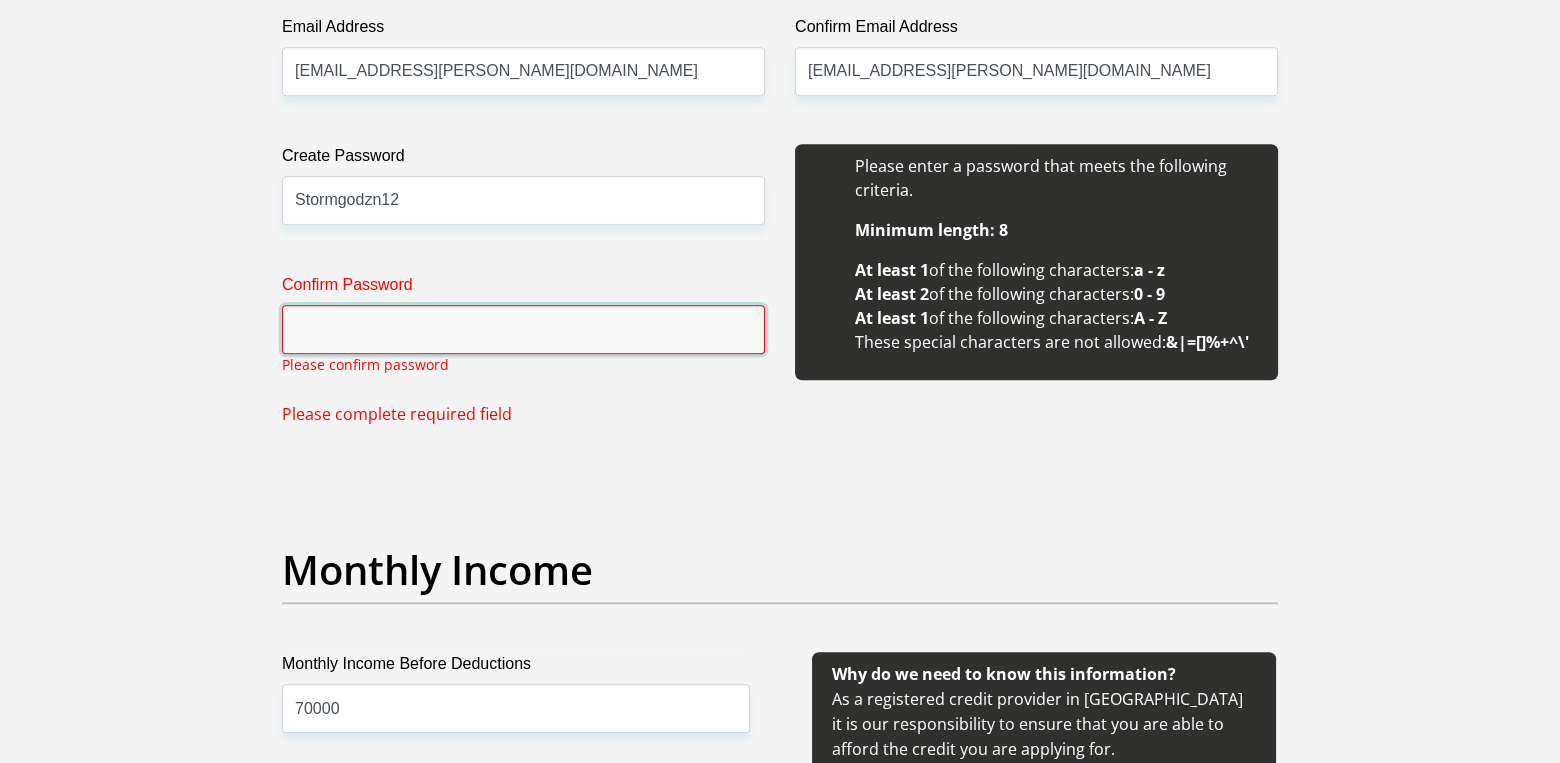 drag, startPoint x: 582, startPoint y: 335, endPoint x: 576, endPoint y: 346, distance: 12.529964 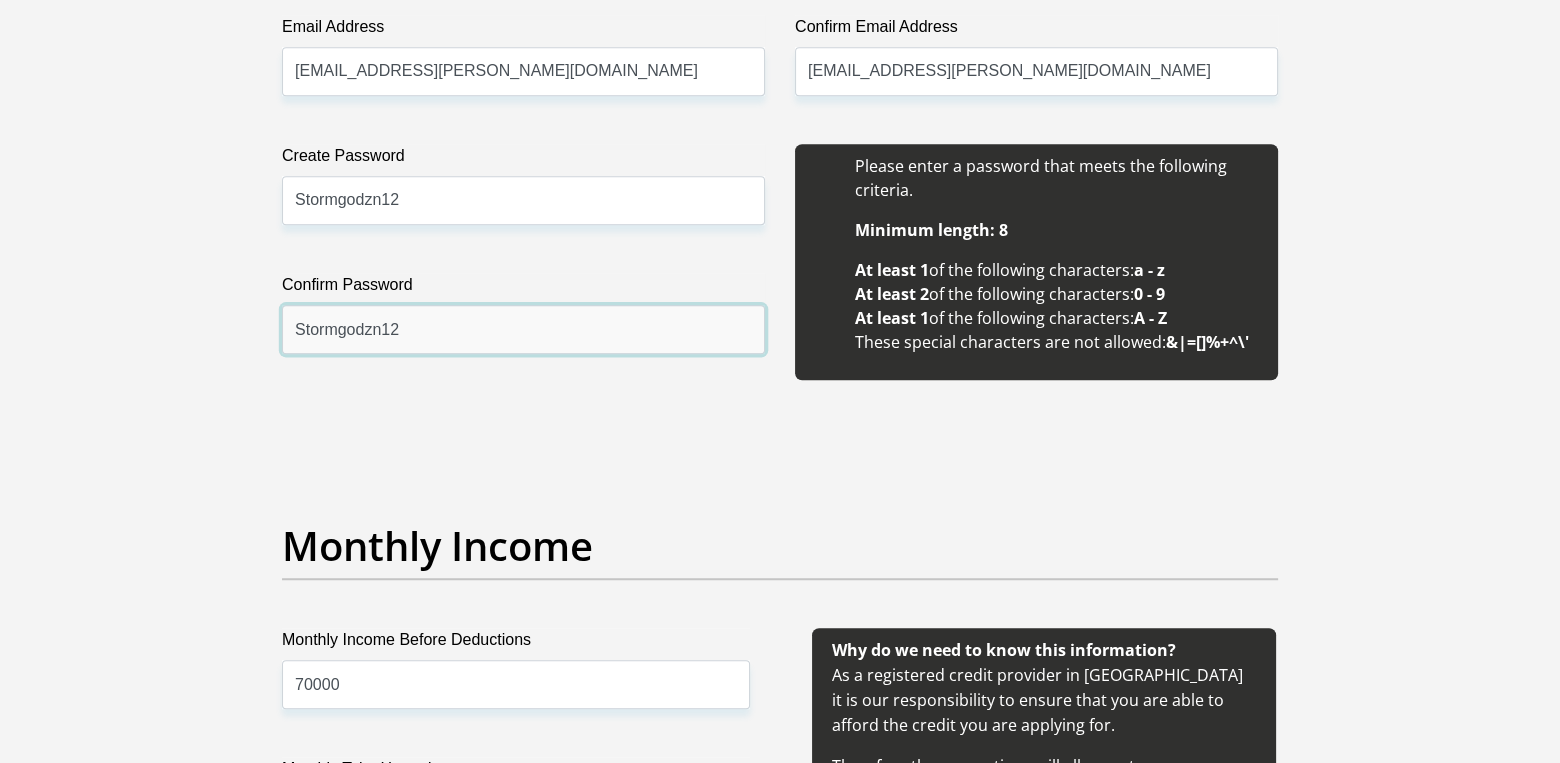 type on "Stormgodzn12" 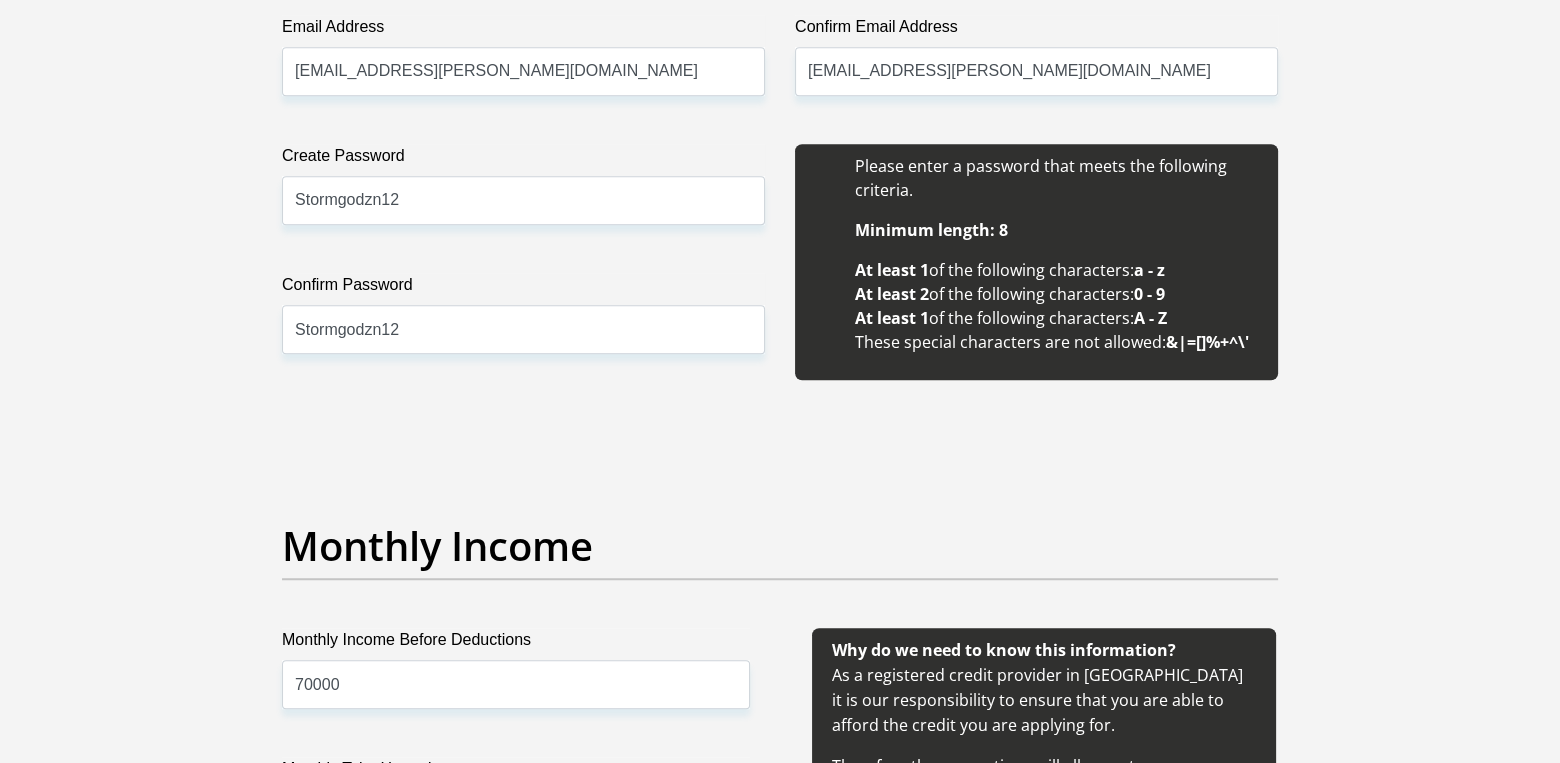 click on "Title
Mr
Ms
Mrs
Dr
Other
First Name
KIMESHEN
Surname
NAIKER
ID Number
9103135151085
Please input valid ID number
Race
Black
Coloured
Indian
White
Other
Contact Number
0614936362
Please input valid contact number
Nationality
South Africa
Afghanistan
Aland Islands  Albania  Algeria" at bounding box center [780, 1761] 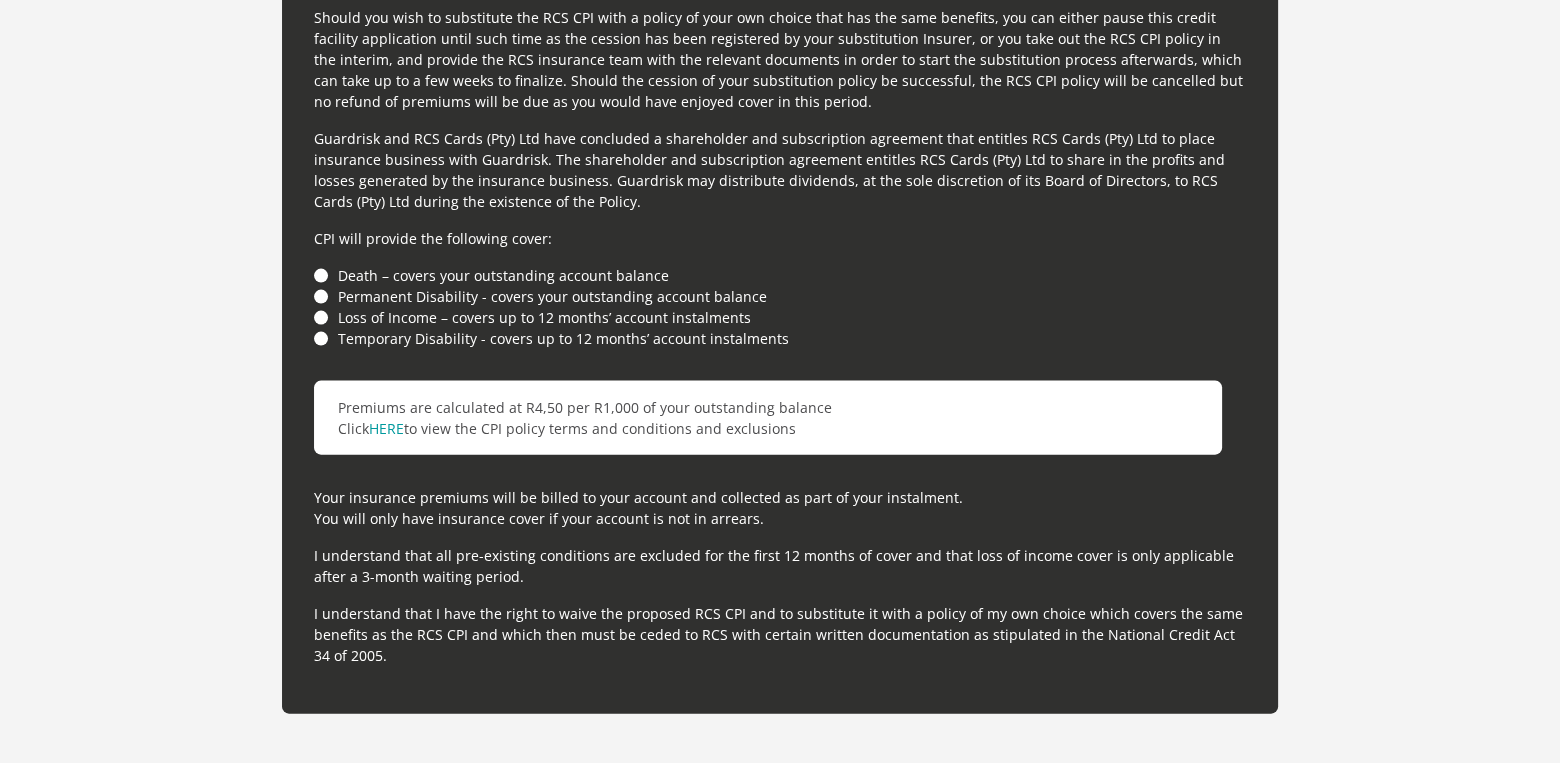 scroll, scrollTop: 6118, scrollLeft: 0, axis: vertical 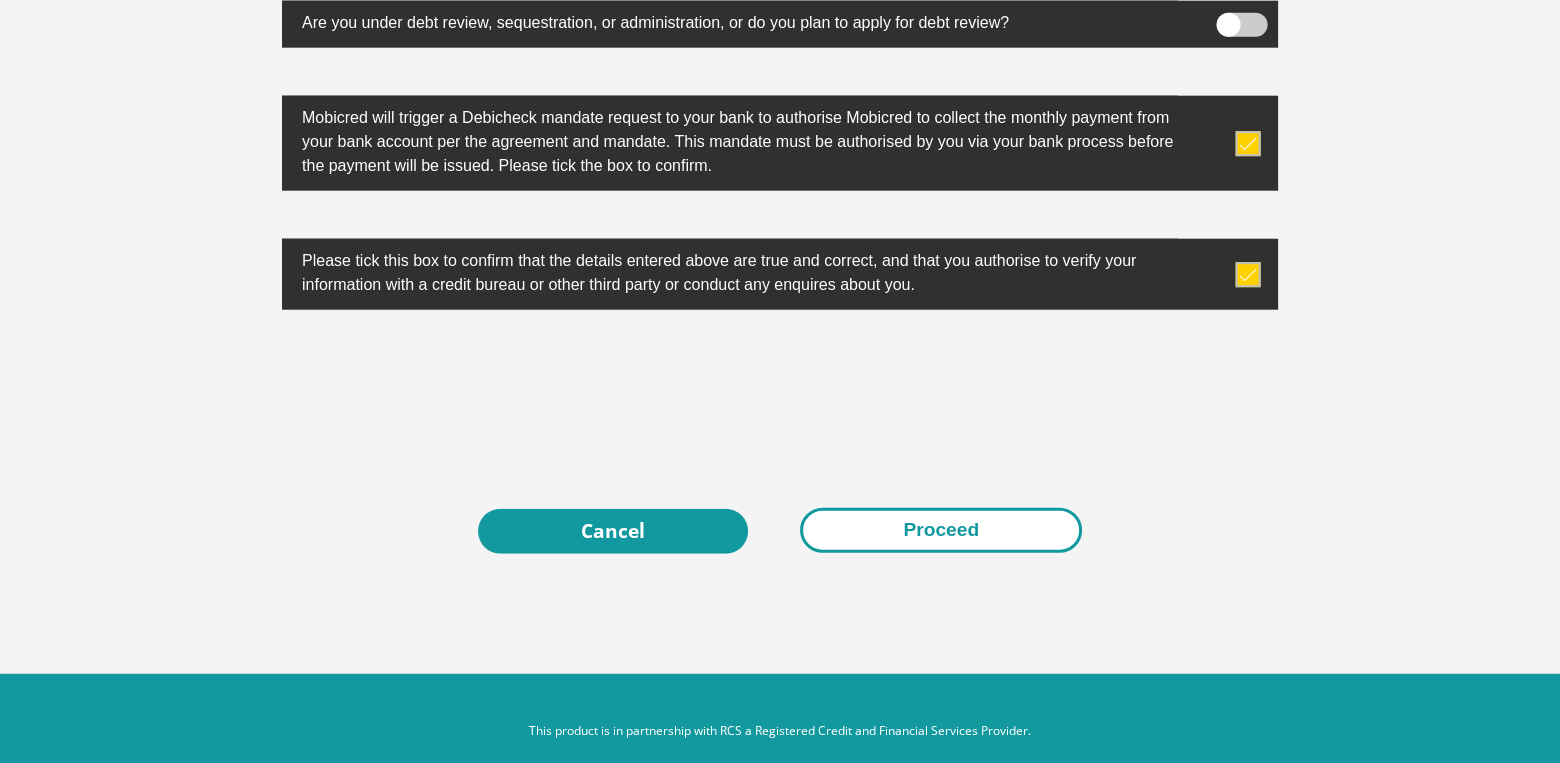 click on "Proceed" at bounding box center (941, 530) 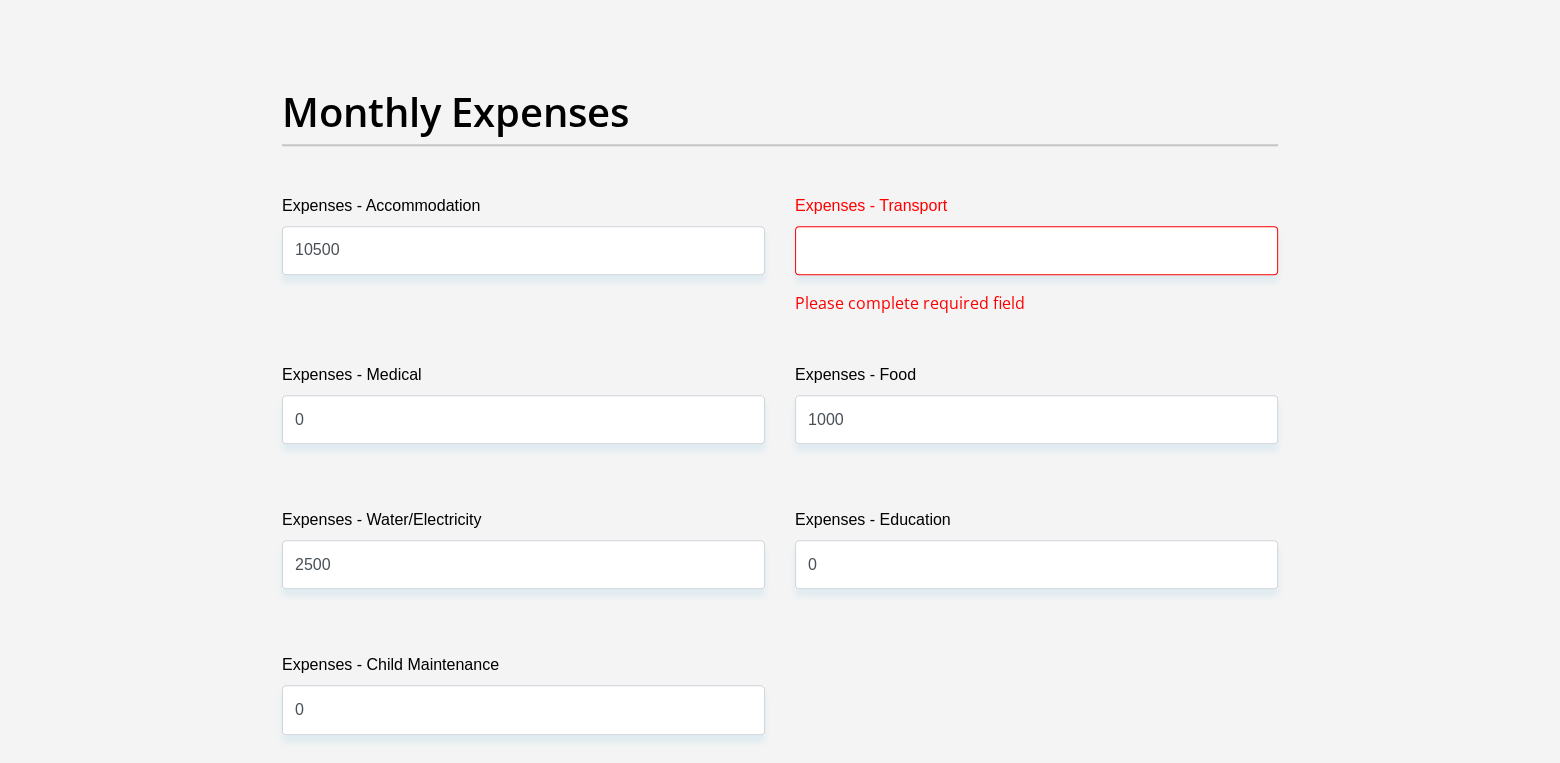 scroll, scrollTop: 2806, scrollLeft: 0, axis: vertical 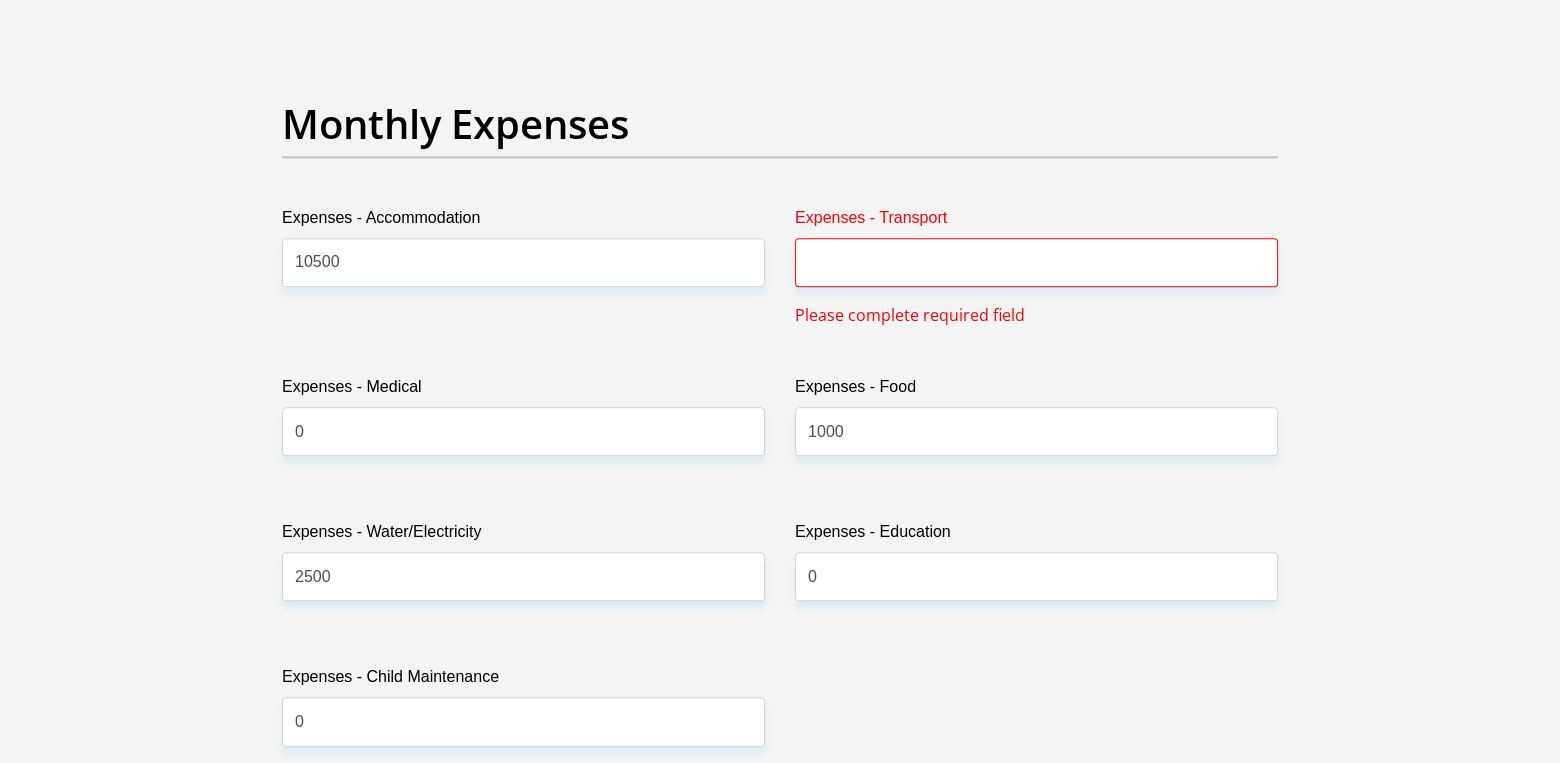 drag, startPoint x: 1040, startPoint y: 287, endPoint x: 1015, endPoint y: 258, distance: 38.28838 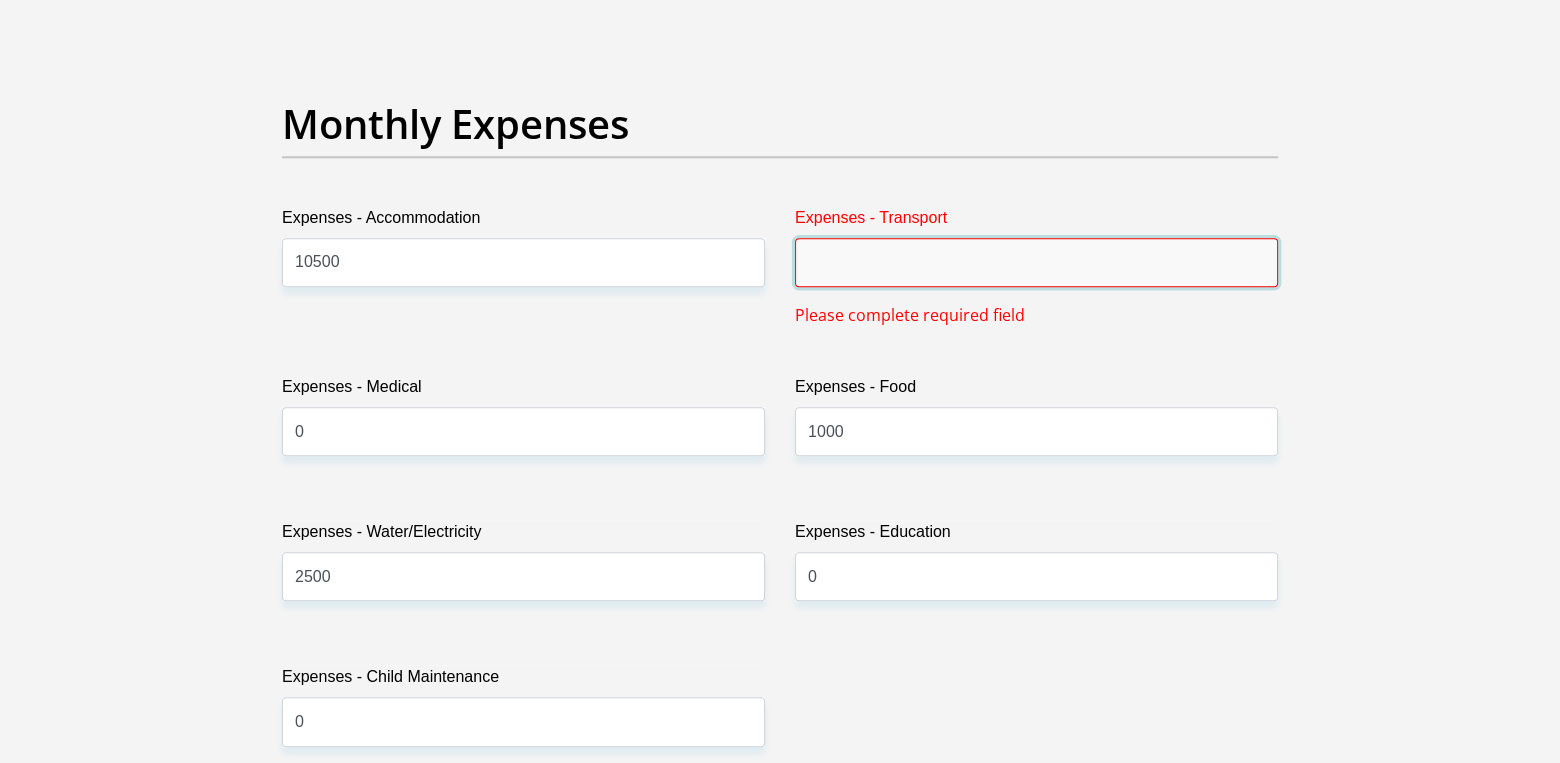 click on "Expenses - Transport" at bounding box center [1036, 262] 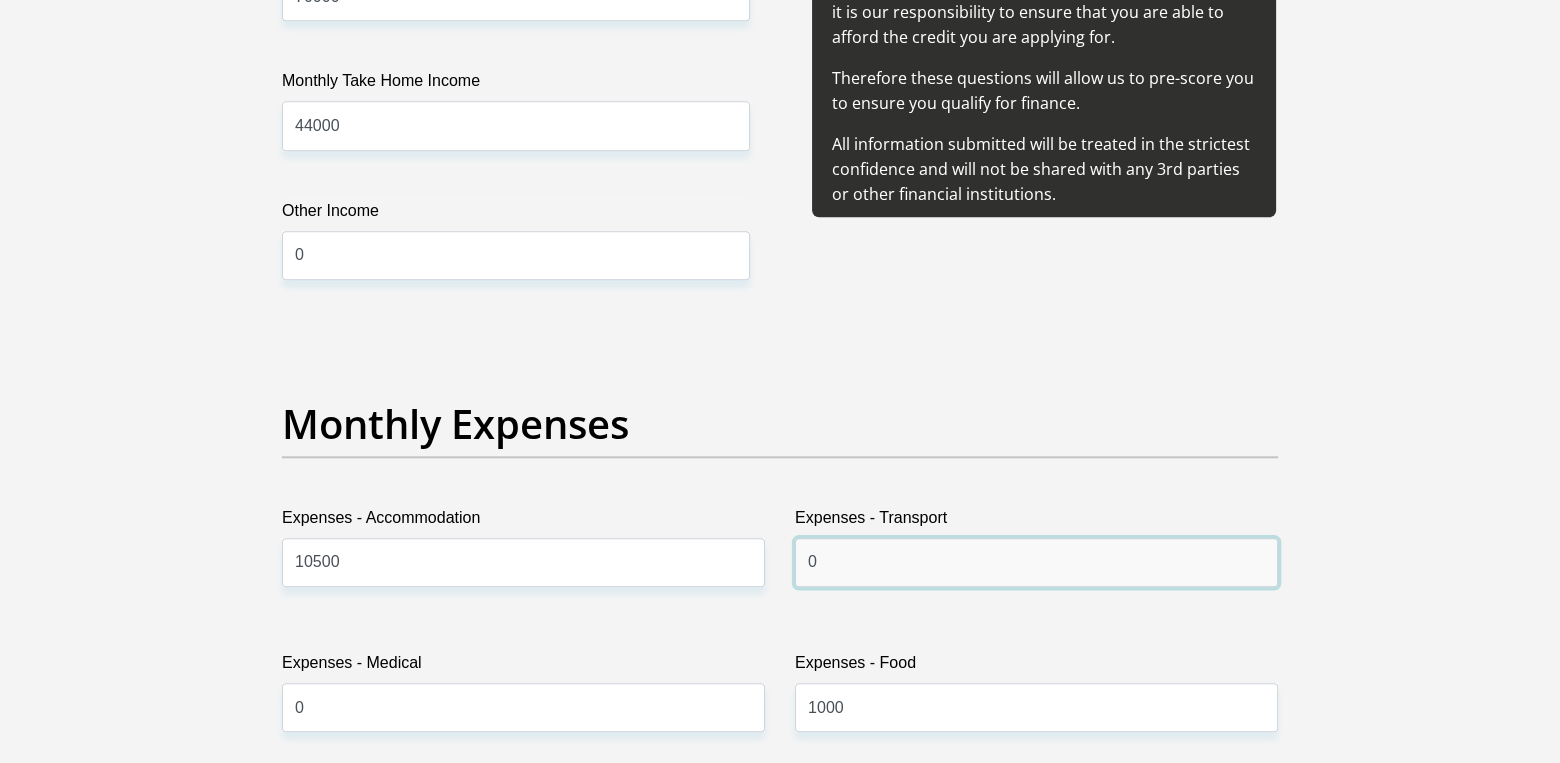 scroll, scrollTop: 2106, scrollLeft: 0, axis: vertical 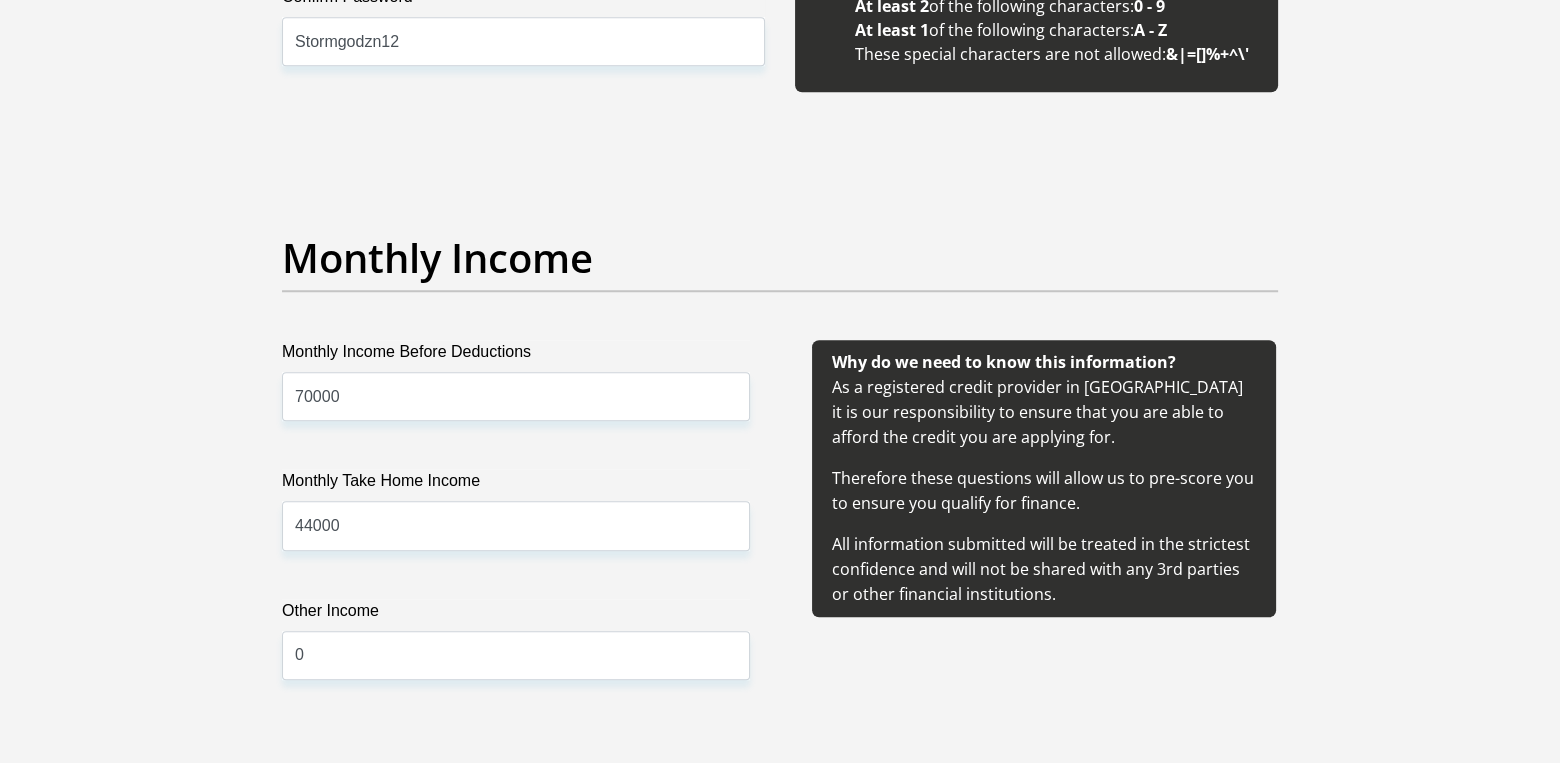 type on "0" 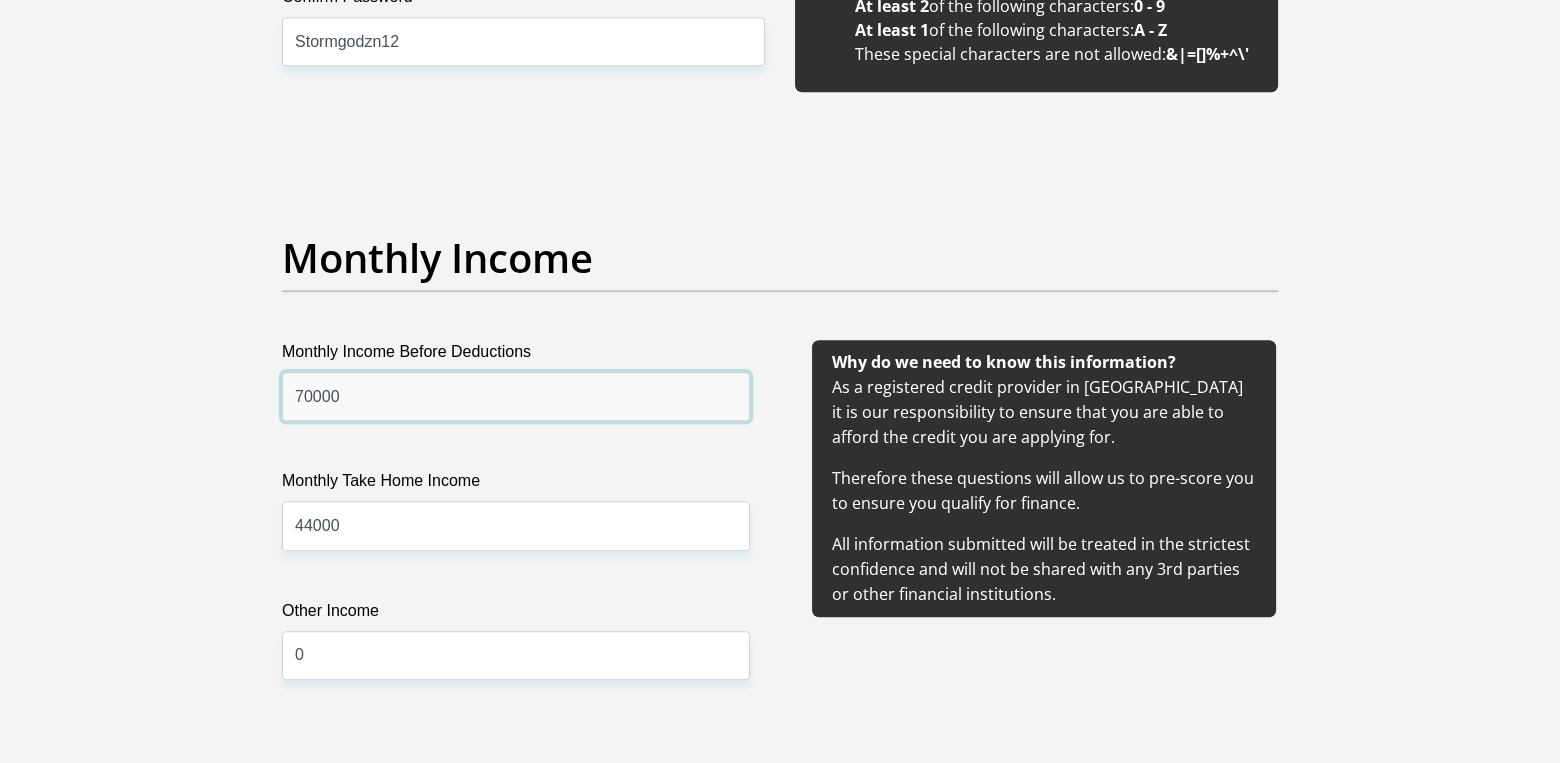 click on "70000" at bounding box center [516, 396] 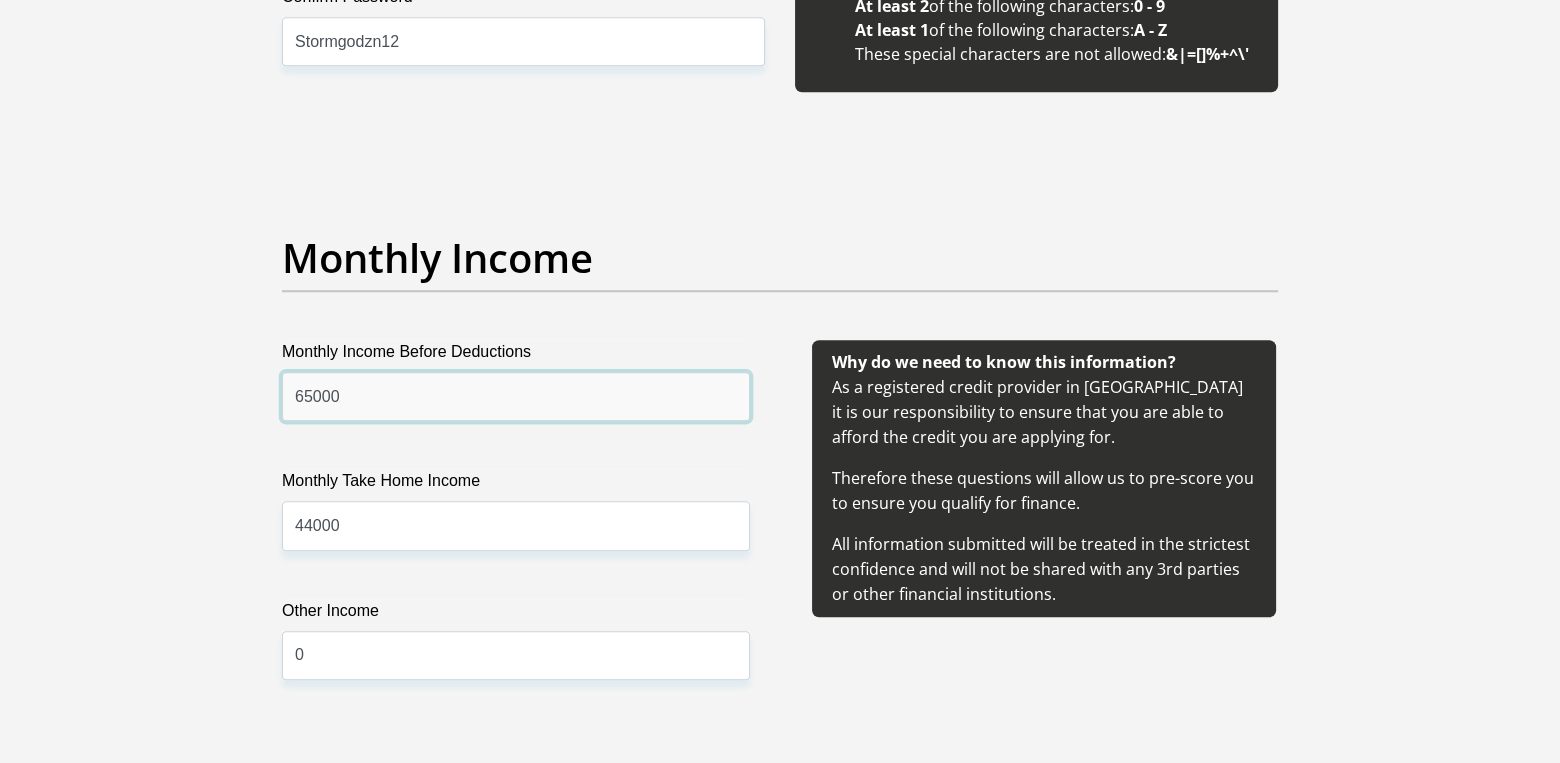 type on "65000" 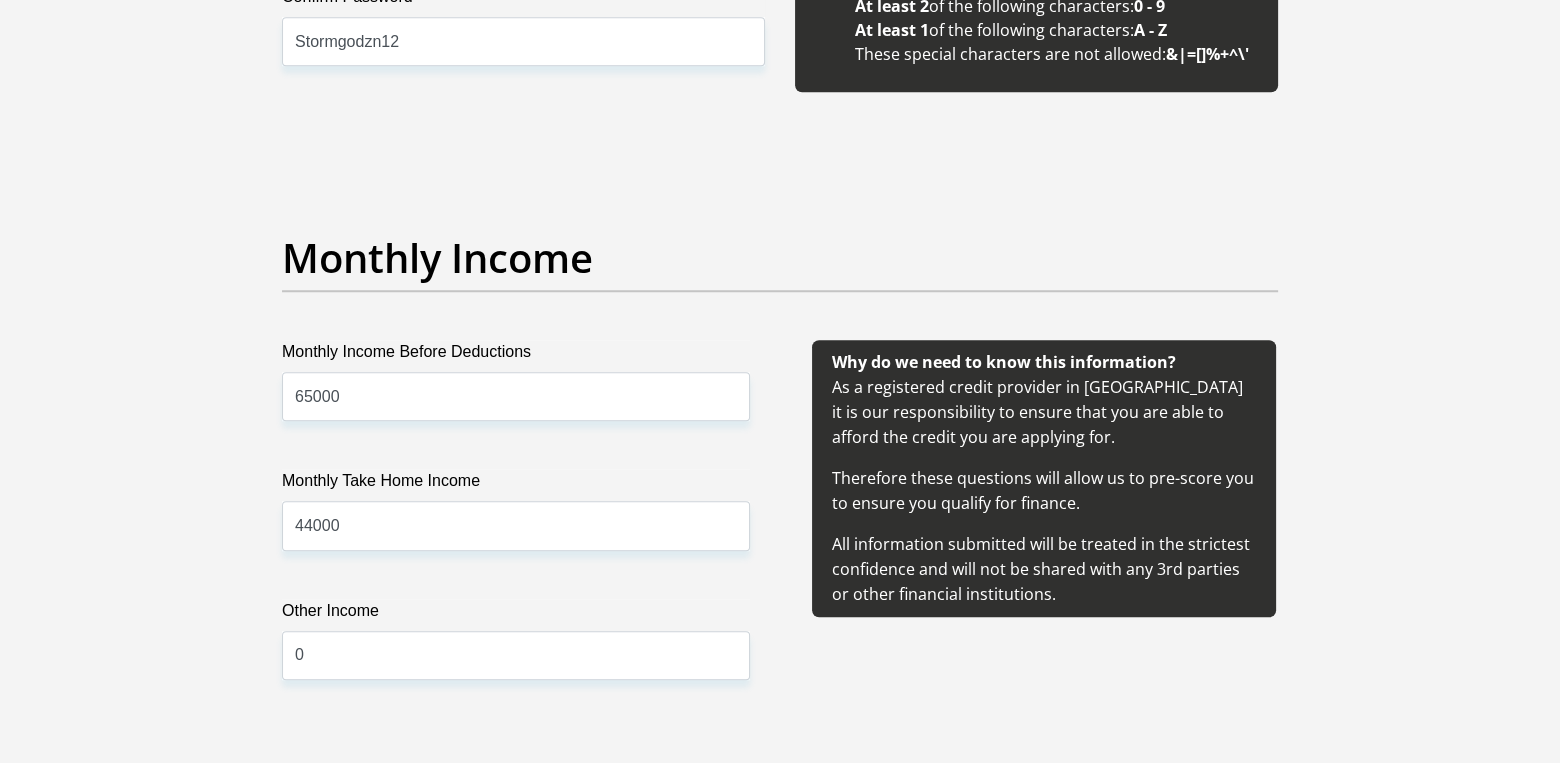 click on "Personal Details
Title
Mr
Ms
Mrs
Dr
Other
First Name
KIMESHEN
Surname
NAIKER
ID Number
9103135151085
Please input valid ID number
Race
Black
Coloured
Indian
White
Other
Contact Number
0614936362
Please input valid contact number" at bounding box center [780, 1467] 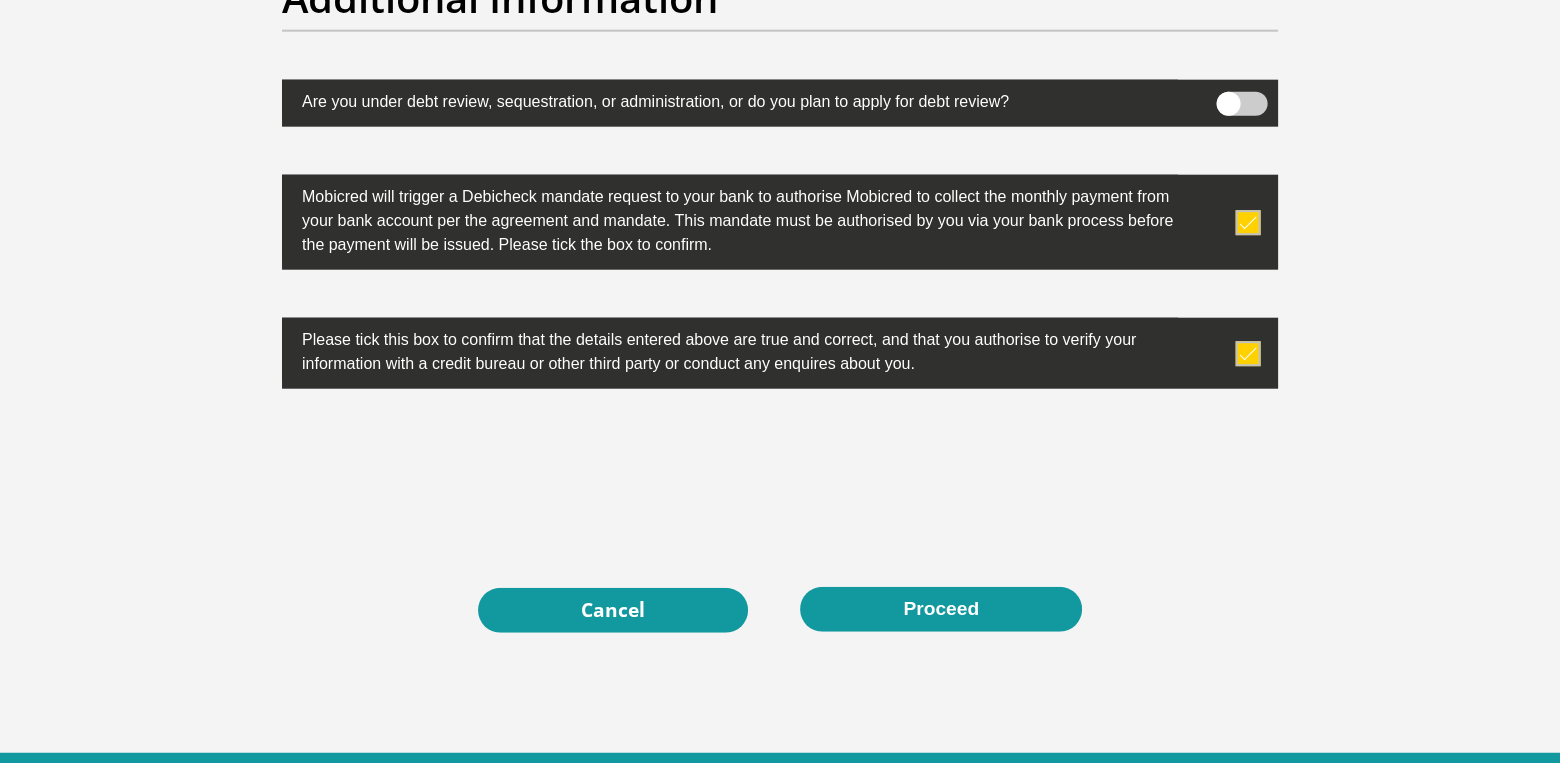 scroll, scrollTop: 6385, scrollLeft: 0, axis: vertical 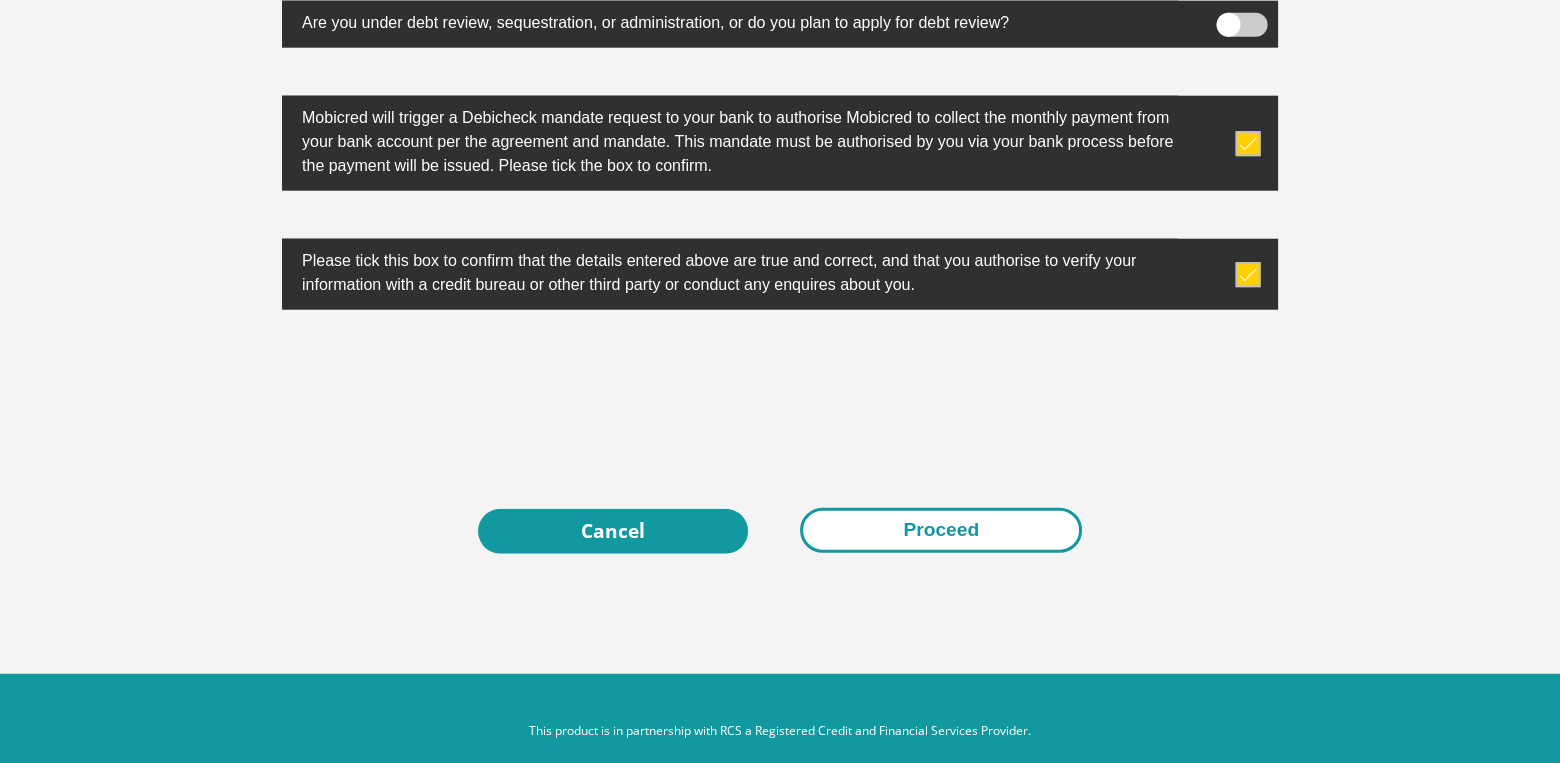 click on "Proceed" at bounding box center (941, 530) 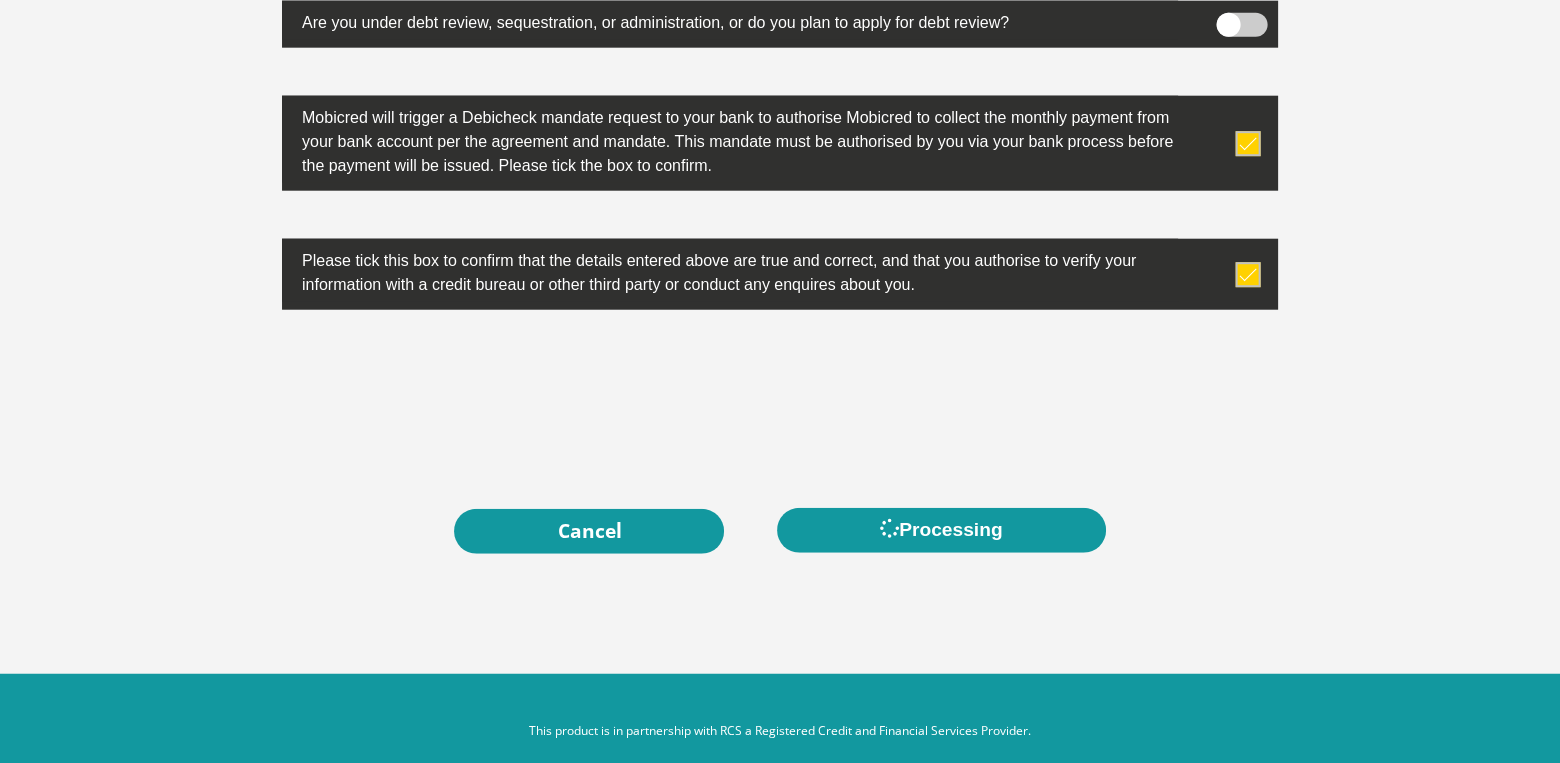 scroll, scrollTop: 0, scrollLeft: 0, axis: both 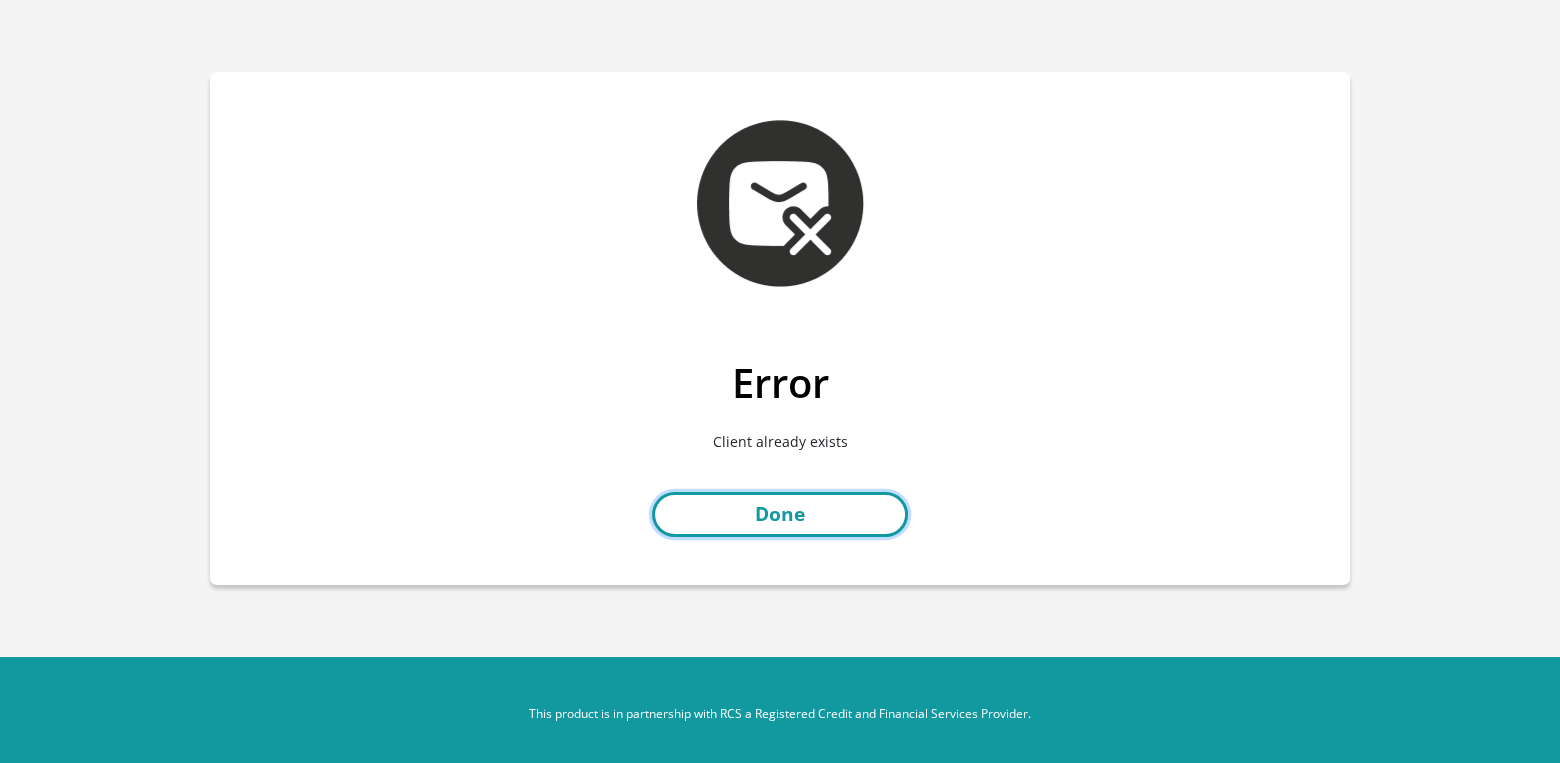 click on "Done" at bounding box center [780, 514] 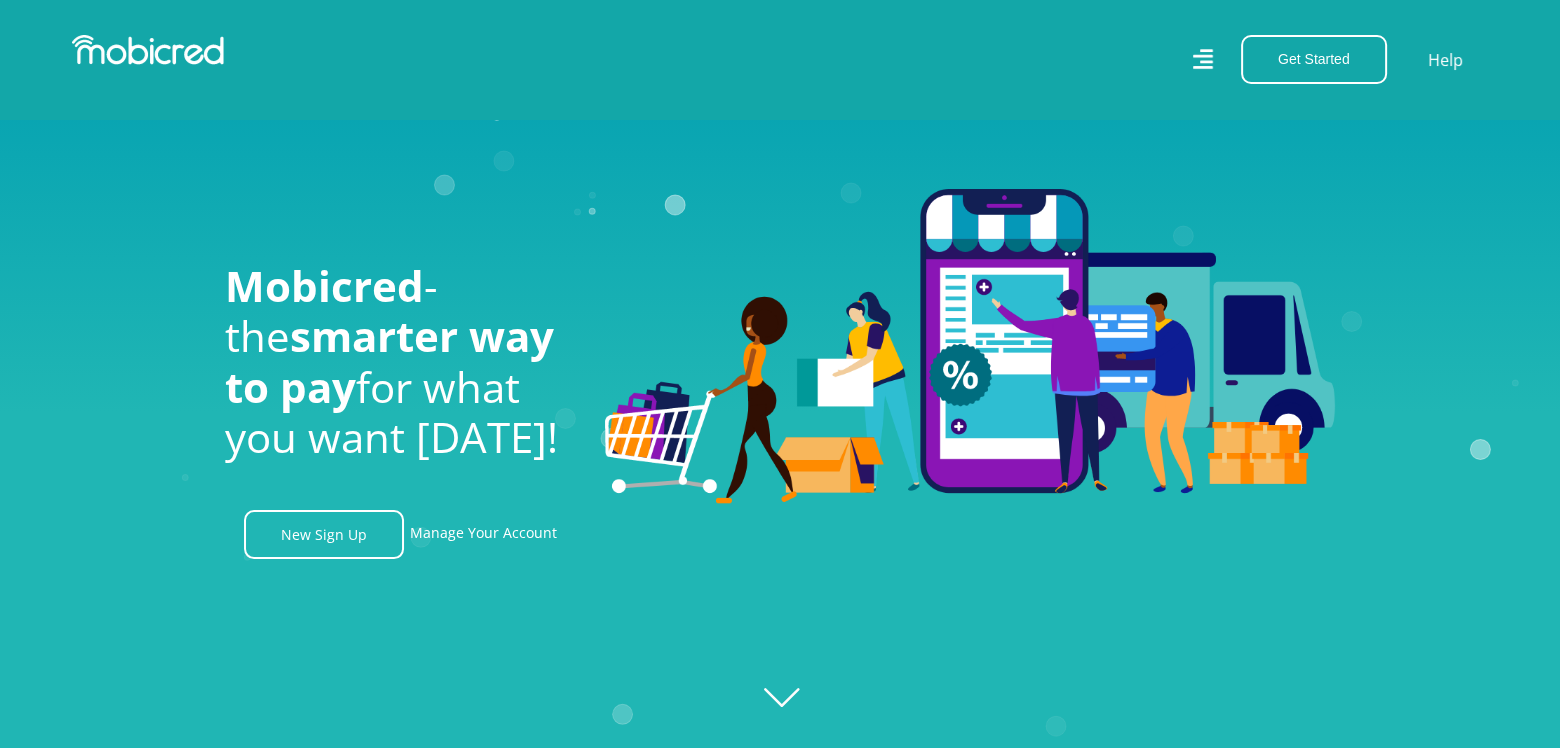 scroll, scrollTop: 600, scrollLeft: 0, axis: vertical 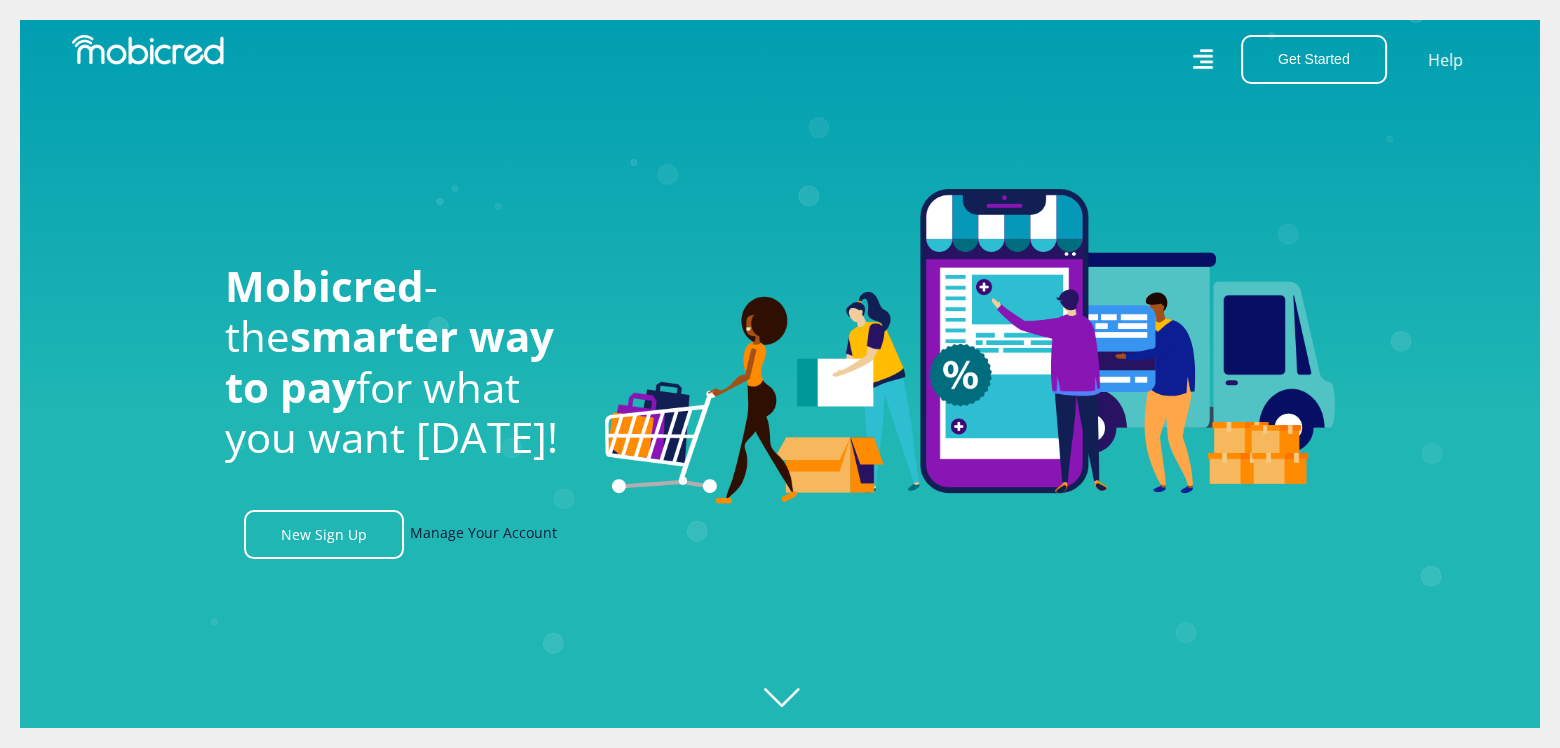 click on "Manage Your Account" at bounding box center (483, 534) 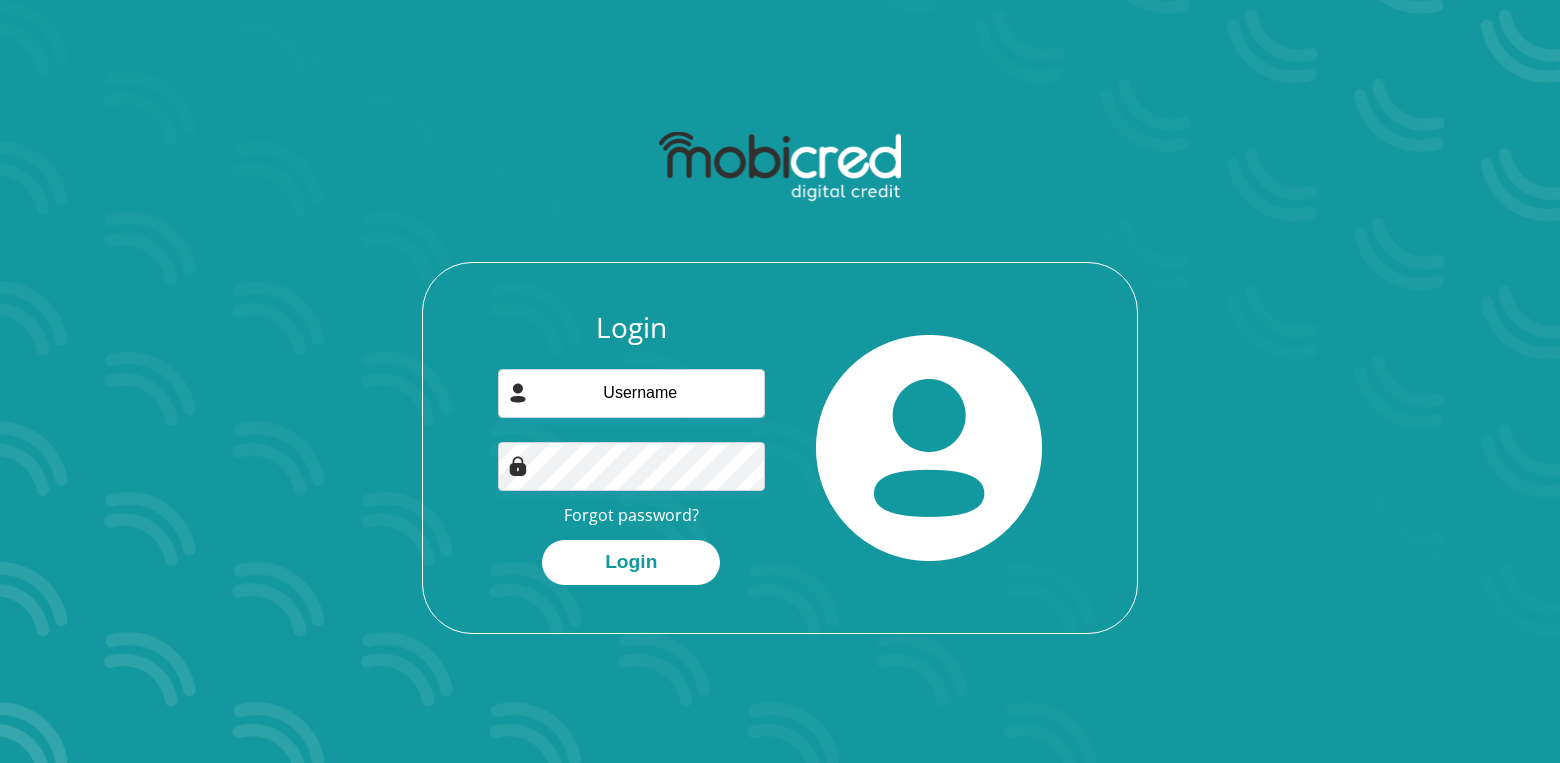 scroll, scrollTop: 0, scrollLeft: 0, axis: both 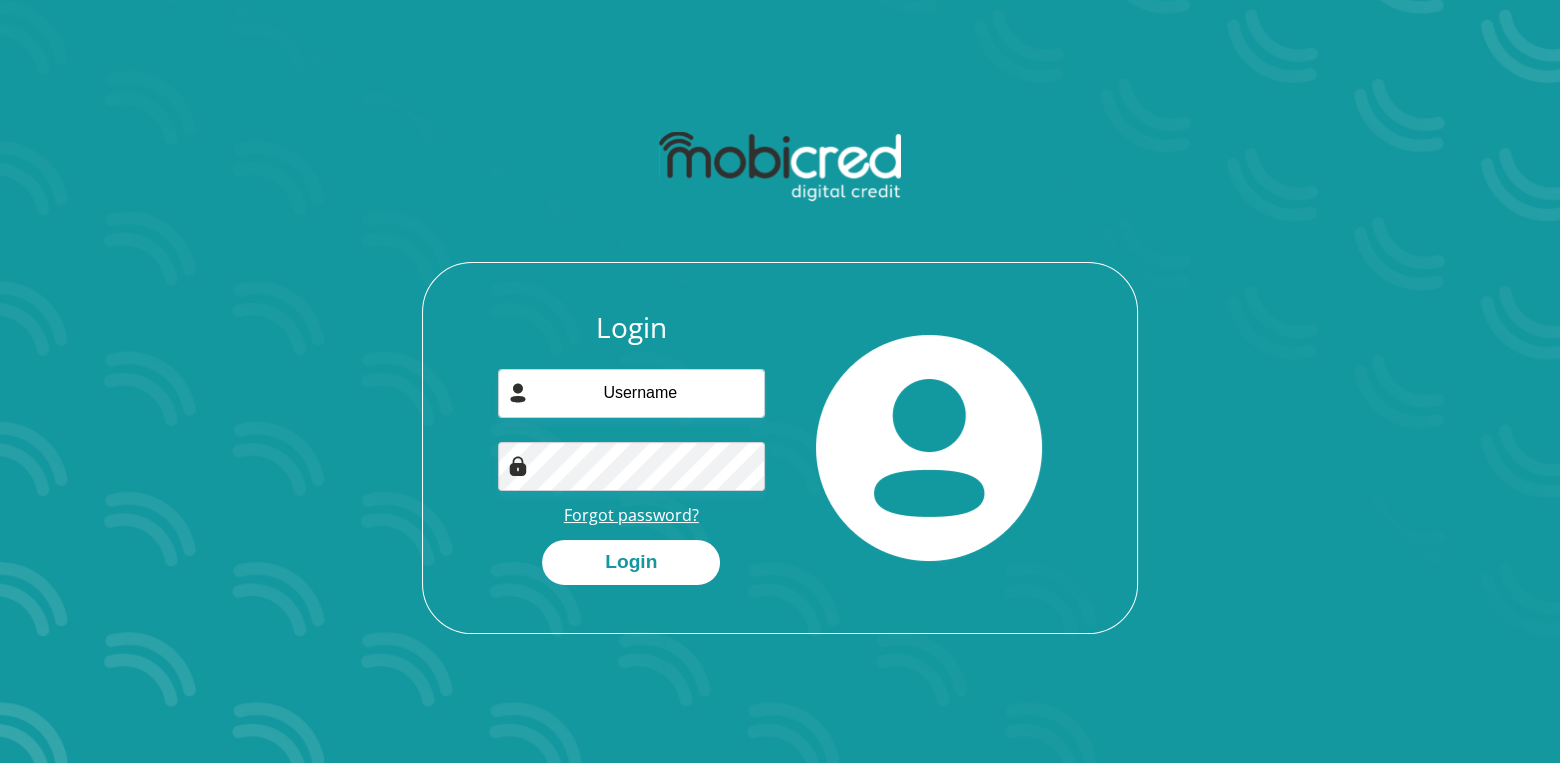 click on "Forgot password?" at bounding box center [631, 515] 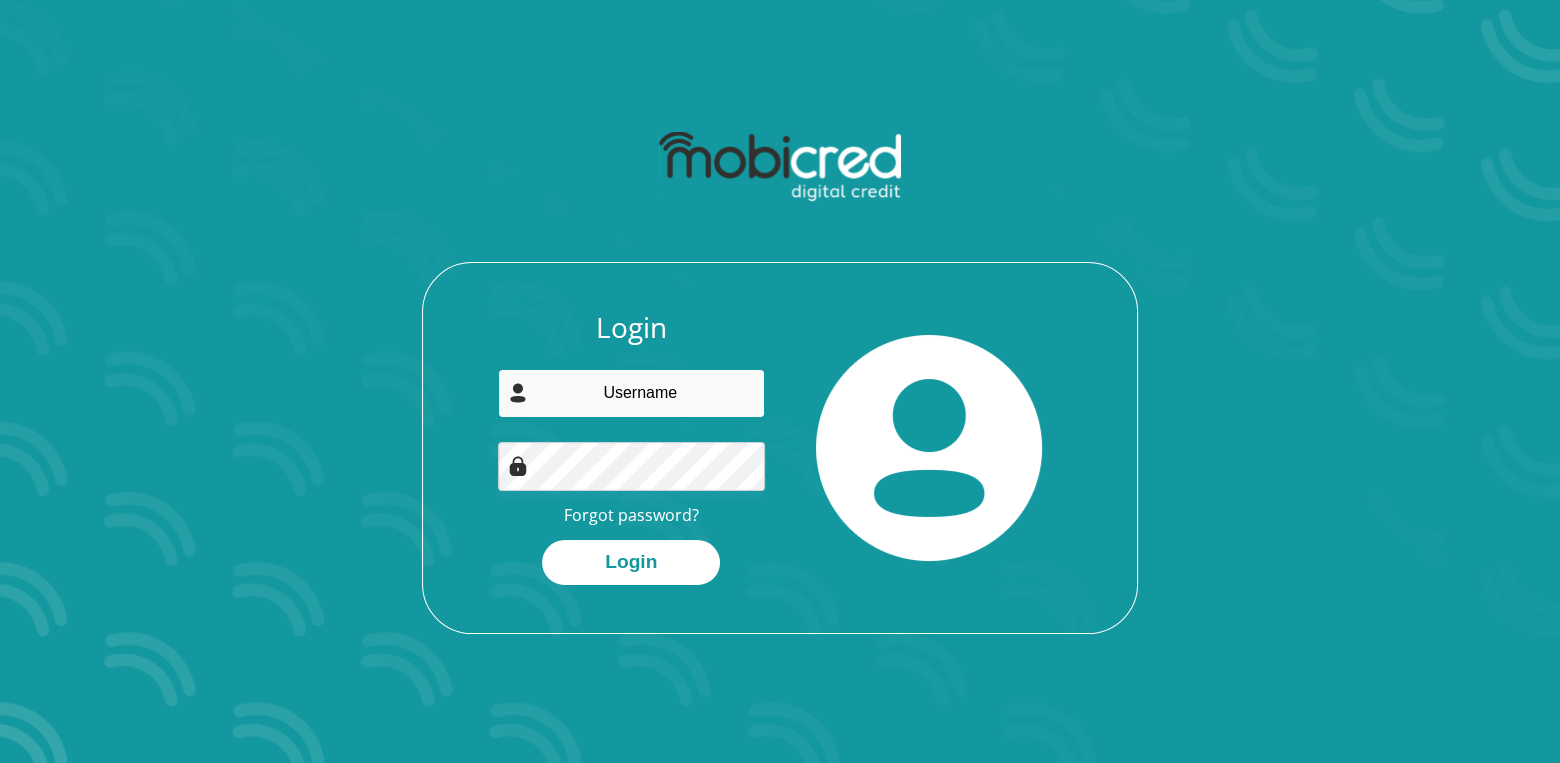 click at bounding box center [632, 393] 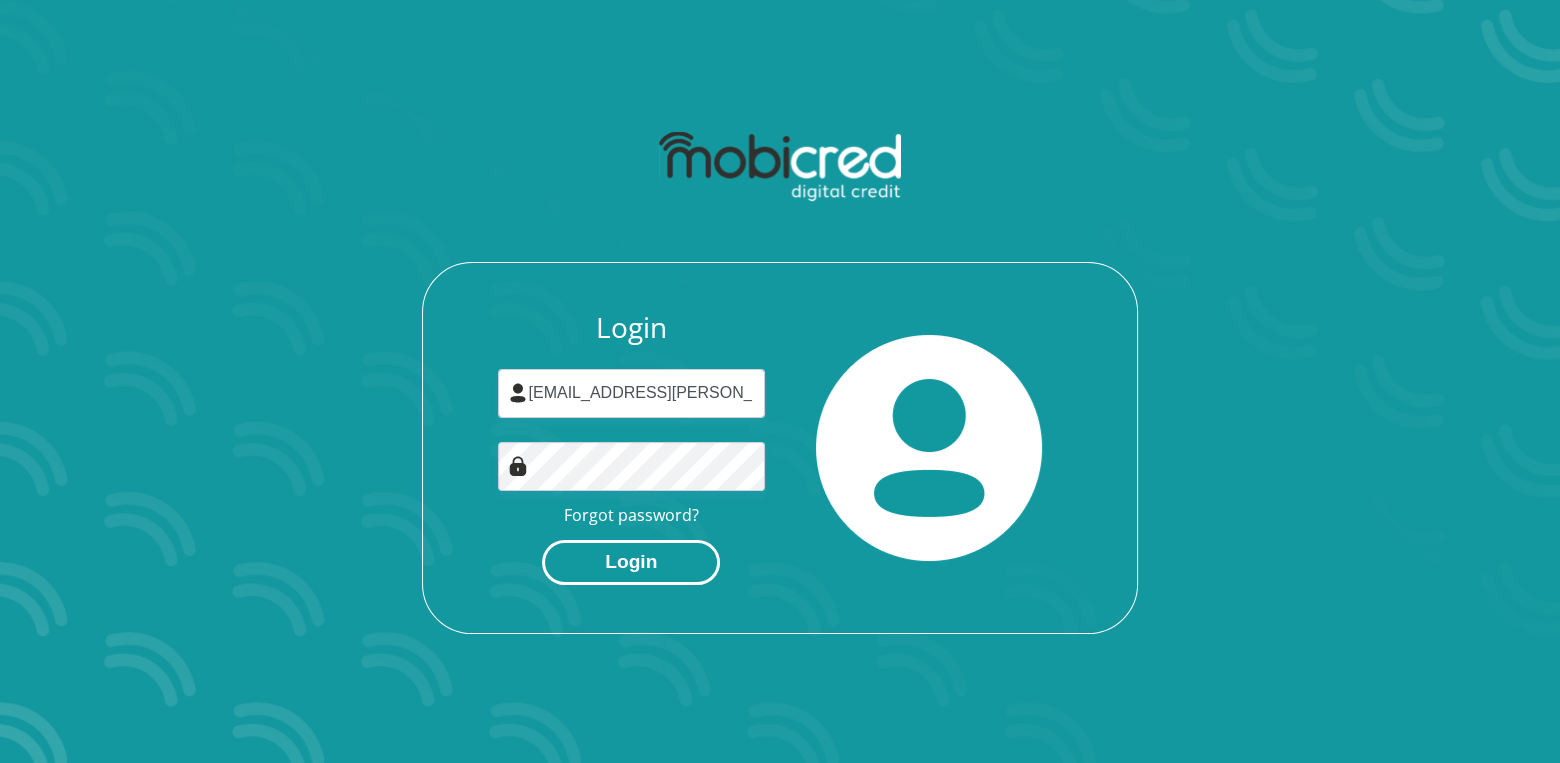click on "Login" at bounding box center [631, 562] 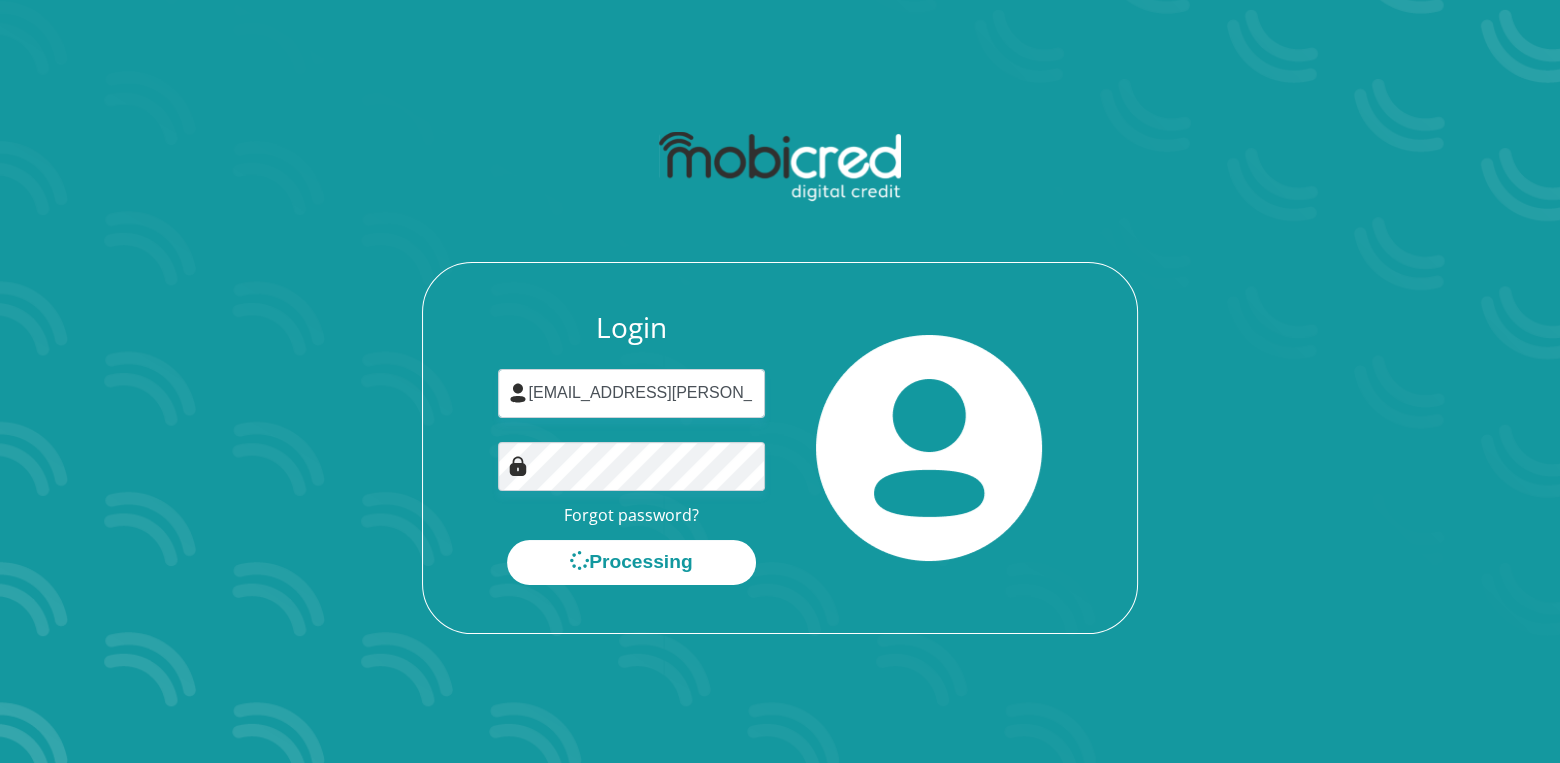 scroll, scrollTop: 0, scrollLeft: 0, axis: both 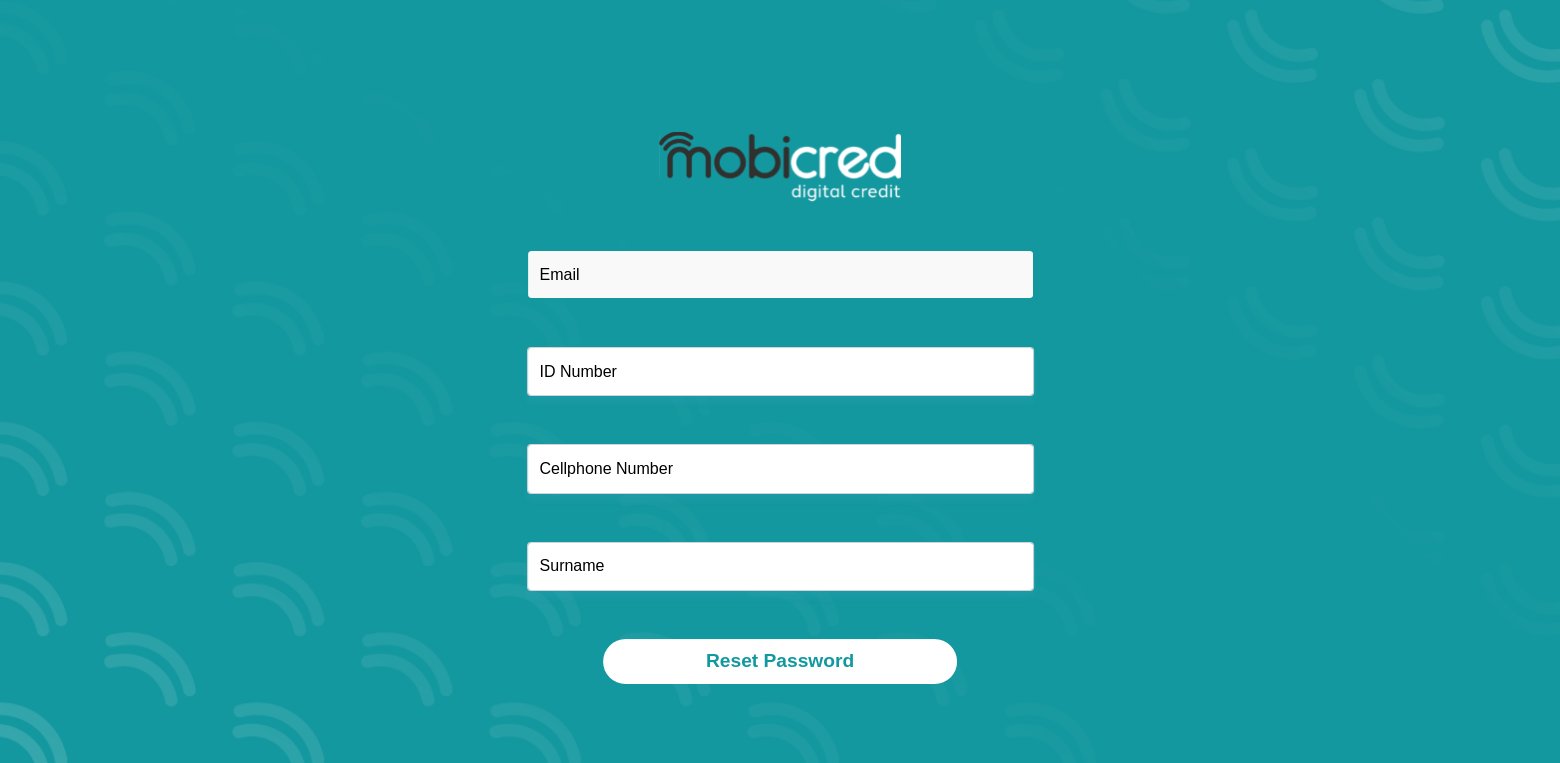 click at bounding box center [780, 274] 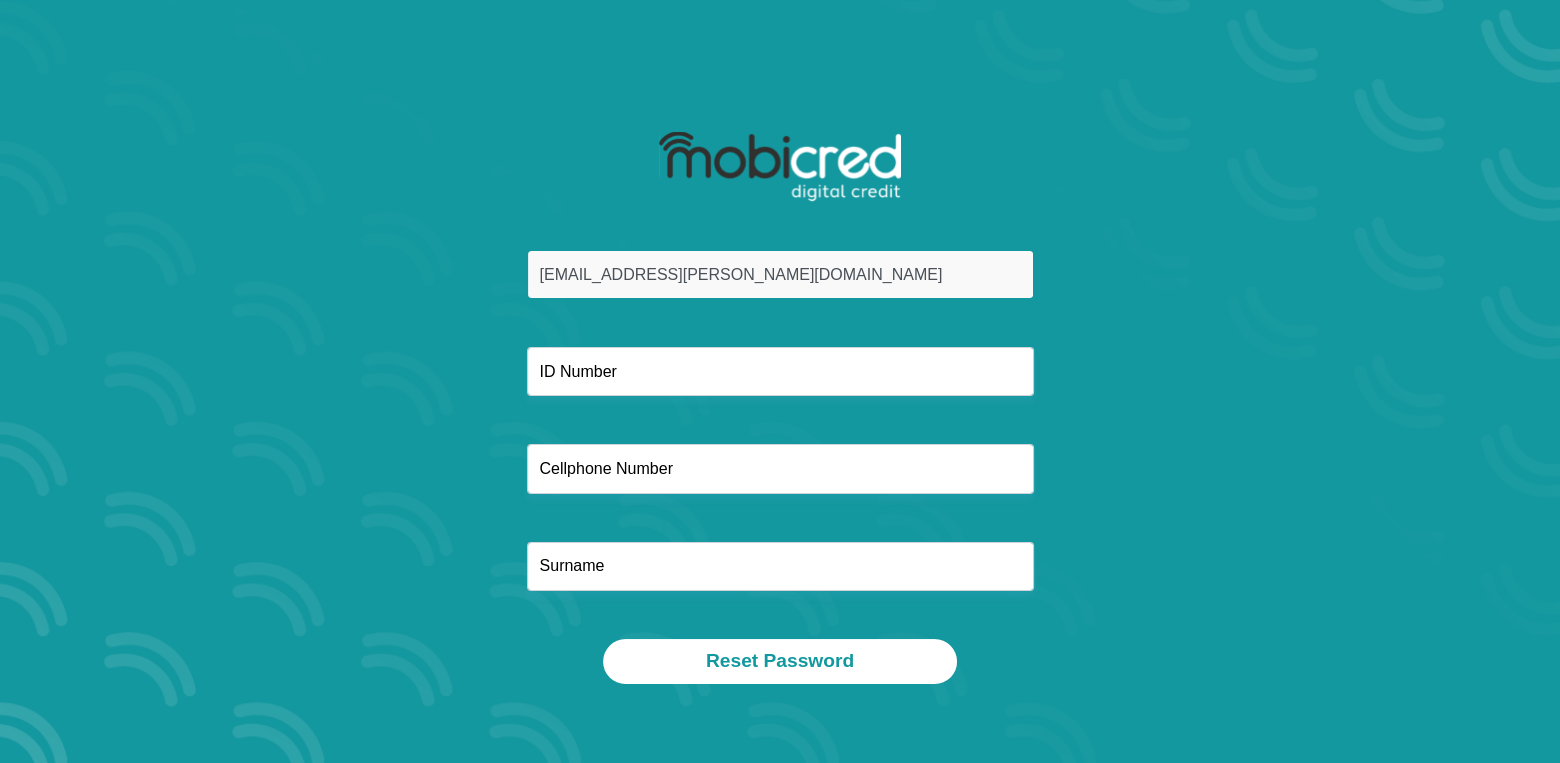 type on "0614936362" 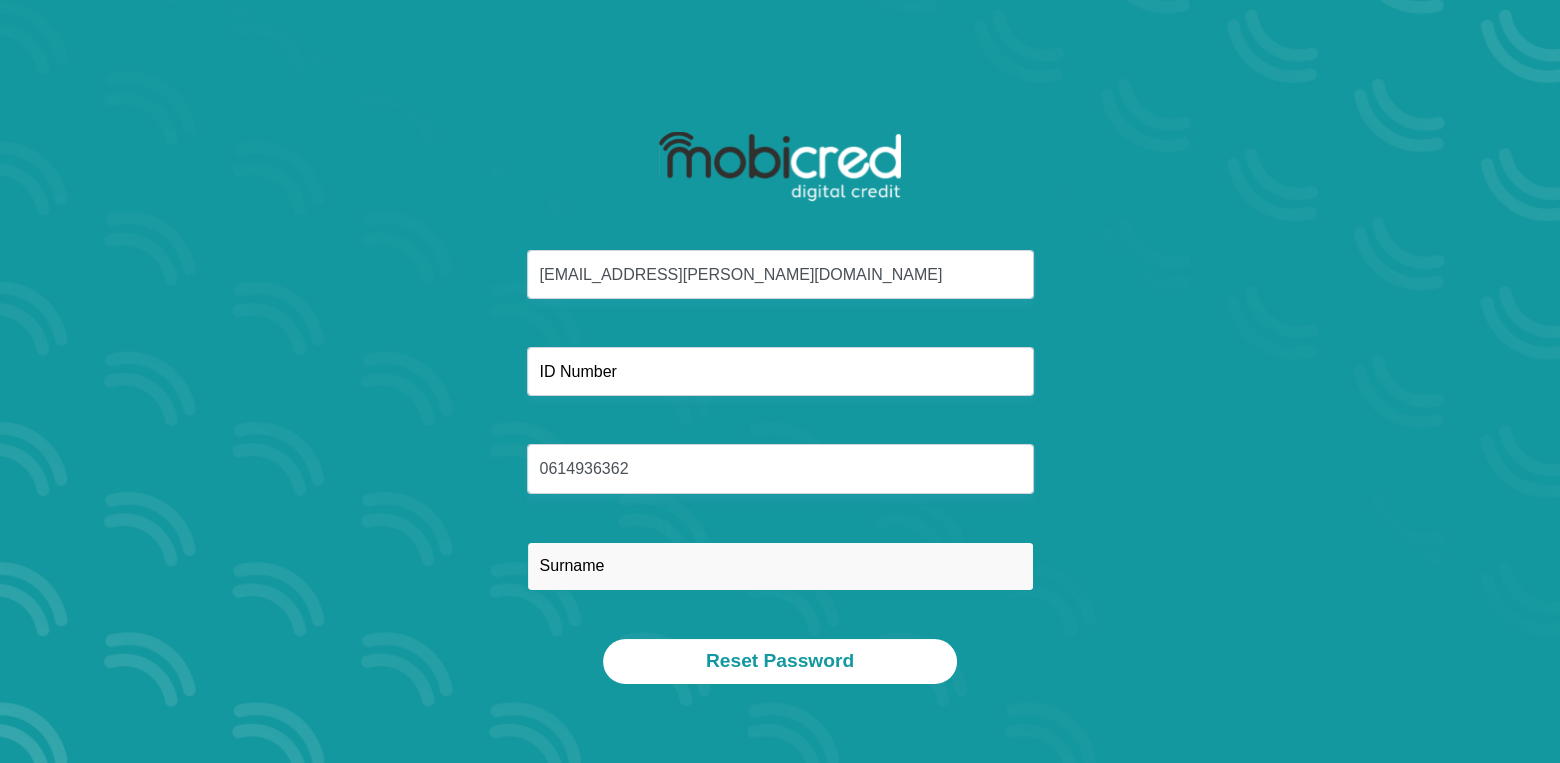 type on "[PERSON_NAME]" 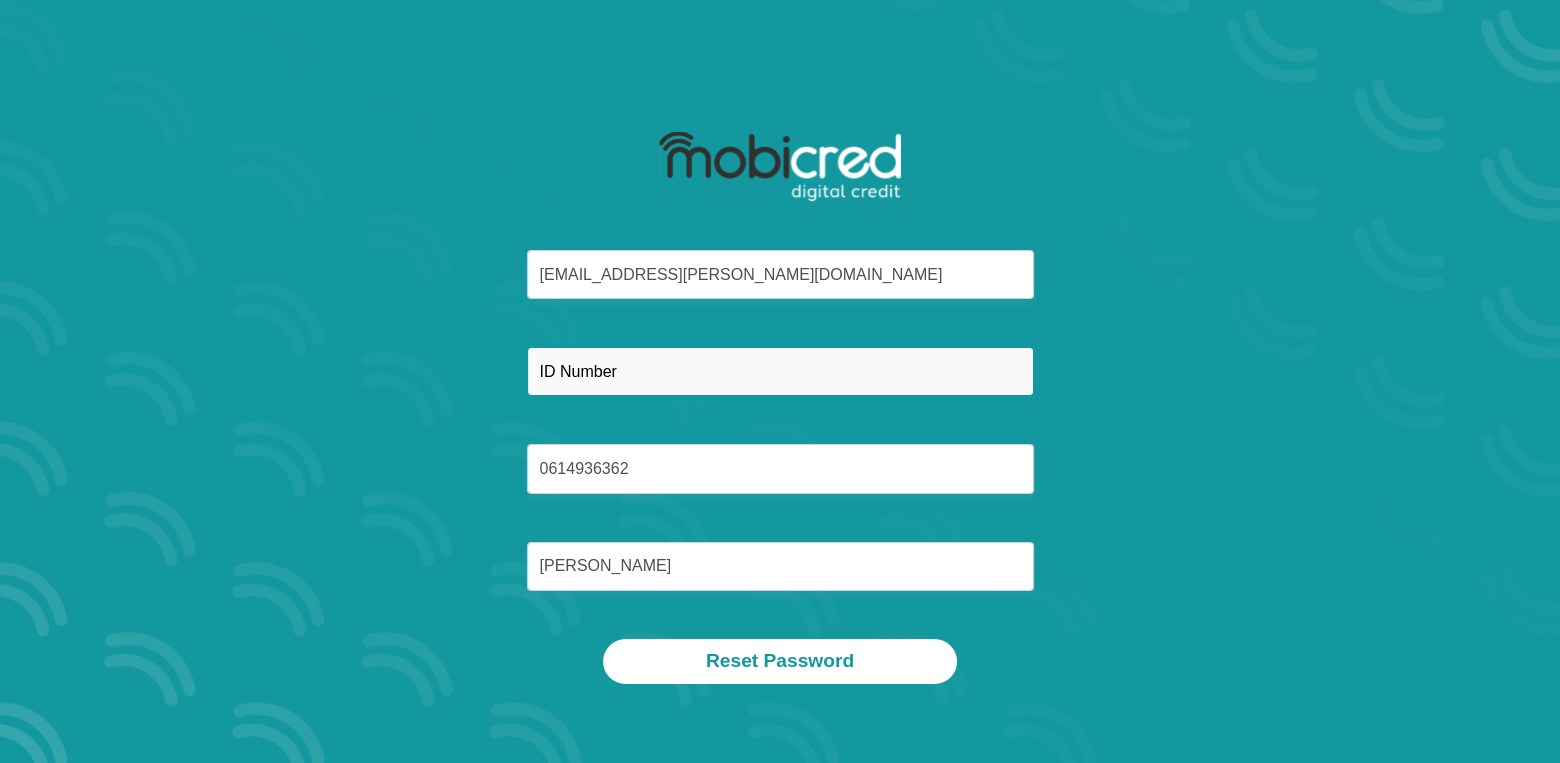 click at bounding box center (780, 371) 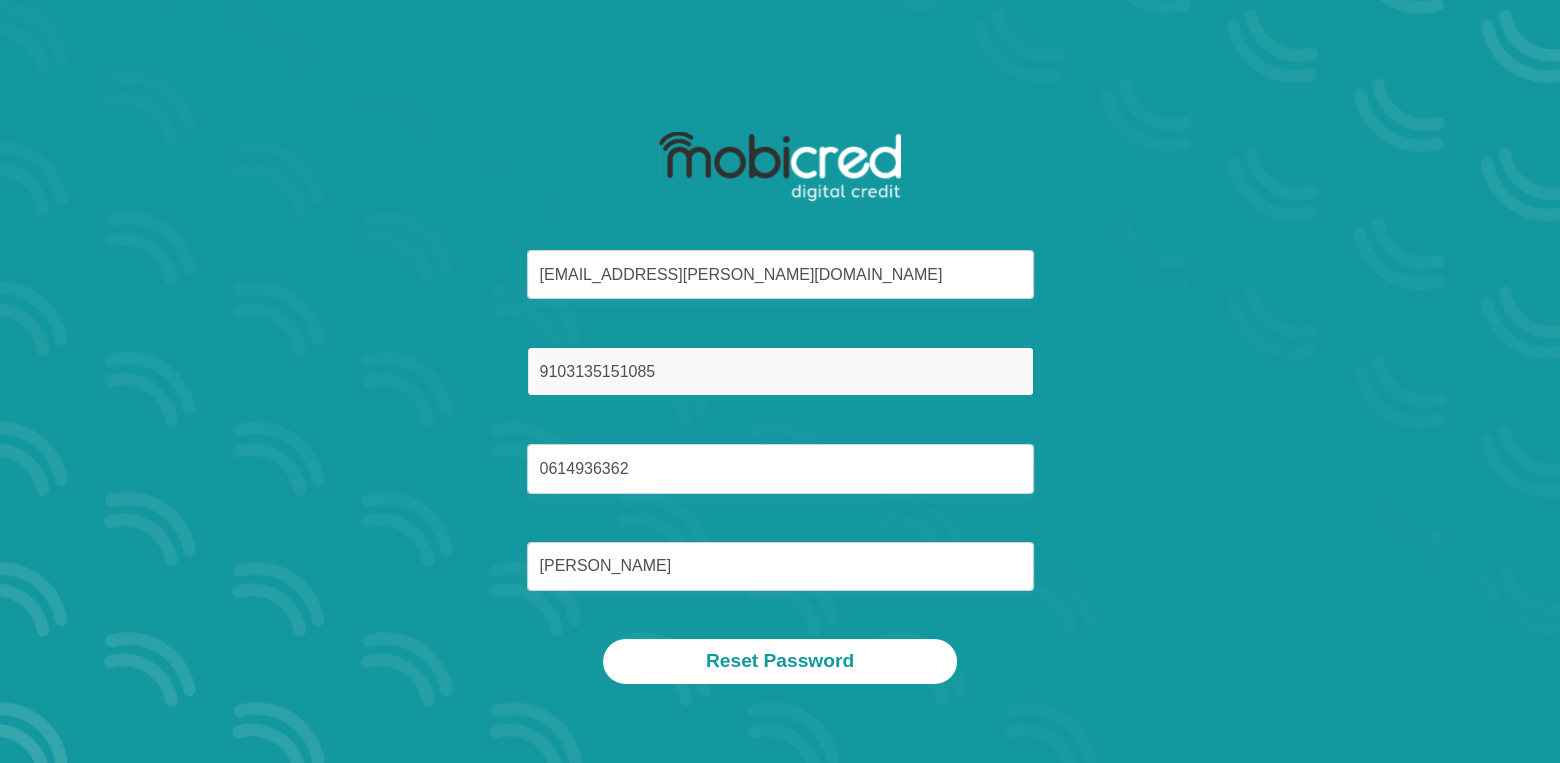 scroll, scrollTop: 100, scrollLeft: 0, axis: vertical 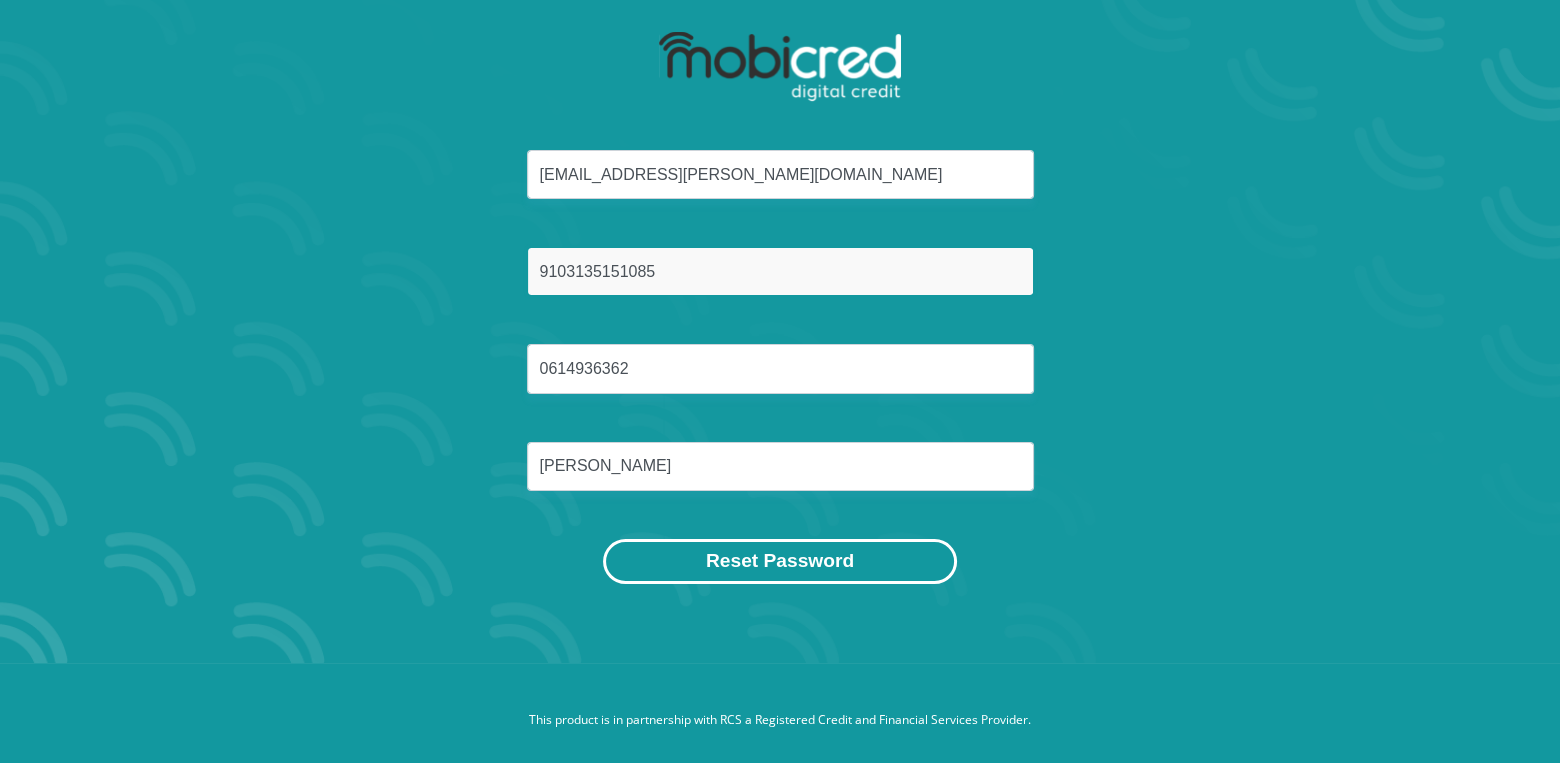 type on "9103135151085" 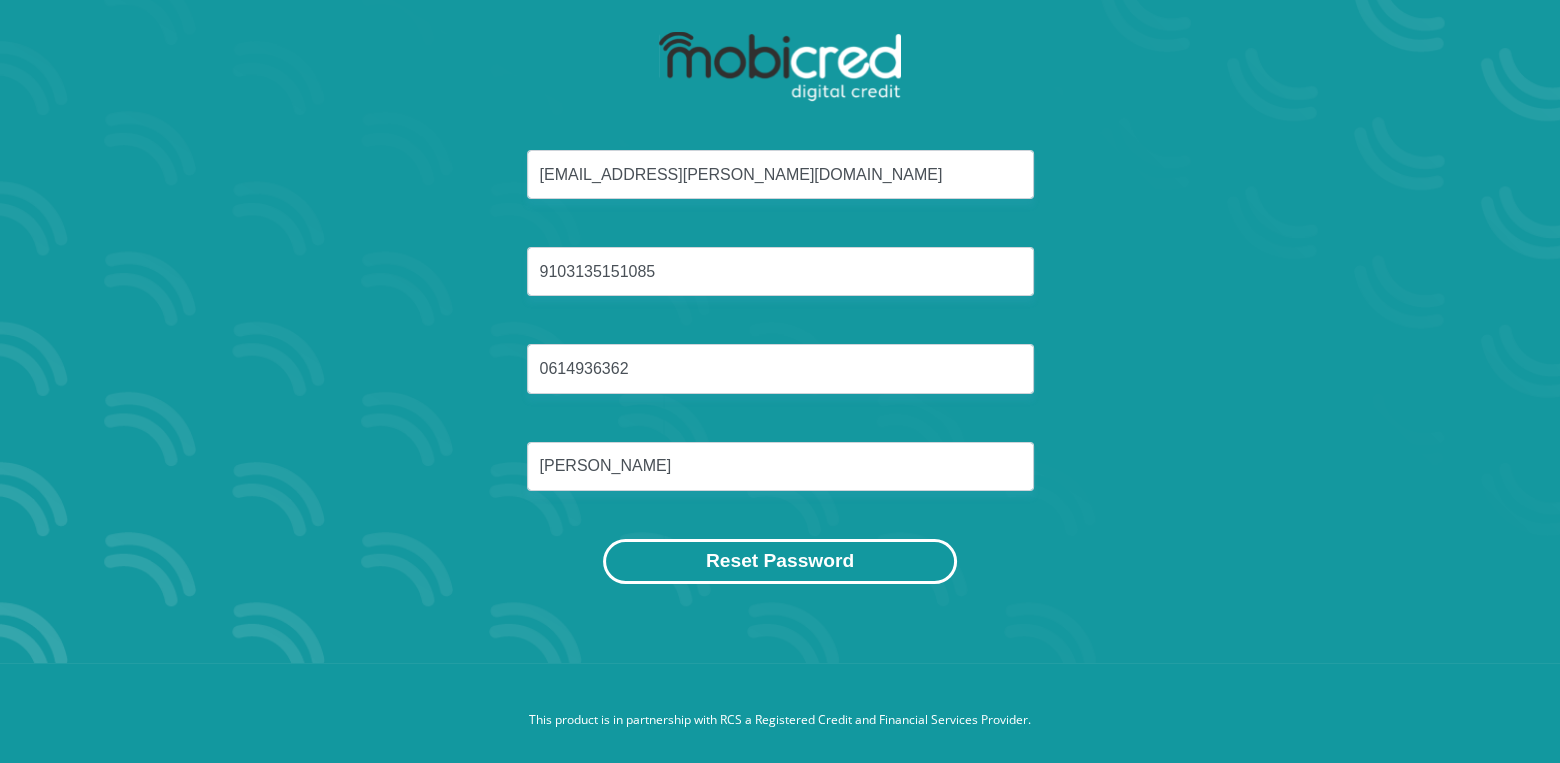 click on "Reset Password" at bounding box center (780, 561) 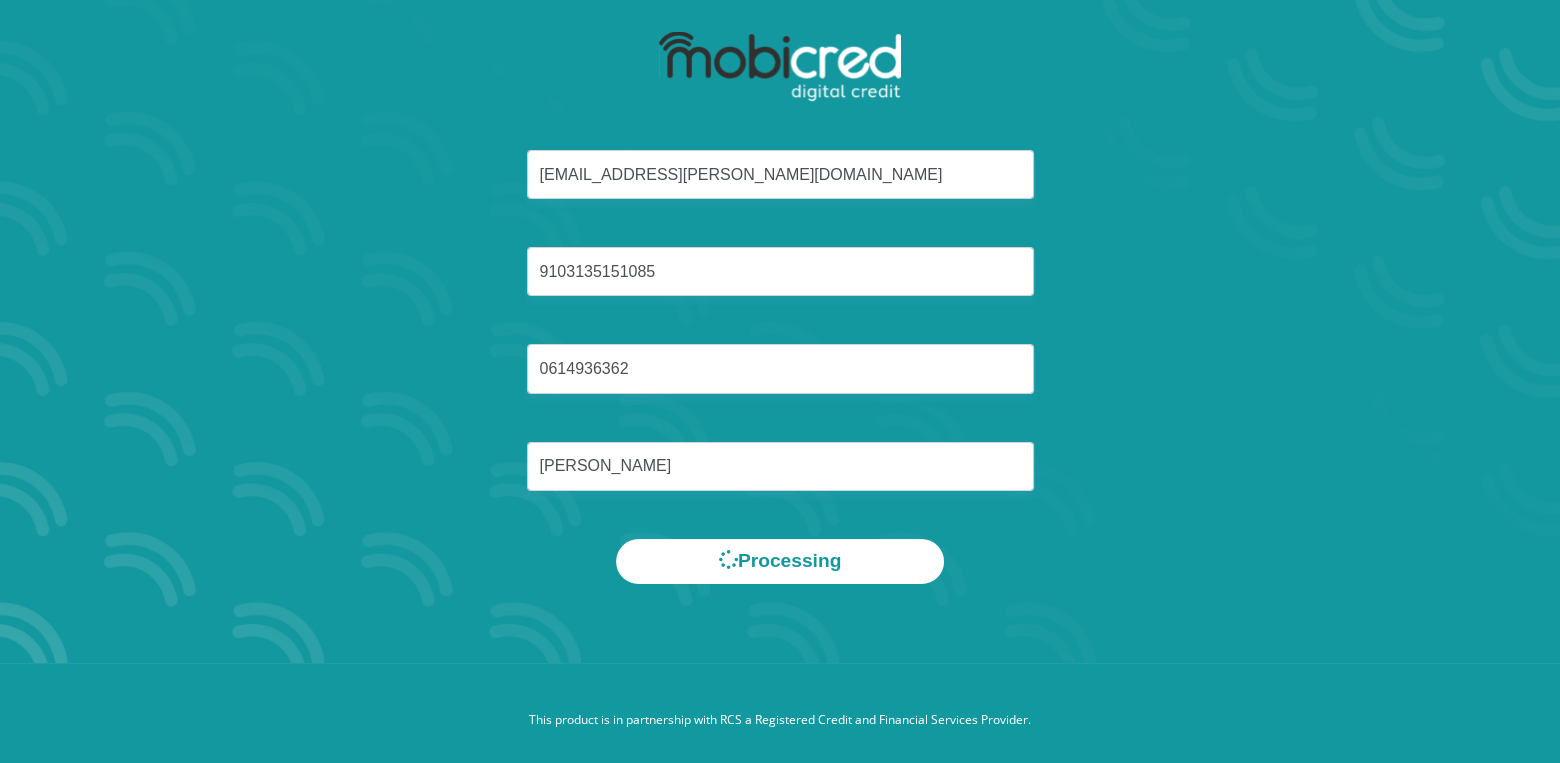 scroll, scrollTop: 0, scrollLeft: 0, axis: both 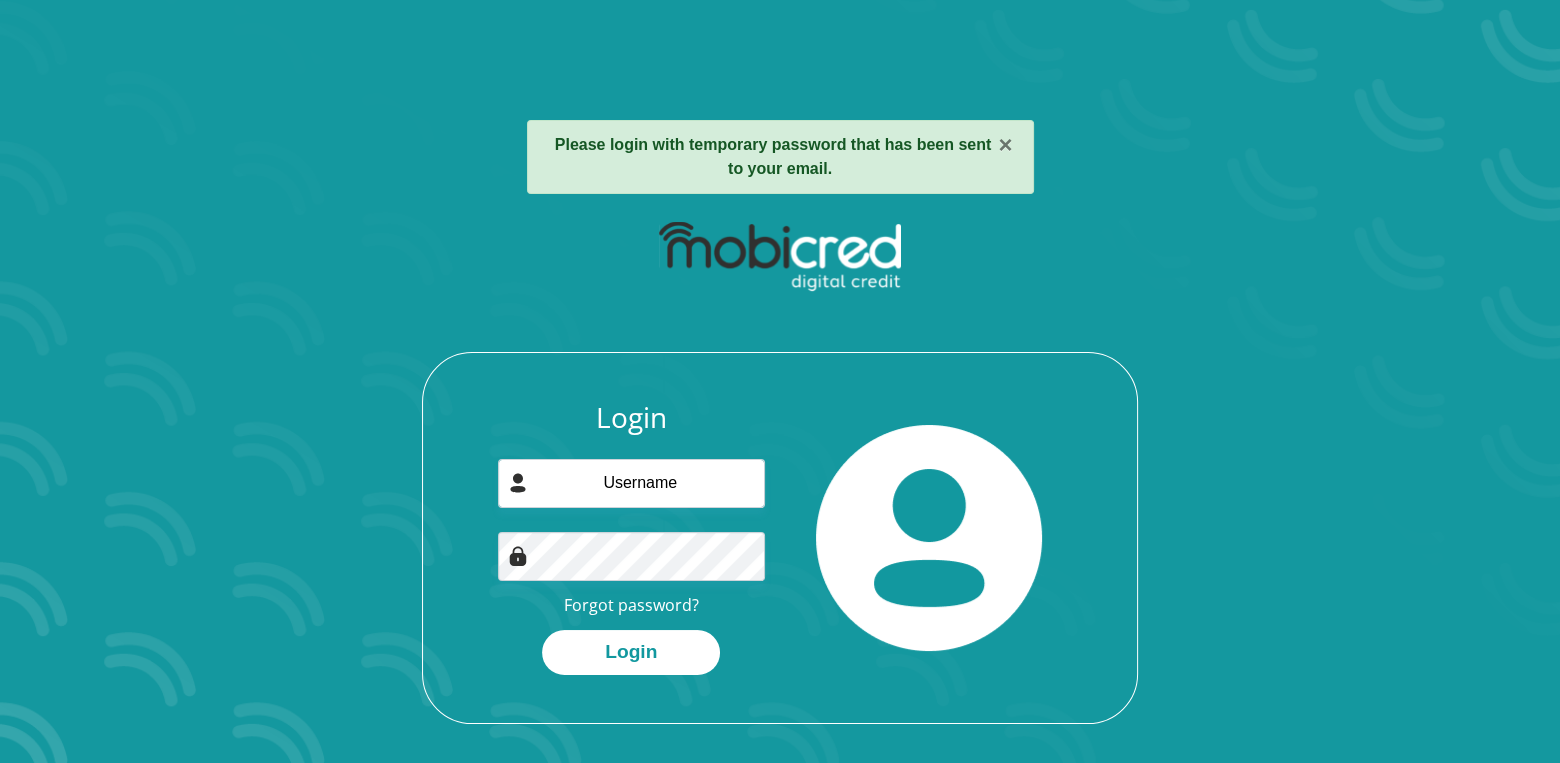 click on "Login
Forgot password?
Login" at bounding box center [632, 538] 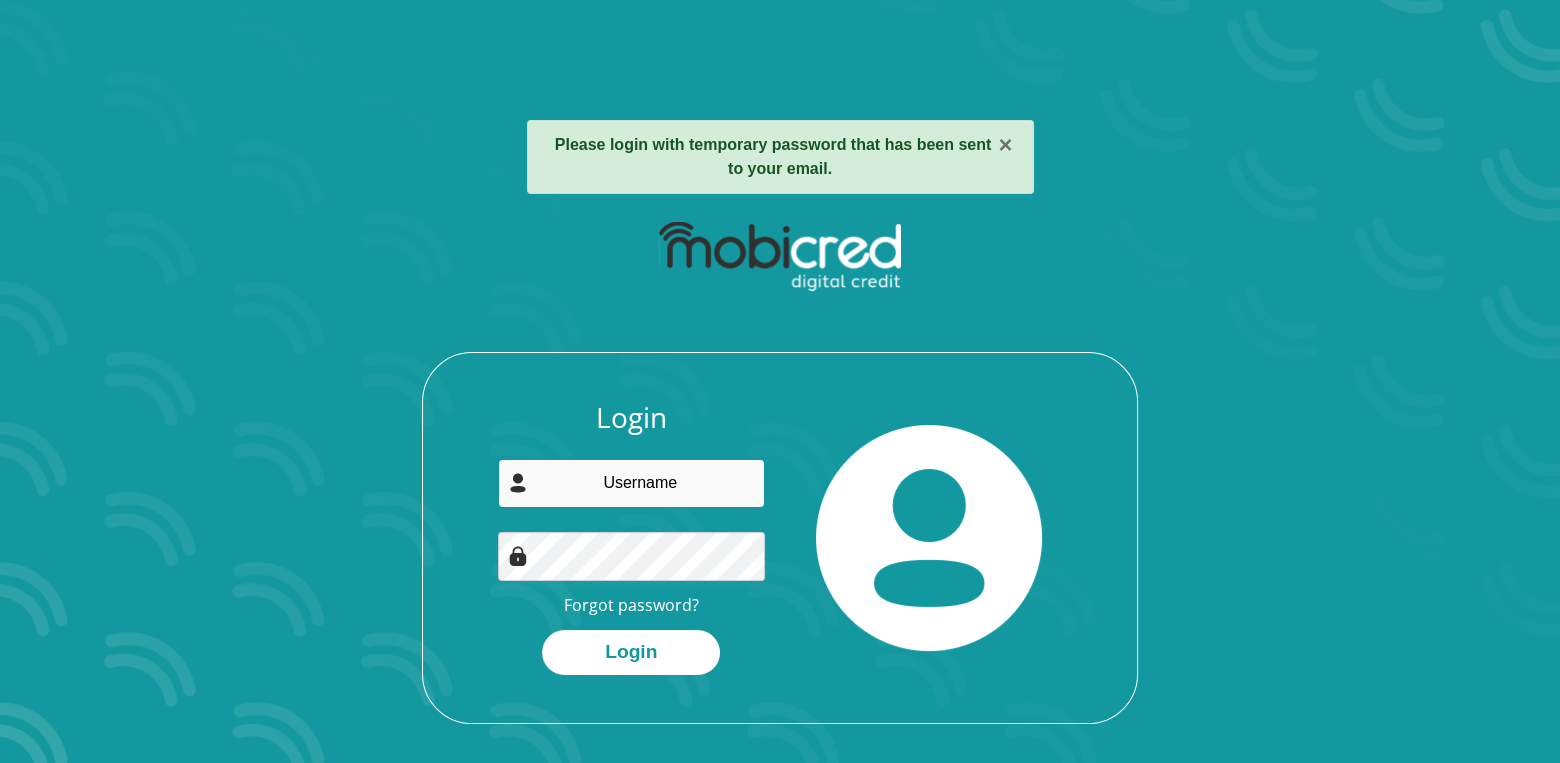 click at bounding box center [632, 483] 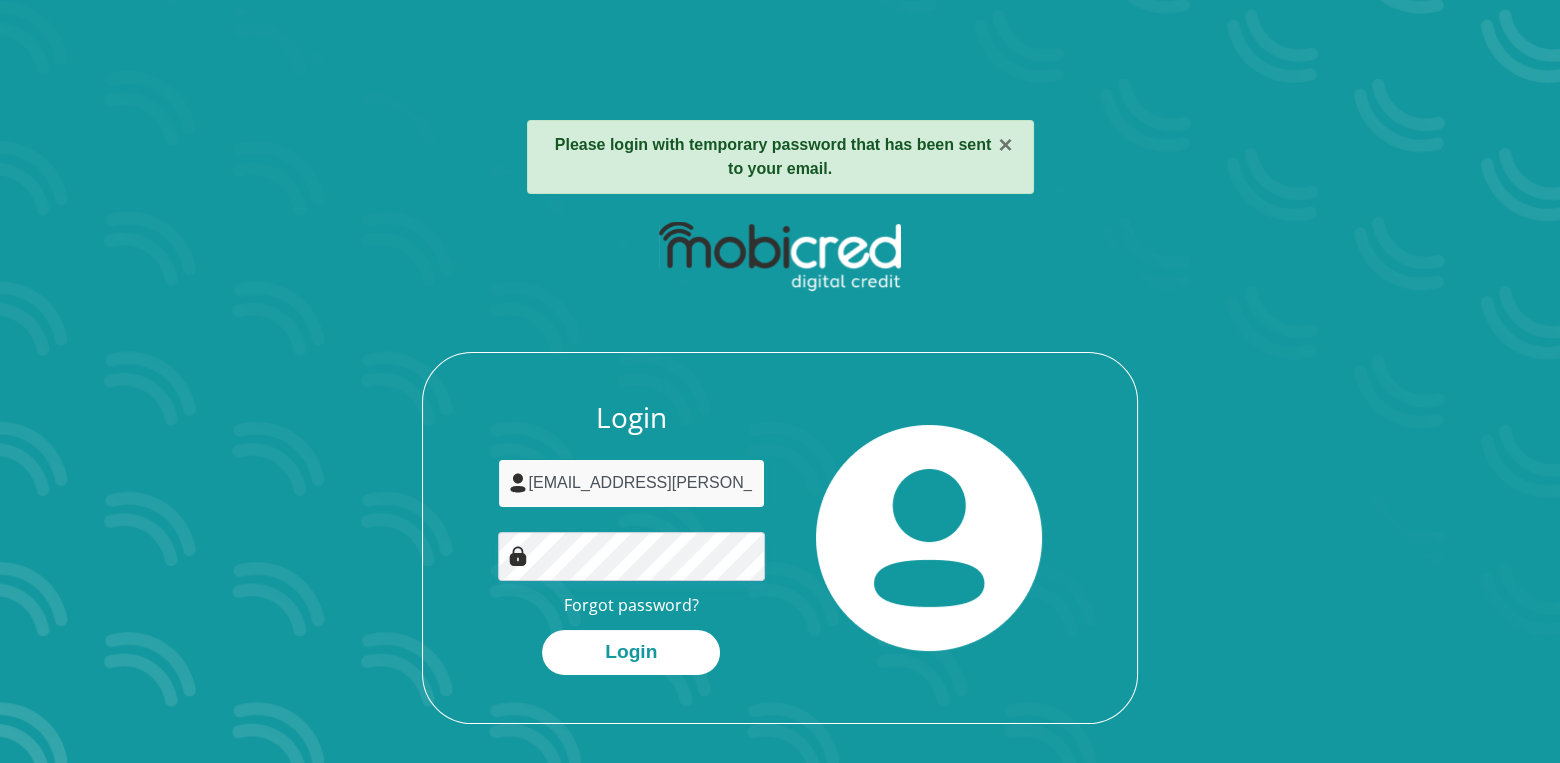type on "[EMAIL_ADDRESS][PERSON_NAME][DOMAIN_NAME]" 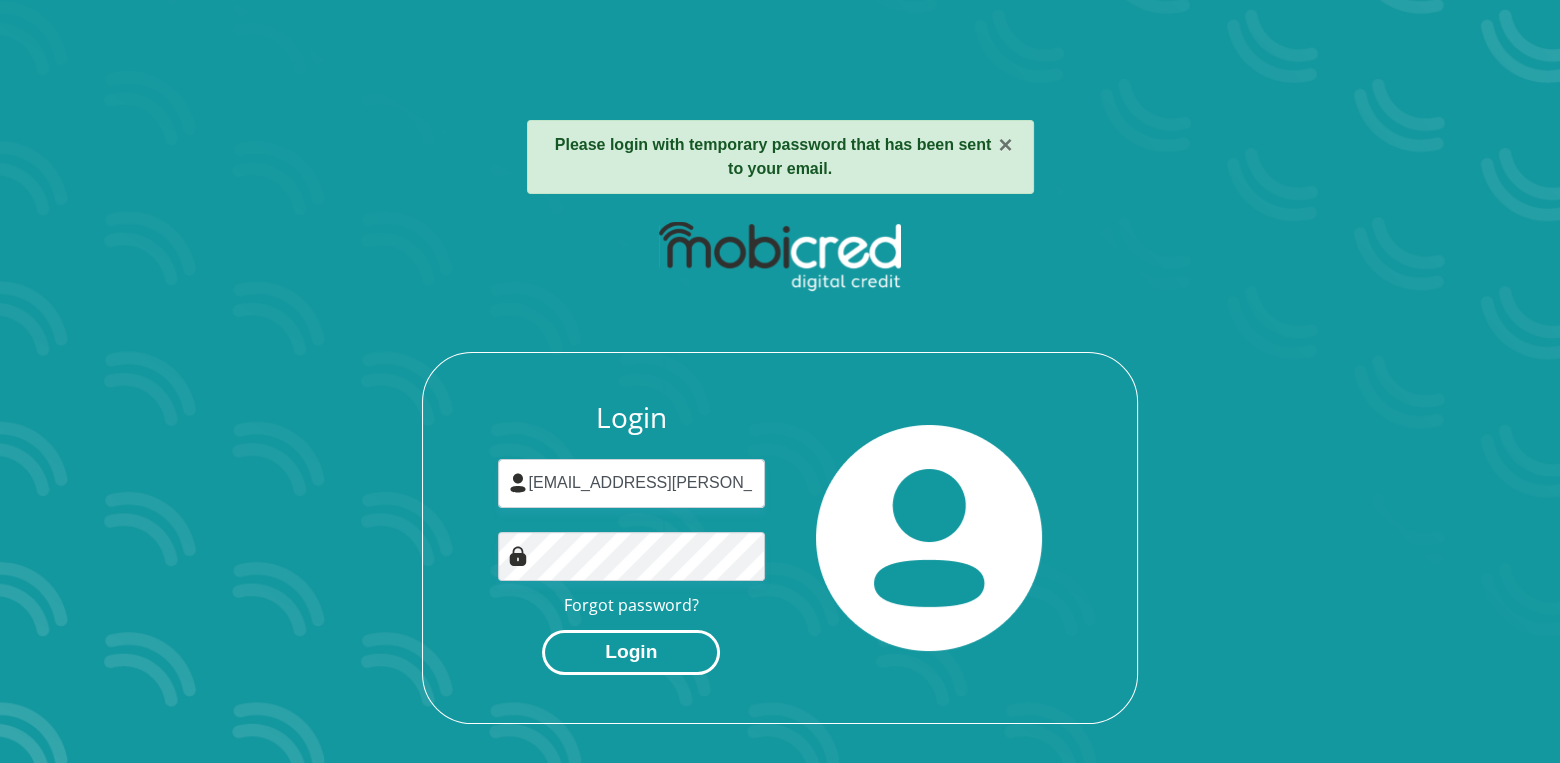 click on "Login" at bounding box center (631, 652) 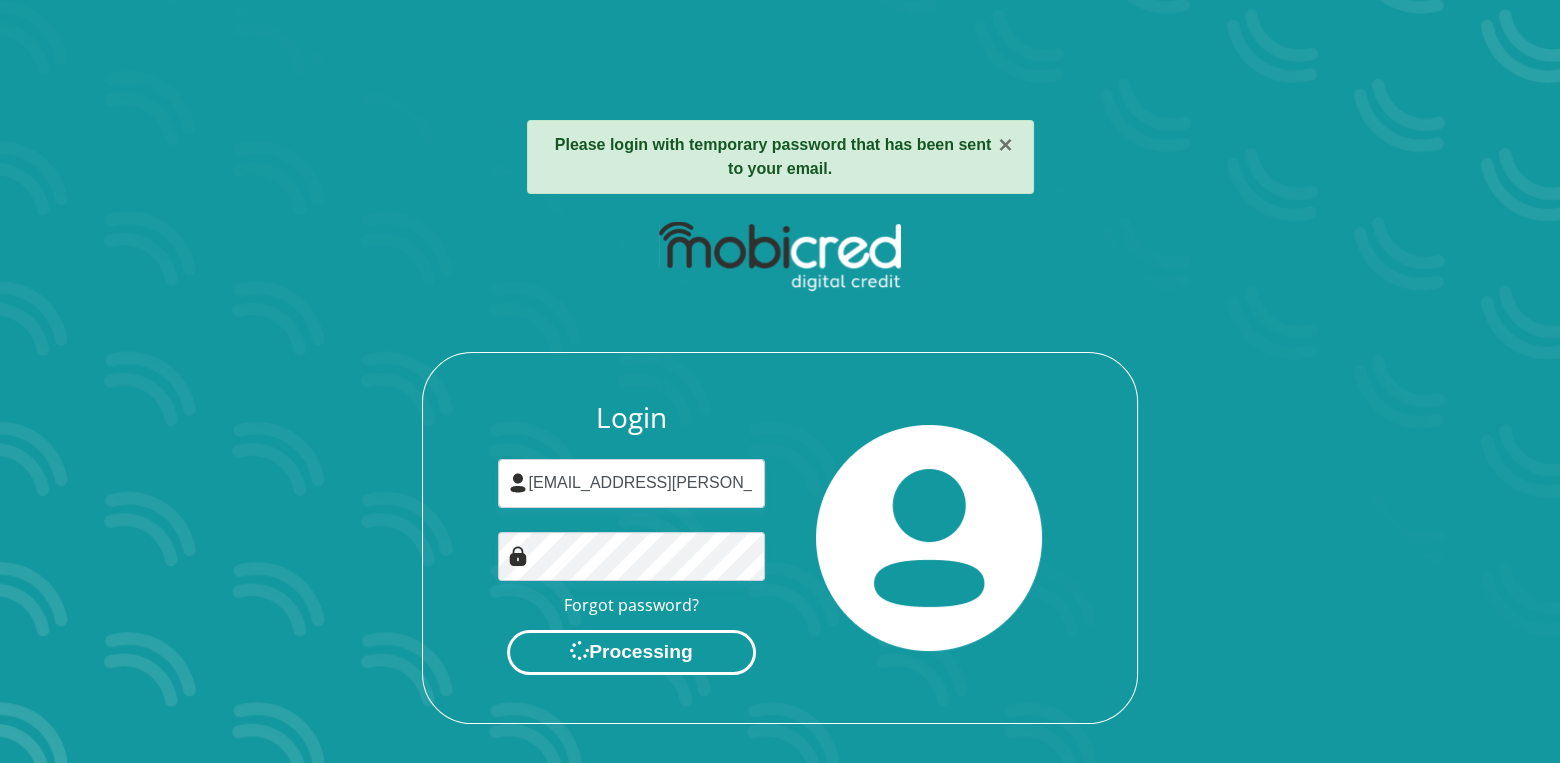 scroll, scrollTop: 0, scrollLeft: 0, axis: both 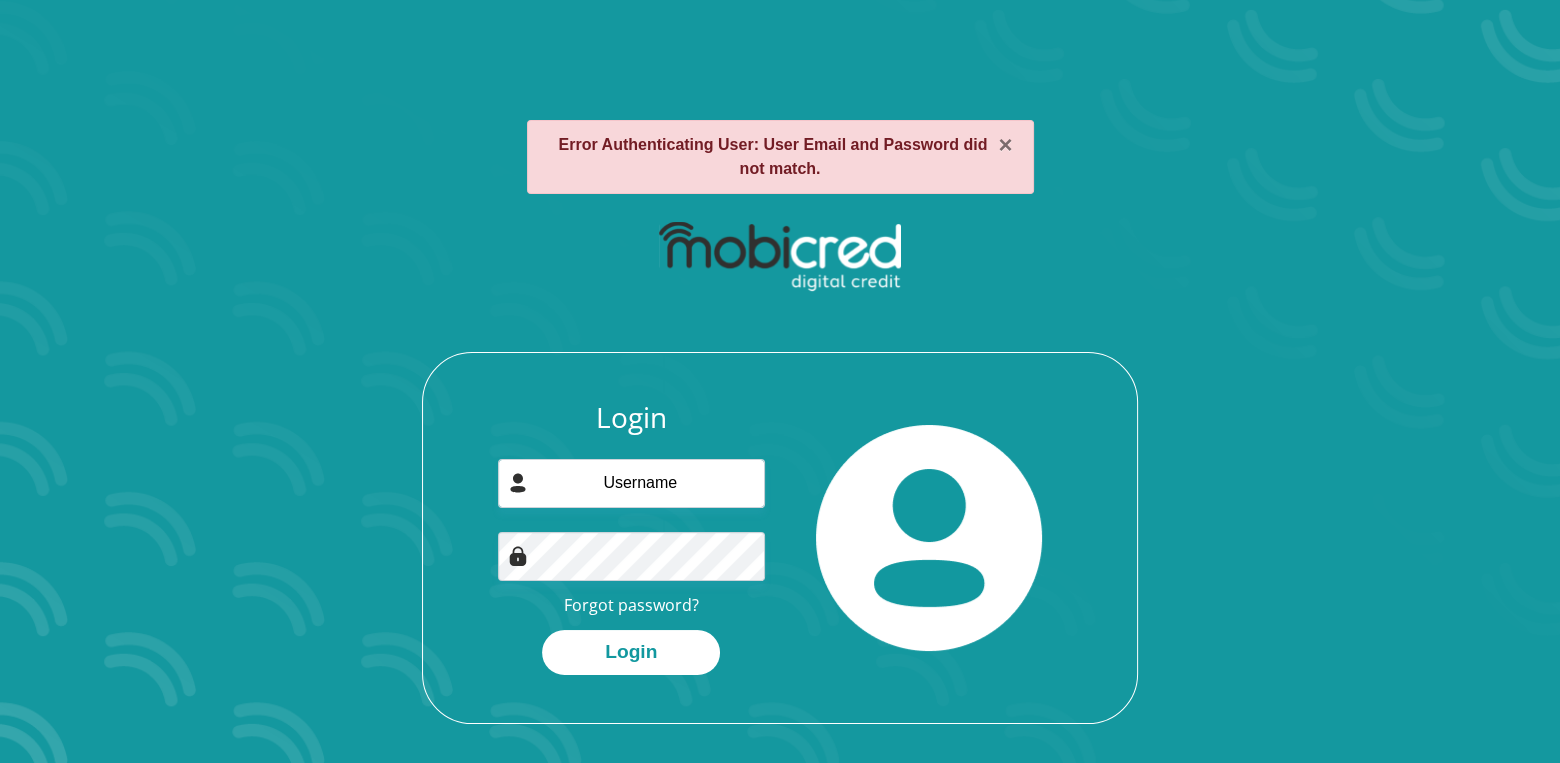 drag, startPoint x: 643, startPoint y: 515, endPoint x: 653, endPoint y: 497, distance: 20.59126 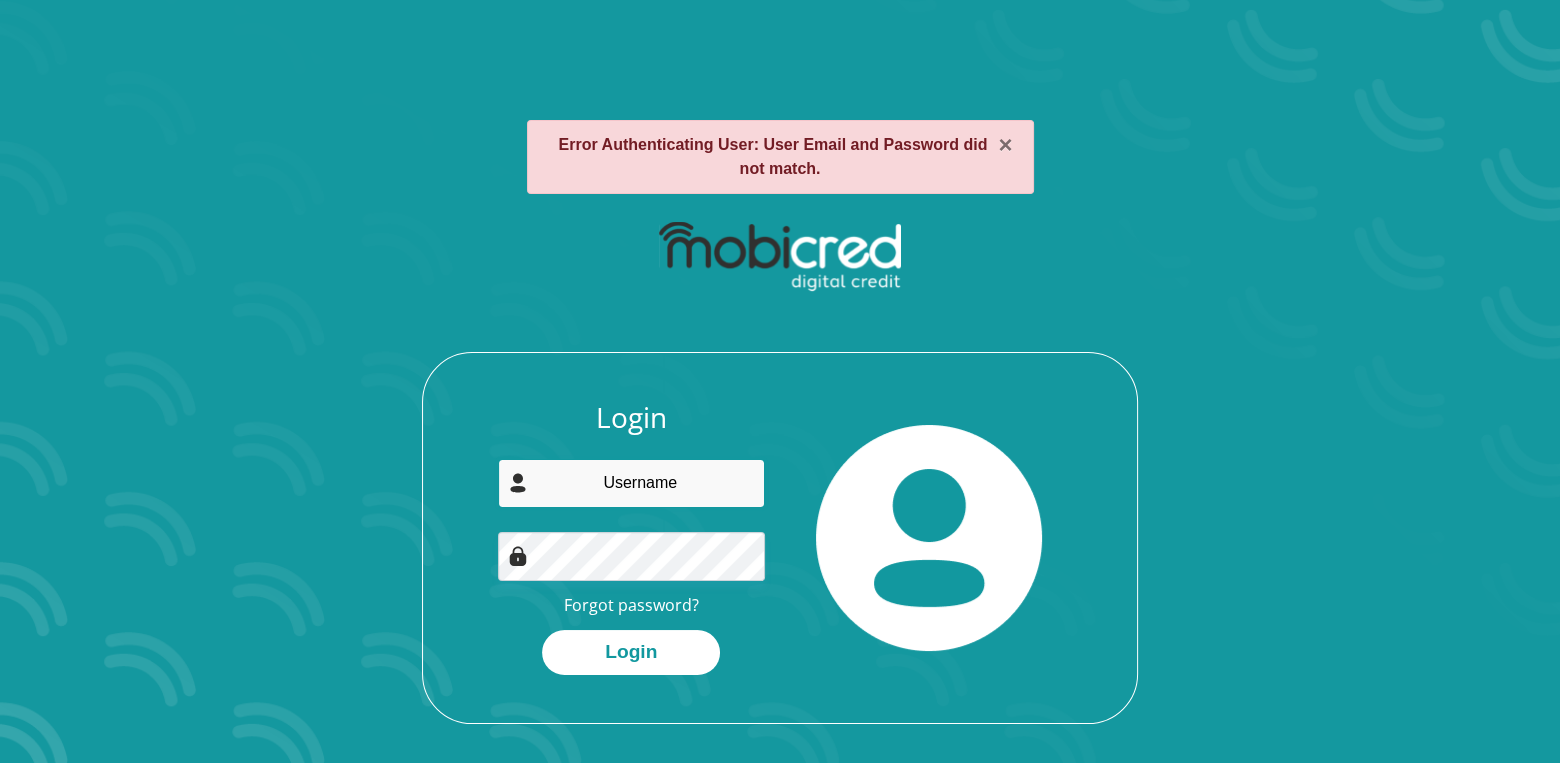 click at bounding box center (632, 483) 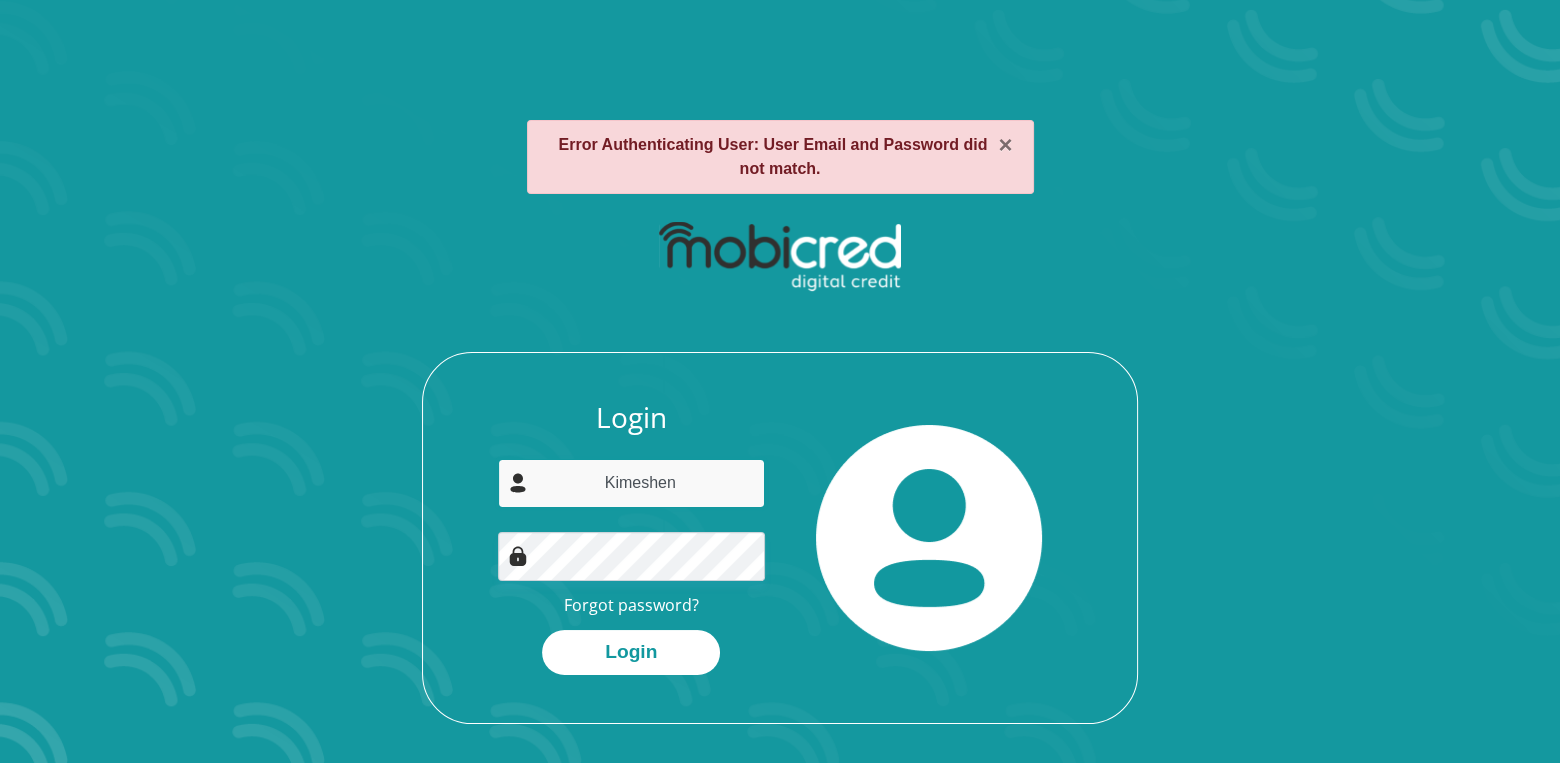 type on "Kimeshen" 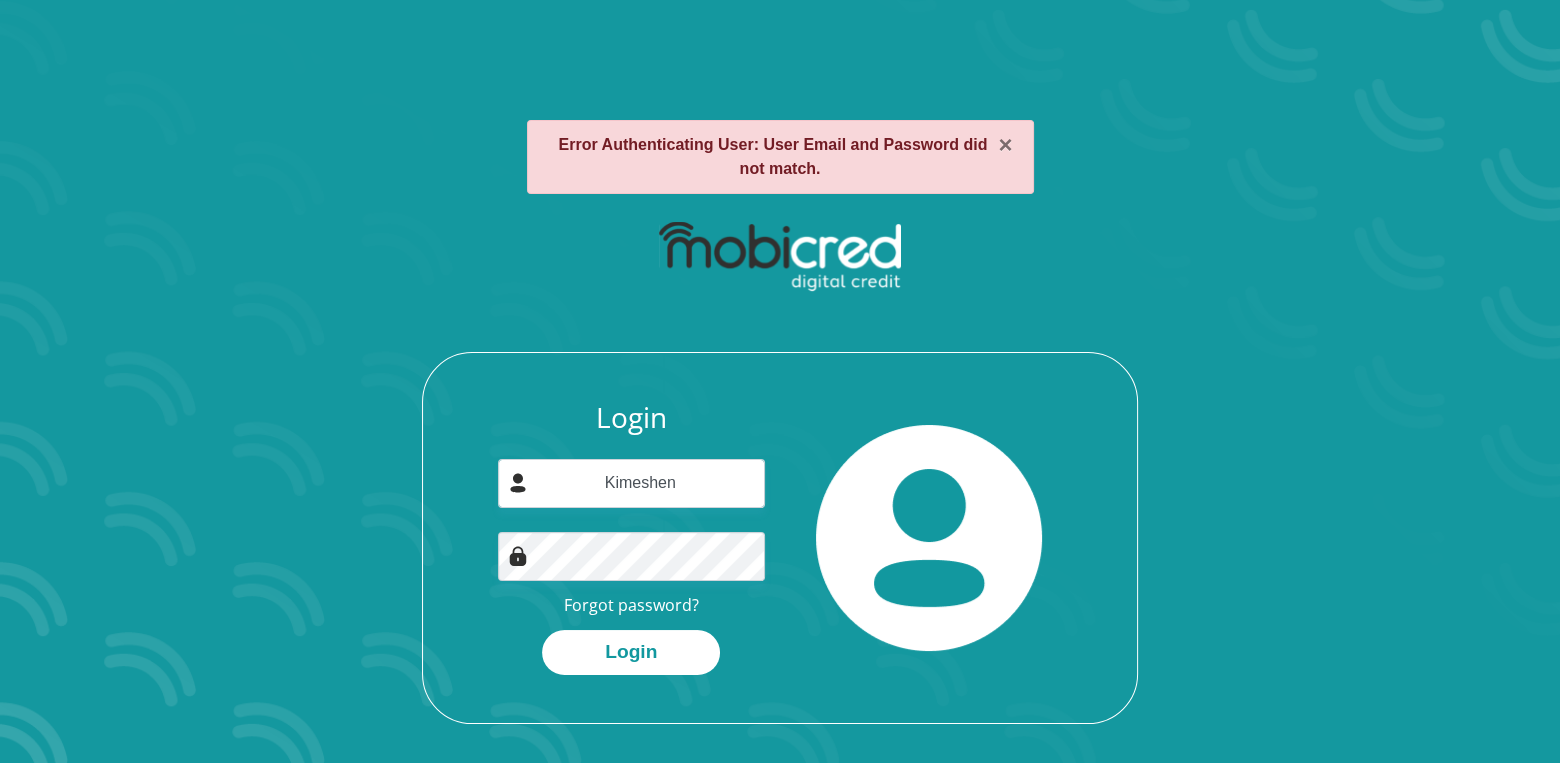 click on "×
Error Authenticating User: User Email and Password did not match.
Login
Kimeshen
Forgot password?
Login" at bounding box center [780, 381] 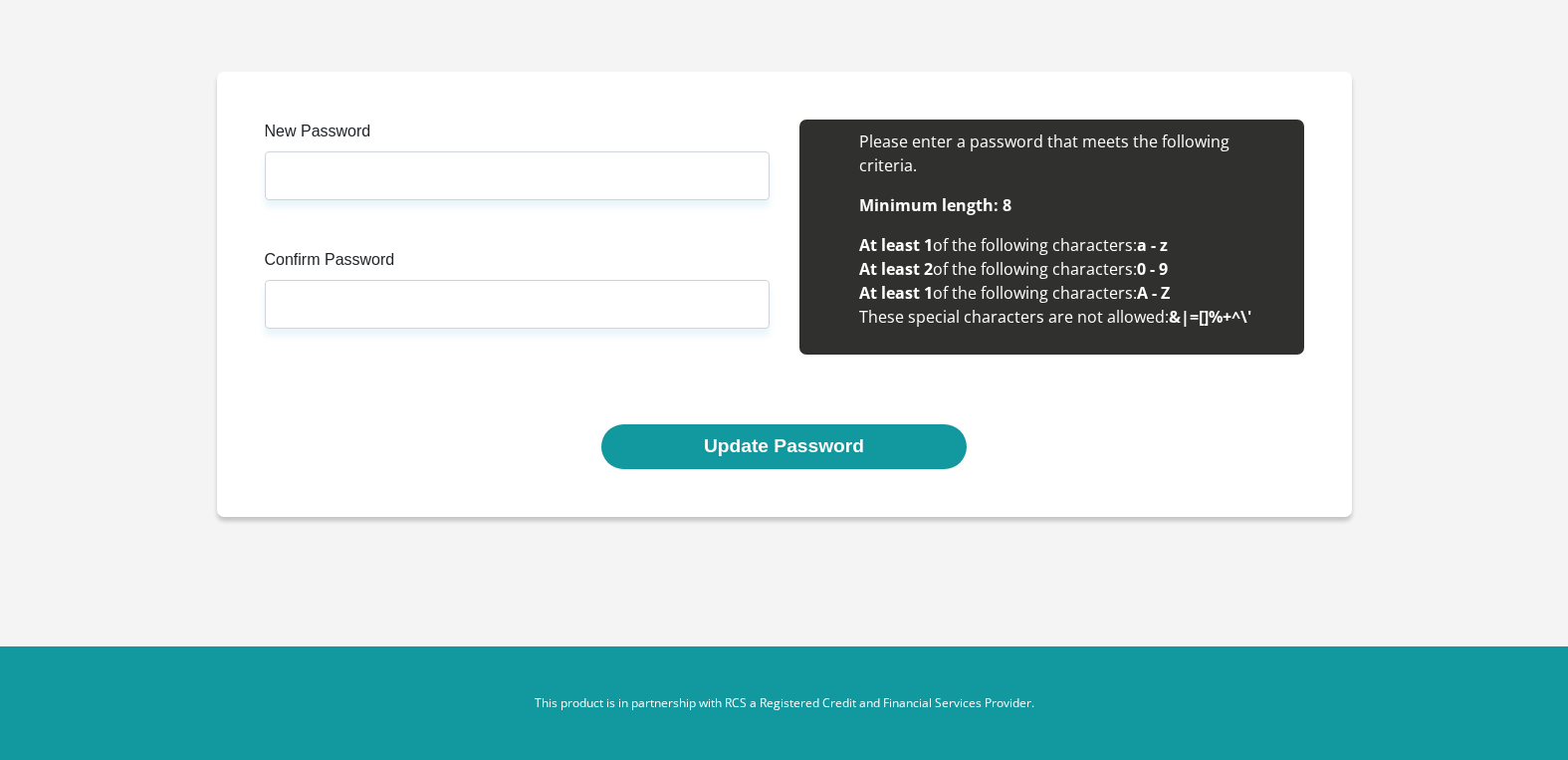 scroll, scrollTop: 0, scrollLeft: 0, axis: both 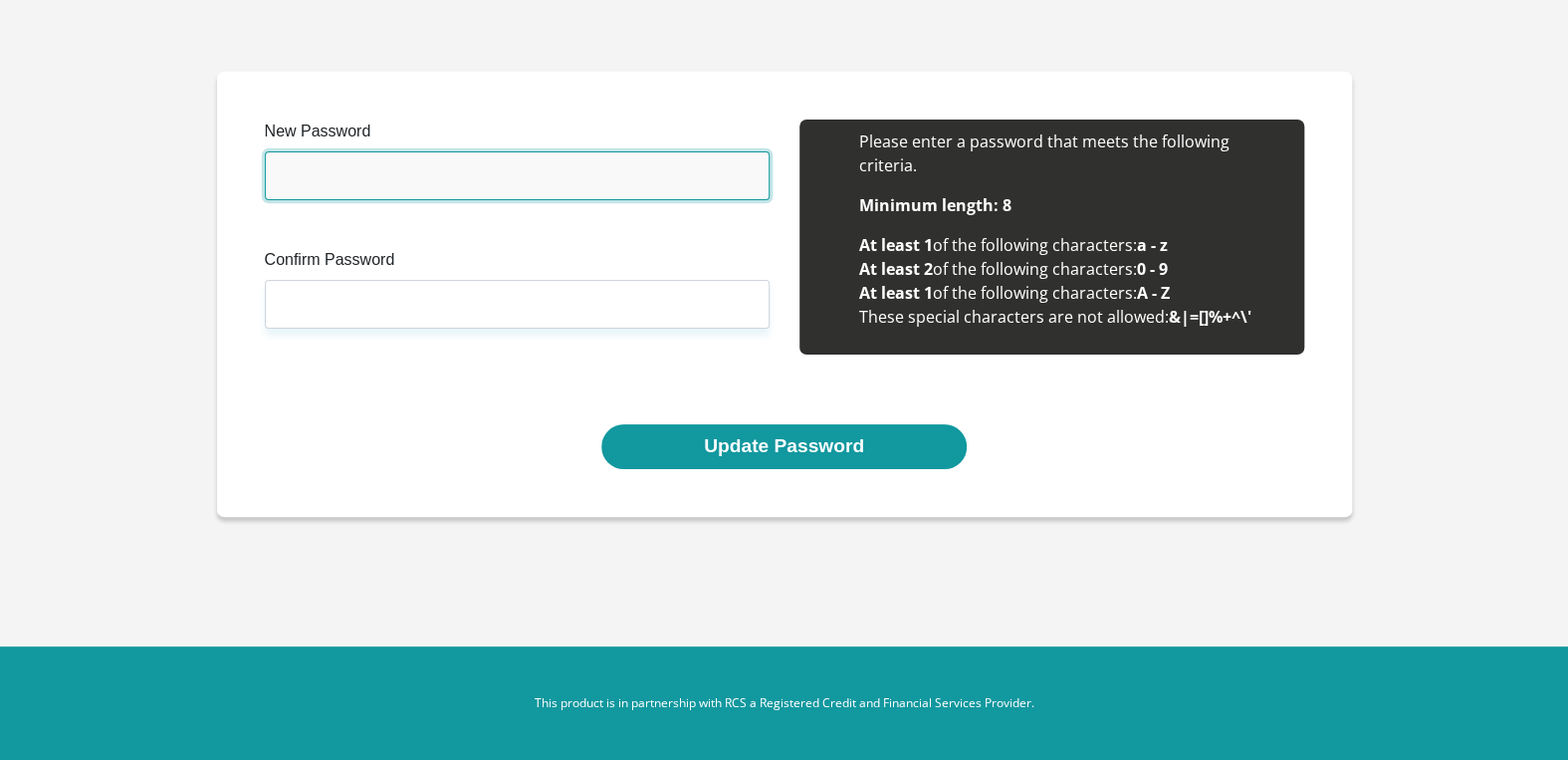 click on "New Password" at bounding box center (517, 175) 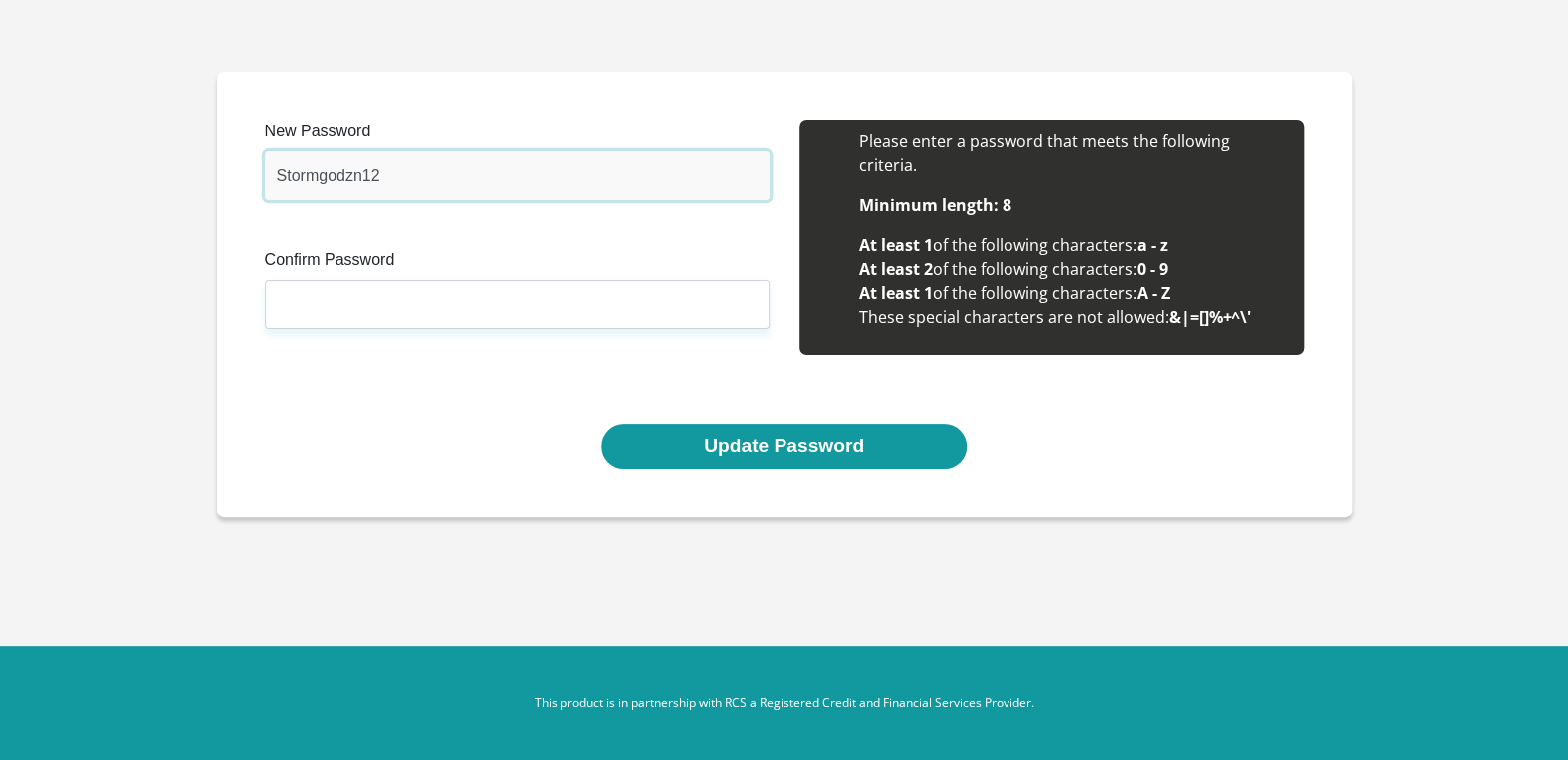type on "Stormgodzn12" 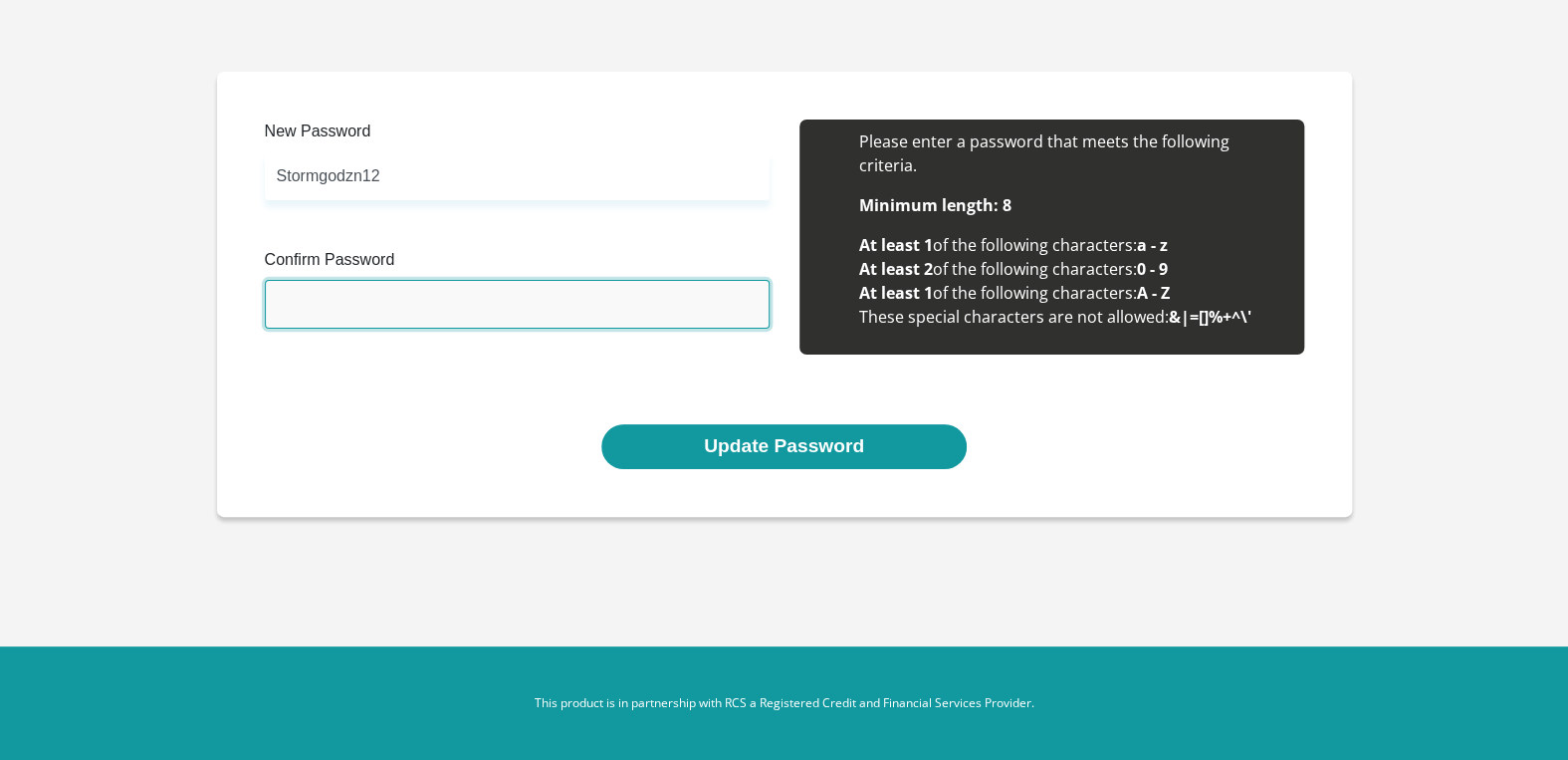 click on "Confirm Password" at bounding box center (517, 304) 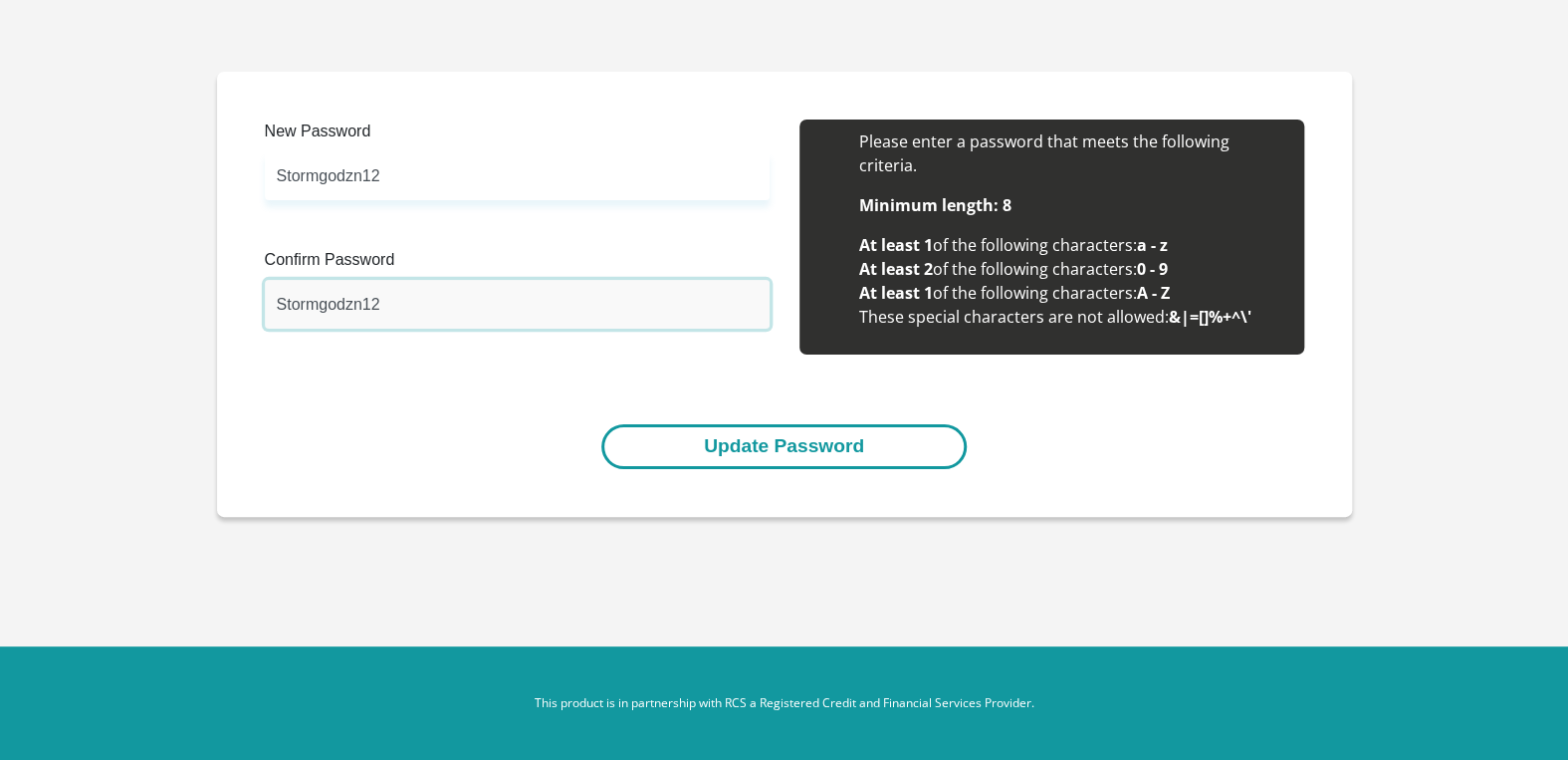 type on "Stormgodzn12" 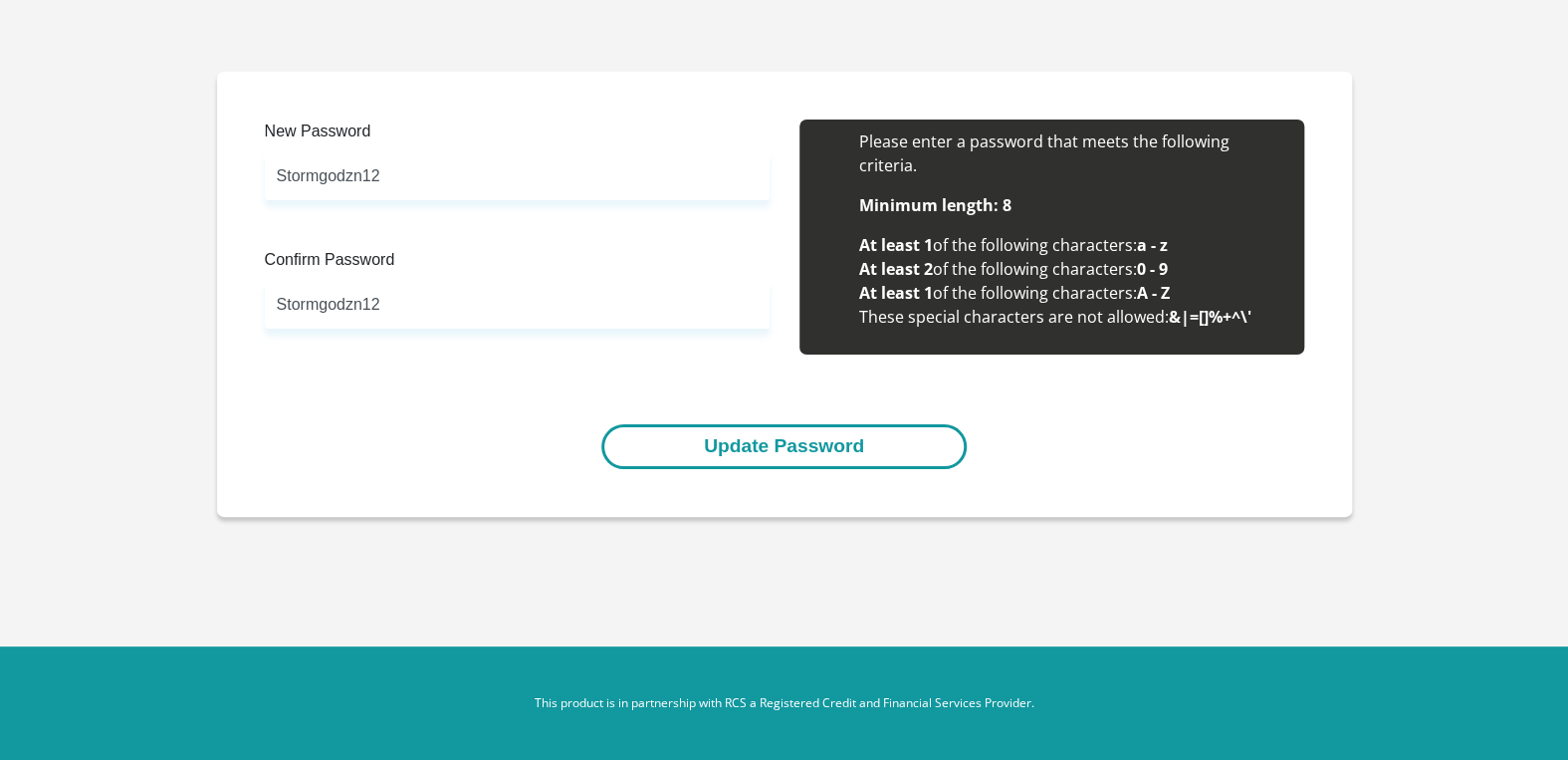 click on "Update Password" at bounding box center (784, 446) 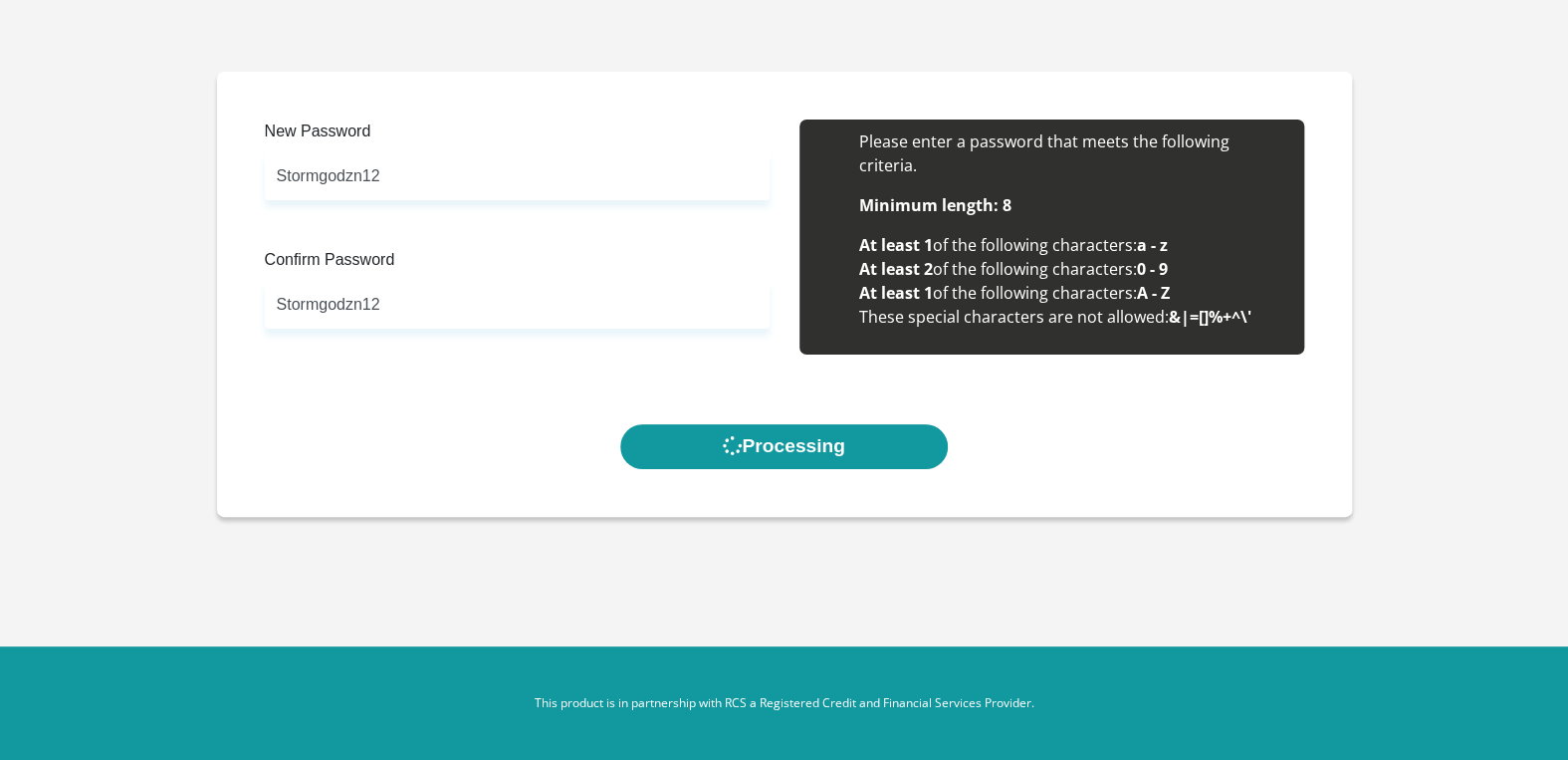 scroll, scrollTop: 0, scrollLeft: 0, axis: both 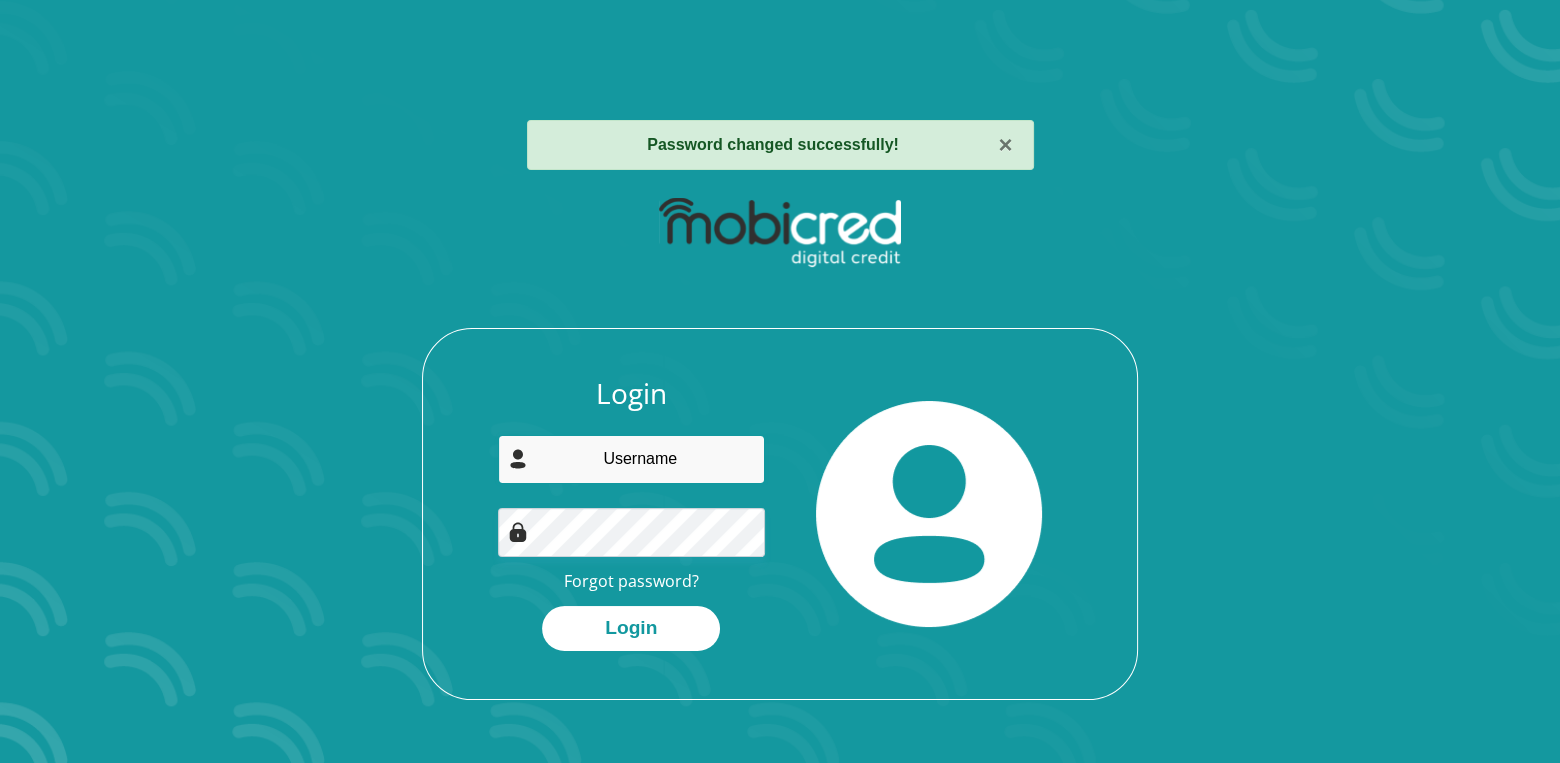 click at bounding box center [632, 459] 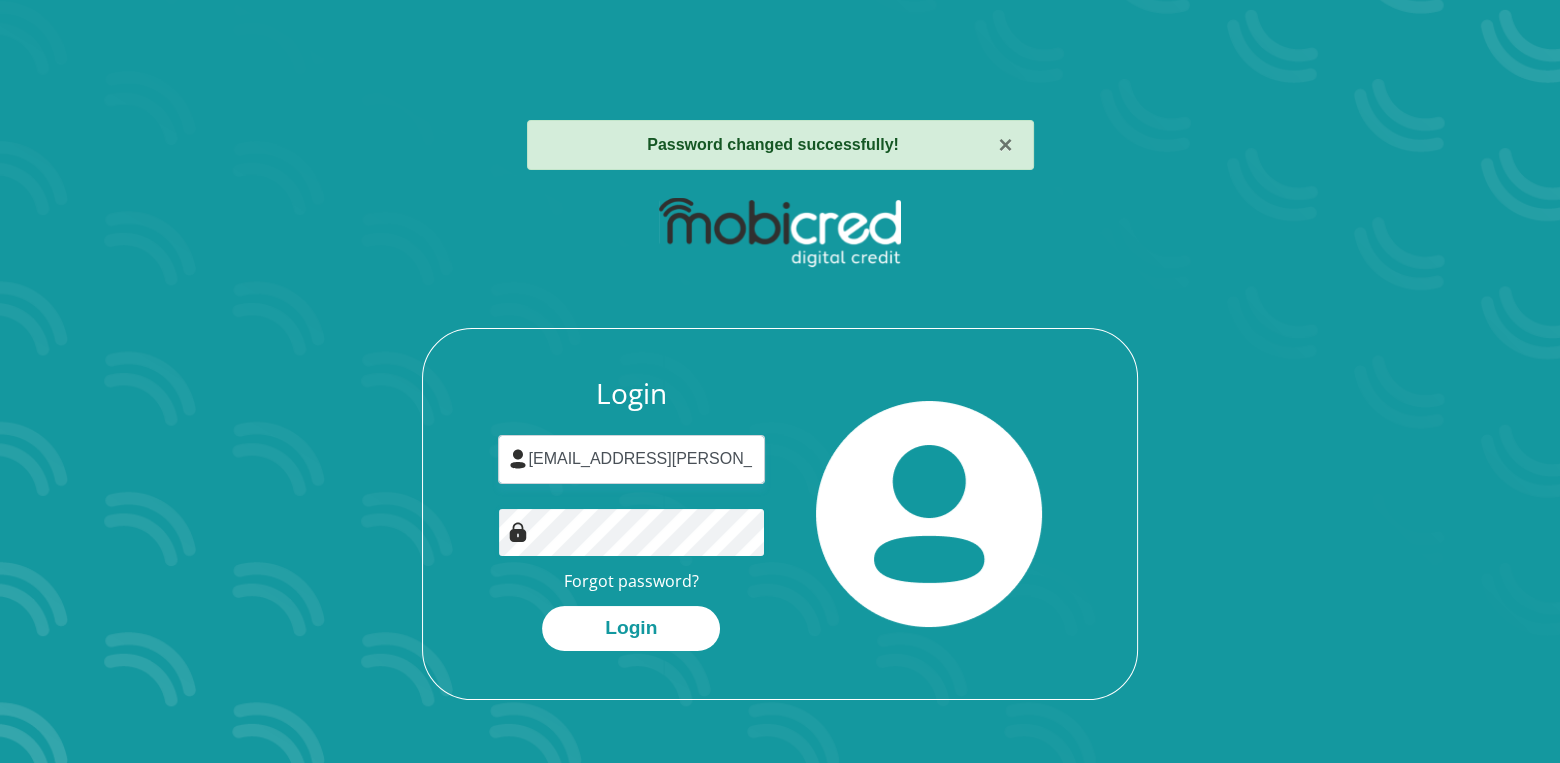 click on "Login
[EMAIL_ADDRESS][PERSON_NAME][DOMAIN_NAME]
Forgot password?
Login" at bounding box center [780, 538] 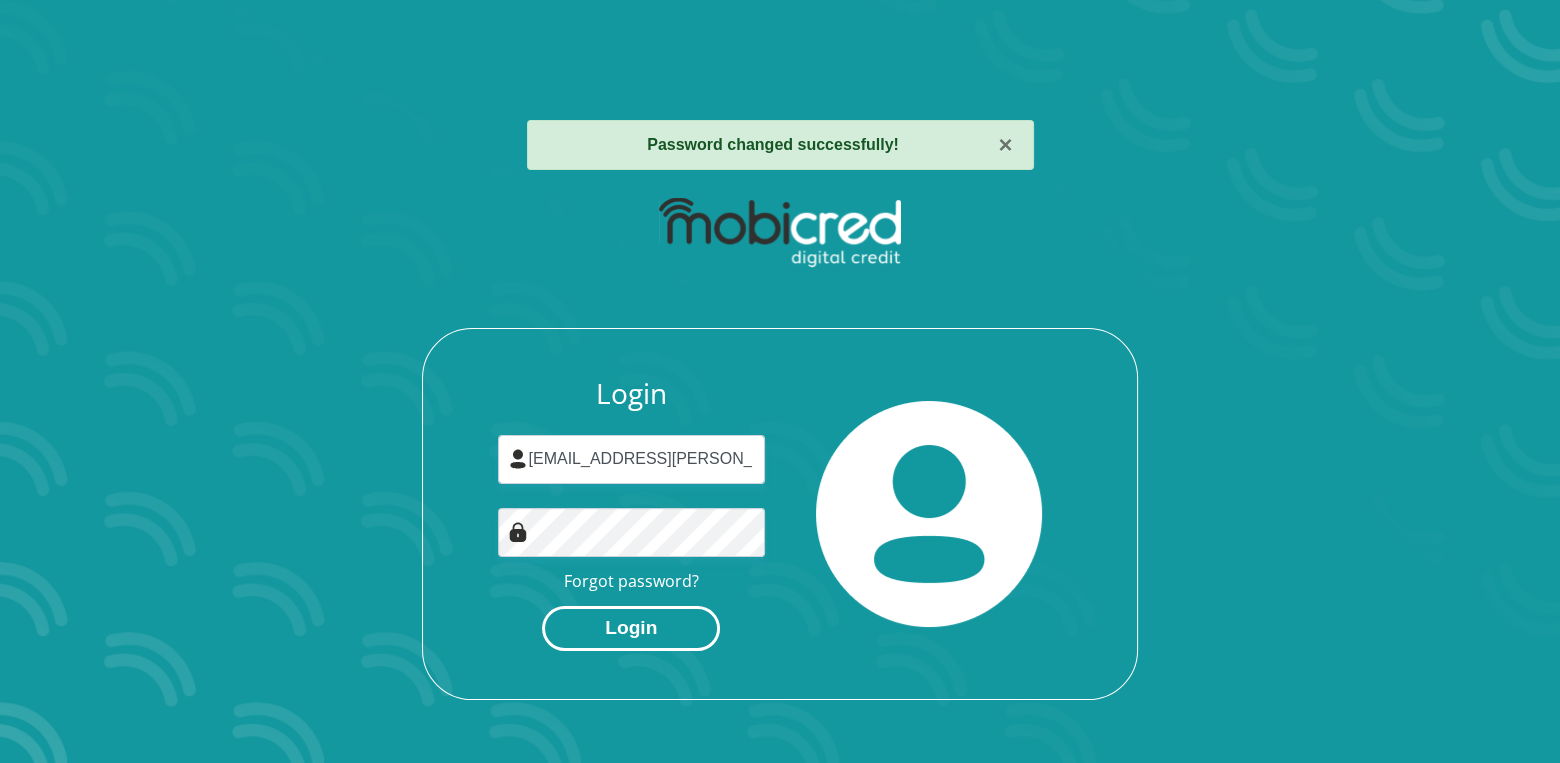 click on "Login" at bounding box center [631, 628] 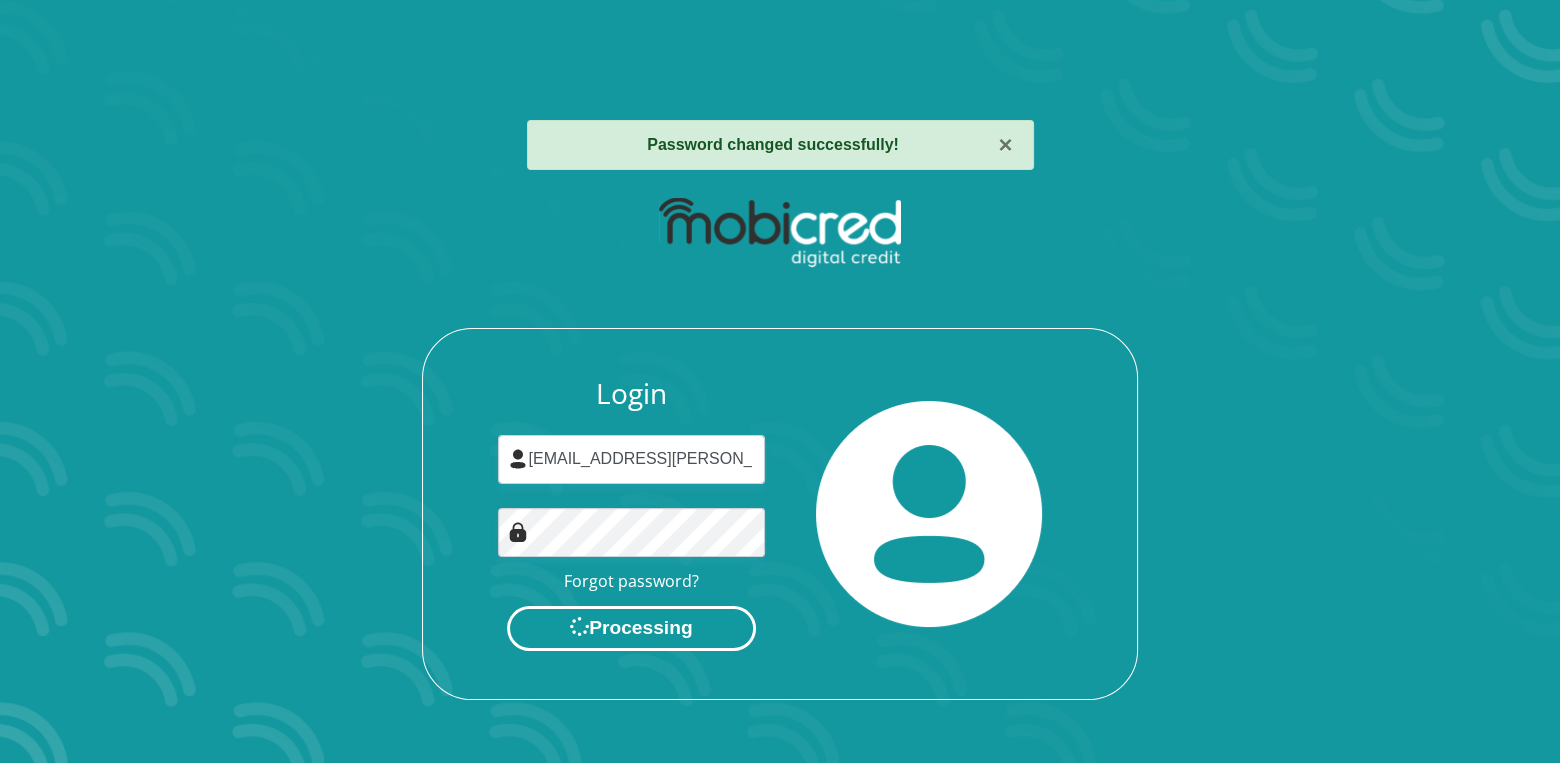 scroll, scrollTop: 0, scrollLeft: 0, axis: both 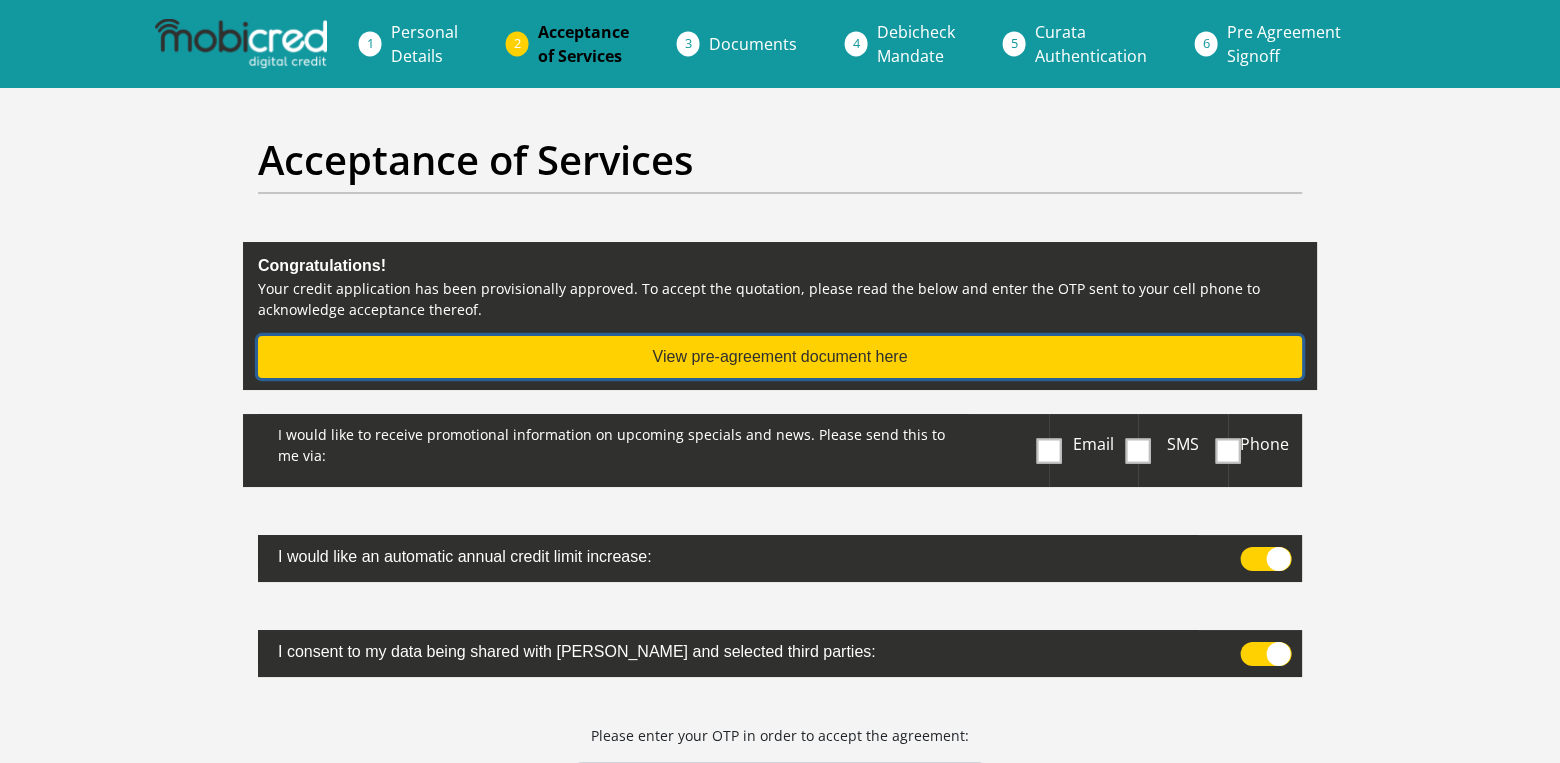 click on "View pre-agreement document here" at bounding box center (780, 357) 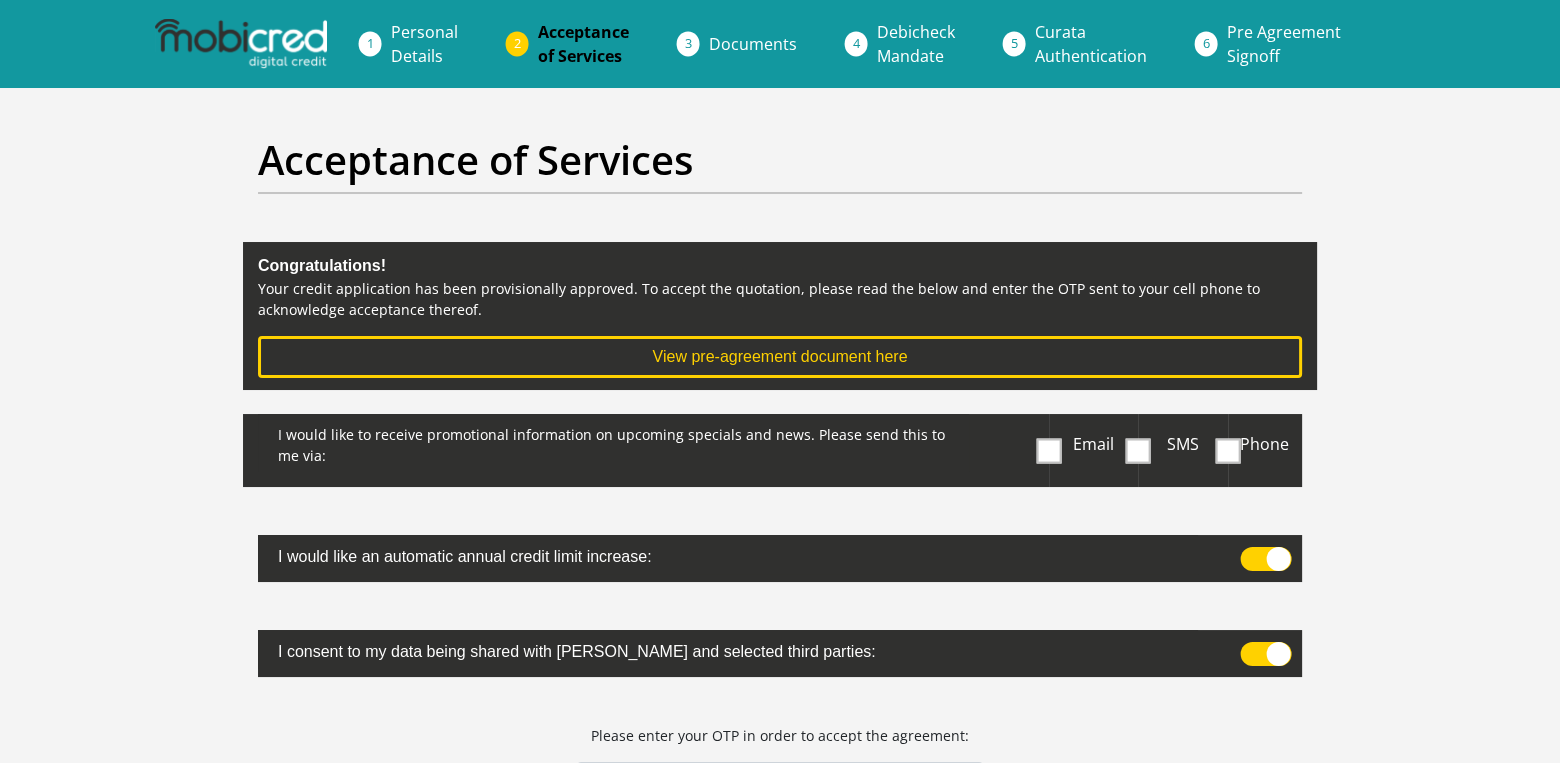 click at bounding box center (1048, 450) 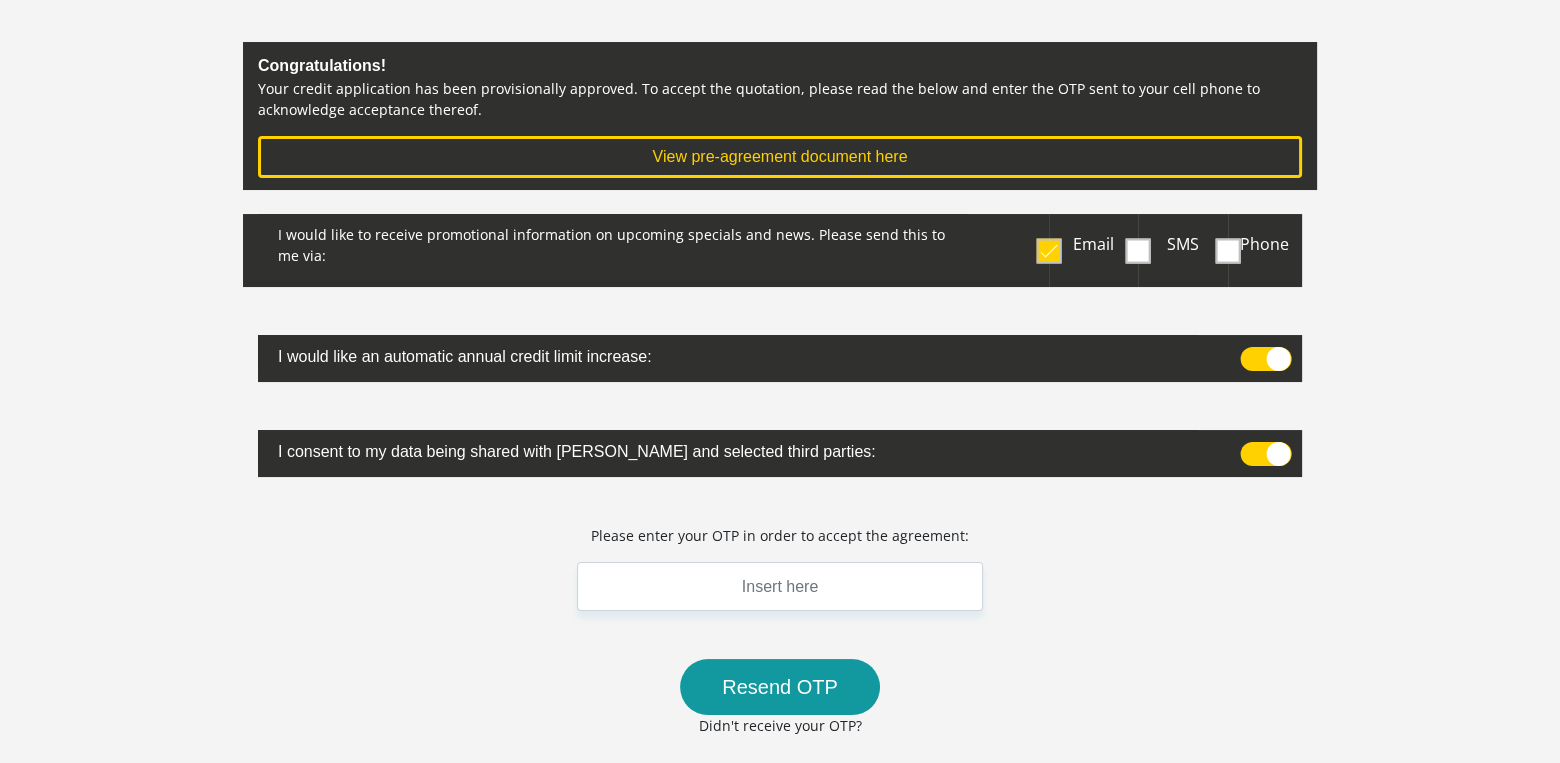 scroll, scrollTop: 300, scrollLeft: 0, axis: vertical 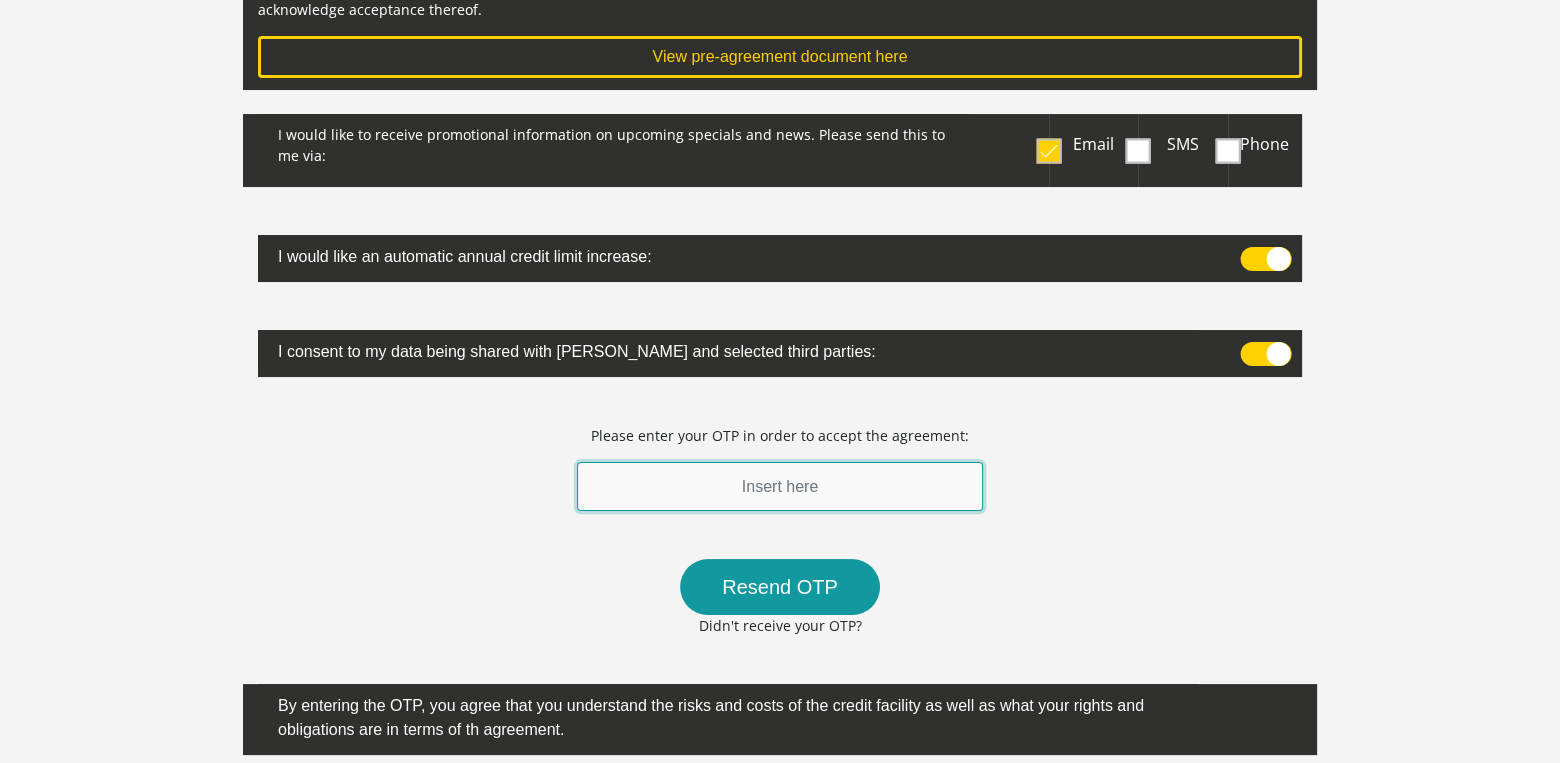 click at bounding box center [780, 486] 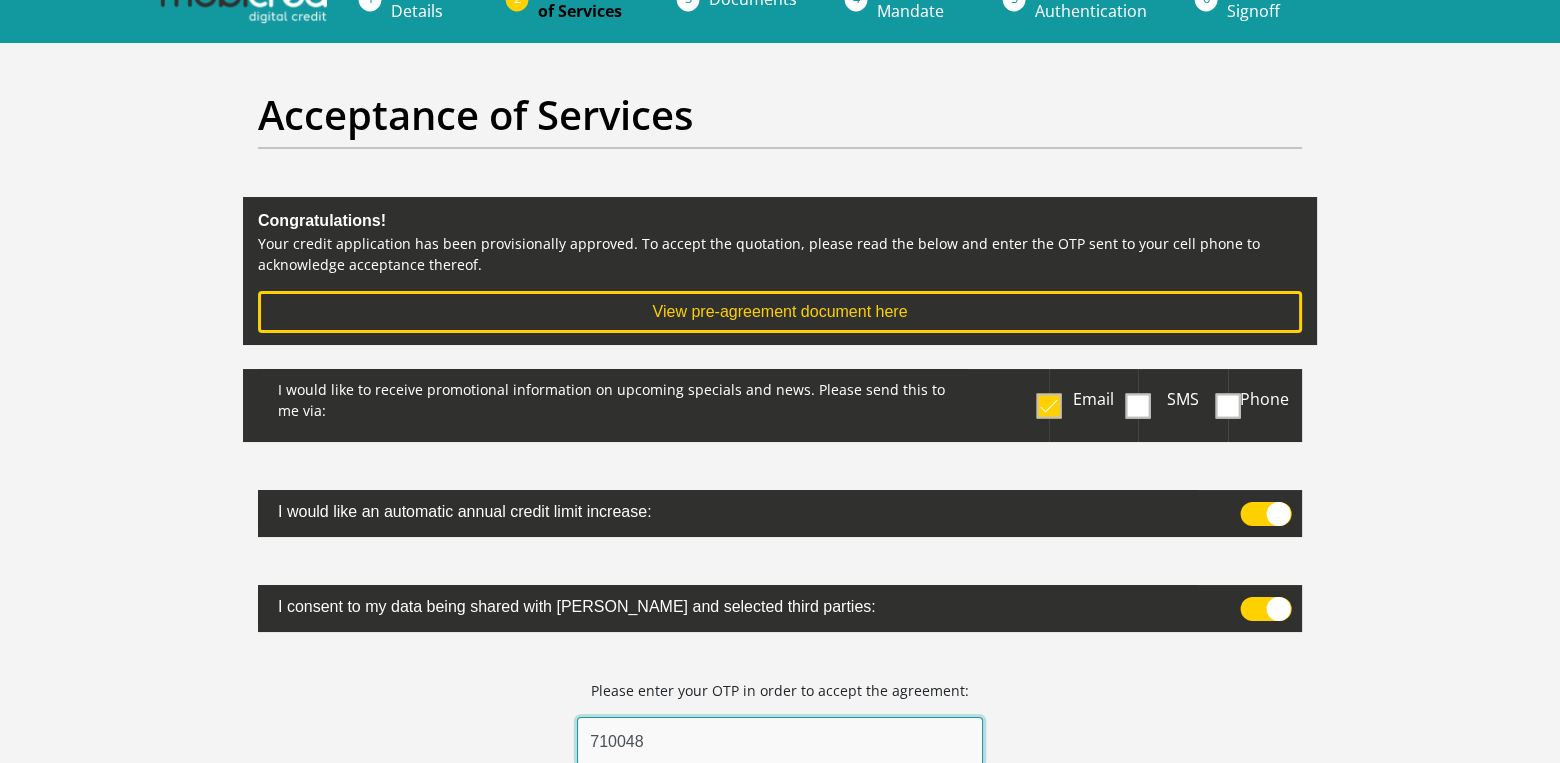 scroll, scrollTop: 0, scrollLeft: 0, axis: both 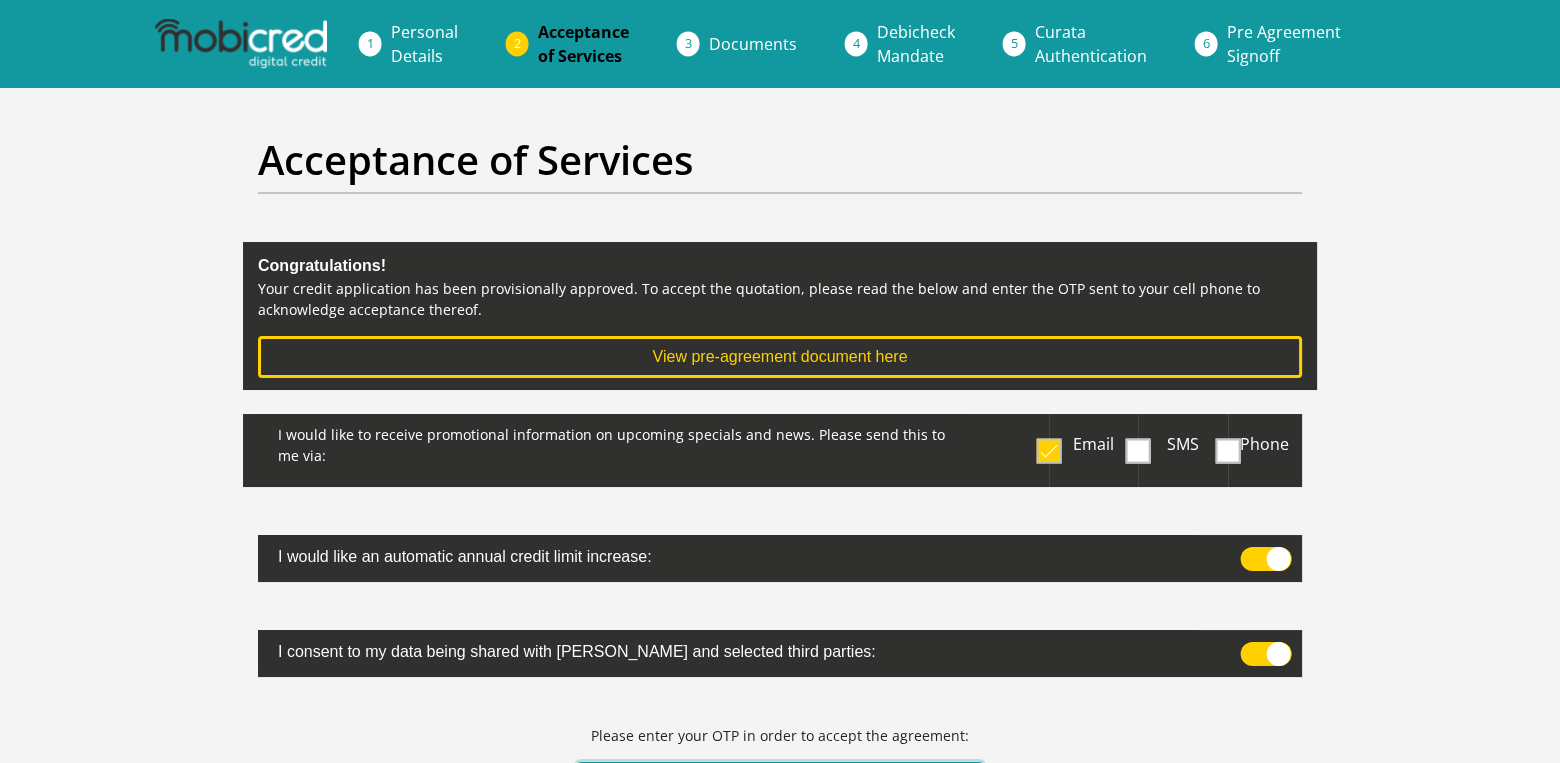 type on "710048" 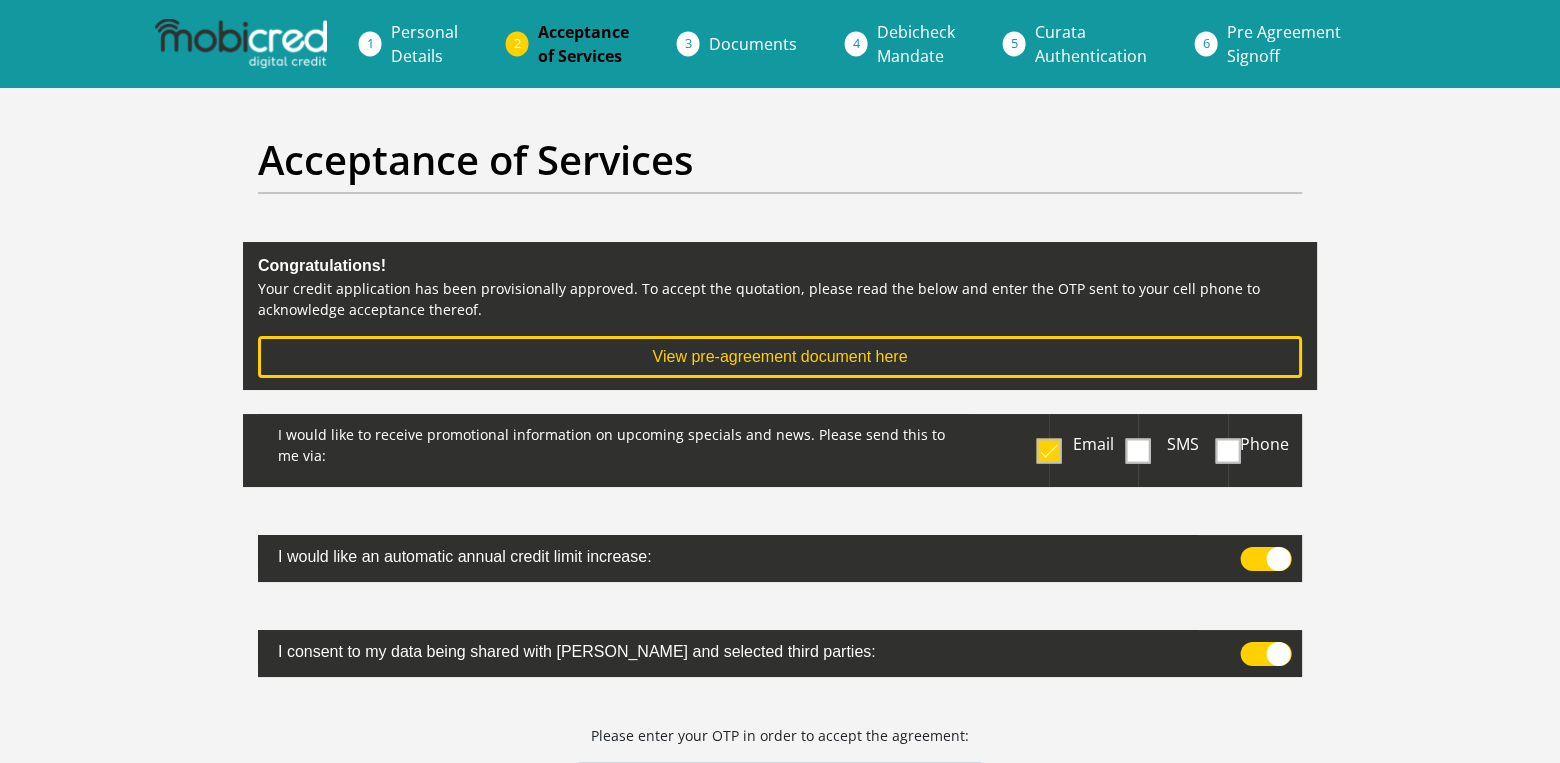 click on "Documents" at bounding box center [753, 44] 